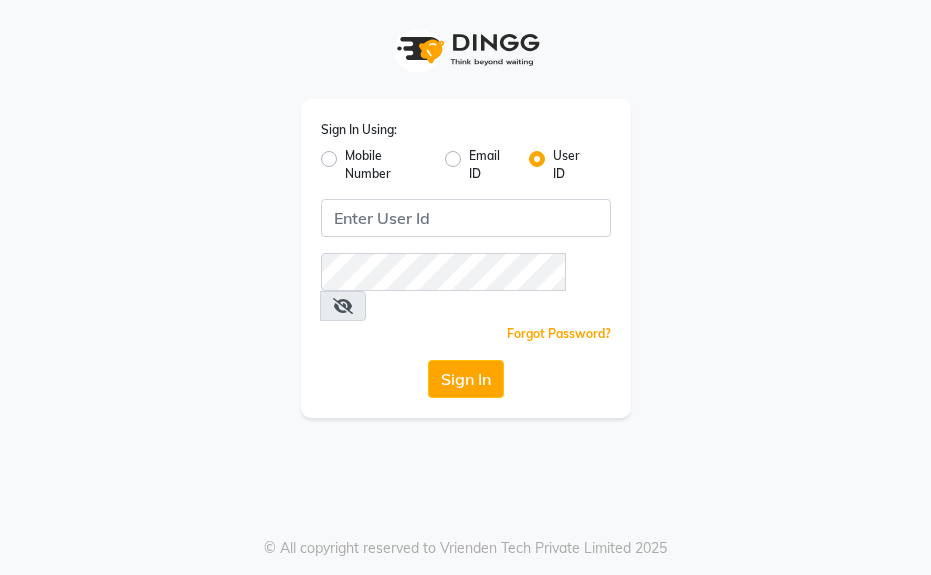 scroll, scrollTop: 0, scrollLeft: 0, axis: both 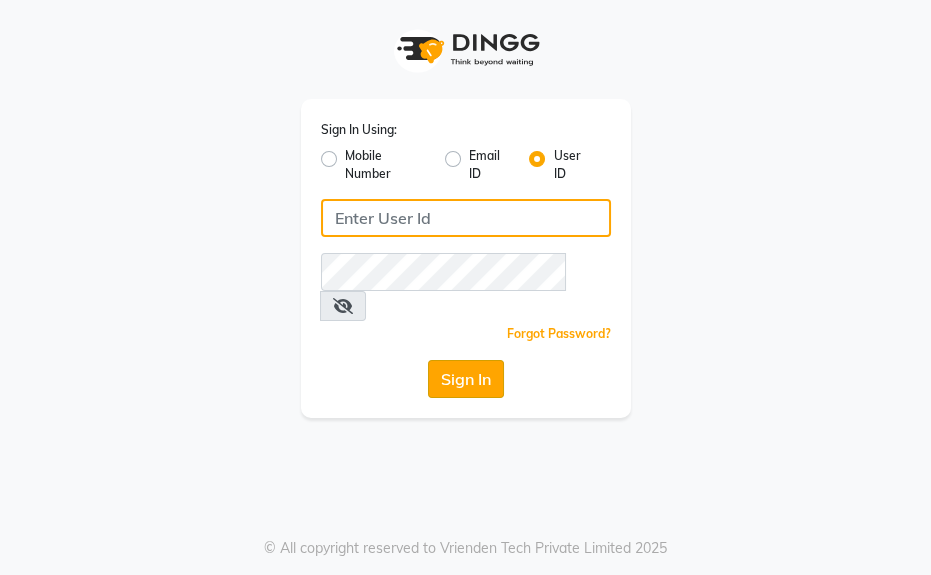 type on "Kunwargadh@123" 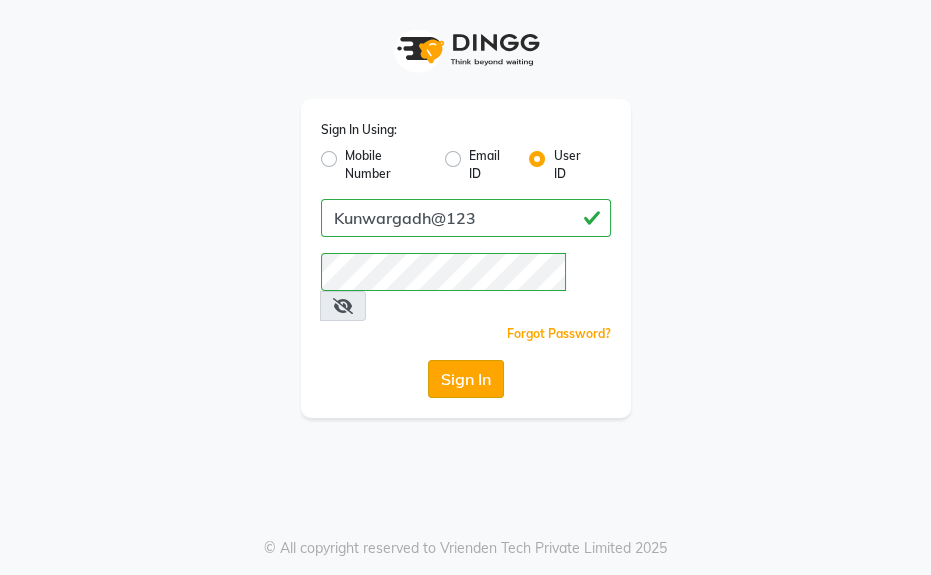 click on "Sign In" 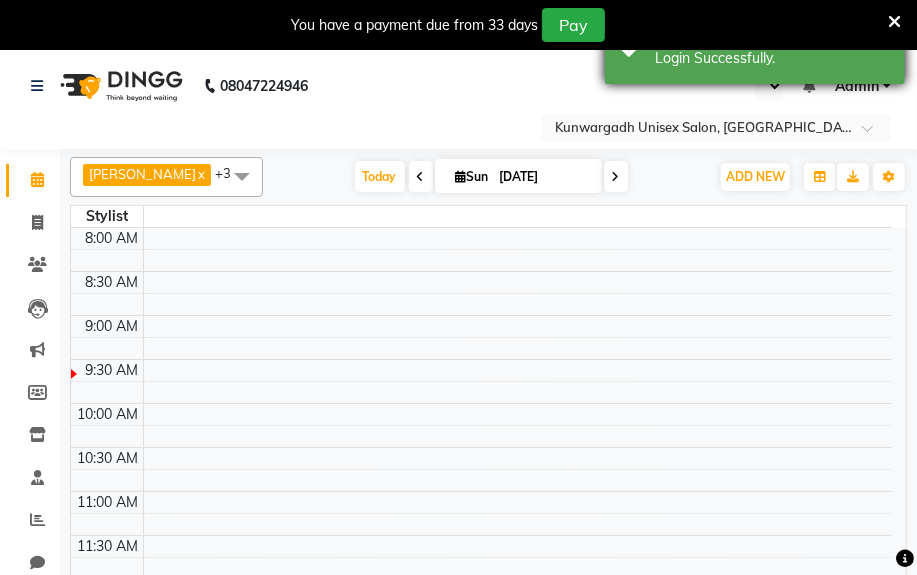 click on "Success   Login Successfully." at bounding box center (755, 48) 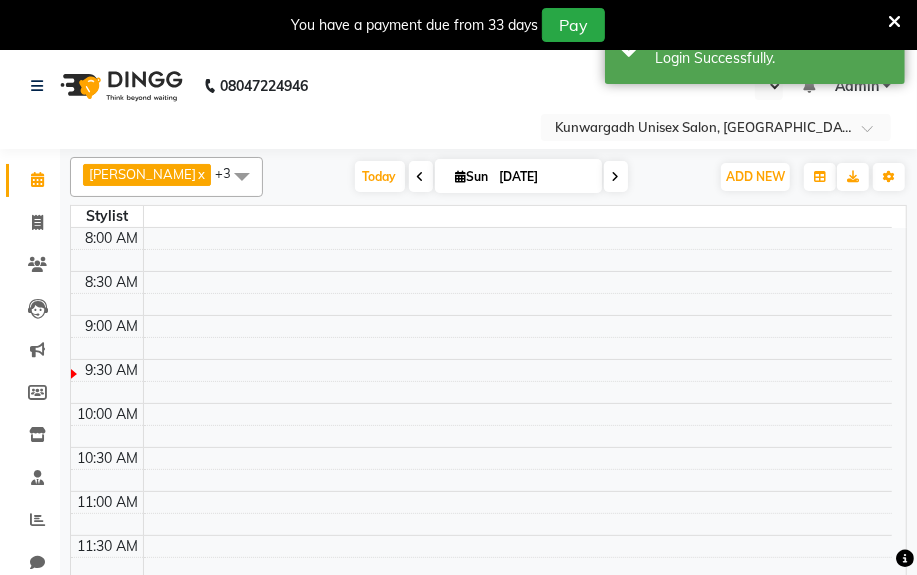 select on "en" 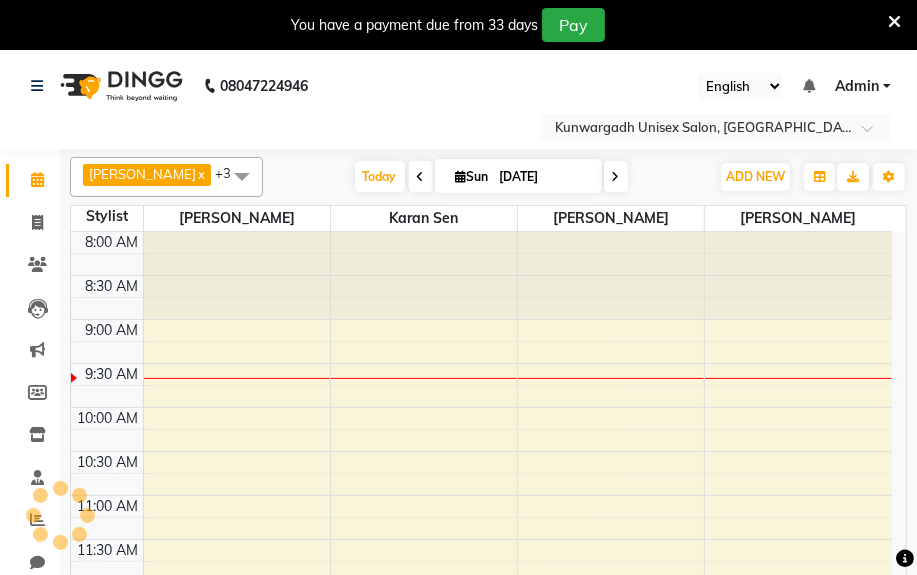 click at bounding box center [894, 22] 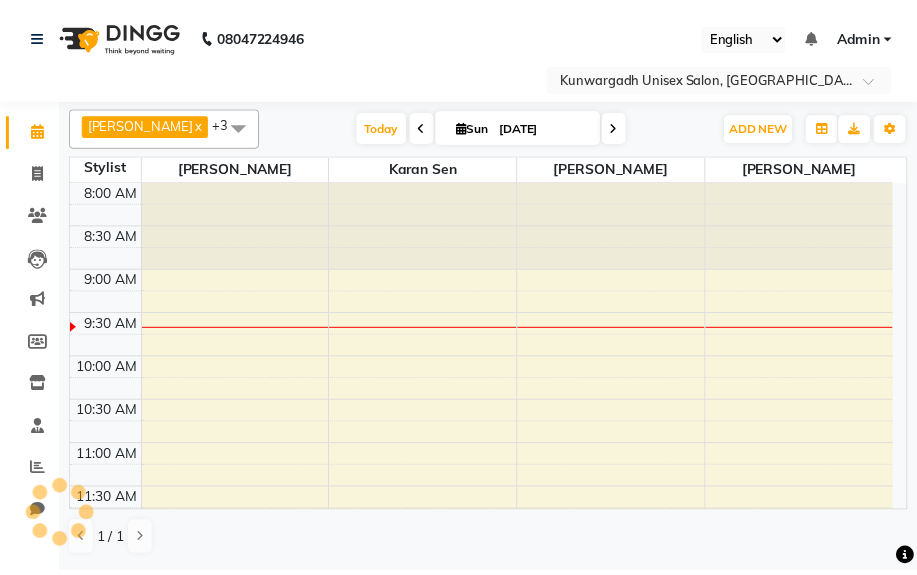 scroll, scrollTop: 0, scrollLeft: 0, axis: both 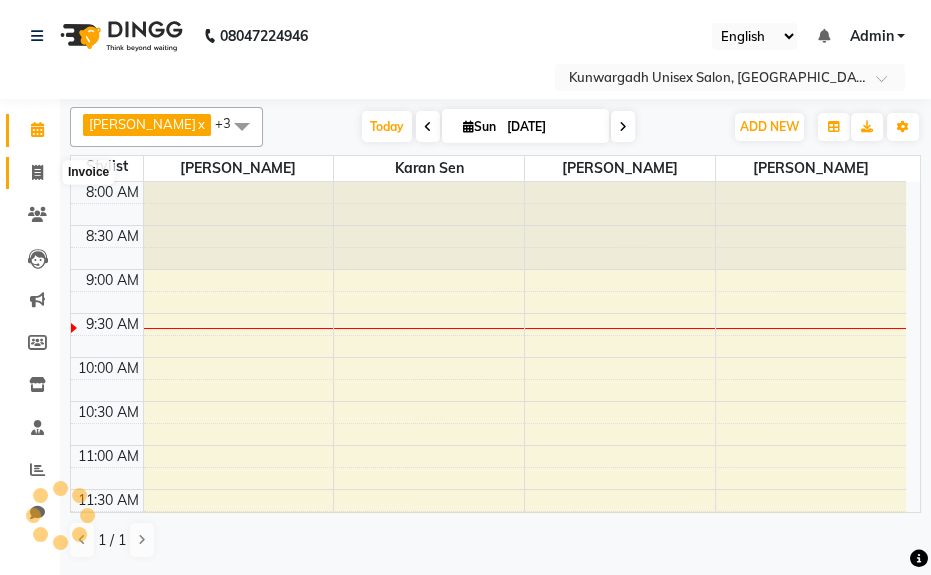drag, startPoint x: 36, startPoint y: 178, endPoint x: 46, endPoint y: 171, distance: 12.206555 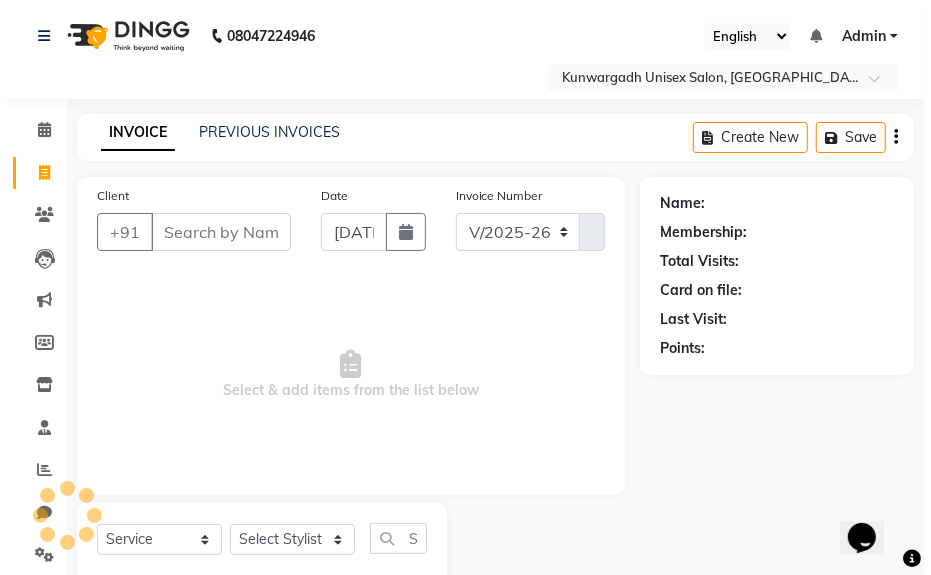 scroll, scrollTop: 0, scrollLeft: 0, axis: both 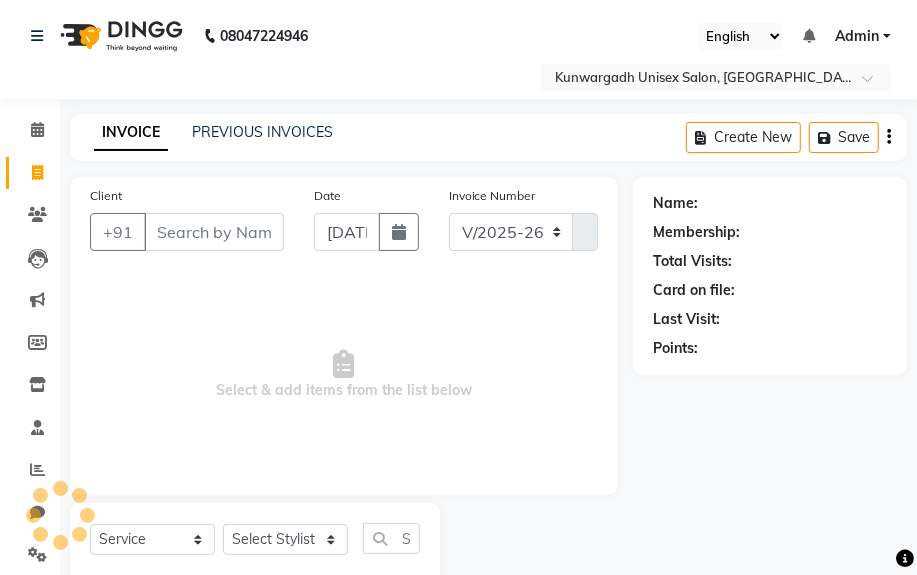 select on "product" 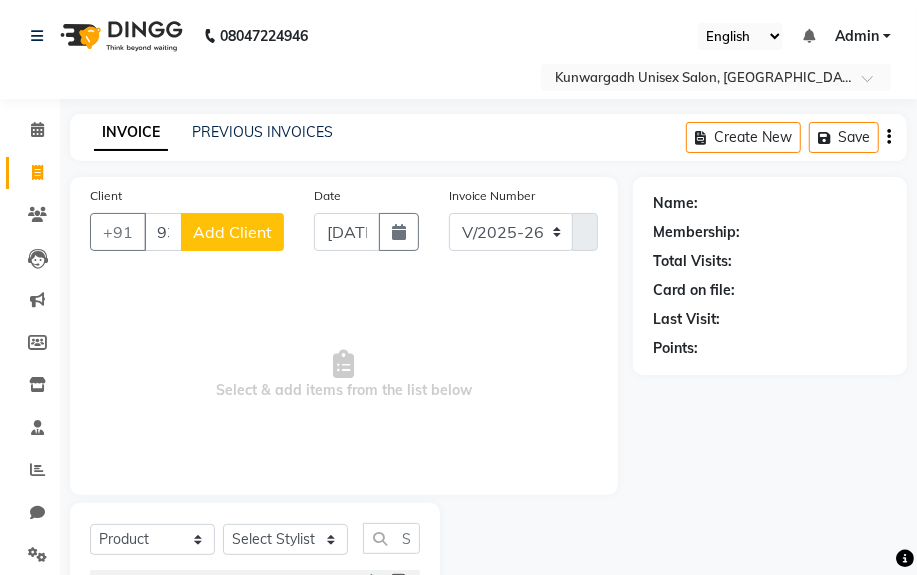 type on "9301677391" 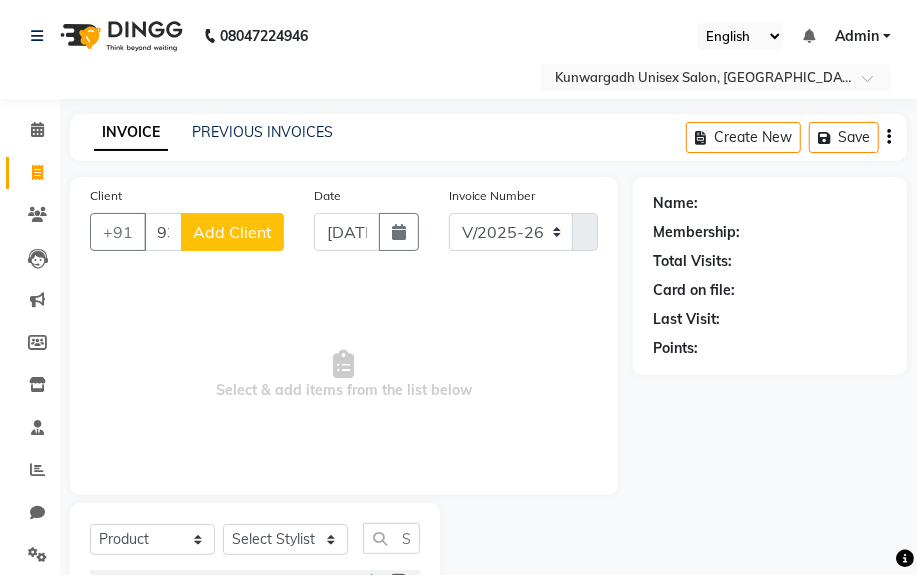 click on "Add Client" 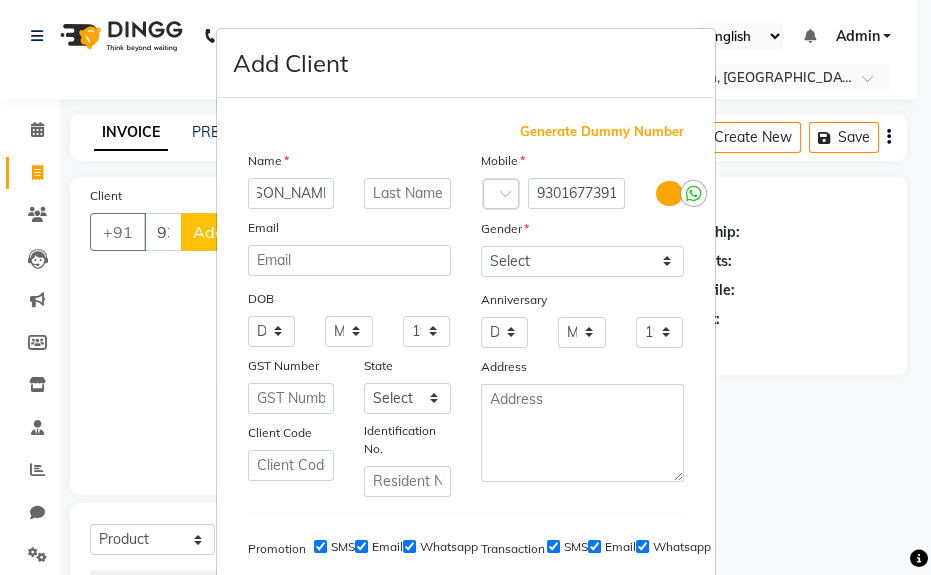 scroll, scrollTop: 0, scrollLeft: 38, axis: horizontal 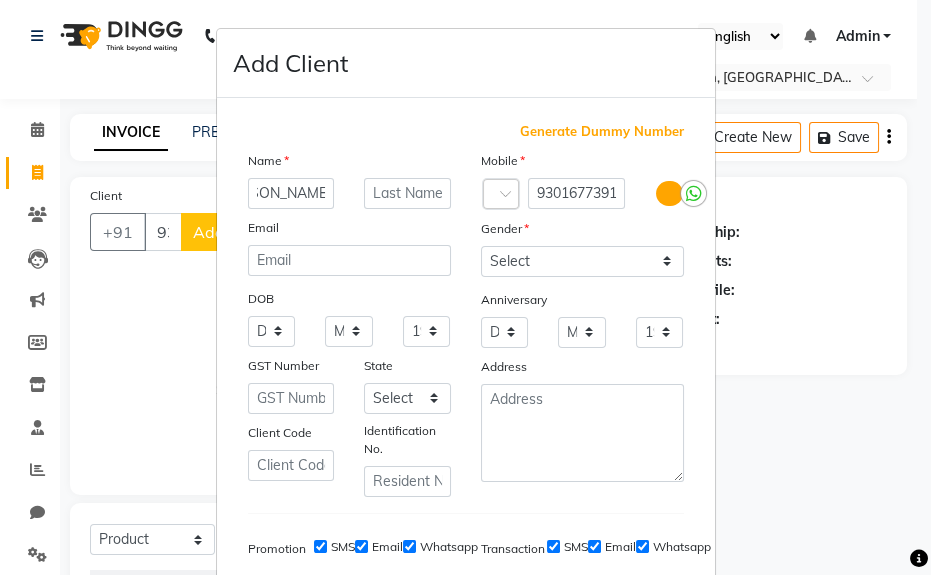 type on "[PERSON_NAME] Sir" 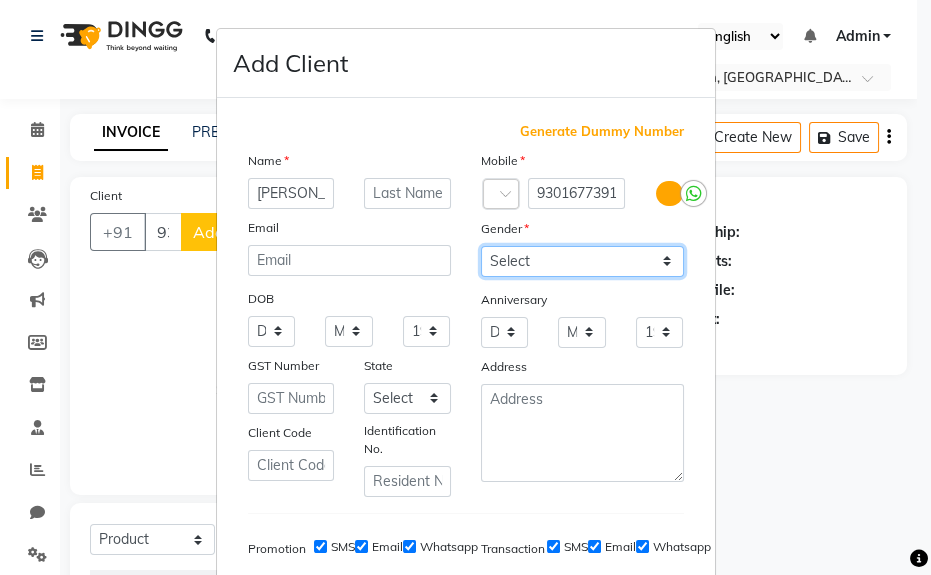 click on "Select [DEMOGRAPHIC_DATA] [DEMOGRAPHIC_DATA] Other Prefer Not To Say" at bounding box center (582, 261) 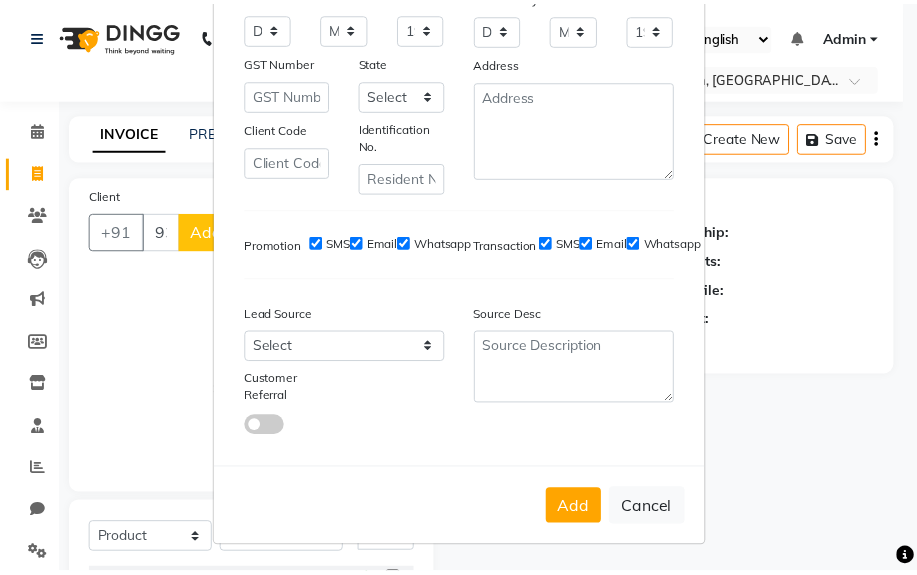 scroll, scrollTop: 308, scrollLeft: 0, axis: vertical 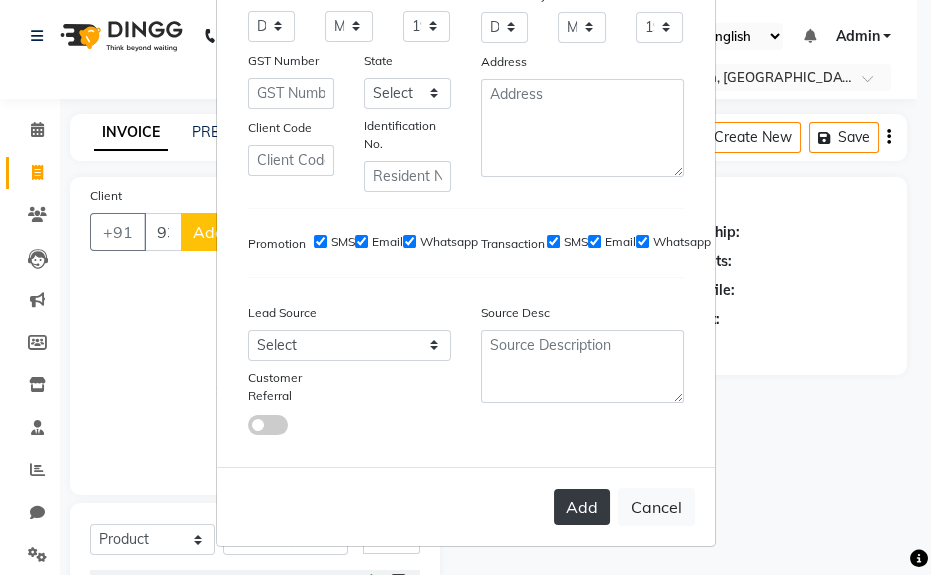 click on "Add" at bounding box center [582, 507] 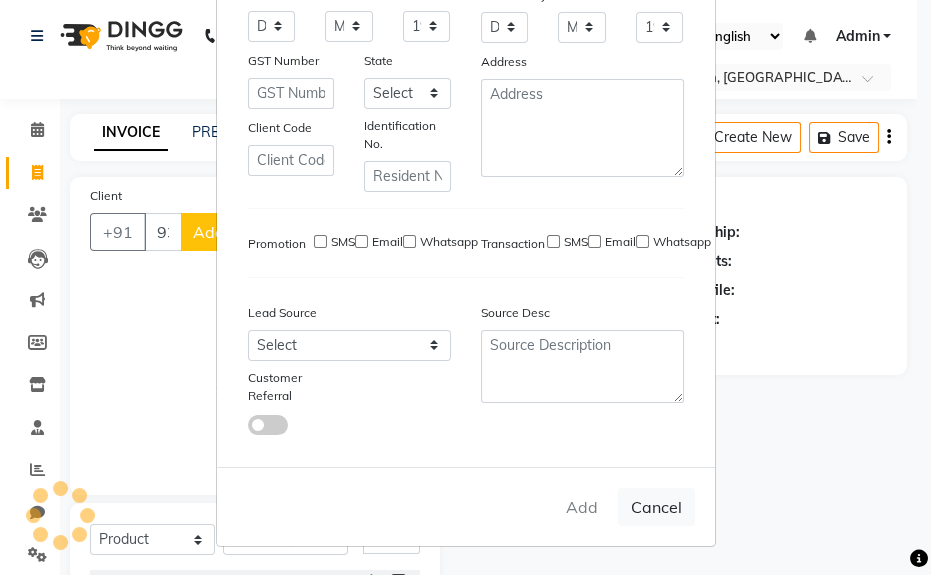 type 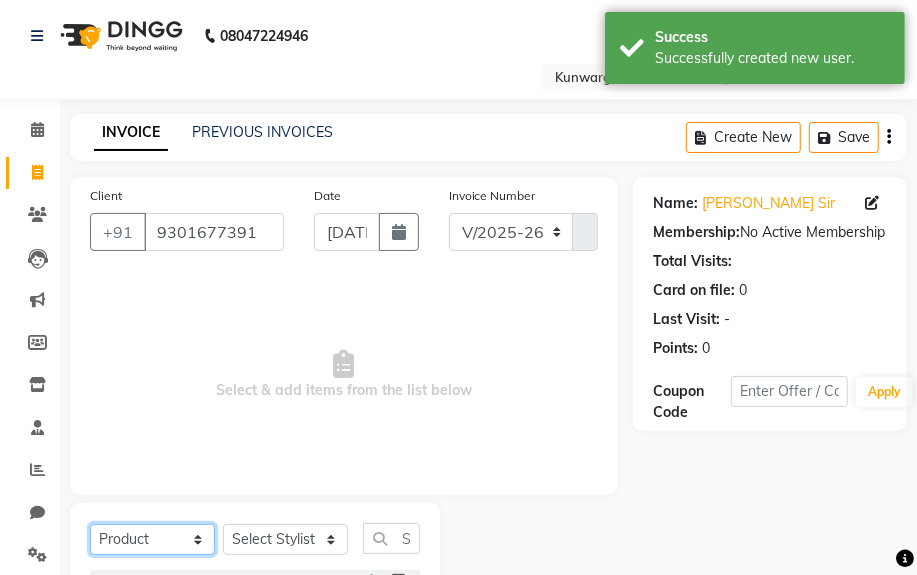 drag, startPoint x: 163, startPoint y: 542, endPoint x: 163, endPoint y: 524, distance: 18 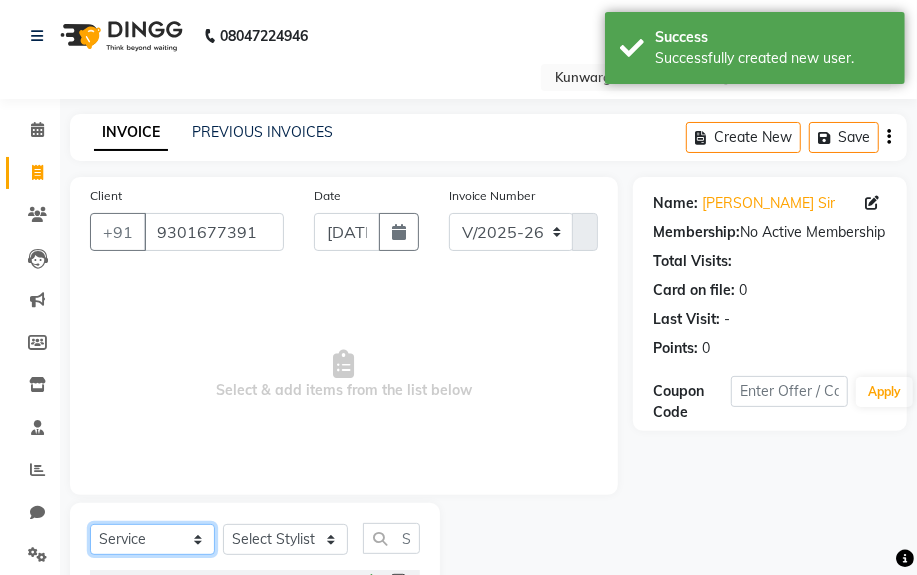 click on "Select  Service  Product  Membership  Package Voucher Prepaid Gift Card" 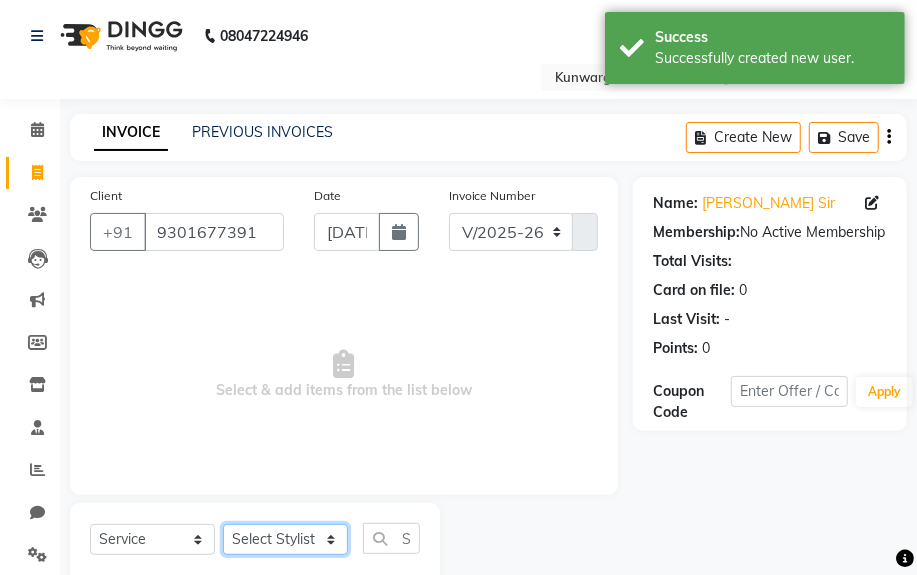 drag, startPoint x: 262, startPoint y: 550, endPoint x: 266, endPoint y: 532, distance: 18.439089 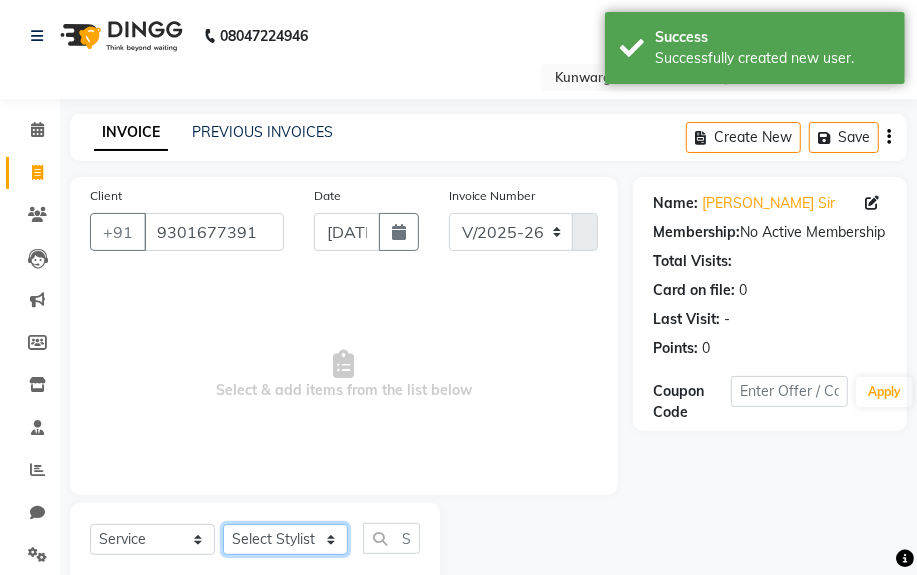 select on "82467" 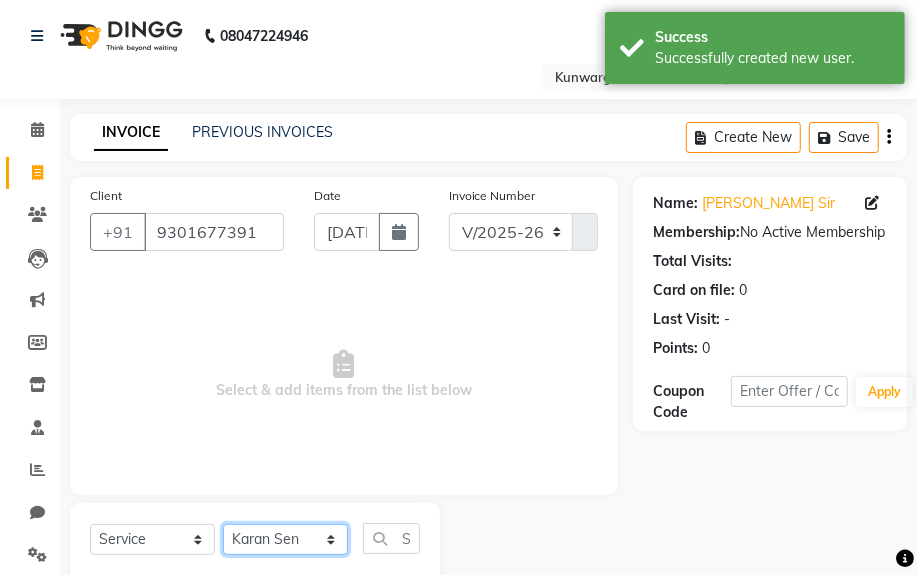 click on "Select Stylist [PERSON_NAME] Sir  Chiku [PERSON_NAME] [PERSON_NAME]  [PERSON_NAME]   [PERSON_NAME]  [PERSON_NAME]  [PERSON_NAME]" 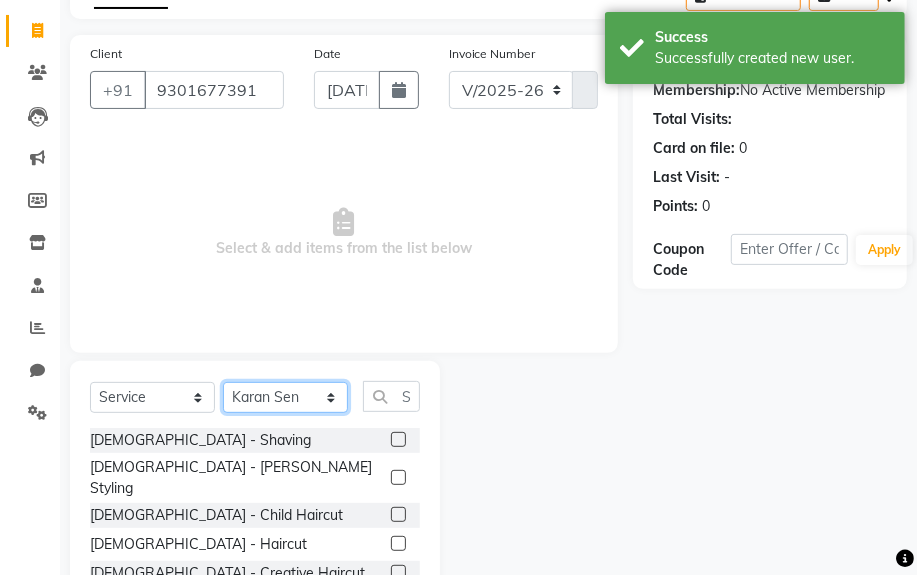 scroll, scrollTop: 252, scrollLeft: 0, axis: vertical 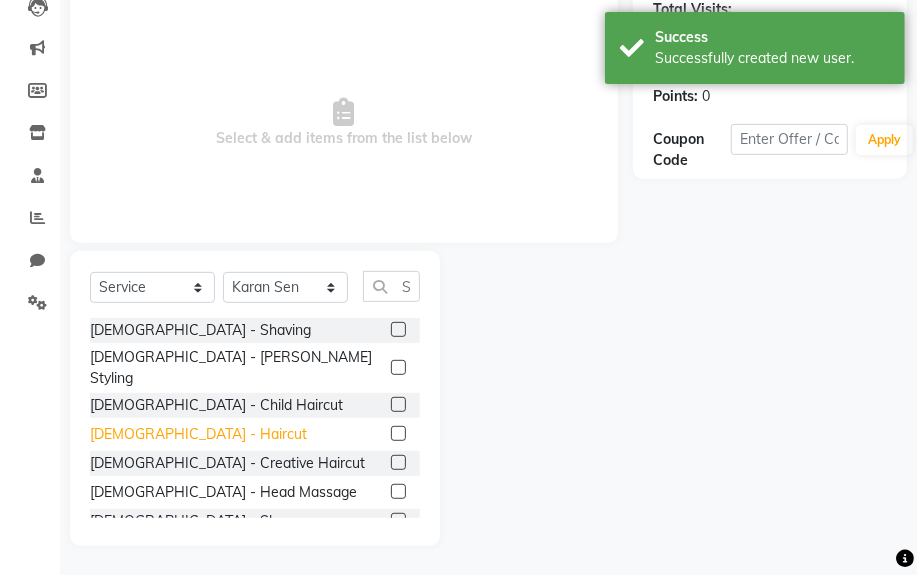 click on "[DEMOGRAPHIC_DATA] - Haircut" 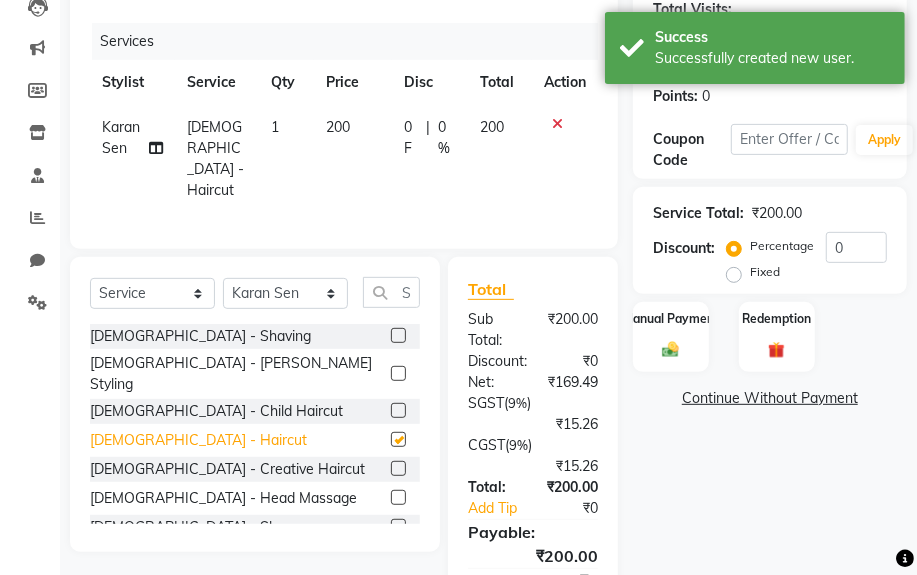 checkbox on "false" 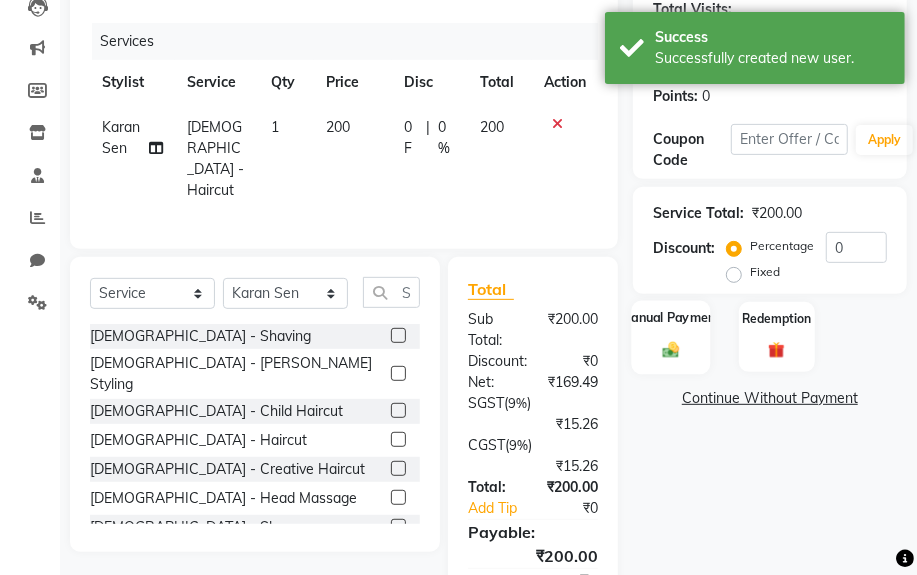 click on "Manual Payment" 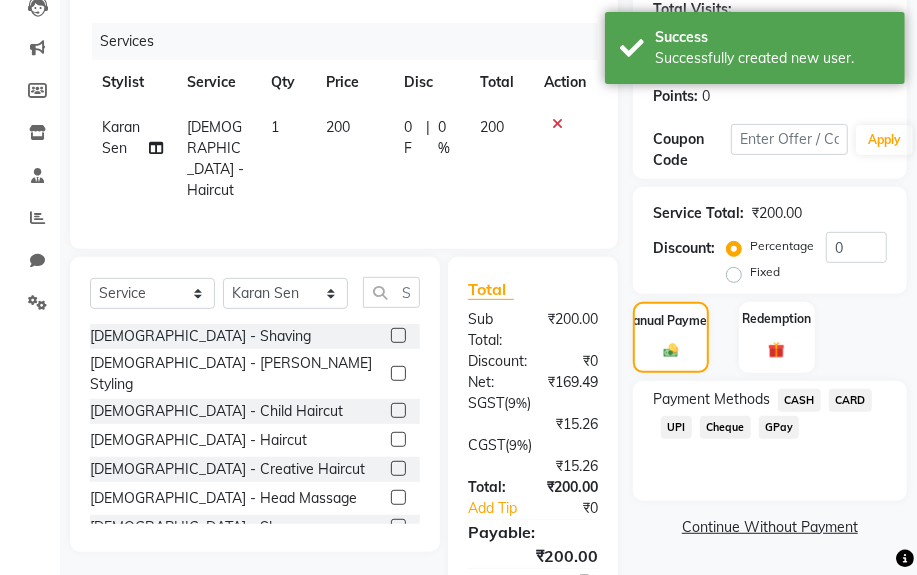 click on "CASH" 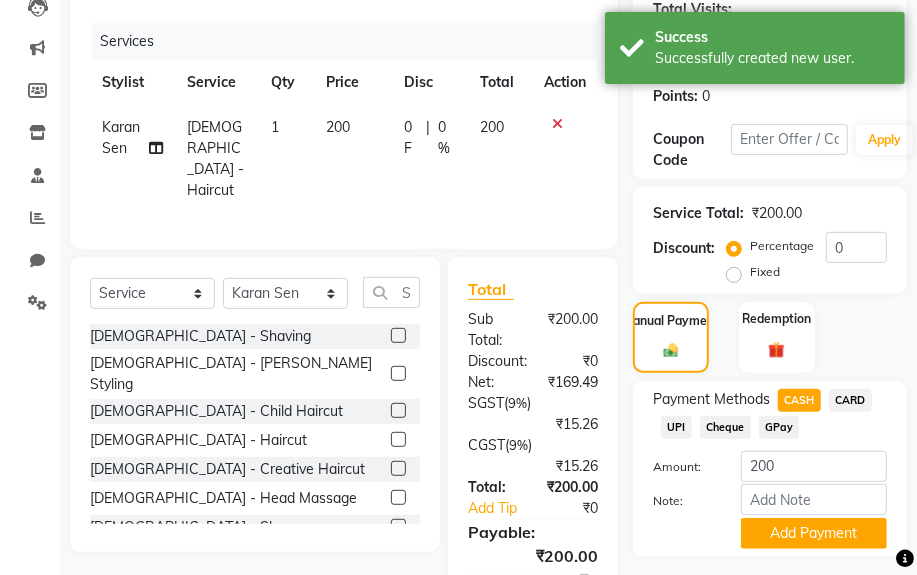click on "UPI" 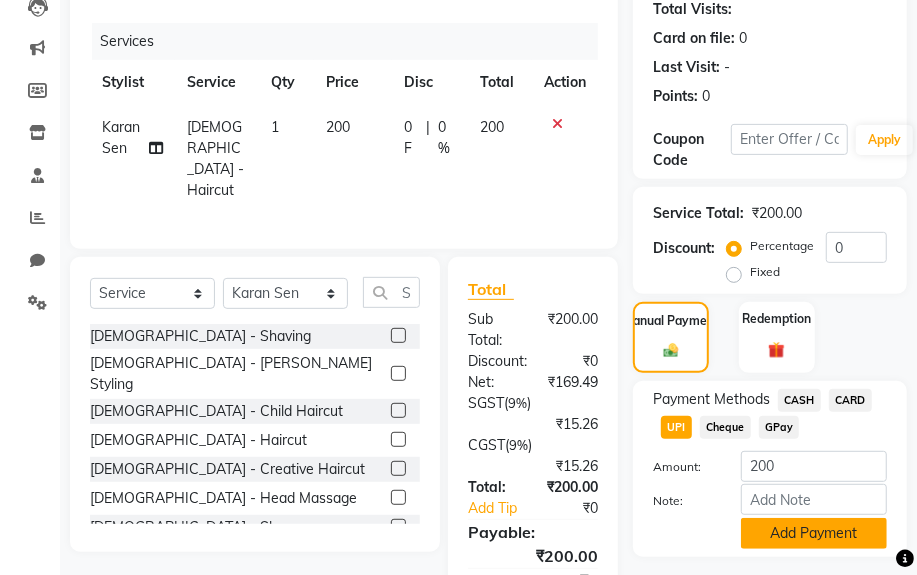 click on "Add Payment" 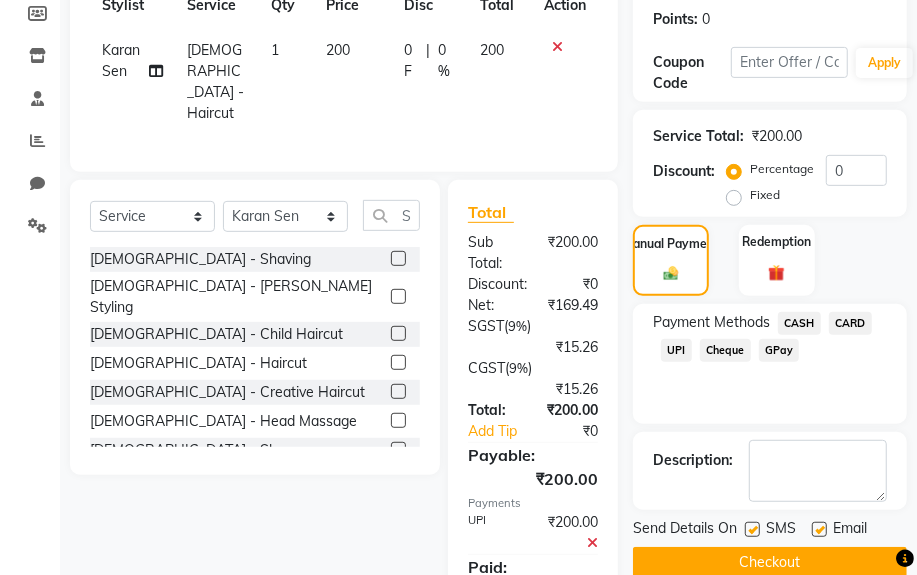 scroll, scrollTop: 447, scrollLeft: 0, axis: vertical 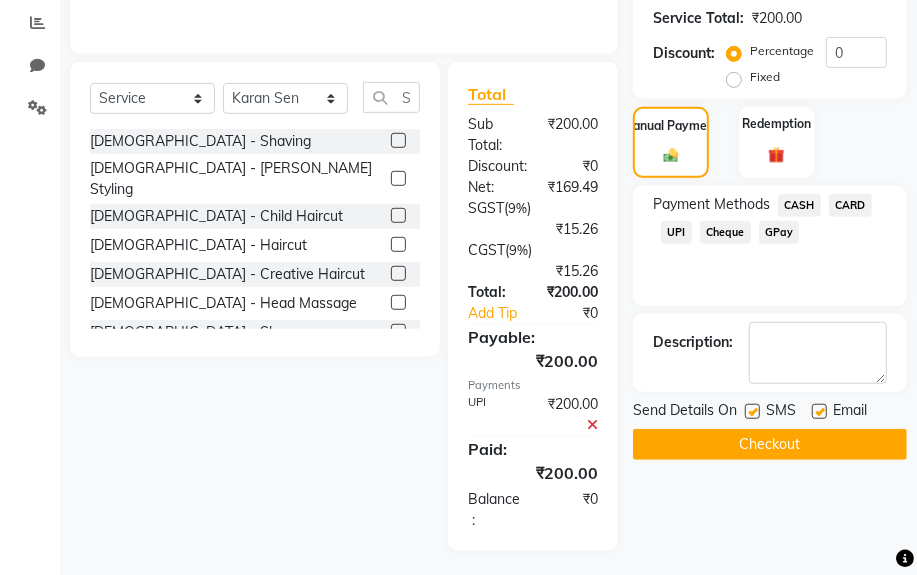 click on "Checkout" 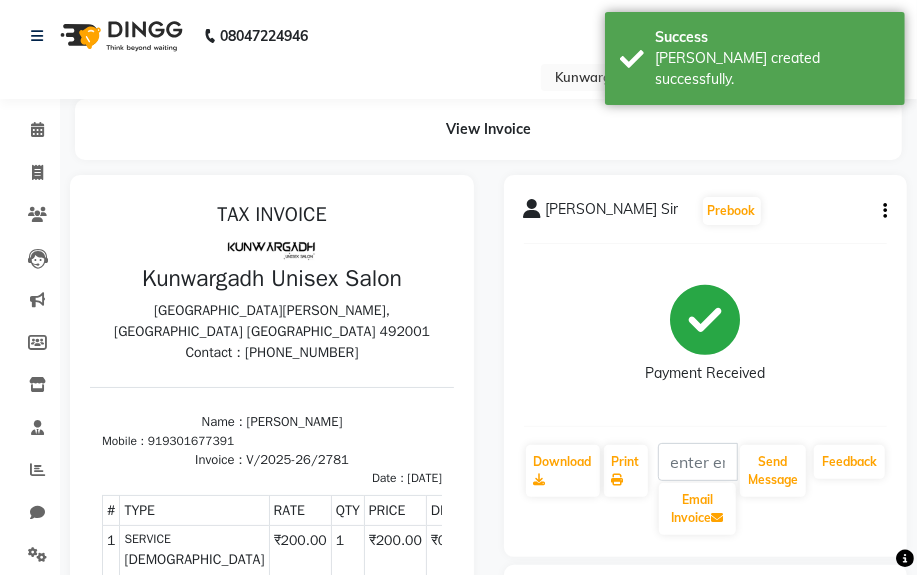 scroll, scrollTop: 0, scrollLeft: 0, axis: both 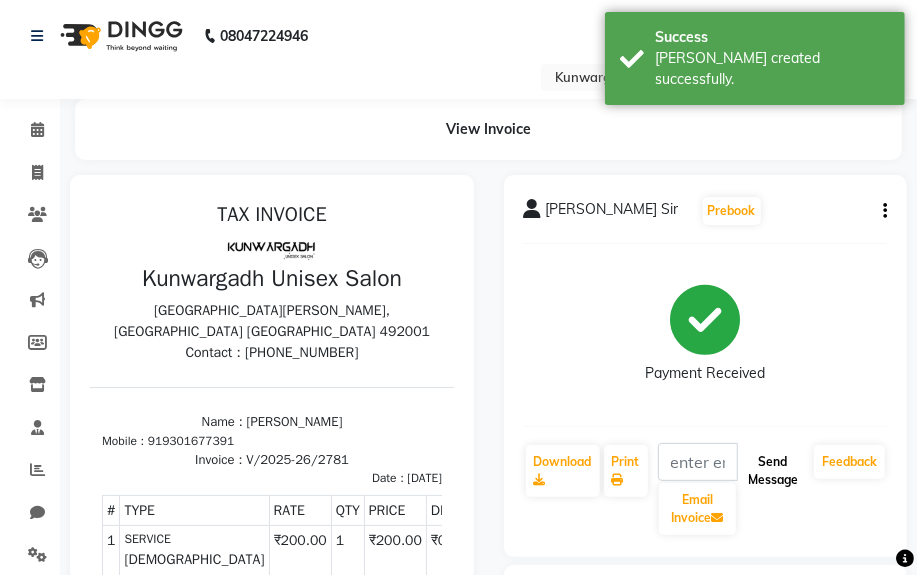 click on "Send Message" 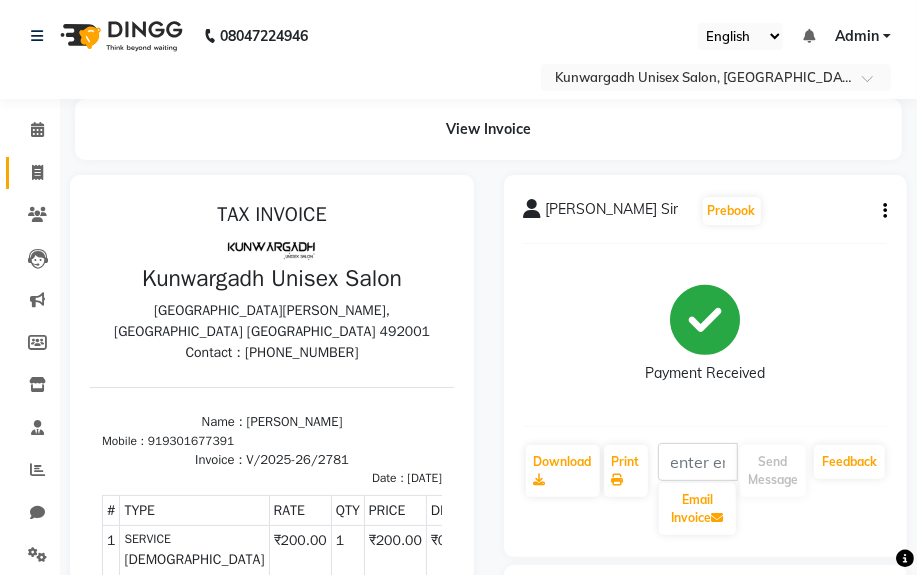 click 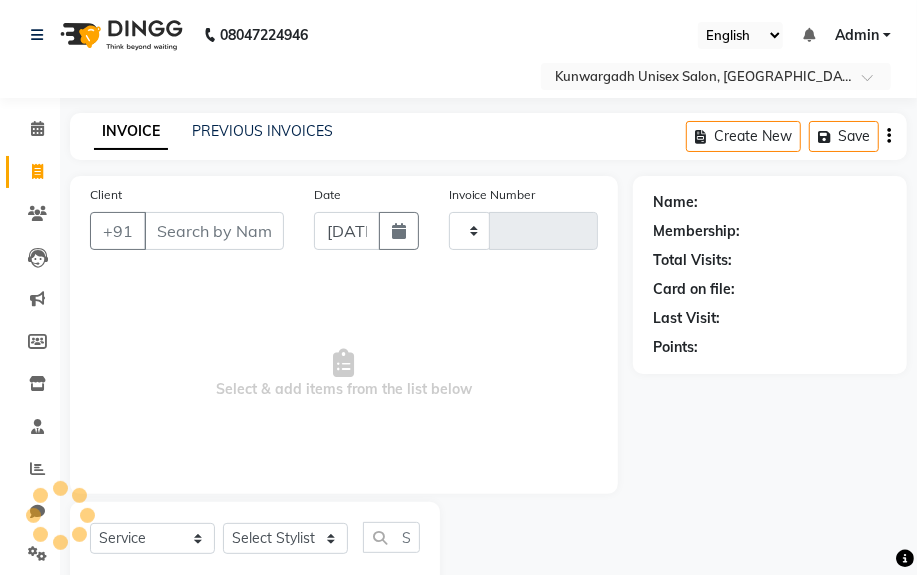 scroll, scrollTop: 52, scrollLeft: 0, axis: vertical 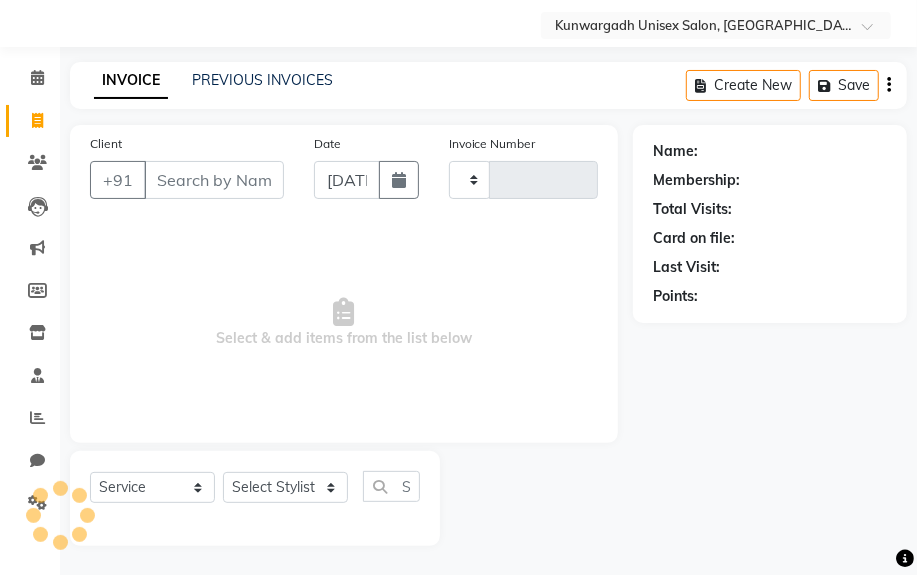 type on "2782" 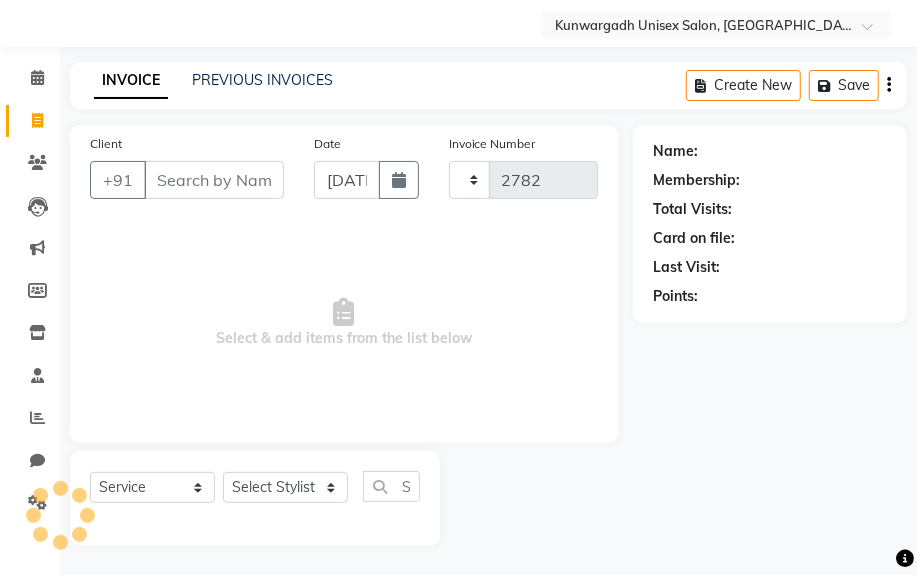 select on "7931" 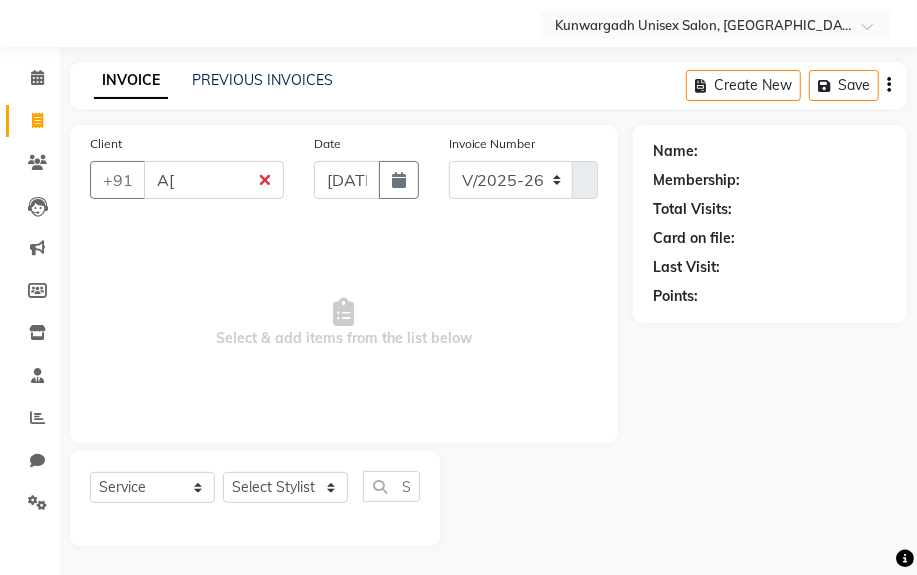 type on "A[p" 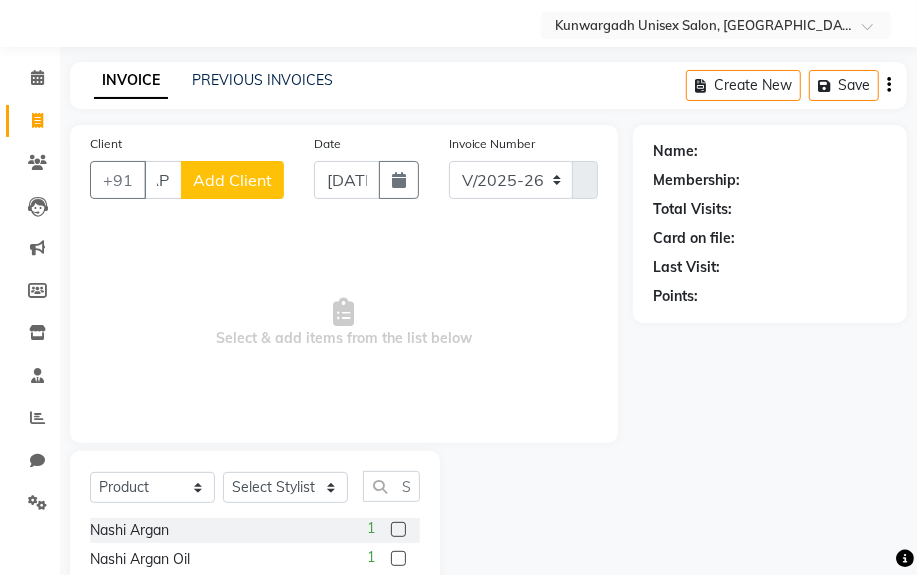 scroll, scrollTop: 0, scrollLeft: 20, axis: horizontal 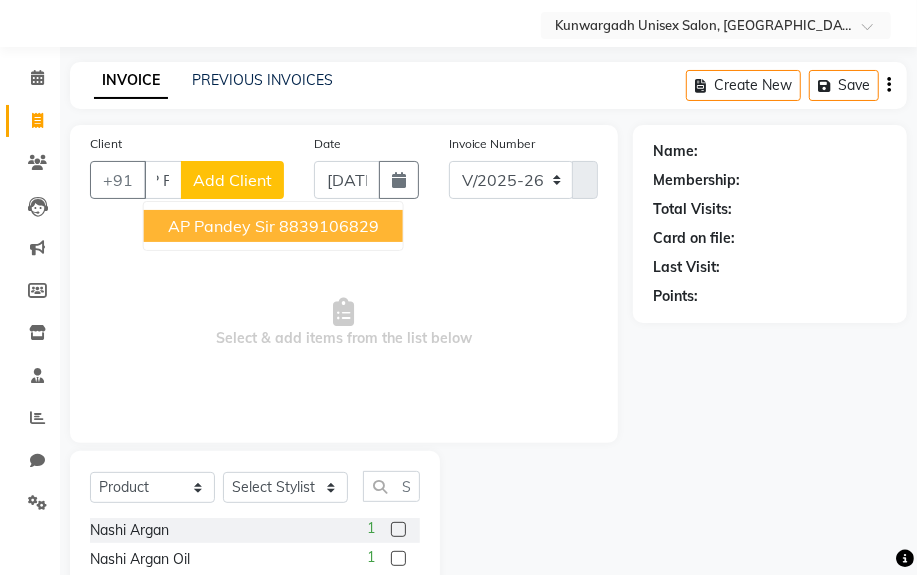 drag, startPoint x: 260, startPoint y: 239, endPoint x: 268, endPoint y: 230, distance: 12.0415945 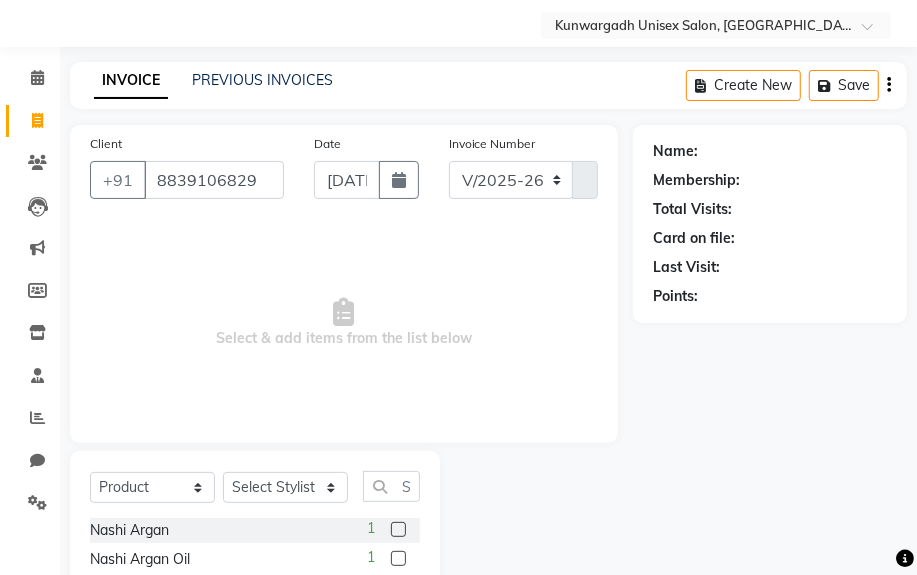 scroll, scrollTop: 0, scrollLeft: 0, axis: both 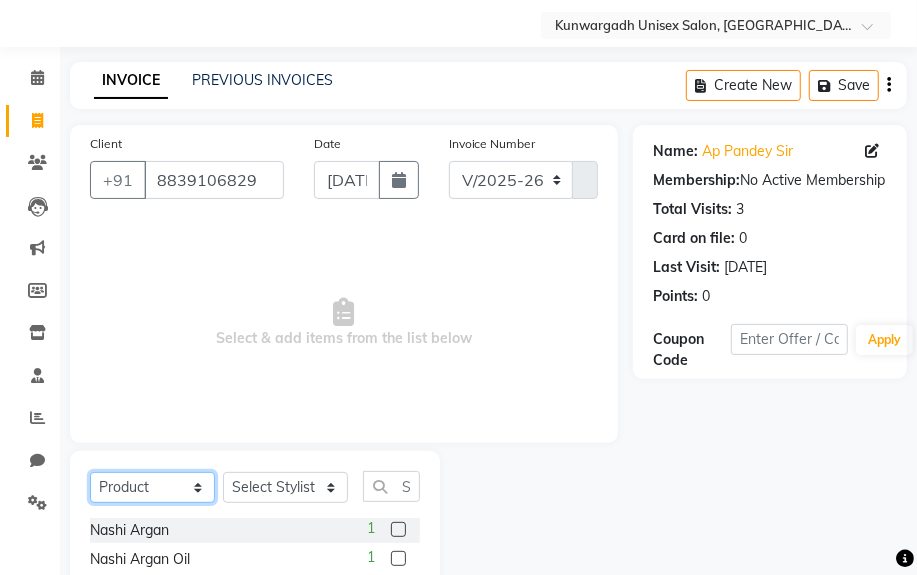 drag, startPoint x: 103, startPoint y: 488, endPoint x: 110, endPoint y: 471, distance: 18.384777 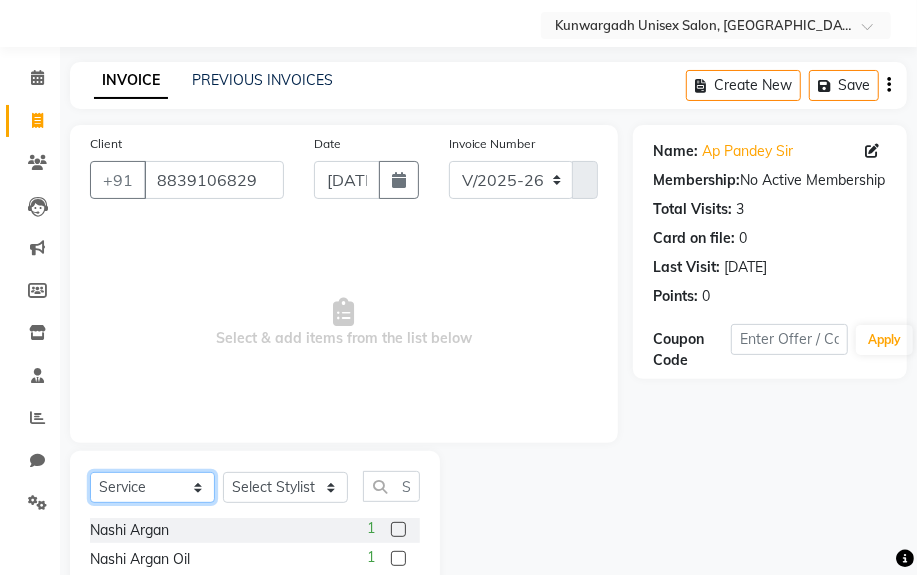 click on "Select  Service  Product  Membership  Package Voucher Prepaid Gift Card" 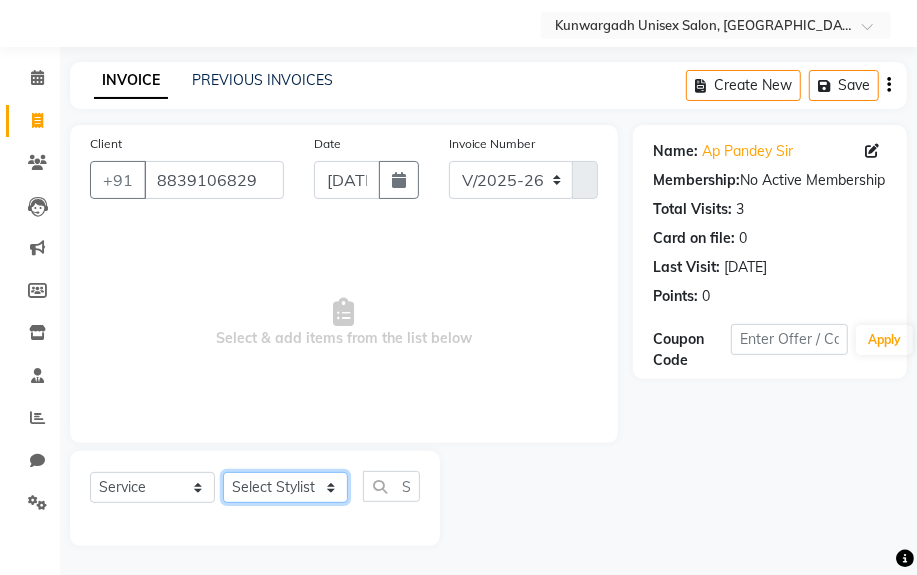 click on "Select Stylist [PERSON_NAME] Sir  Chiku [PERSON_NAME] [PERSON_NAME]  [PERSON_NAME]   [PERSON_NAME]  [PERSON_NAME]  [PERSON_NAME]" 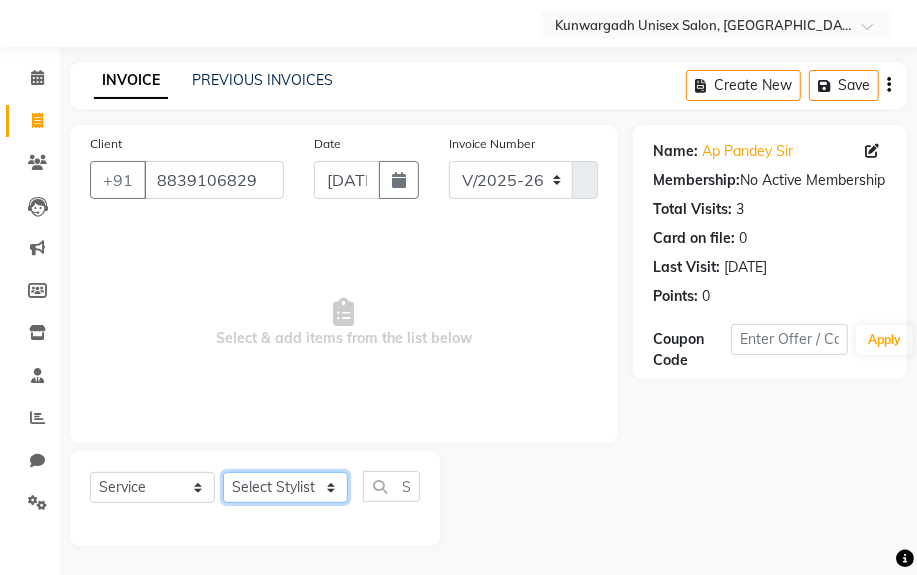 select on "85604" 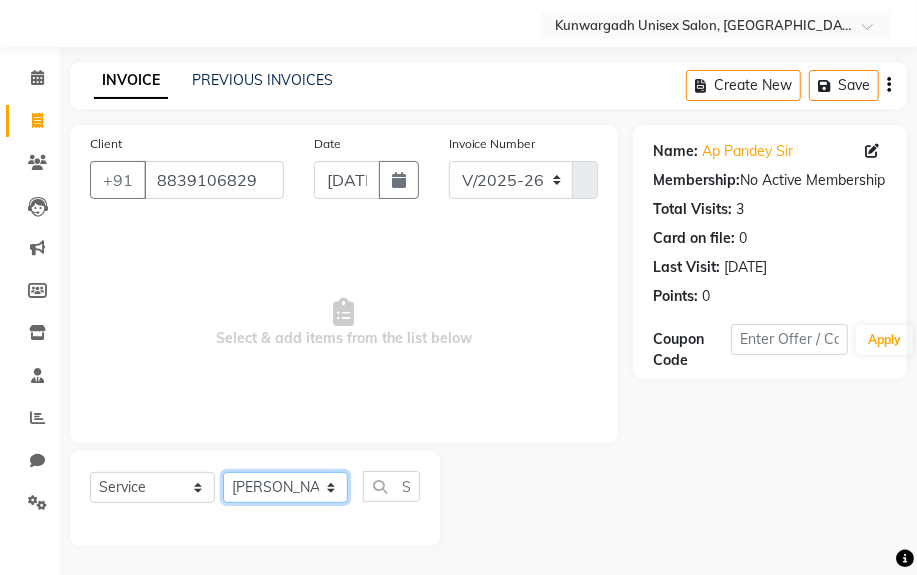 click on "Select Stylist [PERSON_NAME] Sir  Chiku [PERSON_NAME] [PERSON_NAME]  [PERSON_NAME]   [PERSON_NAME]  [PERSON_NAME]  [PERSON_NAME]" 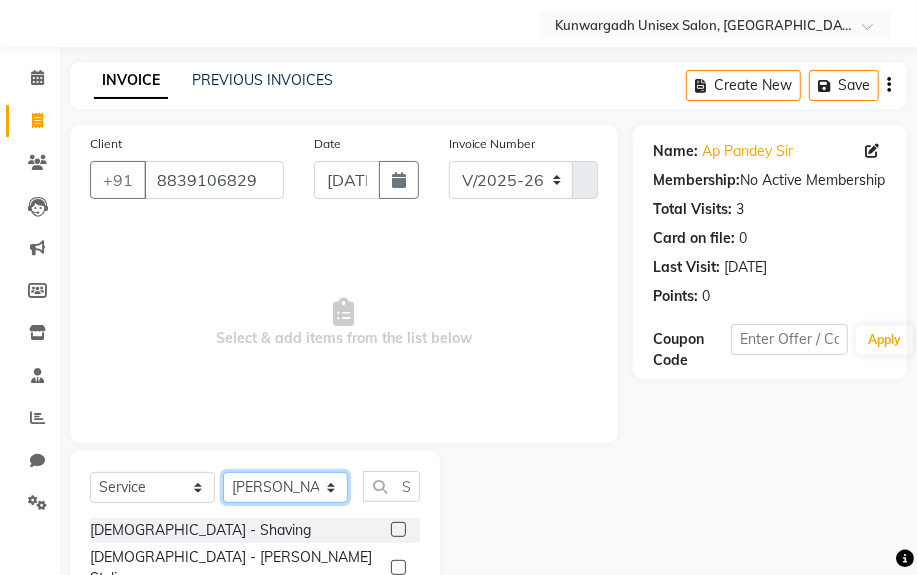 scroll, scrollTop: 252, scrollLeft: 0, axis: vertical 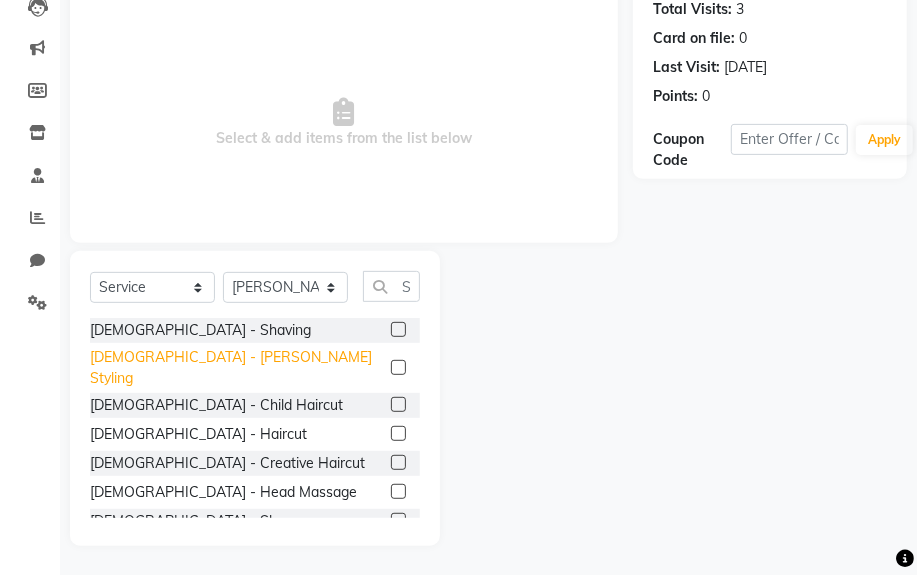 click on "[DEMOGRAPHIC_DATA] - [PERSON_NAME] Styling" 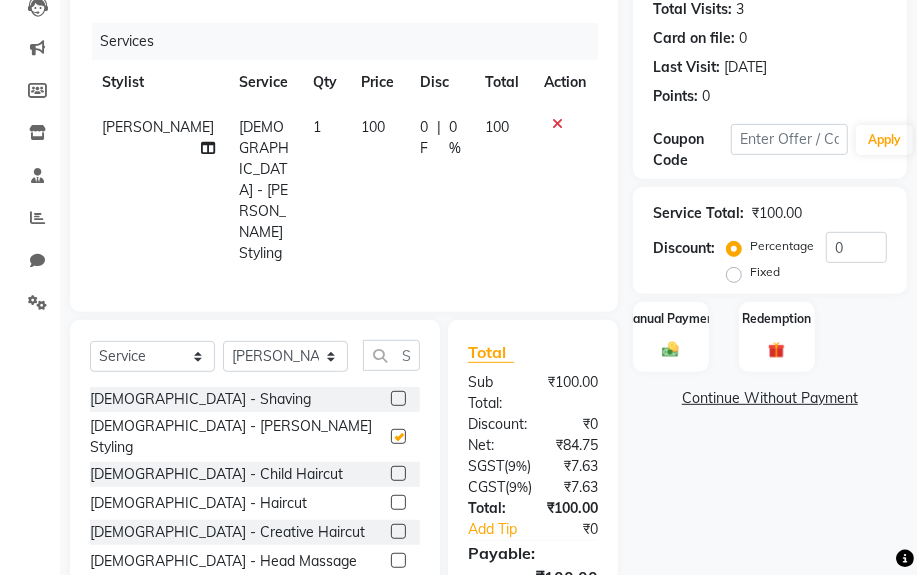 checkbox on "false" 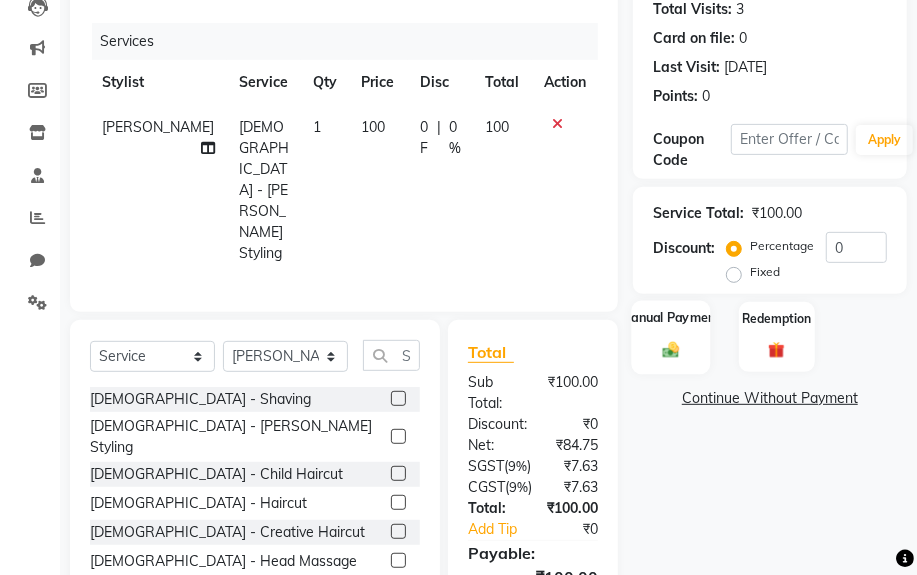 click on "Manual Payment" 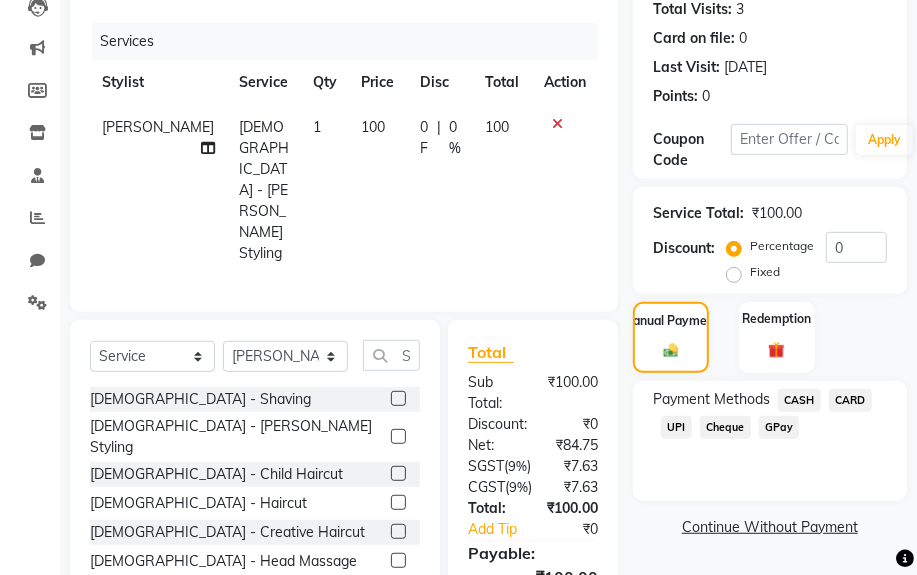 click on "CASH" 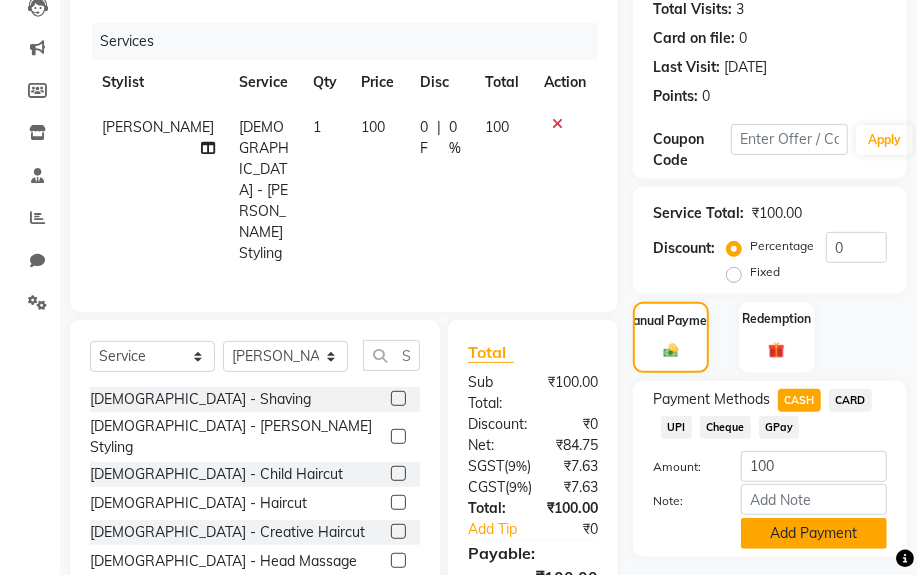 click on "Add Payment" 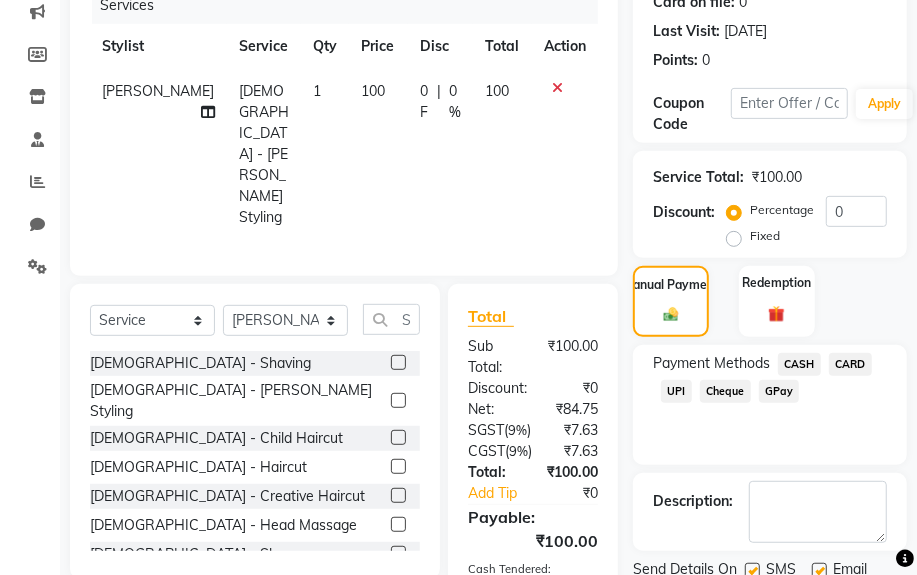 scroll, scrollTop: 492, scrollLeft: 0, axis: vertical 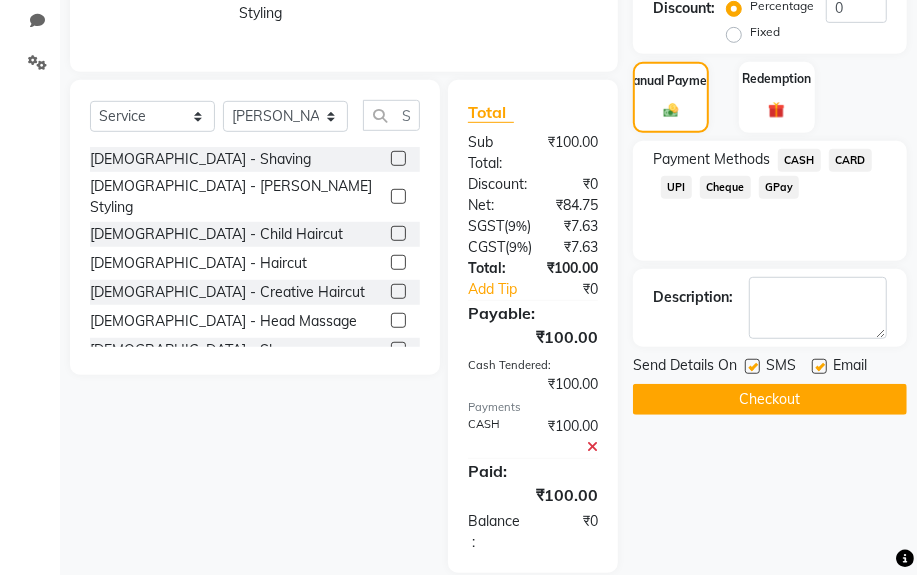 click on "Checkout" 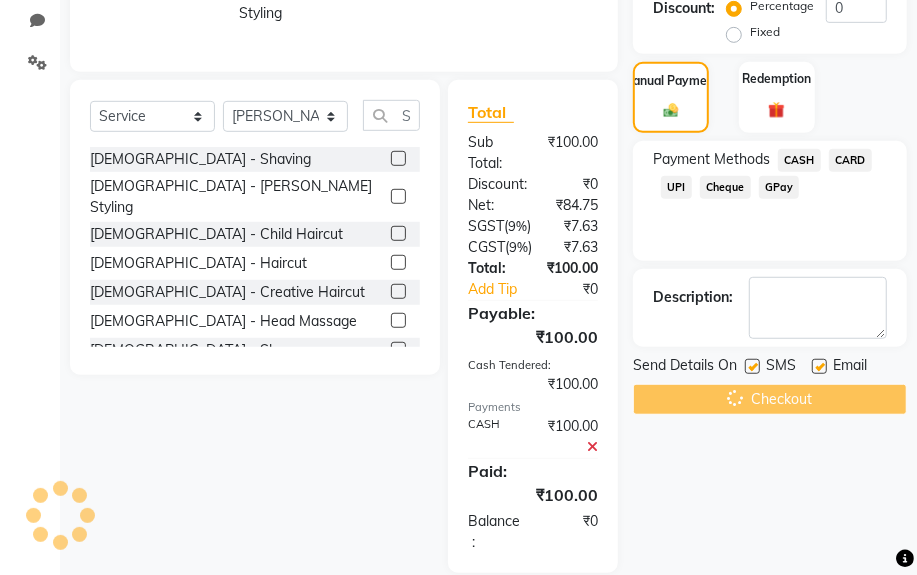 scroll, scrollTop: 0, scrollLeft: 0, axis: both 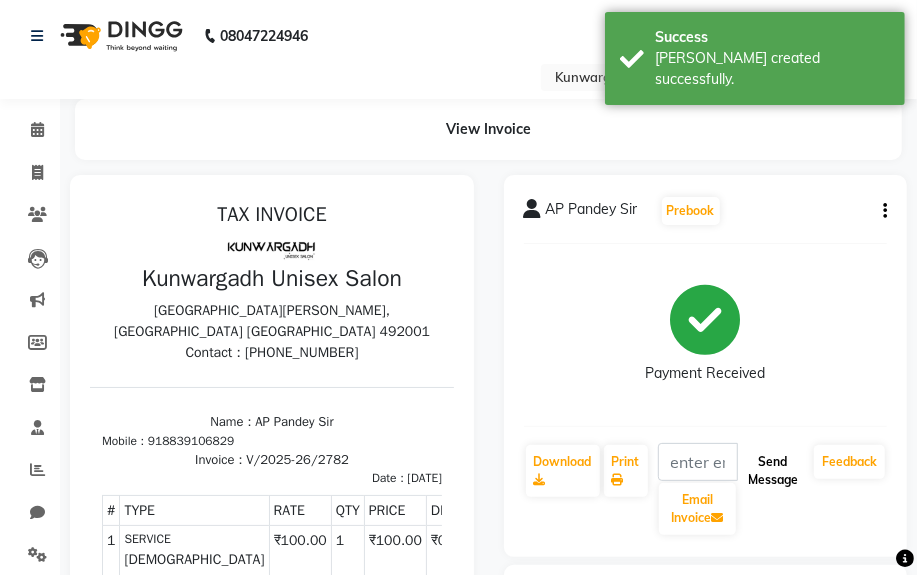 click on "Send Message" 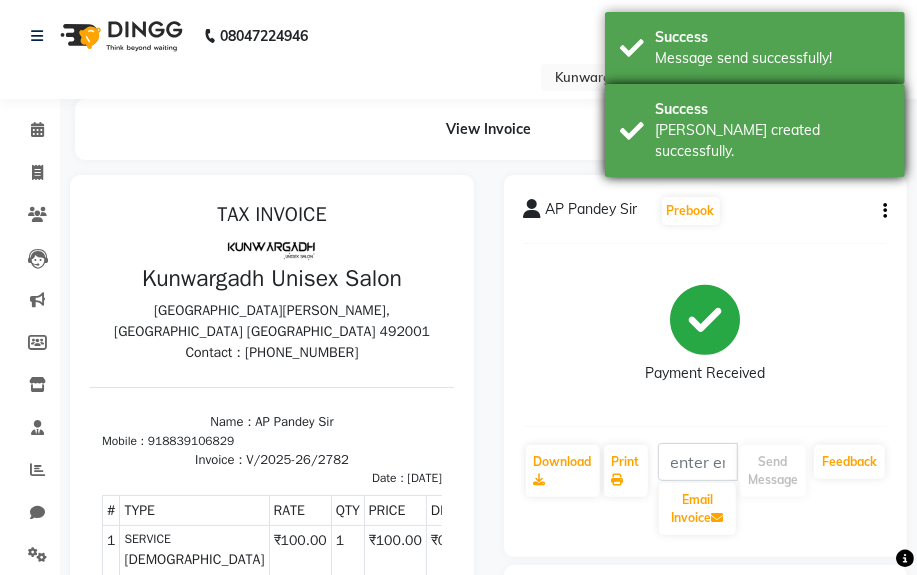 click on "Success   [PERSON_NAME] created successfully." at bounding box center (755, 130) 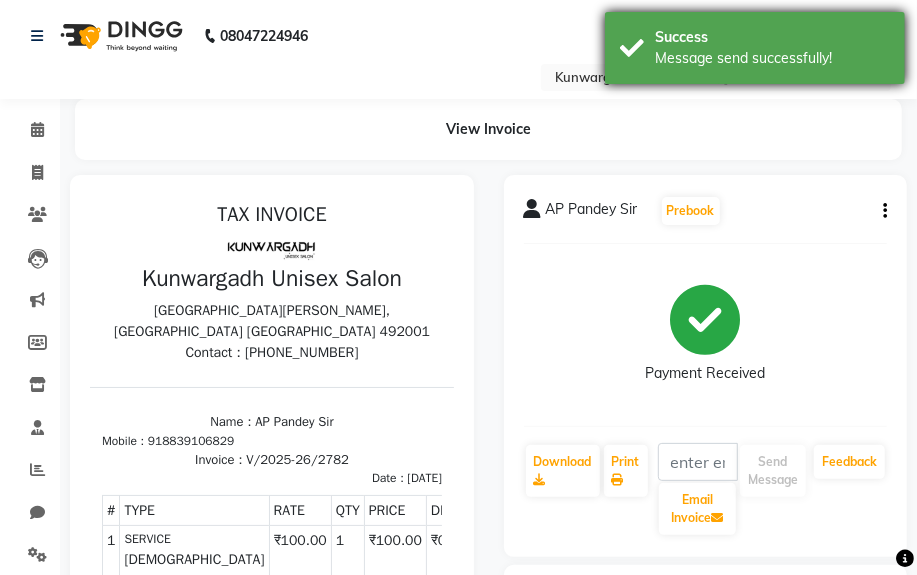click on "Success   Message send successfully!" at bounding box center (755, 48) 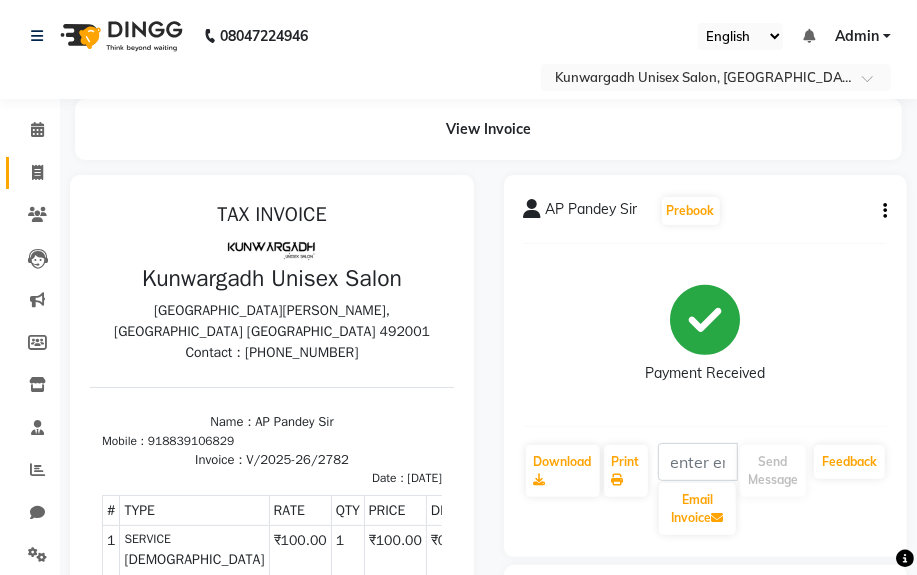 click on "Invoice" 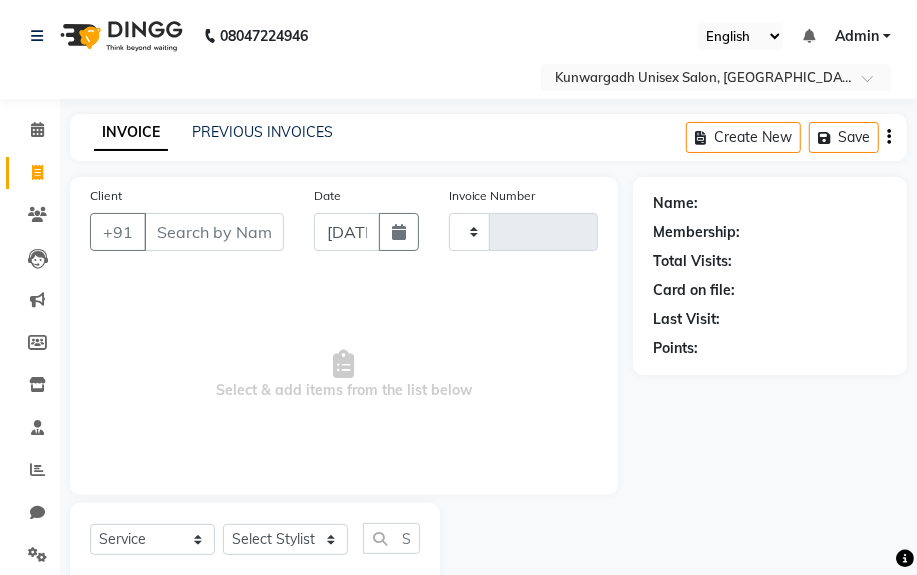 scroll, scrollTop: 52, scrollLeft: 0, axis: vertical 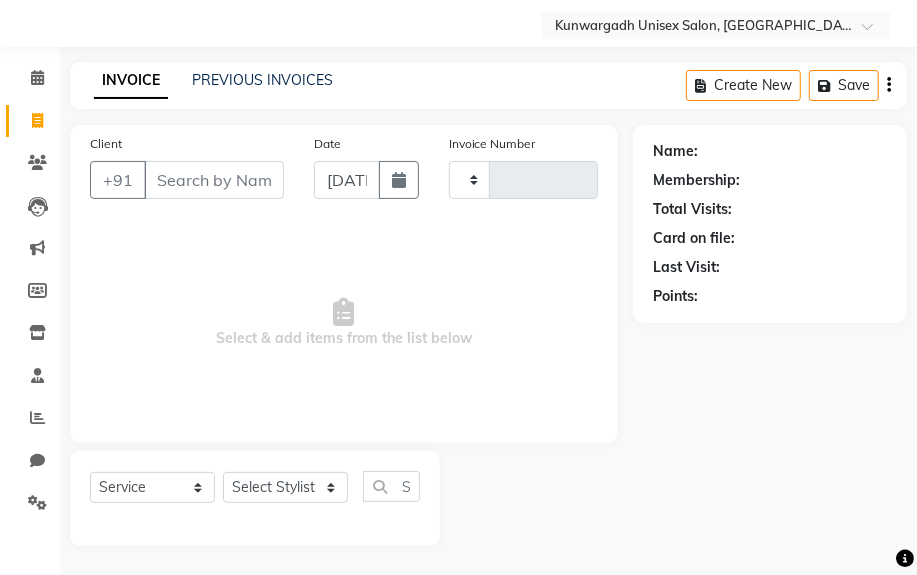 type on "2783" 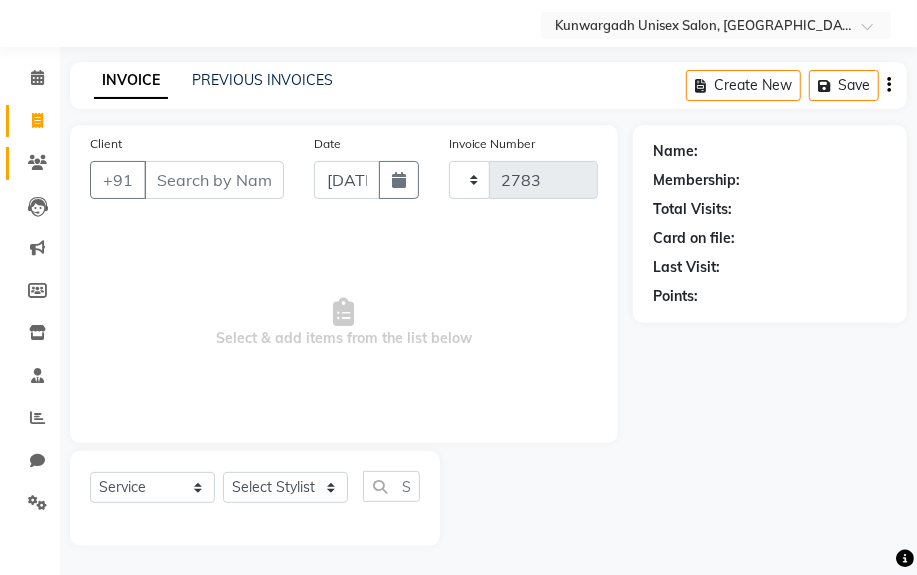select on "7931" 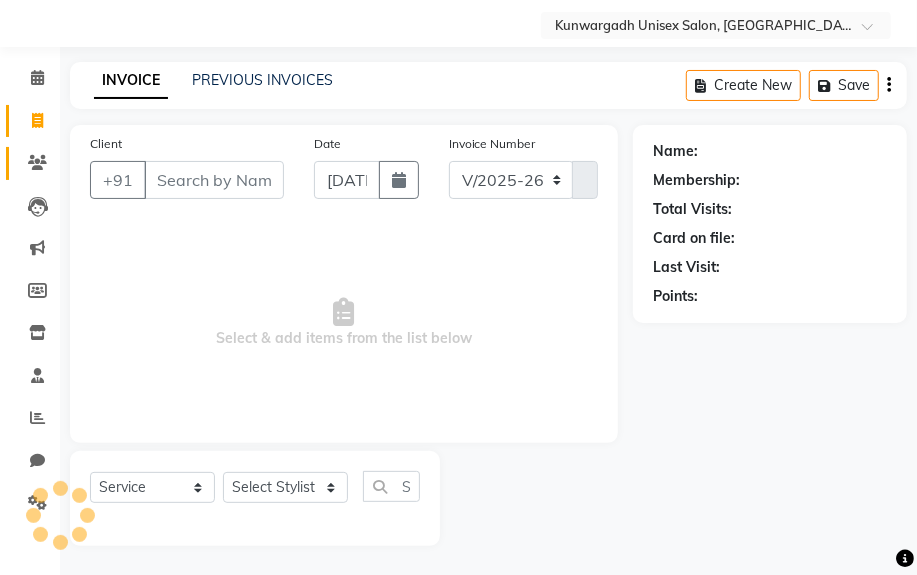 select on "product" 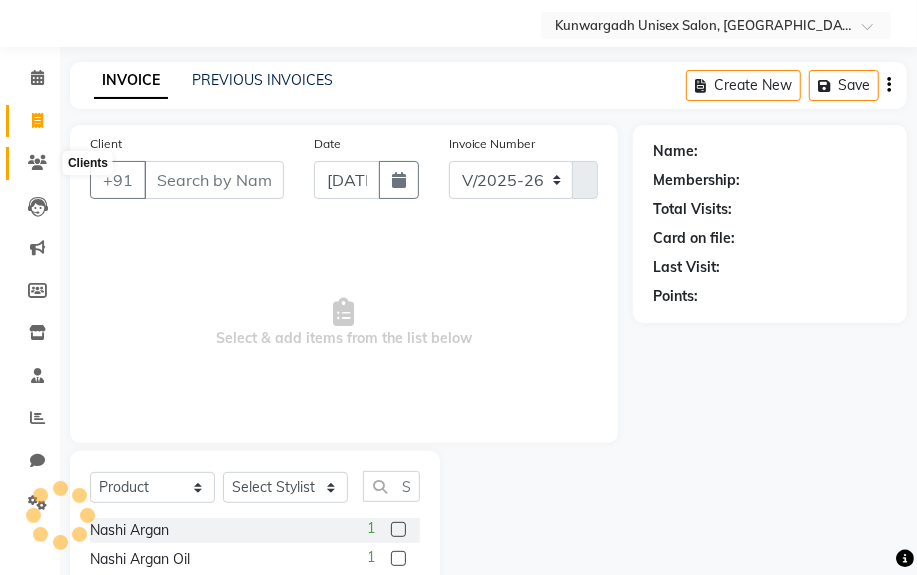 click 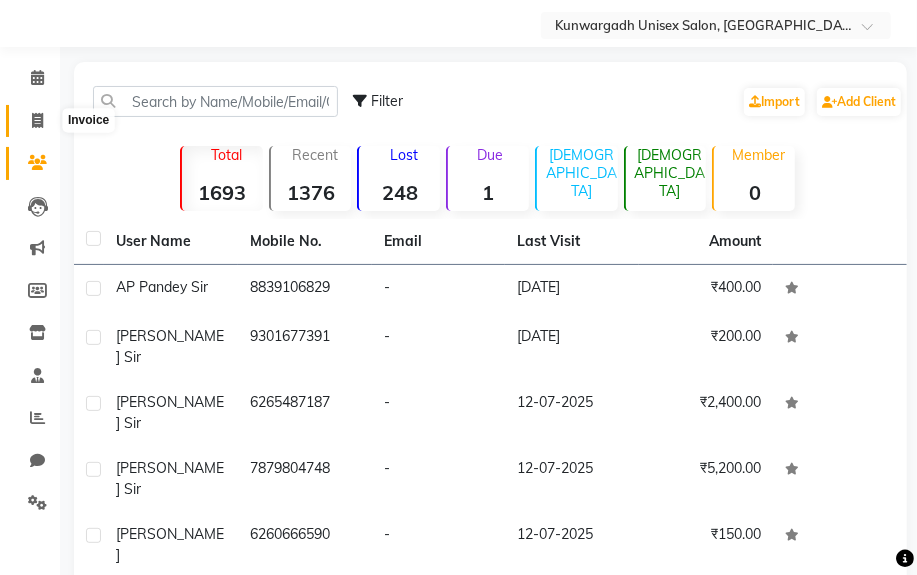click 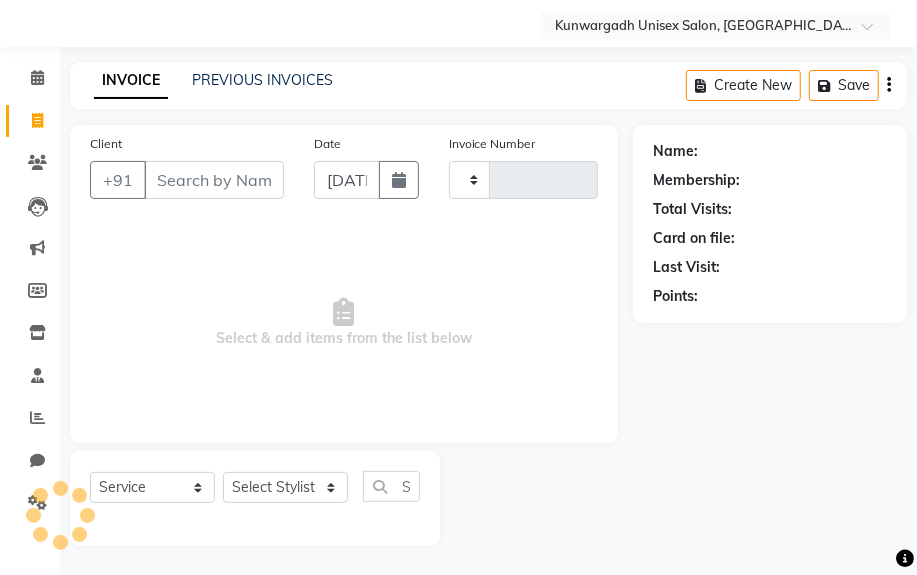 type on "2783" 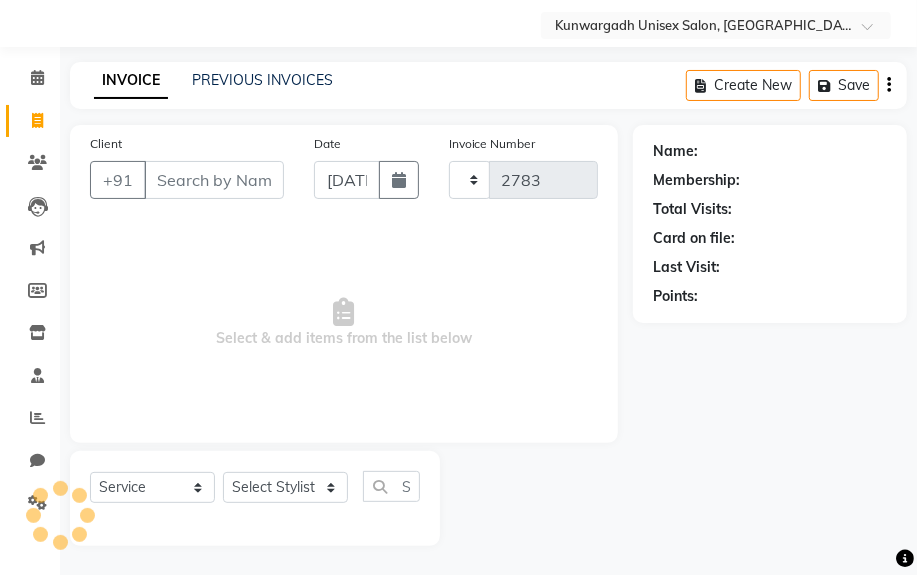 select on "7931" 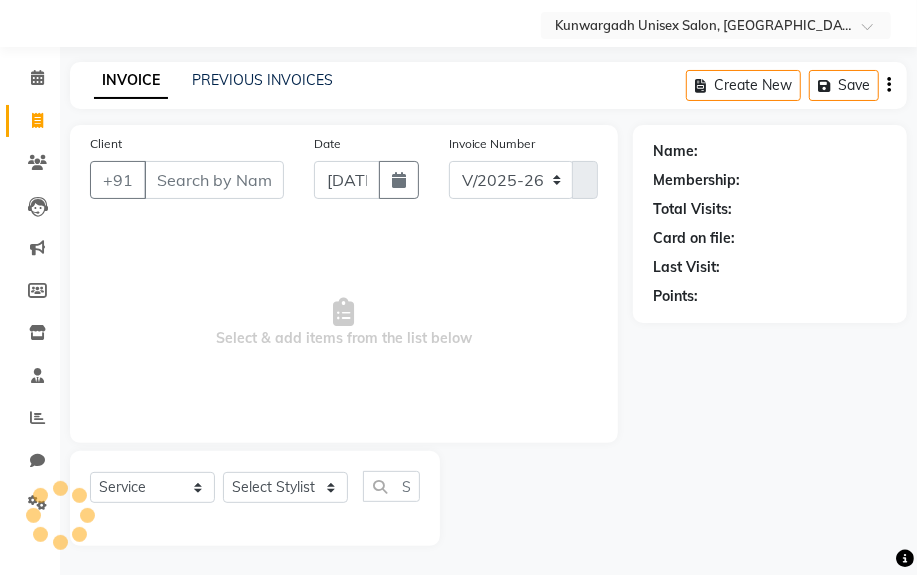 select on "product" 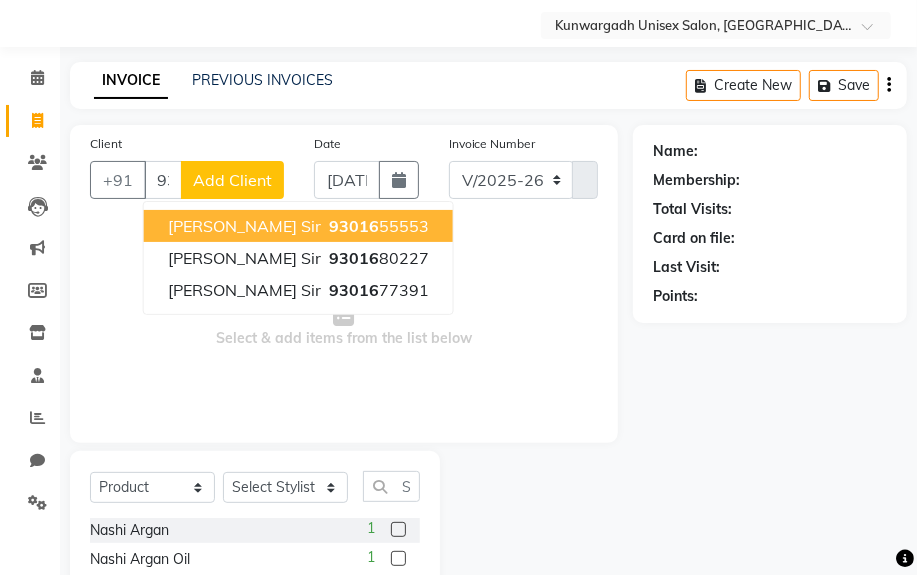 click on "[PERSON_NAME] Sir" at bounding box center [244, 226] 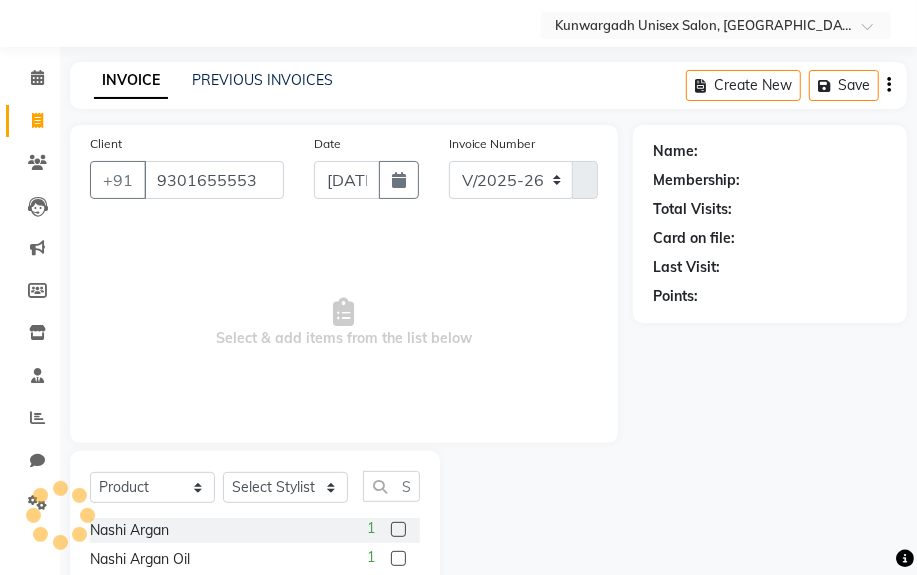 type on "9301655553" 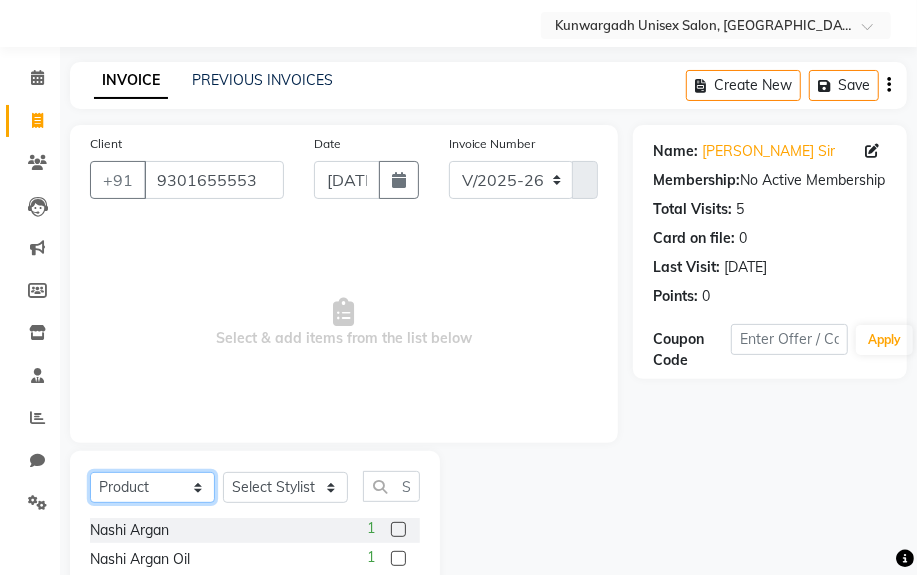 click on "Select  Service  Product  Membership  Package Voucher Prepaid Gift Card" 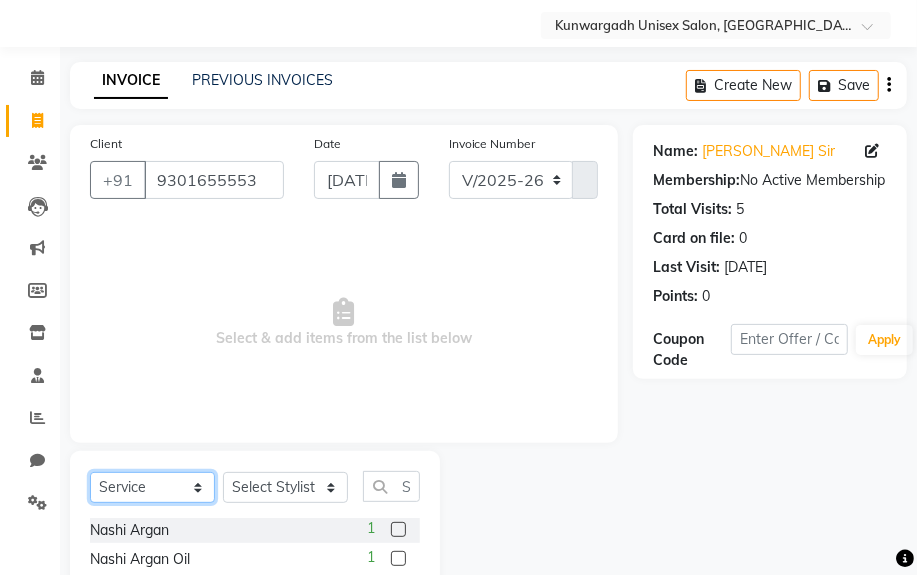 click on "Select  Service  Product  Membership  Package Voucher Prepaid Gift Card" 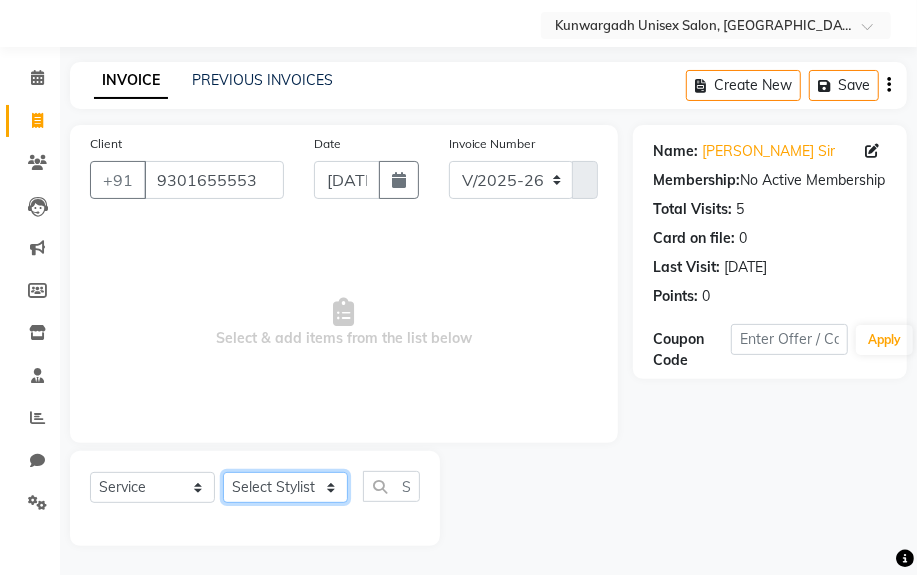 click on "Select Stylist [PERSON_NAME] Sir  Chiku [PERSON_NAME] [PERSON_NAME]  [PERSON_NAME]   [PERSON_NAME]  [PERSON_NAME]  [PERSON_NAME]" 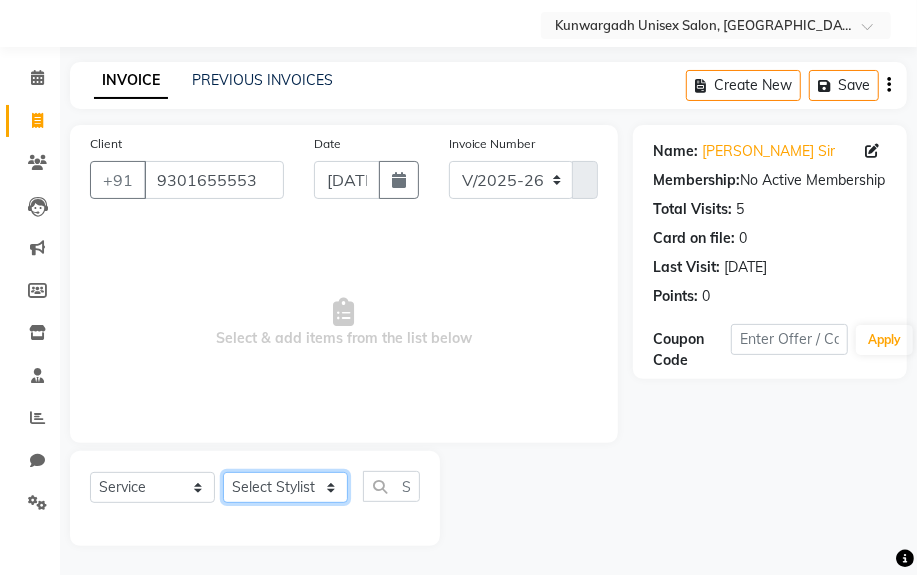 select on "82467" 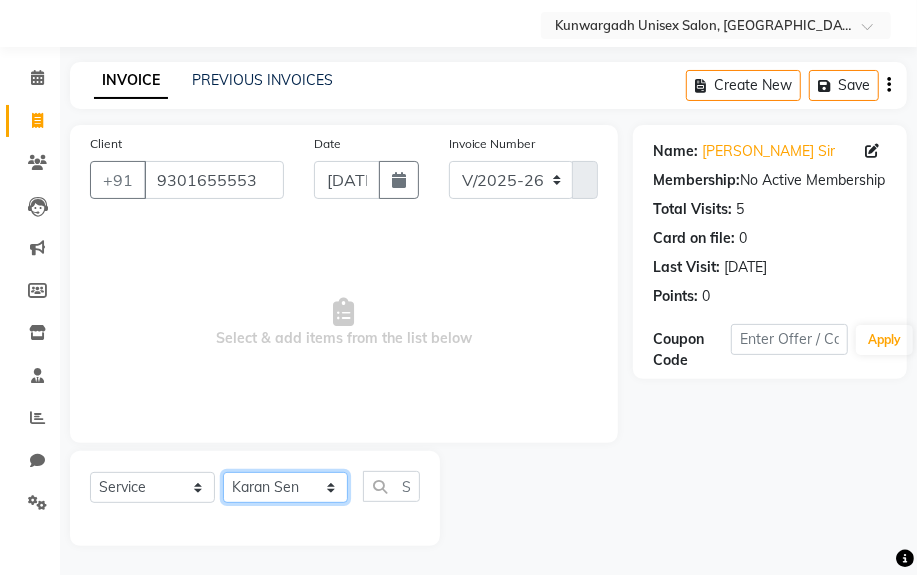 click on "Select Stylist [PERSON_NAME] Sir  Chiku [PERSON_NAME] [PERSON_NAME]  [PERSON_NAME]   [PERSON_NAME]  [PERSON_NAME]  [PERSON_NAME]" 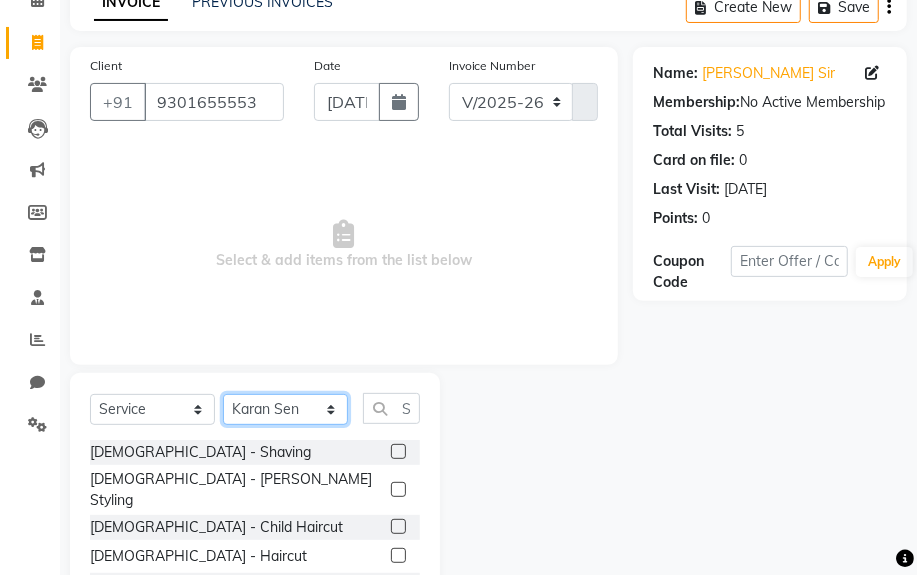 scroll, scrollTop: 252, scrollLeft: 0, axis: vertical 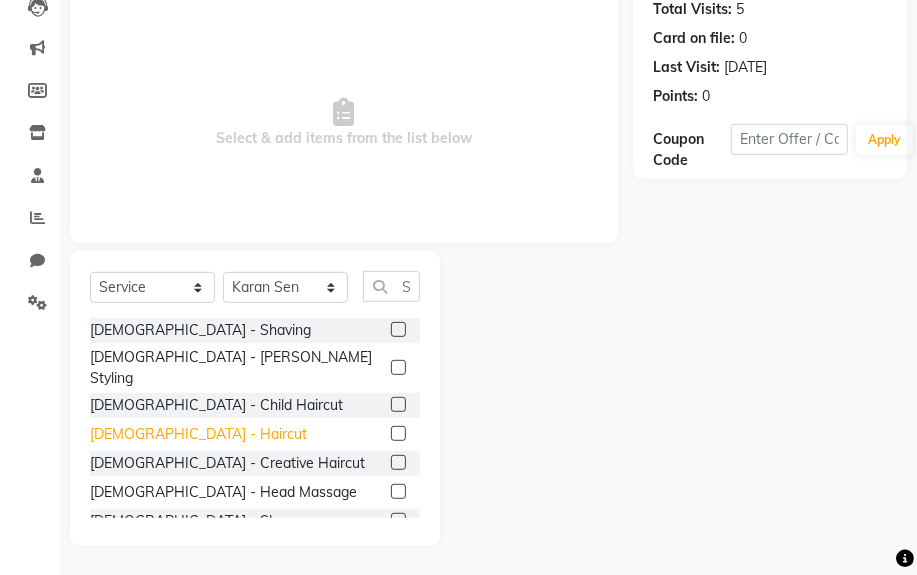 click on "[DEMOGRAPHIC_DATA] - Haircut" 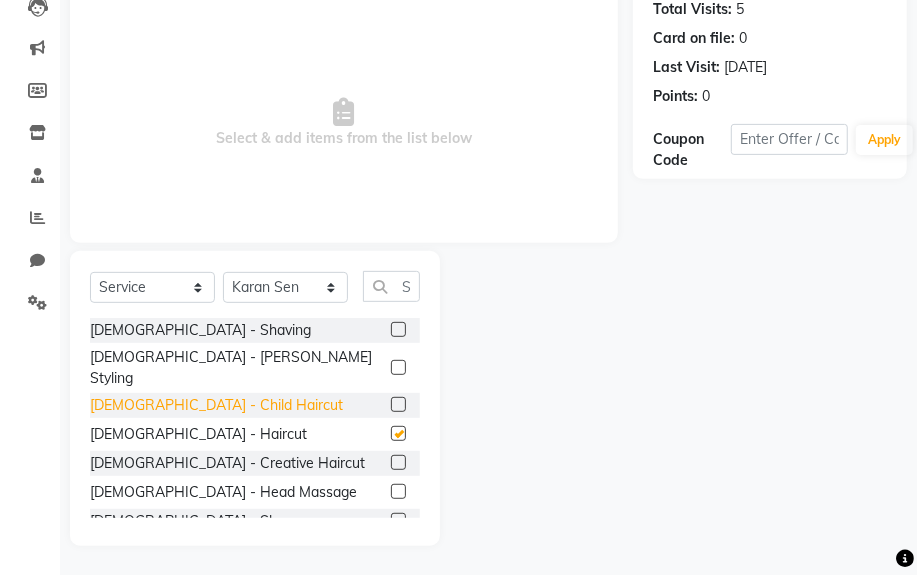 checkbox on "false" 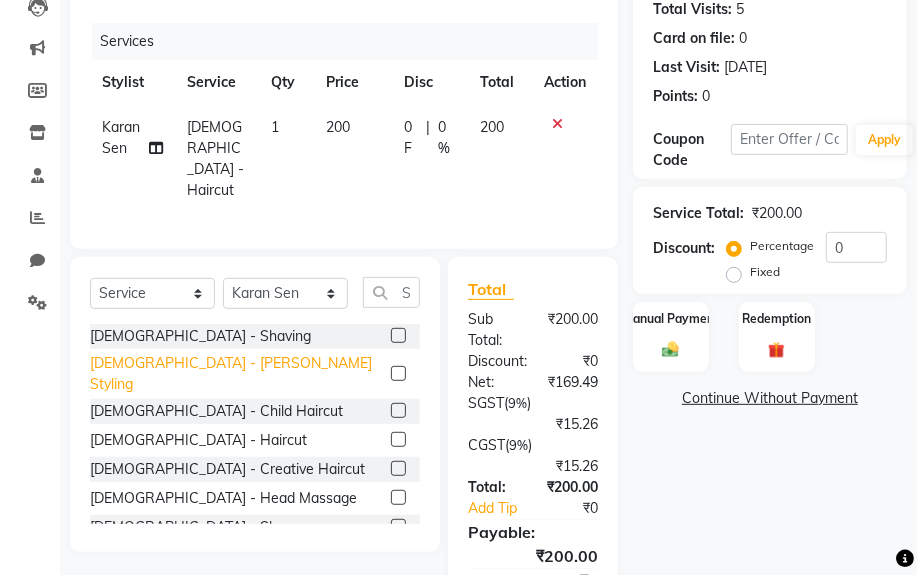 click on "[DEMOGRAPHIC_DATA] - [PERSON_NAME] Styling" 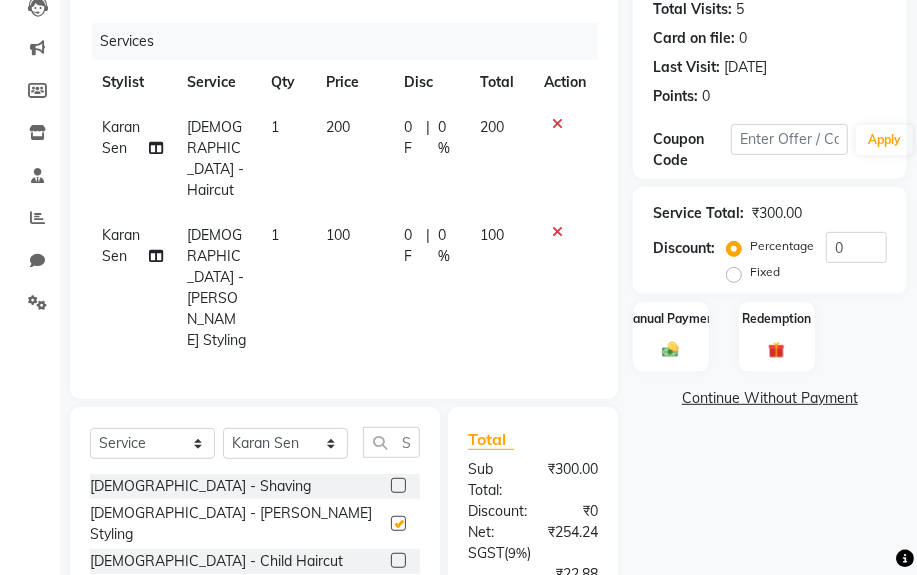 checkbox on "false" 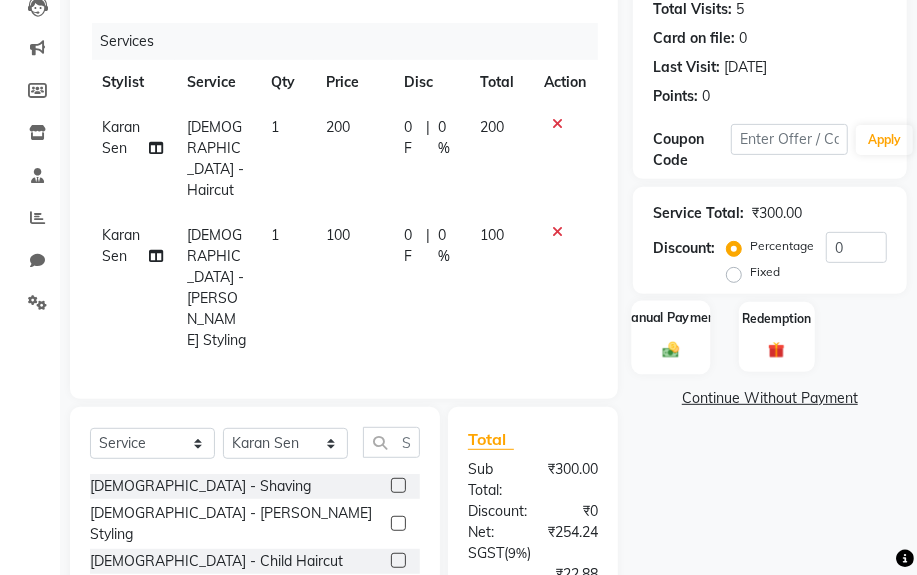 click on "Manual Payment" 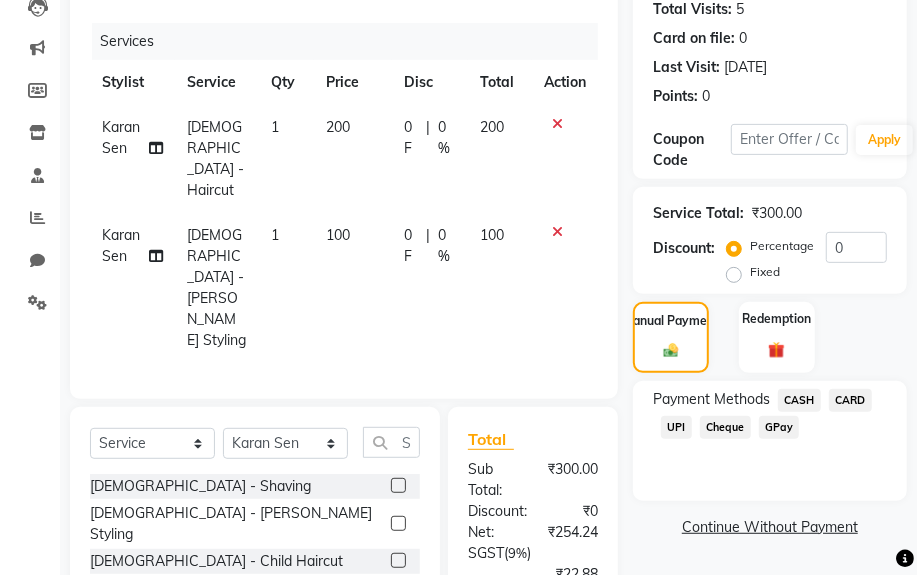 click on "UPI" 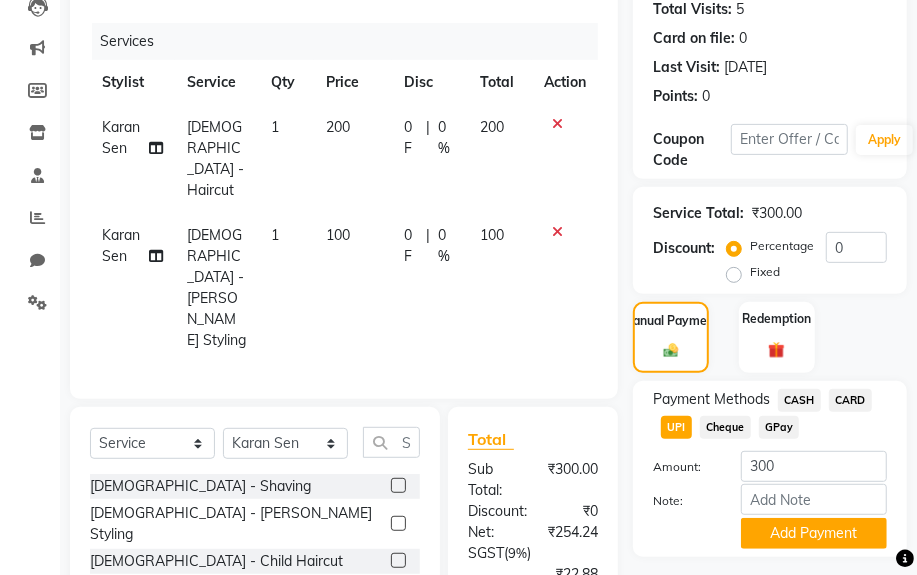click on "Payment Methods  CASH   CARD   UPI   Cheque   GPay  Amount: 300 Note: Add Payment" 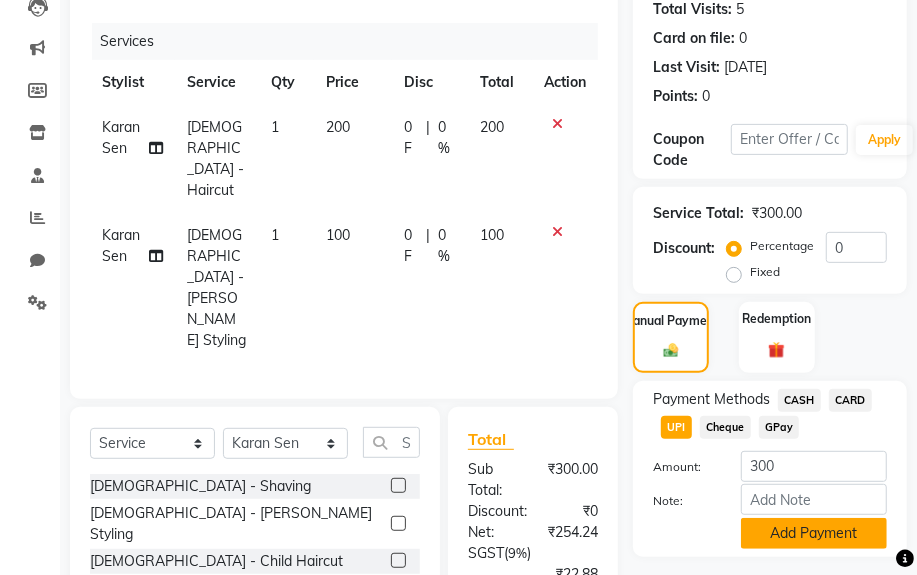 click on "Add Payment" 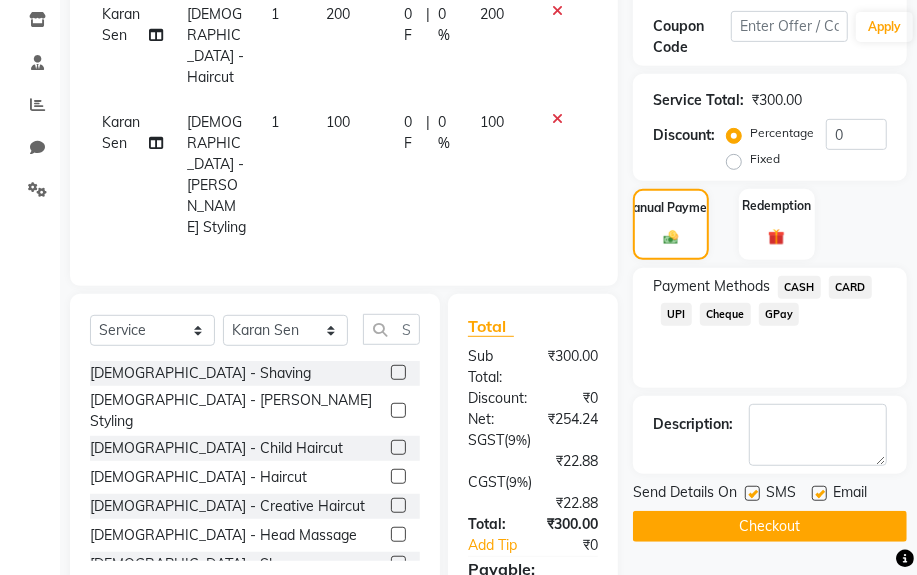 scroll, scrollTop: 511, scrollLeft: 0, axis: vertical 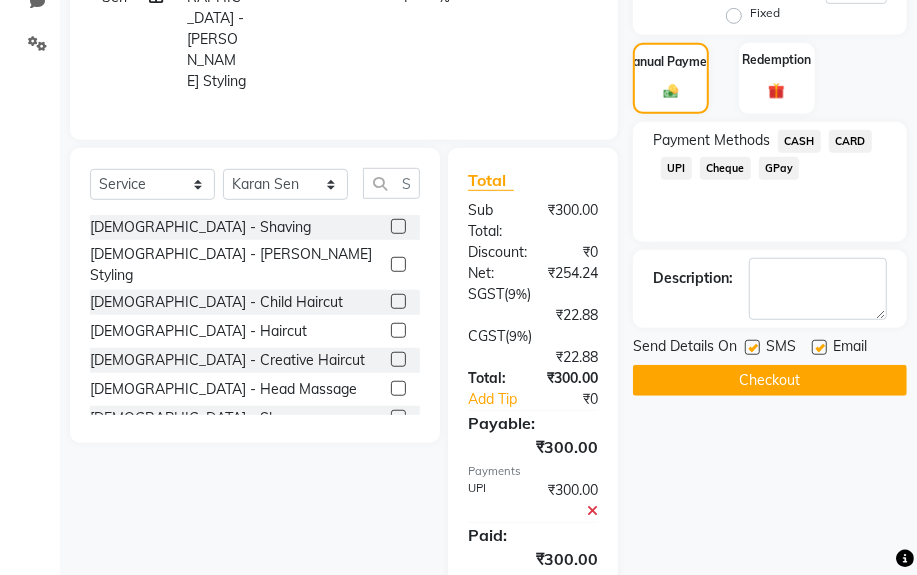 click on "Checkout" 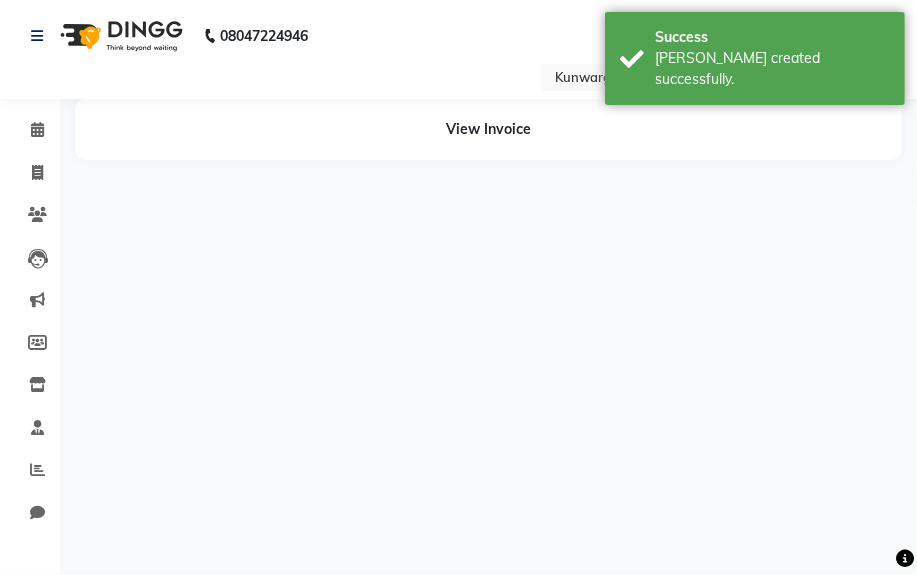 scroll, scrollTop: 0, scrollLeft: 0, axis: both 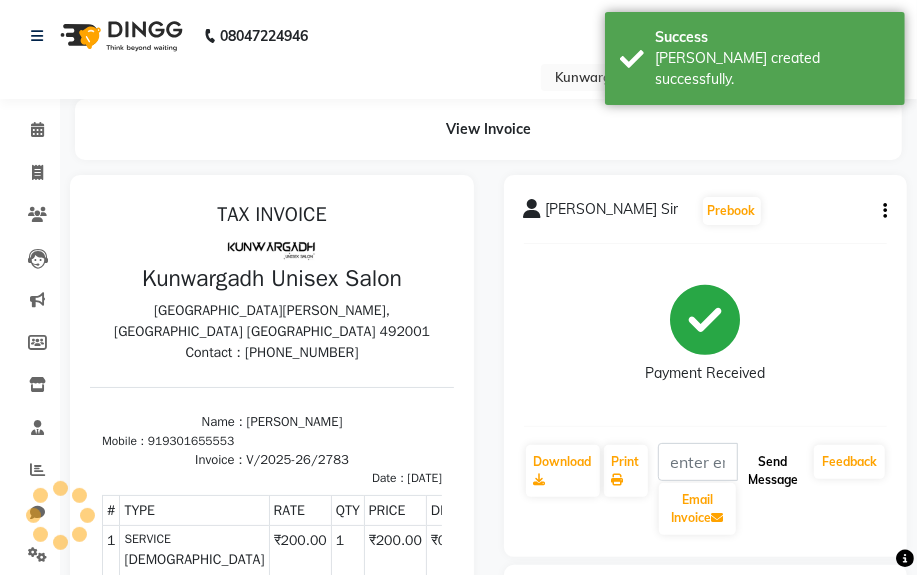 click on "Send Message" 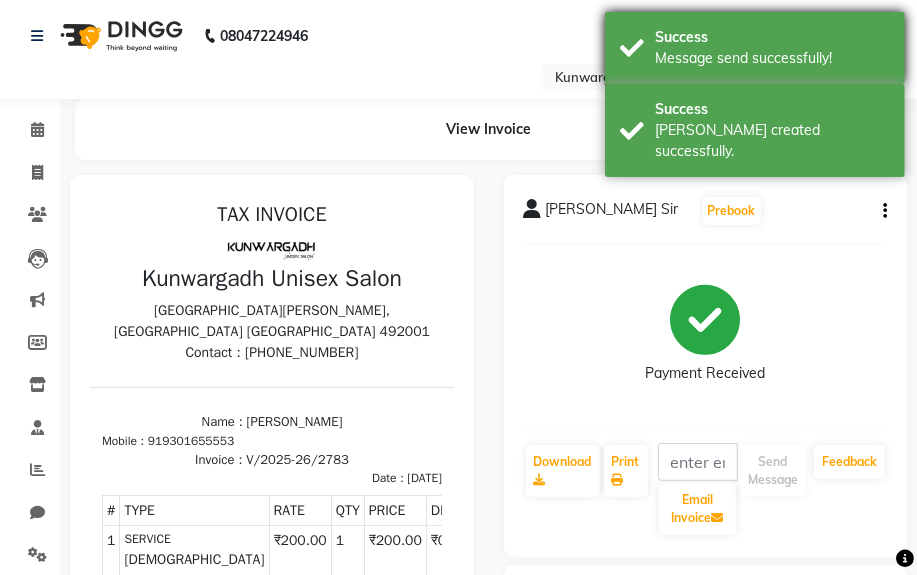 drag, startPoint x: 801, startPoint y: 136, endPoint x: 811, endPoint y: 70, distance: 66.75328 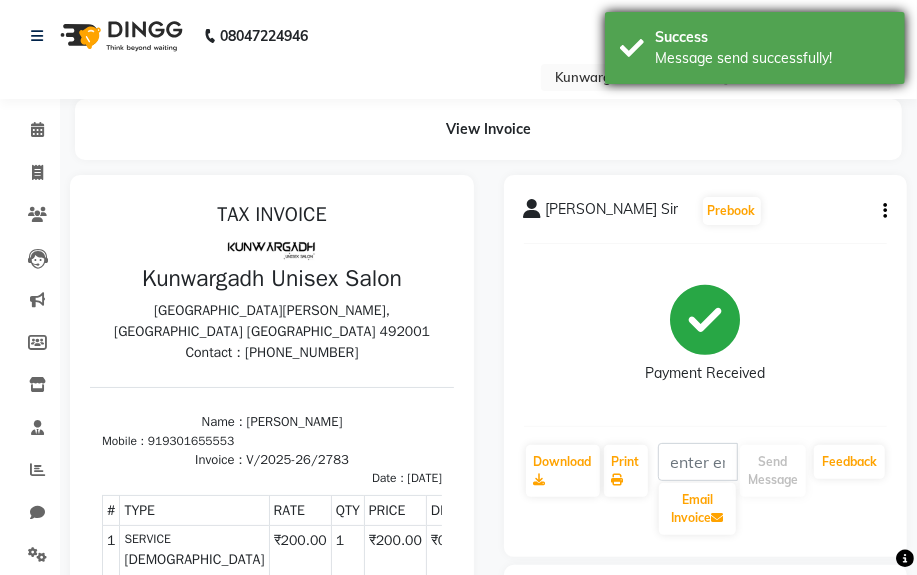click on "Message send successfully!" at bounding box center [772, 58] 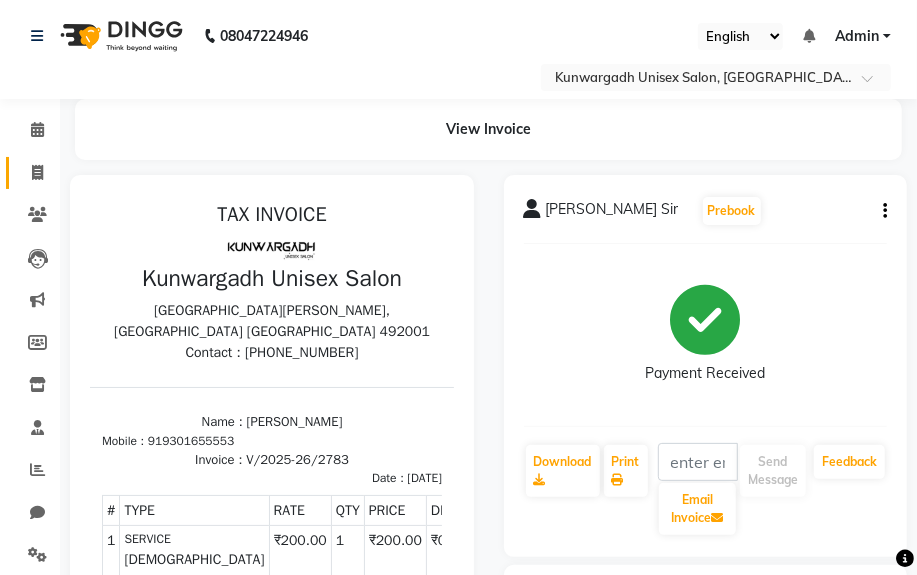 click on "Invoice" 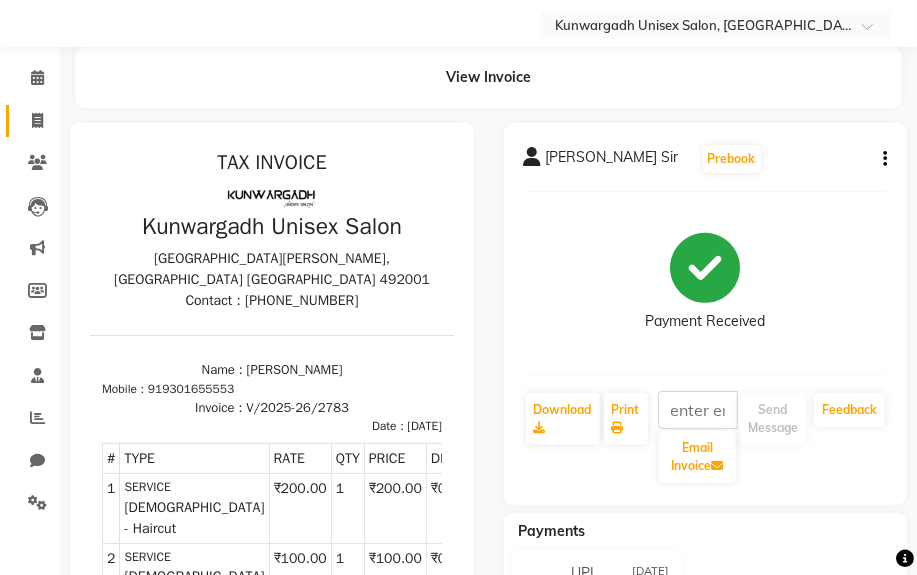 select on "service" 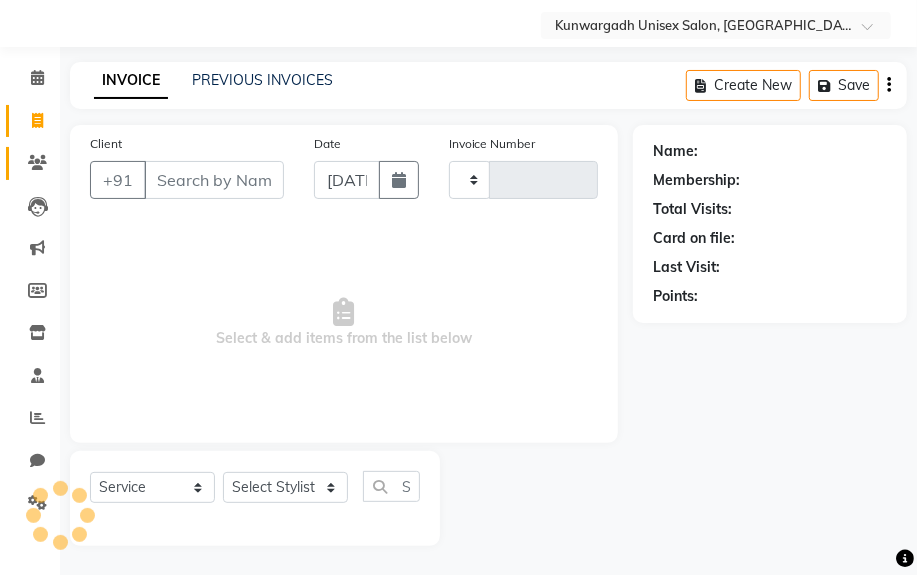 type on "2784" 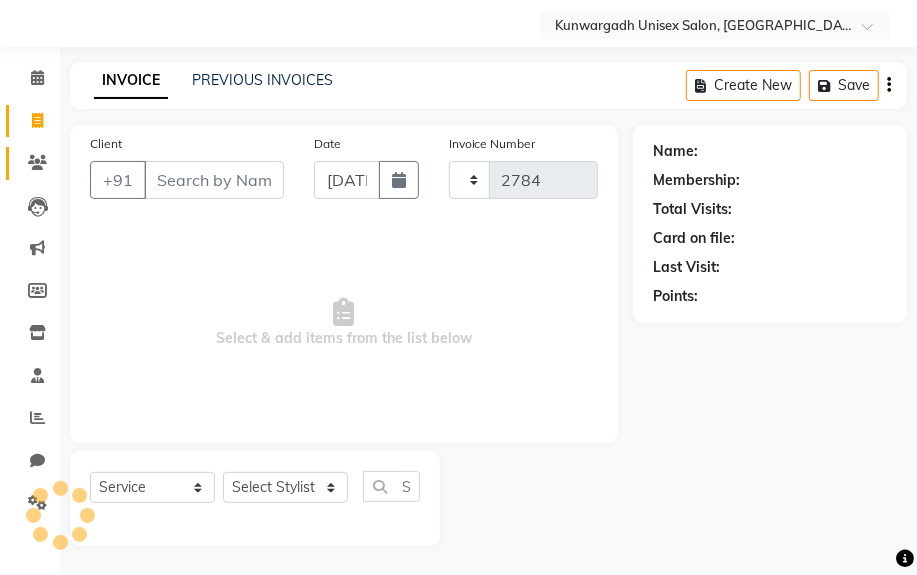select on "7931" 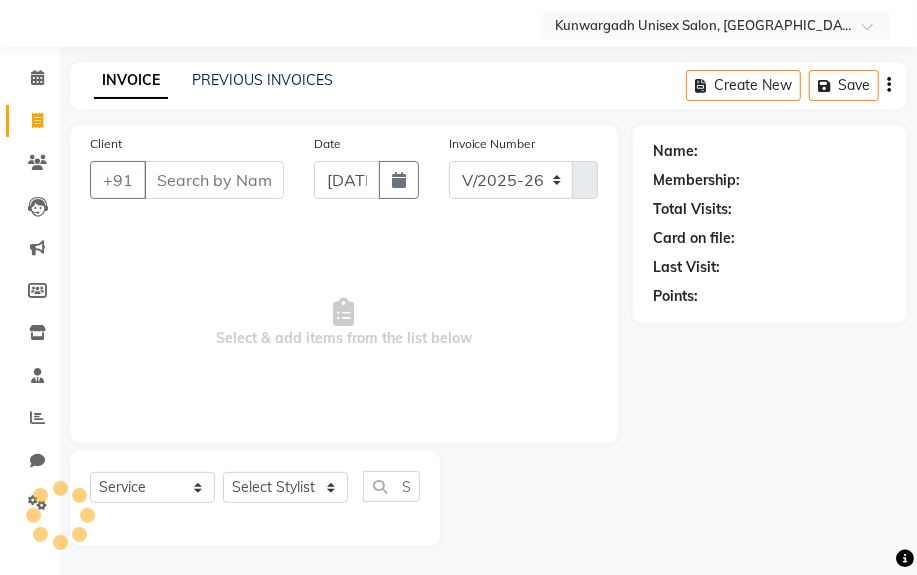 select on "product" 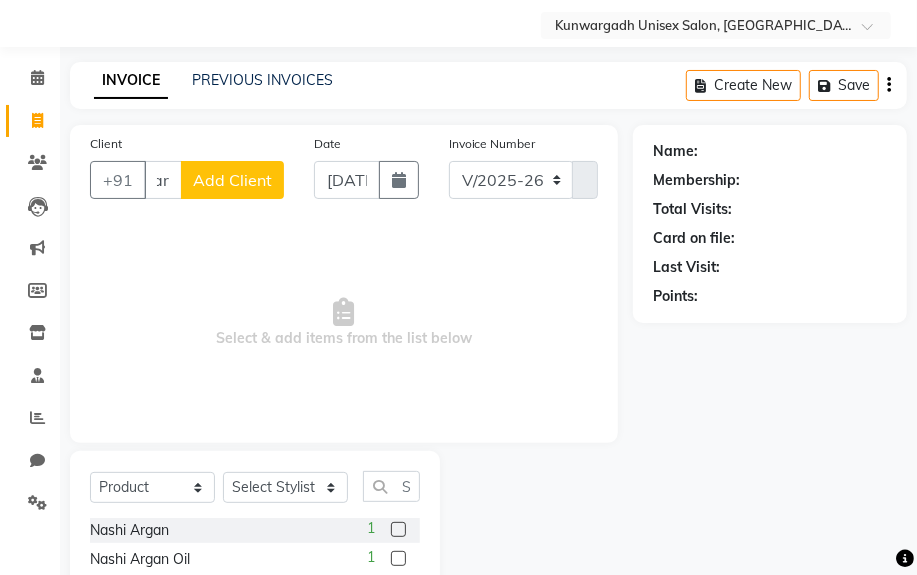 scroll, scrollTop: 0, scrollLeft: 23, axis: horizontal 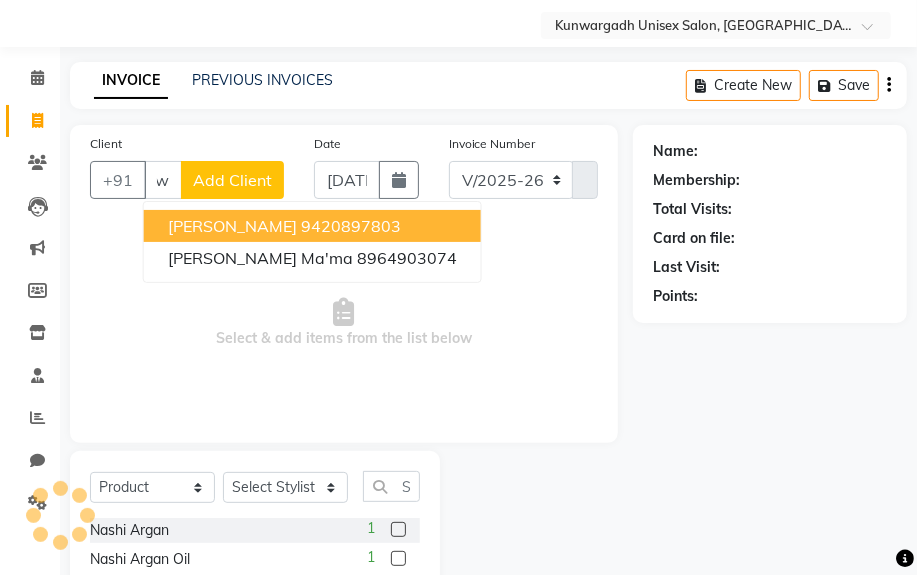 type on "S" 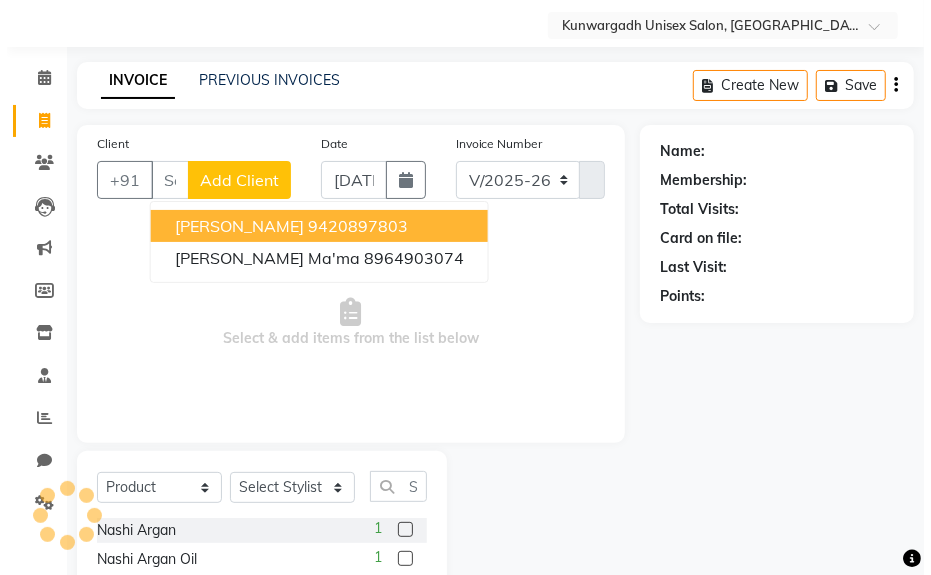 scroll, scrollTop: 0, scrollLeft: 0, axis: both 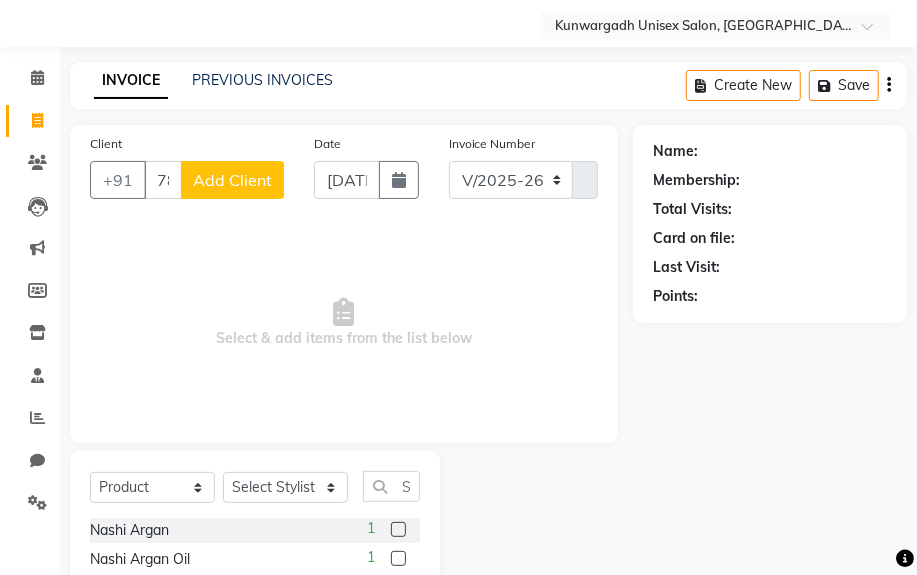 type on "7854886868" 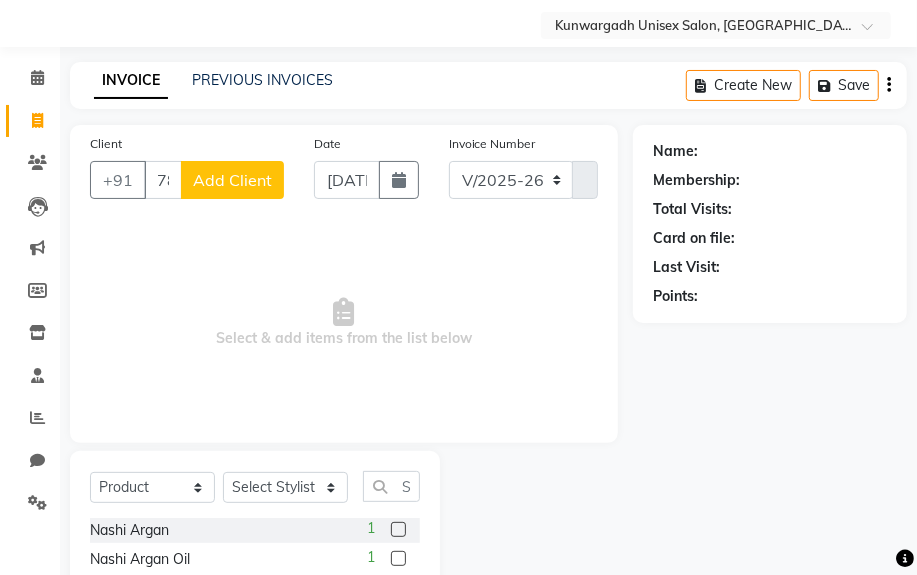 click on "Add Client" 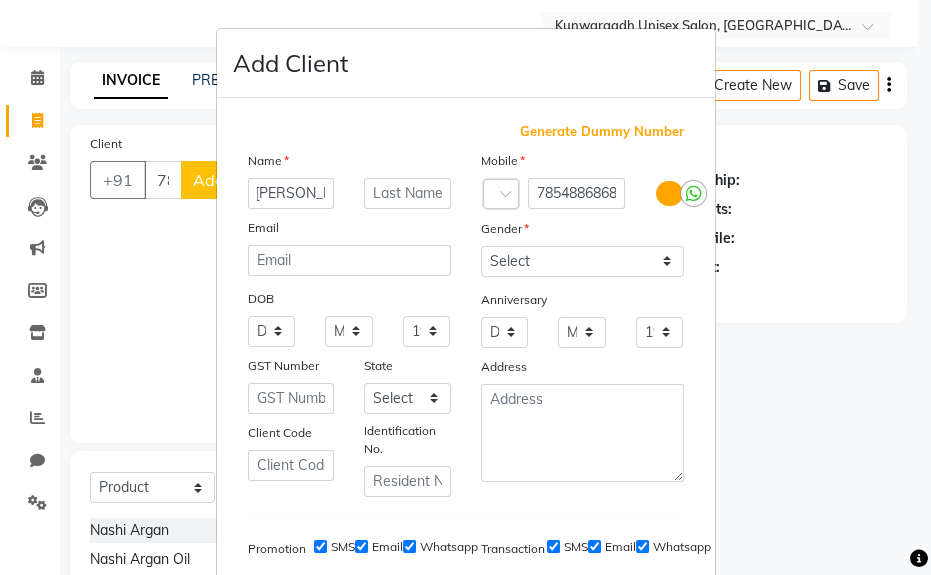 scroll, scrollTop: 0, scrollLeft: 6, axis: horizontal 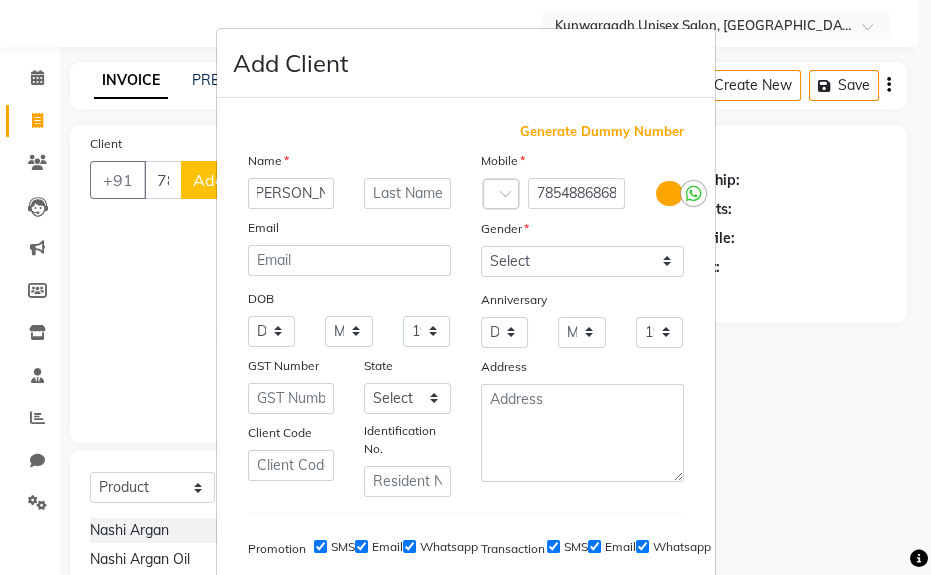 type on "[PERSON_NAME] Sir" 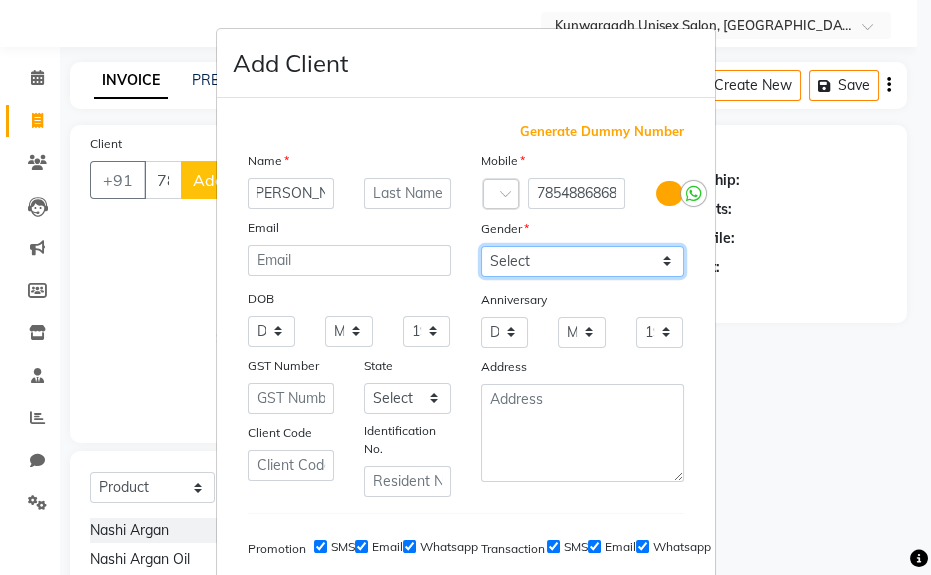 click on "Select [DEMOGRAPHIC_DATA] [DEMOGRAPHIC_DATA] Other Prefer Not To Say" at bounding box center (582, 261) 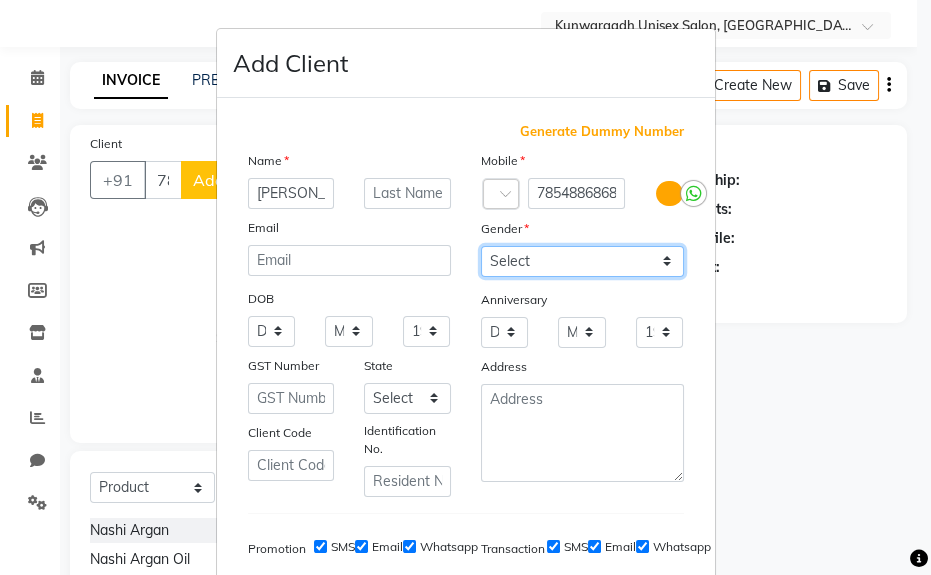 select on "[DEMOGRAPHIC_DATA]" 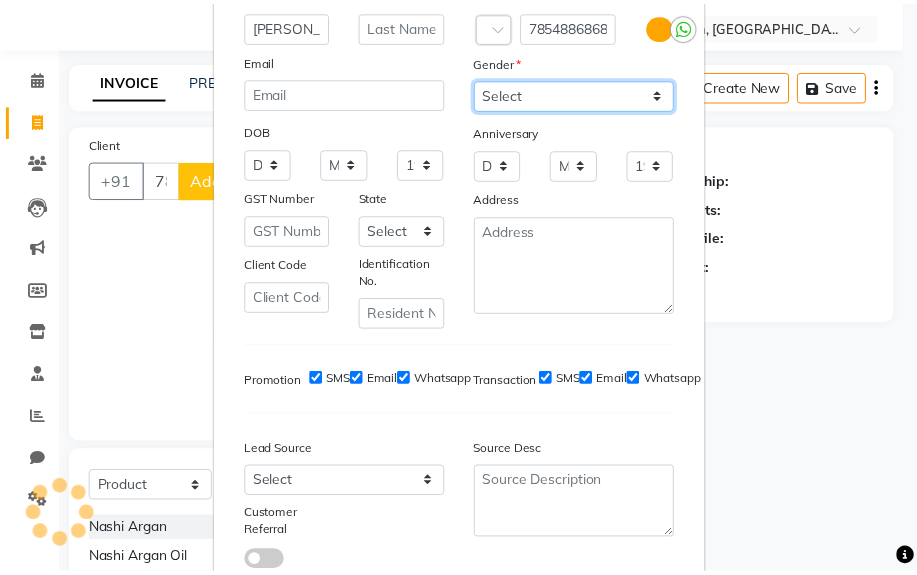 scroll, scrollTop: 308, scrollLeft: 0, axis: vertical 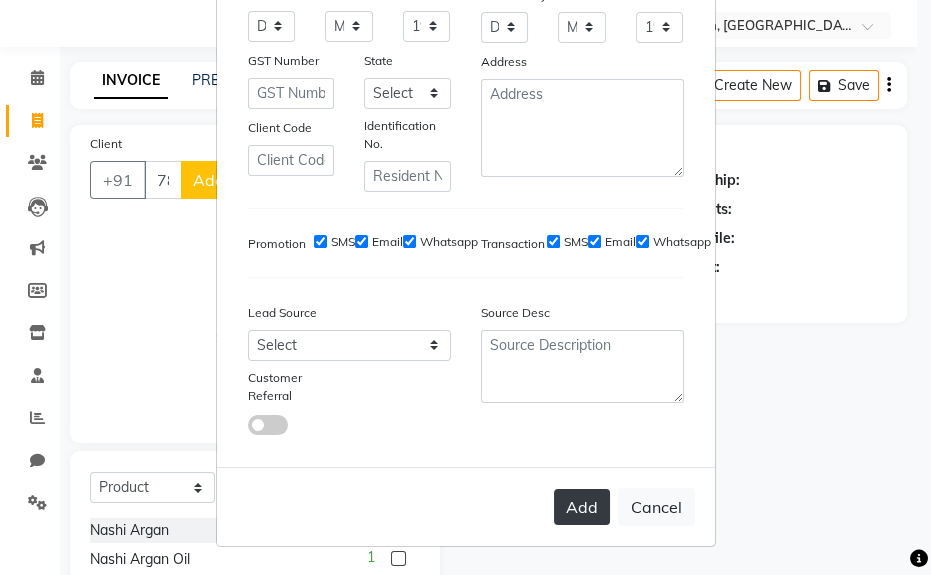 click on "Add" at bounding box center [582, 507] 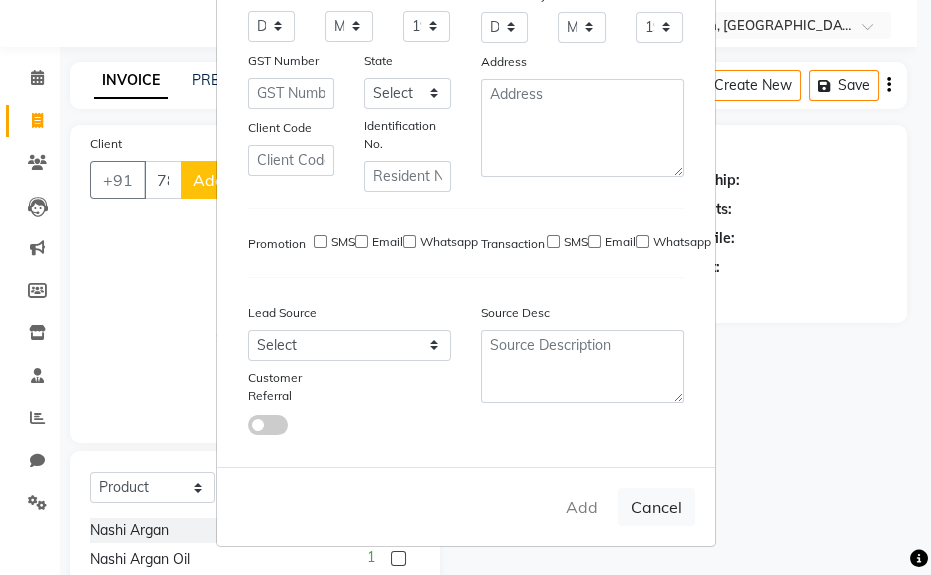 type 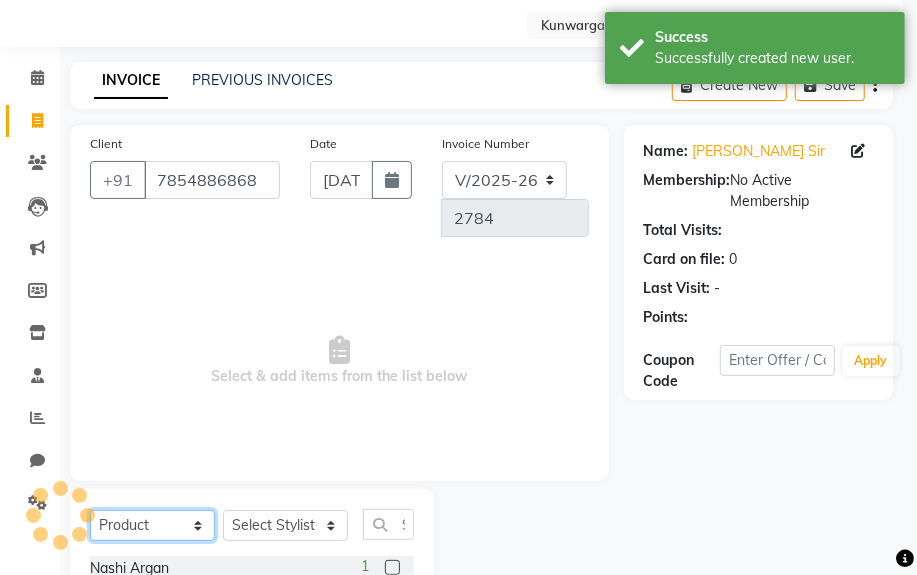 click on "Select  Service  Product  Membership  Package Voucher Prepaid Gift Card" 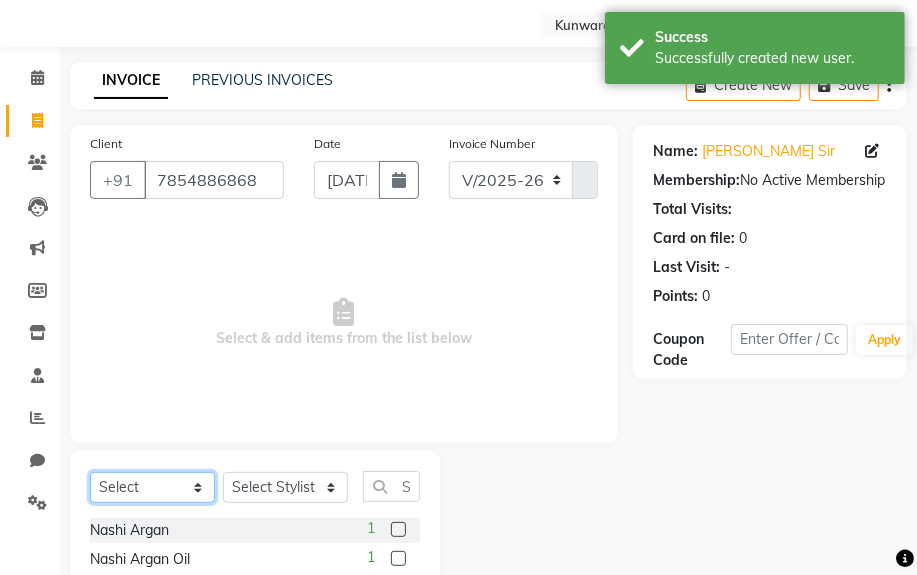 click on "Select  Service  Product  Membership  Package Voucher Prepaid Gift Card" 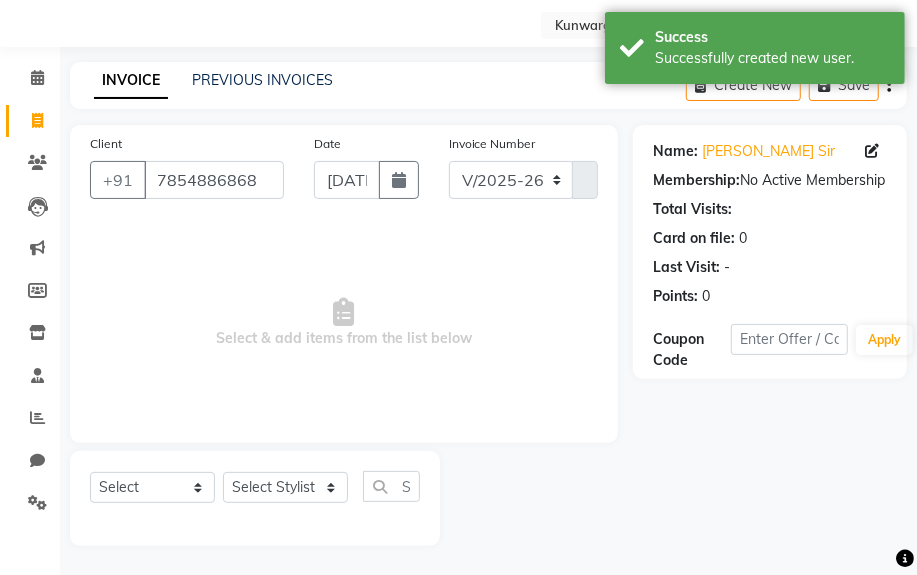 click on "Select  Service  Product  Membership  Package Voucher Prepaid Gift Card  Select Stylist [PERSON_NAME] Sir  Chiku [PERSON_NAME] [PERSON_NAME]  [PERSON_NAME]   [PERSON_NAME]  [PERSON_NAME]  [PERSON_NAME]" 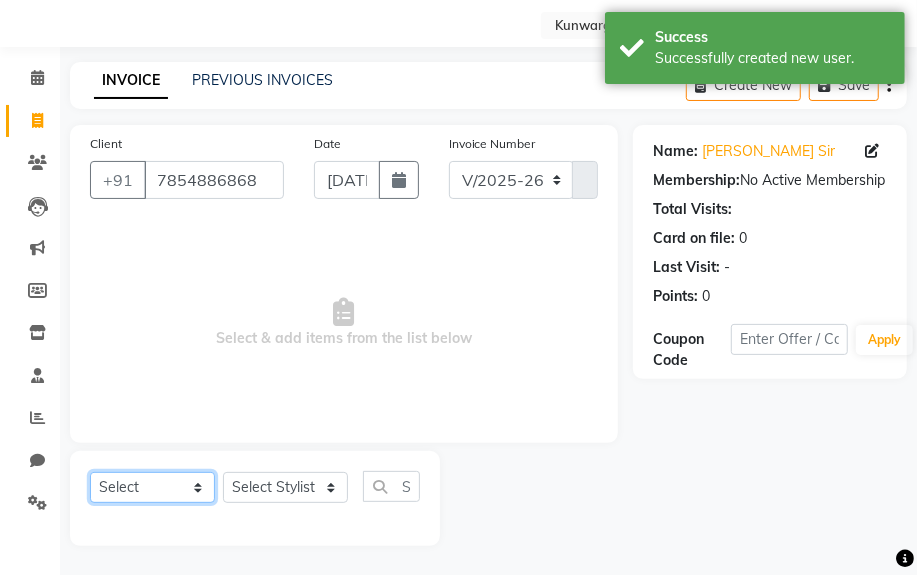 click on "Select  Service  Product  Membership  Package Voucher Prepaid Gift Card" 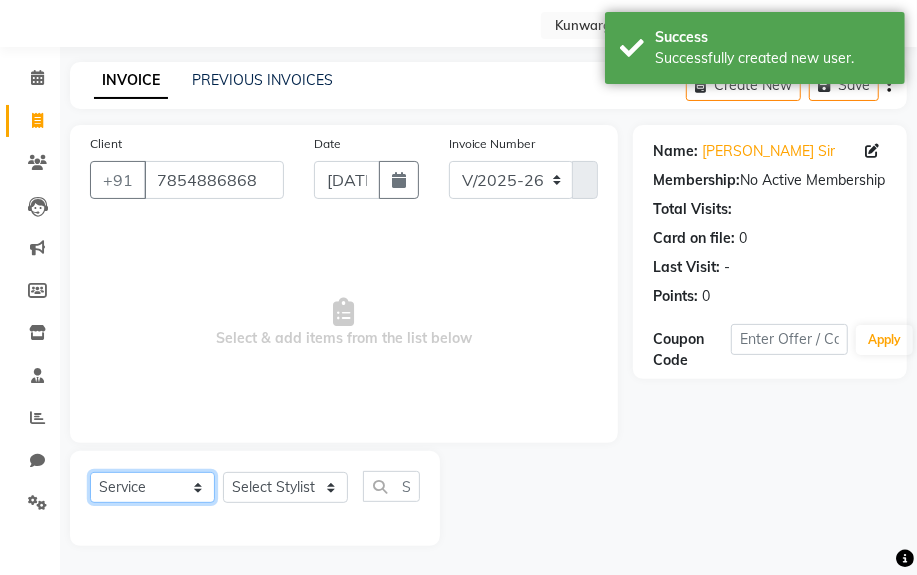 click on "Select  Service  Product  Membership  Package Voucher Prepaid Gift Card" 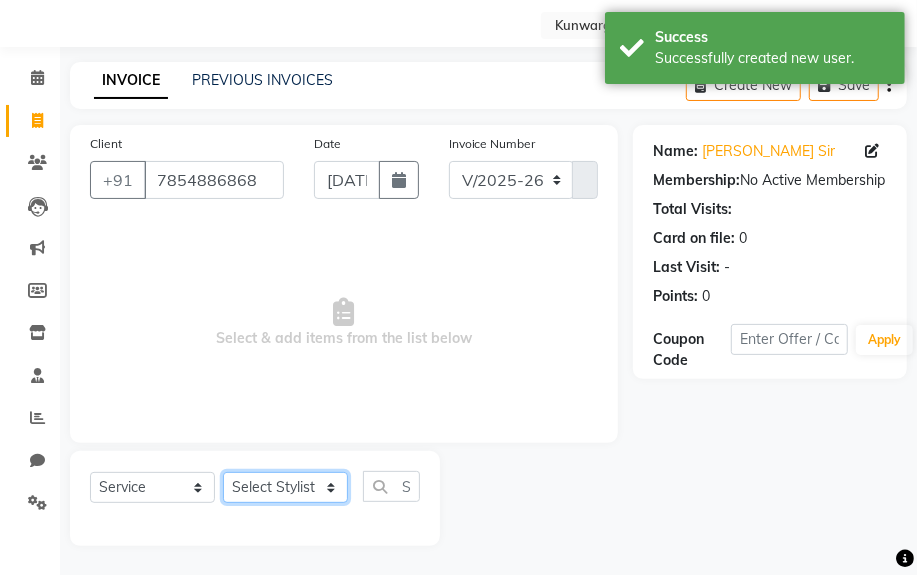 click on "Select Stylist [PERSON_NAME] Sir  Chiku [PERSON_NAME] [PERSON_NAME]  [PERSON_NAME]   [PERSON_NAME]  [PERSON_NAME]  [PERSON_NAME]" 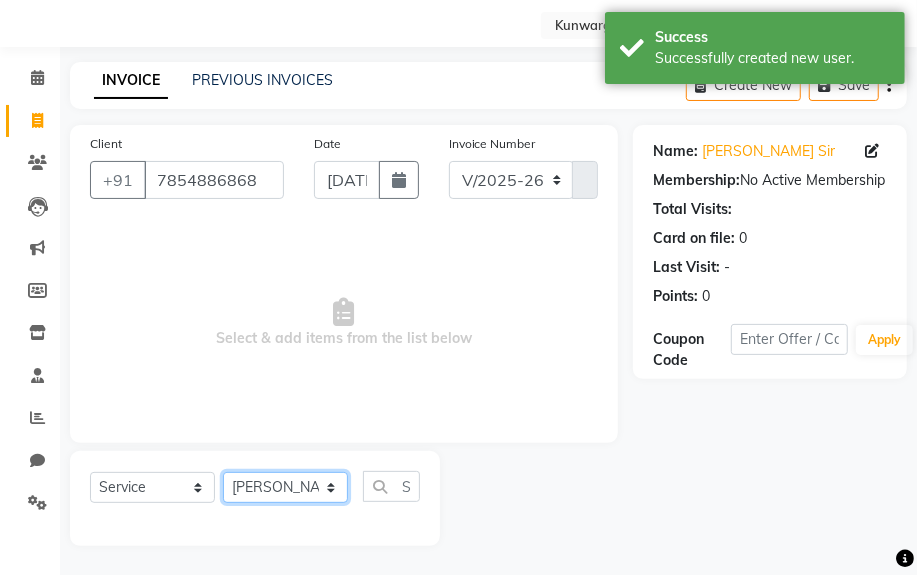 click on "Select Stylist [PERSON_NAME] Sir  Chiku [PERSON_NAME] [PERSON_NAME]  [PERSON_NAME]   [PERSON_NAME]  [PERSON_NAME]  [PERSON_NAME]" 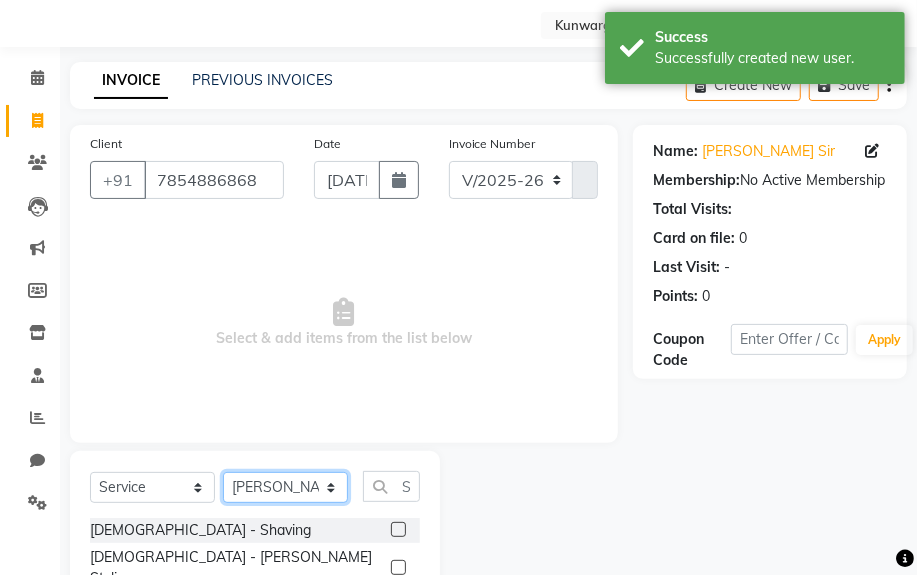 scroll, scrollTop: 252, scrollLeft: 0, axis: vertical 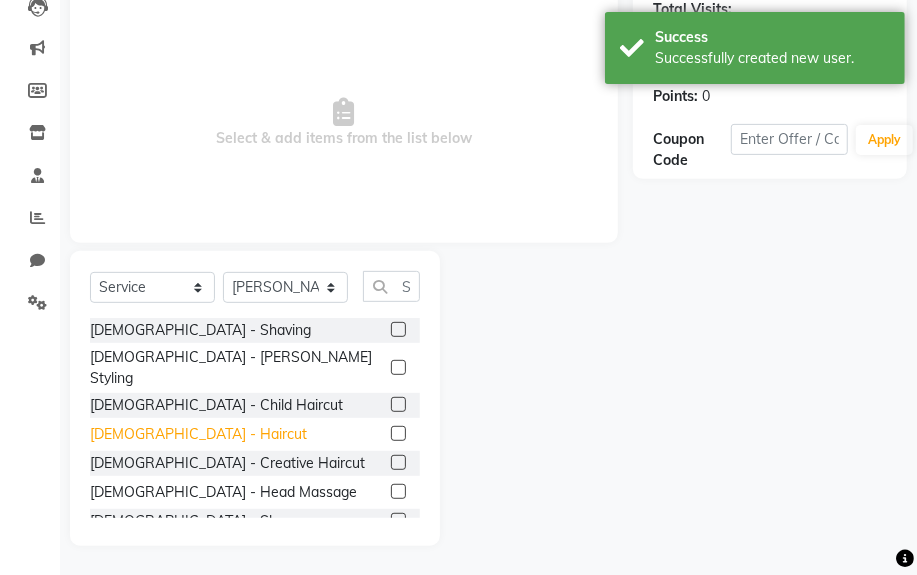 click on "[DEMOGRAPHIC_DATA] - Haircut" 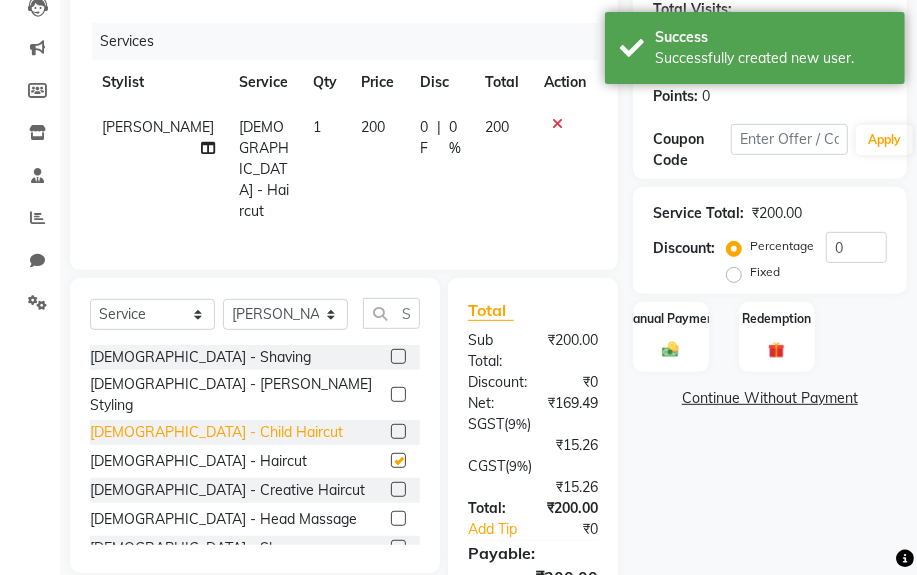 checkbox on "false" 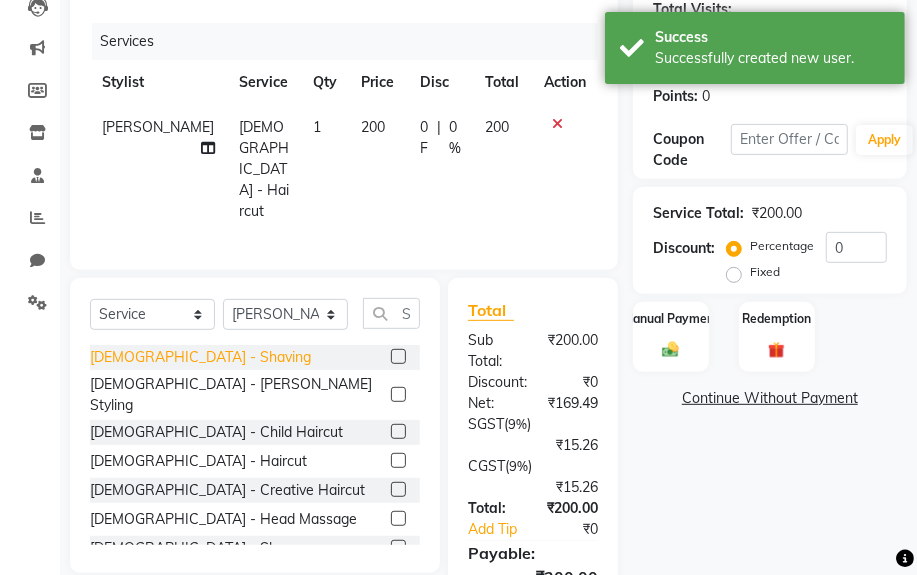 click on "[DEMOGRAPHIC_DATA] - Shaving" 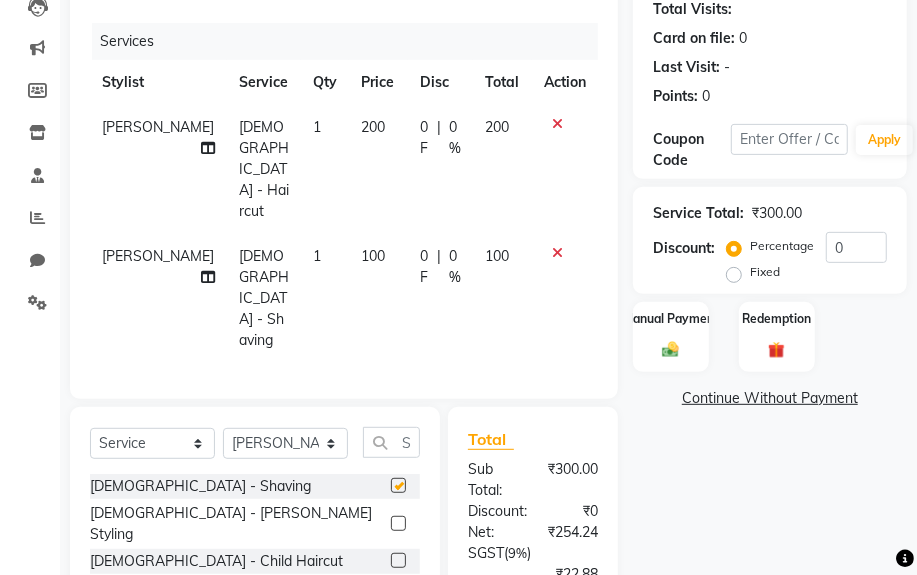 checkbox on "false" 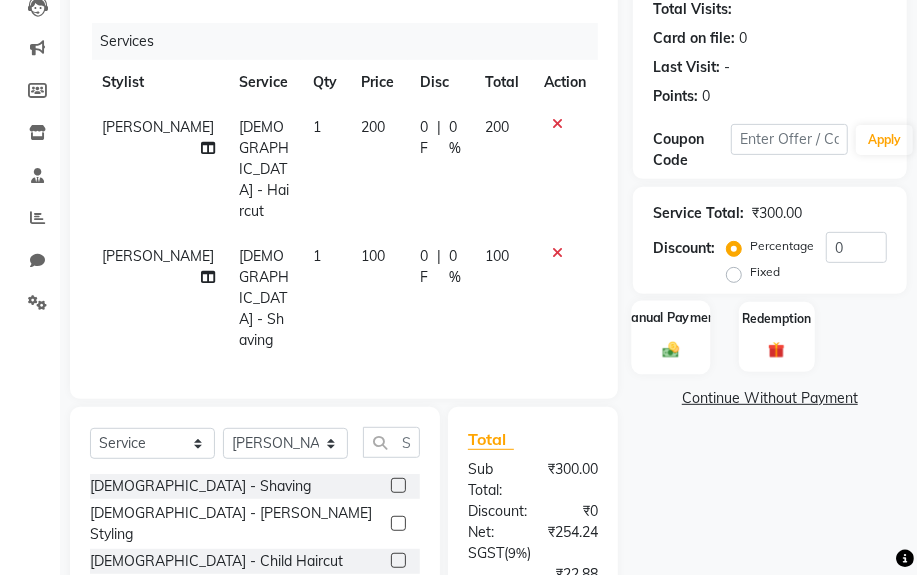 click on "Manual Payment" 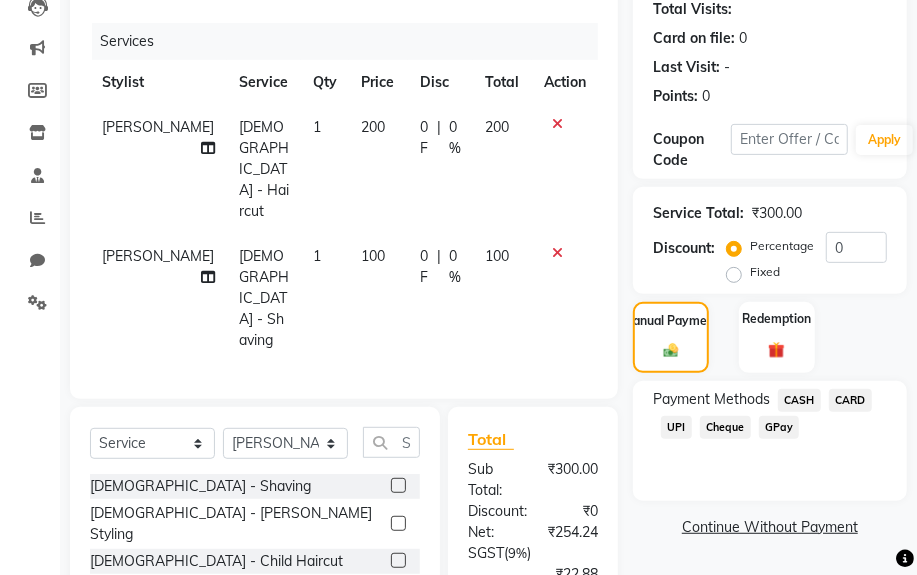 click on "UPI" 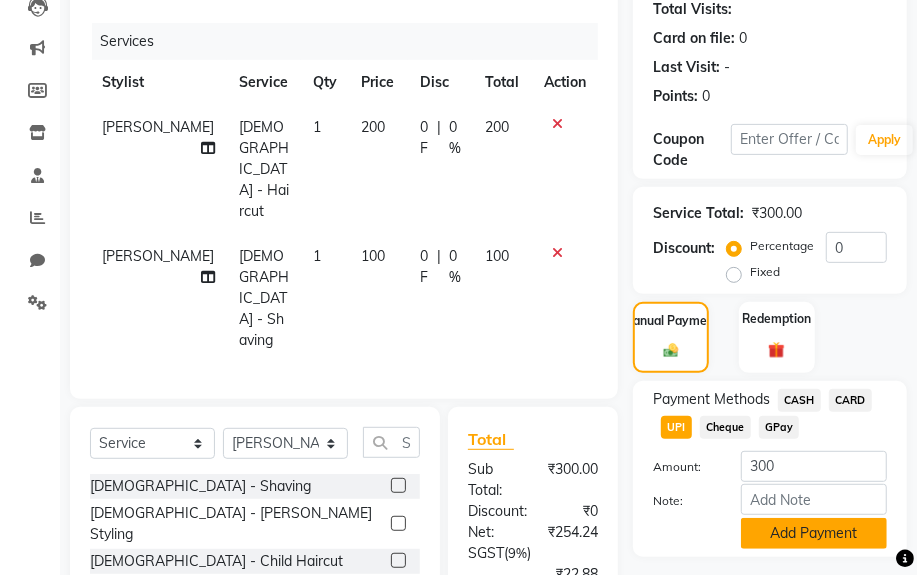 click on "Add Payment" 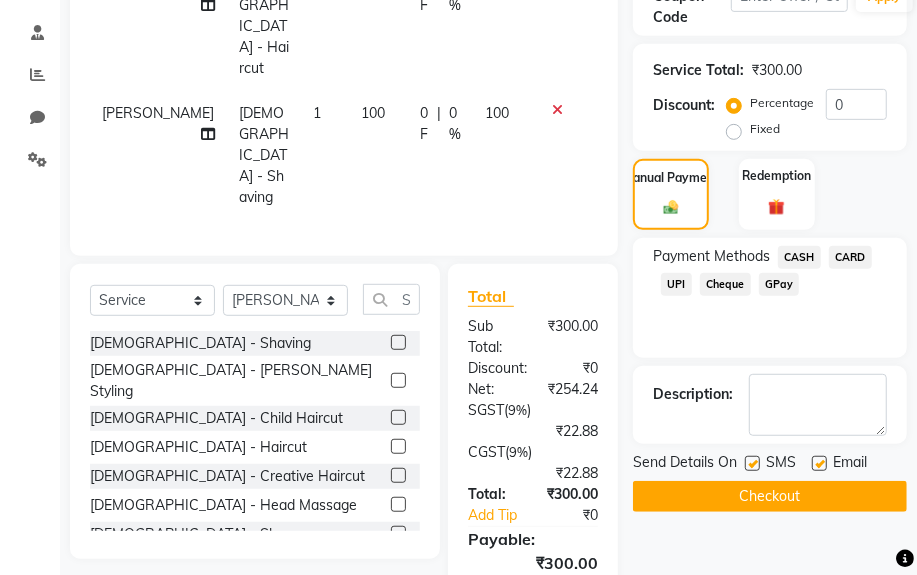 scroll, scrollTop: 490, scrollLeft: 0, axis: vertical 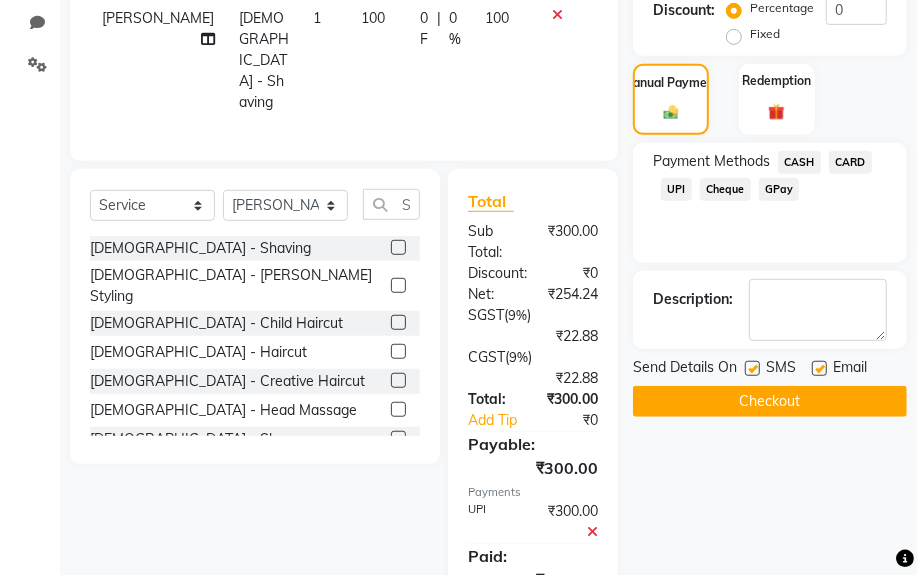 click on "Checkout" 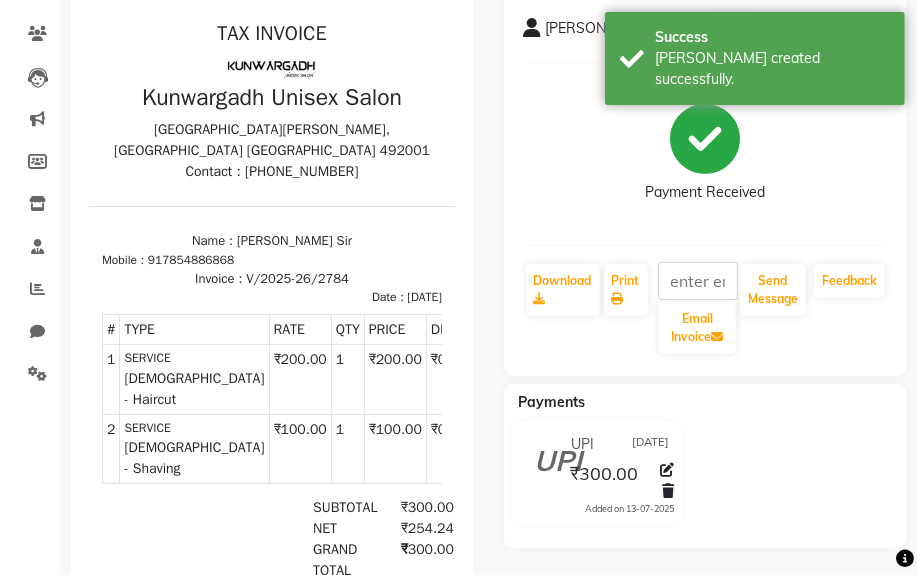 scroll, scrollTop: 350, scrollLeft: 0, axis: vertical 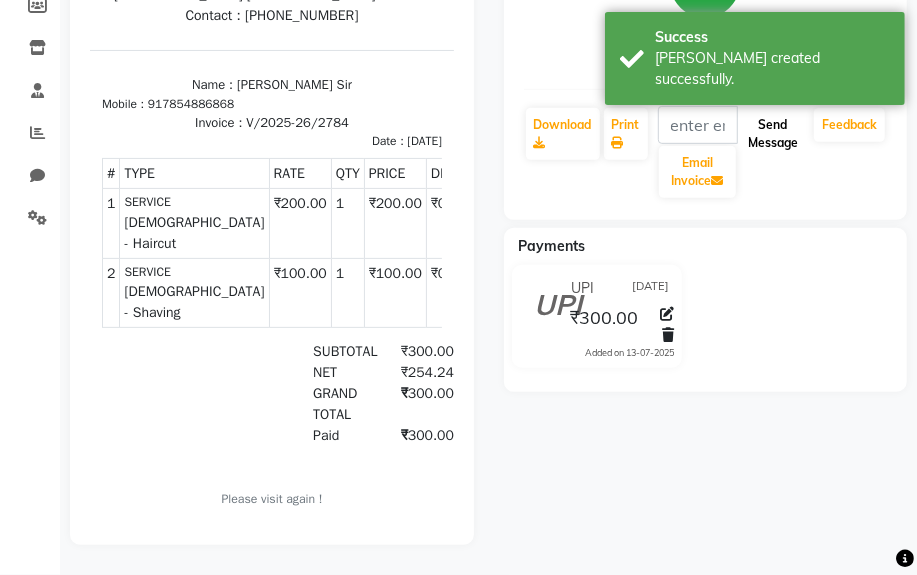 click on "Send Message" 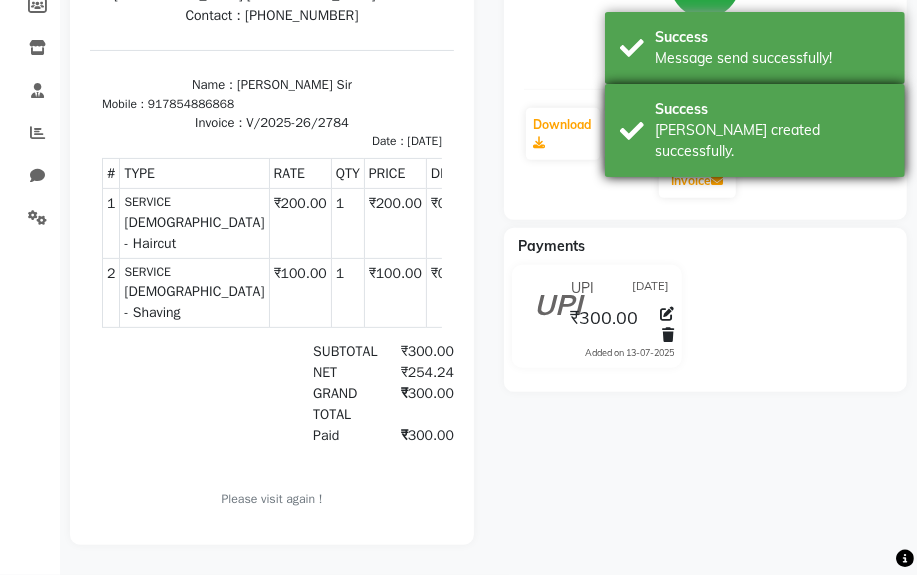 click on "Success" at bounding box center [772, 109] 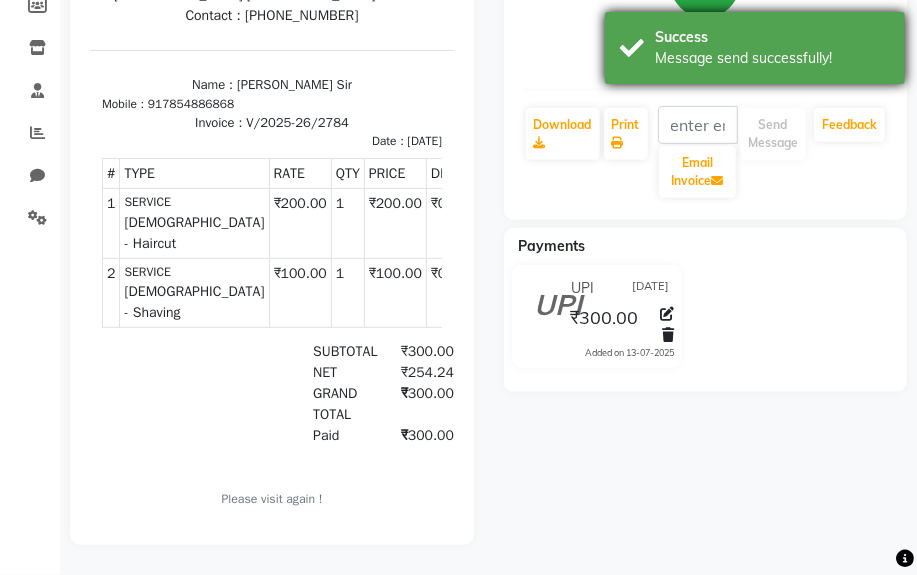 click on "Success" at bounding box center (772, 37) 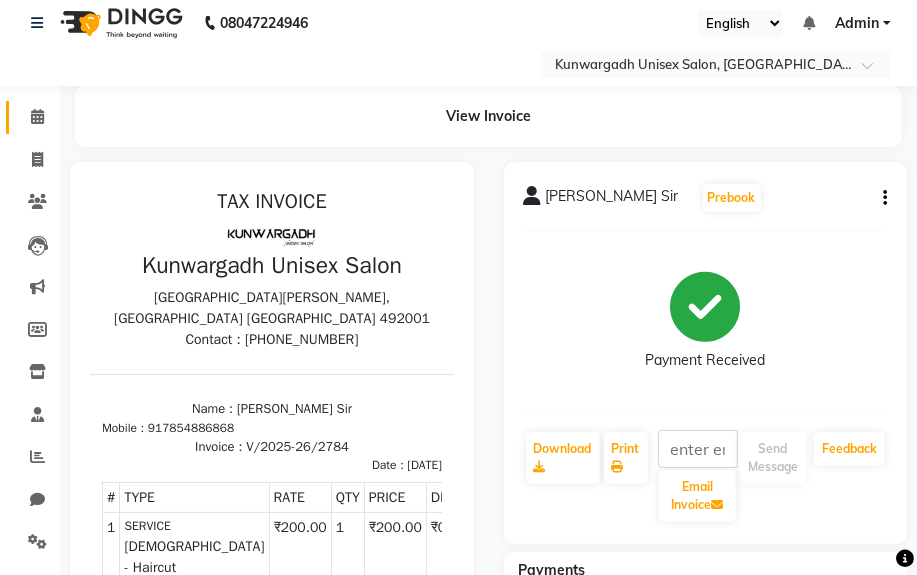 scroll, scrollTop: 0, scrollLeft: 0, axis: both 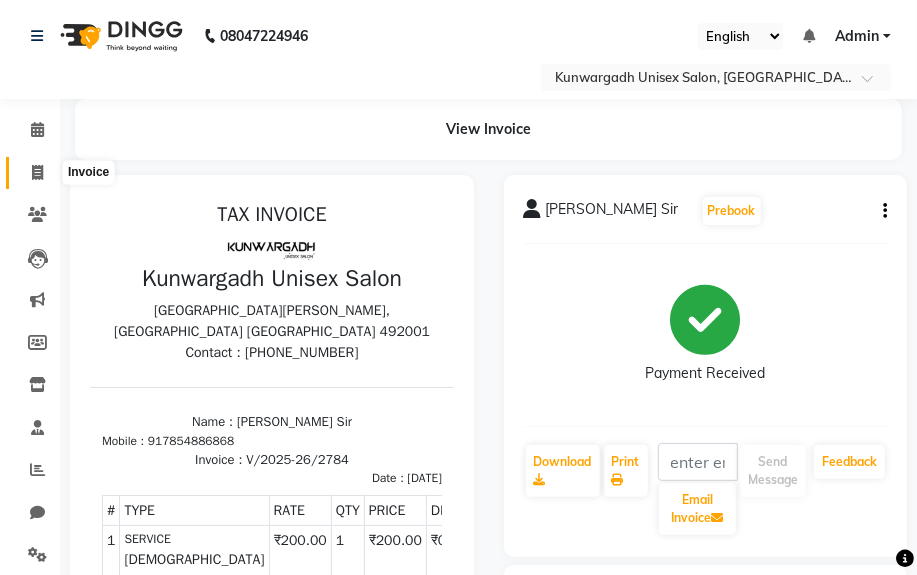 click 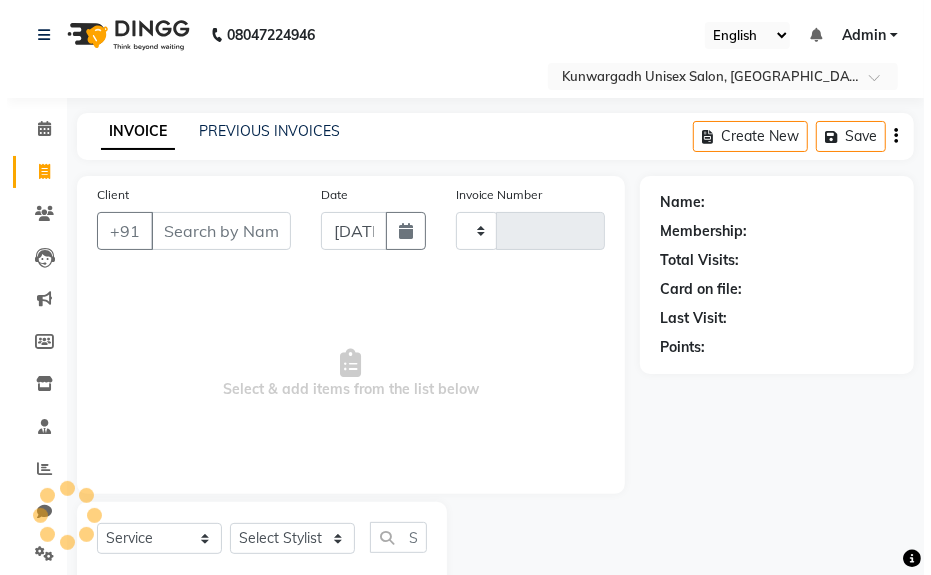 scroll, scrollTop: 52, scrollLeft: 0, axis: vertical 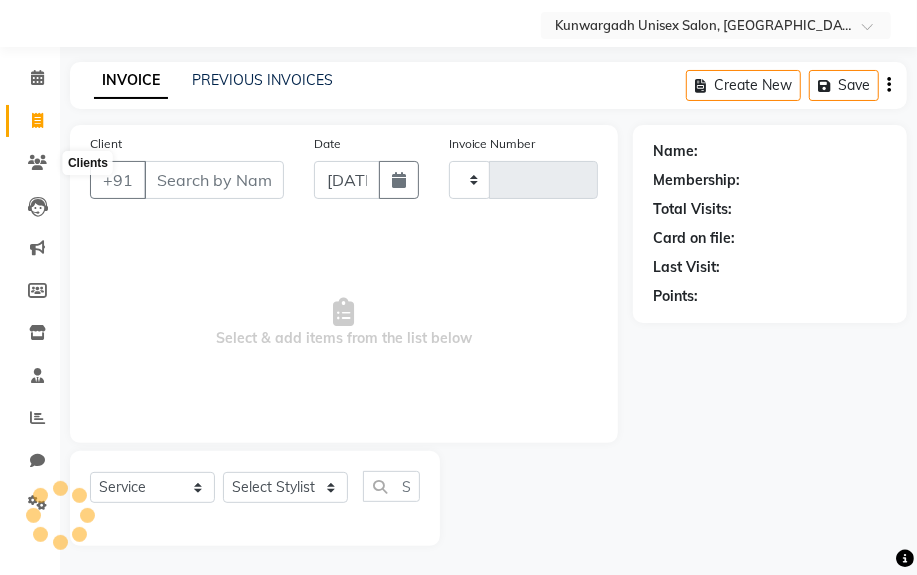 type on "2785" 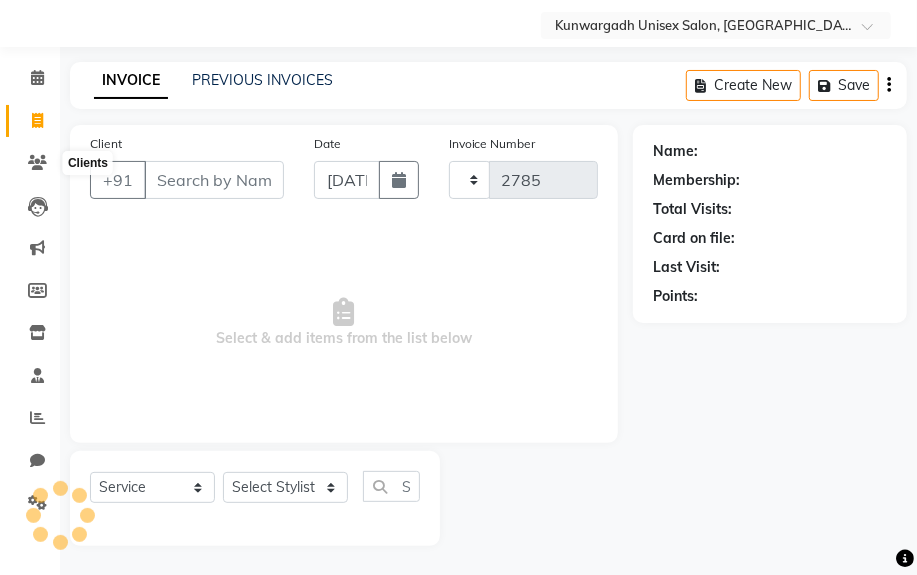 select on "7931" 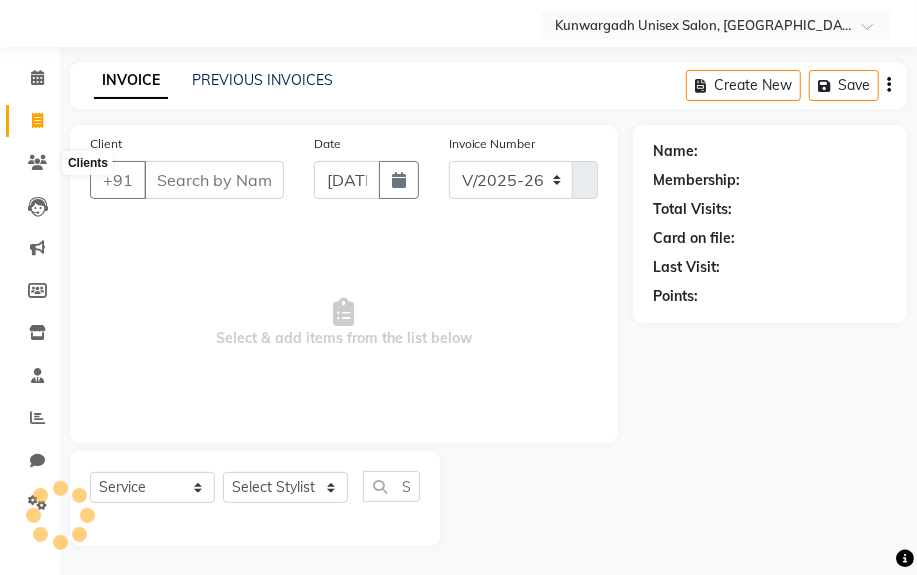select on "product" 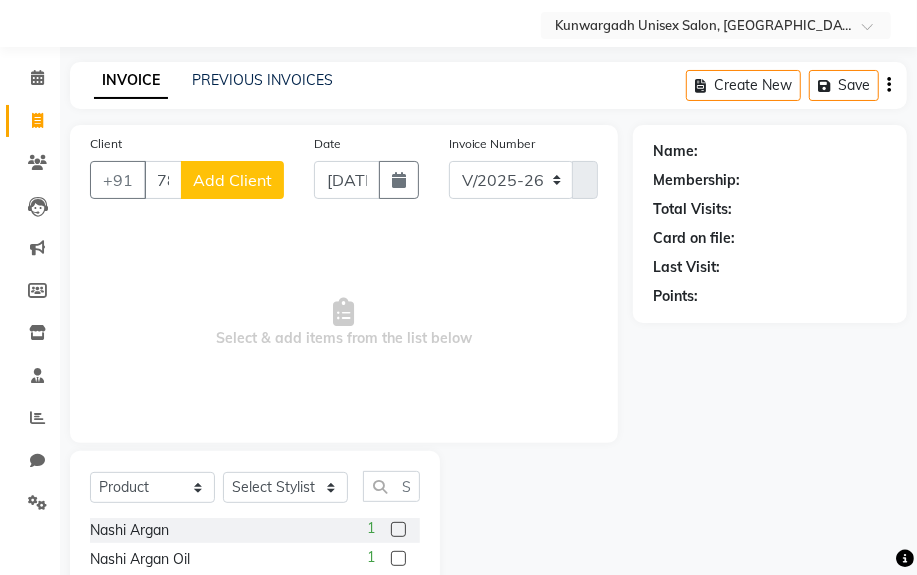 type on "7898951333" 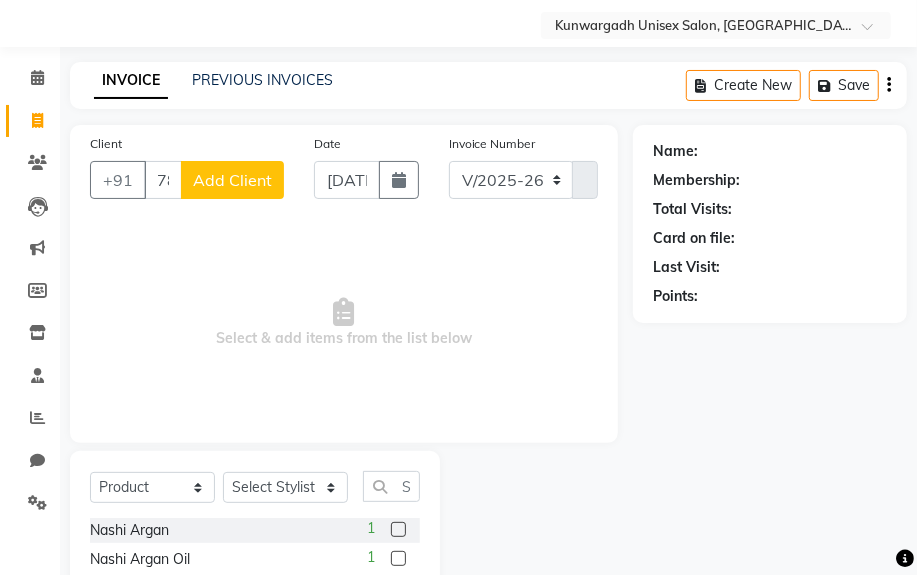 click on "Add Client" 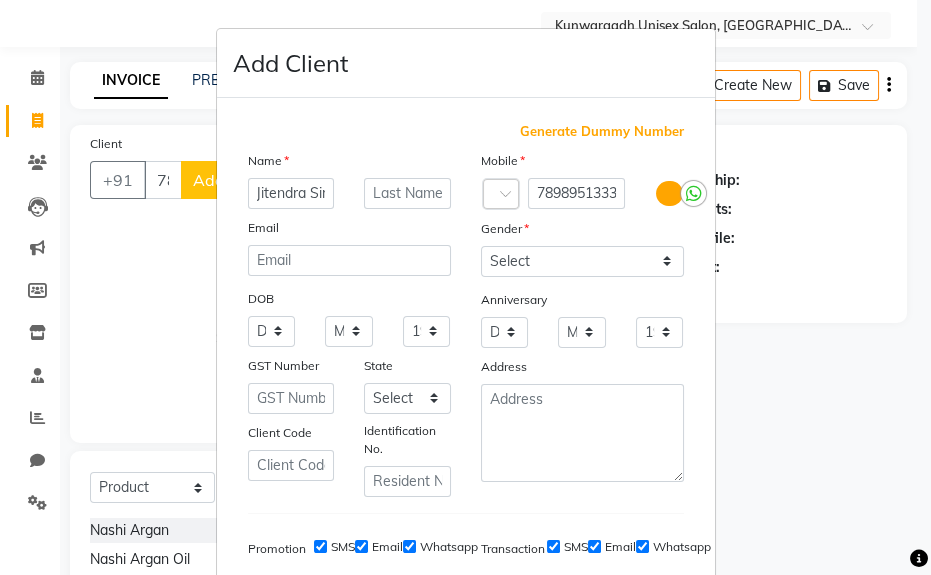 scroll, scrollTop: 0, scrollLeft: 5, axis: horizontal 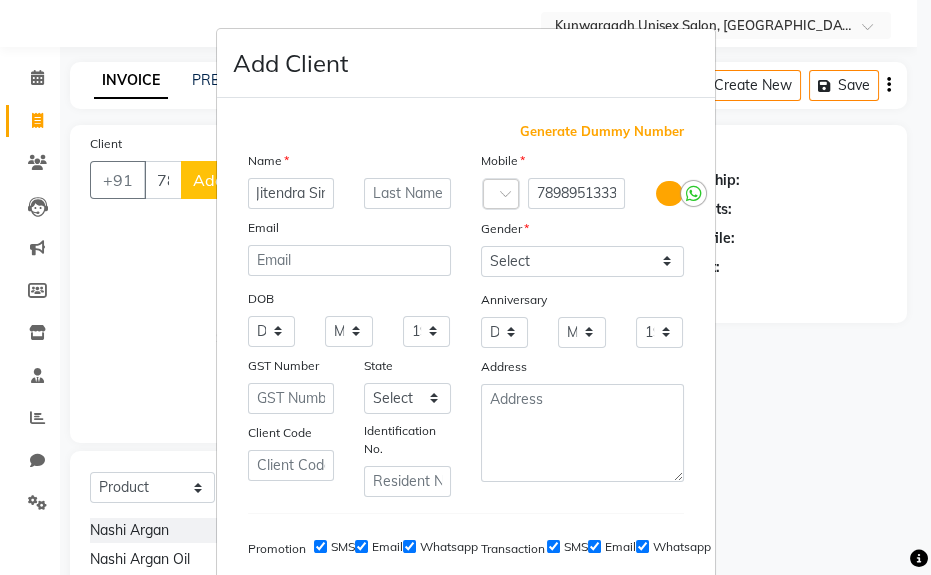 type on "Jitendra Sir" 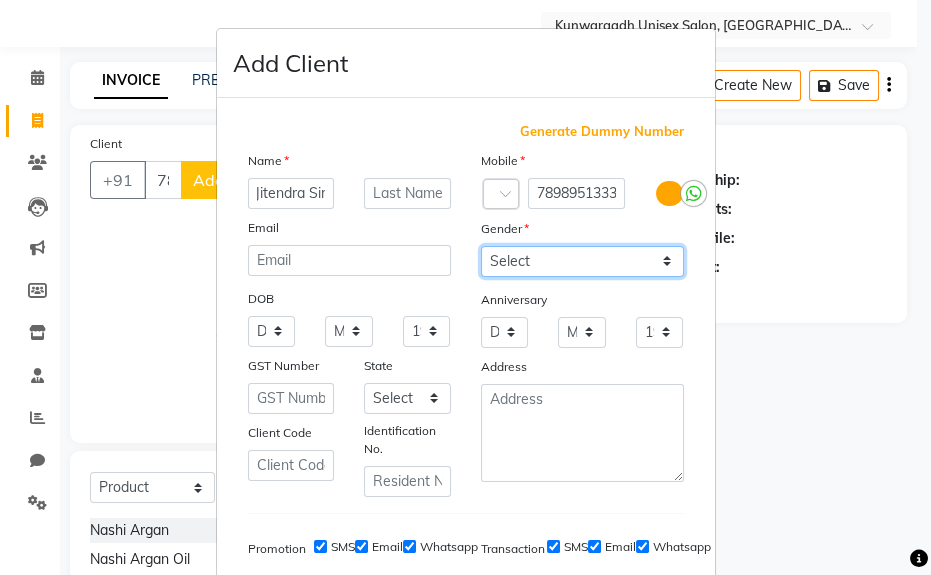 scroll, scrollTop: 0, scrollLeft: 0, axis: both 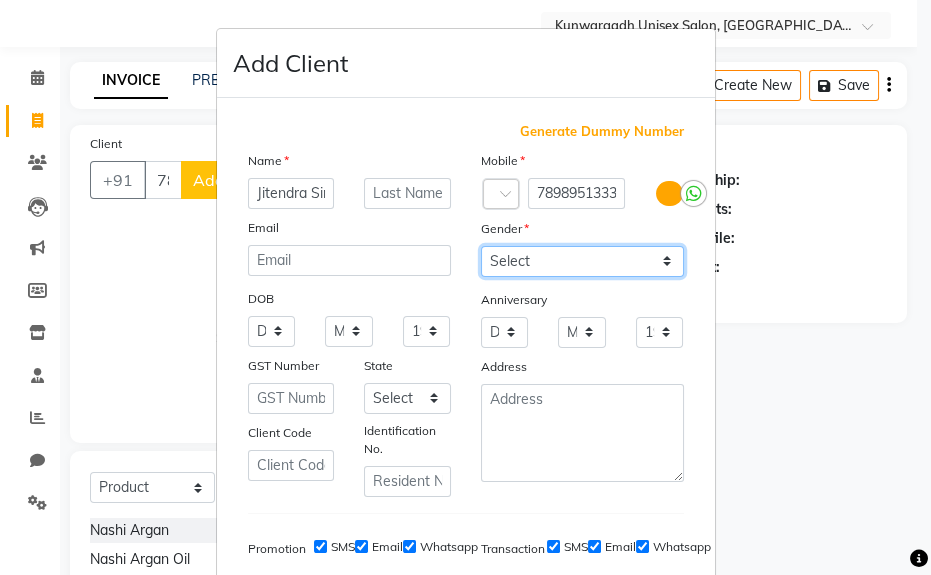 click on "Select [DEMOGRAPHIC_DATA] [DEMOGRAPHIC_DATA] Other Prefer Not To Say" at bounding box center (582, 261) 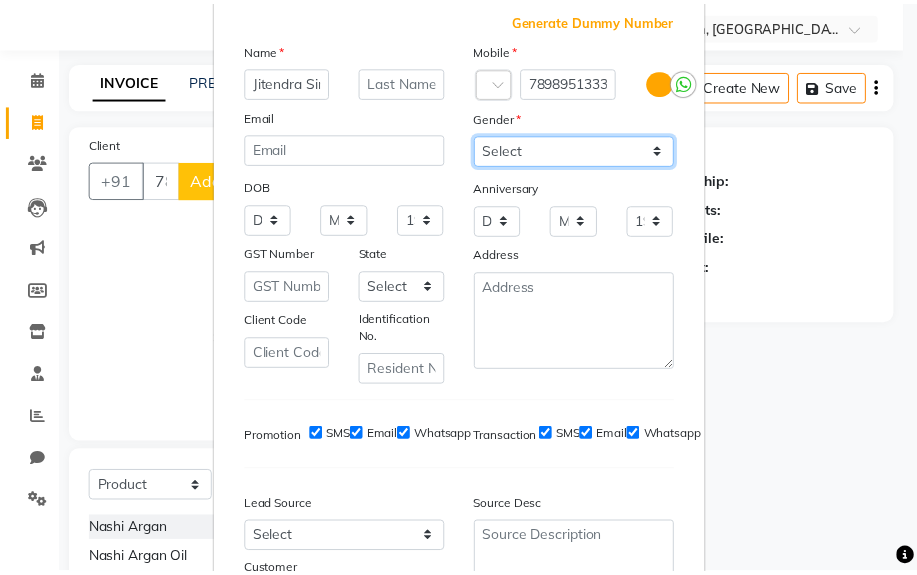 scroll, scrollTop: 272, scrollLeft: 0, axis: vertical 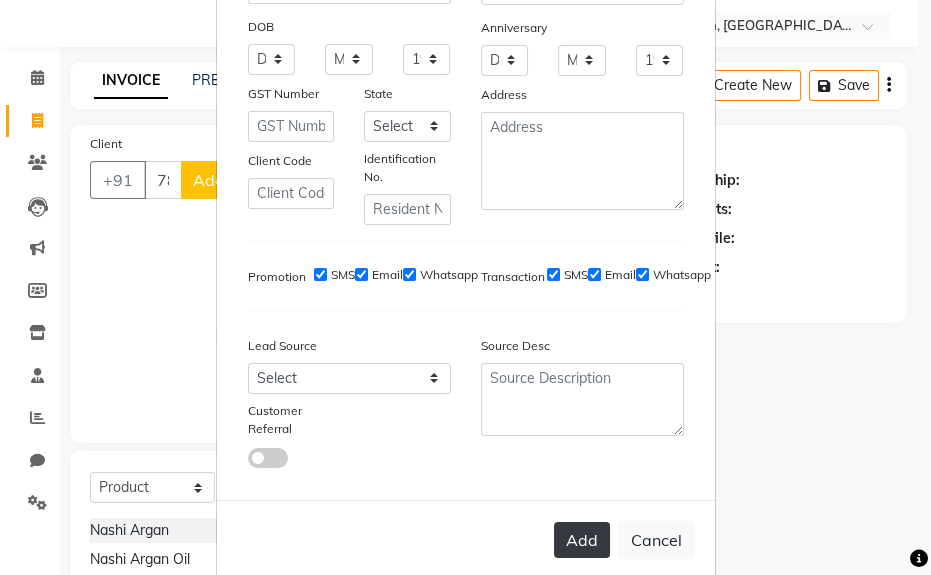 click on "Add" at bounding box center (582, 540) 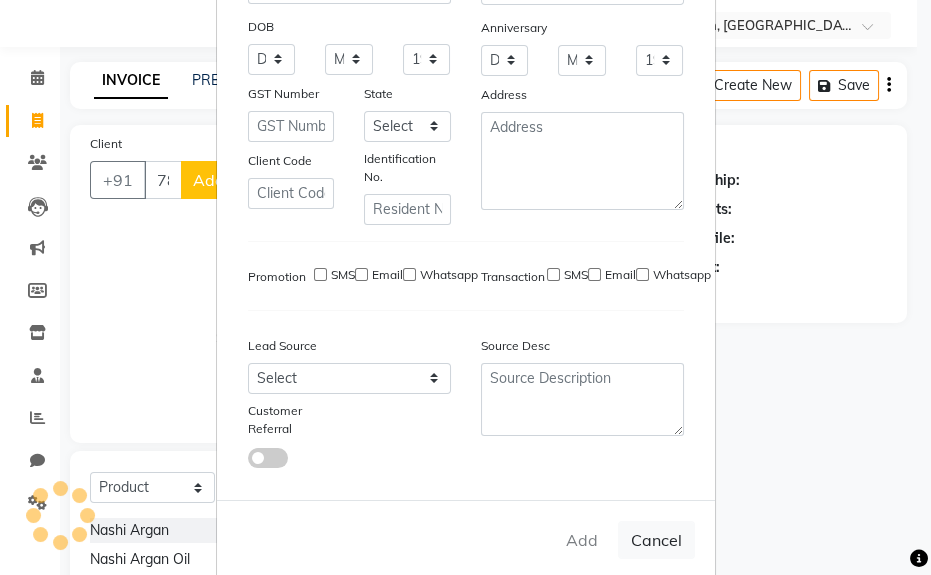 type 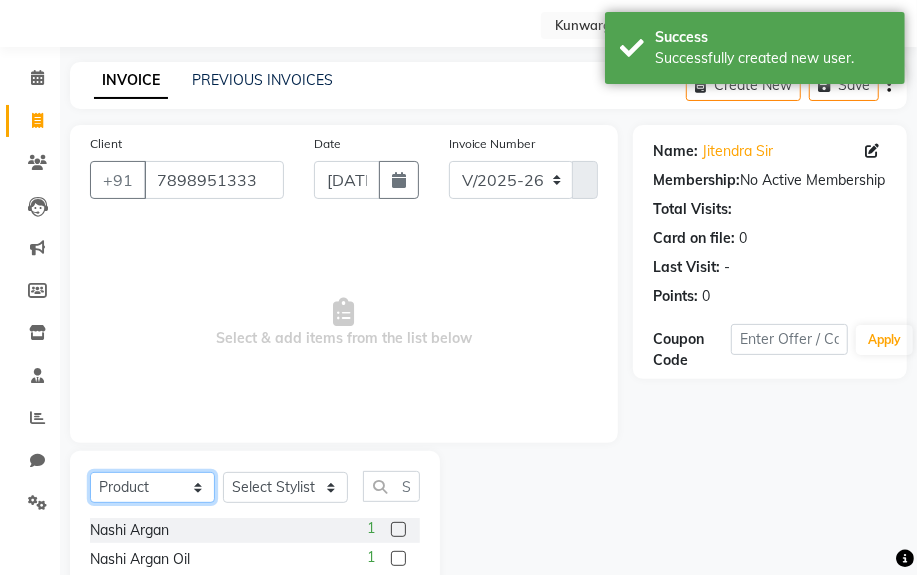 click on "Select  Service  Product  Membership  Package Voucher Prepaid Gift Card" 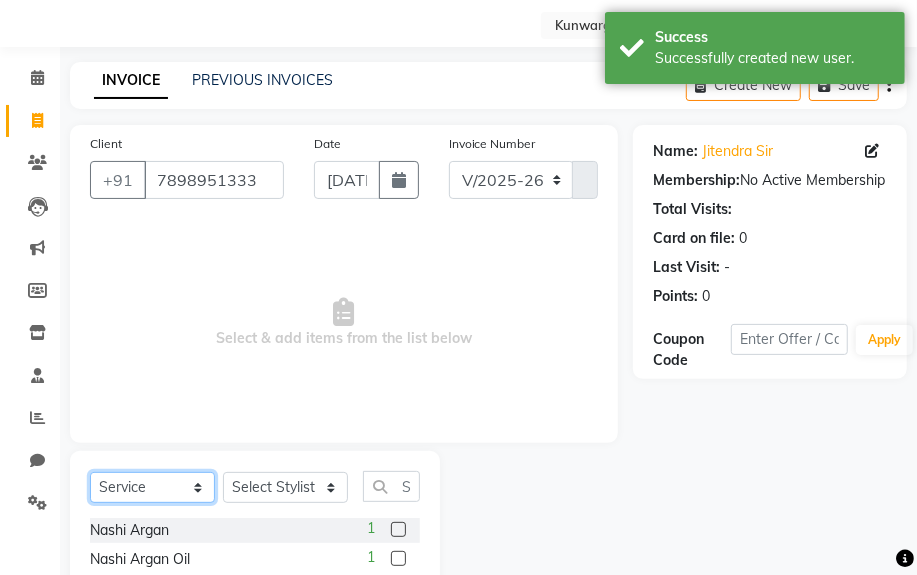 click on "Select  Service  Product  Membership  Package Voucher Prepaid Gift Card" 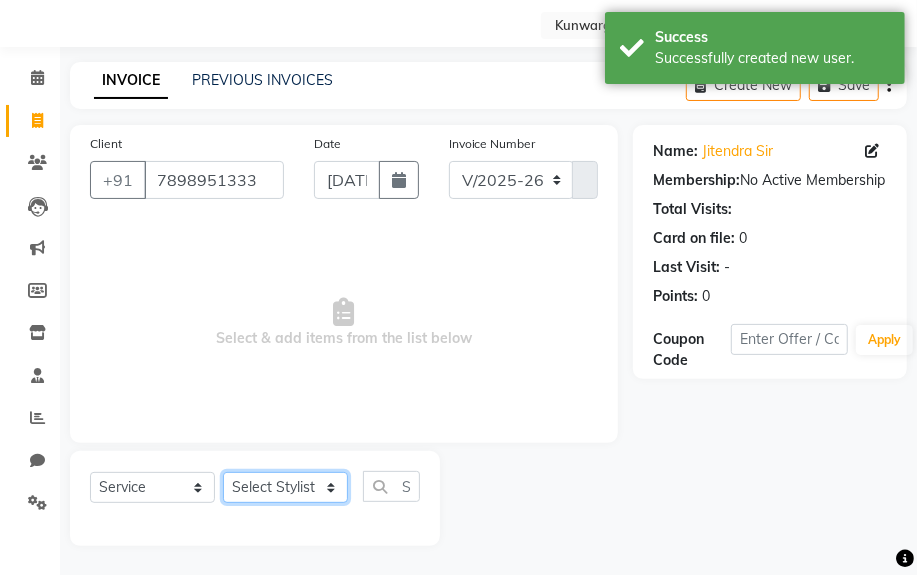 select on "82467" 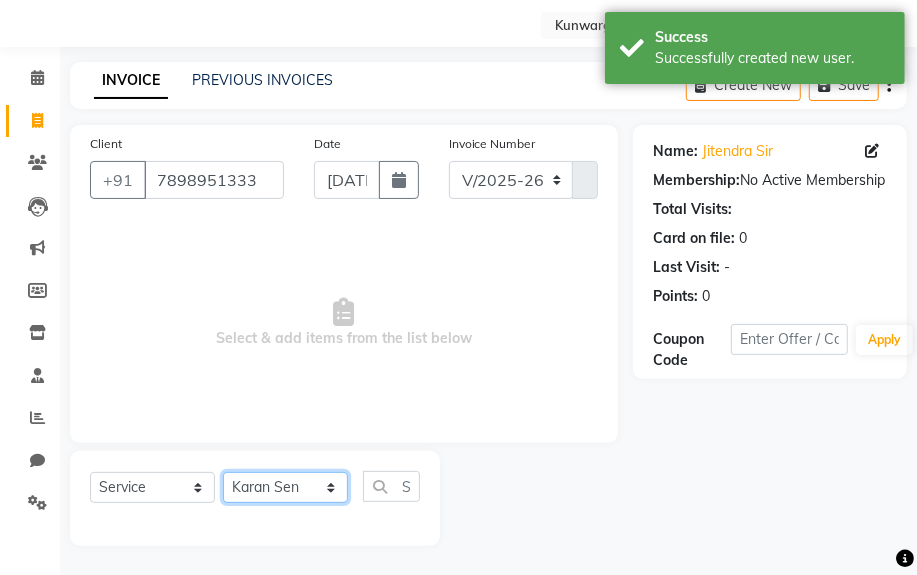 click on "Select Stylist [PERSON_NAME] Sir  Chiku [PERSON_NAME] [PERSON_NAME]  [PERSON_NAME]   [PERSON_NAME]  [PERSON_NAME]  [PERSON_NAME]" 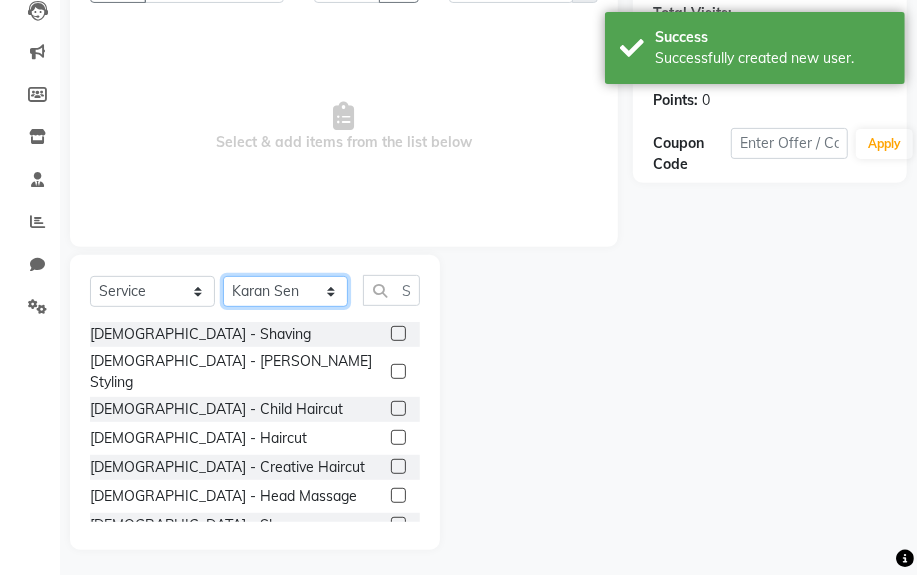 scroll, scrollTop: 252, scrollLeft: 0, axis: vertical 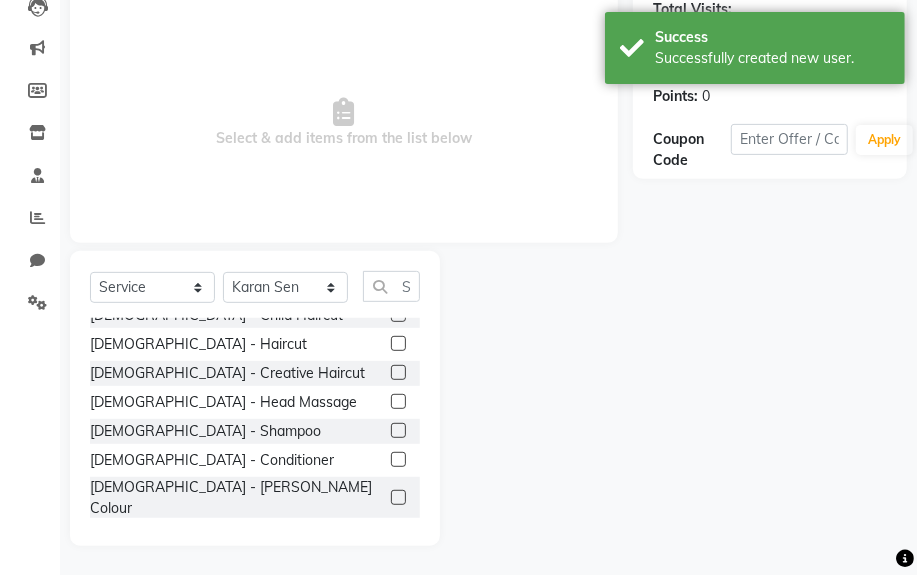 click on "[DEMOGRAPHIC_DATA] - Hair Colour [[MEDICAL_DATA] Free]" 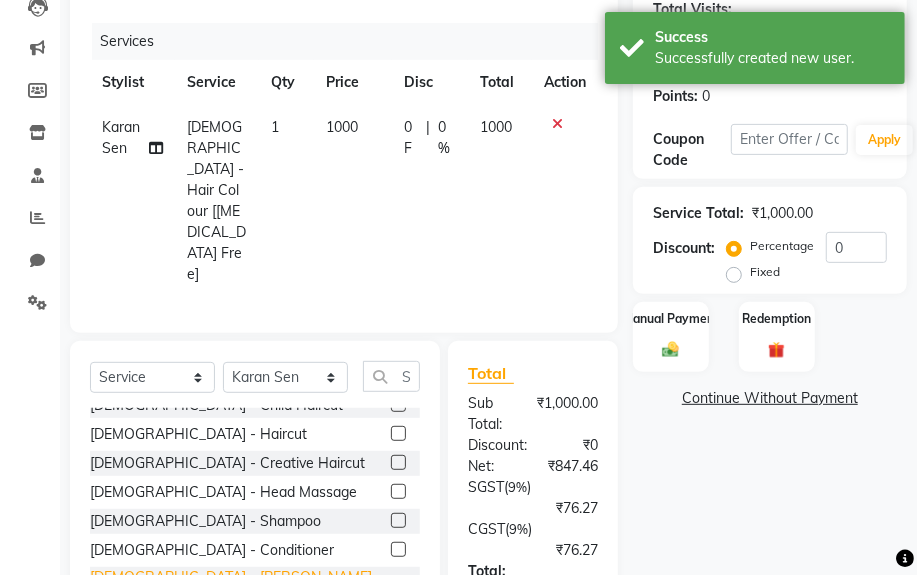 checkbox on "false" 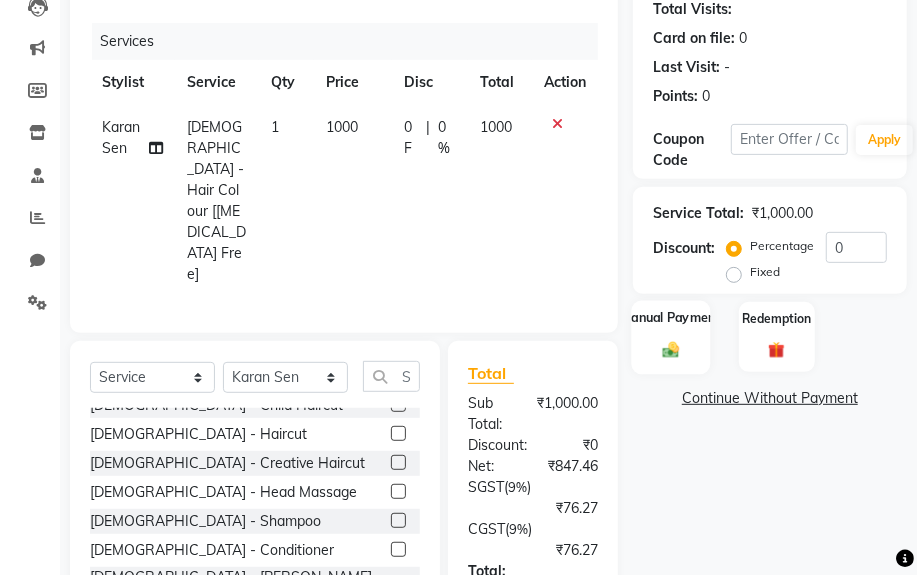 drag, startPoint x: 696, startPoint y: 327, endPoint x: 711, endPoint y: 356, distance: 32.649654 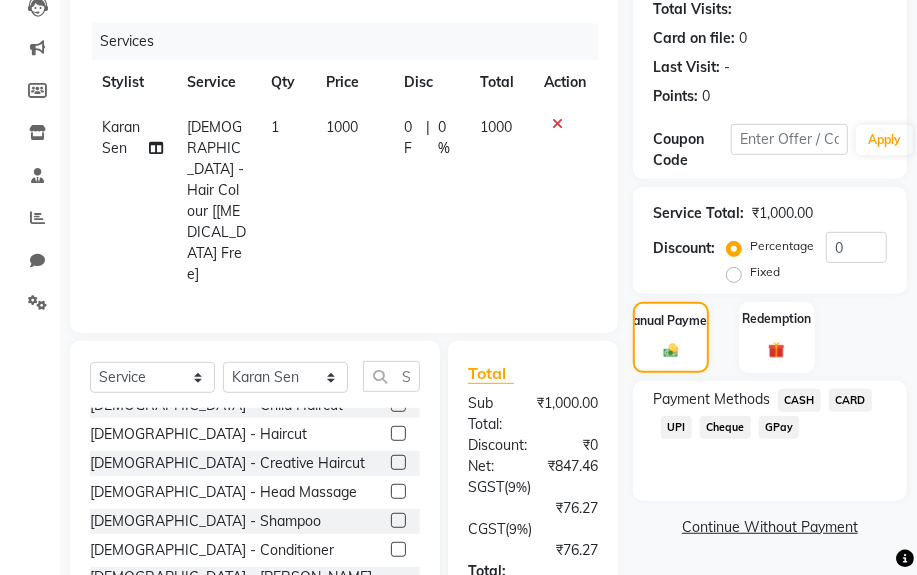 click on "CASH" 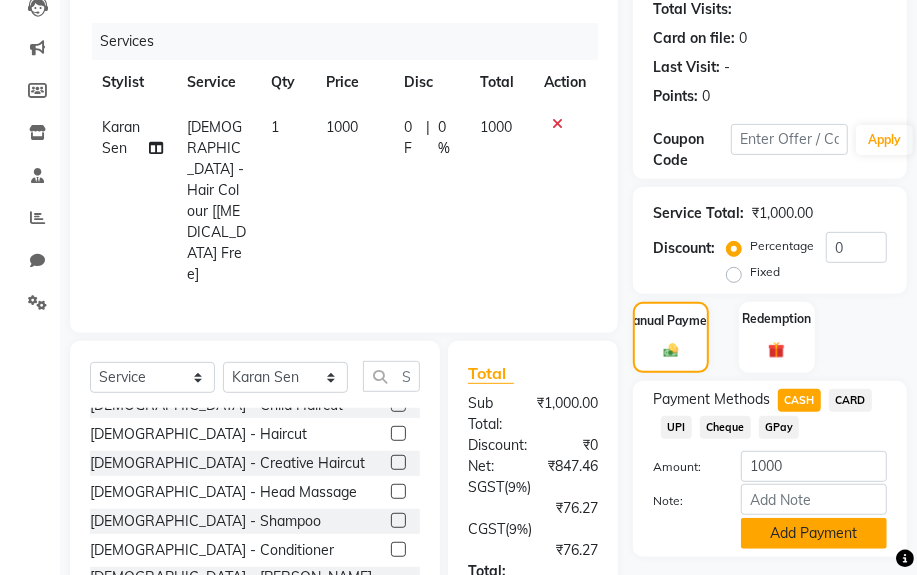 click on "Add Payment" 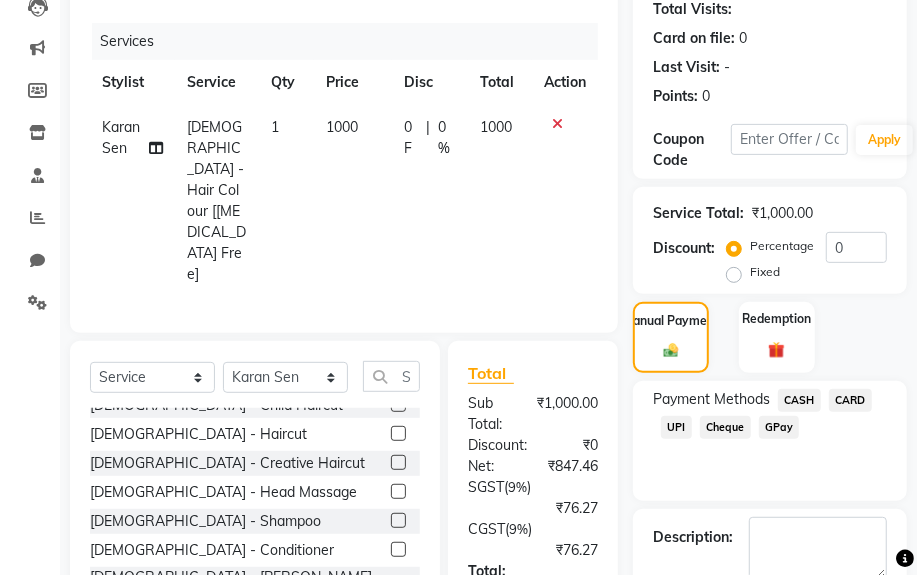 scroll, scrollTop: 533, scrollLeft: 0, axis: vertical 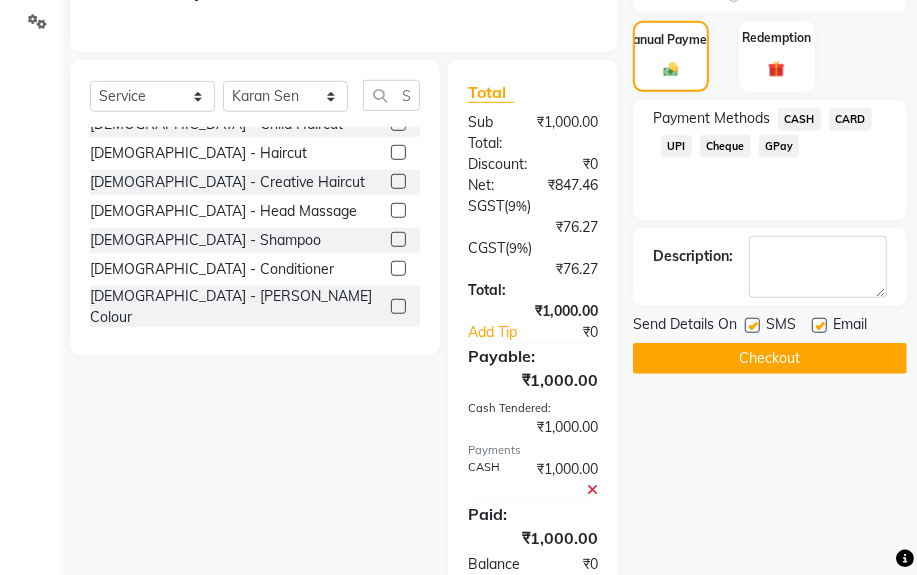 click on "Checkout" 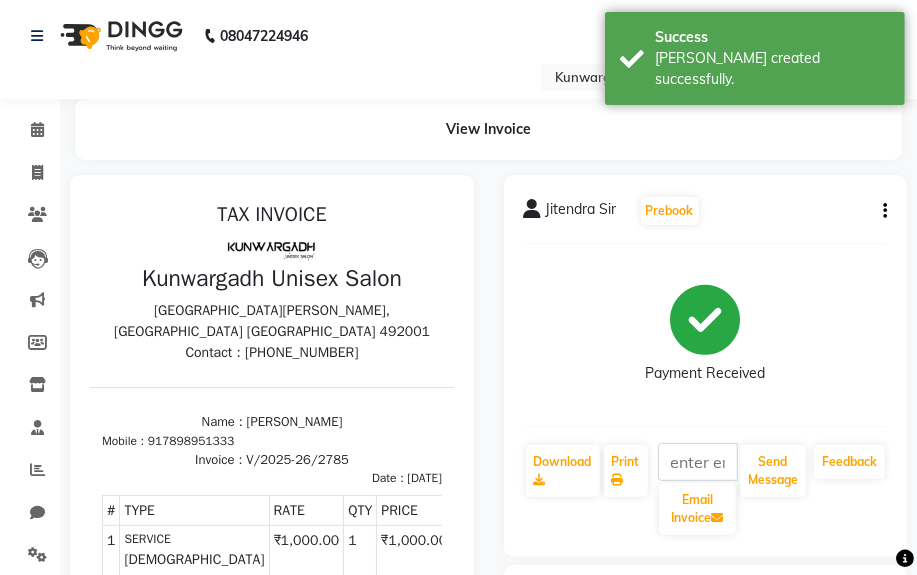 scroll, scrollTop: 0, scrollLeft: 0, axis: both 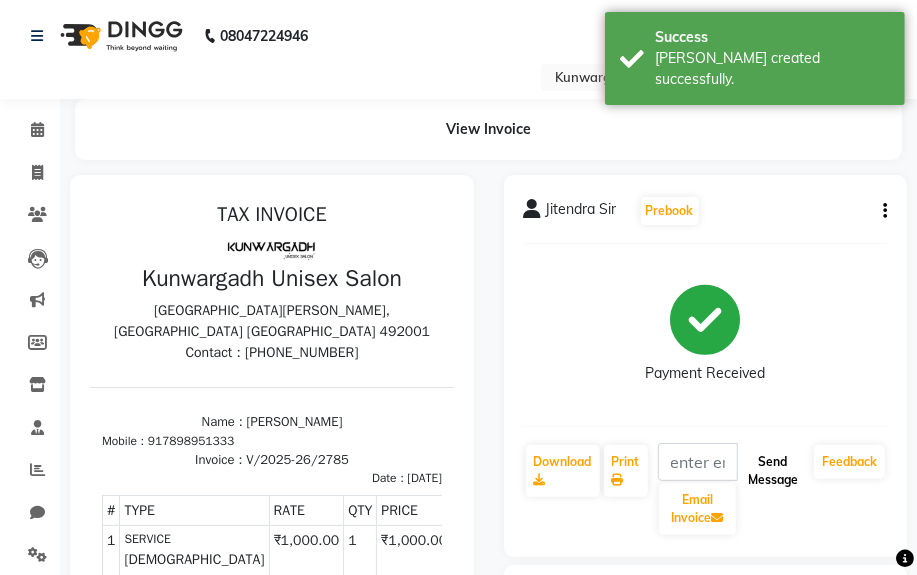 click on "Send Message" 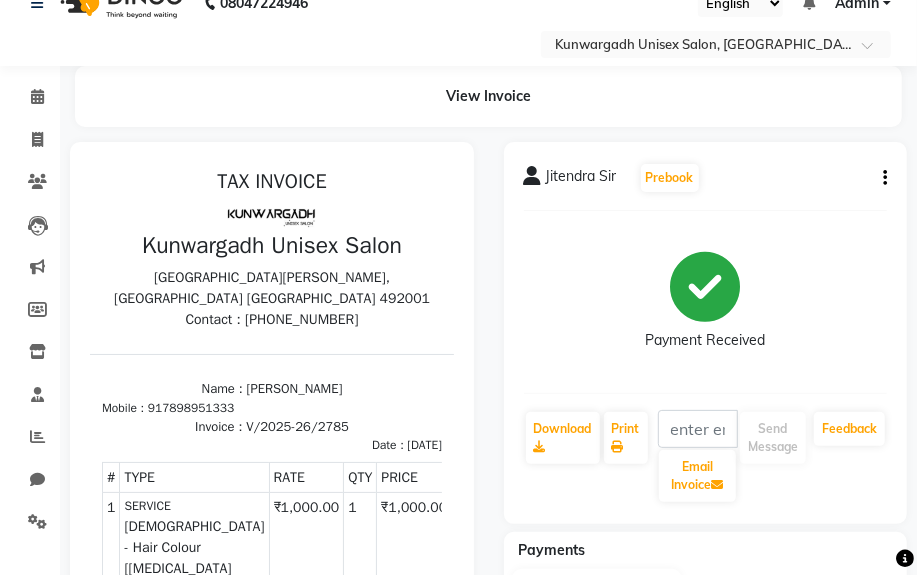 scroll, scrollTop: 36, scrollLeft: 0, axis: vertical 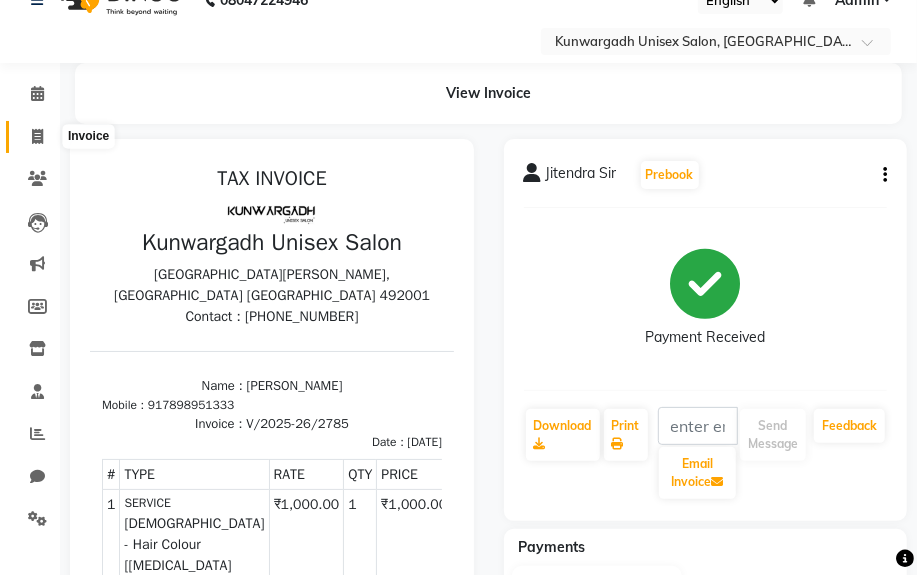 click 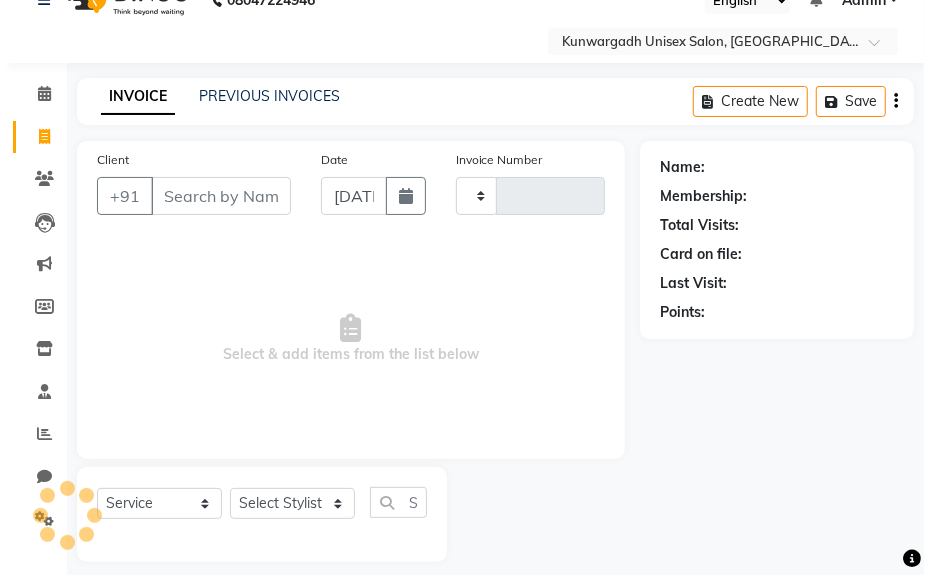 scroll, scrollTop: 52, scrollLeft: 0, axis: vertical 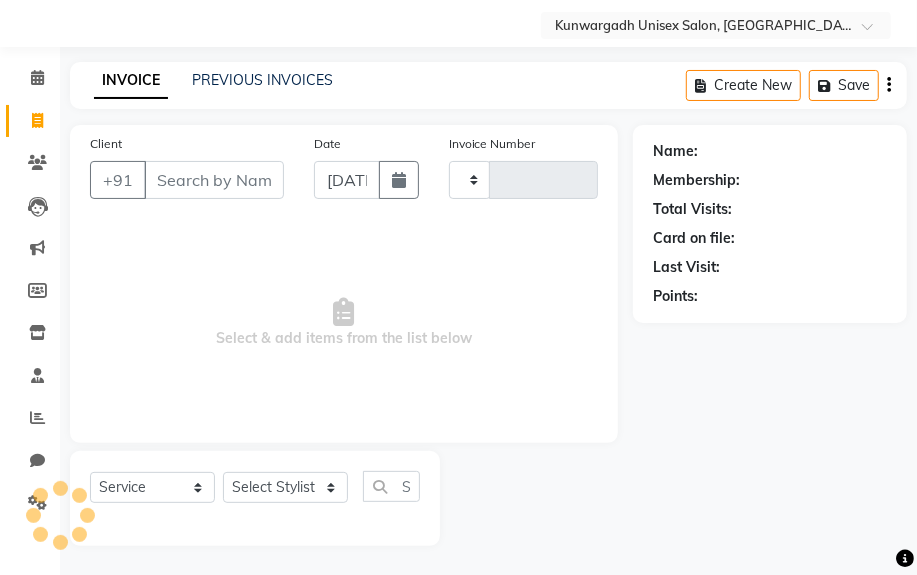 type on "2786" 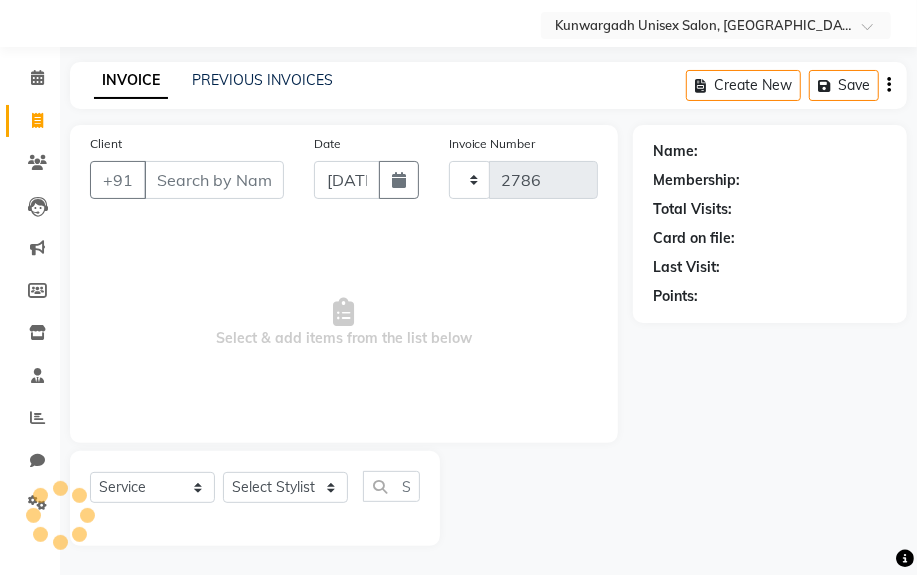 select on "7931" 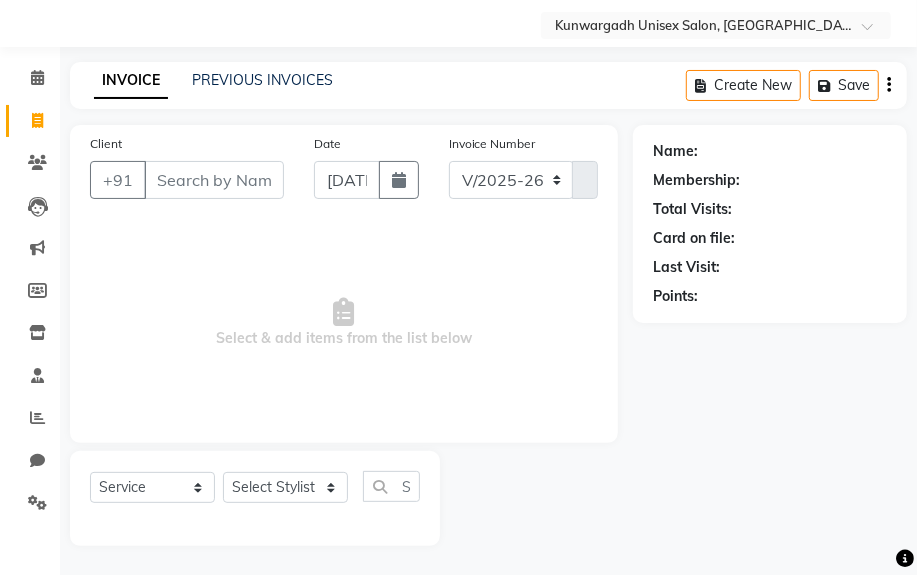 select on "product" 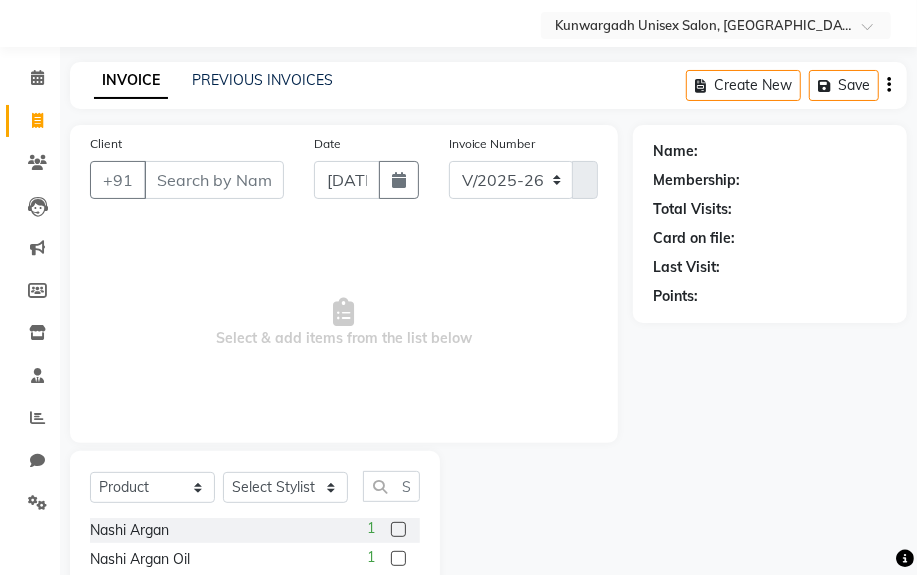 click on "Client" at bounding box center [214, 180] 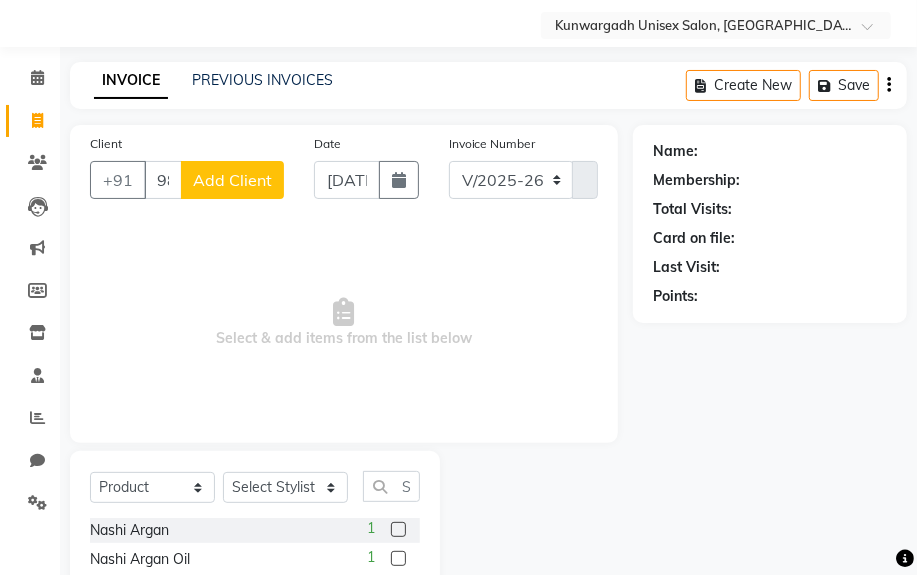 type on "9893561800" 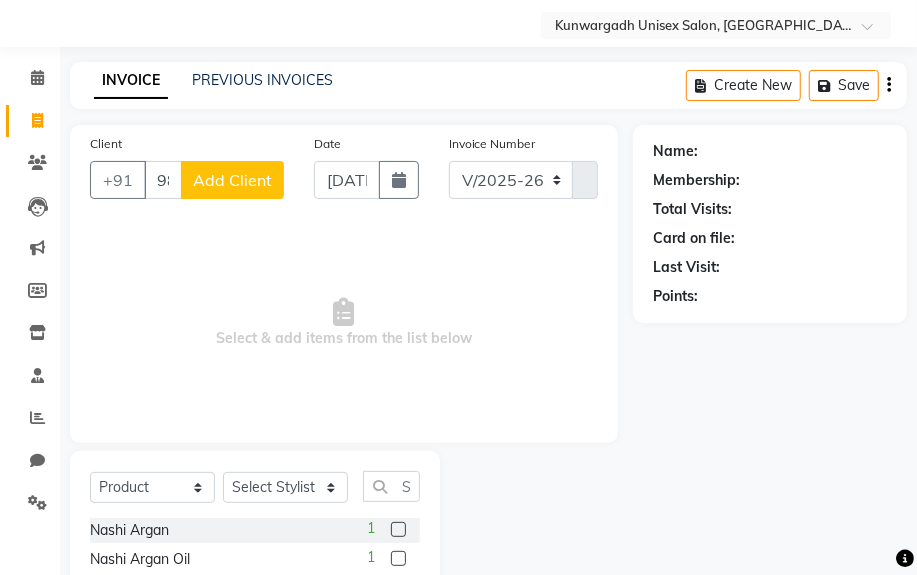 click on "Add Client" 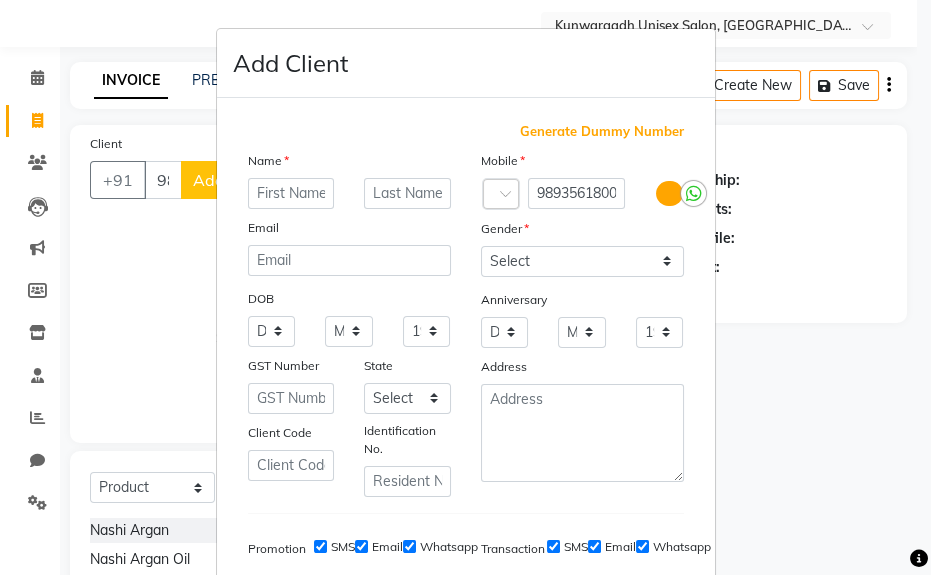 click at bounding box center [291, 193] 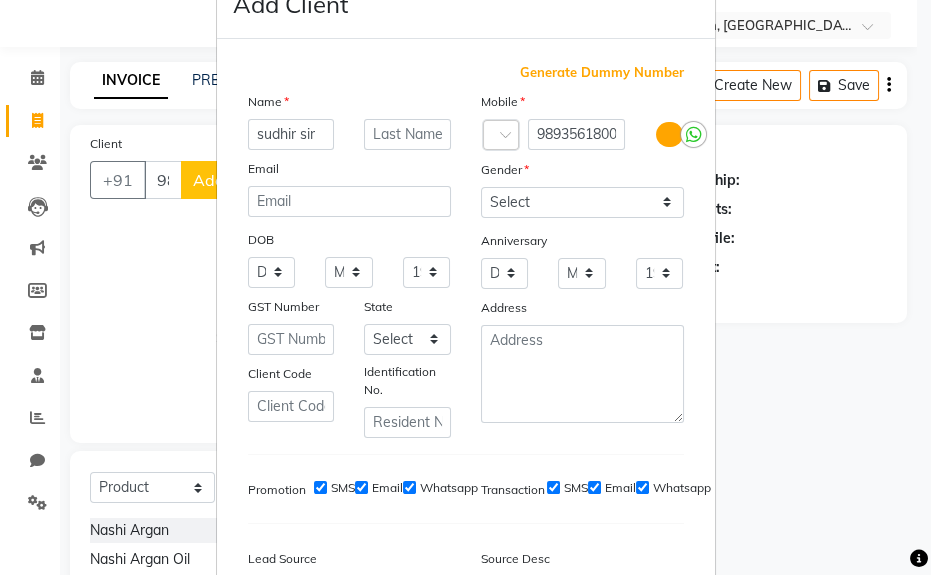 scroll, scrollTop: 90, scrollLeft: 0, axis: vertical 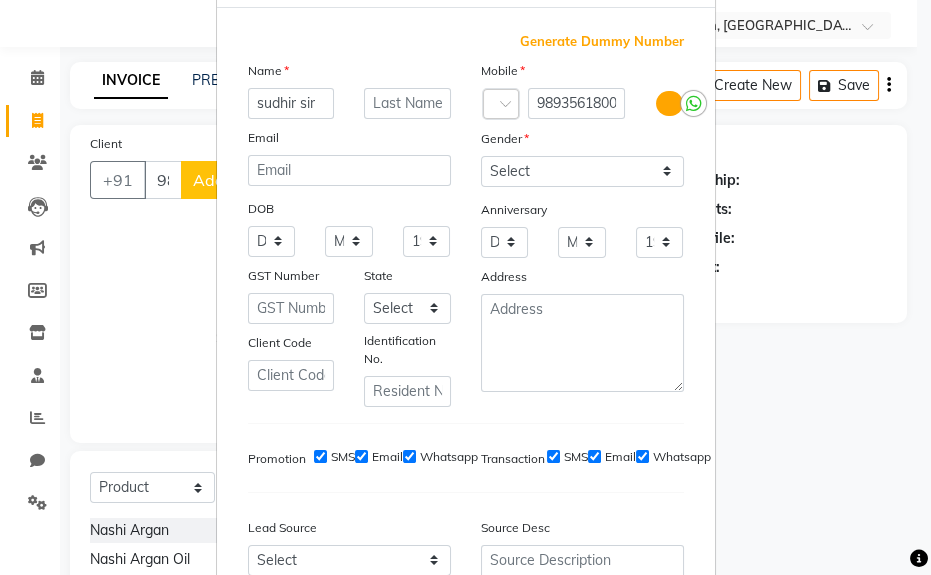 type on "sudhir sir" 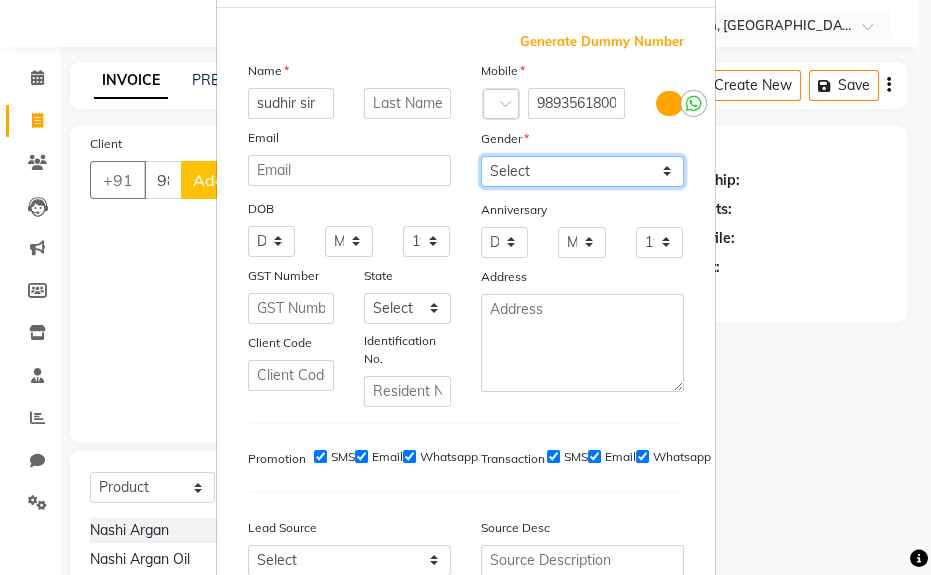 click on "Select [DEMOGRAPHIC_DATA] [DEMOGRAPHIC_DATA] Other Prefer Not To Say" at bounding box center (582, 171) 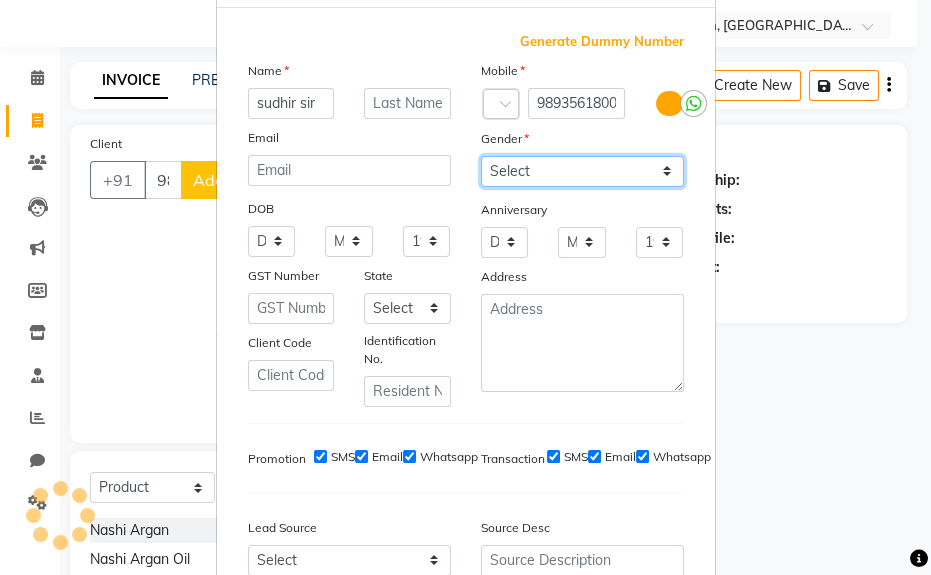 select on "[DEMOGRAPHIC_DATA]" 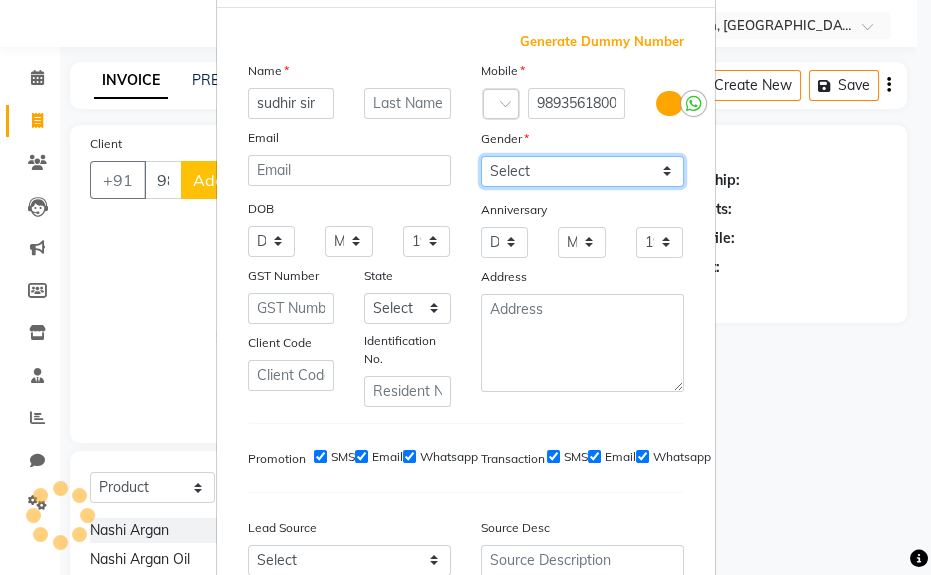 click on "Select [DEMOGRAPHIC_DATA] [DEMOGRAPHIC_DATA] Other Prefer Not To Say" at bounding box center [582, 171] 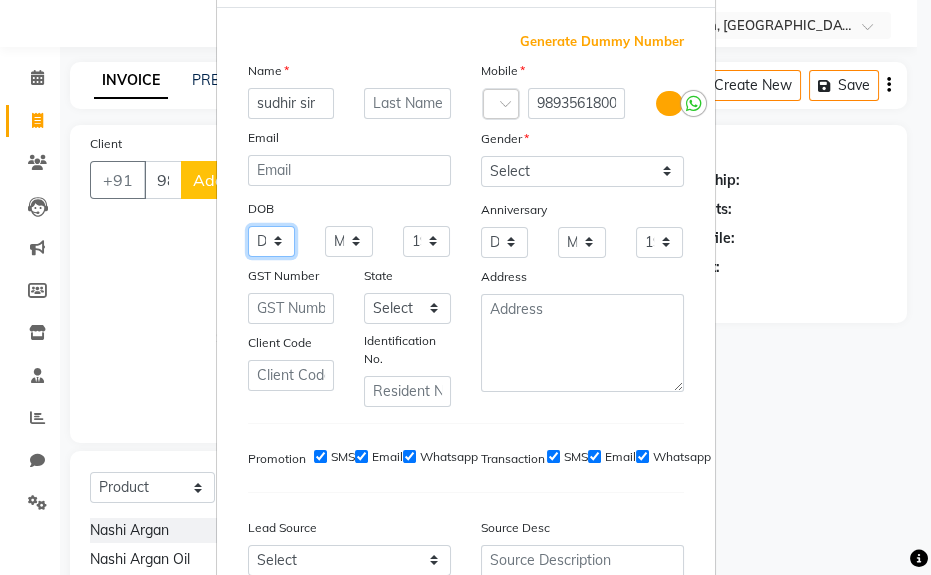 click on "Day 01 02 03 04 05 06 07 08 09 10 11 12 13 14 15 16 17 18 19 20 21 22 23 24 25 26 27 28 29 30 31" at bounding box center (272, 241) 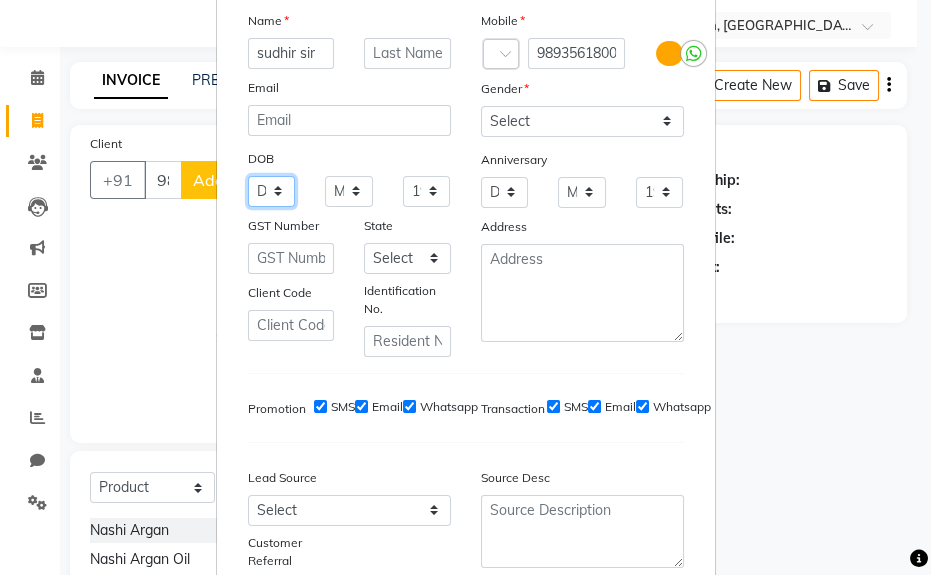 scroll, scrollTop: 181, scrollLeft: 0, axis: vertical 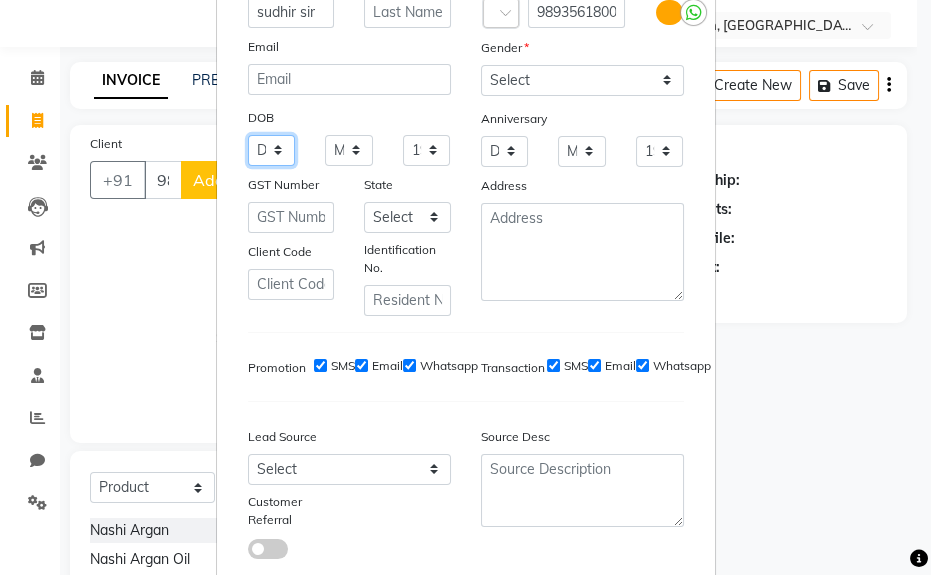 click on "Day 01 02 03 04 05 06 07 08 09 10 11 12 13 14 15 16 17 18 19 20 21 22 23 24 25 26 27 28 29 30 31" at bounding box center (272, 150) 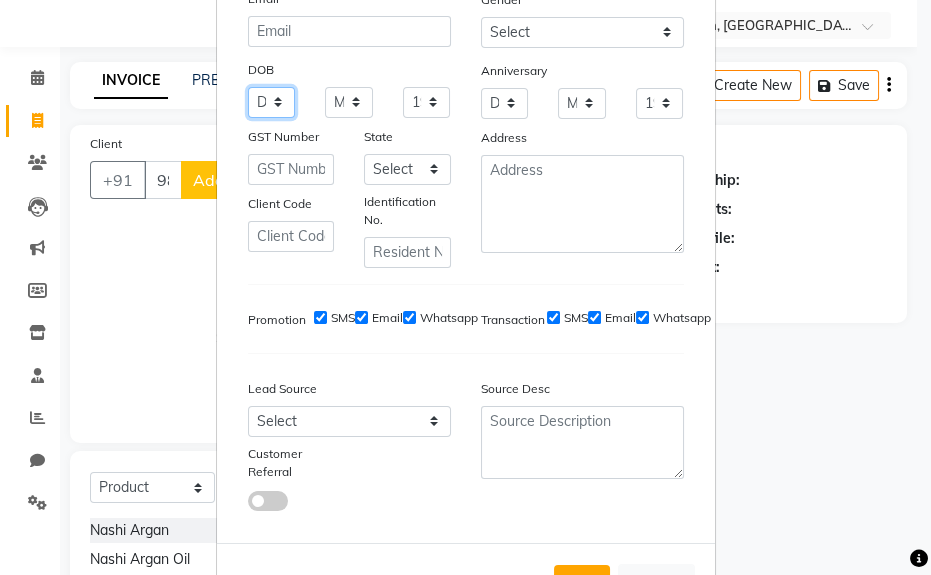 scroll, scrollTop: 272, scrollLeft: 0, axis: vertical 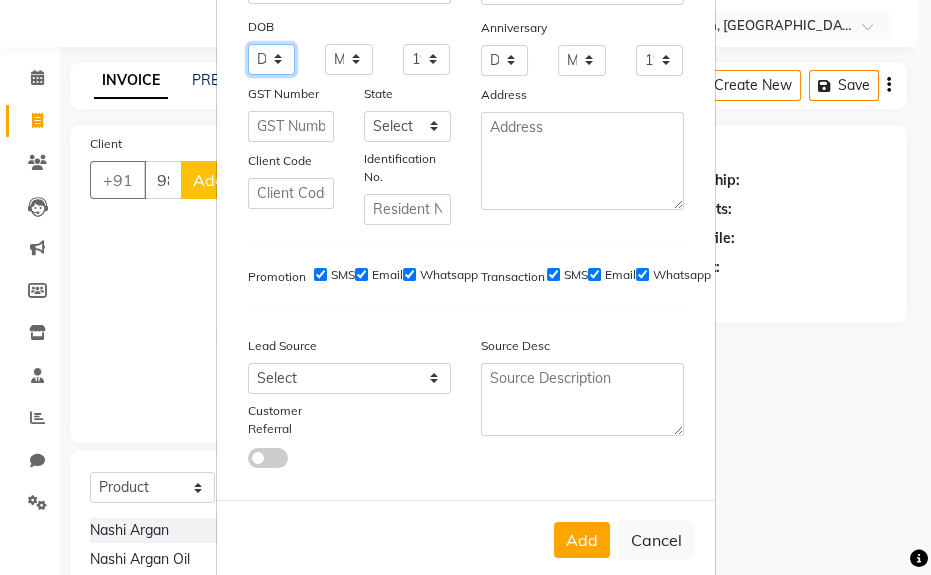 click on "Day 01 02 03 04 05 06 07 08 09 10 11 12 13 14 15 16 17 18 19 20 21 22 23 24 25 26 27 28 29 30 31" at bounding box center (272, 59) 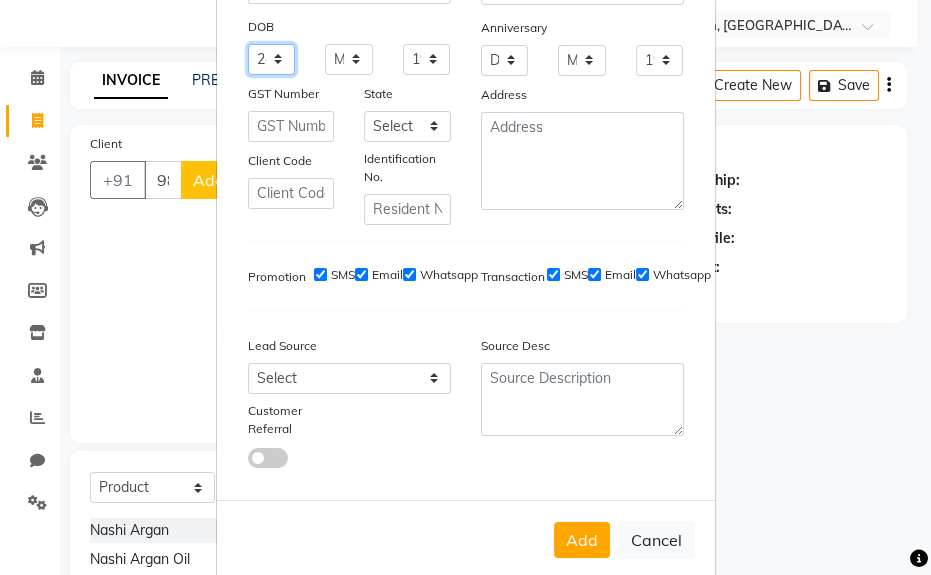 click on "Day 01 02 03 04 05 06 07 08 09 10 11 12 13 14 15 16 17 18 19 20 21 22 23 24 25 26 27 28 29 30 31" at bounding box center [272, 59] 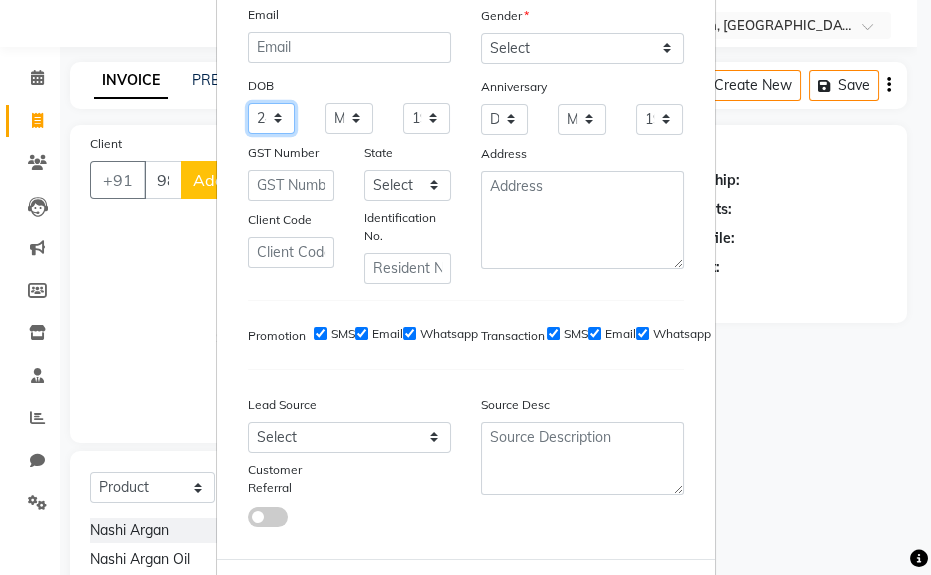 scroll, scrollTop: 181, scrollLeft: 0, axis: vertical 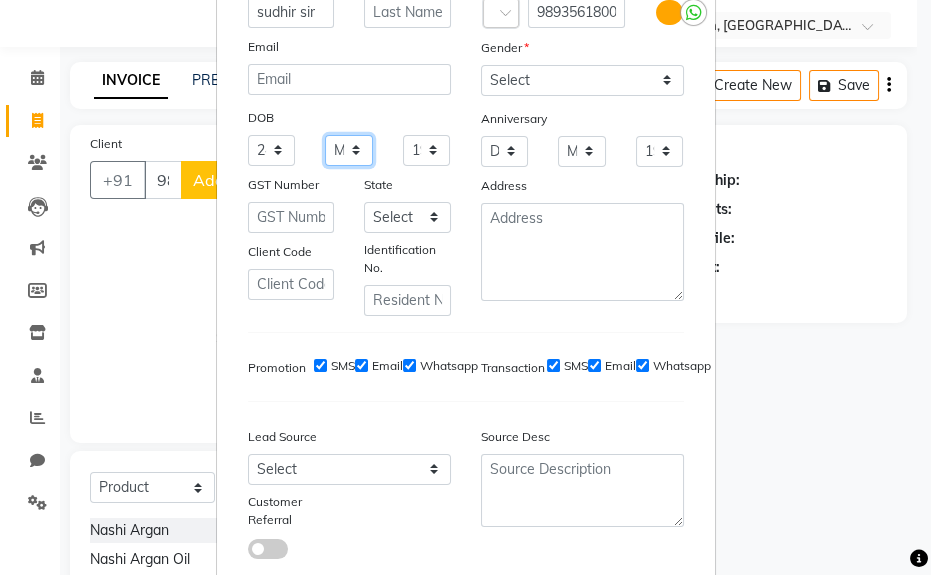 click on "Month January February March April May June July August September October November December" at bounding box center [349, 150] 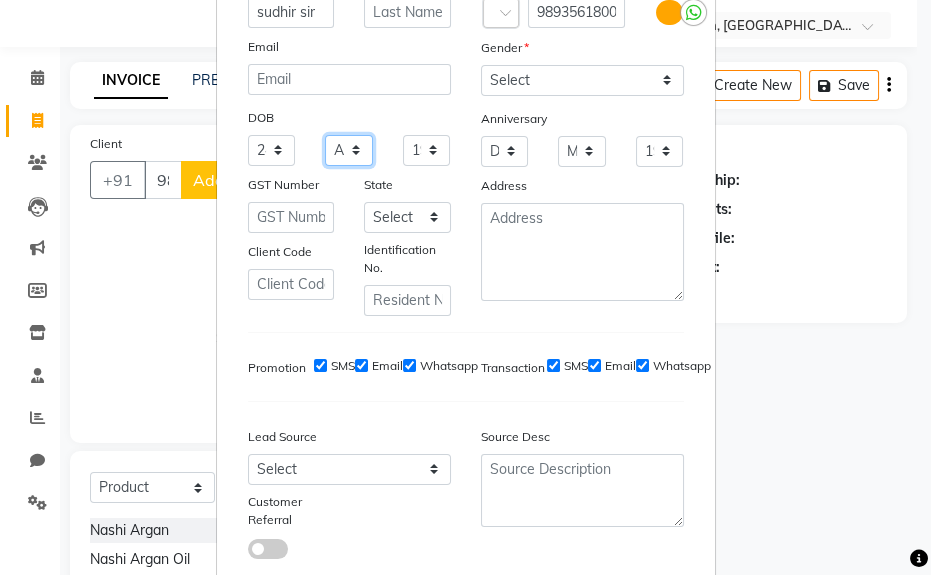 click on "Month January February March April May June July August September October November December" at bounding box center [349, 150] 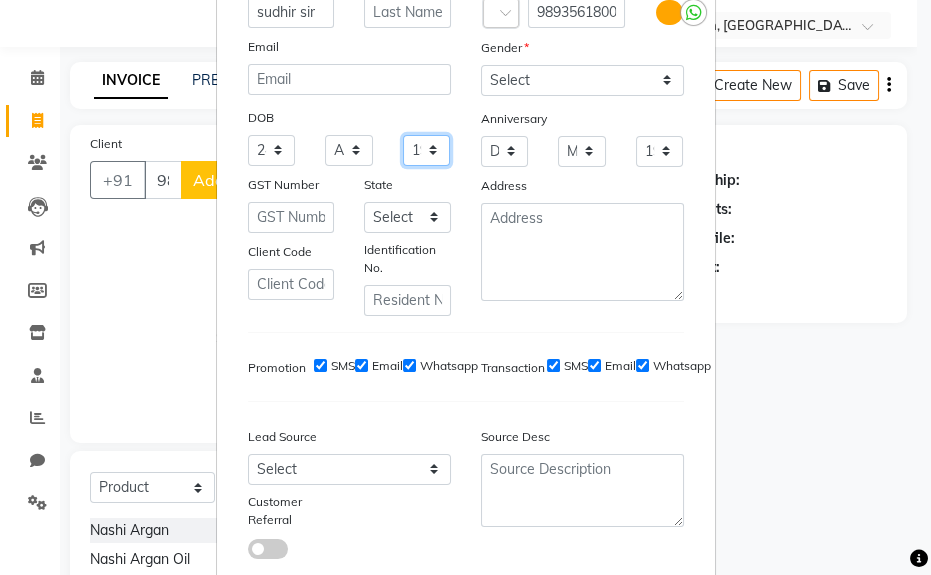 click on "1940 1941 1942 1943 1944 1945 1946 1947 1948 1949 1950 1951 1952 1953 1954 1955 1956 1957 1958 1959 1960 1961 1962 1963 1964 1965 1966 1967 1968 1969 1970 1971 1972 1973 1974 1975 1976 1977 1978 1979 1980 1981 1982 1983 1984 1985 1986 1987 1988 1989 1990 1991 1992 1993 1994 1995 1996 1997 1998 1999 2000 2001 2002 2003 2004 2005 2006 2007 2008 2009 2010 2011 2012 2013 2014 2015 2016 2017 2018 2019 2020 2021 2022 2023 2024" at bounding box center [427, 150] 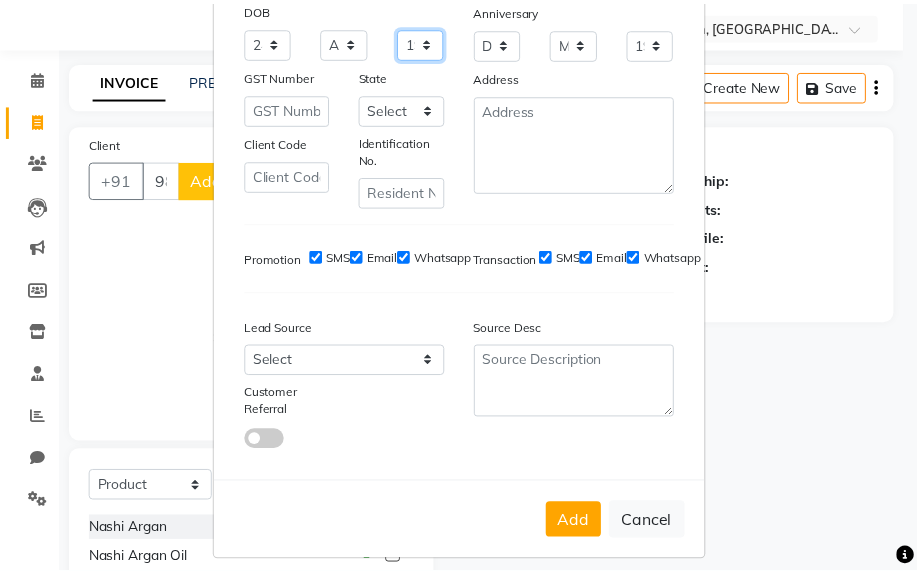 scroll, scrollTop: 308, scrollLeft: 0, axis: vertical 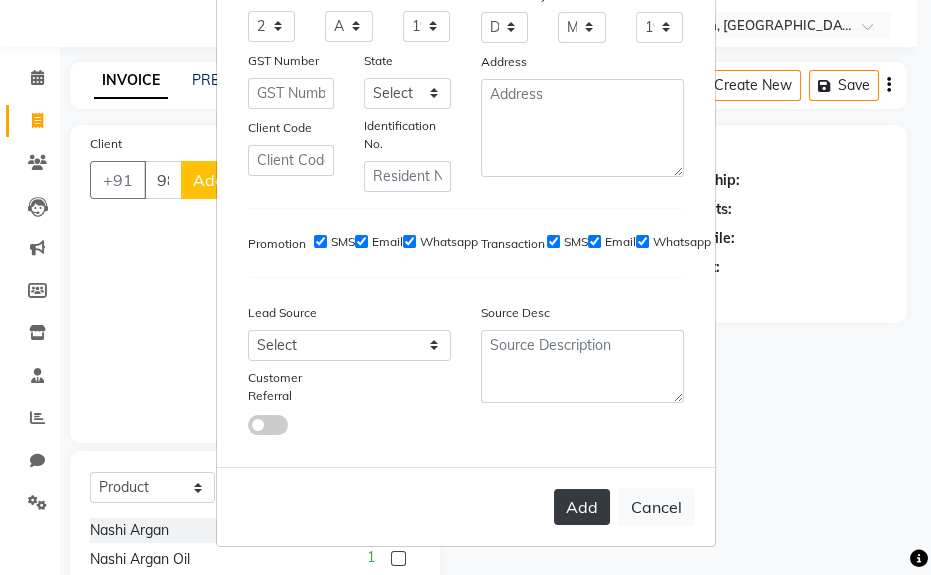 click on "Add" at bounding box center [582, 507] 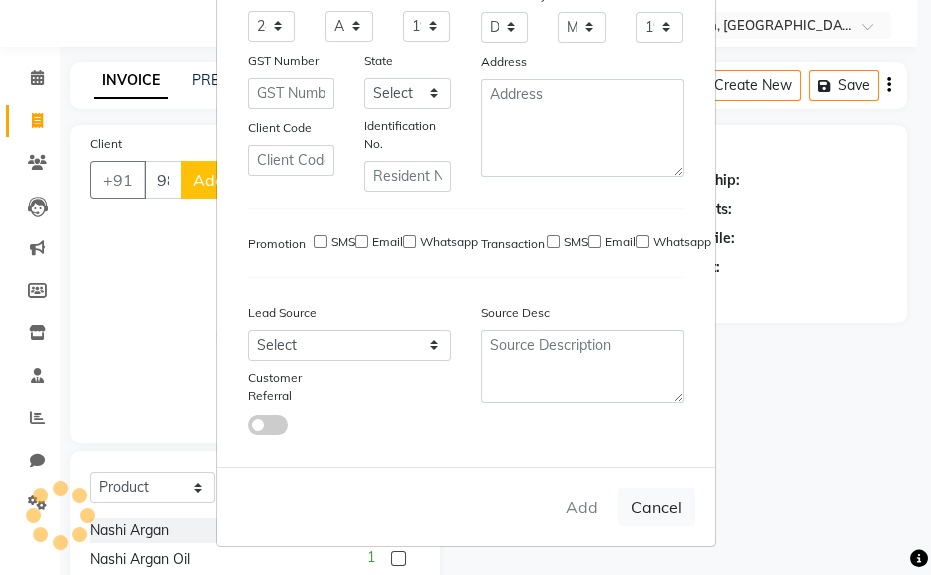 type 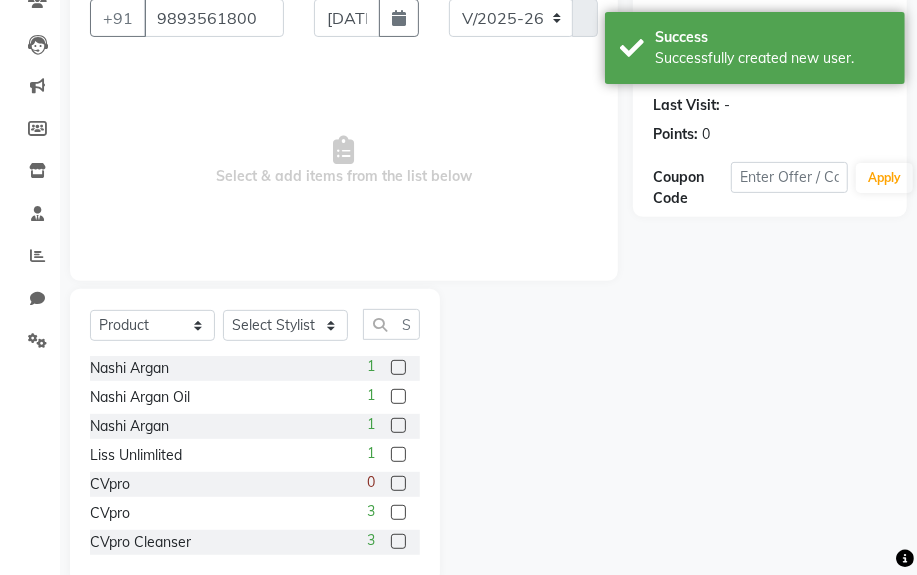 scroll, scrollTop: 234, scrollLeft: 0, axis: vertical 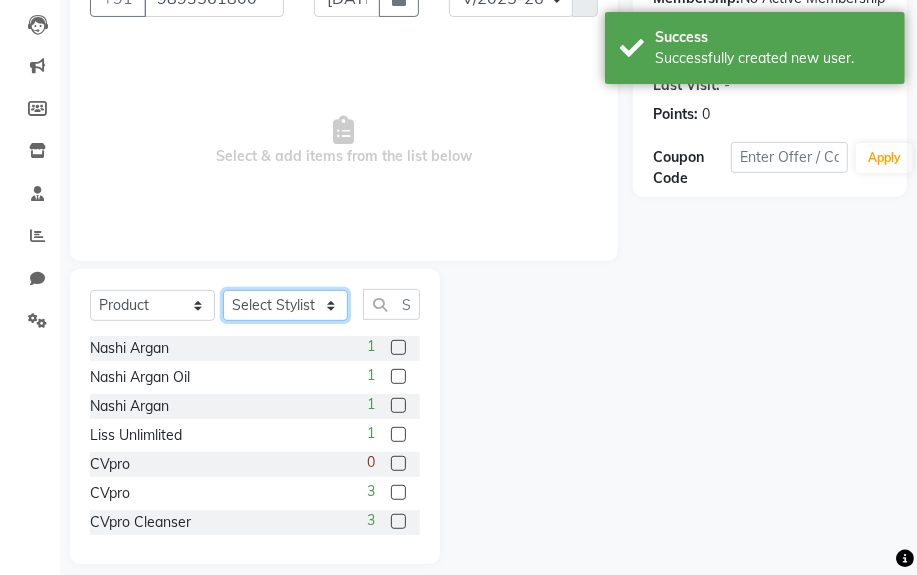 click on "Select Stylist [PERSON_NAME] Sir  Chiku [PERSON_NAME] [PERSON_NAME]  [PERSON_NAME]   [PERSON_NAME]  [PERSON_NAME]  [PERSON_NAME]" 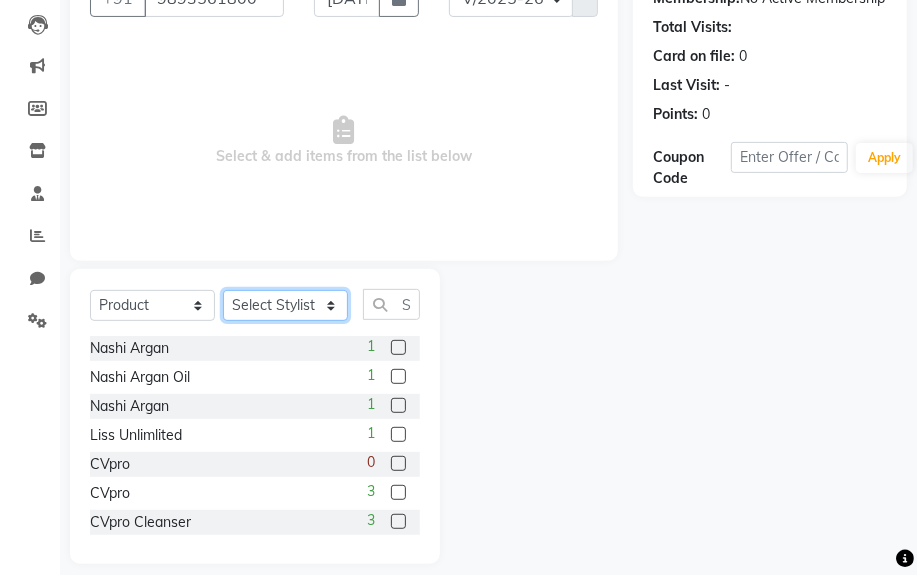 select on "82467" 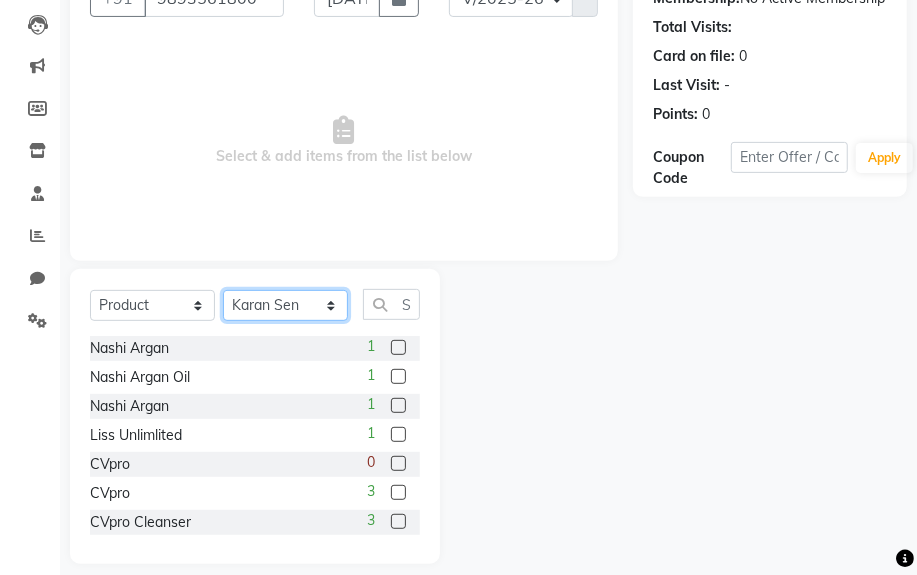 click on "Select Stylist [PERSON_NAME] Sir  Chiku [PERSON_NAME] [PERSON_NAME]  [PERSON_NAME]   [PERSON_NAME]  [PERSON_NAME]  [PERSON_NAME]" 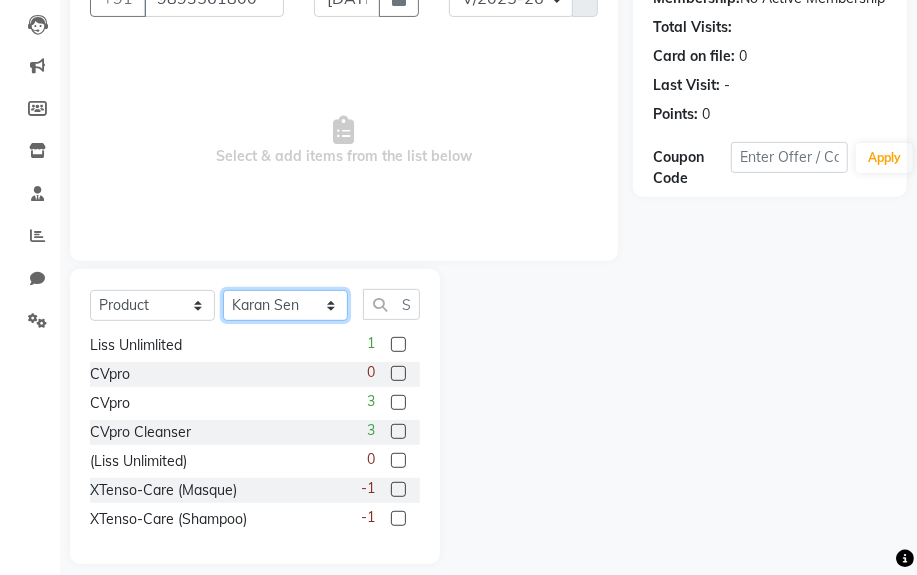 scroll, scrollTop: 0, scrollLeft: 0, axis: both 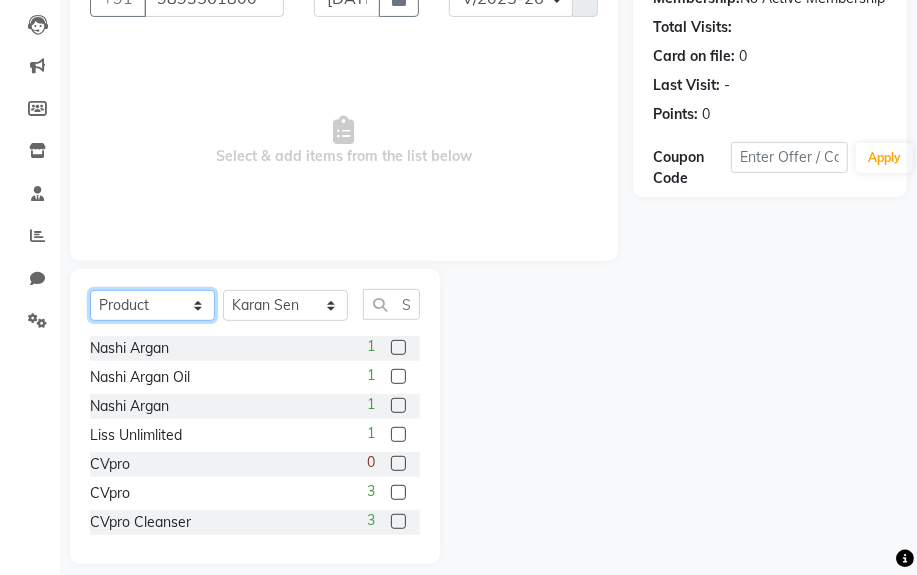 click on "Select  Service  Product  Membership  Package Voucher Prepaid Gift Card" 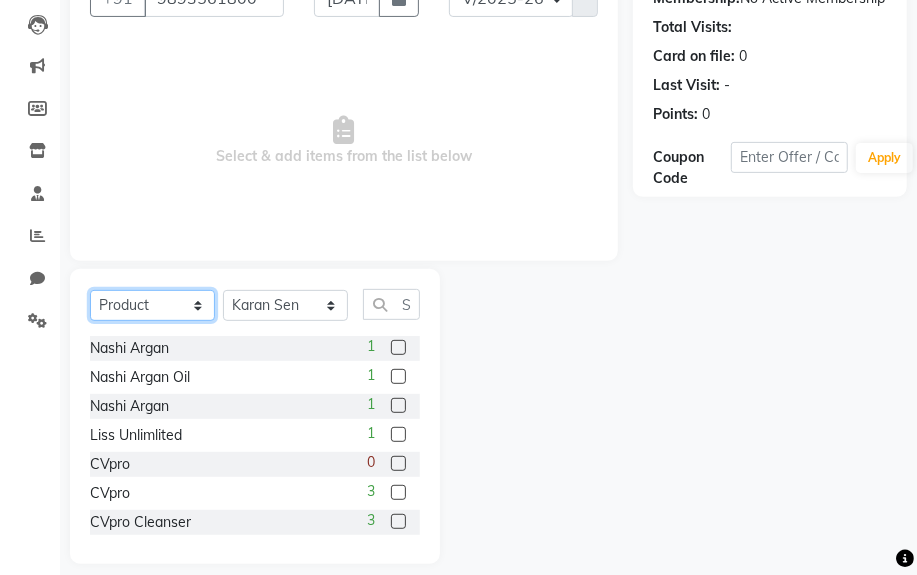select on "service" 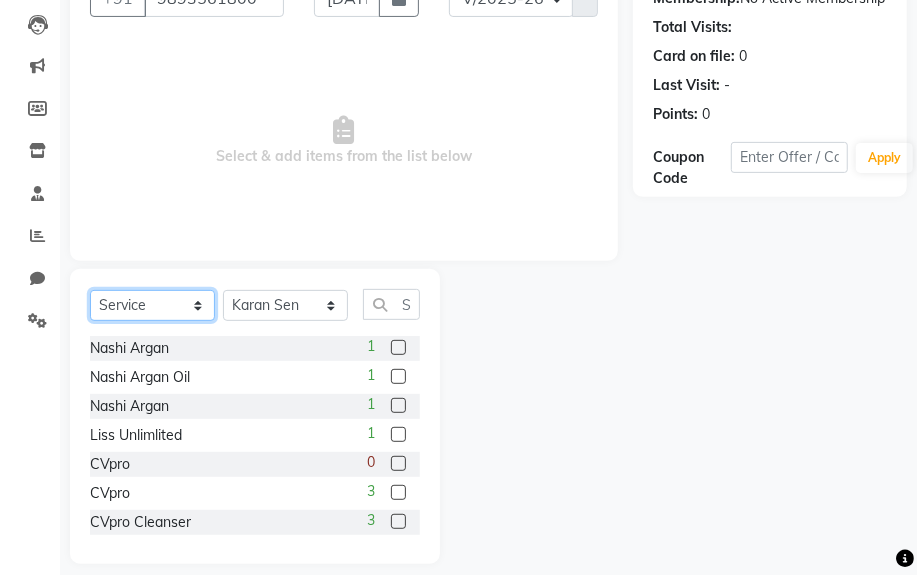 click on "Select  Service  Product  Membership  Package Voucher Prepaid Gift Card" 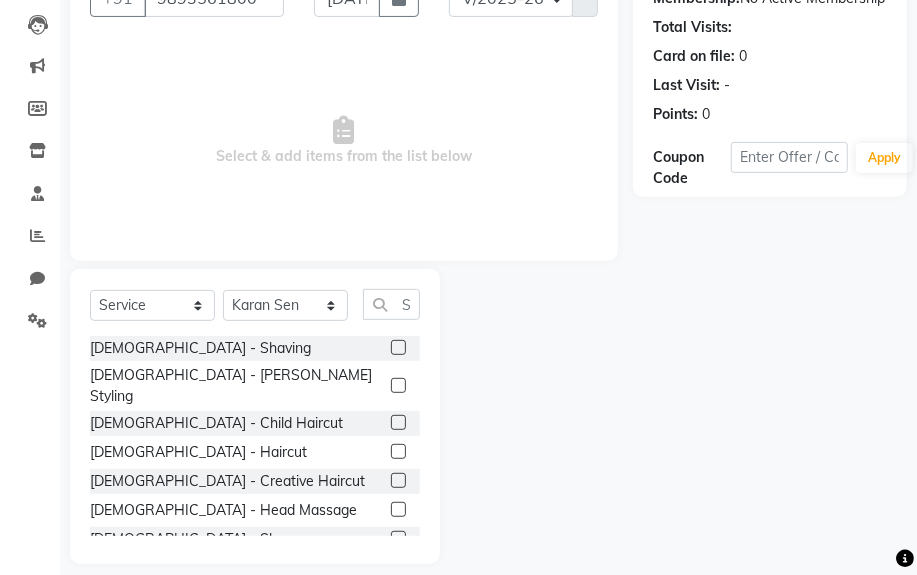 click on "[DEMOGRAPHIC_DATA] - Haircut" 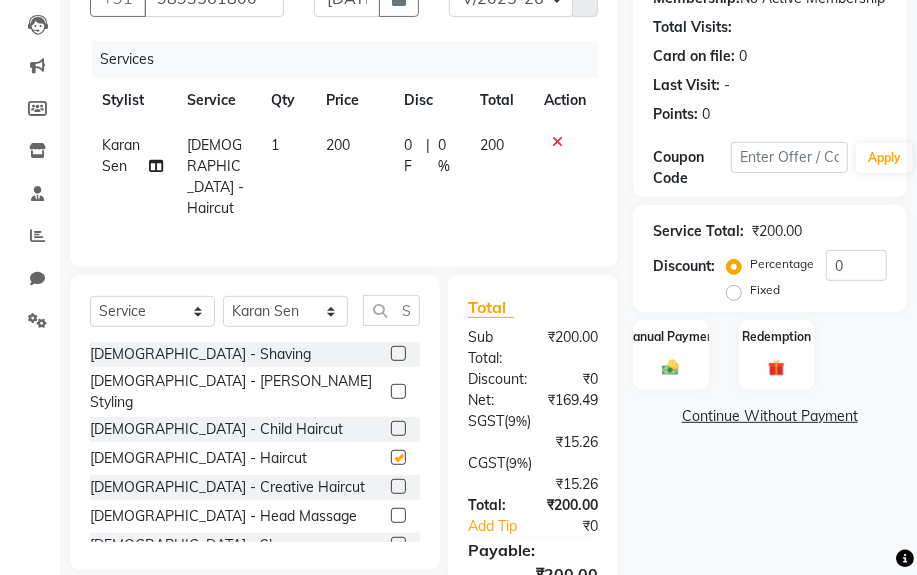 checkbox on "false" 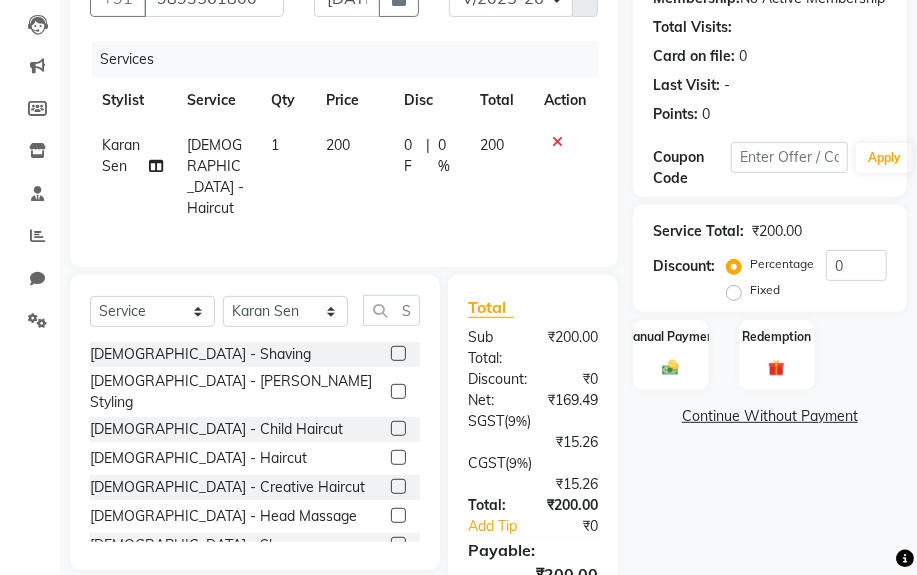 click 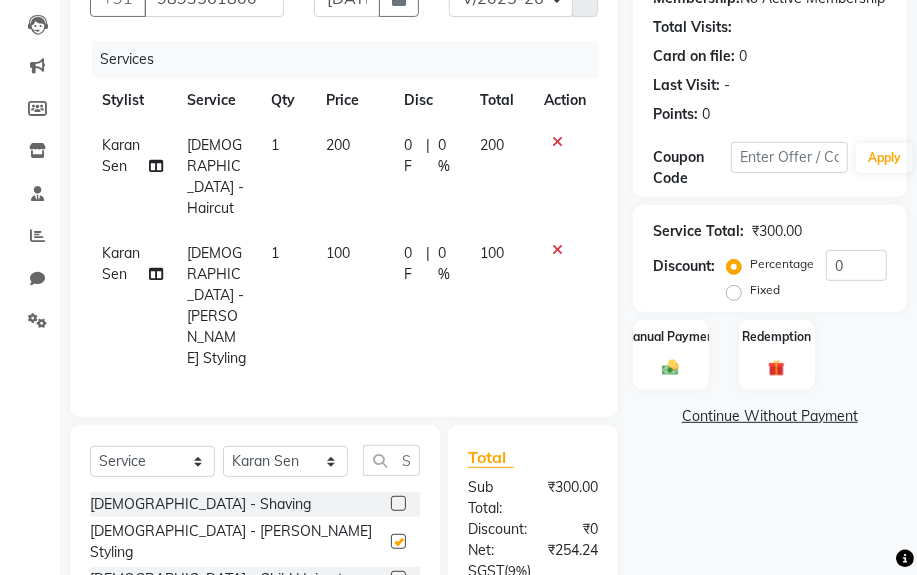 checkbox on "false" 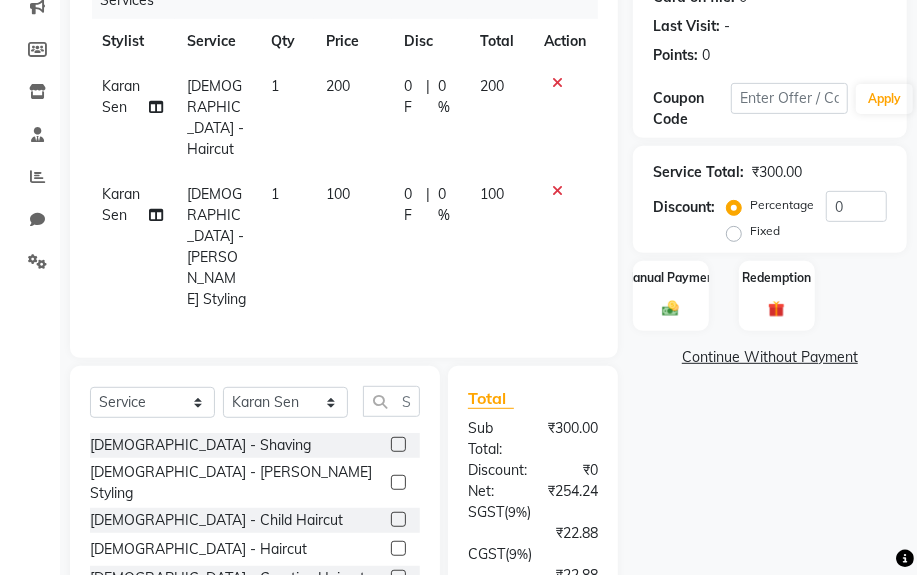 scroll, scrollTop: 325, scrollLeft: 0, axis: vertical 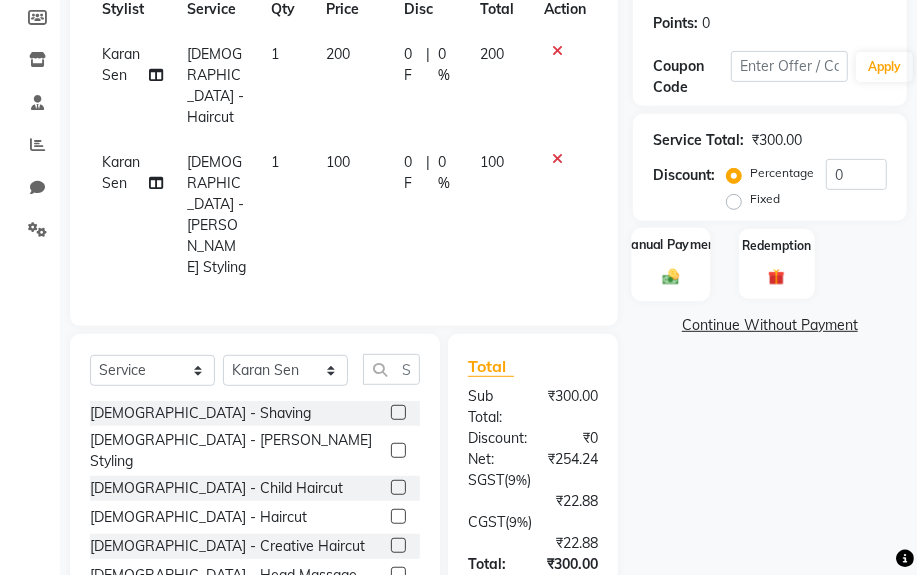 click on "Manual Payment" 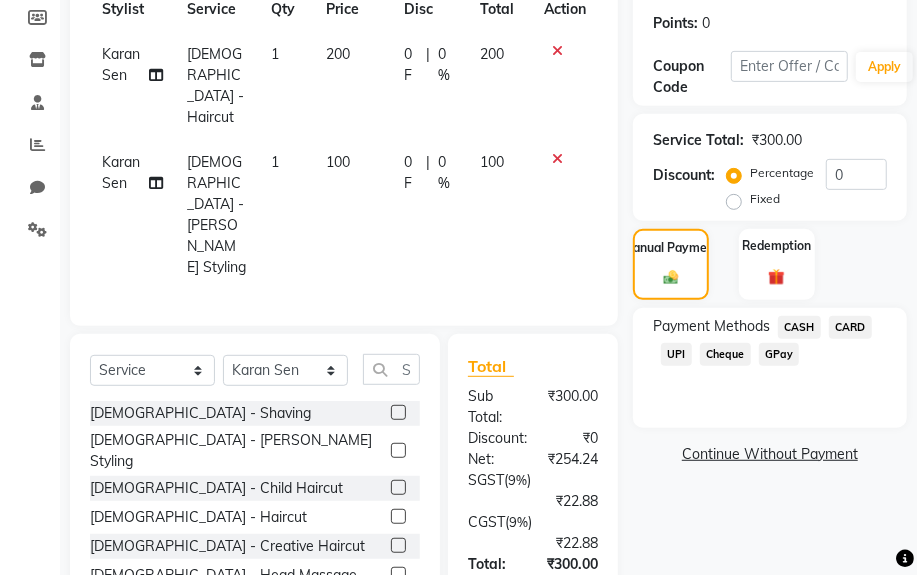 click on "UPI" 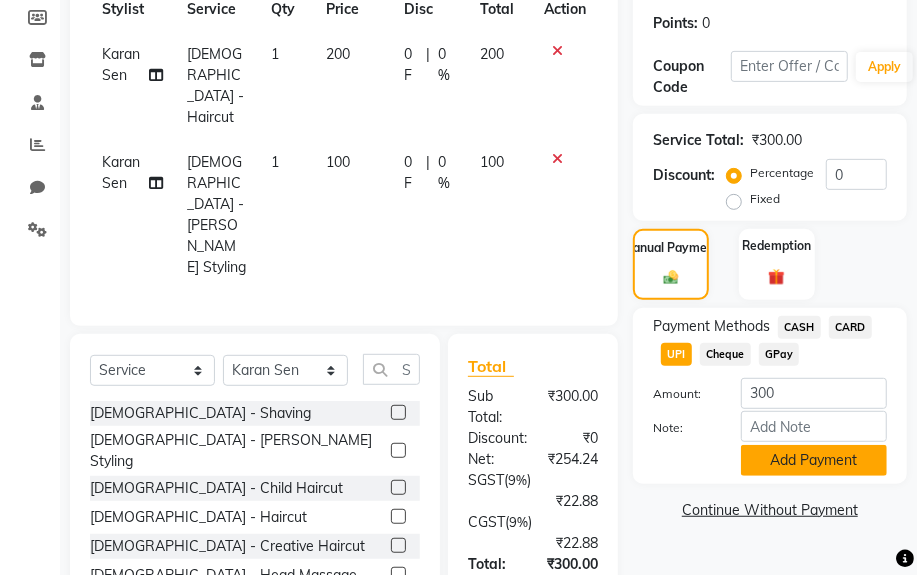 click on "Add Payment" 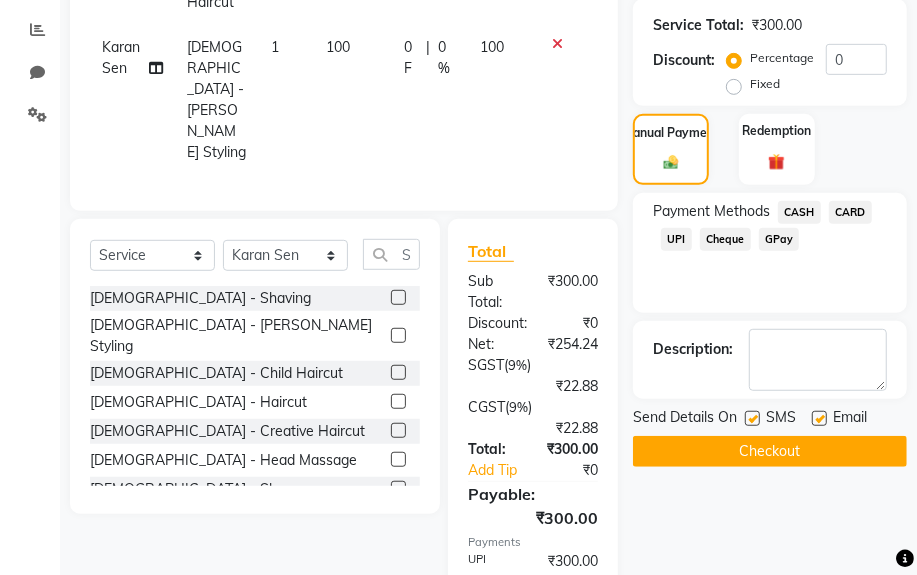 scroll, scrollTop: 507, scrollLeft: 0, axis: vertical 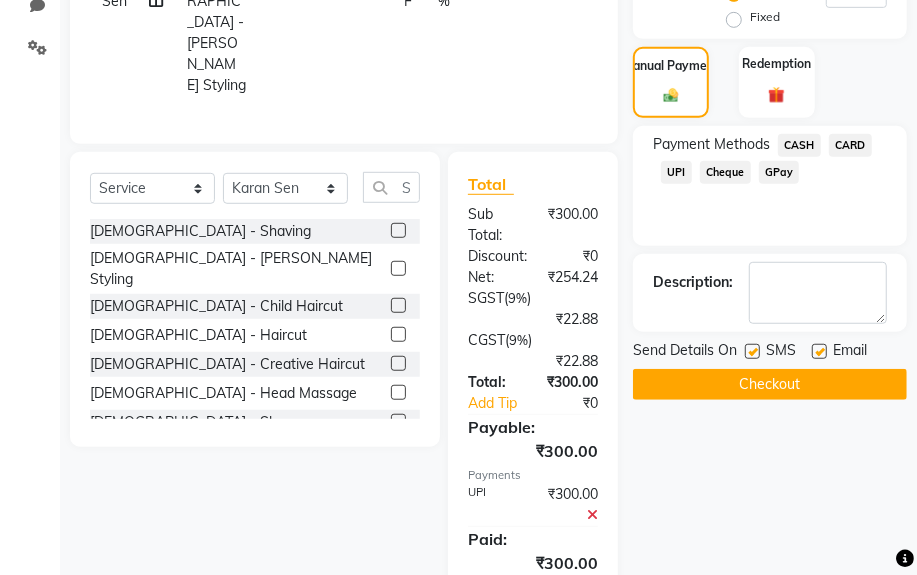 click on "Checkout" 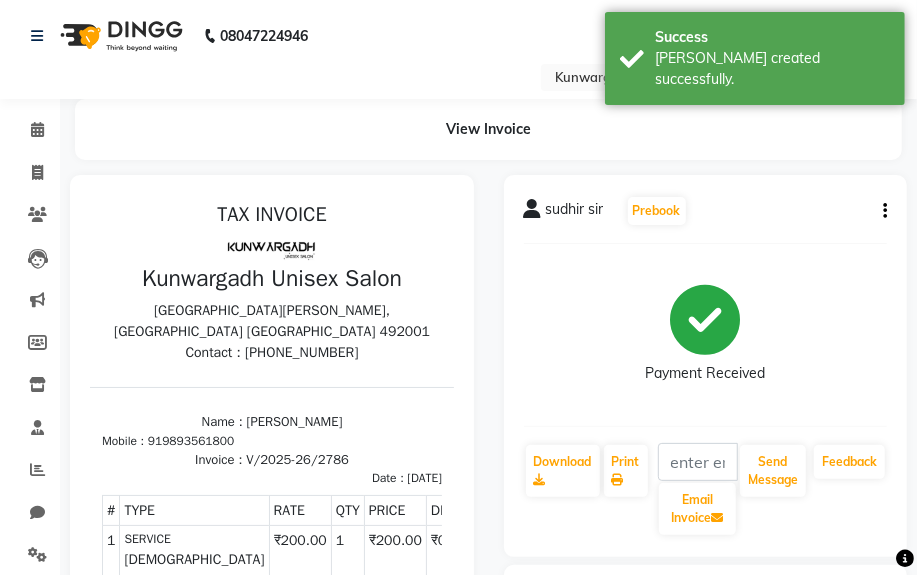scroll, scrollTop: 0, scrollLeft: 0, axis: both 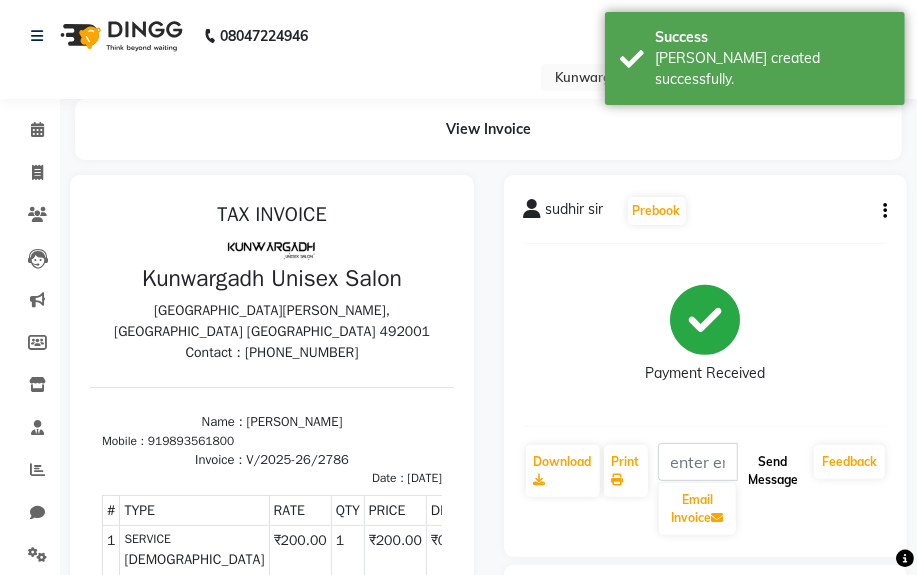 click on "Send Message" 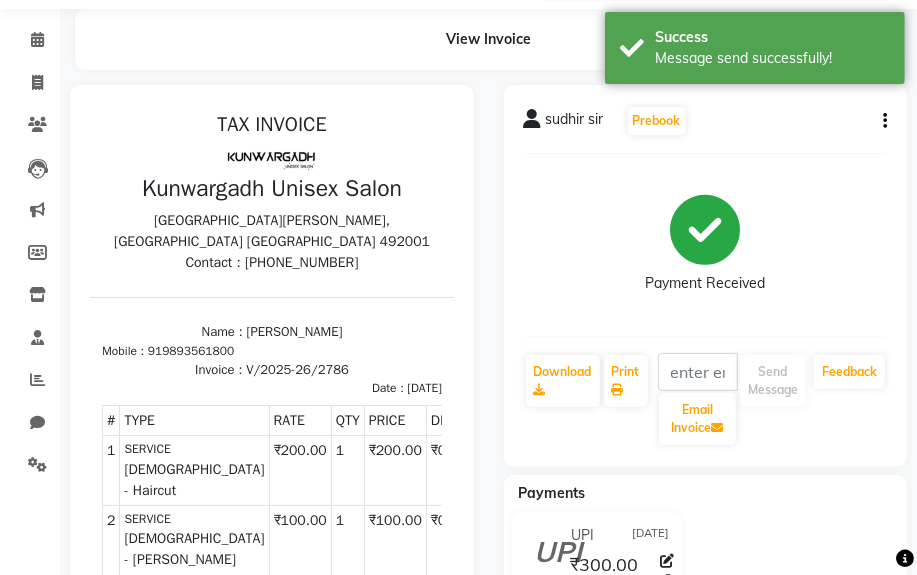 scroll, scrollTop: 0, scrollLeft: 0, axis: both 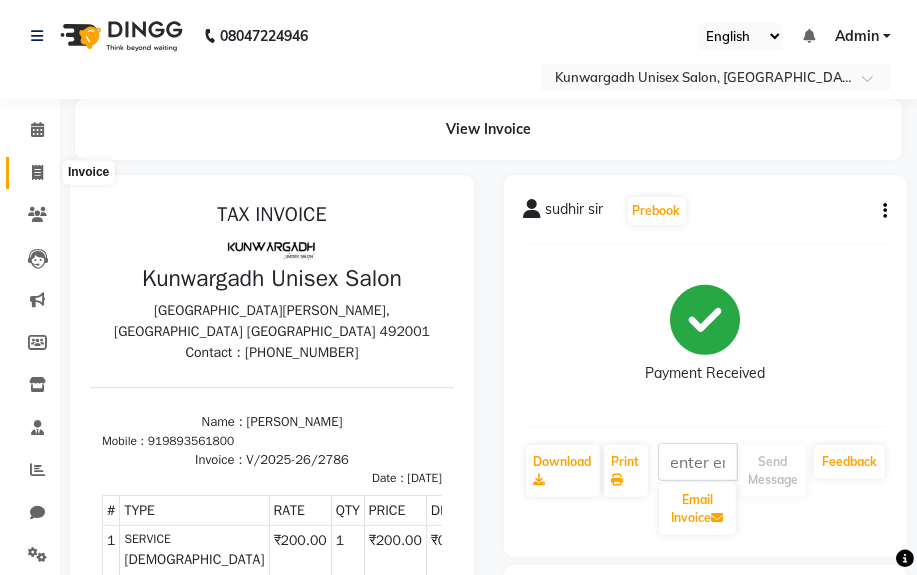 click 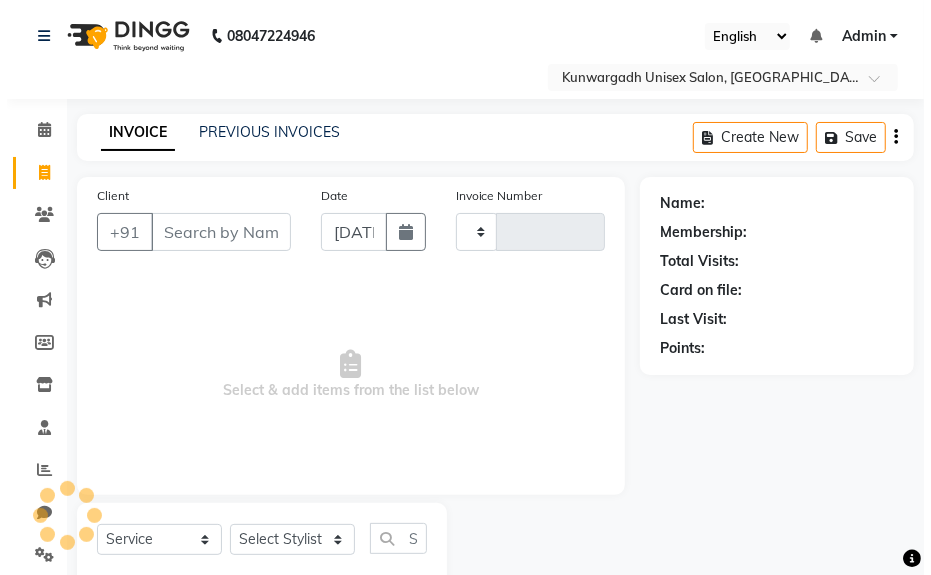 scroll, scrollTop: 52, scrollLeft: 0, axis: vertical 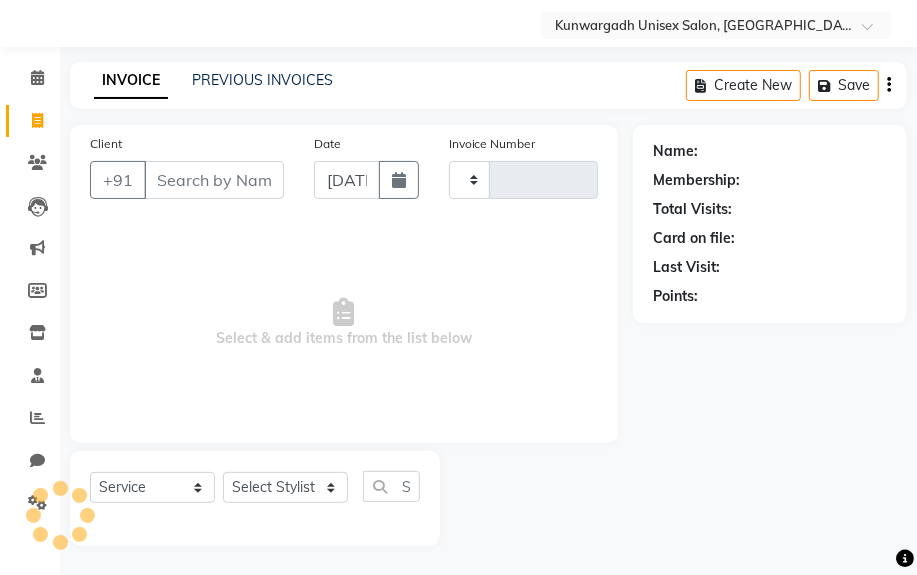 click on "Client" at bounding box center (214, 180) 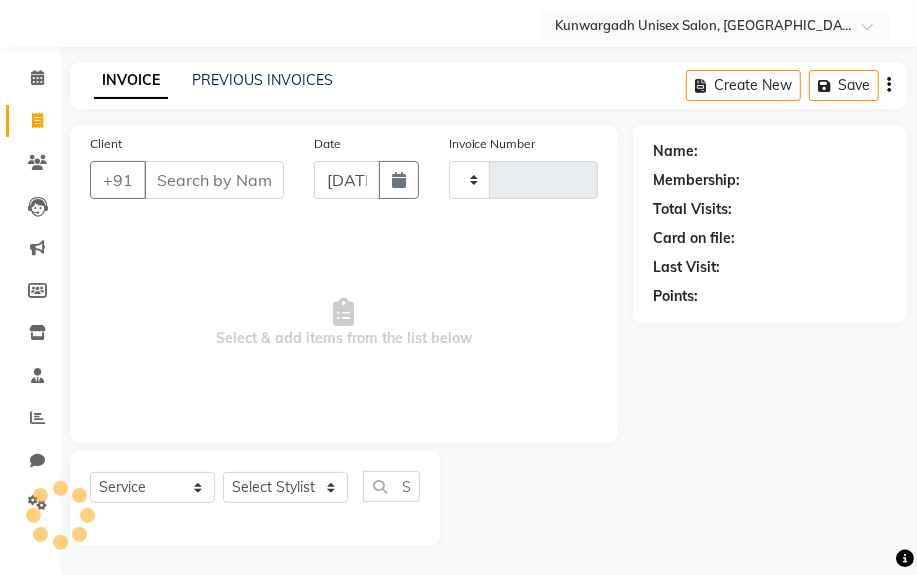 type on "2787" 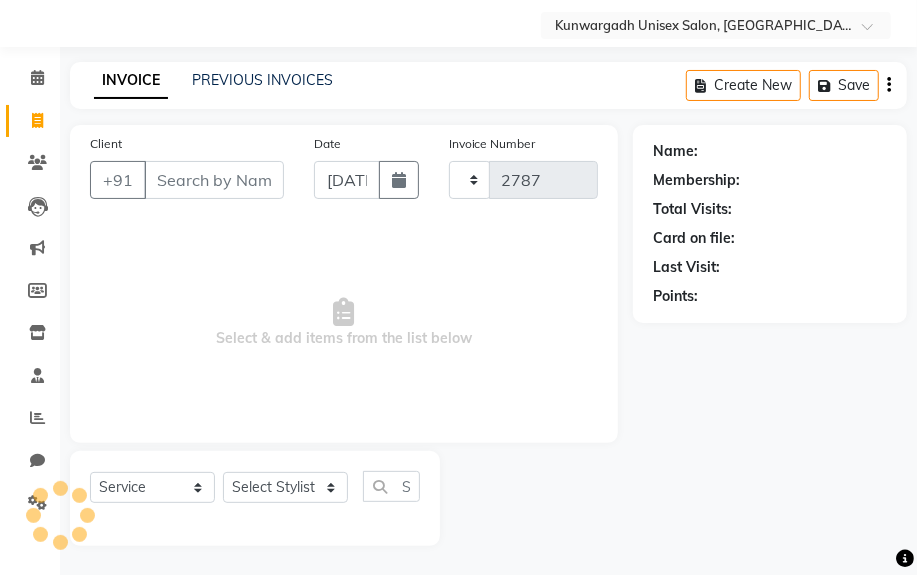 select on "7931" 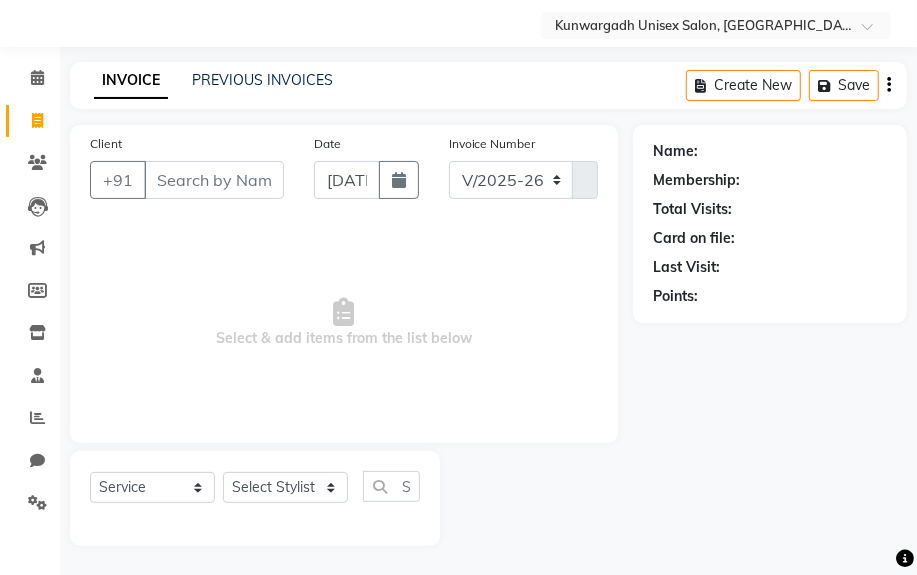 select on "product" 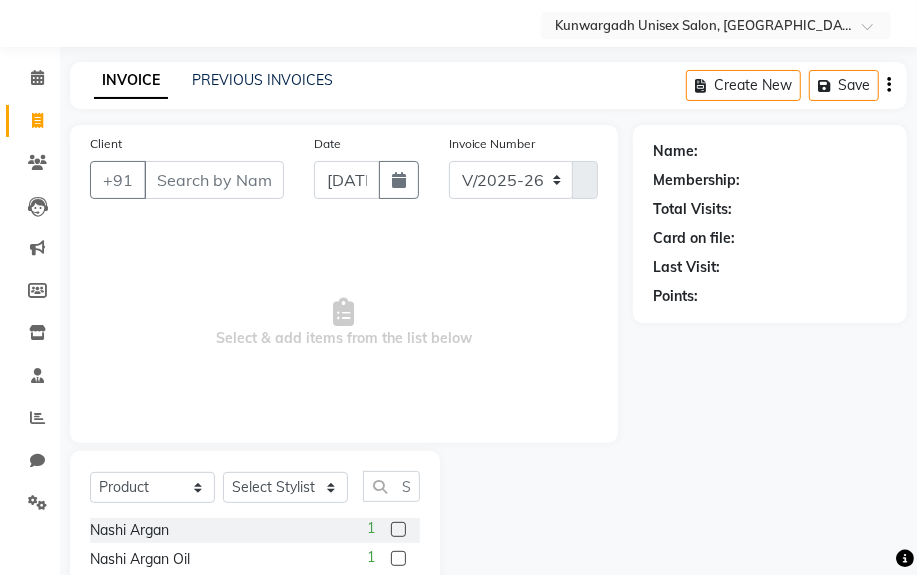 click on "Client" at bounding box center (214, 180) 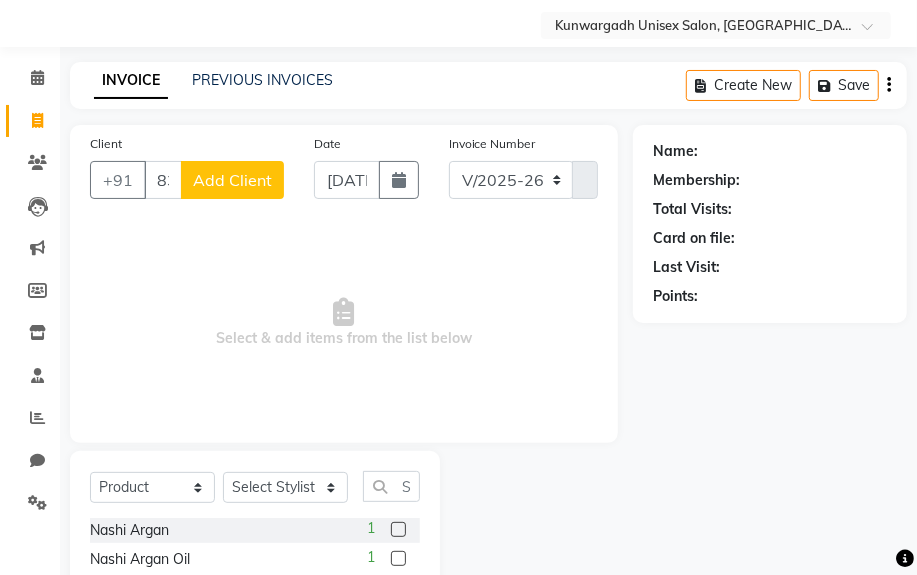 type on "8319961508" 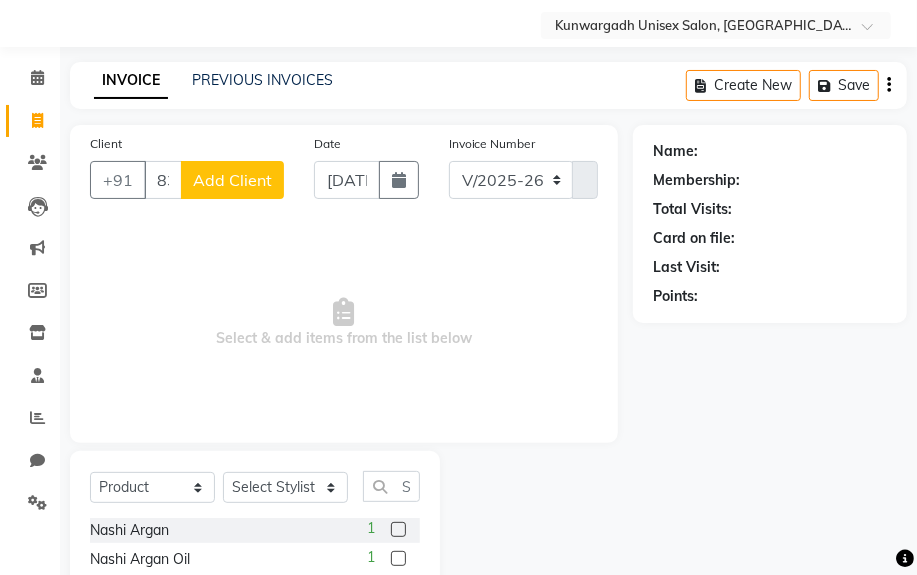 click on "Add Client" 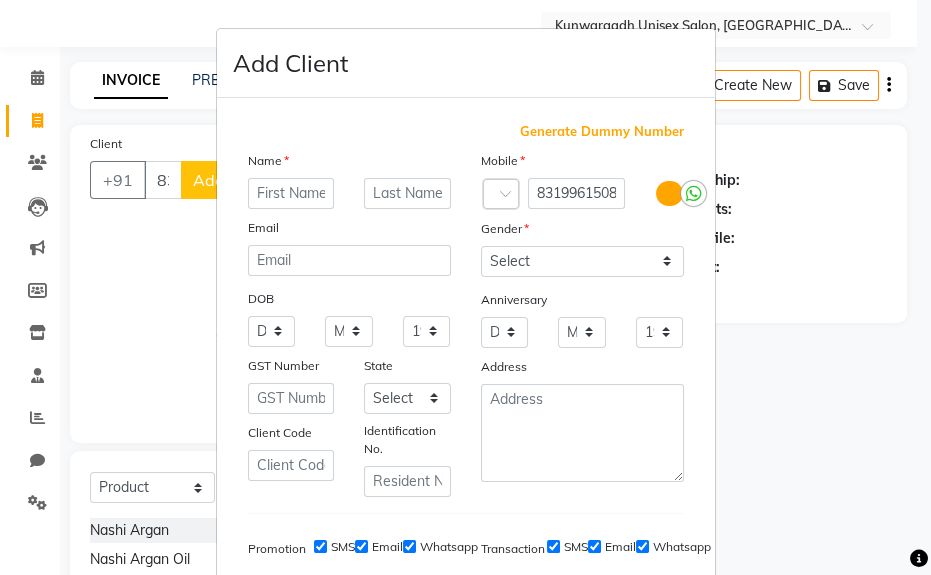 click at bounding box center (291, 193) 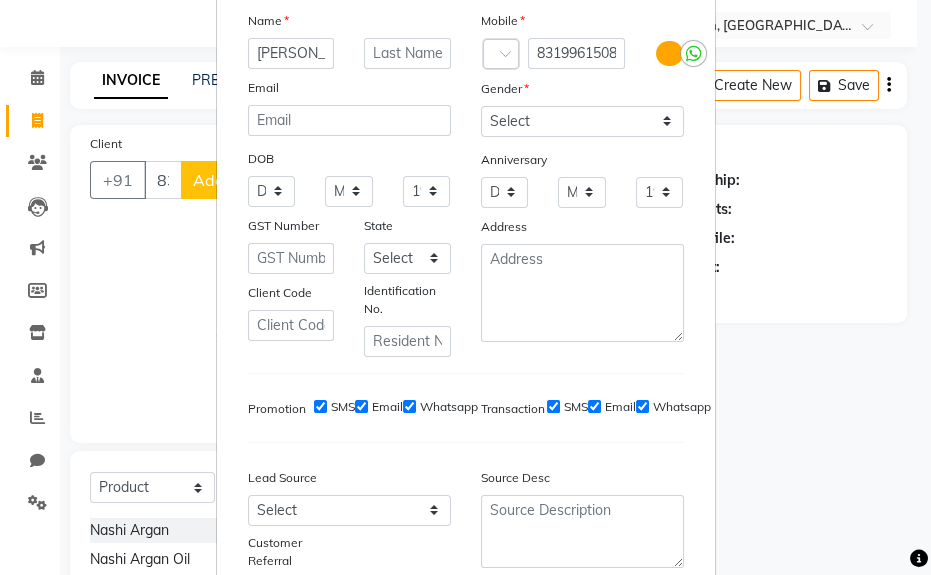 scroll, scrollTop: 181, scrollLeft: 0, axis: vertical 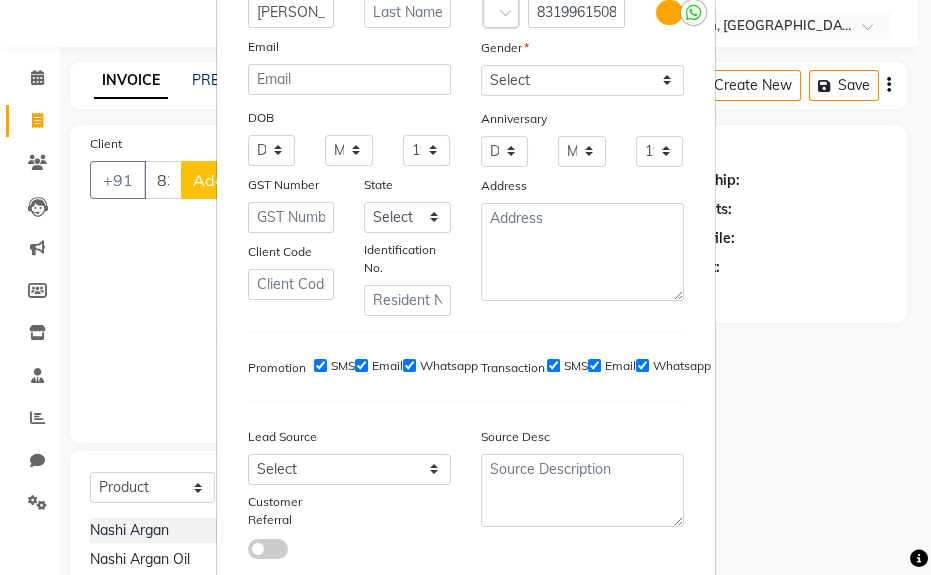 type on "[PERSON_NAME] sir" 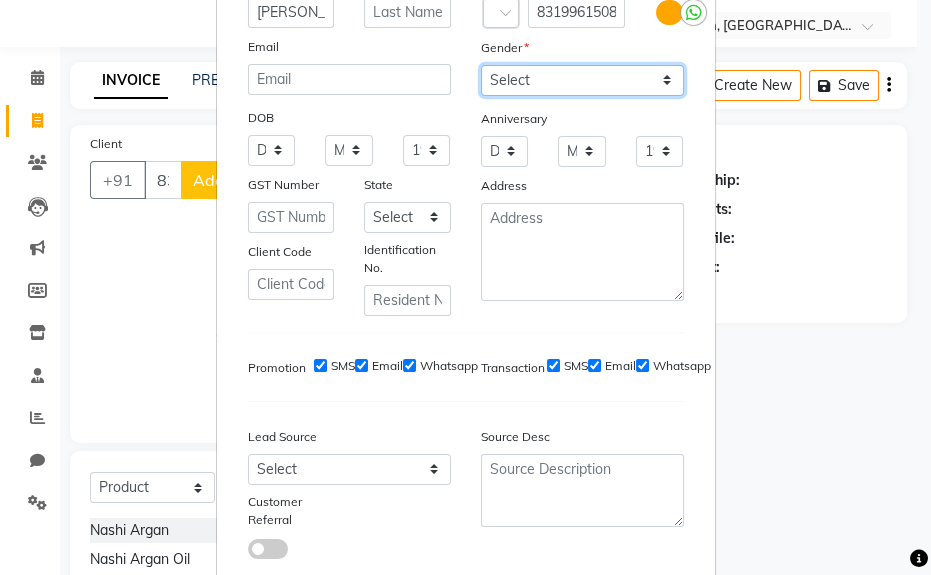 click on "Select [DEMOGRAPHIC_DATA] [DEMOGRAPHIC_DATA] Other Prefer Not To Say" at bounding box center [582, 80] 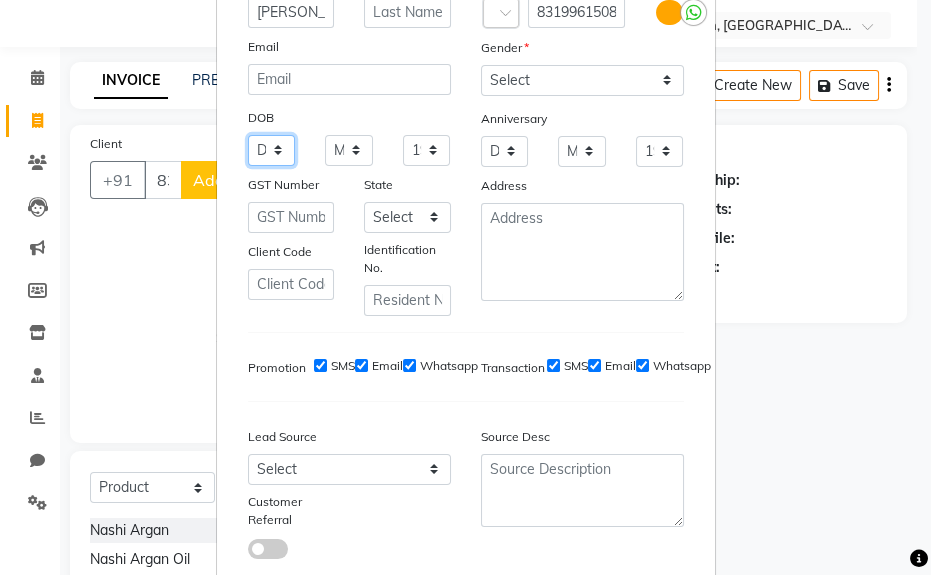 click on "Day 01 02 03 04 05 06 07 08 09 10 11 12 13 14 15 16 17 18 19 20 21 22 23 24 25 26 27 28 29 30 31" at bounding box center (272, 150) 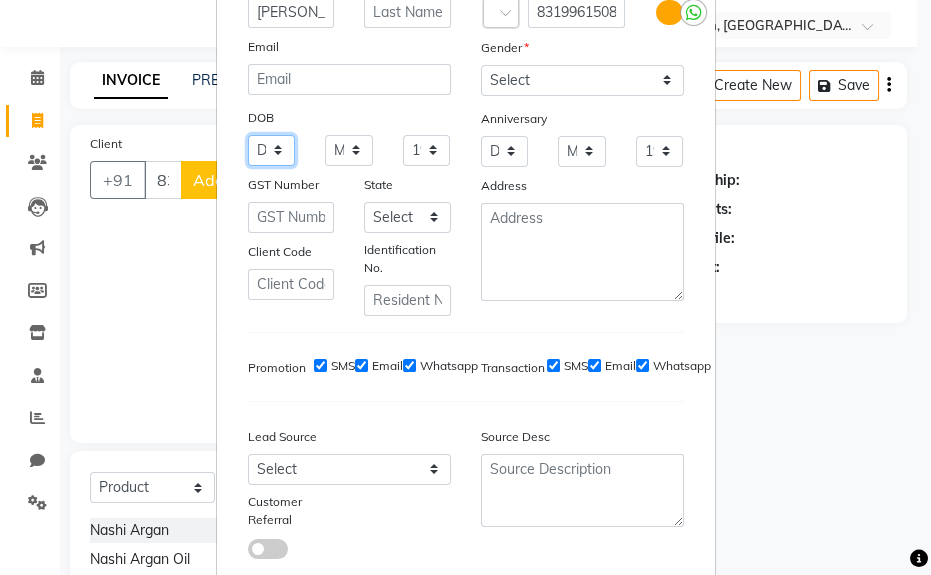 select on "05" 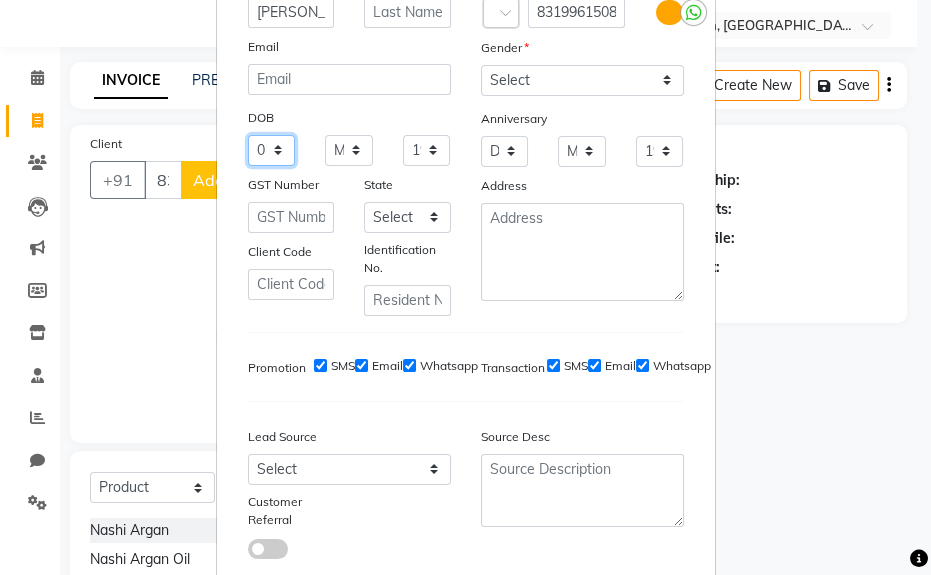 click on "Day 01 02 03 04 05 06 07 08 09 10 11 12 13 14 15 16 17 18 19 20 21 22 23 24 25 26 27 28 29 30 31" at bounding box center [272, 150] 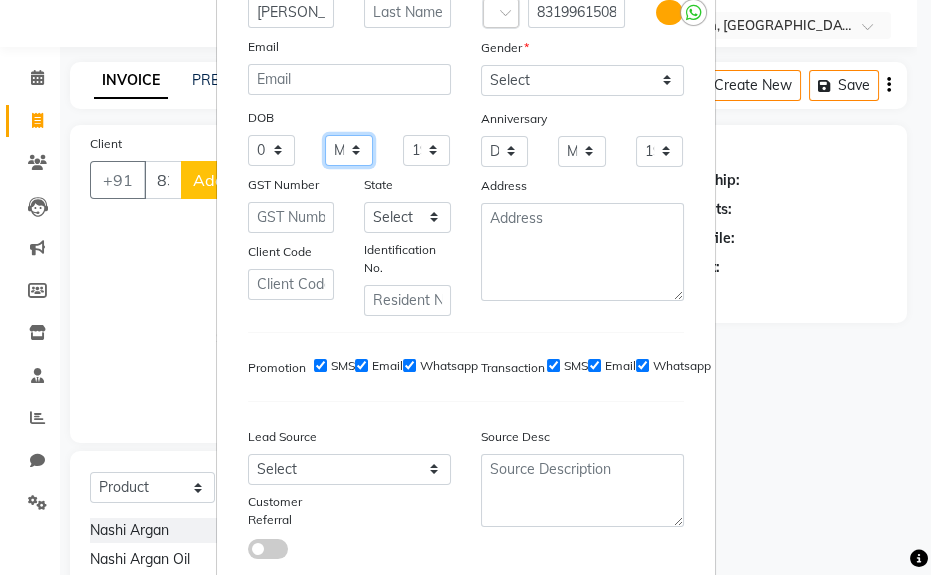 click on "Month January February March April May June July August September October November December" at bounding box center (349, 150) 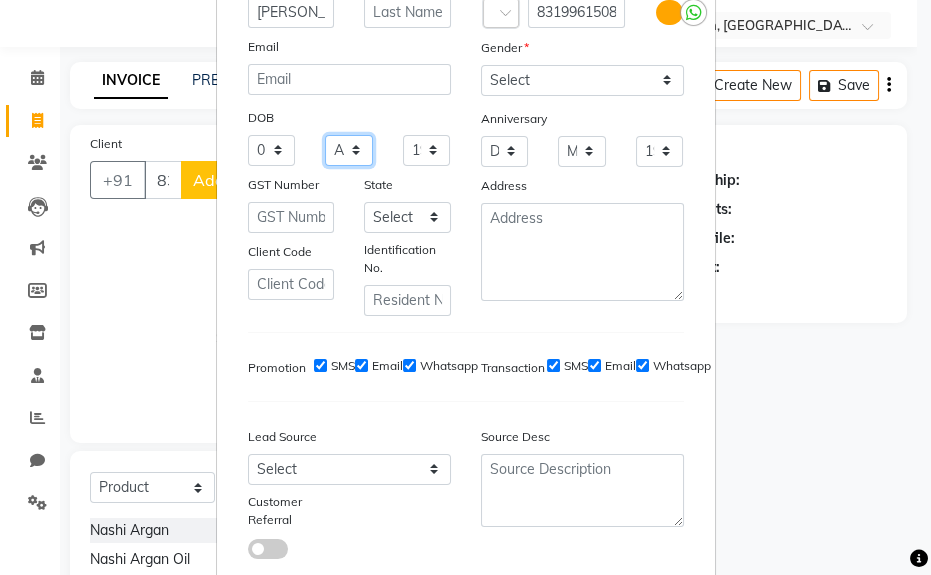 click on "Month January February March April May June July August September October November December" at bounding box center (349, 150) 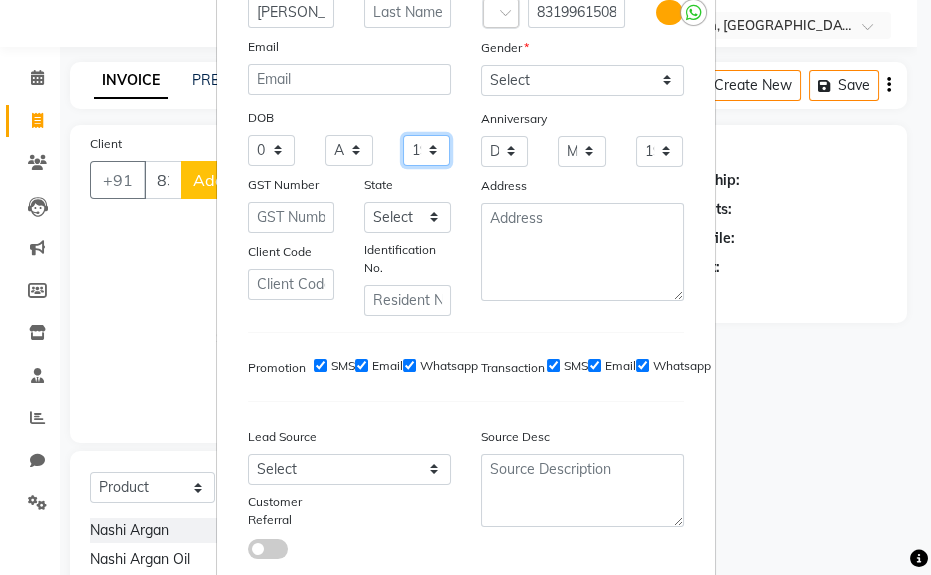 click on "1940 1941 1942 1943 1944 1945 1946 1947 1948 1949 1950 1951 1952 1953 1954 1955 1956 1957 1958 1959 1960 1961 1962 1963 1964 1965 1966 1967 1968 1969 1970 1971 1972 1973 1974 1975 1976 1977 1978 1979 1980 1981 1982 1983 1984 1985 1986 1987 1988 1989 1990 1991 1992 1993 1994 1995 1996 1997 1998 1999 2000 2001 2002 2003 2004 2005 2006 2007 2008 2009 2010 2011 2012 2013 2014 2015 2016 2017 2018 2019 2020 2021 2022 2023 2024" at bounding box center (427, 150) 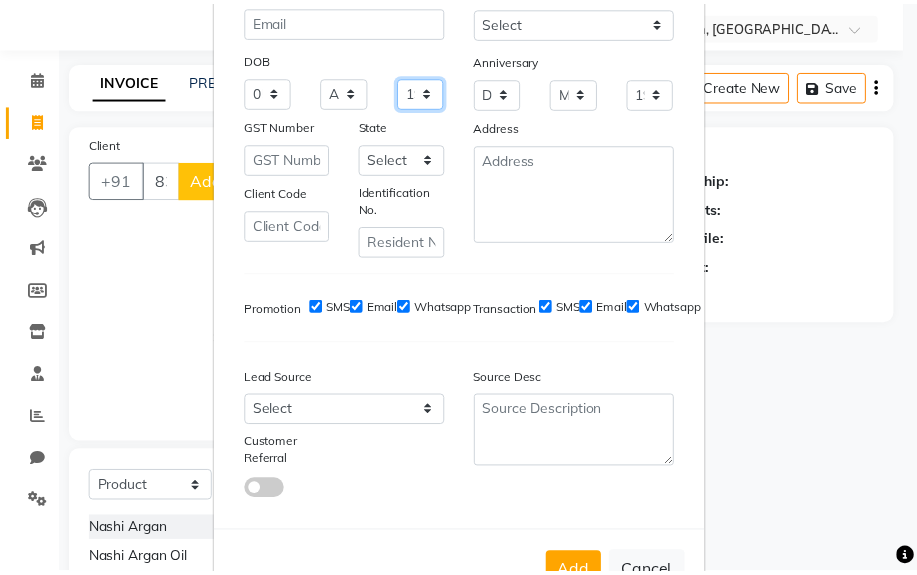 scroll, scrollTop: 308, scrollLeft: 0, axis: vertical 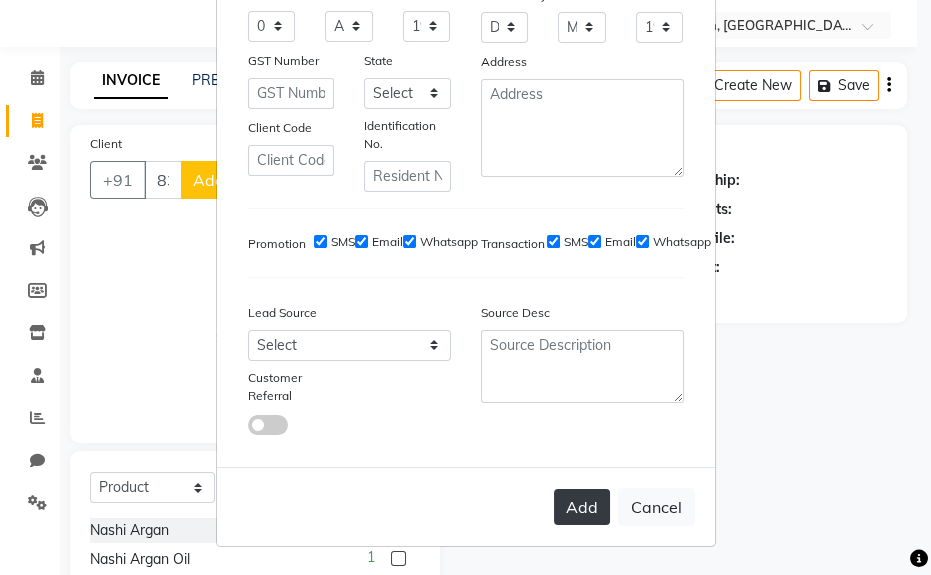 click on "Add" at bounding box center [582, 507] 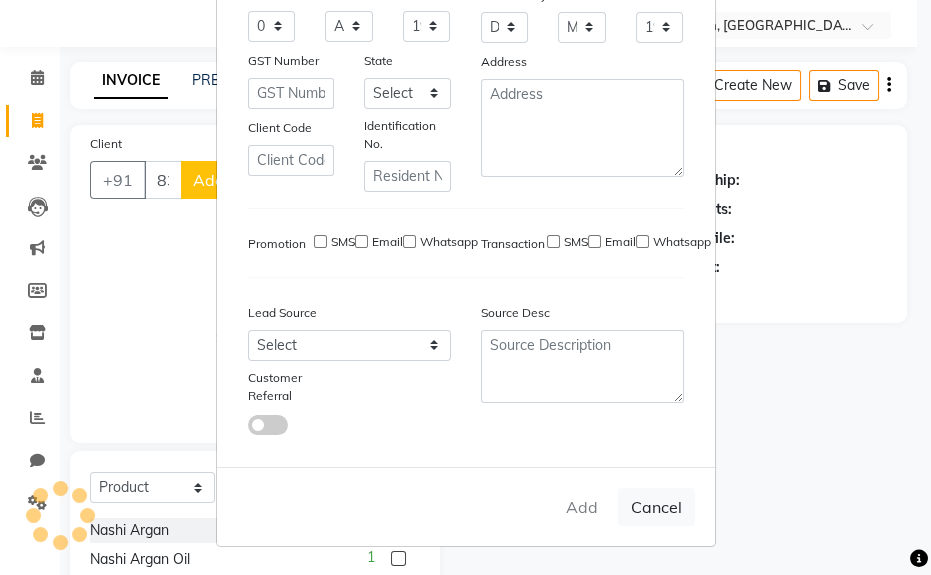 type 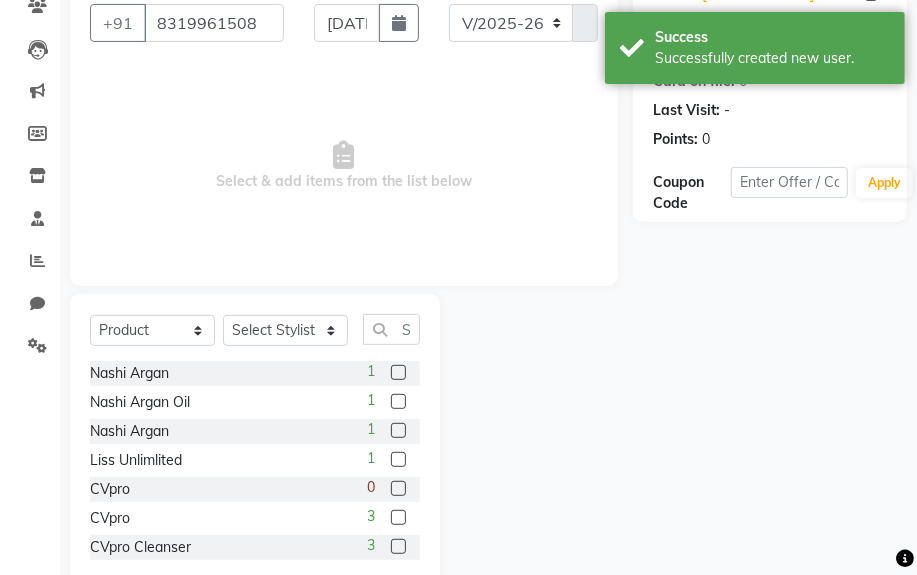 scroll, scrollTop: 234, scrollLeft: 0, axis: vertical 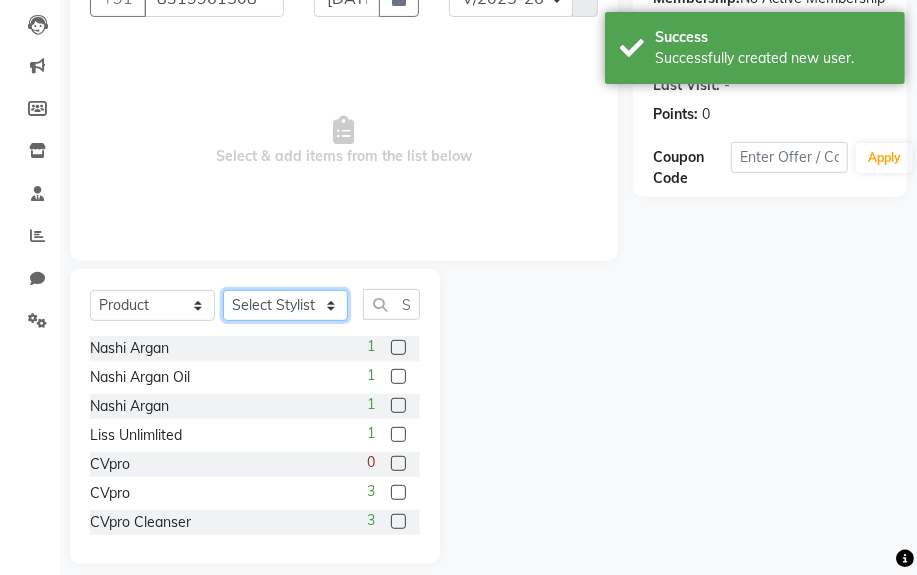 click on "Select Stylist [PERSON_NAME] Sir  Chiku [PERSON_NAME] [PERSON_NAME]  [PERSON_NAME]   [PERSON_NAME]  [PERSON_NAME]  [PERSON_NAME]" 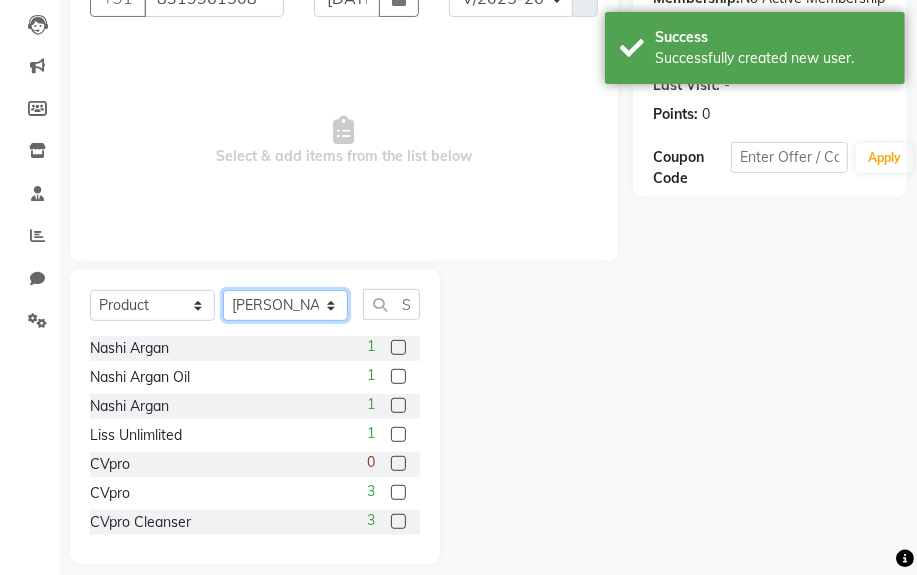 click on "Select Stylist [PERSON_NAME] Sir  Chiku [PERSON_NAME] [PERSON_NAME]  [PERSON_NAME]   [PERSON_NAME]  [PERSON_NAME]  [PERSON_NAME]" 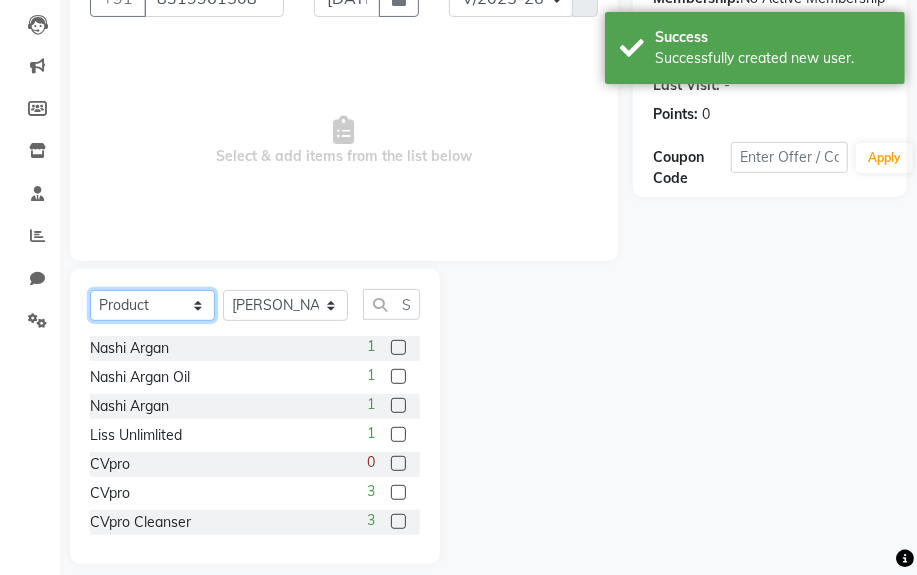 click on "Select  Service  Product  Membership  Package Voucher Prepaid Gift Card" 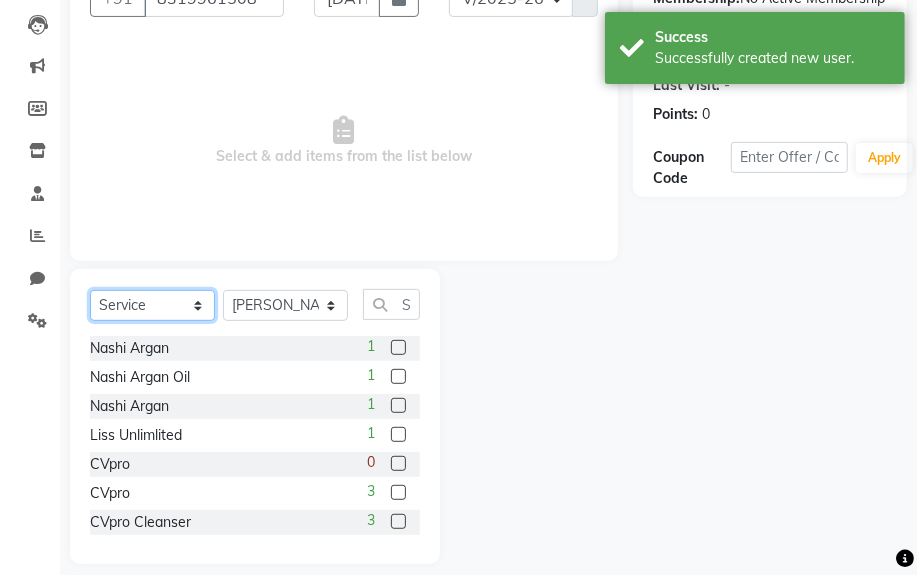 click on "Select  Service  Product  Membership  Package Voucher Prepaid Gift Card" 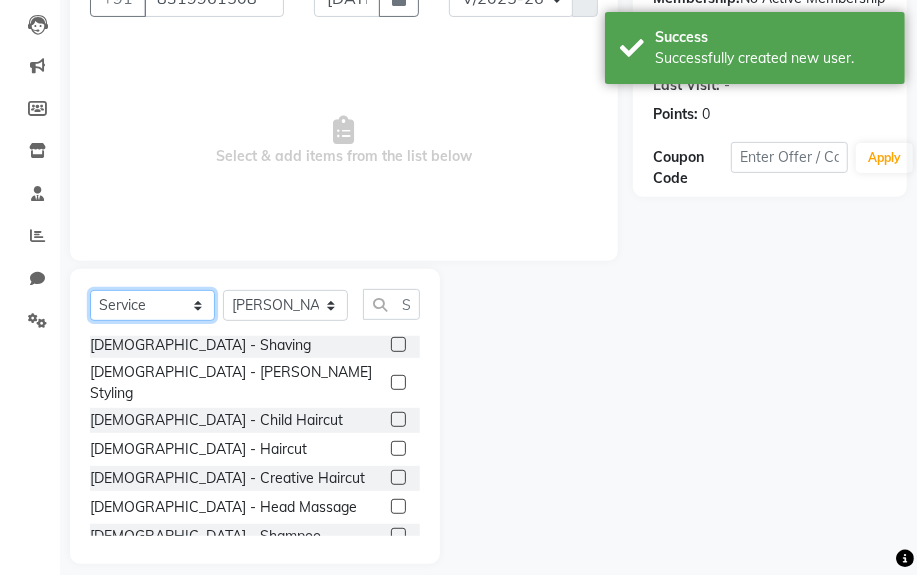 scroll, scrollTop: 0, scrollLeft: 0, axis: both 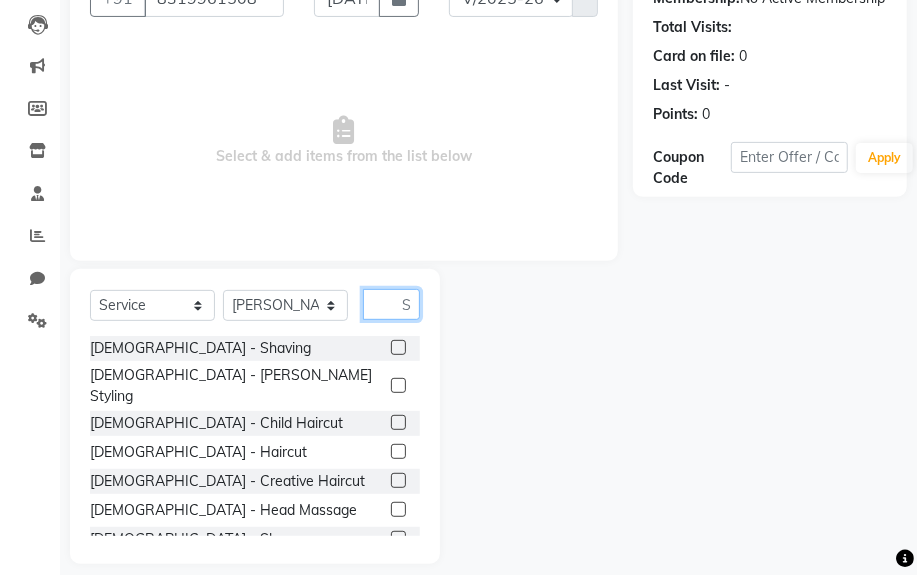 click 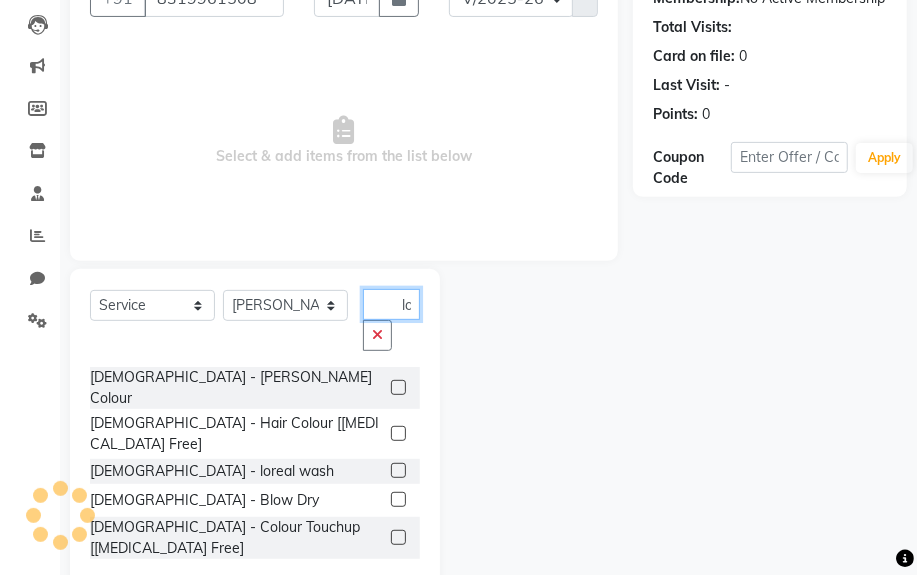 scroll, scrollTop: 0, scrollLeft: 6, axis: horizontal 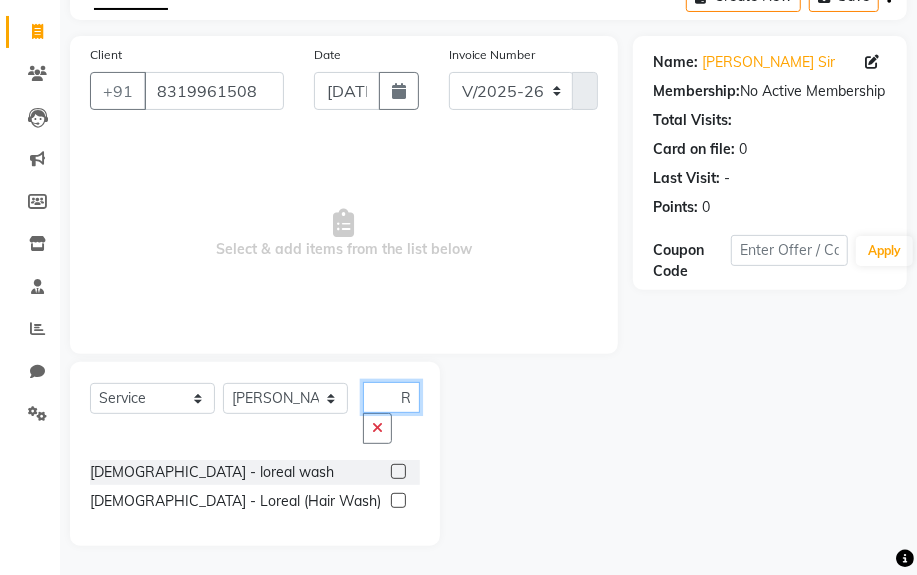 type on "[PERSON_NAME]" 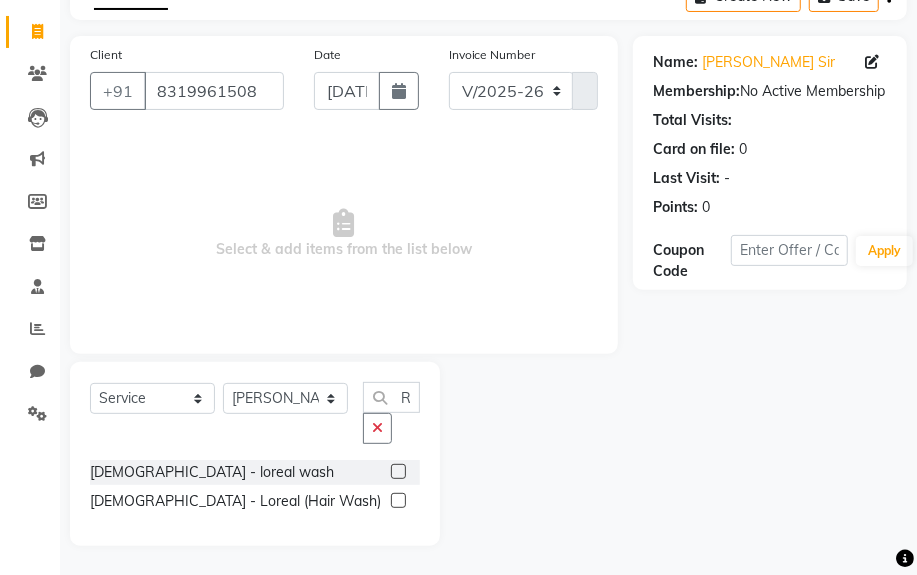 scroll, scrollTop: 0, scrollLeft: 0, axis: both 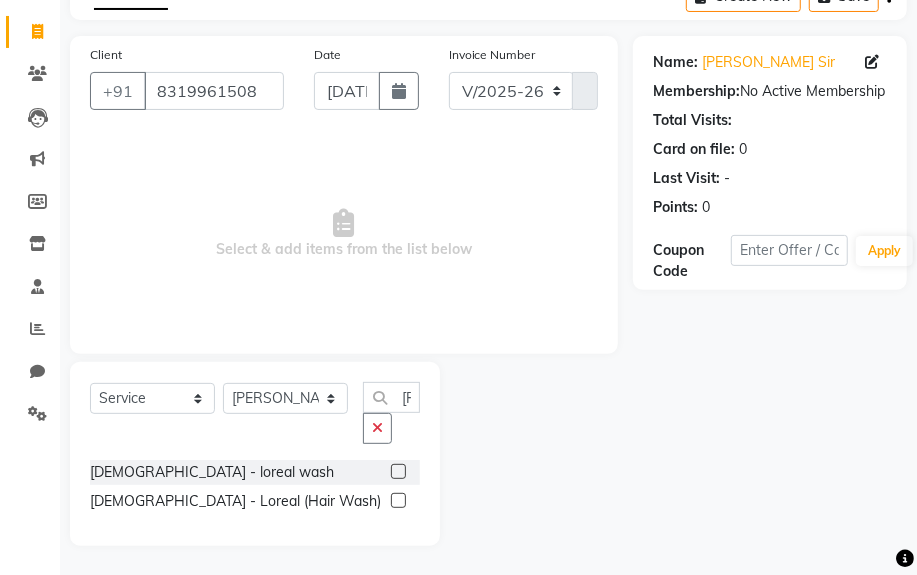 click 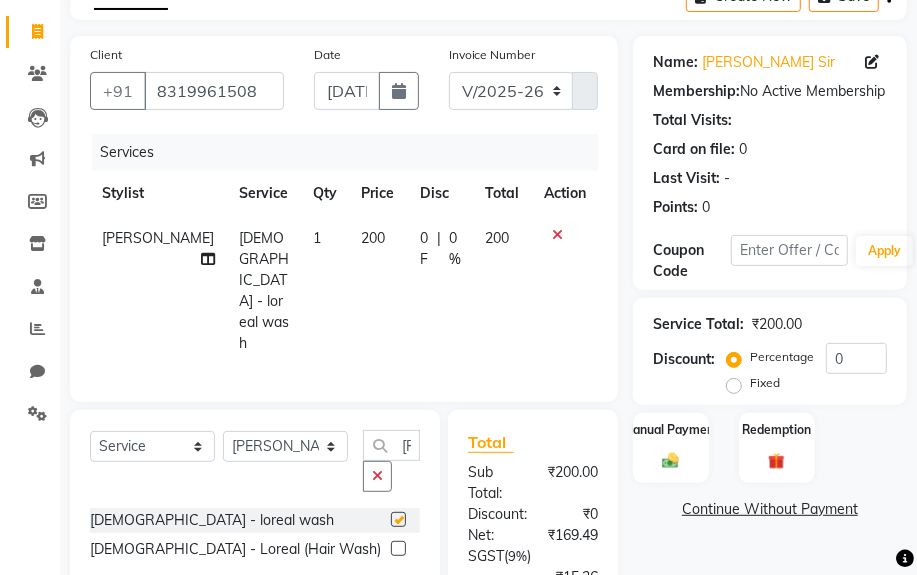 checkbox on "false" 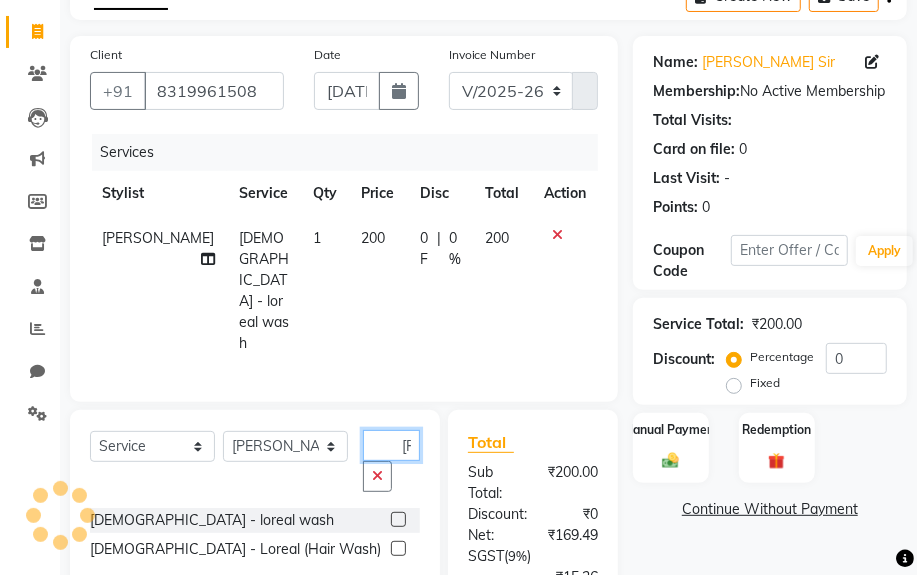 click on "[PERSON_NAME]" 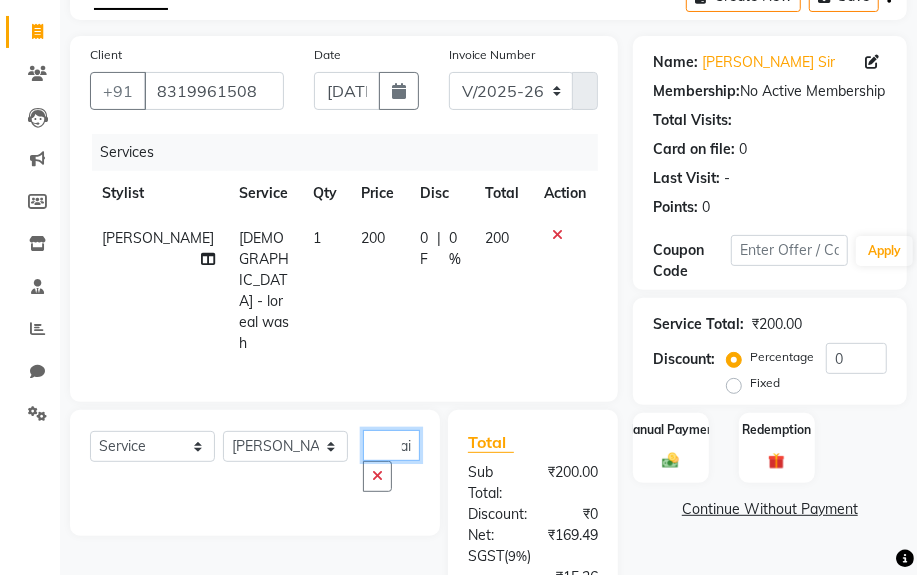 scroll, scrollTop: 0, scrollLeft: 16, axis: horizontal 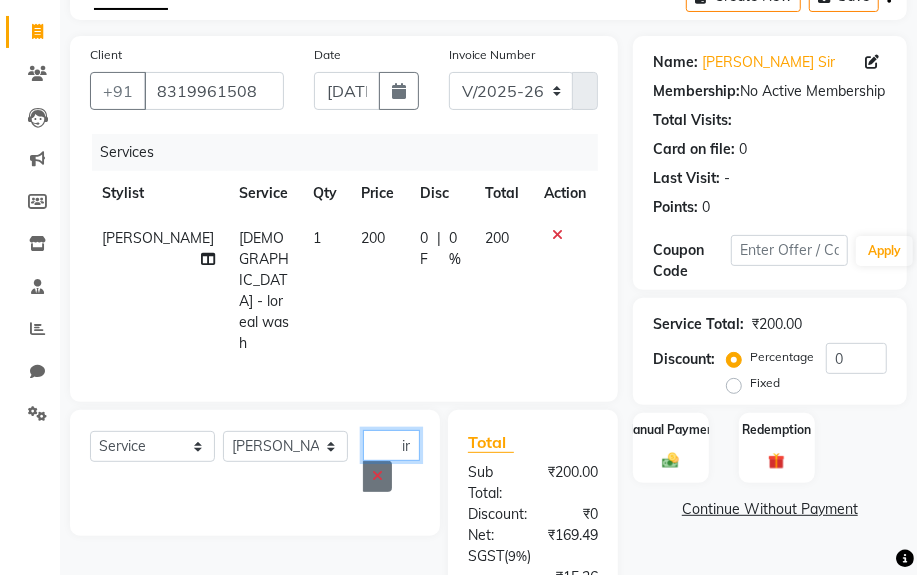 type on "hairlorea" 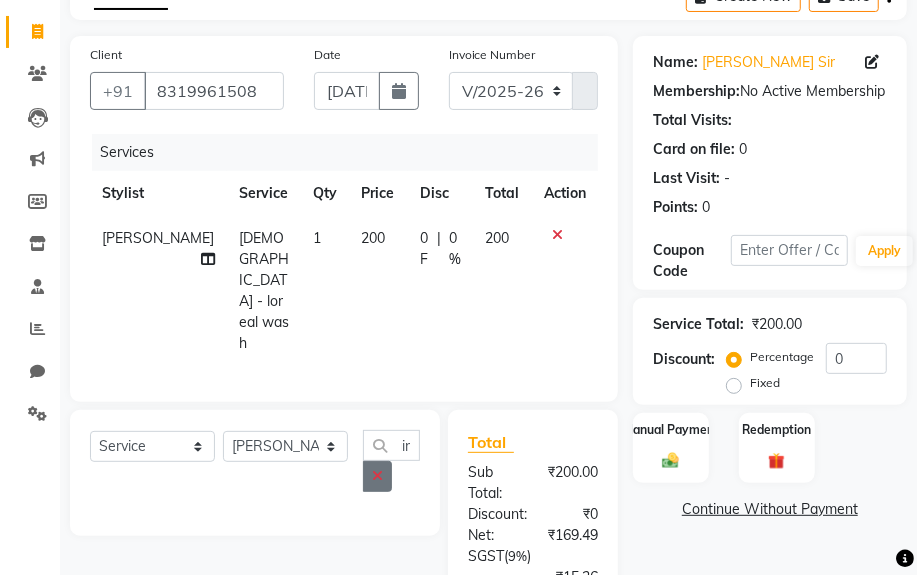 scroll, scrollTop: 0, scrollLeft: 0, axis: both 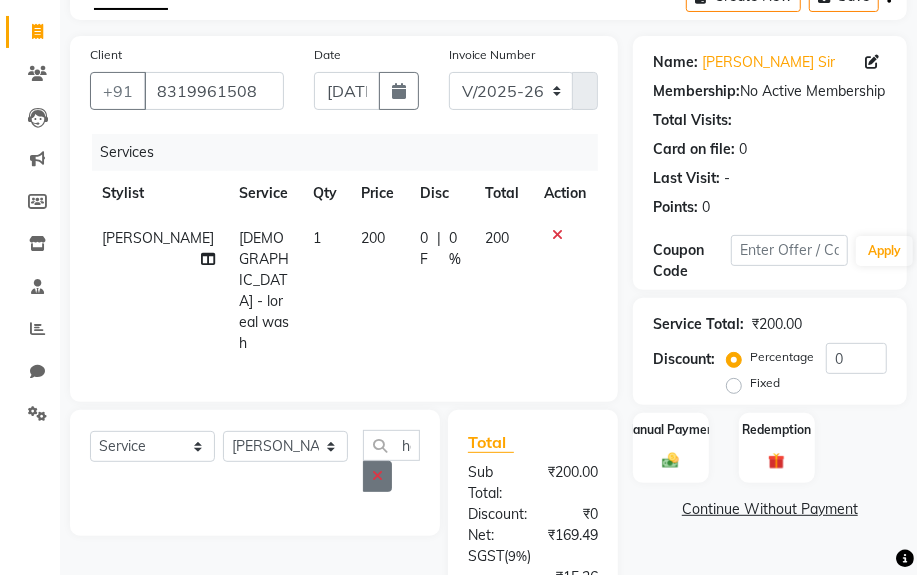 click 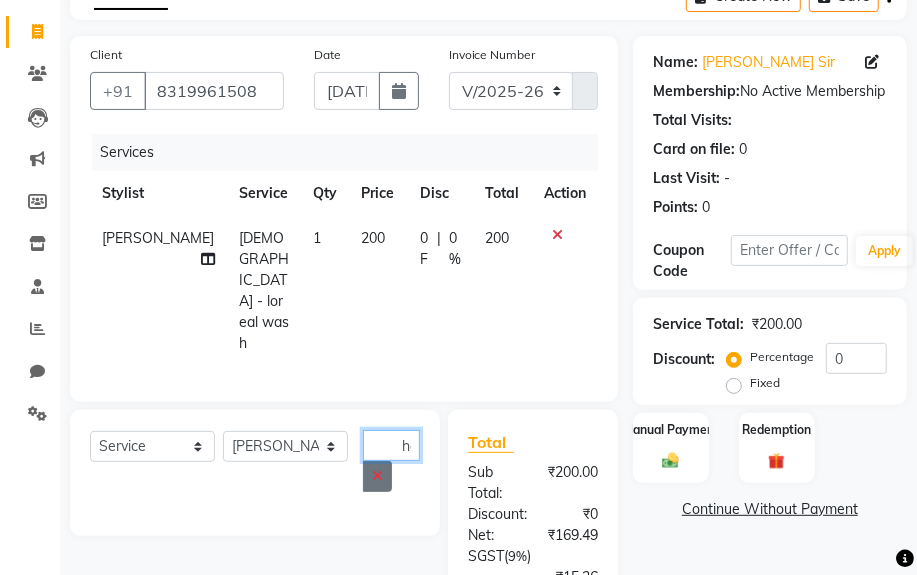 type 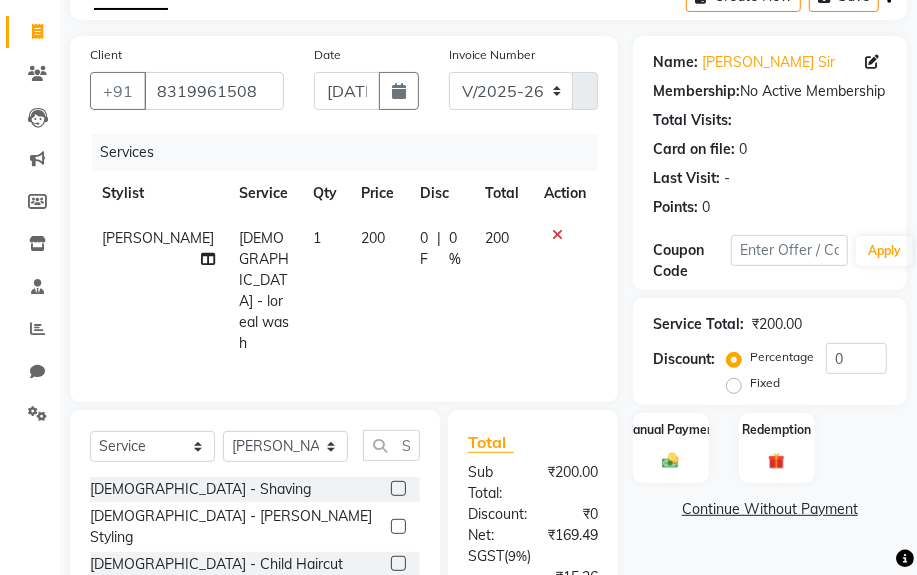 click 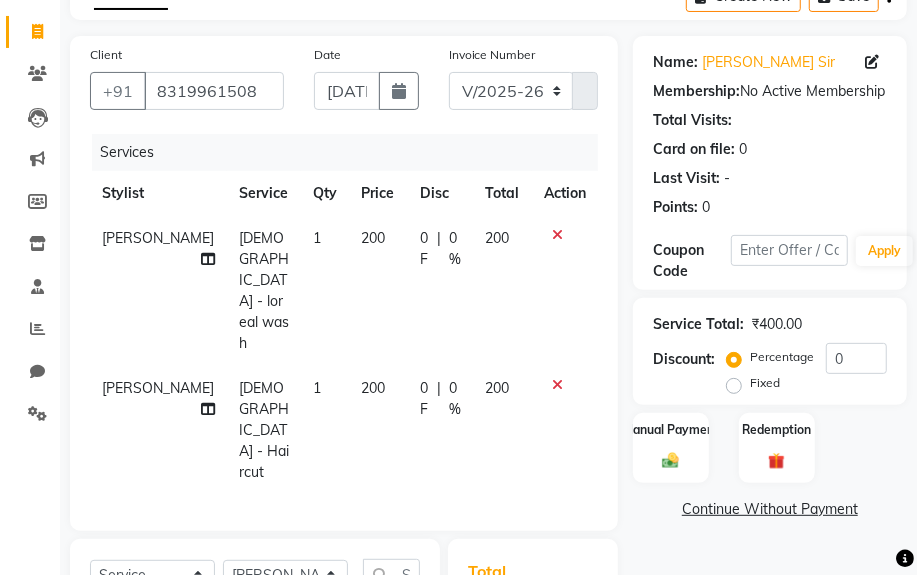 checkbox on "false" 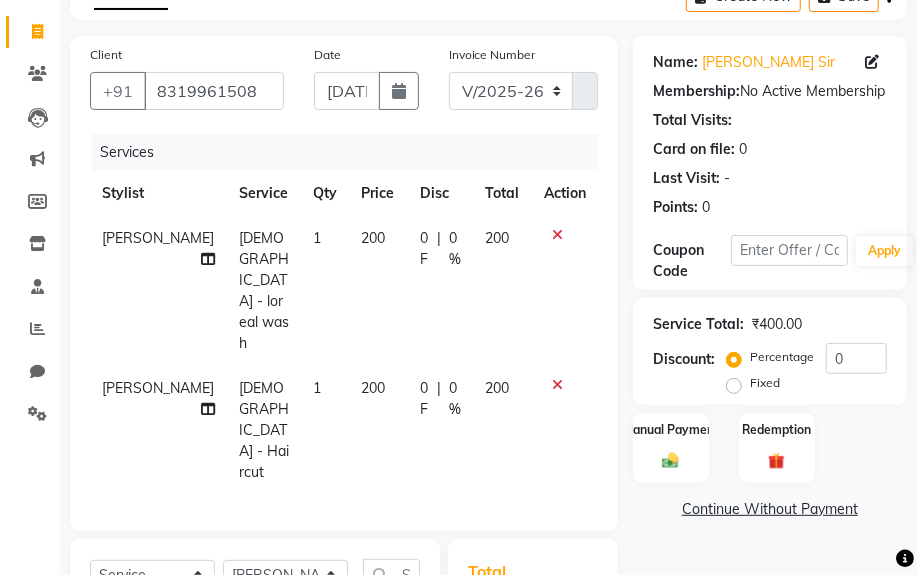 scroll, scrollTop: 0, scrollLeft: 0, axis: both 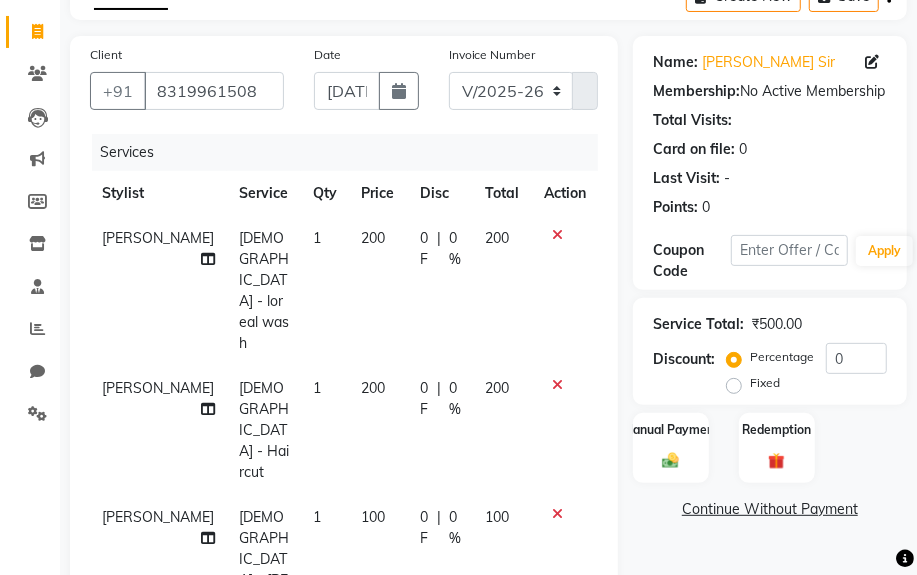 checkbox on "false" 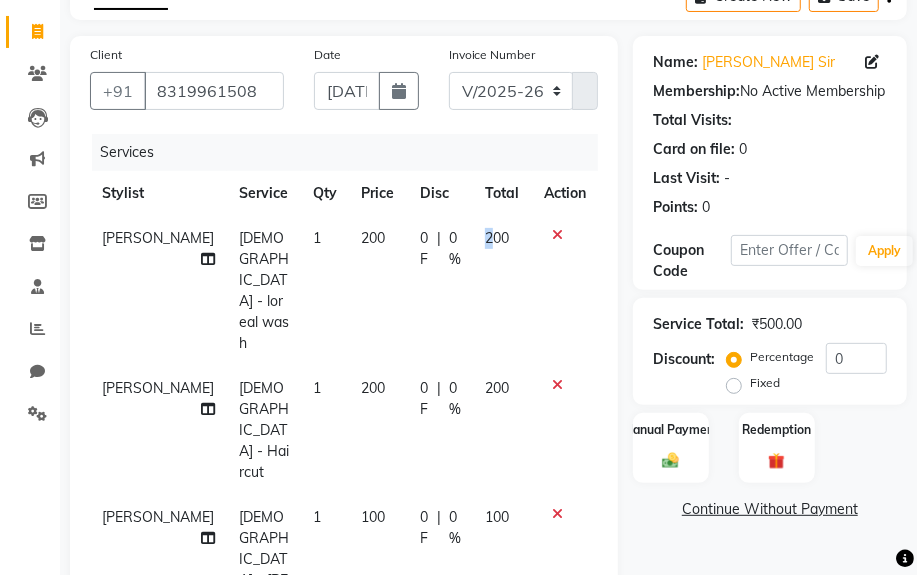 click on "200" 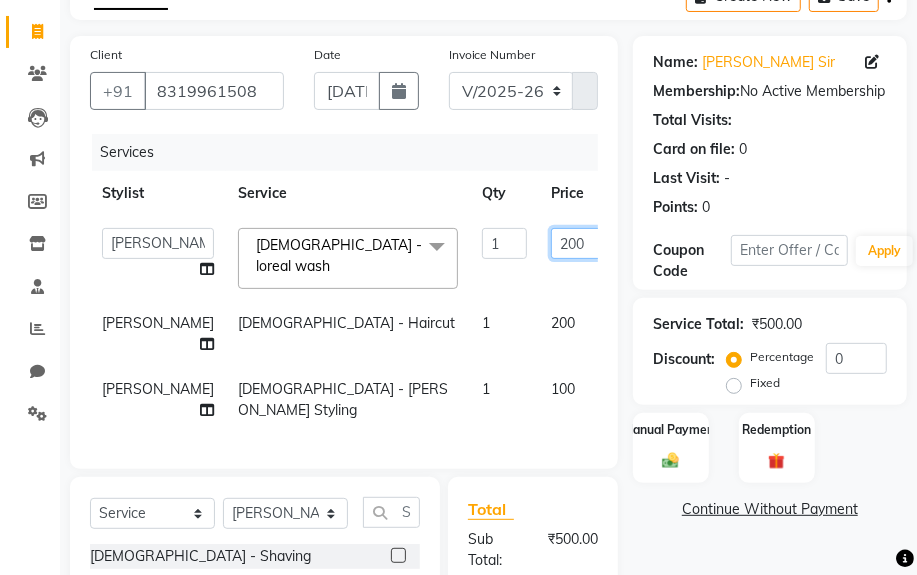 click on "200" 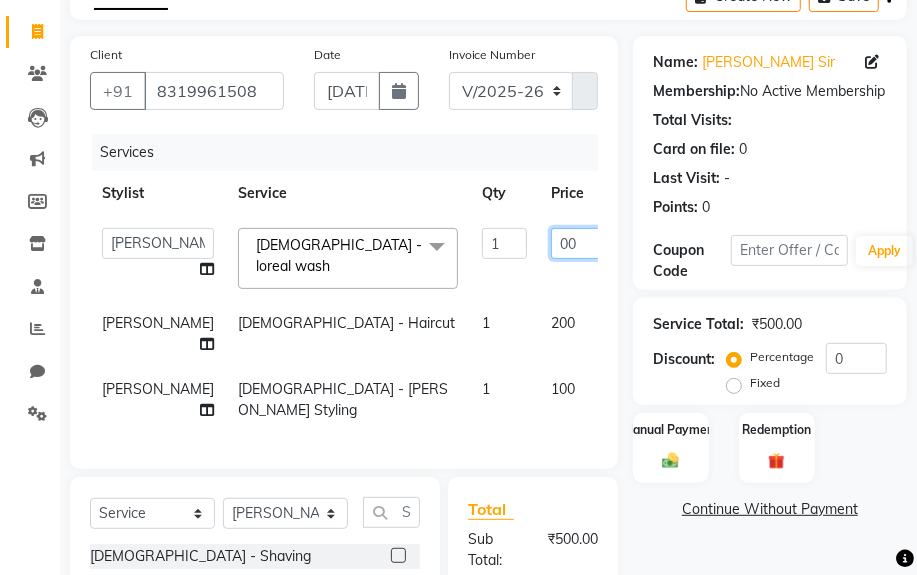click on "00" 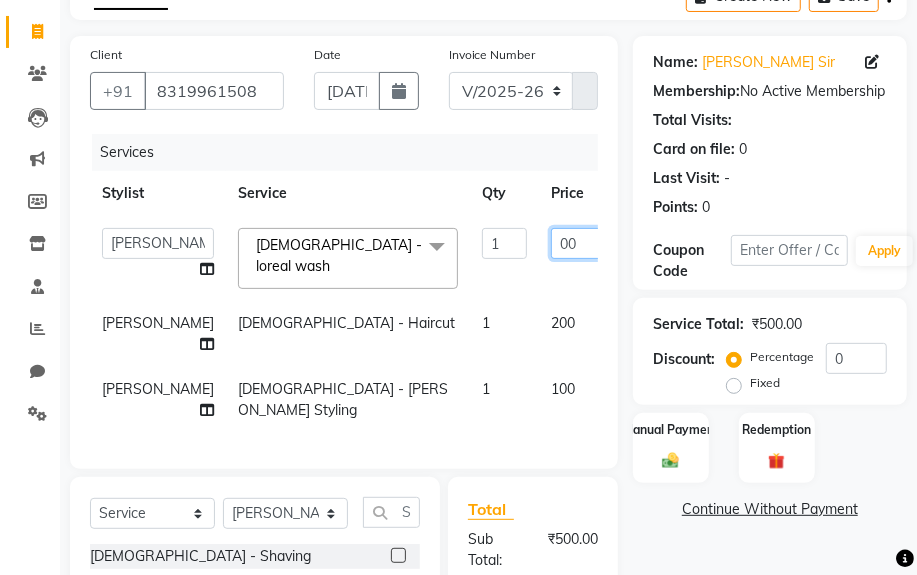 type on "0" 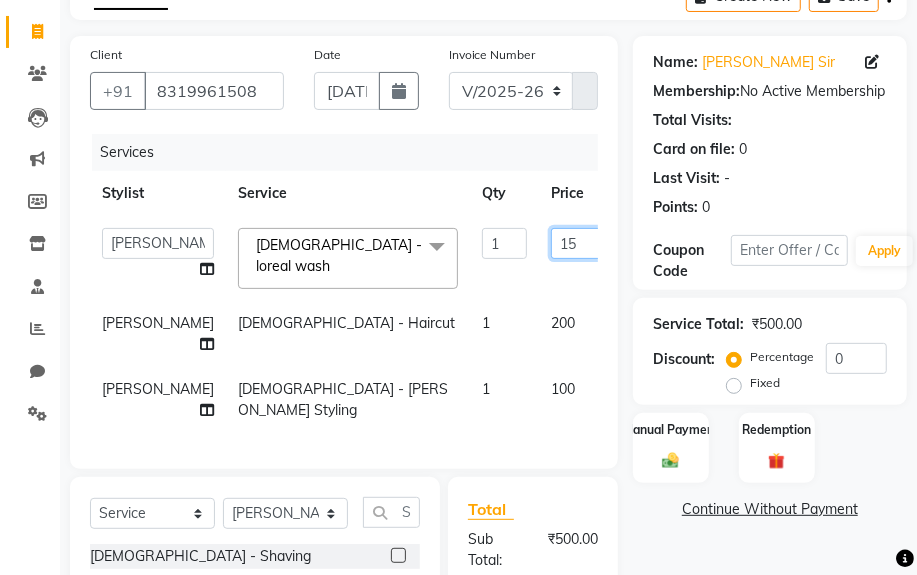 type on "150" 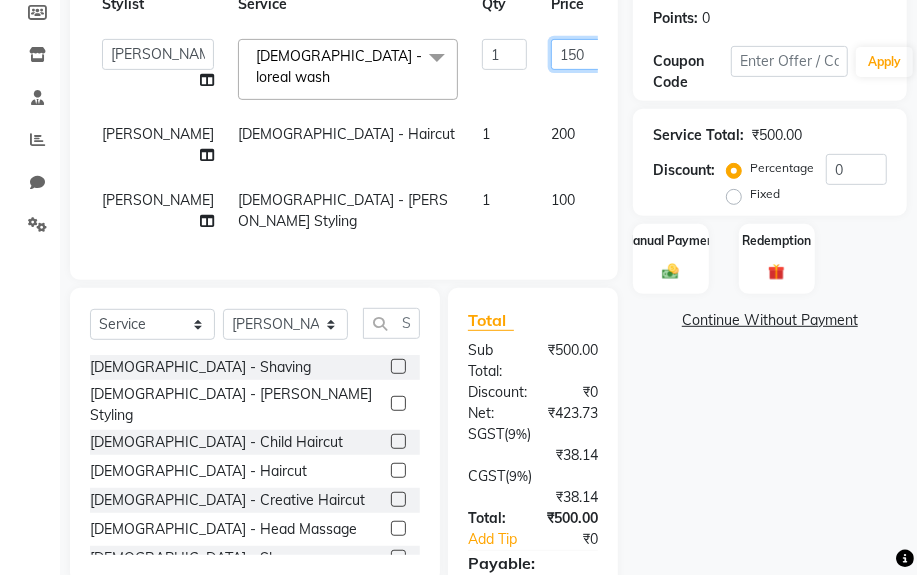 scroll, scrollTop: 323, scrollLeft: 0, axis: vertical 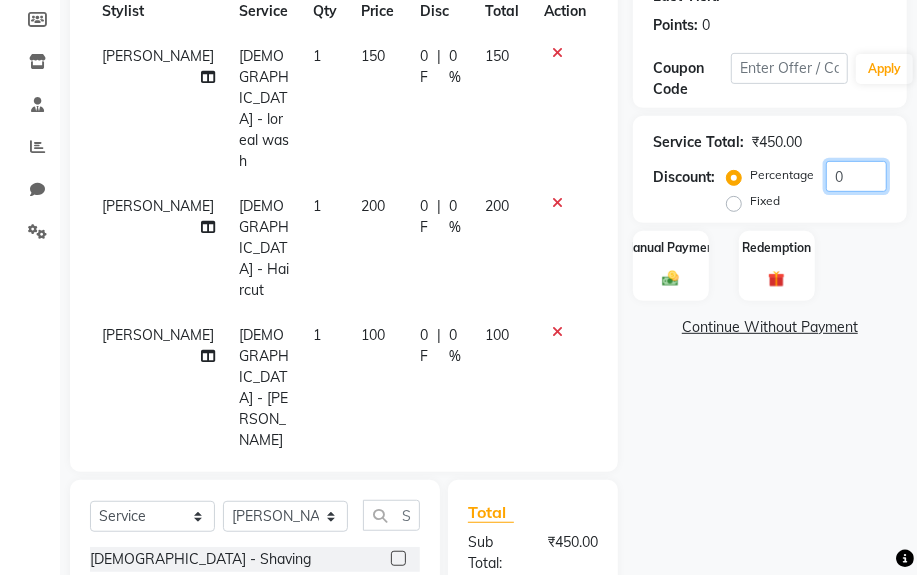 click on "0" 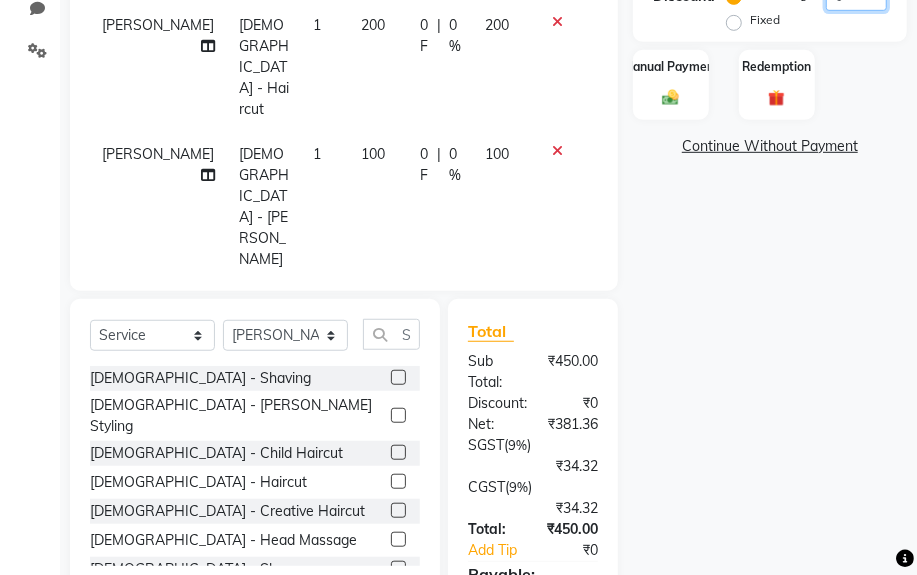 scroll, scrollTop: 505, scrollLeft: 0, axis: vertical 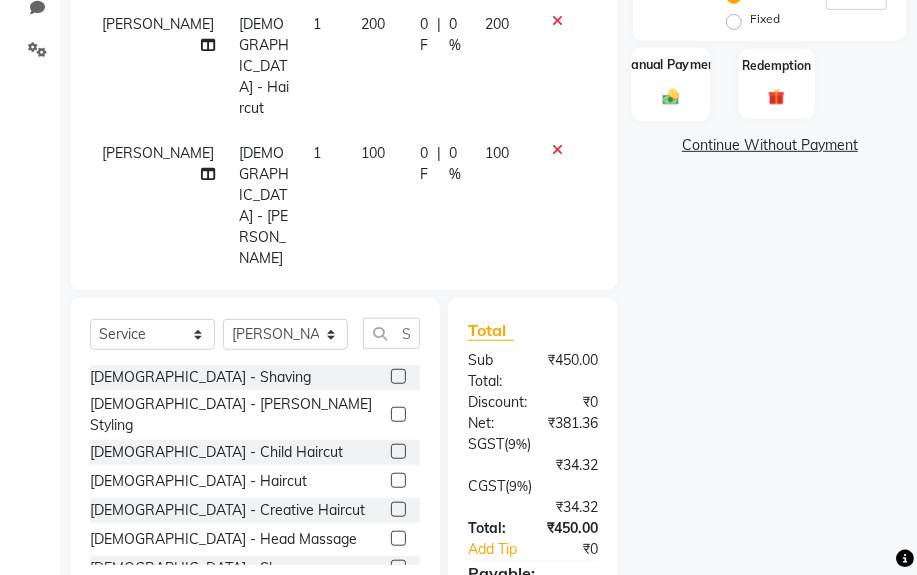 click on "Manual Payment" 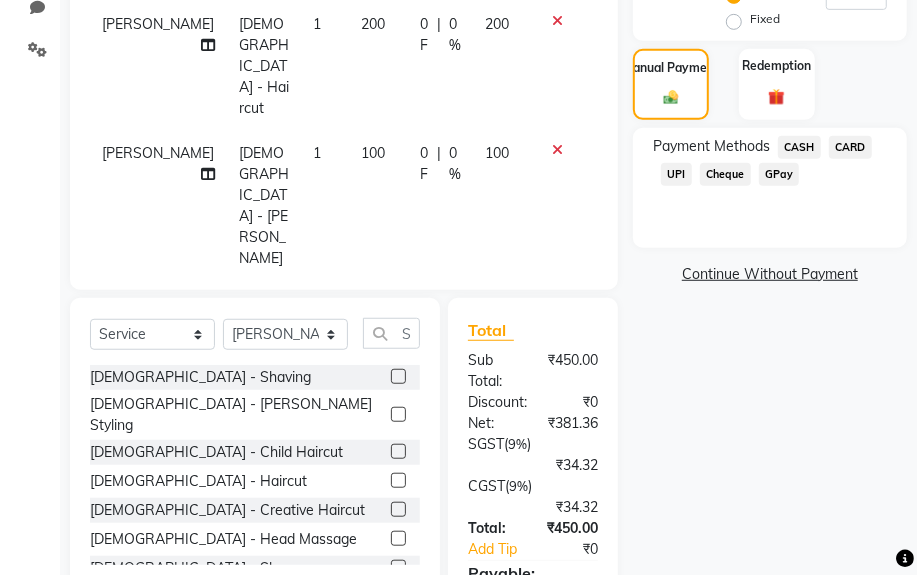 click on "CASH" 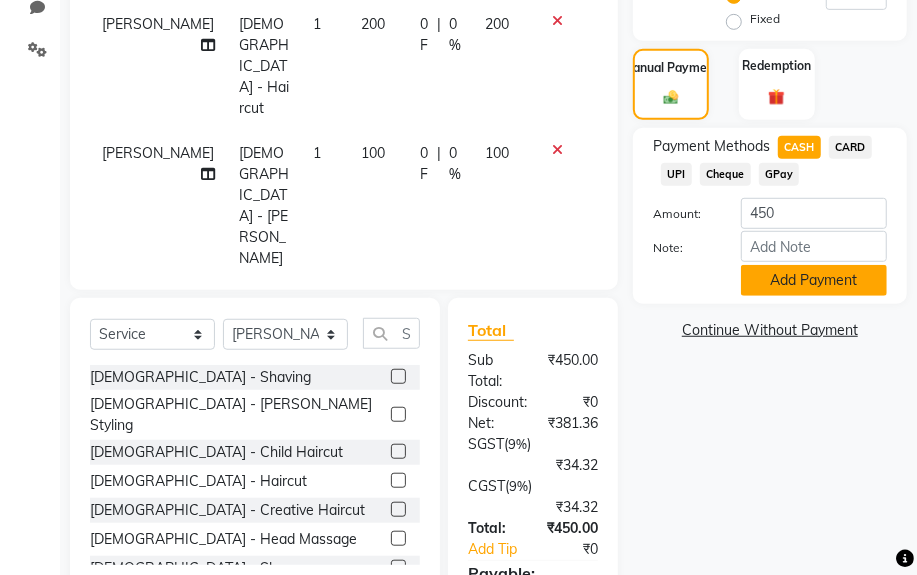 click on "Add Payment" 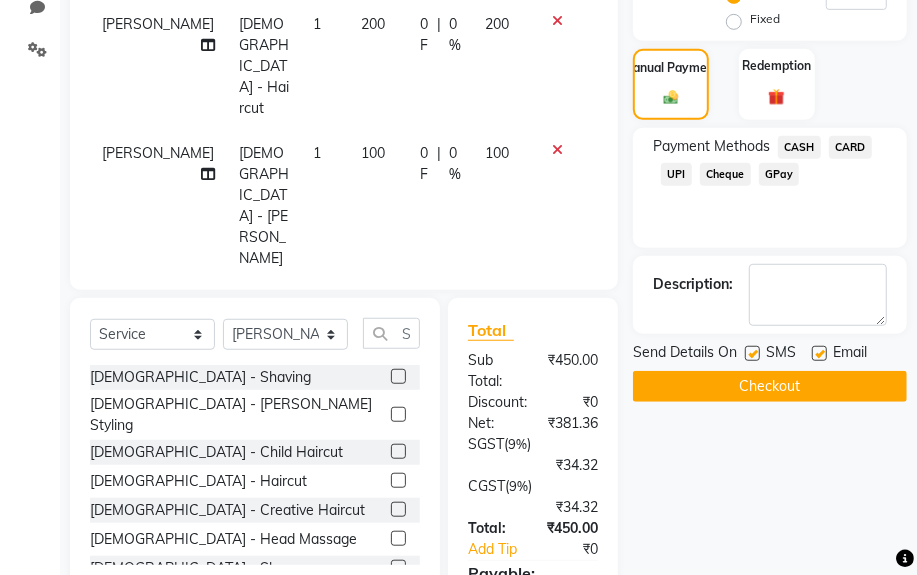 scroll, scrollTop: 596, scrollLeft: 0, axis: vertical 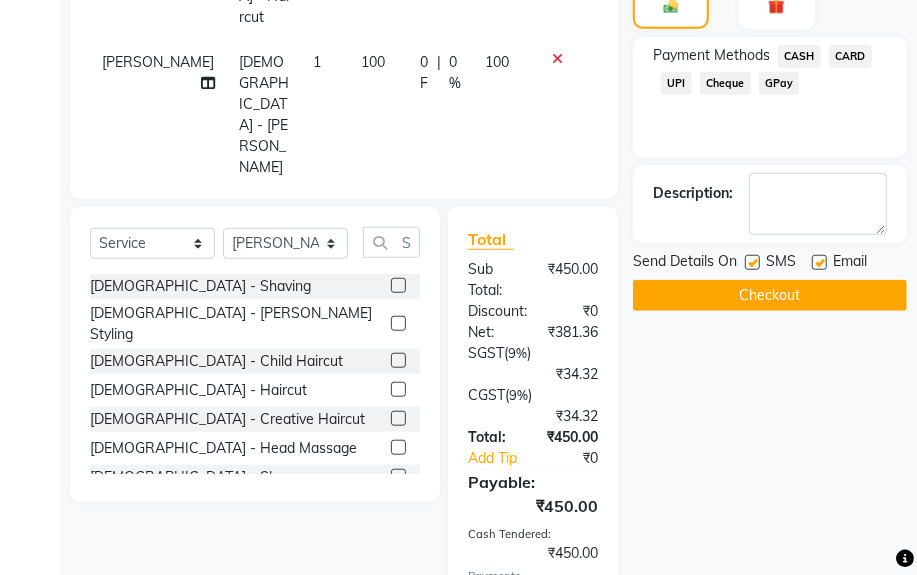 click on "Checkout" 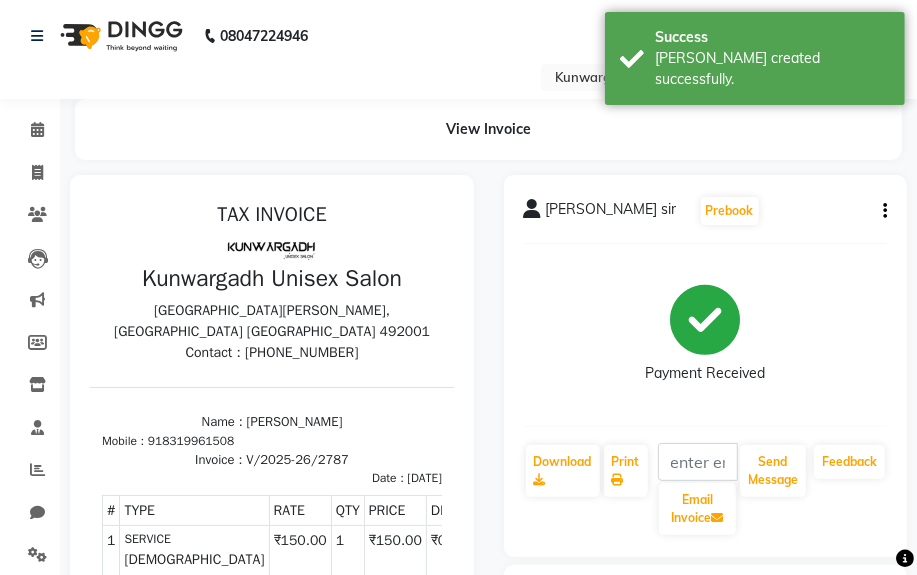 scroll, scrollTop: 0, scrollLeft: 0, axis: both 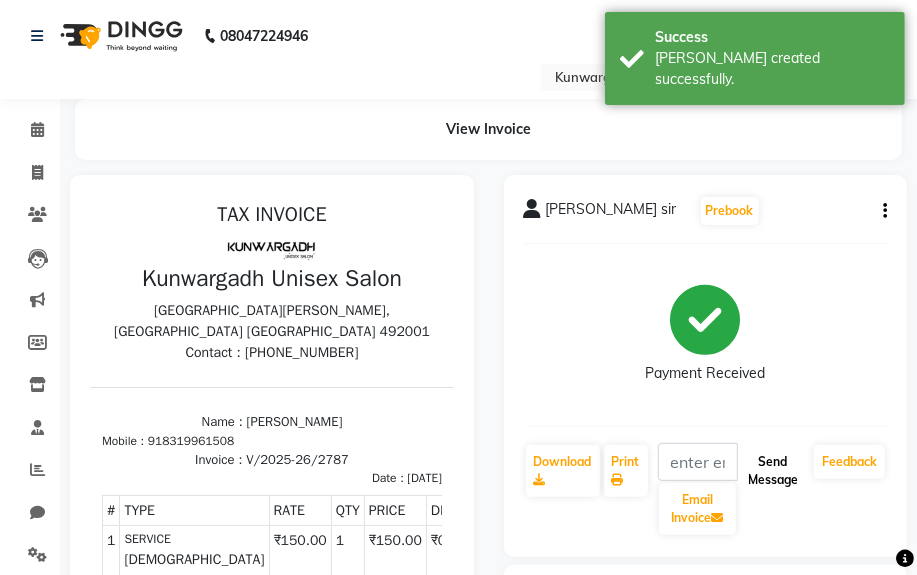 click on "Send Message" 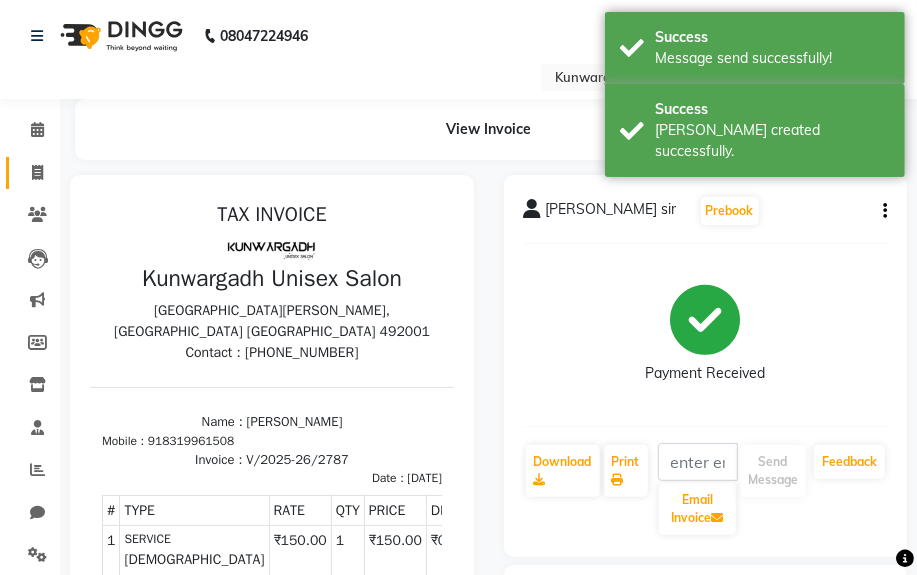 click 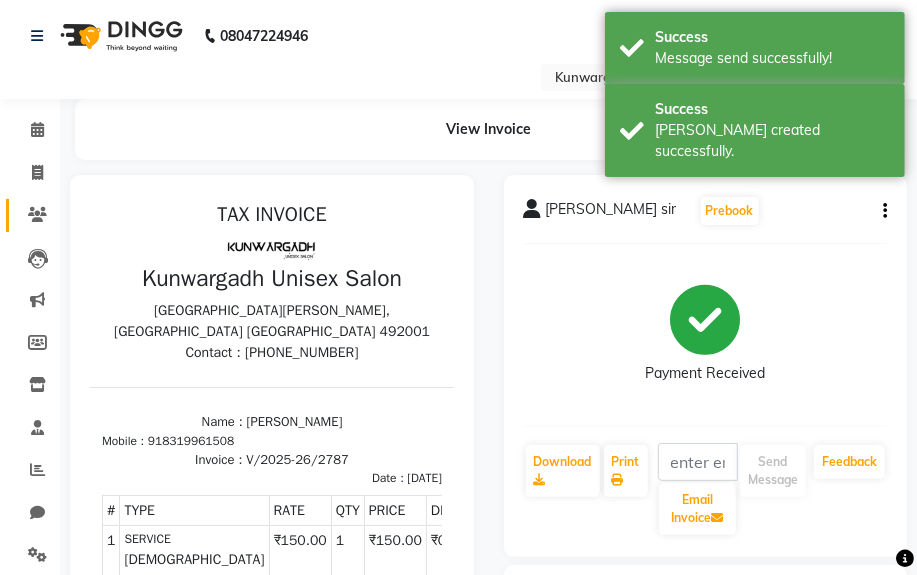 select on "service" 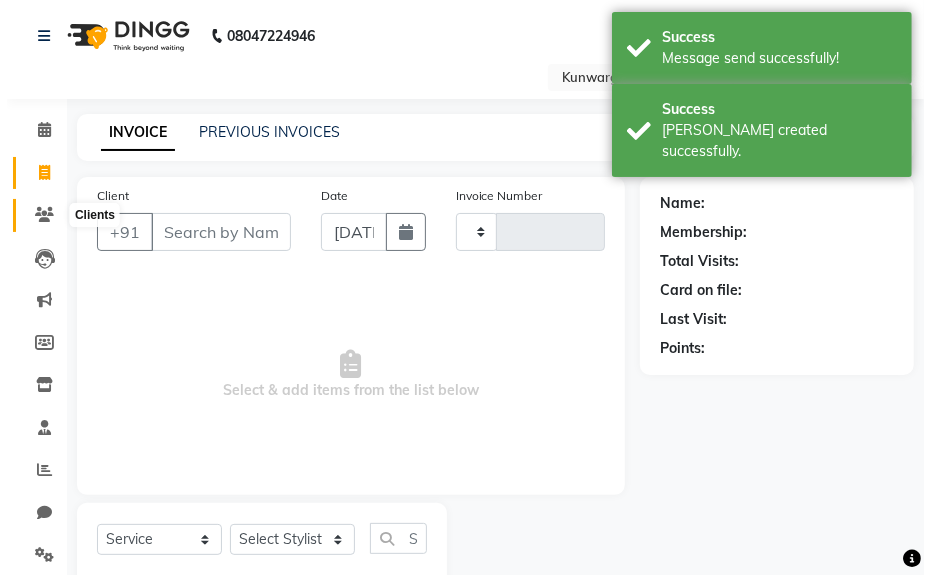 scroll, scrollTop: 52, scrollLeft: 0, axis: vertical 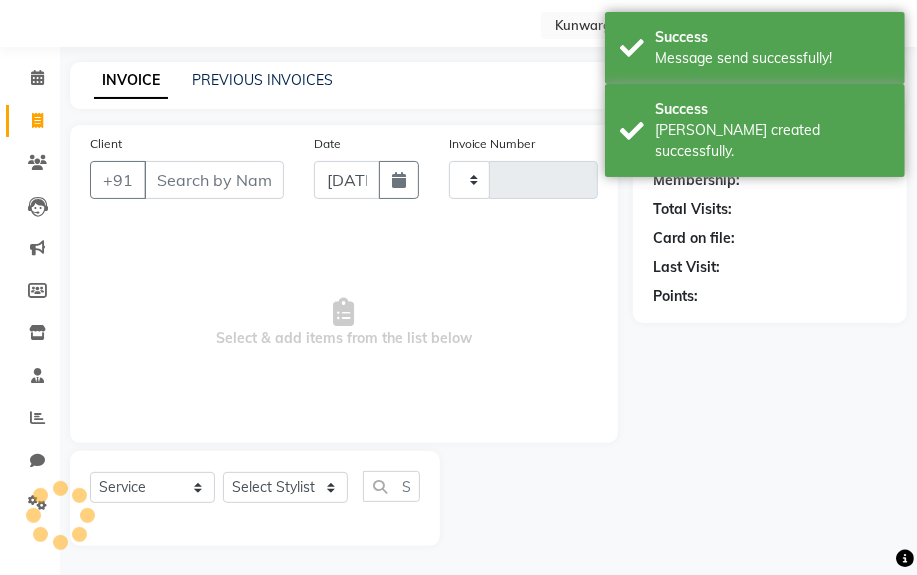 click on "Client" at bounding box center (214, 180) 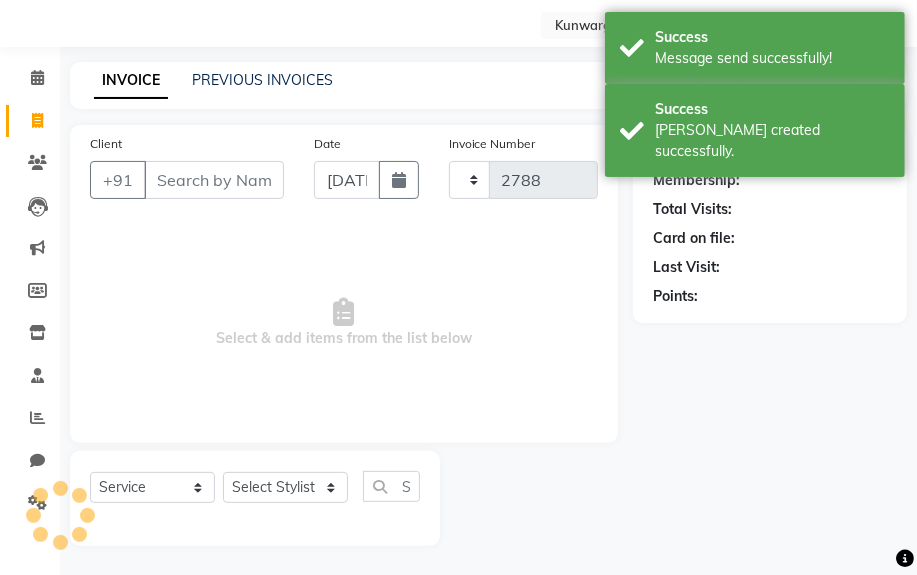 select on "7931" 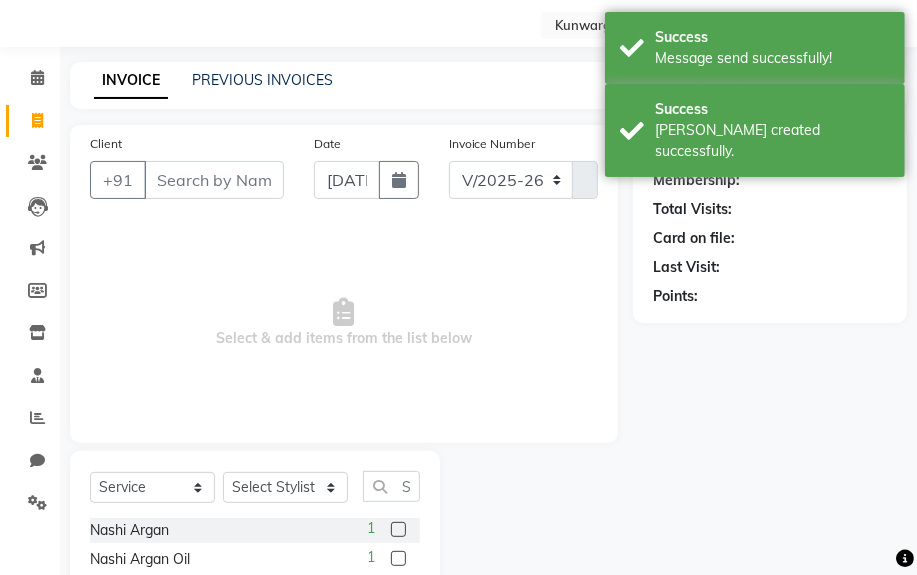 select on "product" 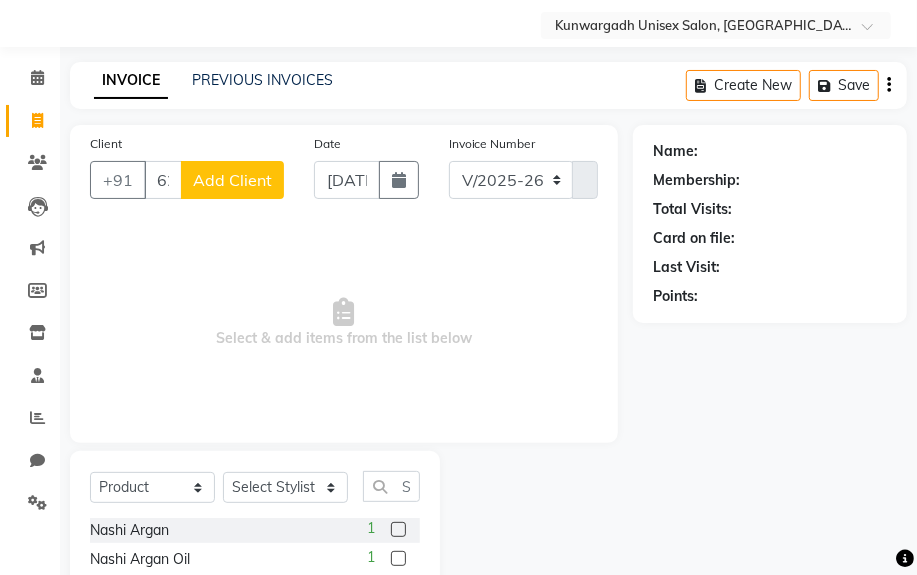 type on "62630485481" 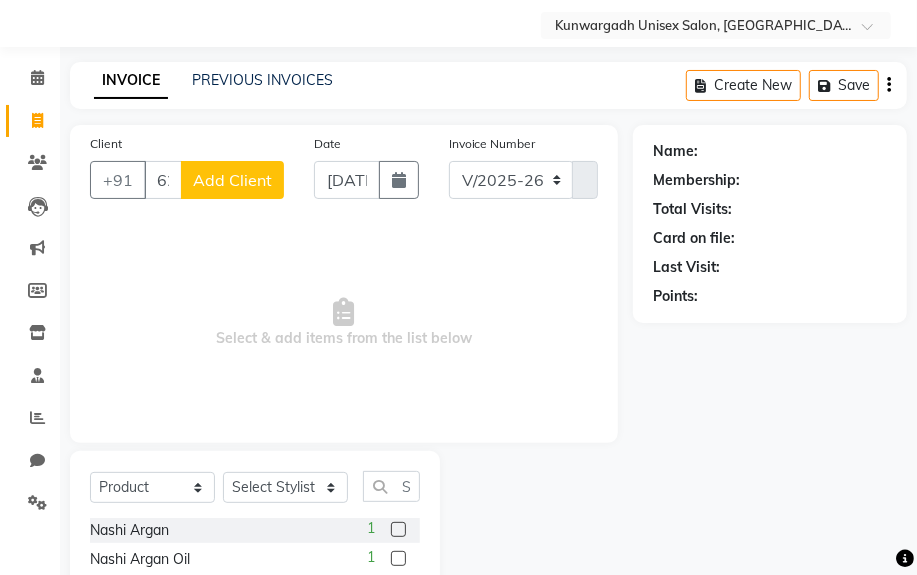 click on "Add Client" 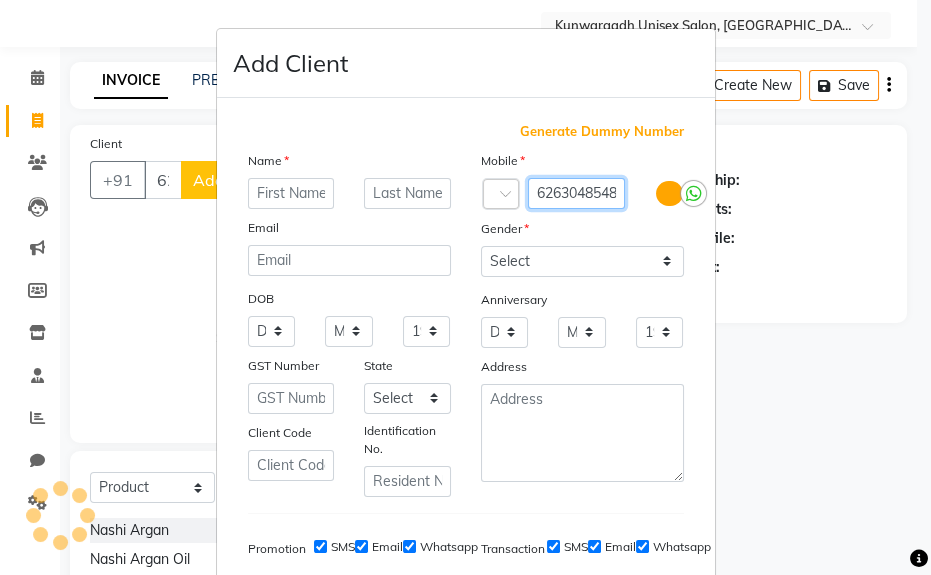 click on "62630485481" at bounding box center (577, 193) 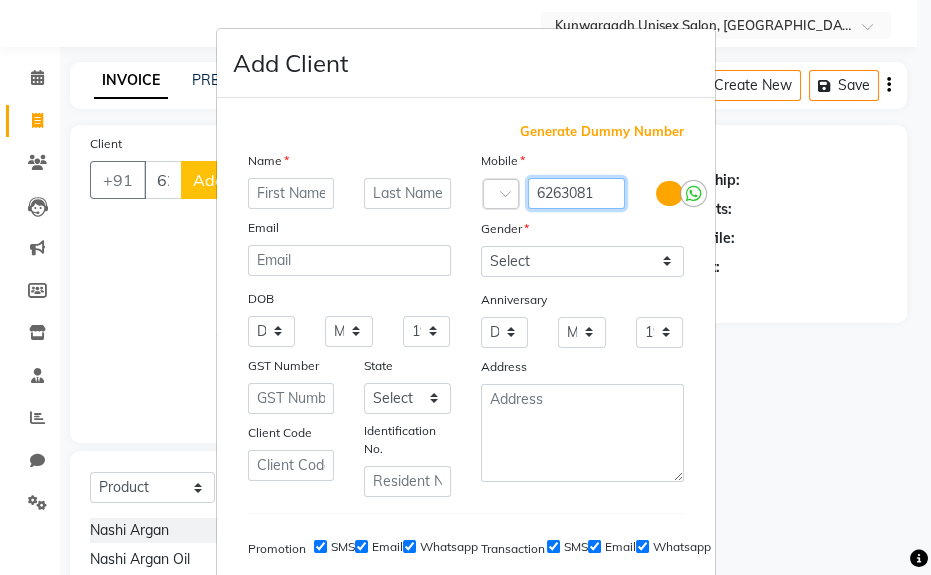 click on "6263081" at bounding box center (577, 193) 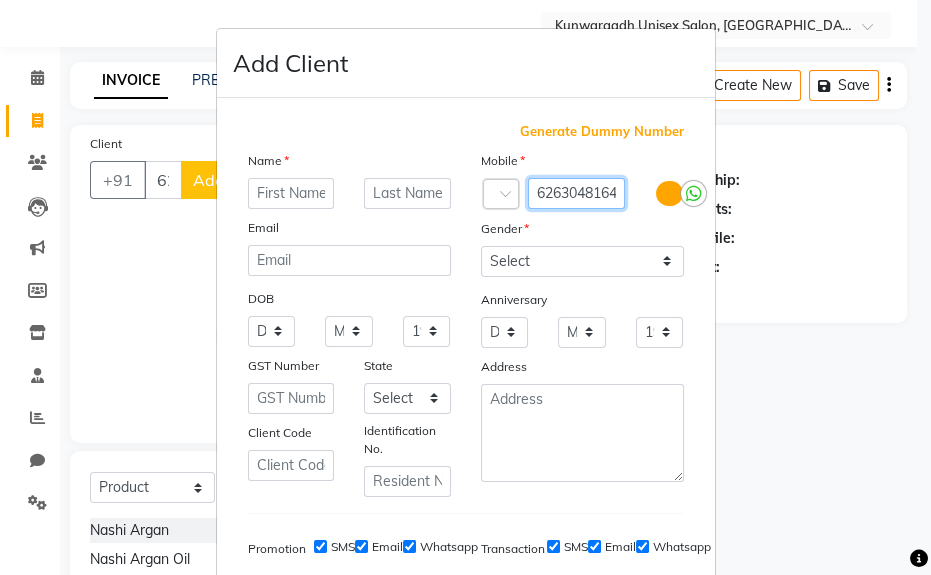 scroll, scrollTop: 0, scrollLeft: 3, axis: horizontal 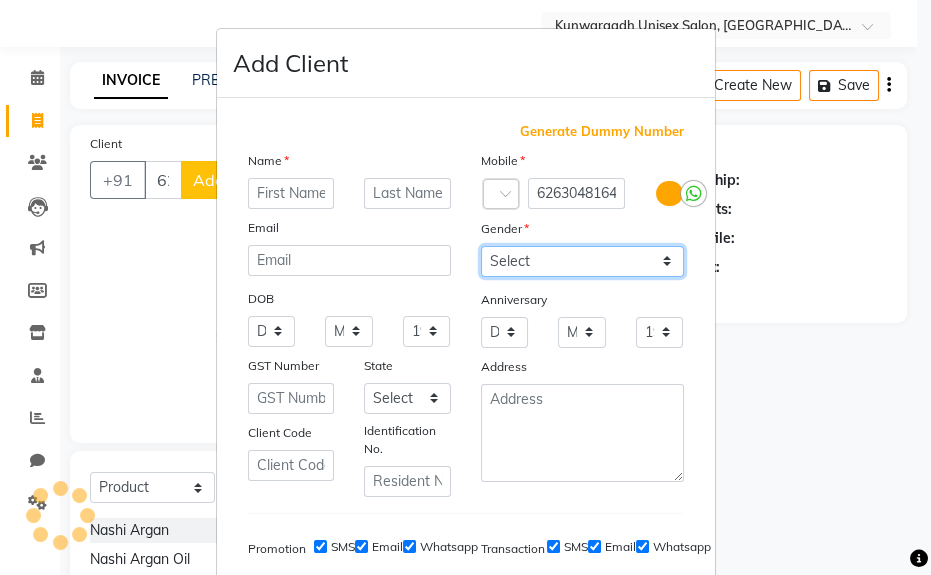 click on "Select [DEMOGRAPHIC_DATA] [DEMOGRAPHIC_DATA] Other Prefer Not To Say" at bounding box center (582, 261) 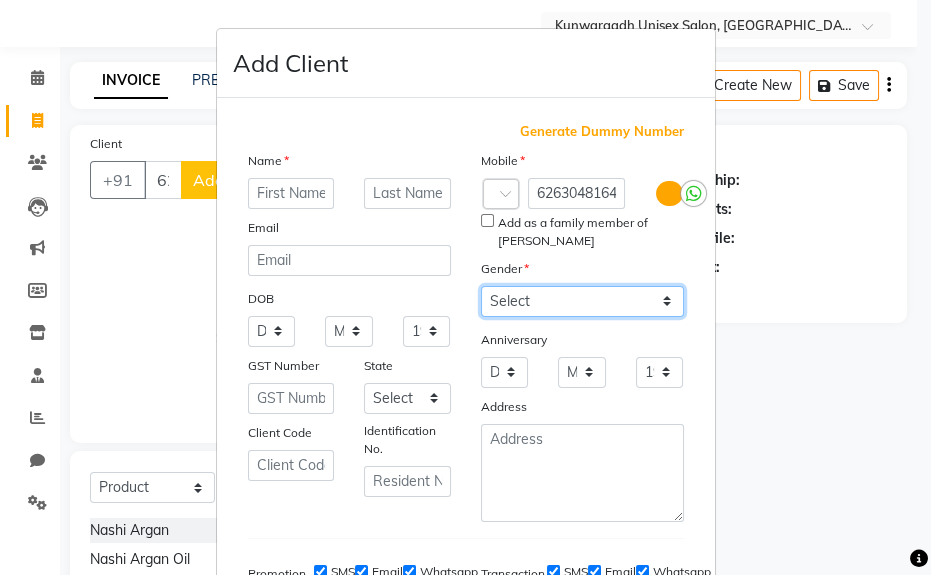 select on "[DEMOGRAPHIC_DATA]" 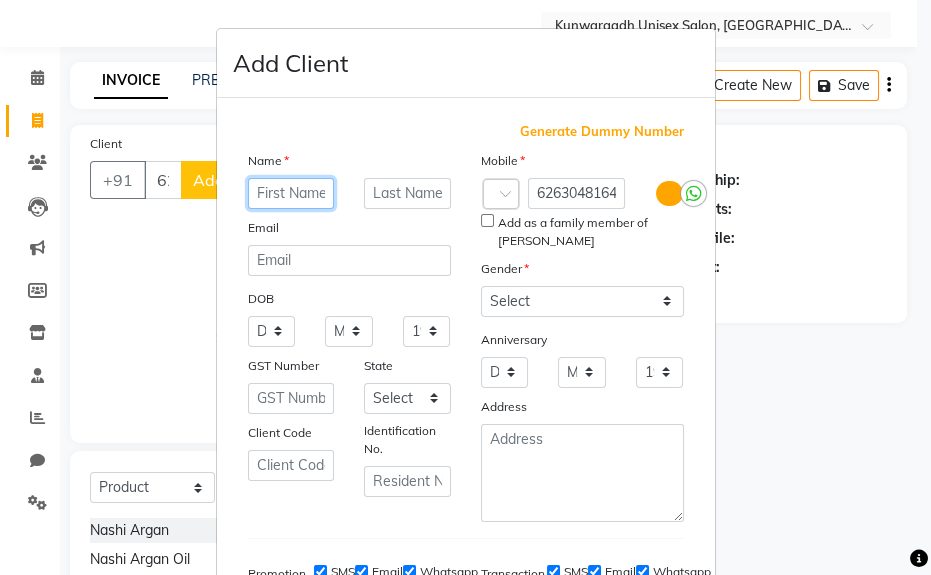 click at bounding box center [291, 193] 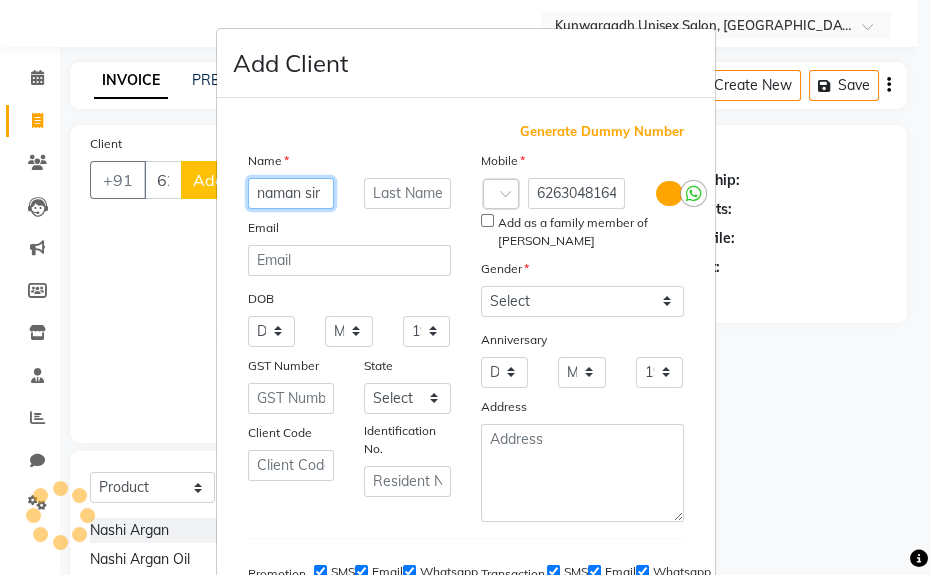 type on "naman sir" 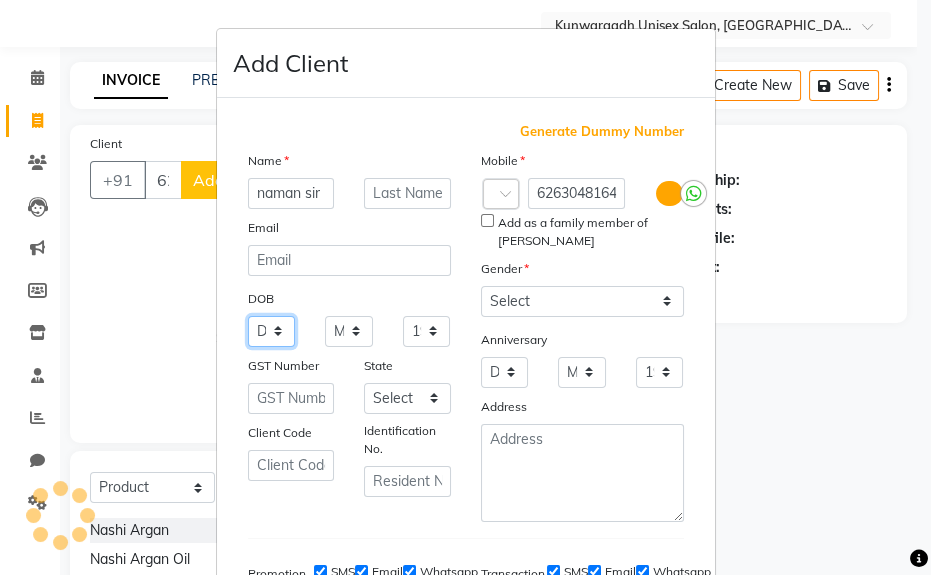 click on "Day 01 02 03 04 05 06 07 08 09 10 11 12 13 14 15 16 17 18 19 20 21 22 23 24 25 26 27 28 29 30 31" at bounding box center (272, 331) 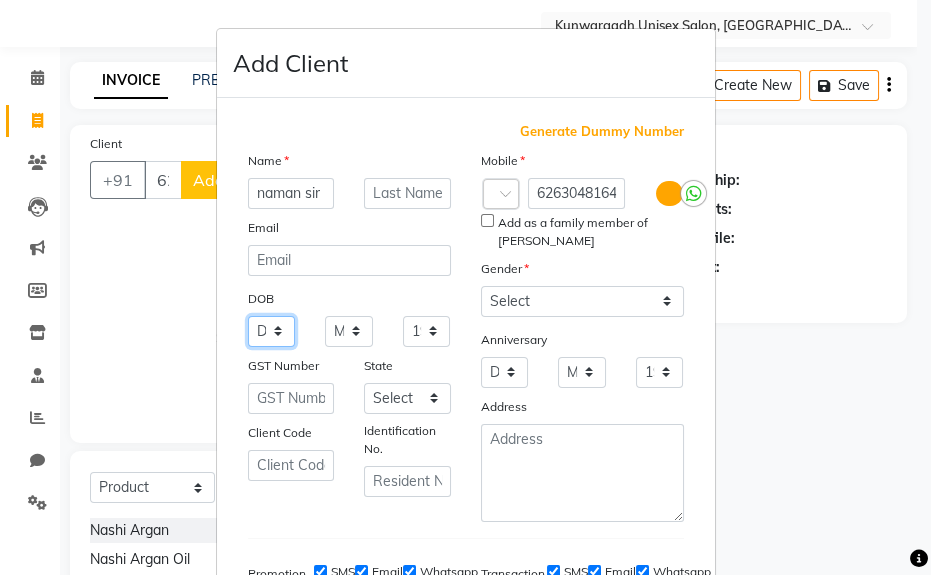 select on "03" 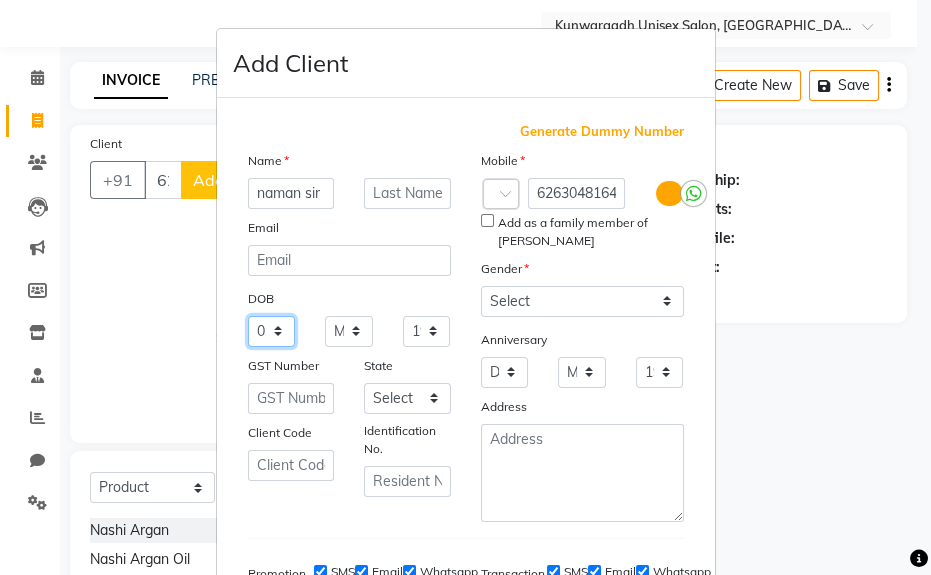 click on "Day 01 02 03 04 05 06 07 08 09 10 11 12 13 14 15 16 17 18 19 20 21 22 23 24 25 26 27 28 29 30 31" at bounding box center [272, 331] 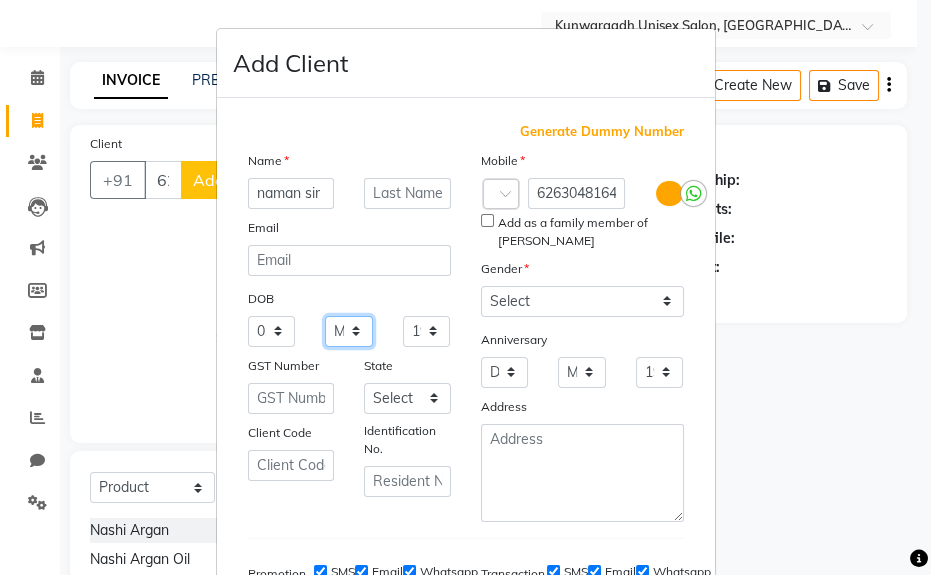 click on "Month January February March April May June July August September October November December" at bounding box center [349, 331] 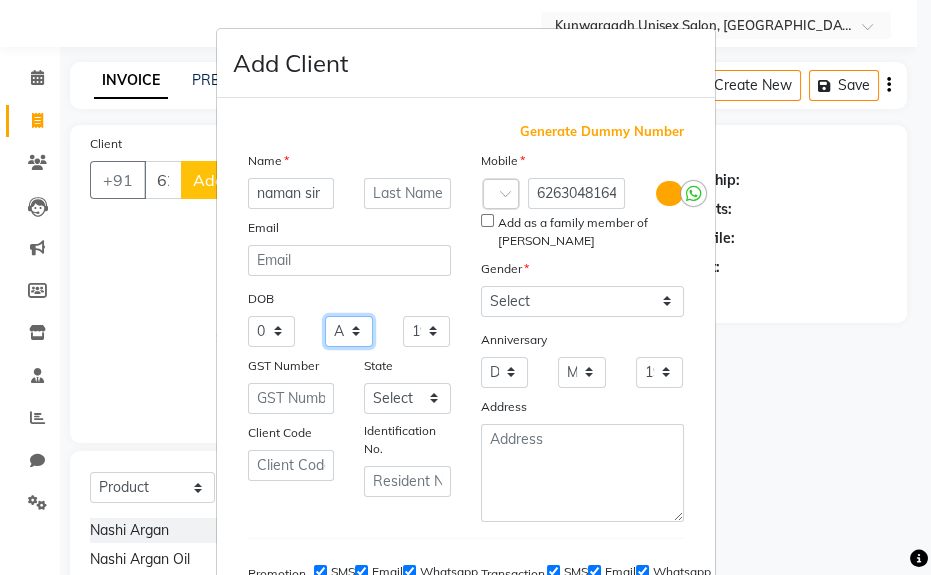 click on "Month January February March April May June July August September October November December" at bounding box center [349, 331] 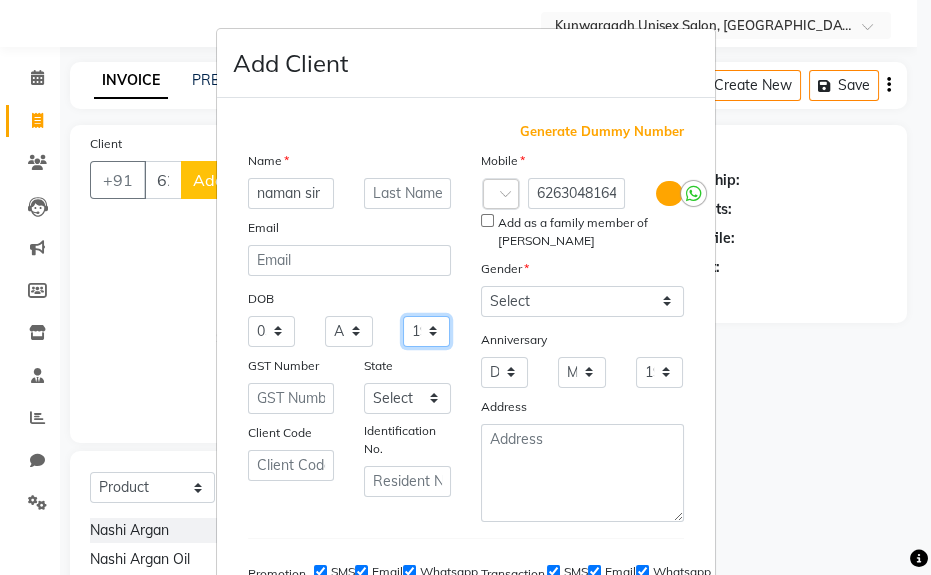 click on "1940 1941 1942 1943 1944 1945 1946 1947 1948 1949 1950 1951 1952 1953 1954 1955 1956 1957 1958 1959 1960 1961 1962 1963 1964 1965 1966 1967 1968 1969 1970 1971 1972 1973 1974 1975 1976 1977 1978 1979 1980 1981 1982 1983 1984 1985 1986 1987 1988 1989 1990 1991 1992 1993 1994 1995 1996 1997 1998 1999 2000 2001 2002 2003 2004 2005 2006 2007 2008 2009 2010 2011 2012 2013 2014 2015 2016 2017 2018 2019 2020 2021 2022 2023 2024" at bounding box center [427, 331] 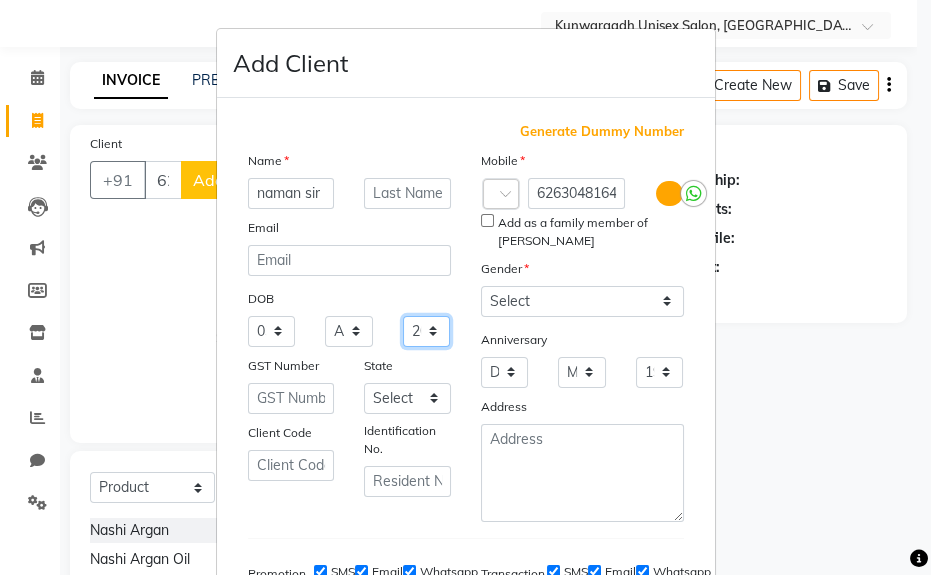 click on "1940 1941 1942 1943 1944 1945 1946 1947 1948 1949 1950 1951 1952 1953 1954 1955 1956 1957 1958 1959 1960 1961 1962 1963 1964 1965 1966 1967 1968 1969 1970 1971 1972 1973 1974 1975 1976 1977 1978 1979 1980 1981 1982 1983 1984 1985 1986 1987 1988 1989 1990 1991 1992 1993 1994 1995 1996 1997 1998 1999 2000 2001 2002 2003 2004 2005 2006 2007 2008 2009 2010 2011 2012 2013 2014 2015 2016 2017 2018 2019 2020 2021 2022 2023 2024" at bounding box center (427, 331) 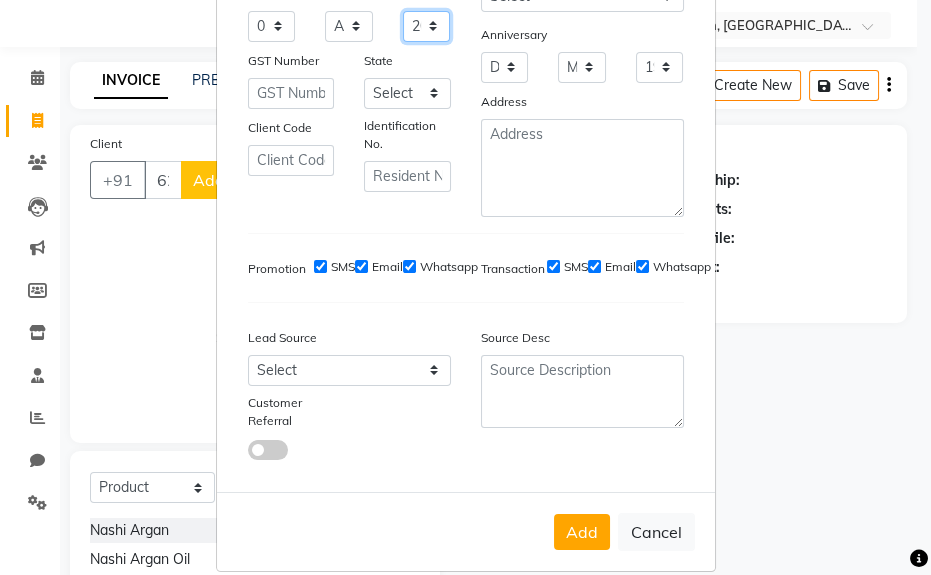 scroll, scrollTop: 333, scrollLeft: 0, axis: vertical 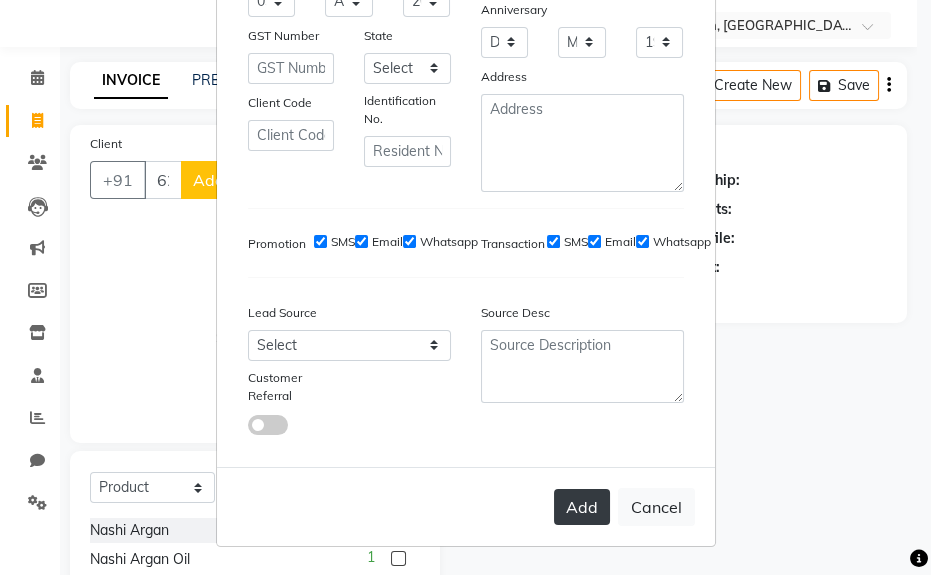 click on "Add" at bounding box center [582, 507] 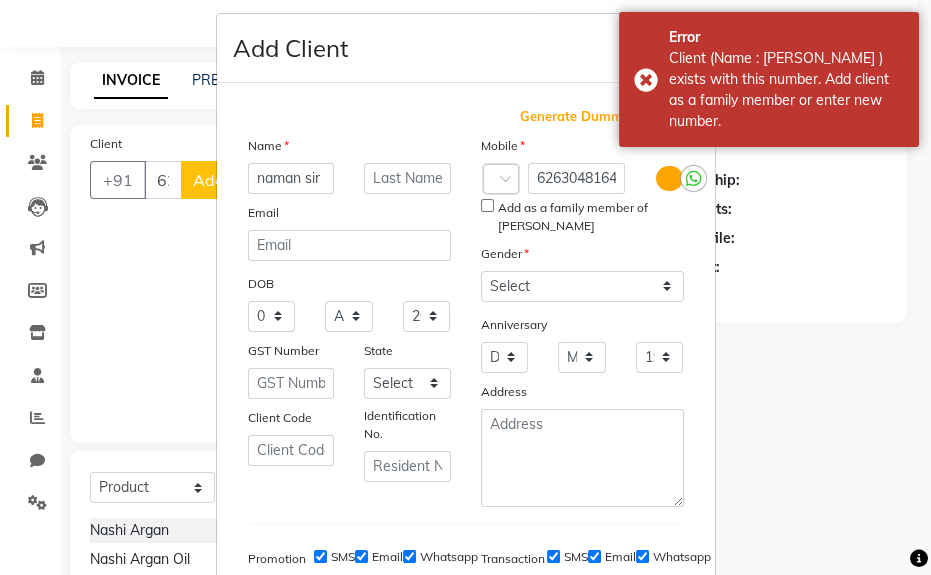 scroll, scrollTop: 0, scrollLeft: 0, axis: both 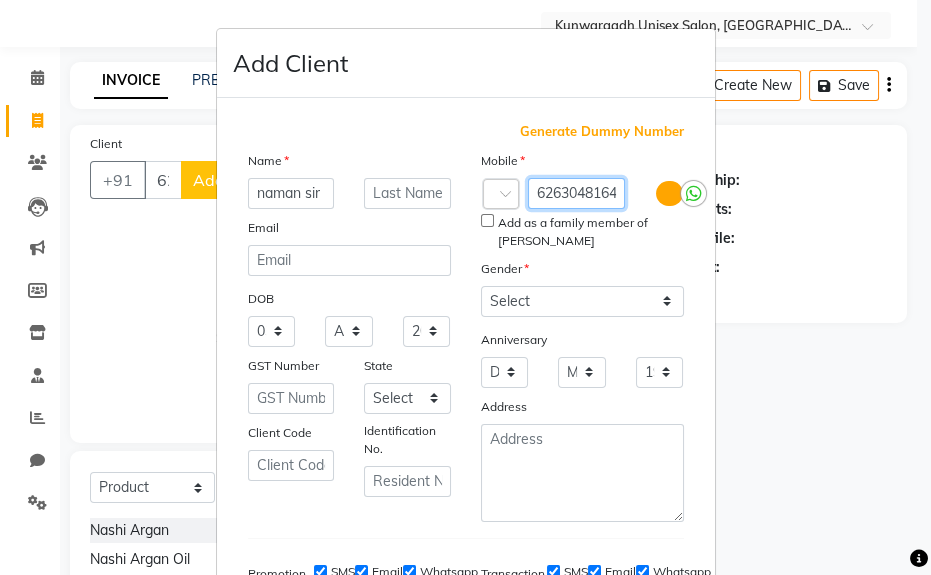 click on "6263048164" at bounding box center (577, 193) 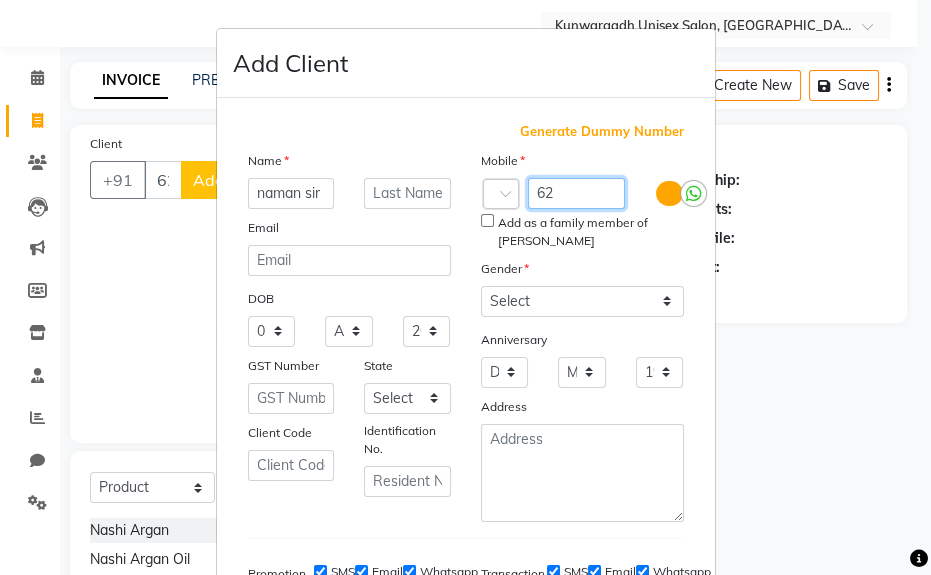 type on "6" 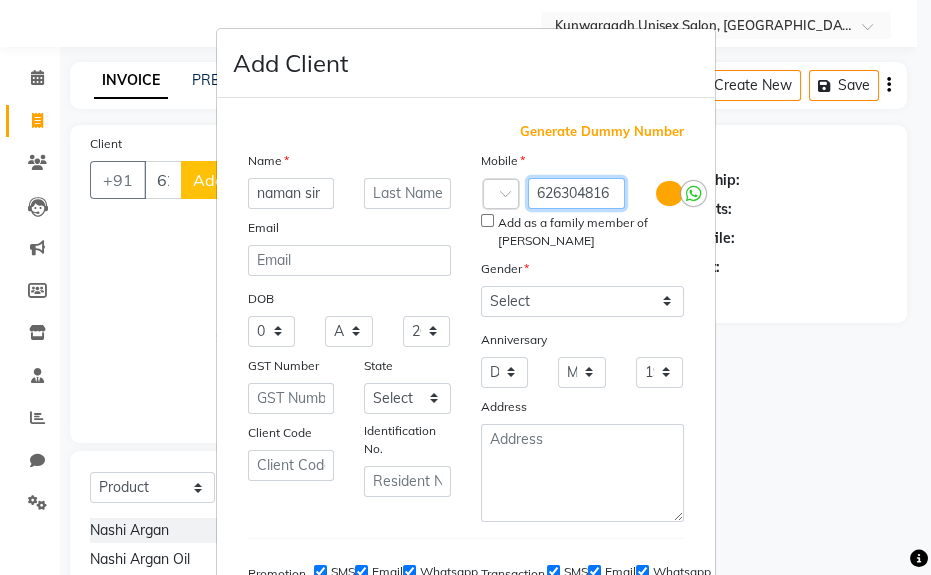 type on "6263048164" 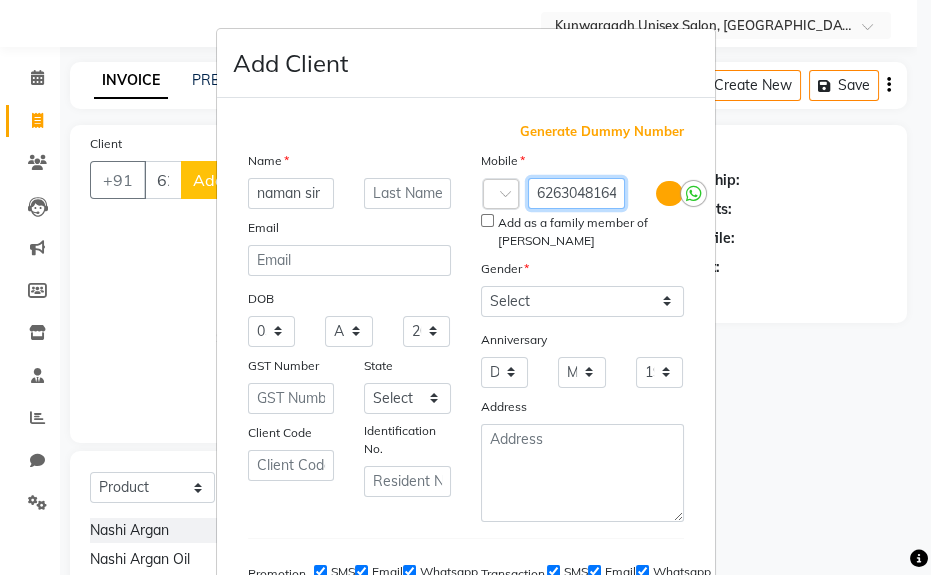 scroll, scrollTop: 0, scrollLeft: 3, axis: horizontal 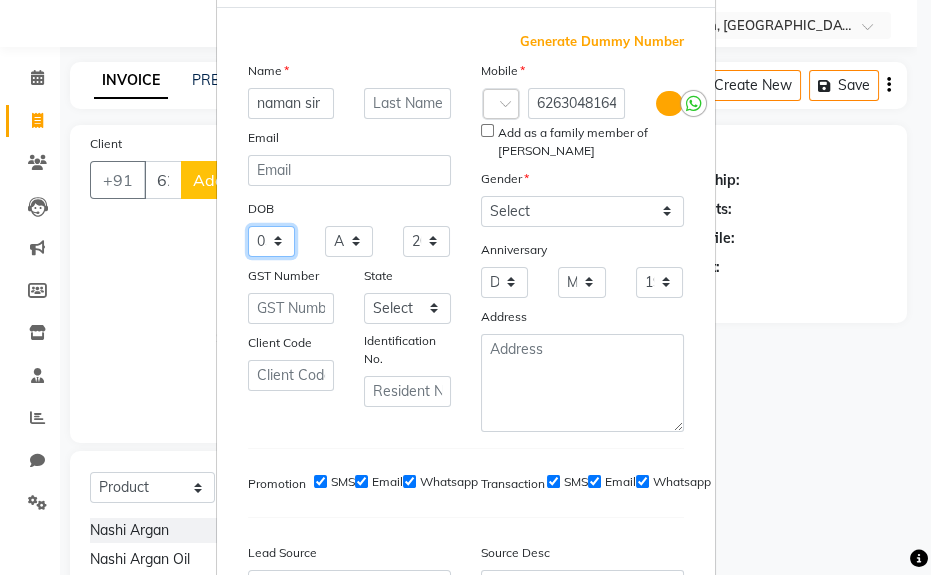 click on "Day 01 02 03 04 05 06 07 08 09 10 11 12 13 14 15 16 17 18 19 20 21 22 23 24 25 26 27 28 29 30 31" at bounding box center [272, 241] 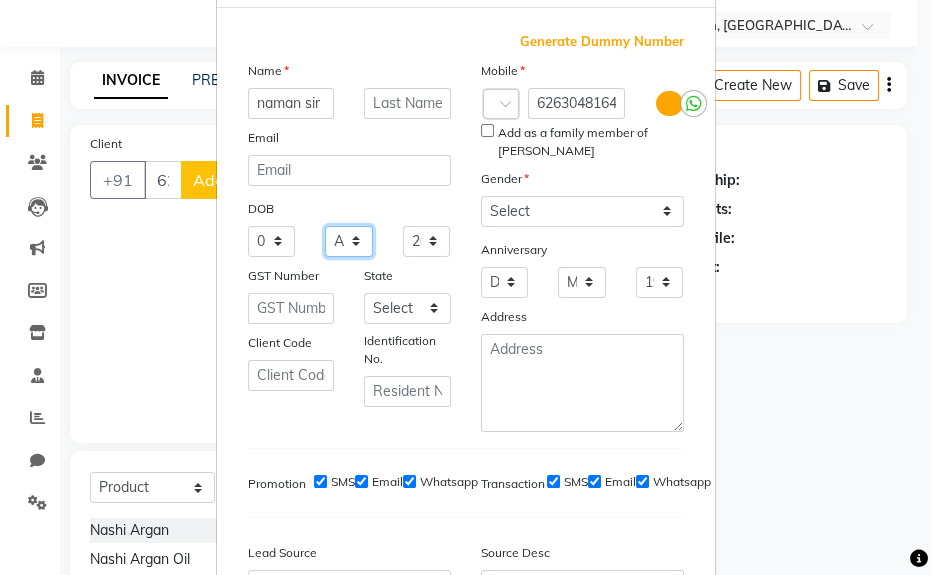 click on "Month January February March April May June July August September October November December" at bounding box center [349, 241] 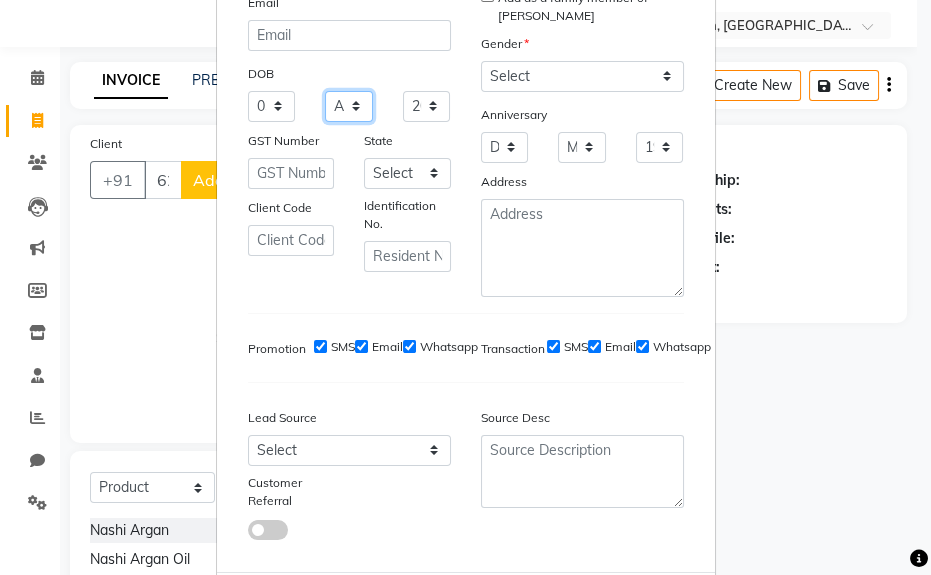 scroll, scrollTop: 272, scrollLeft: 0, axis: vertical 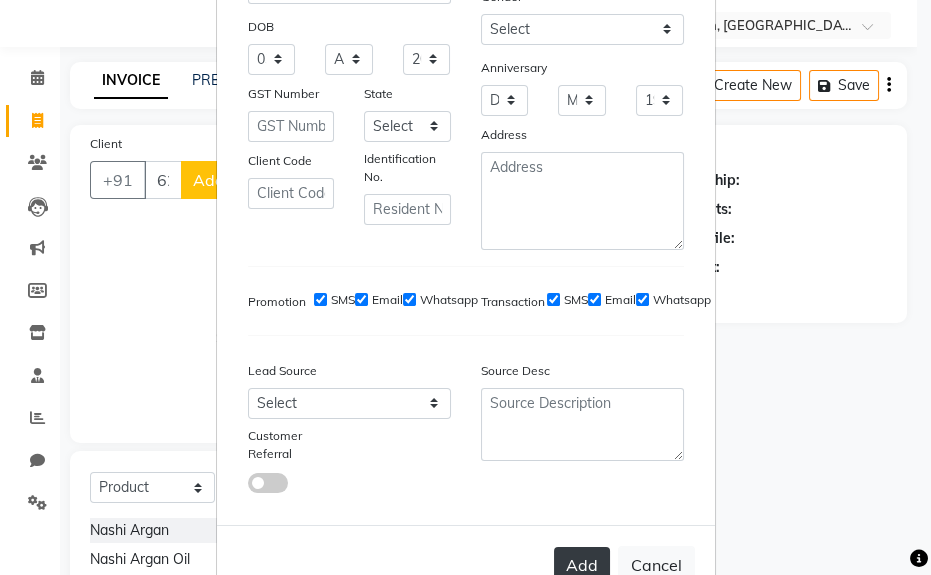 click on "Add" at bounding box center [582, 565] 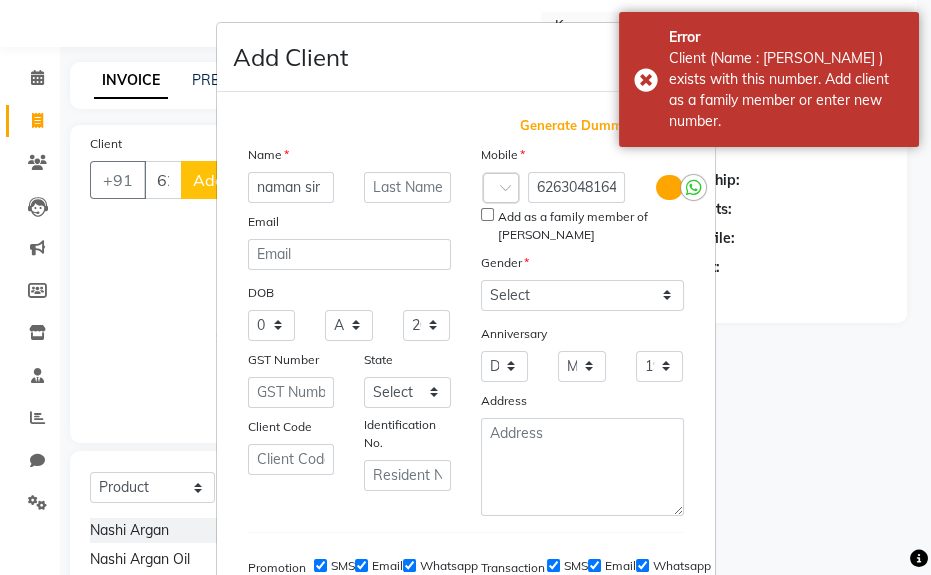scroll, scrollTop: 0, scrollLeft: 0, axis: both 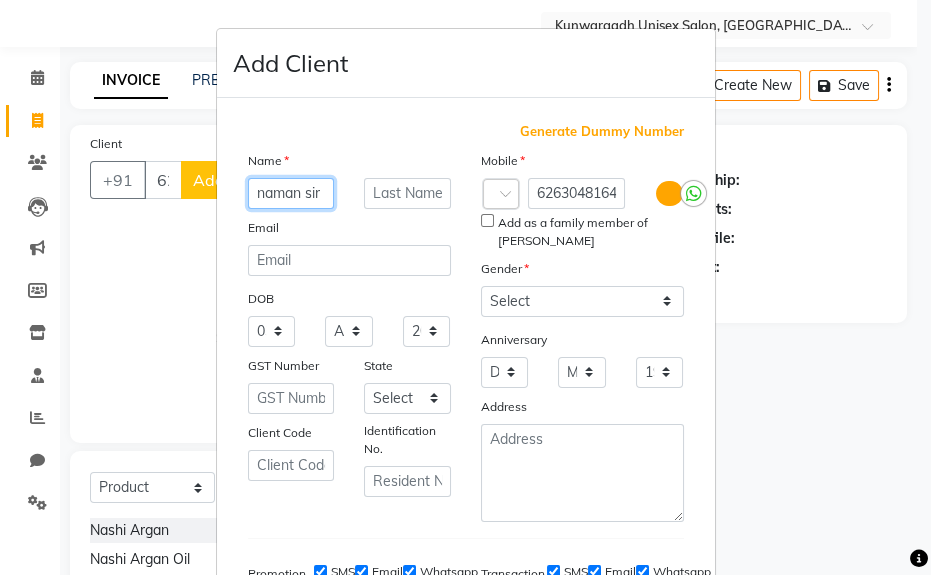 click on "naman sir" at bounding box center (291, 193) 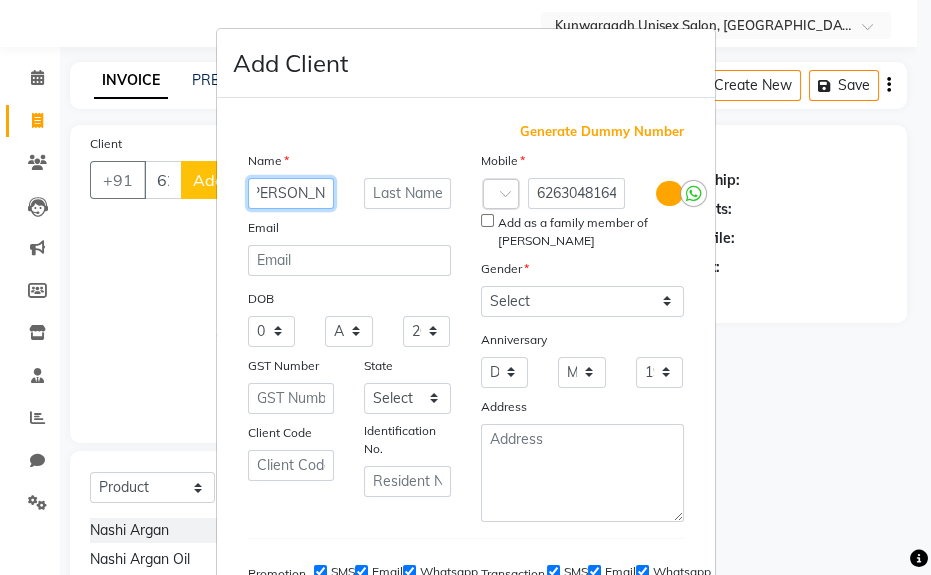 scroll, scrollTop: 0, scrollLeft: 14, axis: horizontal 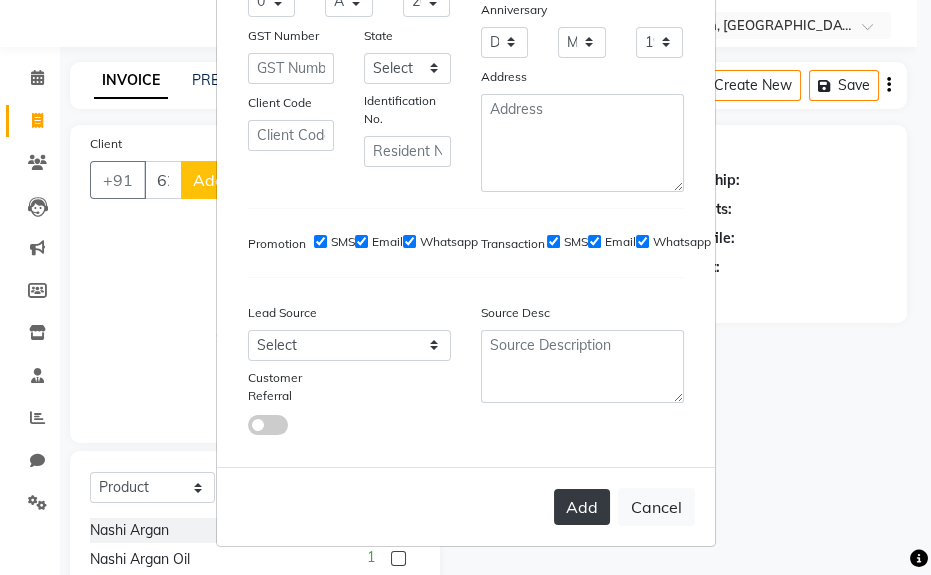 type on "[PERSON_NAME]  sir" 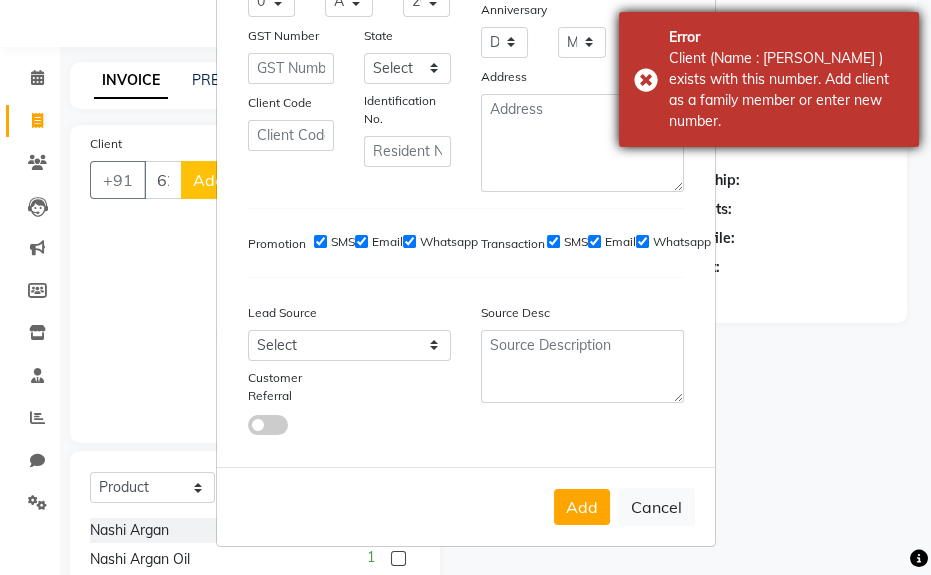 click on "Client (Name : [PERSON_NAME] ) exists with this number. Add client as a family member or enter new number." at bounding box center [786, 90] 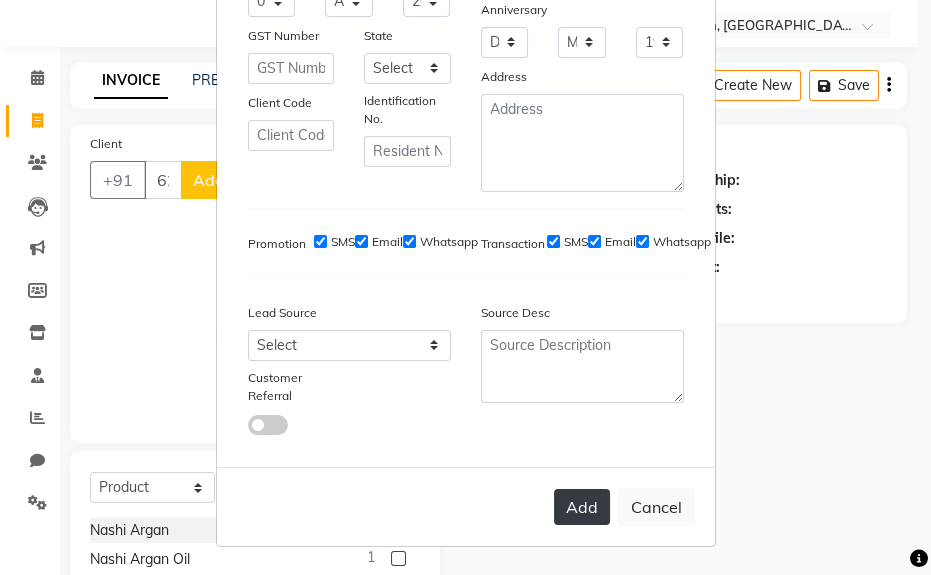 click on "Add" at bounding box center (582, 507) 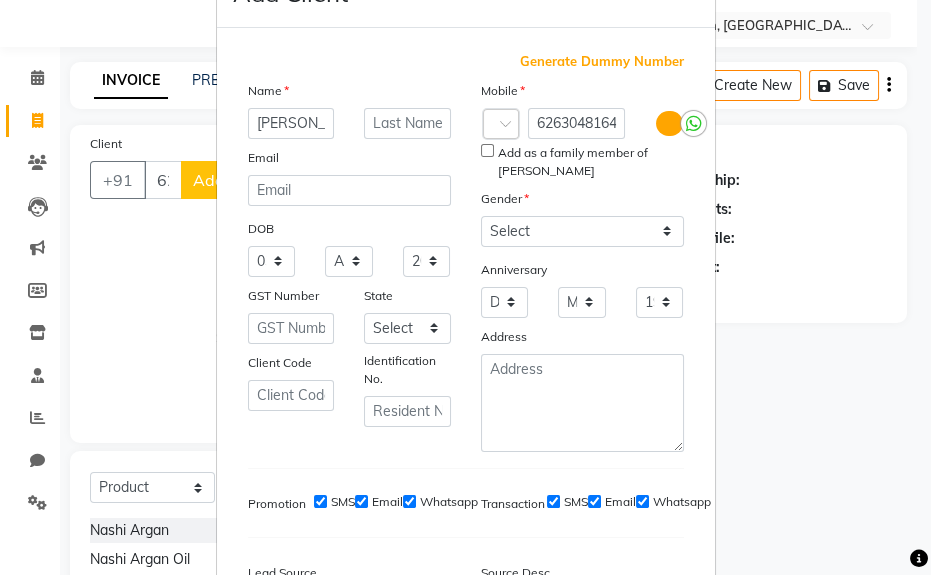 scroll, scrollTop: 0, scrollLeft: 0, axis: both 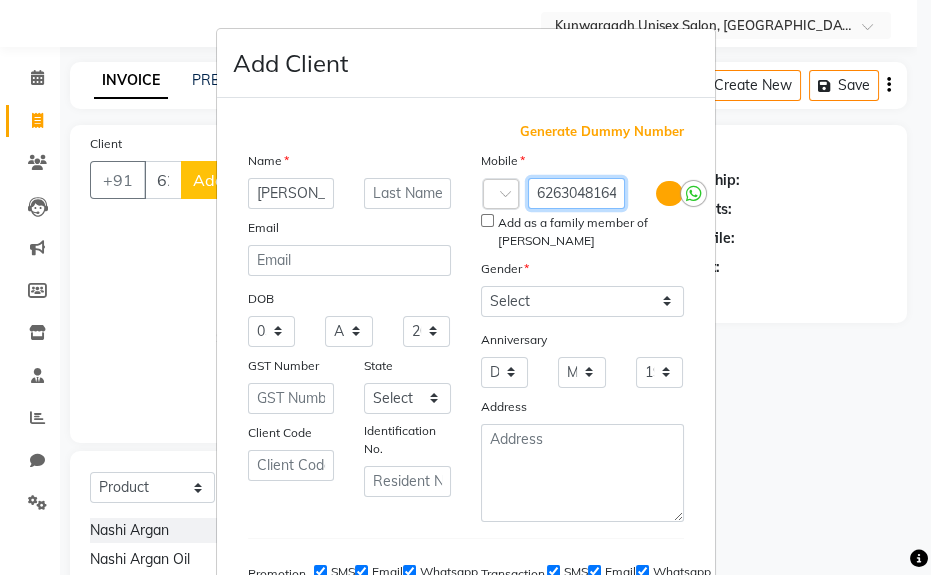 click on "6263048164" at bounding box center (577, 193) 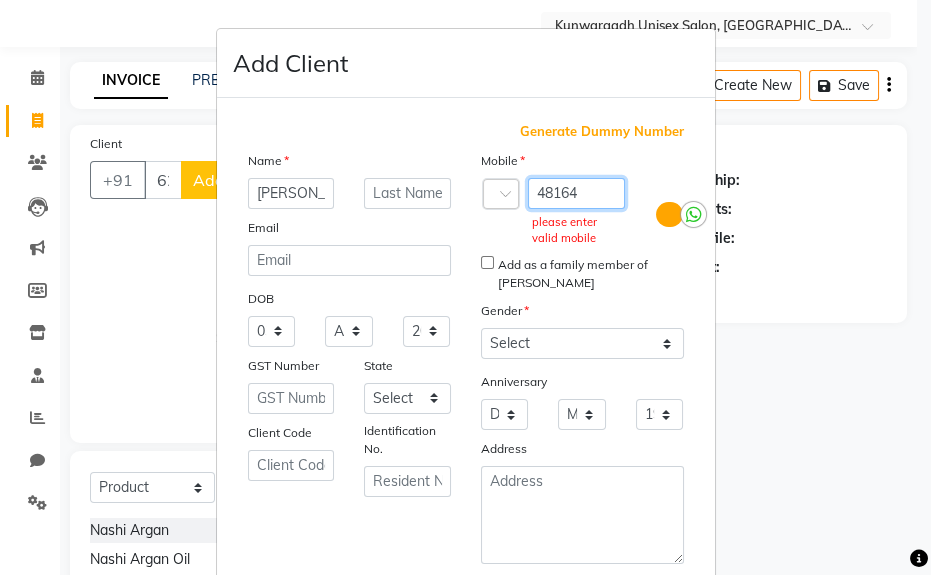 click on "48164" at bounding box center (577, 193) 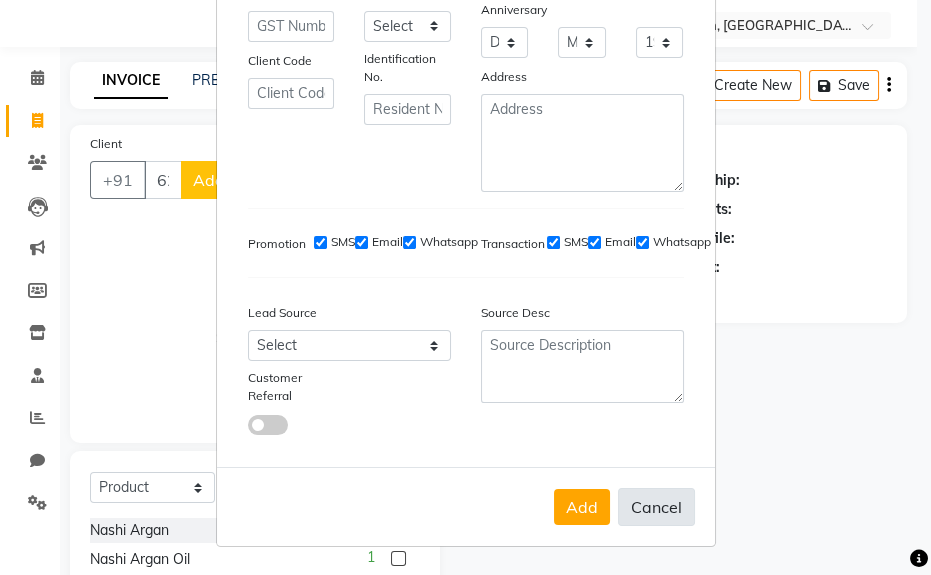 type on "48164" 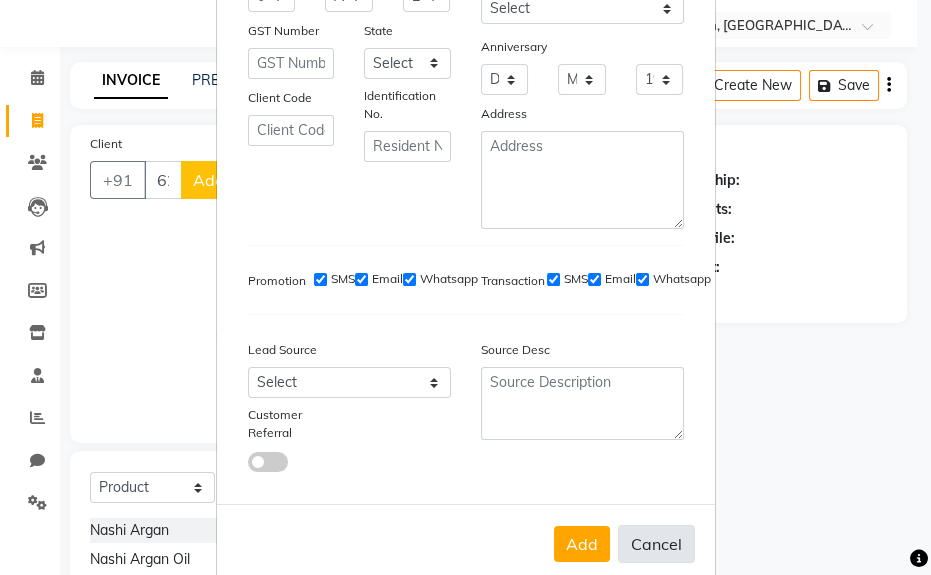 click on "Cancel" at bounding box center (656, 544) 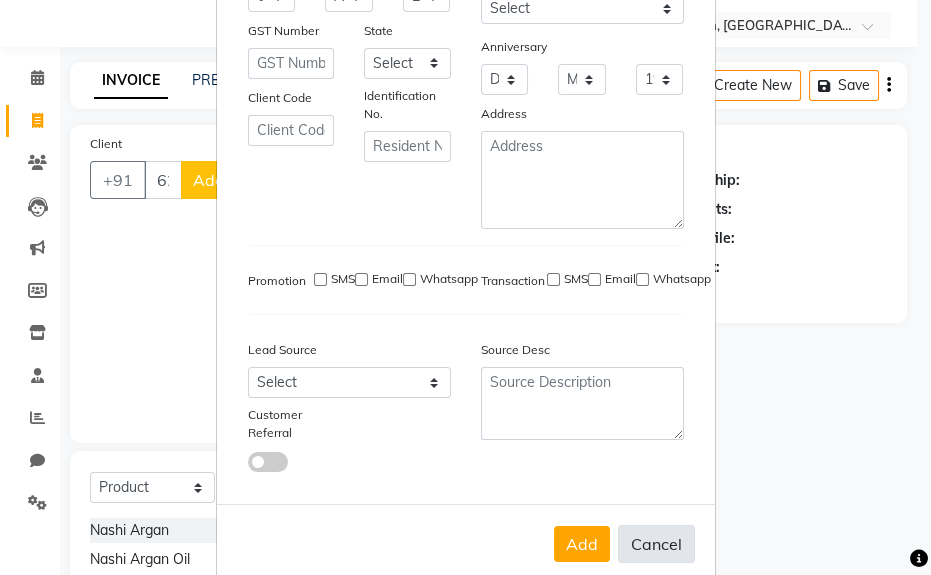 type 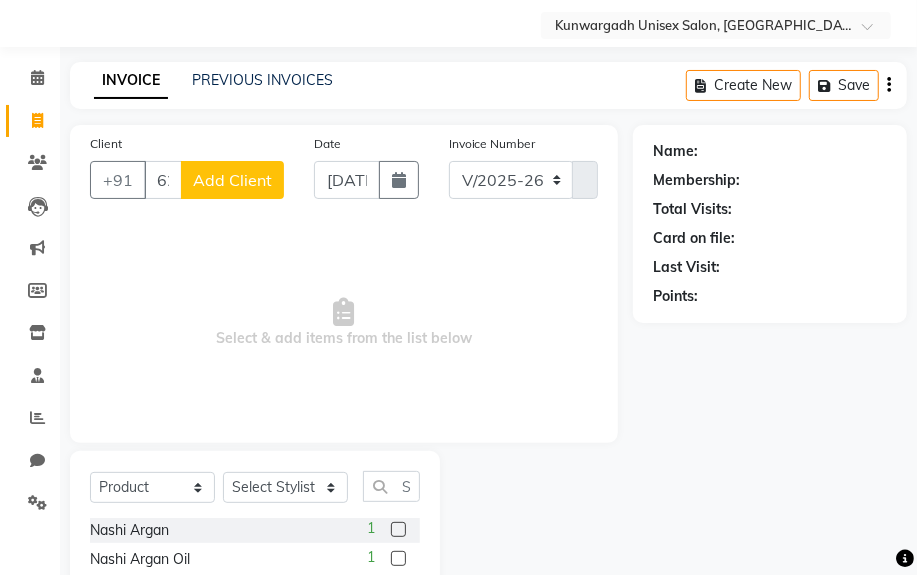click on "Add Client" 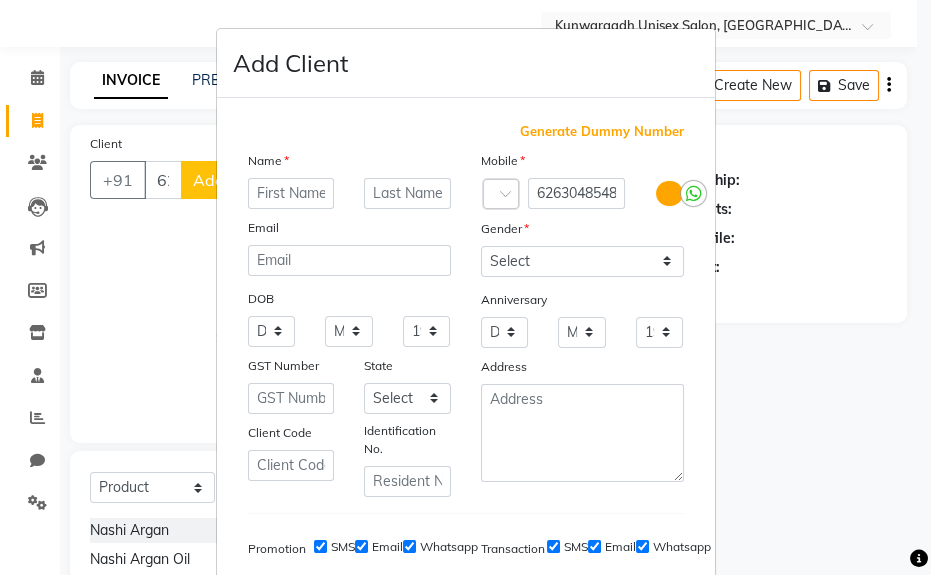 click on "Add Client Generate Dummy Number Name Email DOB Day 01 02 03 04 05 06 07 08 09 10 11 12 13 14 15 16 17 18 19 20 21 22 23 24 25 26 27 28 29 30 31 Month January February March April May June July August September October November [DATE] 1941 1942 1943 1944 1945 1946 1947 1948 1949 1950 1951 1952 1953 1954 1955 1956 1957 1958 1959 1960 1961 1962 1963 1964 1965 1966 1967 1968 1969 1970 1971 1972 1973 1974 1975 1976 1977 1978 1979 1980 1981 1982 1983 1984 1985 1986 1987 1988 1989 1990 1991 1992 1993 1994 1995 1996 1997 1998 1999 2000 2001 2002 2003 2004 2005 2006 2007 2008 2009 2010 2011 2012 2013 2014 2015 2016 2017 2018 2019 2020 2021 2022 2023 2024 GST Number State Select [GEOGRAPHIC_DATA] [GEOGRAPHIC_DATA] [GEOGRAPHIC_DATA] [GEOGRAPHIC_DATA] [GEOGRAPHIC_DATA] [GEOGRAPHIC_DATA] [GEOGRAPHIC_DATA] [GEOGRAPHIC_DATA] and [GEOGRAPHIC_DATA] [GEOGRAPHIC_DATA] [GEOGRAPHIC_DATA] [GEOGRAPHIC_DATA] [GEOGRAPHIC_DATA] [GEOGRAPHIC_DATA] [GEOGRAPHIC_DATA] [GEOGRAPHIC_DATA] [GEOGRAPHIC_DATA] [GEOGRAPHIC_DATA] [GEOGRAPHIC_DATA] [GEOGRAPHIC_DATA] [GEOGRAPHIC_DATA] [GEOGRAPHIC_DATA] [GEOGRAPHIC_DATA] [GEOGRAPHIC_DATA] [GEOGRAPHIC_DATA] [GEOGRAPHIC_DATA] [GEOGRAPHIC_DATA] [GEOGRAPHIC_DATA] [GEOGRAPHIC_DATA] [GEOGRAPHIC_DATA] [GEOGRAPHIC_DATA]" at bounding box center [465, 287] 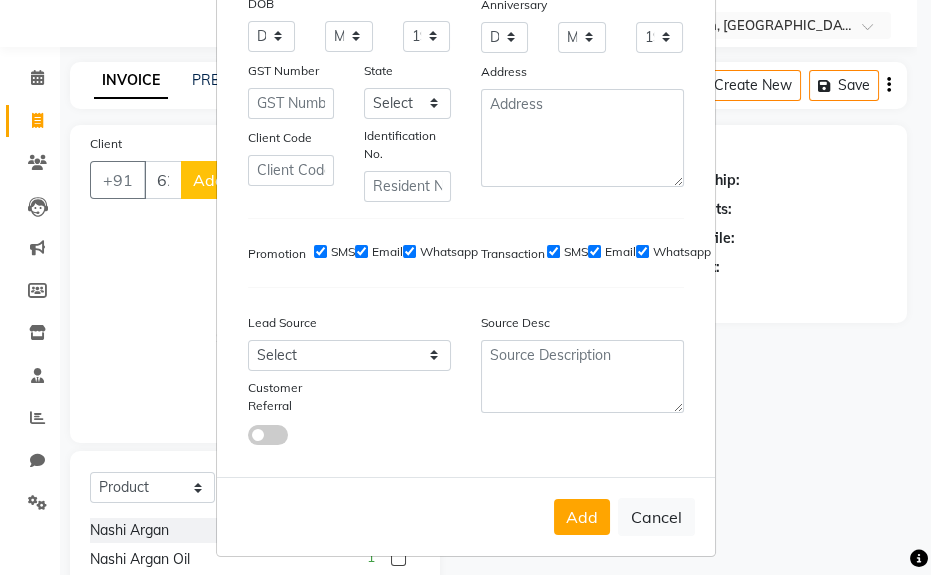 scroll, scrollTop: 308, scrollLeft: 0, axis: vertical 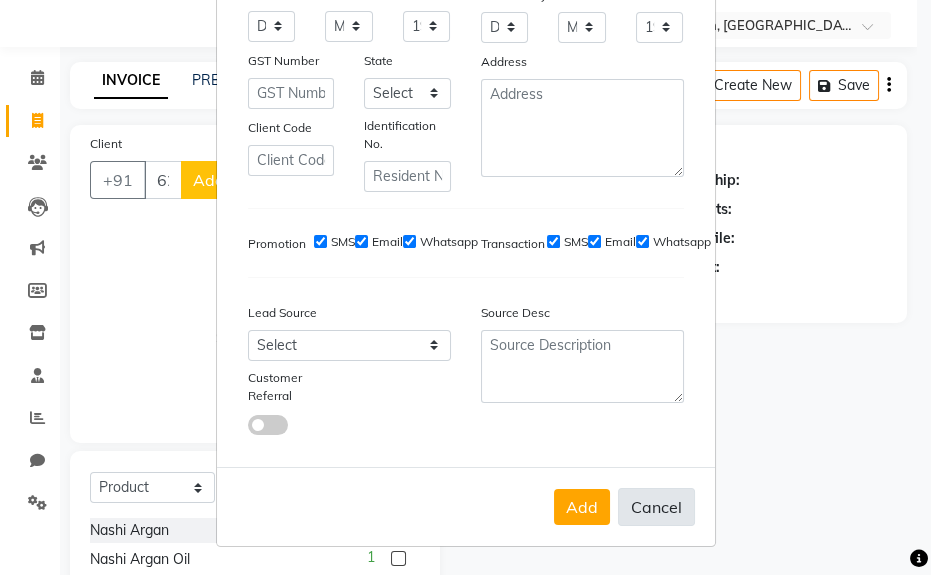 click on "Cancel" at bounding box center (656, 507) 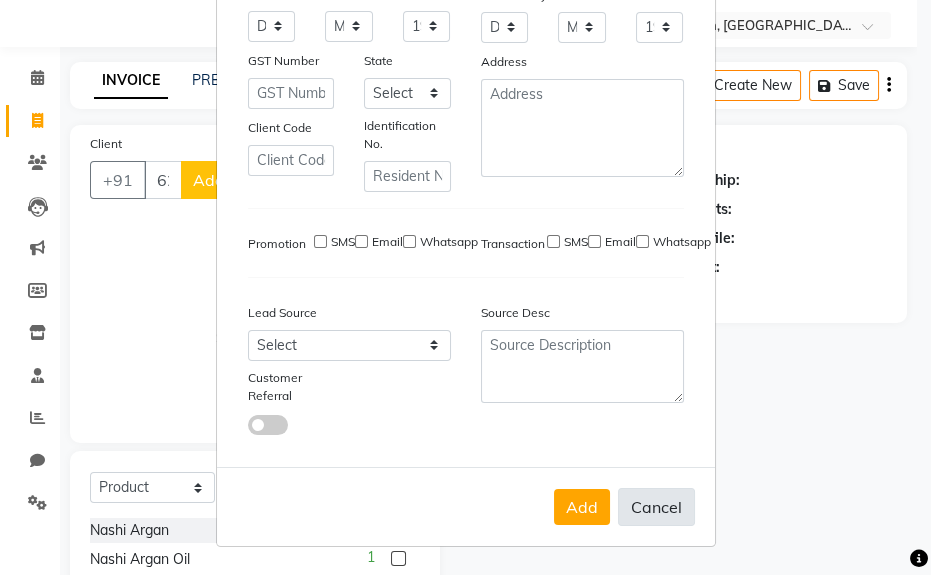 select 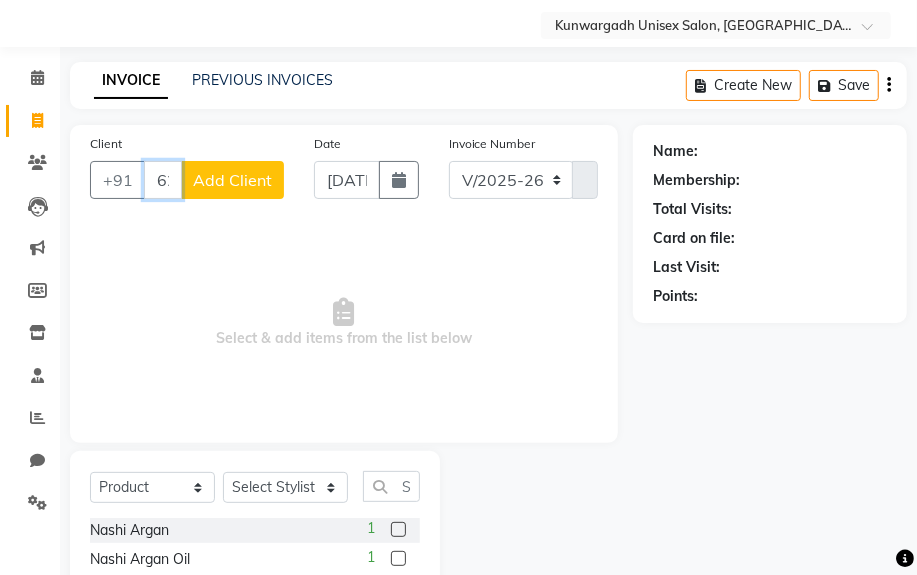 click on "62630485481" at bounding box center [163, 180] 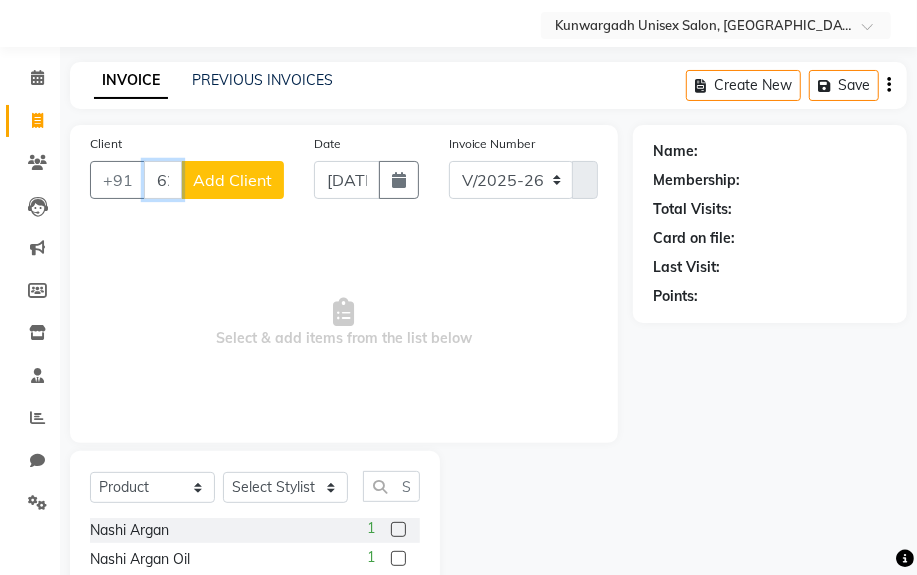 click on "62630485481" at bounding box center [163, 180] 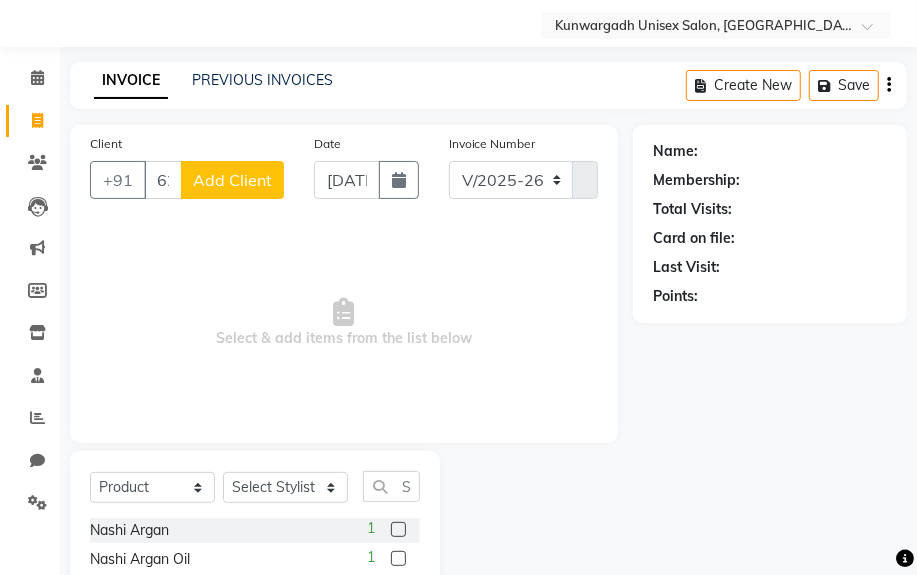 click on "Add Client" 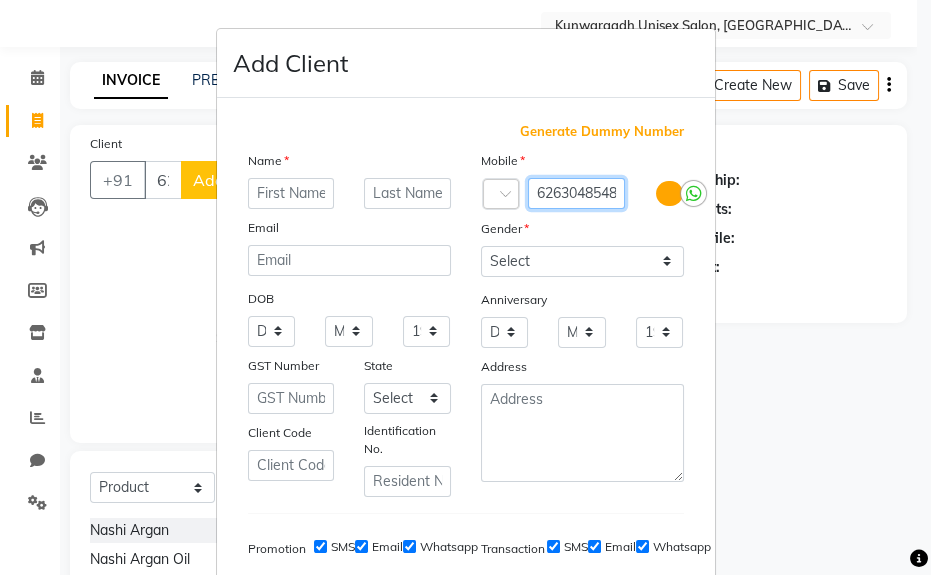 click on "62630485481" at bounding box center (577, 193) 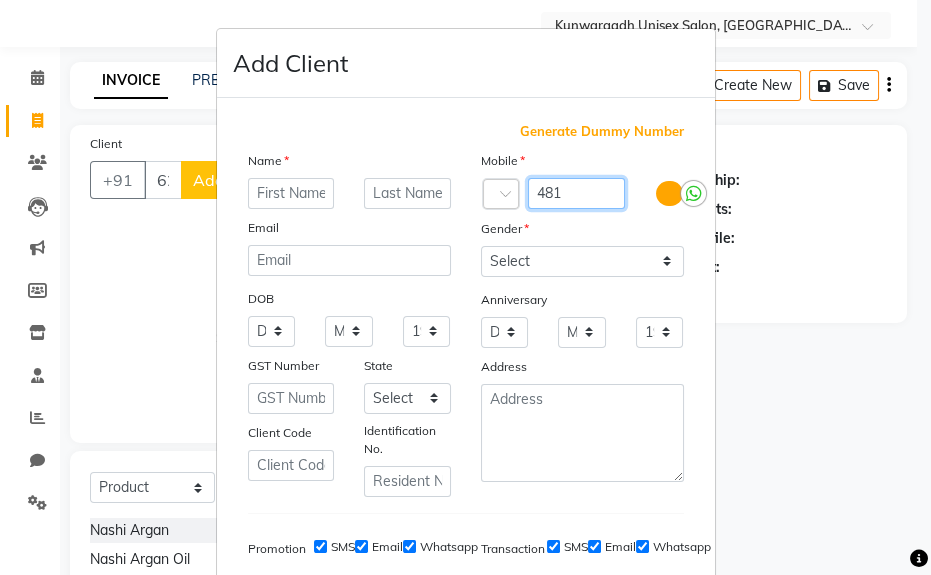 click on "481" at bounding box center (577, 193) 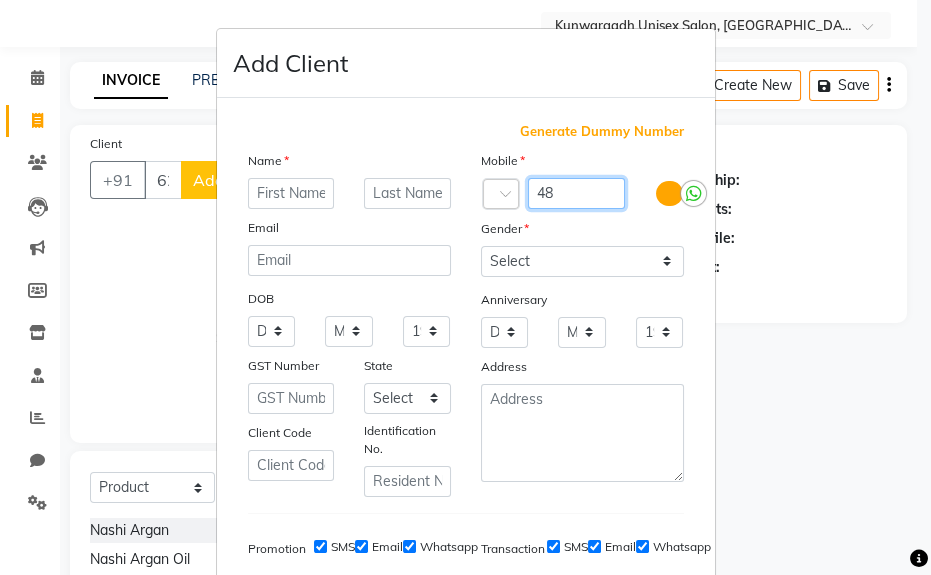 type on "4" 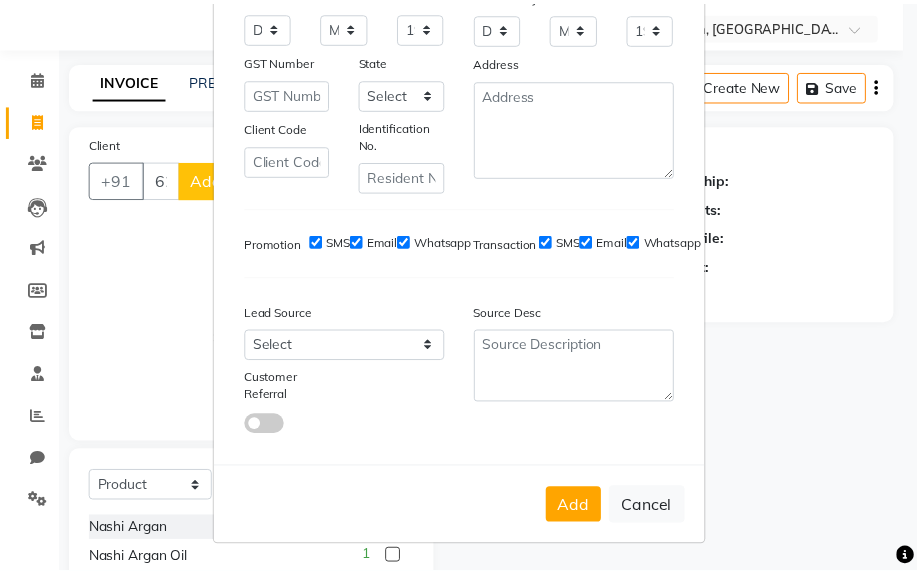 scroll, scrollTop: 308, scrollLeft: 0, axis: vertical 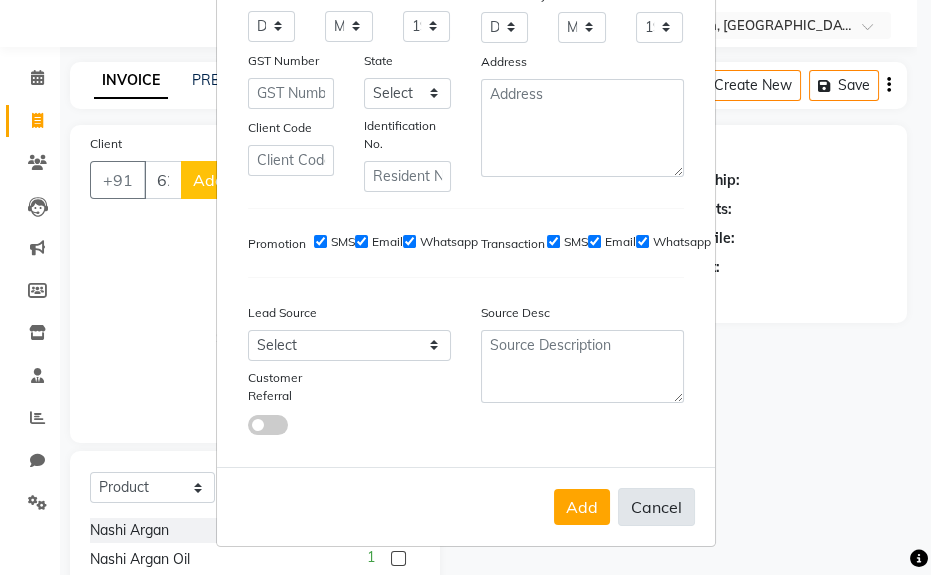 type 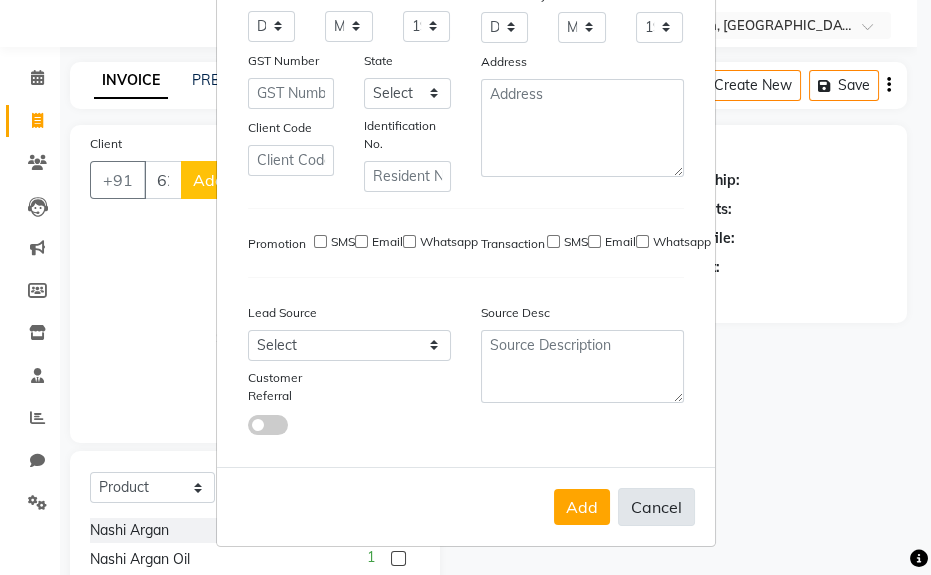 select 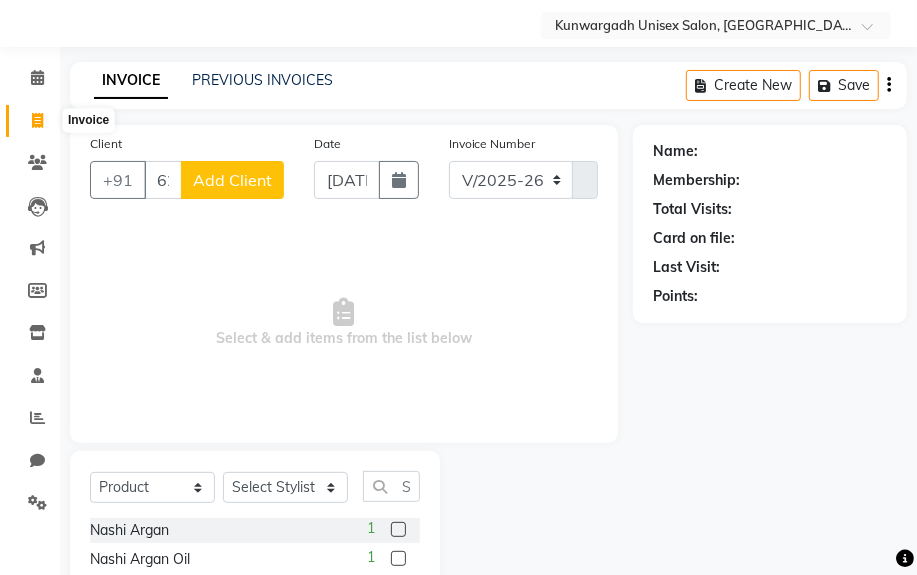 click 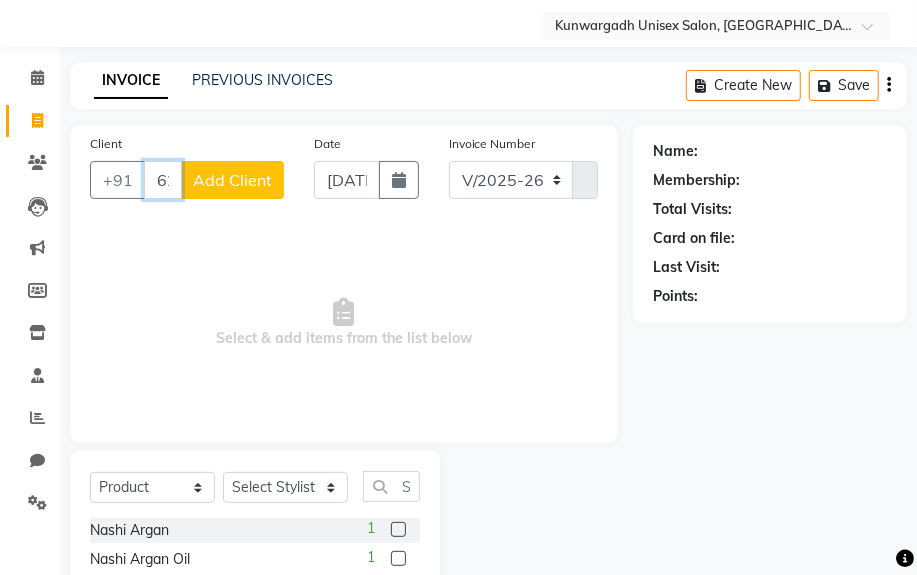 click on "62630485481" at bounding box center (163, 180) 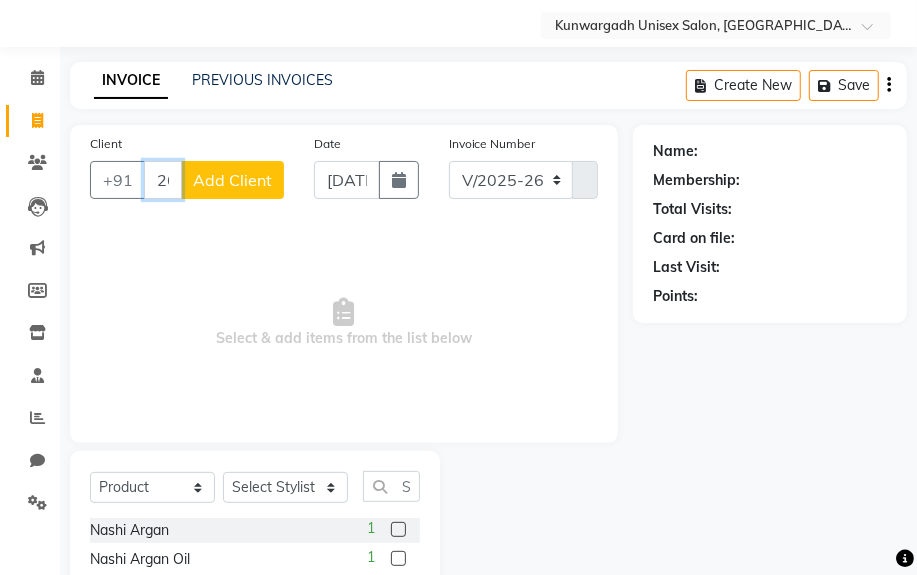 click on "2630485481" at bounding box center [163, 180] 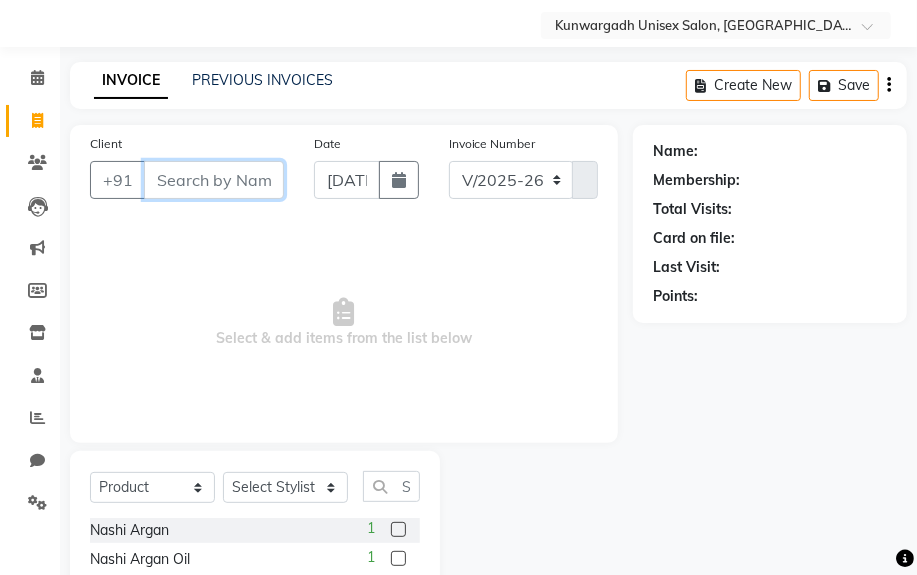 click on "Client" at bounding box center [214, 180] 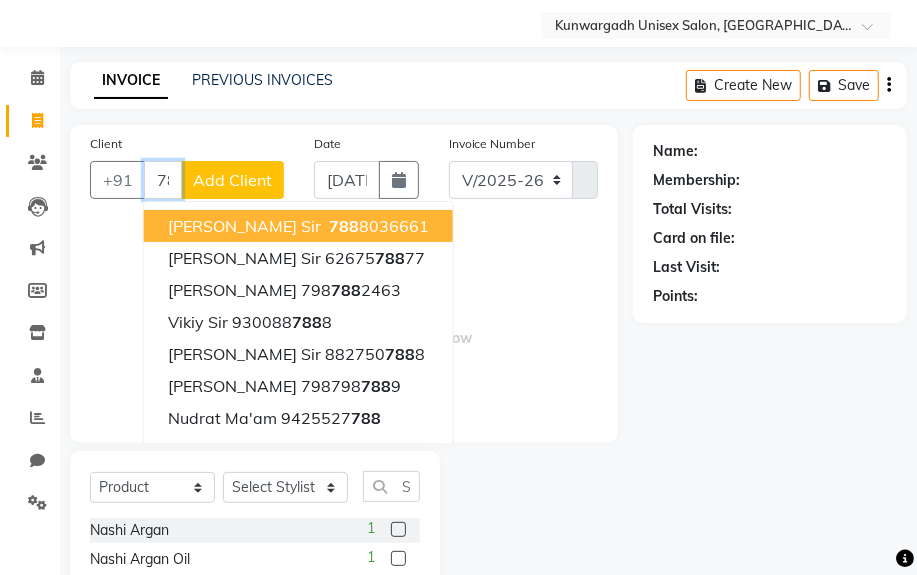 click on "[PERSON_NAME] Sir" at bounding box center (244, 226) 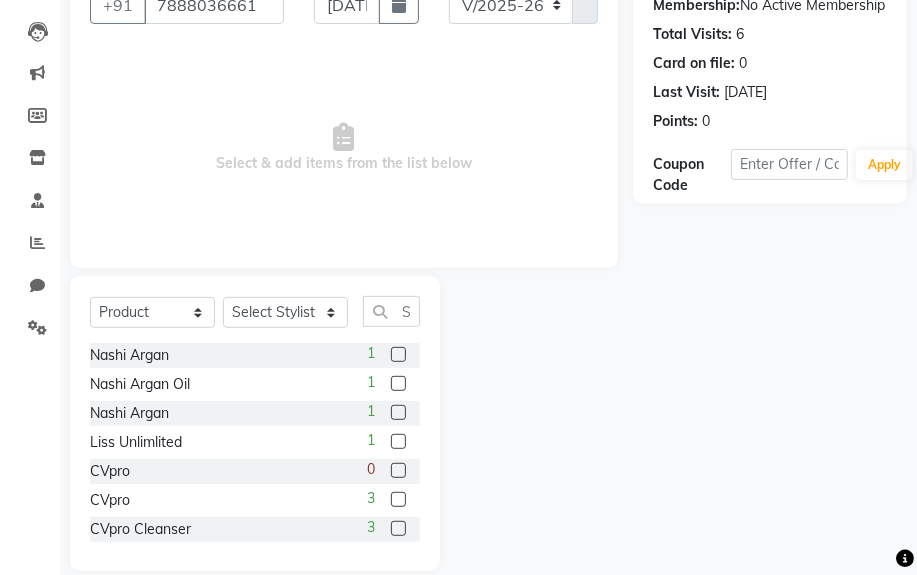 scroll, scrollTop: 252, scrollLeft: 0, axis: vertical 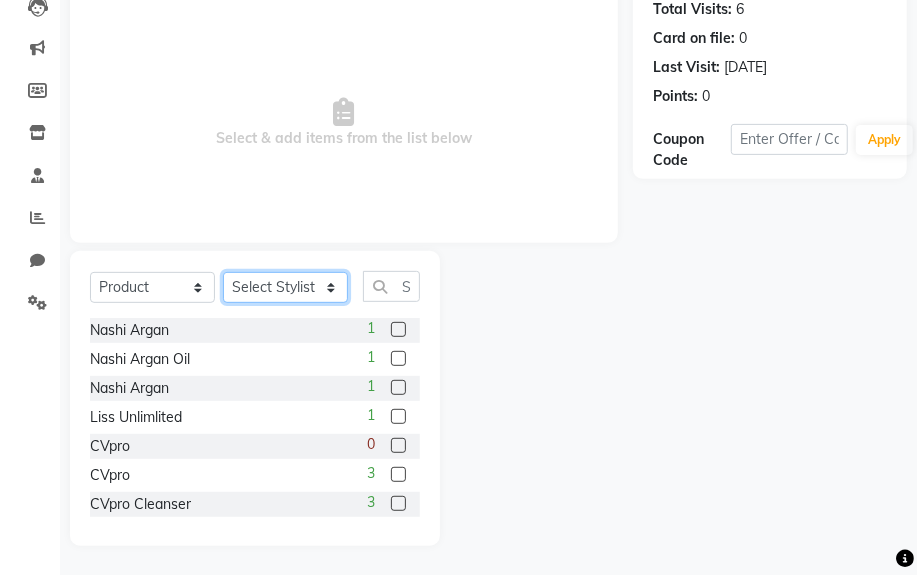 click on "Select Stylist [PERSON_NAME] Sir  Chiku [PERSON_NAME] [PERSON_NAME]  [PERSON_NAME]   [PERSON_NAME]  [PERSON_NAME]  [PERSON_NAME]" 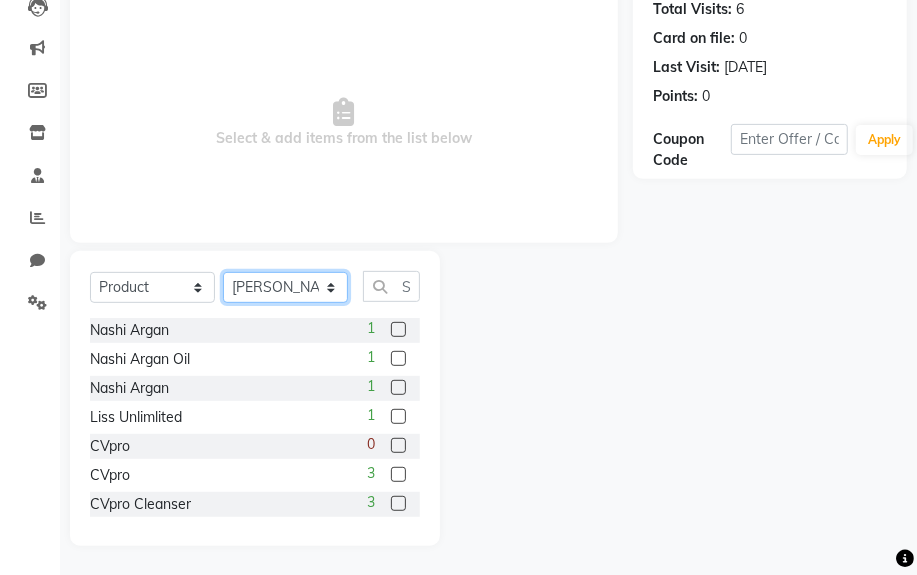 click on "Select Stylist [PERSON_NAME] Sir  Chiku [PERSON_NAME] [PERSON_NAME]  [PERSON_NAME]   [PERSON_NAME]  [PERSON_NAME]  [PERSON_NAME]" 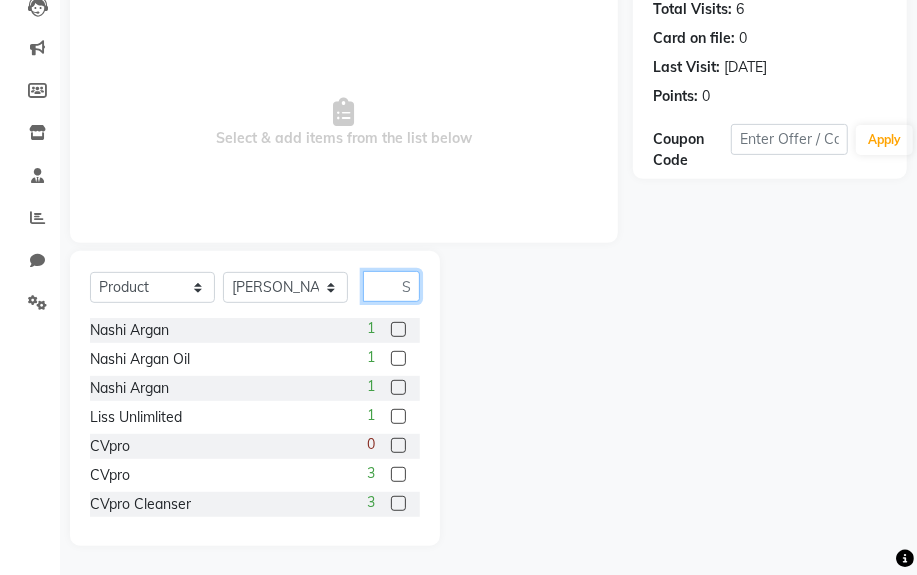 click 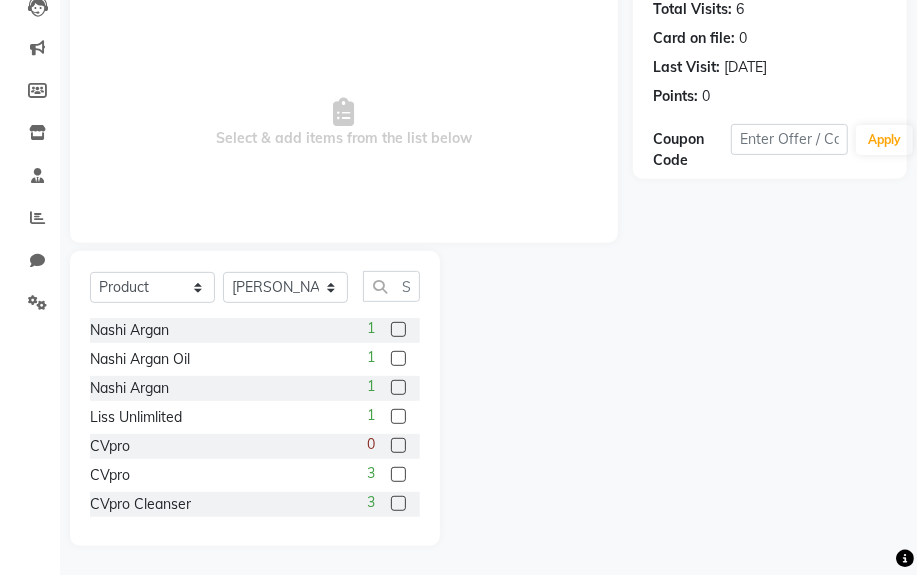 click on "Select  Service  Product  Membership  Package Voucher Prepaid Gift Card  Select Stylist [PERSON_NAME] Sir  Chiku [PERSON_NAME] [PERSON_NAME]  [PERSON_NAME]   [PERSON_NAME]  [PERSON_NAME]  [PERSON_NAME]  Nashi Argan   1 Nashi Argan Oil   1 Nashi Argan   1 Liss Unlimlited   1 CVpro    0 CVpro  3 CVpro Cleanser   3 (Liss Unlimited)  0 XTenso-Care (Masque)  -1 XTenso-Care (Shampoo)  -1 Vitamino Shampoo  0 Vitamino mask   0 Nashi Argan Shampo   1 Nashi Argan Conditioner   1" 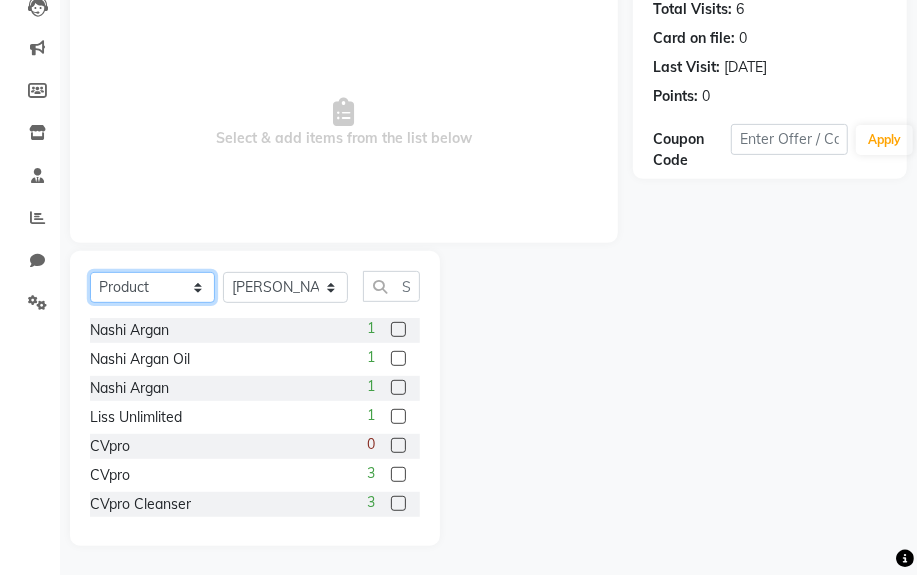 click on "Select  Service  Product  Membership  Package Voucher Prepaid Gift Card" 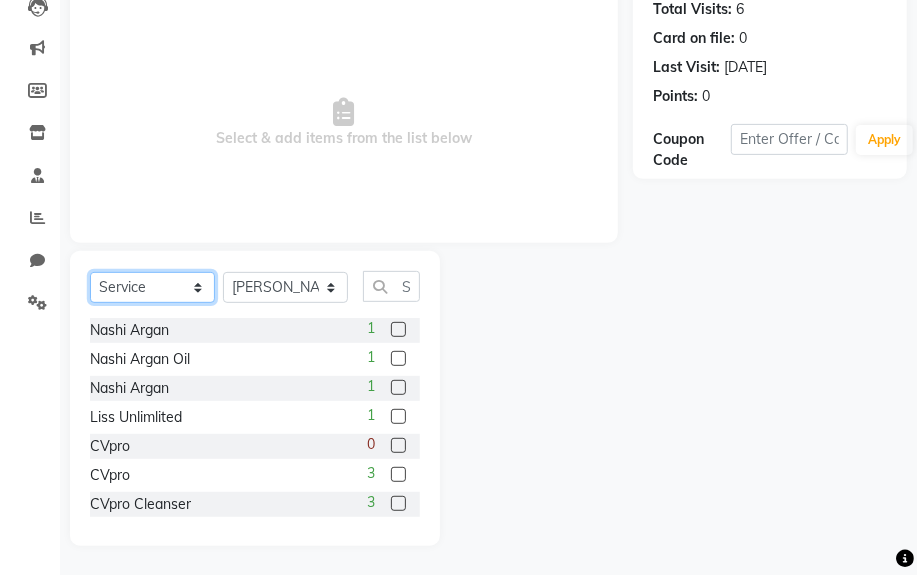 click on "Select  Service  Product  Membership  Package Voucher Prepaid Gift Card" 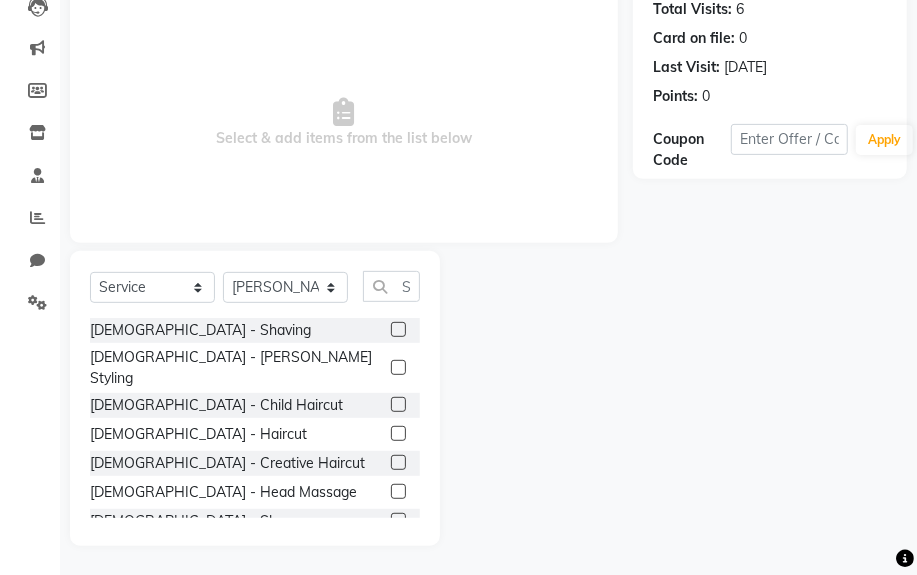 click on "[DEMOGRAPHIC_DATA] - Head Massage" 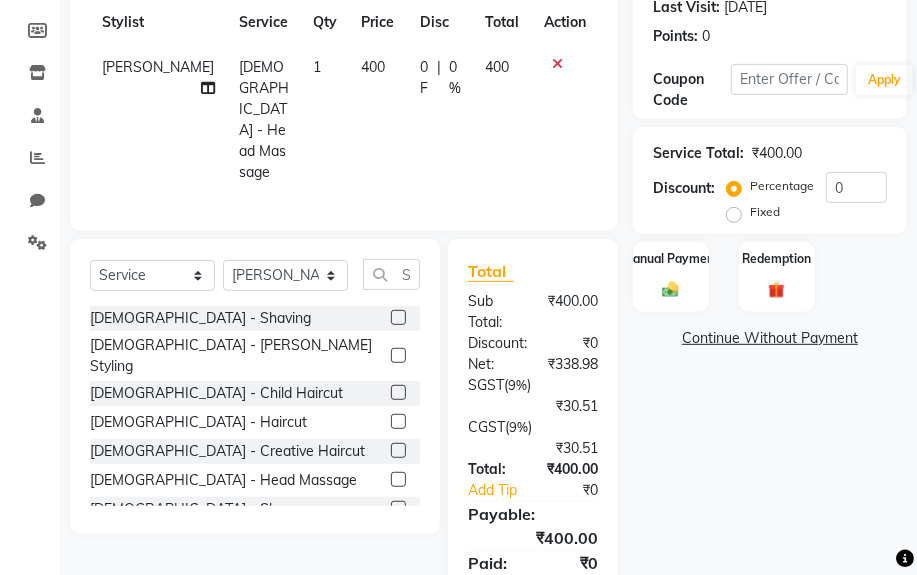 scroll, scrollTop: 343, scrollLeft: 0, axis: vertical 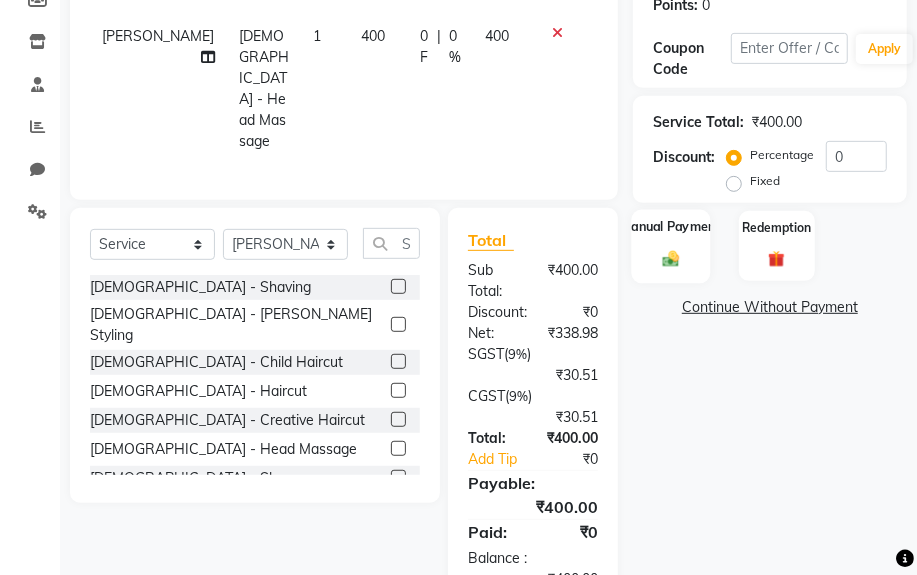 click on "Manual Payment" 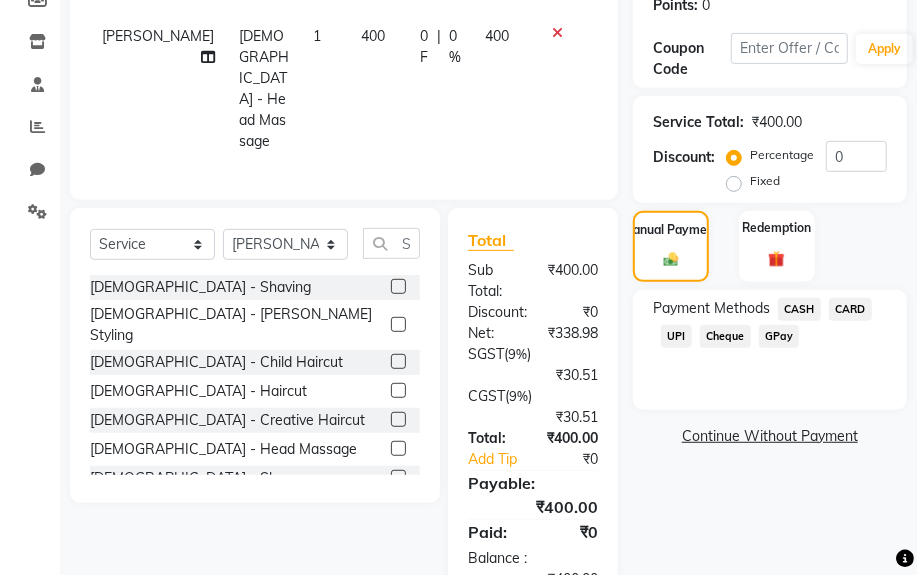 drag, startPoint x: 810, startPoint y: 300, endPoint x: 799, endPoint y: 310, distance: 14.866069 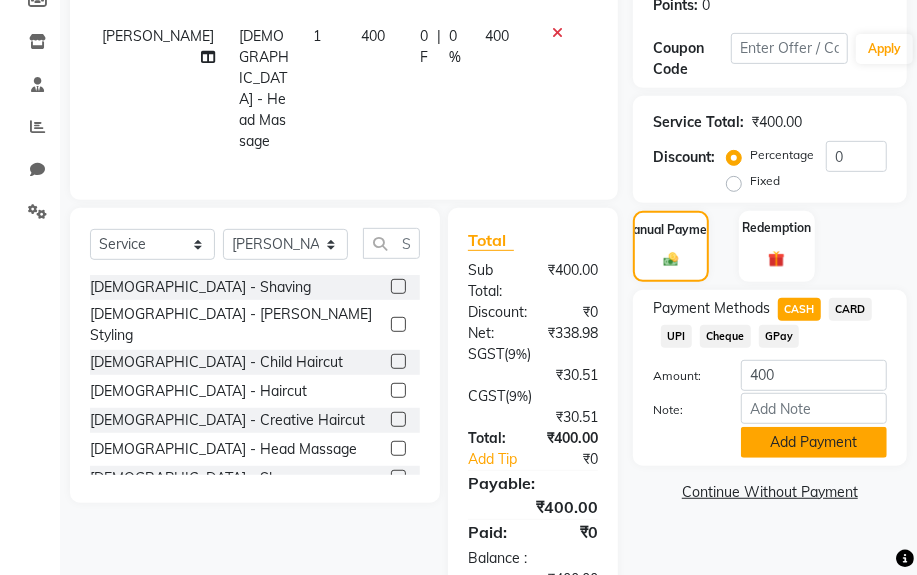 click on "Add Payment" 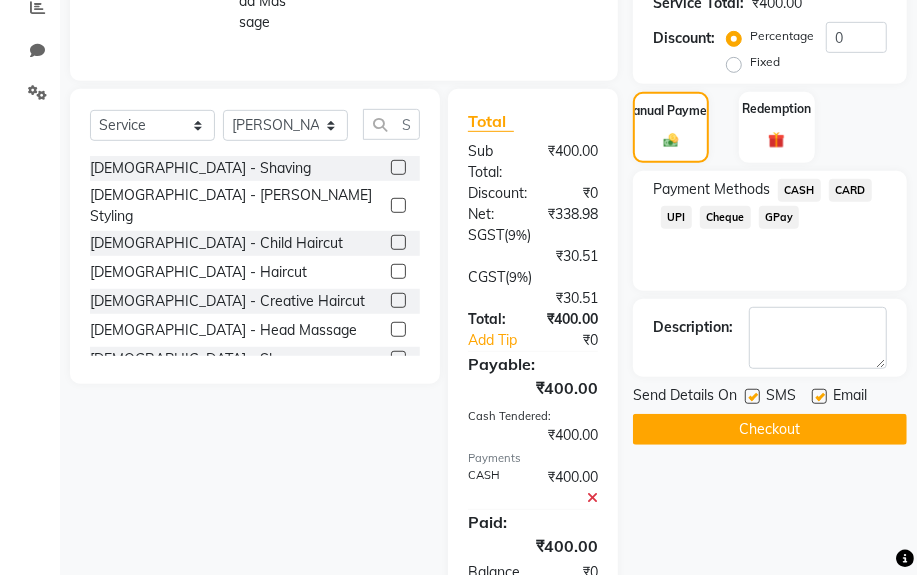 scroll, scrollTop: 492, scrollLeft: 0, axis: vertical 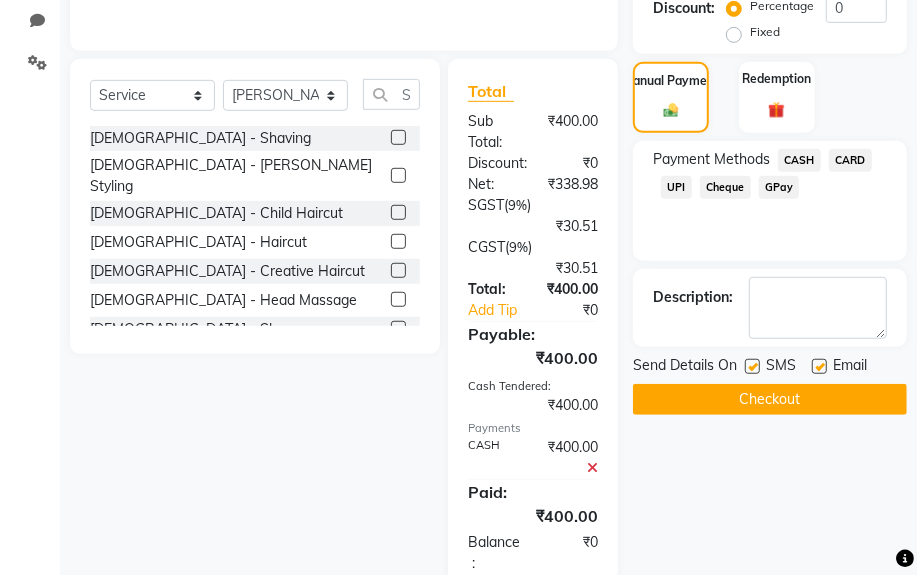 click on "Checkout" 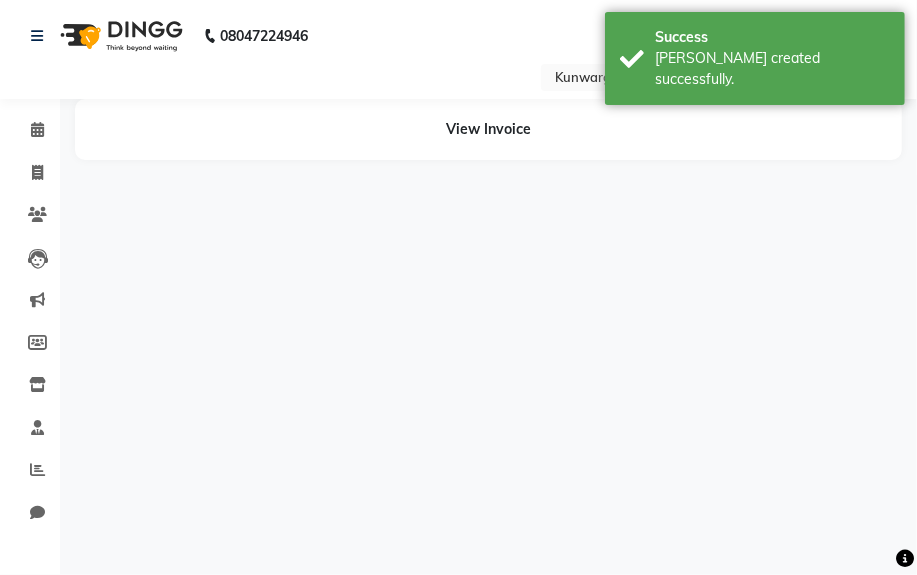 scroll, scrollTop: 0, scrollLeft: 0, axis: both 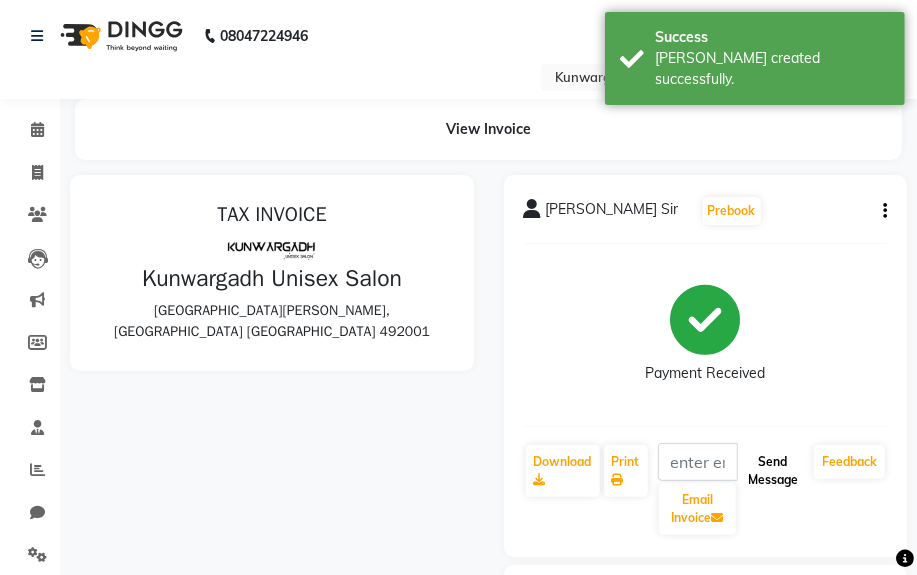 click on "Send Message" 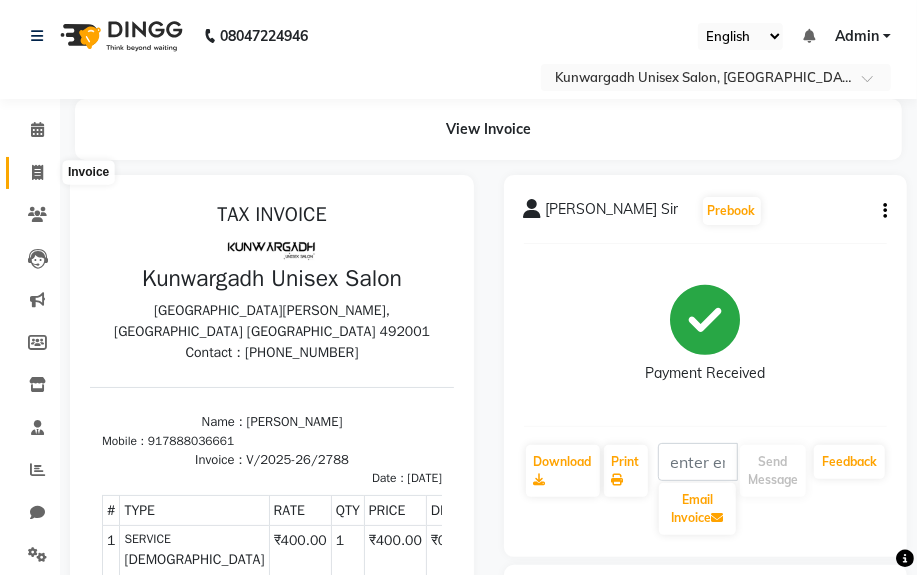 click 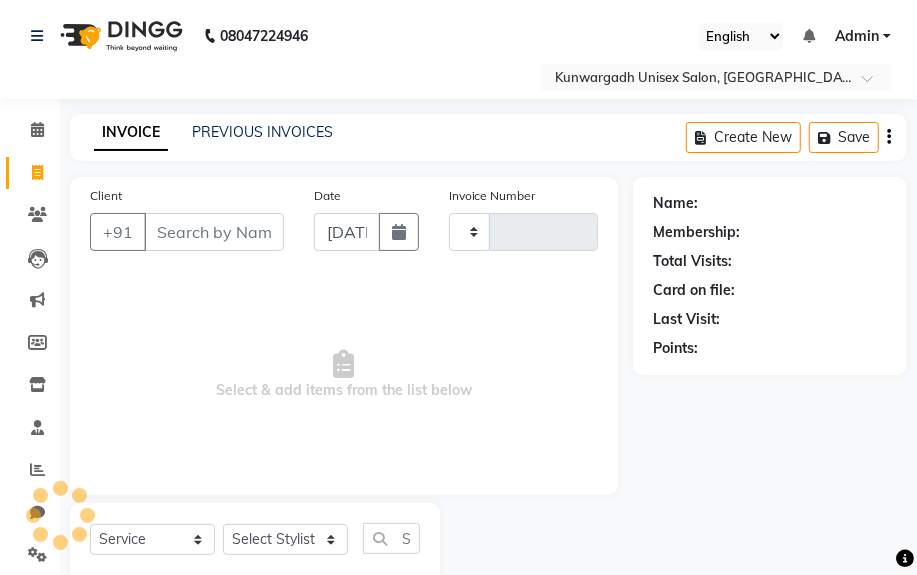 scroll, scrollTop: 52, scrollLeft: 0, axis: vertical 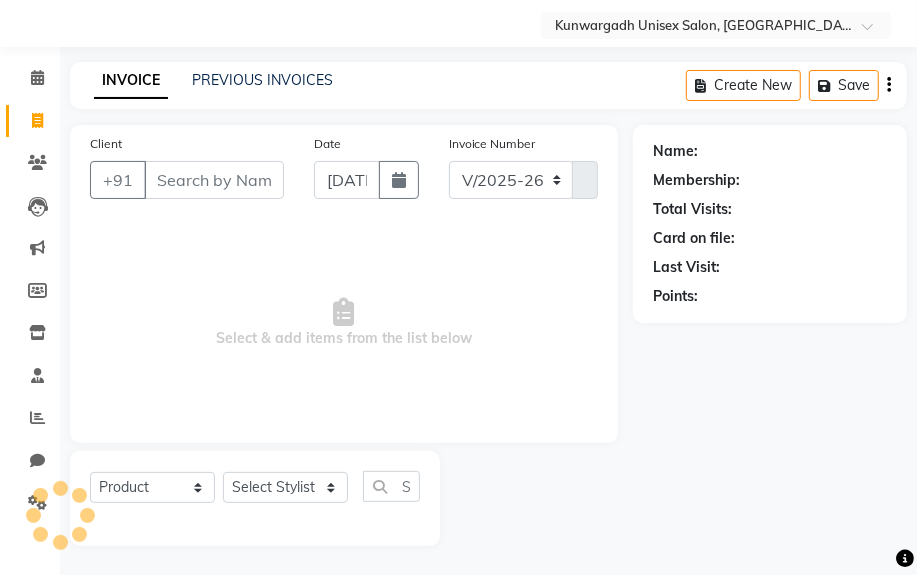 click on "Client" at bounding box center (214, 180) 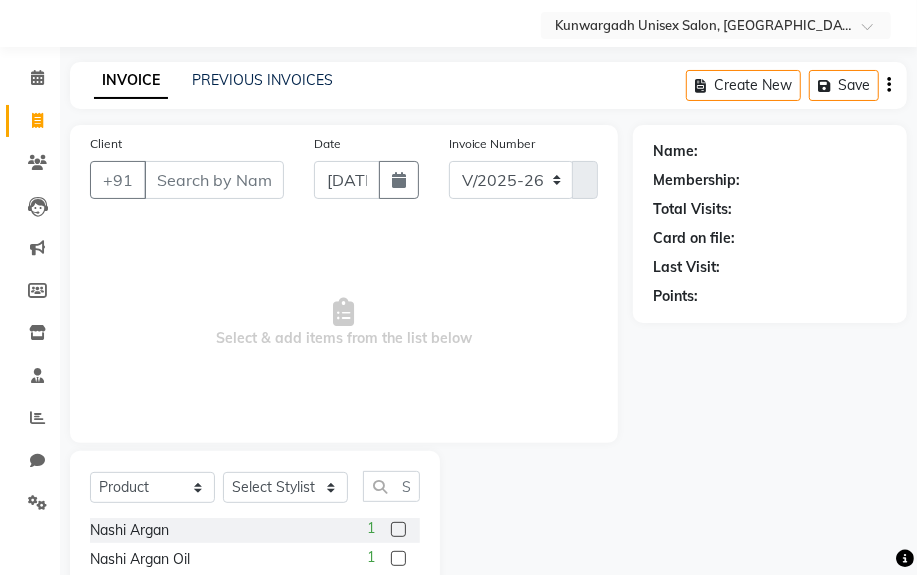 click on "Client" at bounding box center [214, 180] 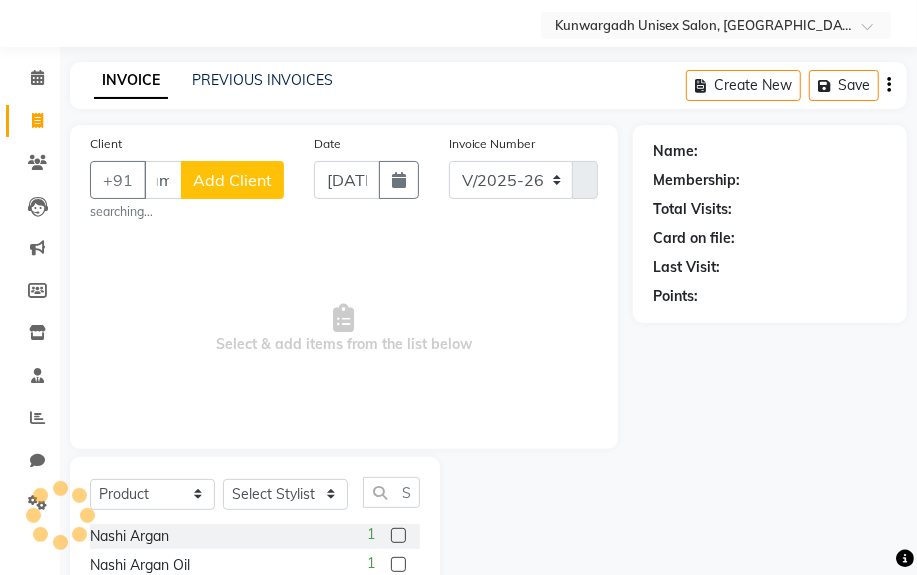 scroll, scrollTop: 0, scrollLeft: 27, axis: horizontal 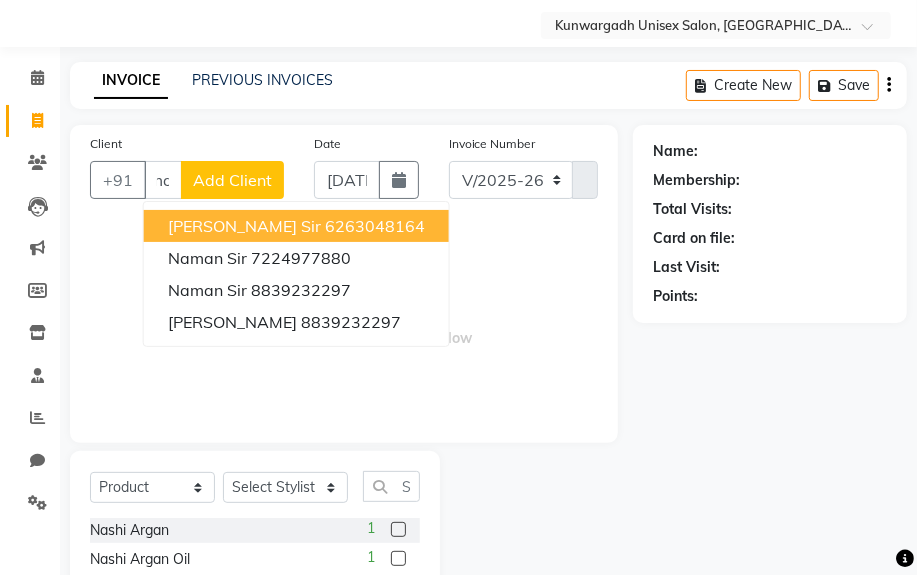 click on "[PERSON_NAME] sir" at bounding box center [244, 226] 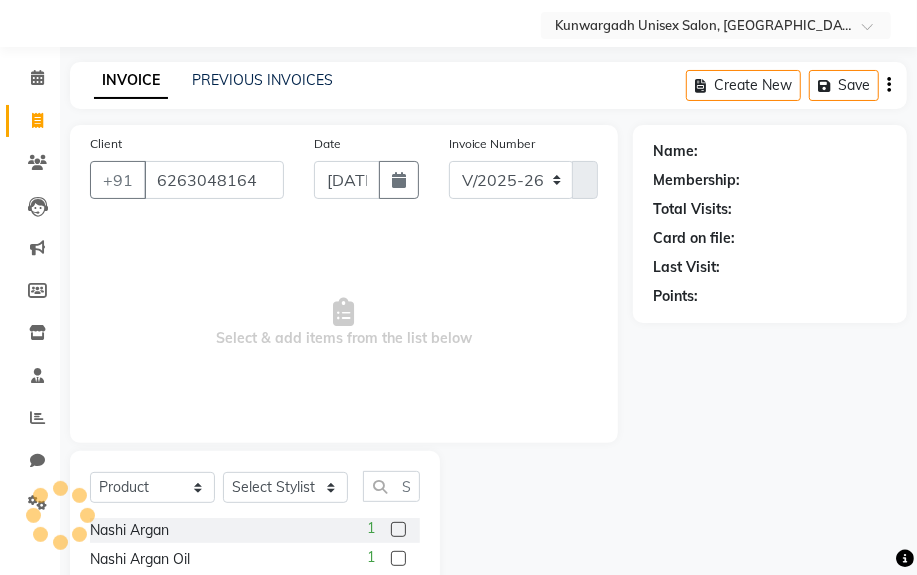 scroll, scrollTop: 0, scrollLeft: 0, axis: both 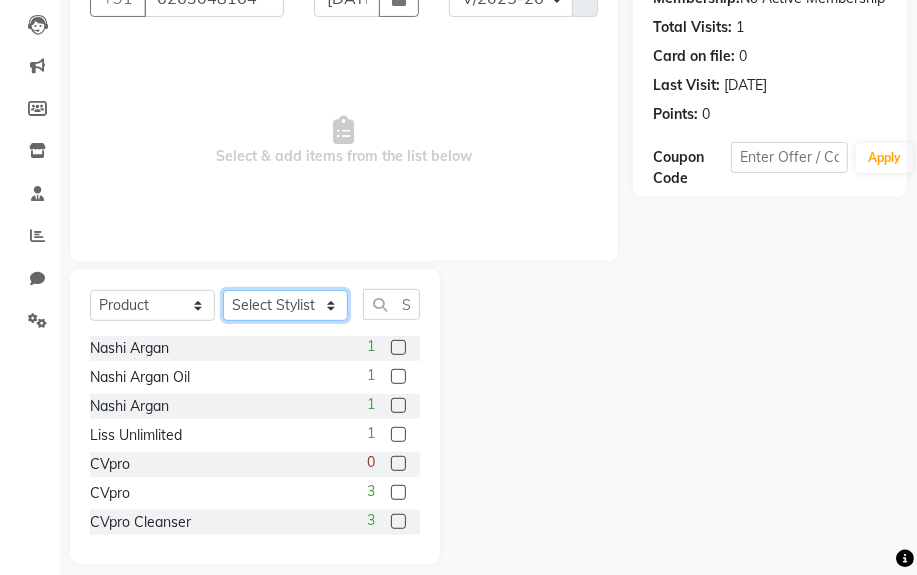 click on "Select Stylist [PERSON_NAME] Sir  Chiku [PERSON_NAME] [PERSON_NAME]  [PERSON_NAME]   [PERSON_NAME]  [PERSON_NAME]  [PERSON_NAME]" 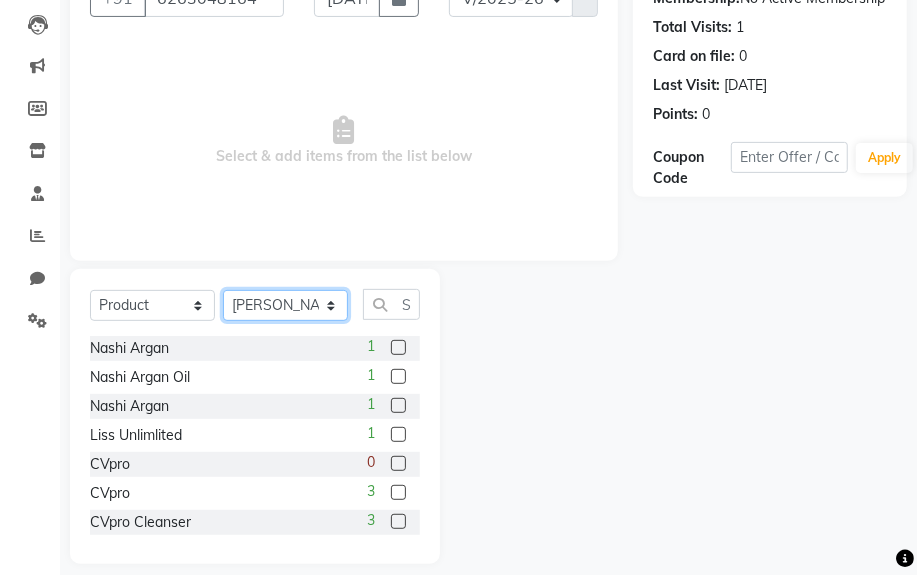 click on "Select Stylist [PERSON_NAME] Sir  Chiku [PERSON_NAME] [PERSON_NAME]  [PERSON_NAME]   [PERSON_NAME]  [PERSON_NAME]  [PERSON_NAME]" 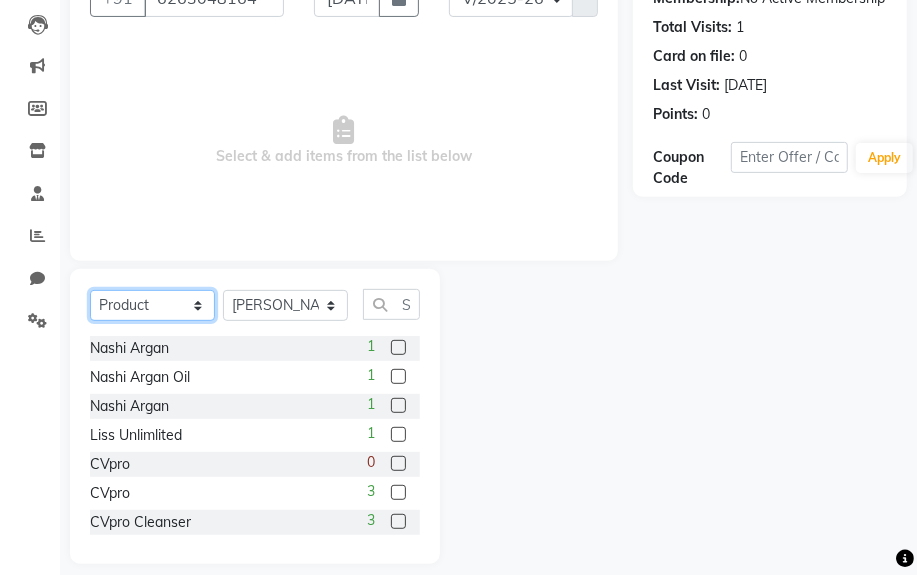click on "Select  Service  Product  Membership  Package Voucher Prepaid Gift Card" 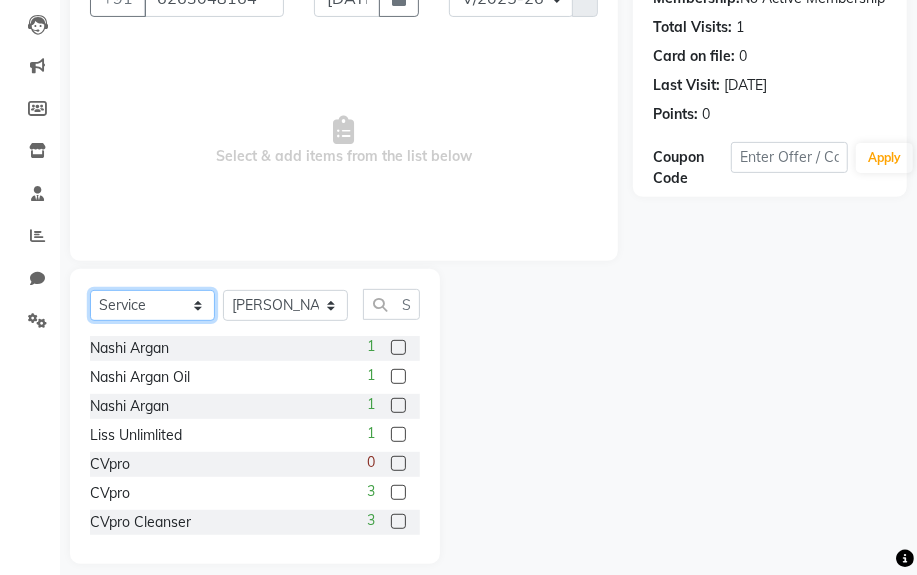 click on "Select  Service  Product  Membership  Package Voucher Prepaid Gift Card" 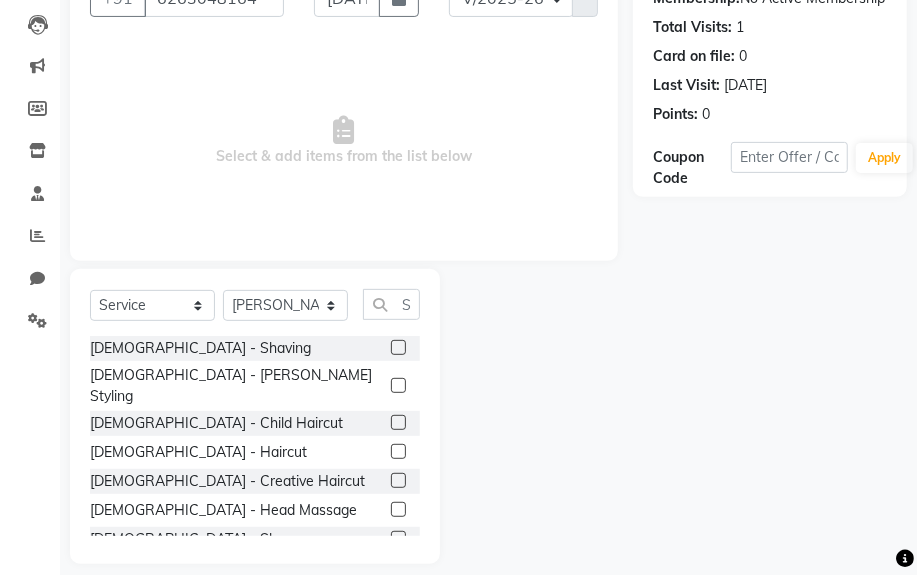 click on "[DEMOGRAPHIC_DATA] - Haircut" 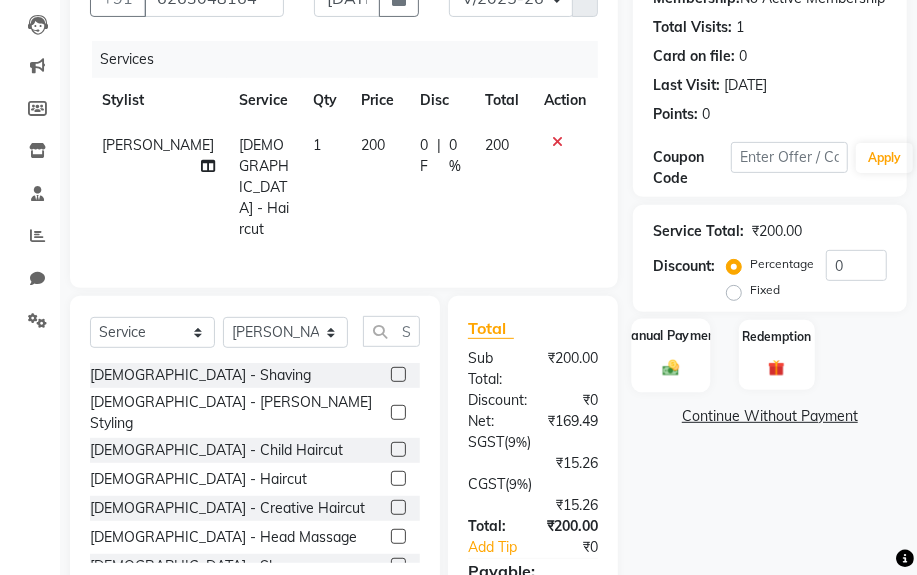 click on "Manual Payment" 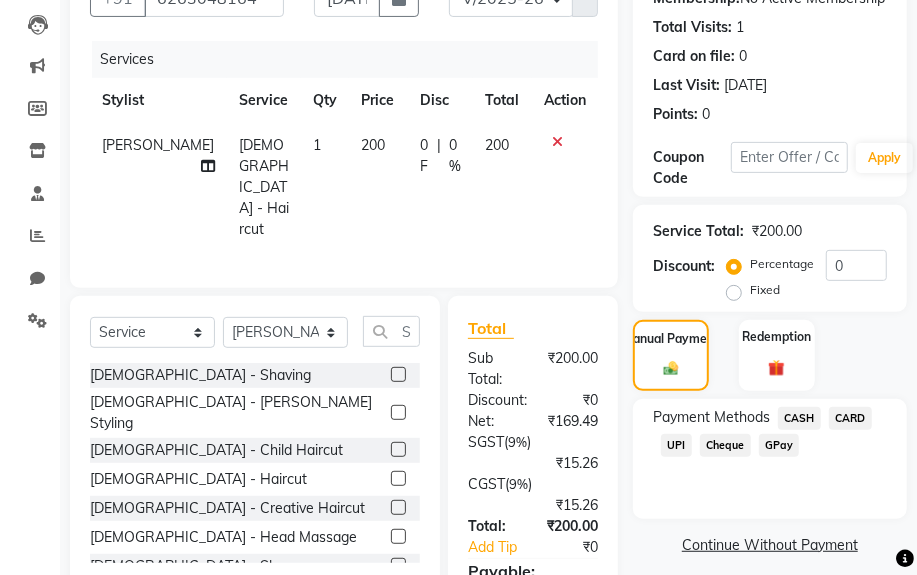 click on "CASH" 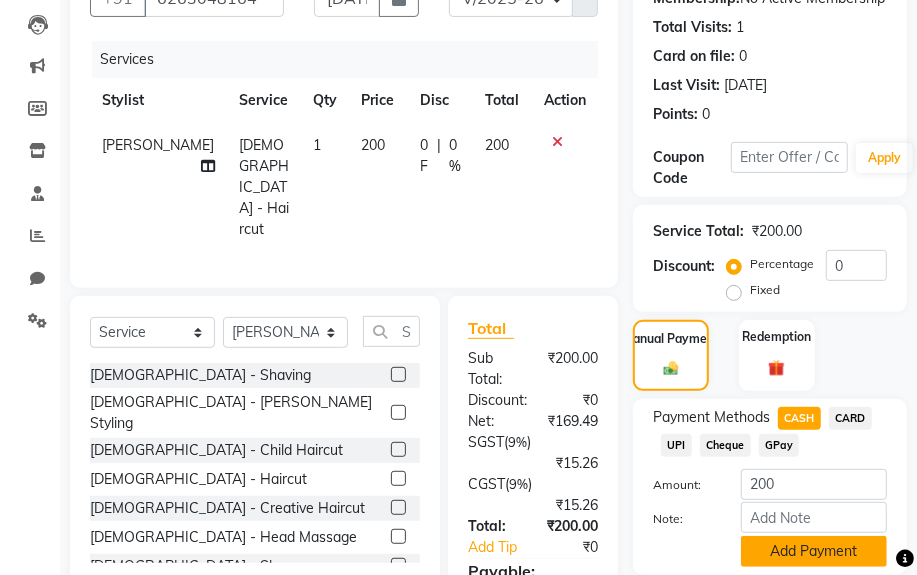 click on "Add Payment" 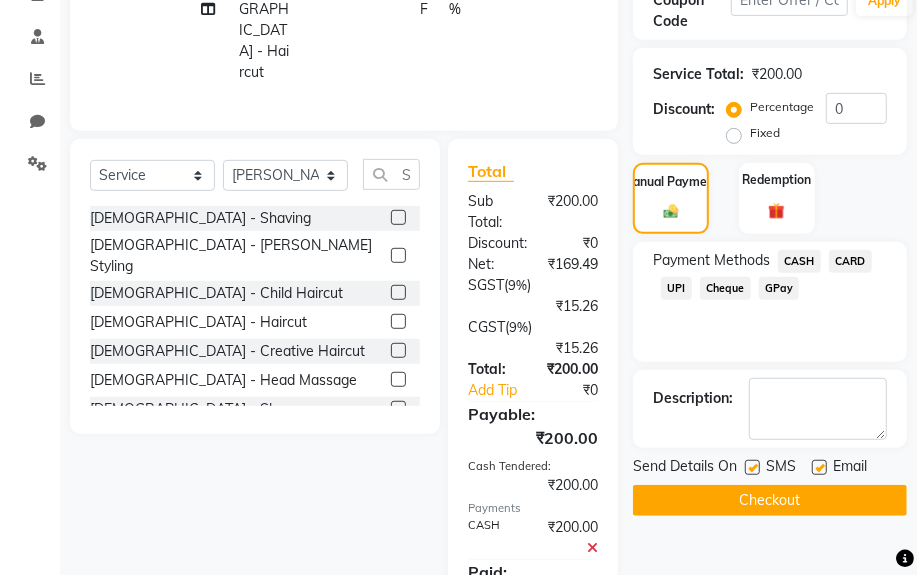 scroll, scrollTop: 492, scrollLeft: 0, axis: vertical 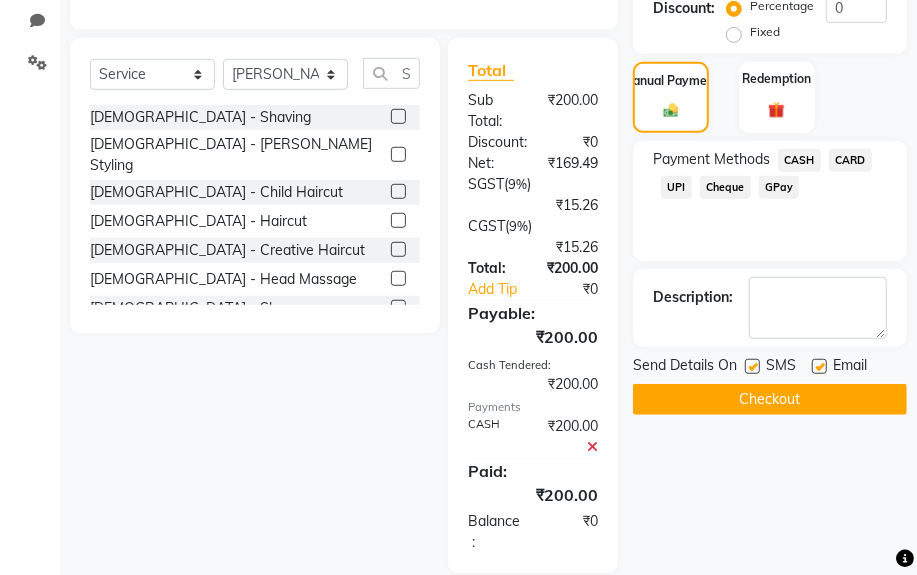 click on "Checkout" 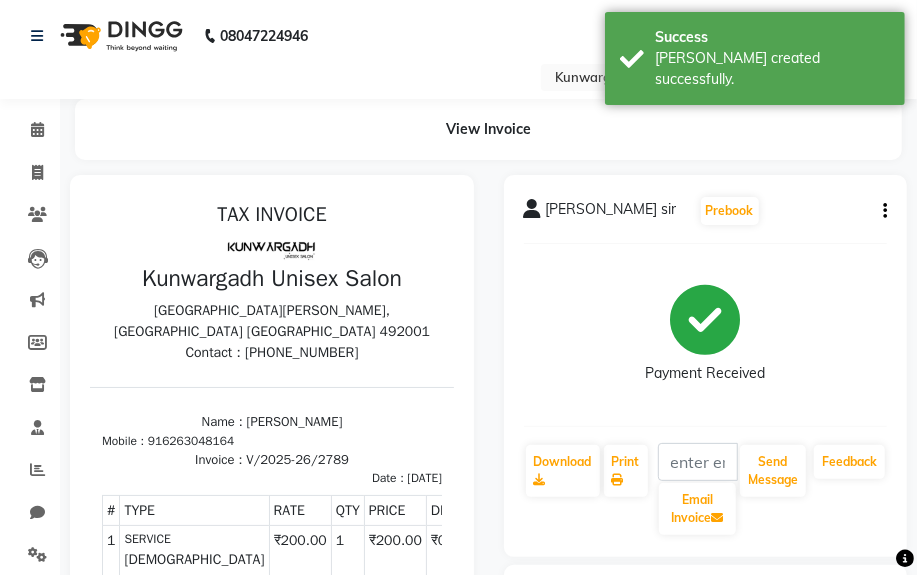 scroll, scrollTop: 0, scrollLeft: 0, axis: both 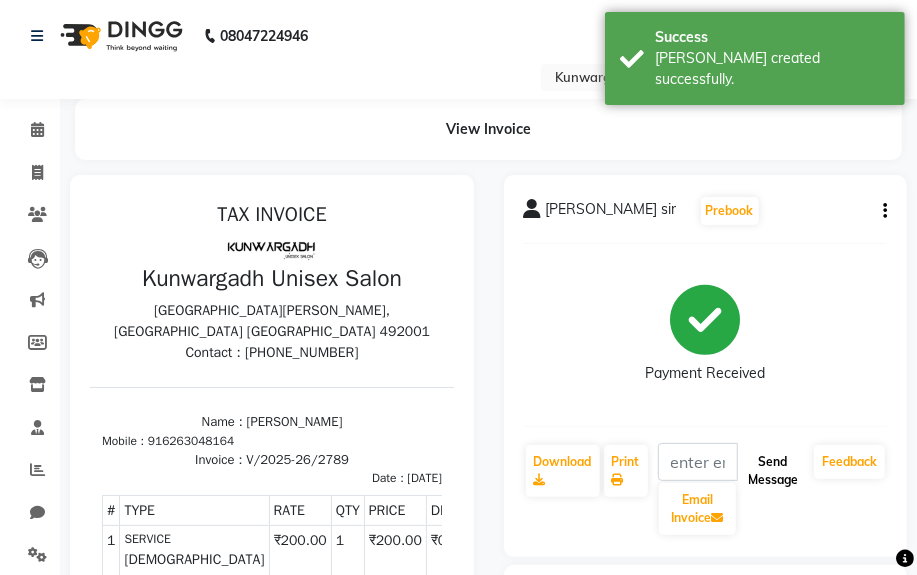 click on "Send Message" 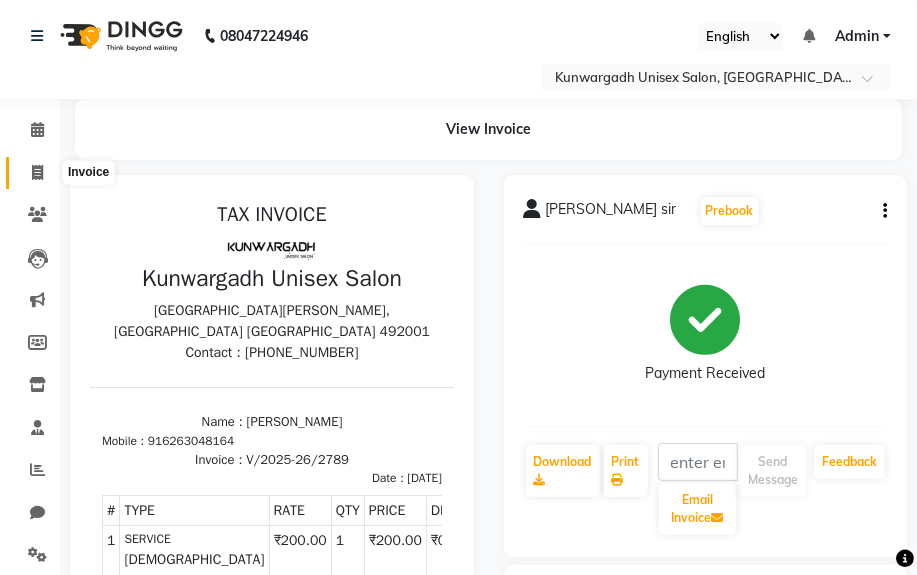 click 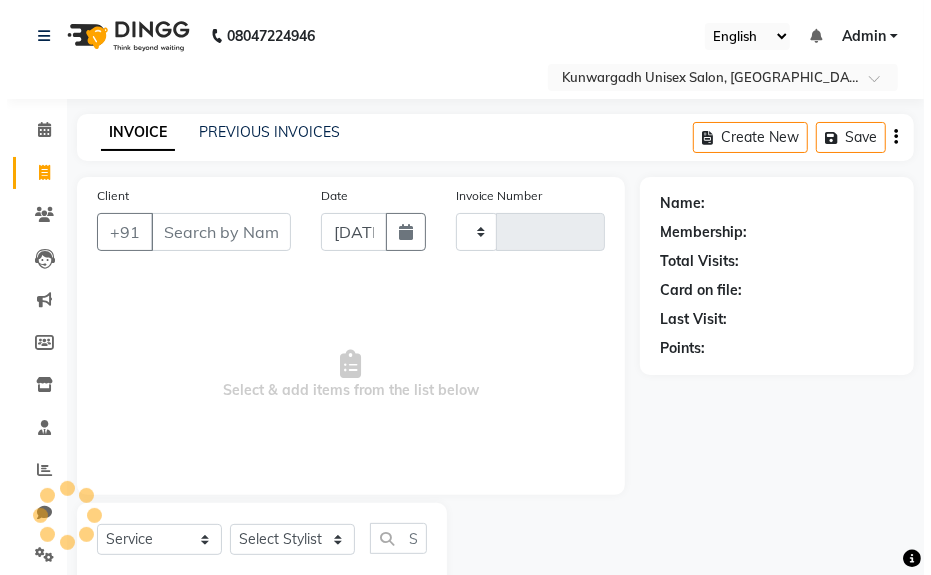 scroll, scrollTop: 52, scrollLeft: 0, axis: vertical 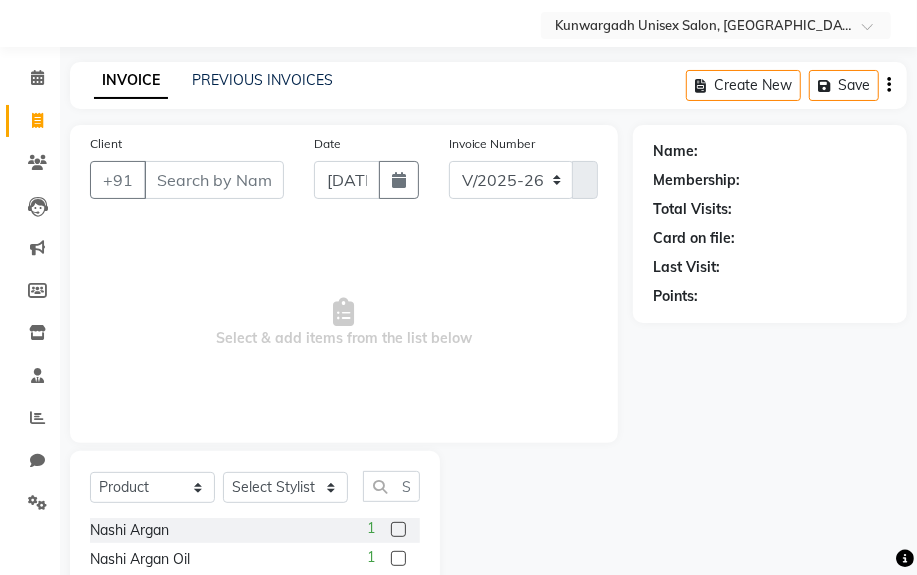 click on "Client" at bounding box center [214, 180] 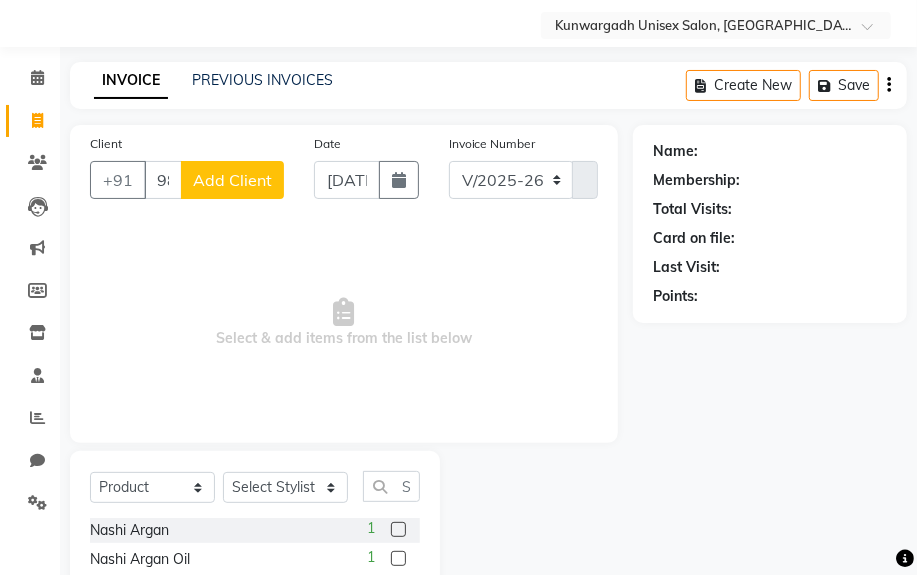 click on "Add Client" 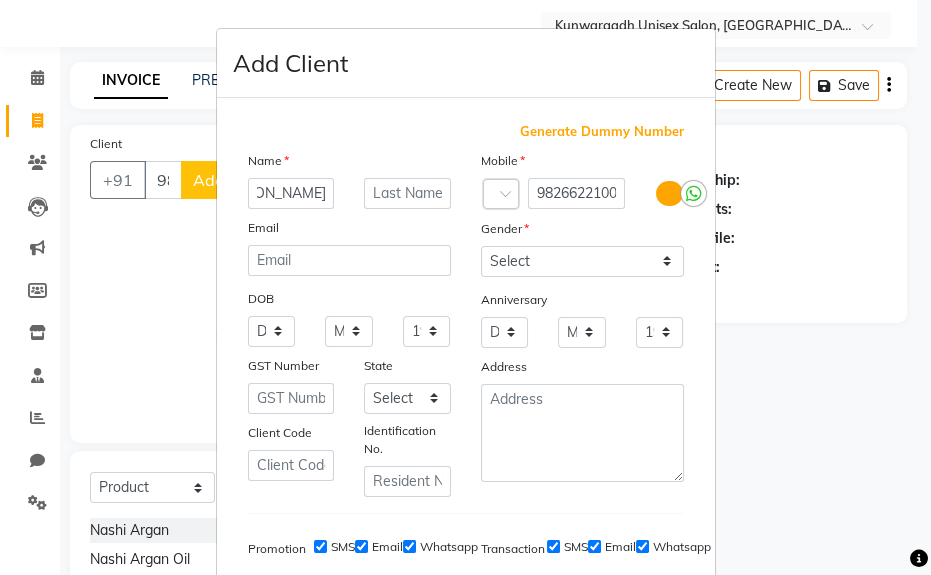 scroll, scrollTop: 0, scrollLeft: 51, axis: horizontal 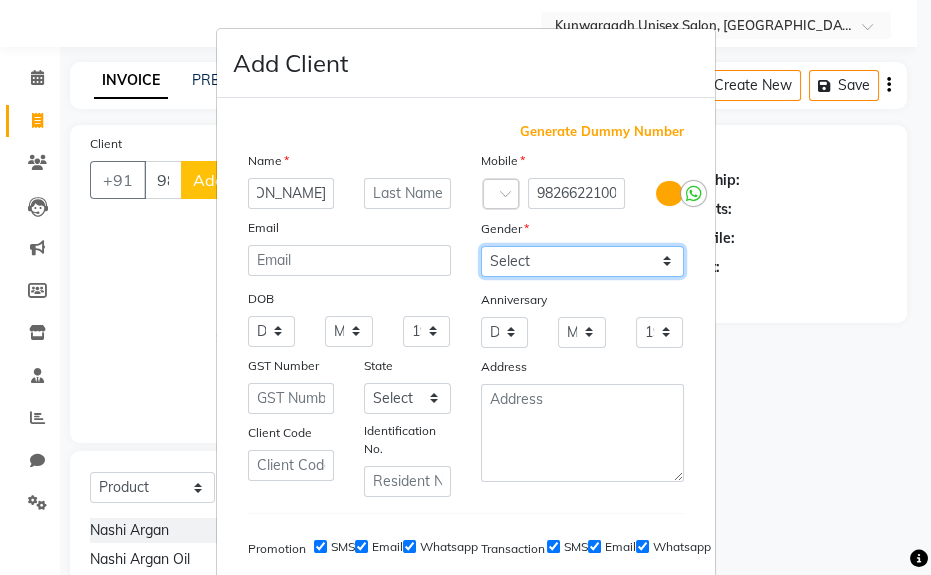 click on "Select [DEMOGRAPHIC_DATA] [DEMOGRAPHIC_DATA] Other Prefer Not To Say" at bounding box center [582, 261] 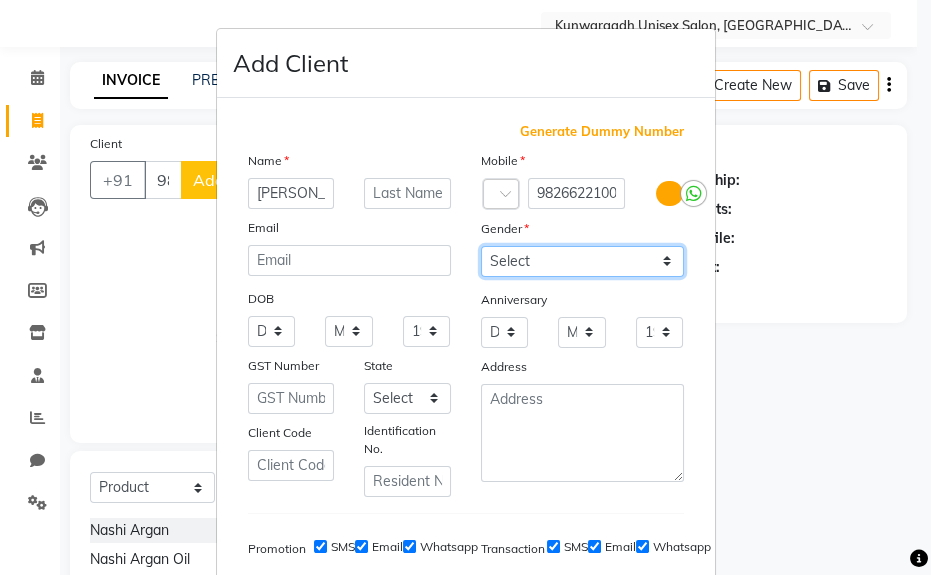 click on "Select [DEMOGRAPHIC_DATA] [DEMOGRAPHIC_DATA] Other Prefer Not To Say" at bounding box center [582, 261] 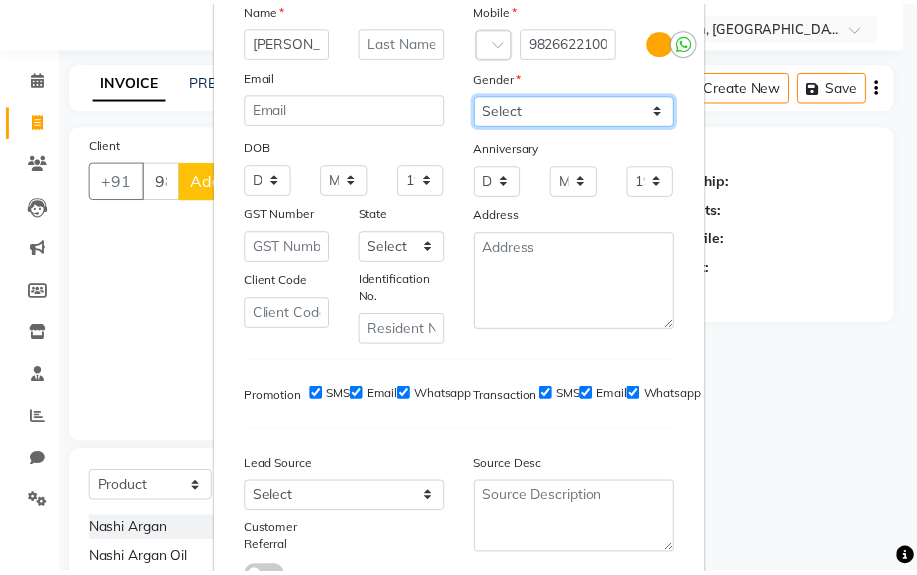 scroll, scrollTop: 308, scrollLeft: 0, axis: vertical 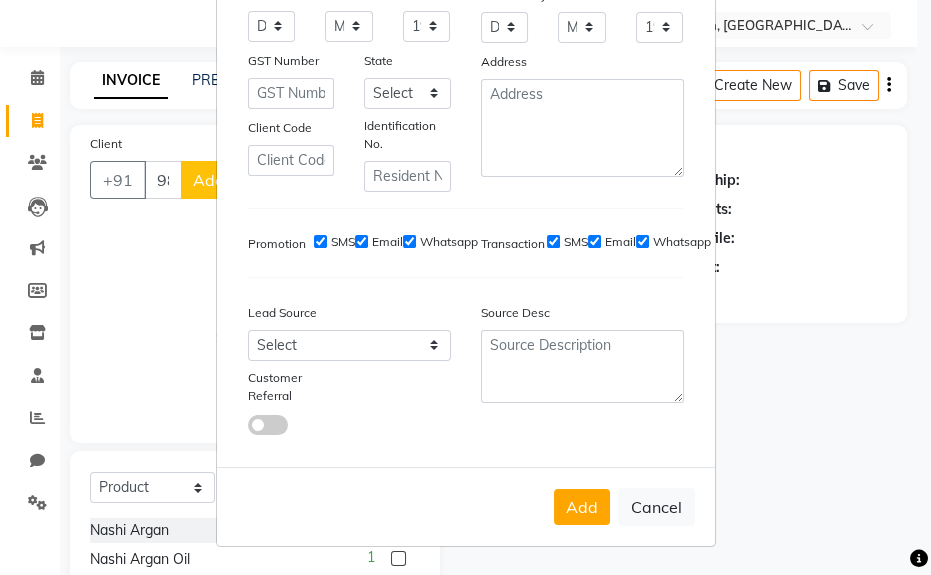 click on "Add" at bounding box center [582, 507] 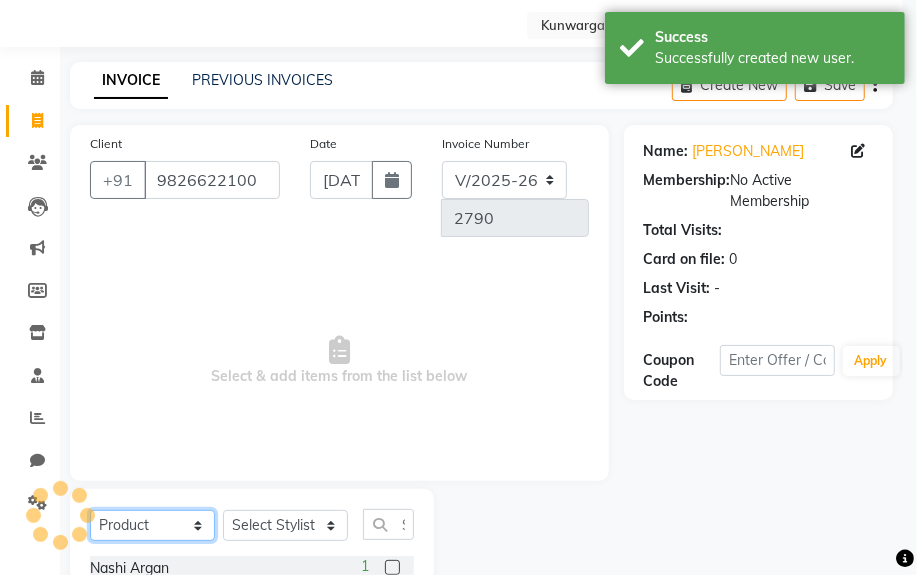 click on "Select  Service  Product  Membership  Package Voucher Prepaid Gift Card" 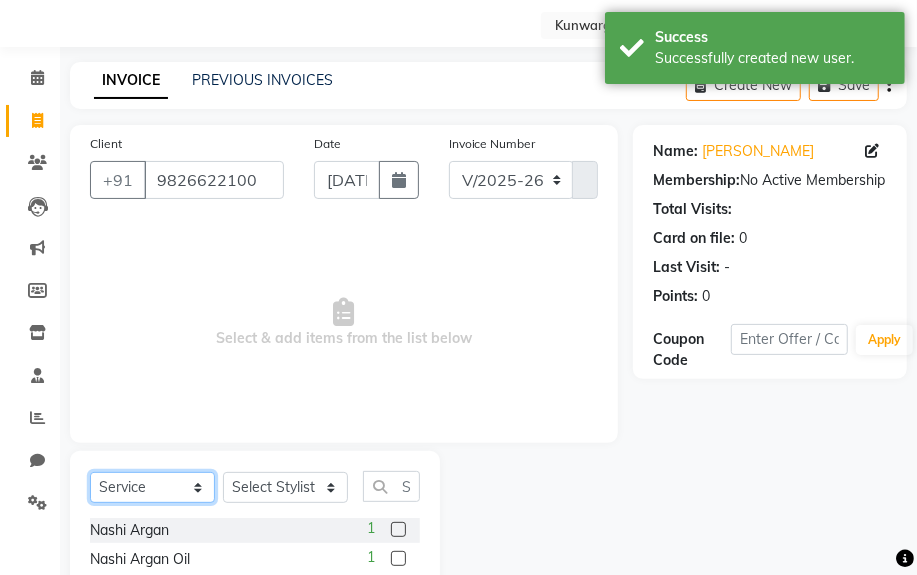 click on "Select  Service  Product  Membership  Package Voucher Prepaid Gift Card" 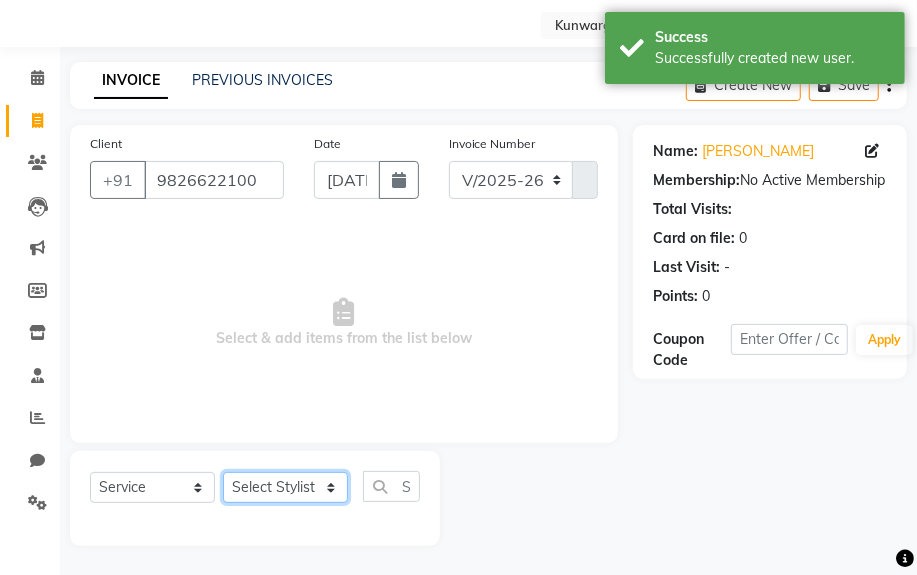 drag, startPoint x: 263, startPoint y: 497, endPoint x: 264, endPoint y: 481, distance: 16.03122 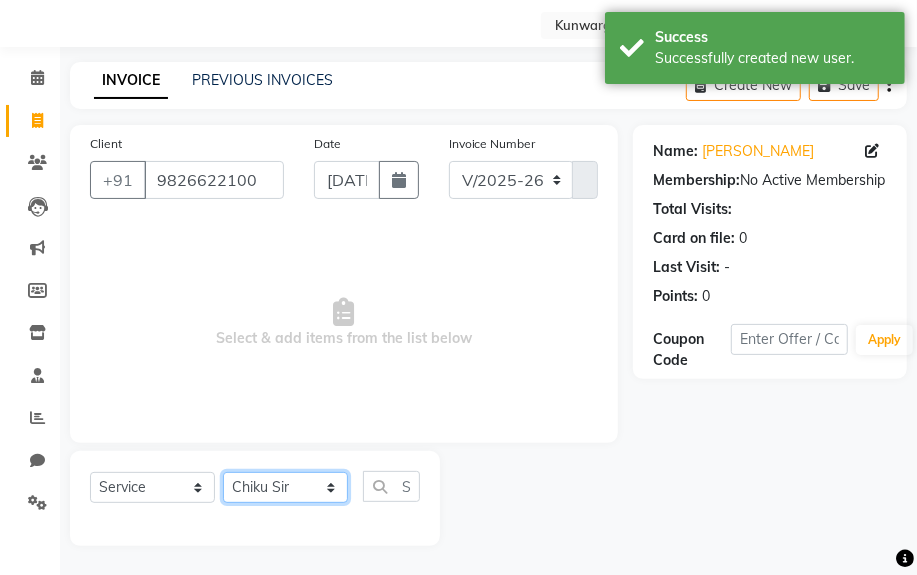 click on "Select Stylist [PERSON_NAME] Sir  Chiku [PERSON_NAME] [PERSON_NAME]  [PERSON_NAME]   [PERSON_NAME]  [PERSON_NAME]  [PERSON_NAME]" 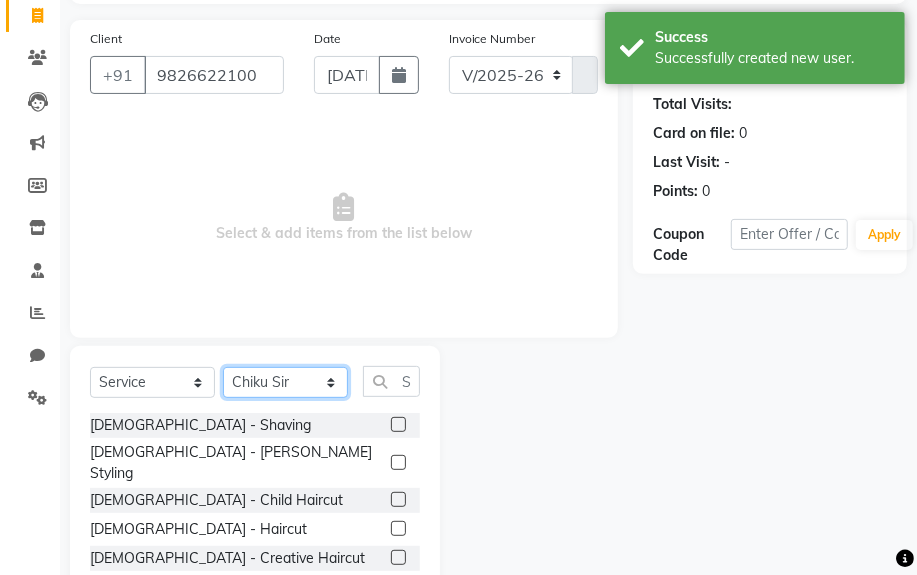 scroll, scrollTop: 252, scrollLeft: 0, axis: vertical 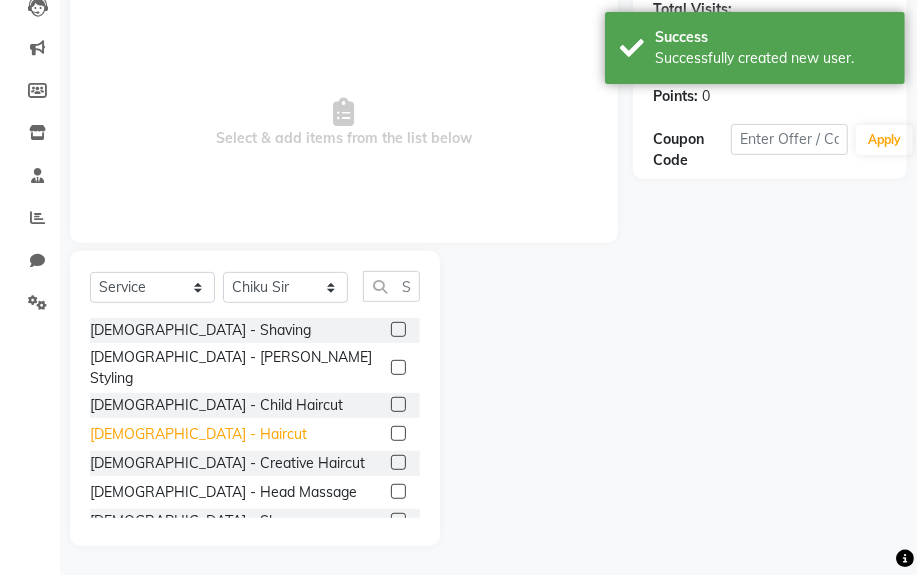click on "[DEMOGRAPHIC_DATA] - Haircut" 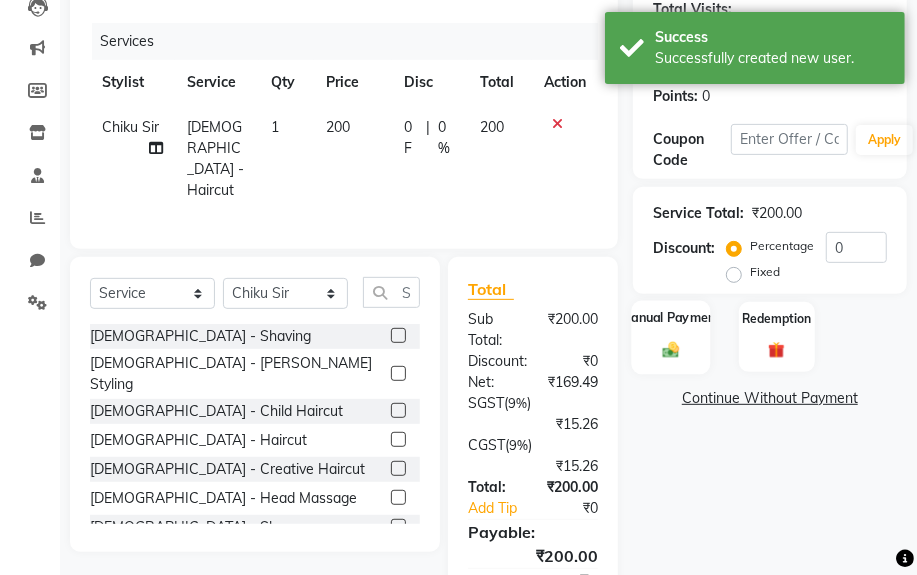click on "Manual Payment" 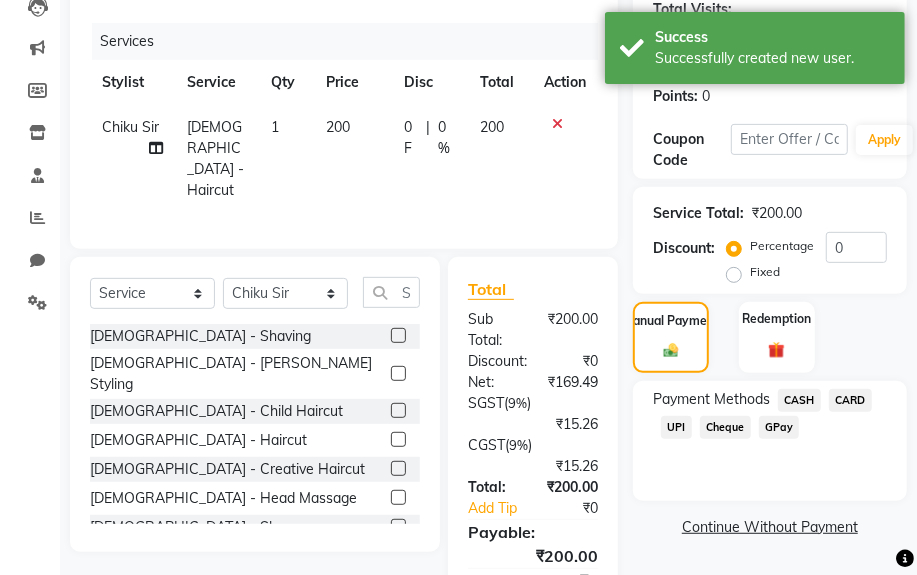 click on "CASH" 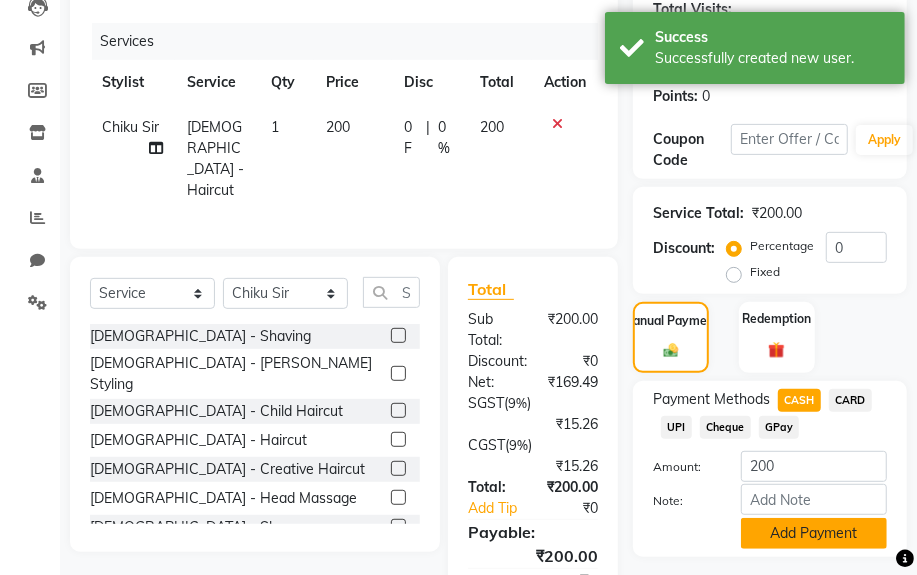 click on "Add Payment" 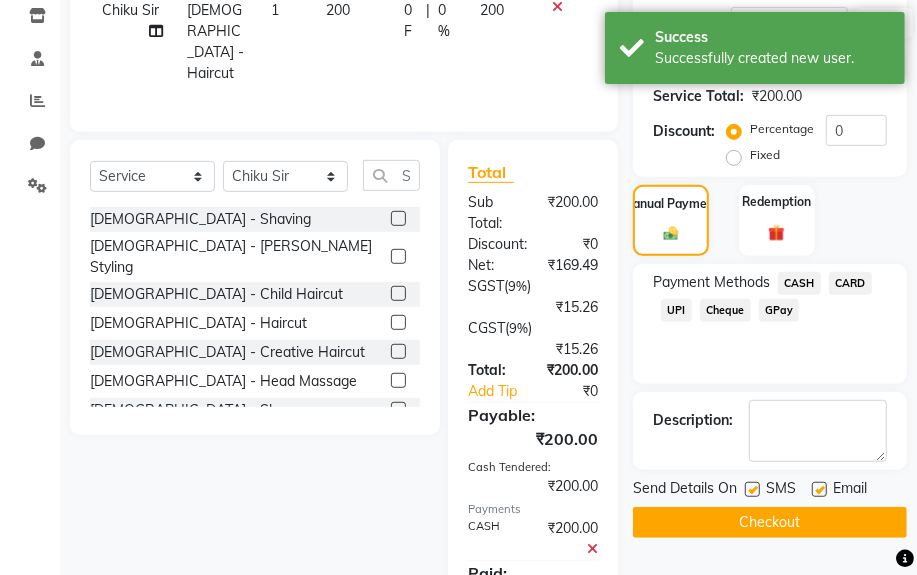 scroll, scrollTop: 492, scrollLeft: 0, axis: vertical 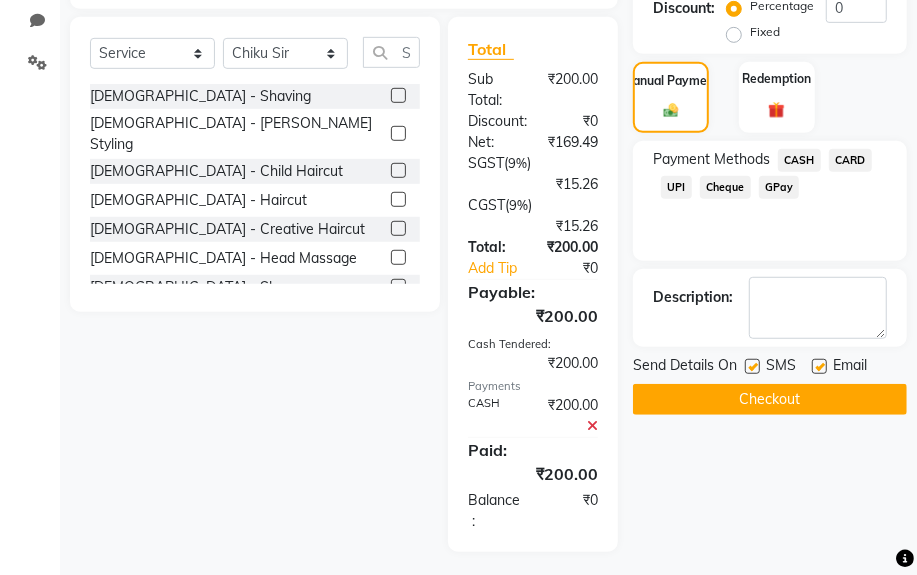 click on "Checkout" 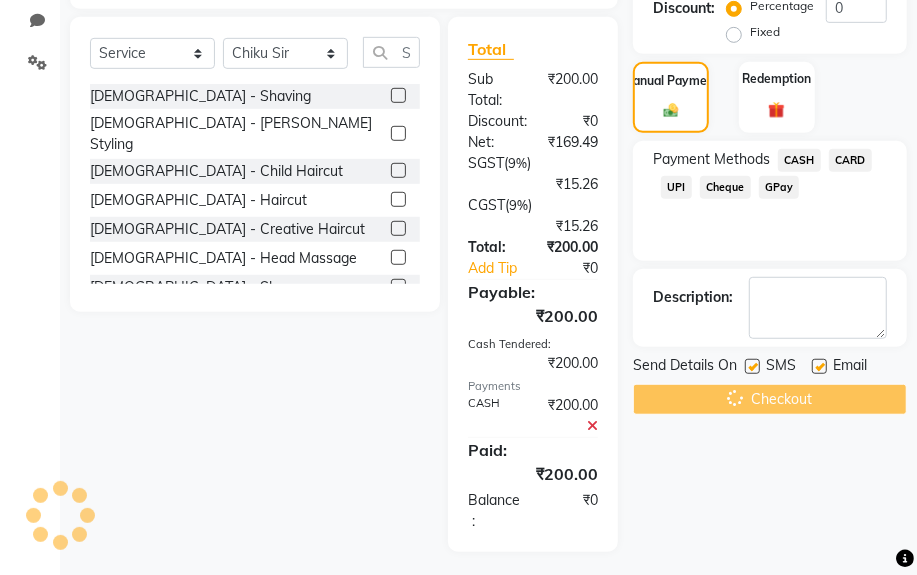click on "Checkout" 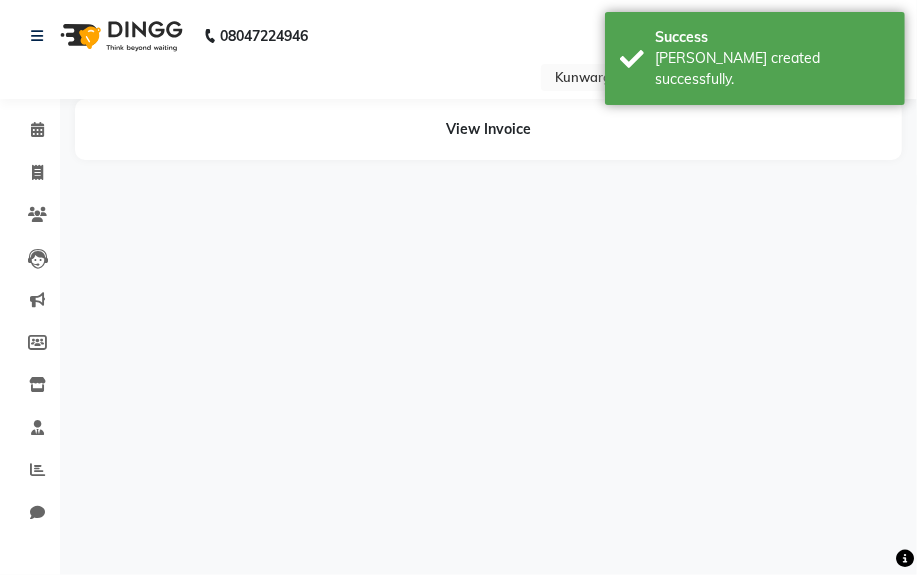 scroll, scrollTop: 0, scrollLeft: 0, axis: both 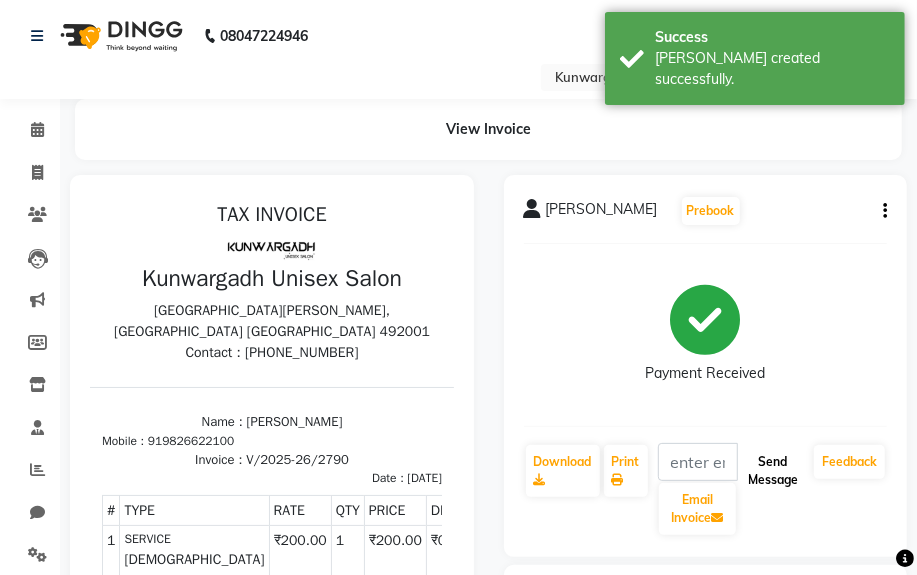 drag, startPoint x: 763, startPoint y: 406, endPoint x: 763, endPoint y: 459, distance: 53 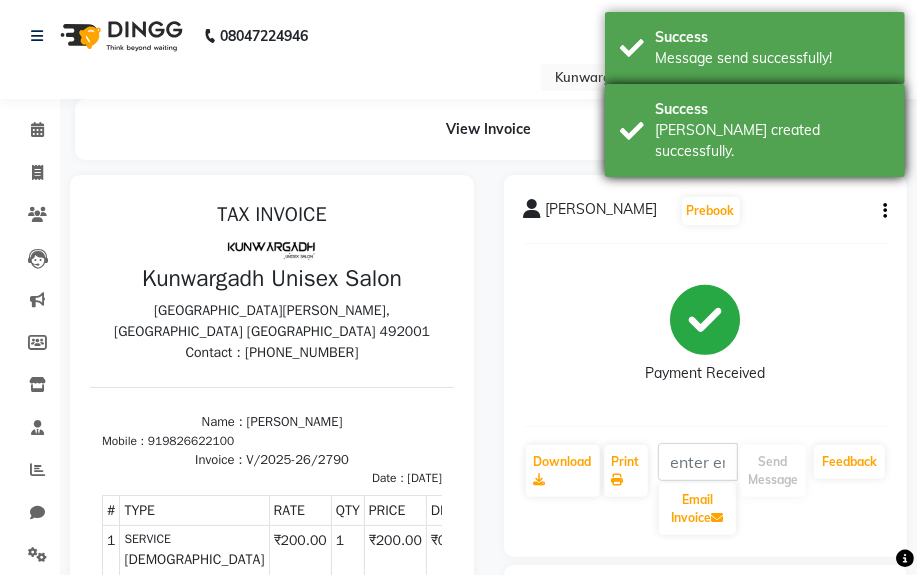 click on "[PERSON_NAME] created successfully." at bounding box center (772, 141) 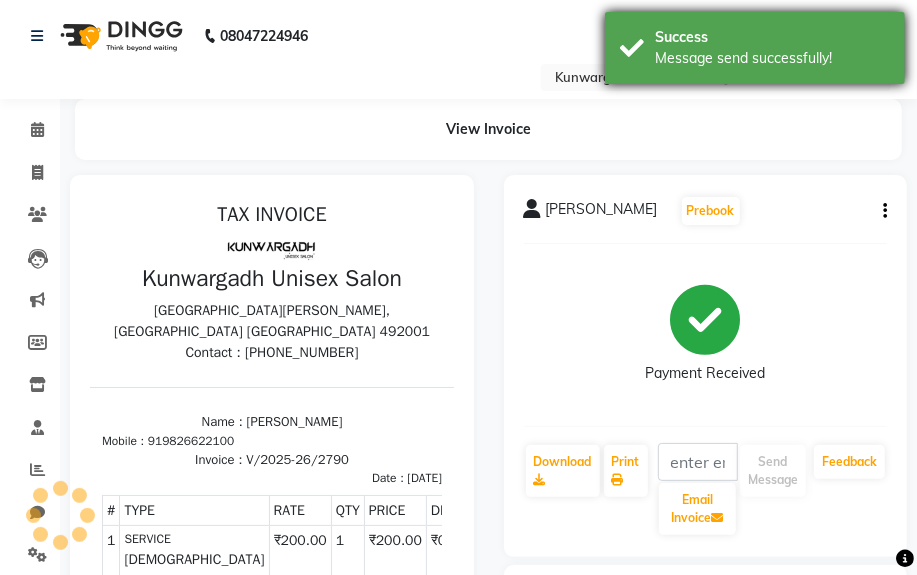 click on "Message send successfully!" at bounding box center (772, 58) 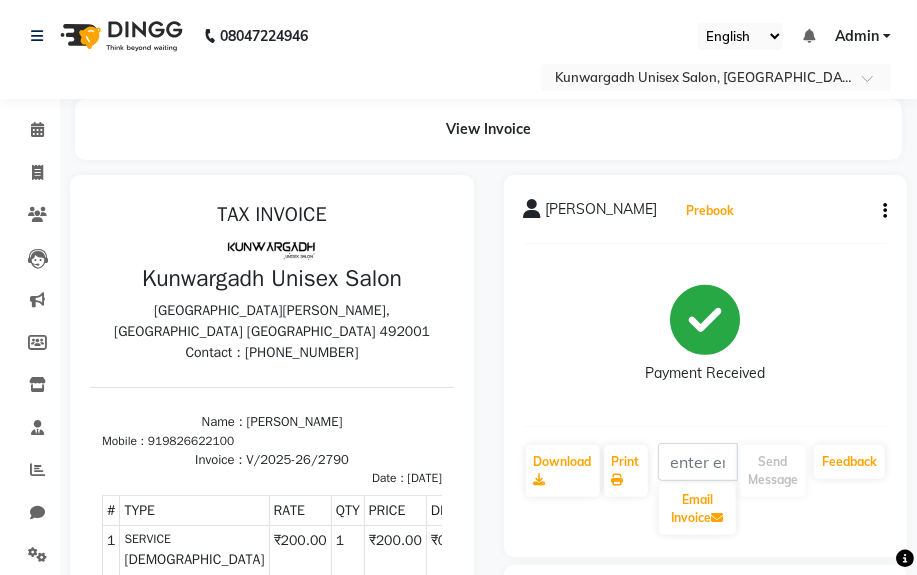 scroll, scrollTop: 6, scrollLeft: 0, axis: vertical 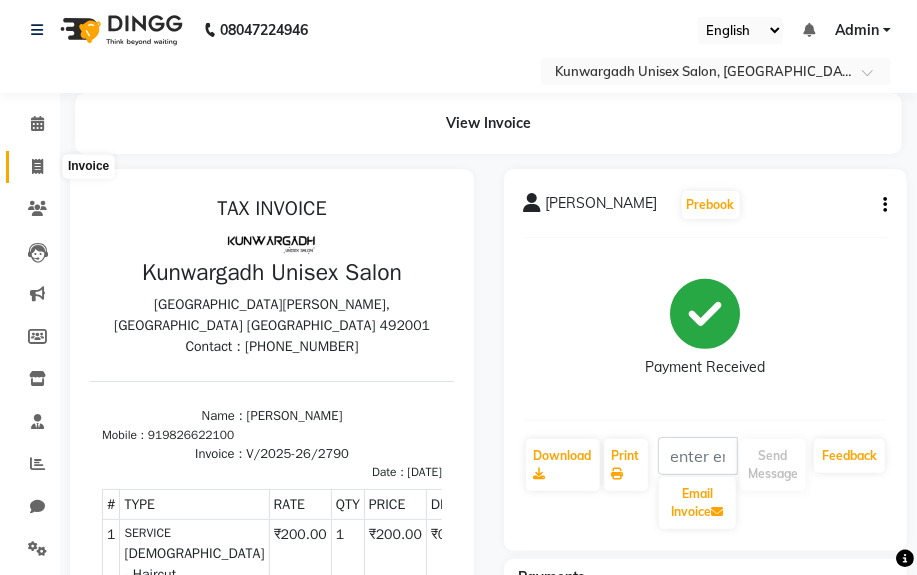 click 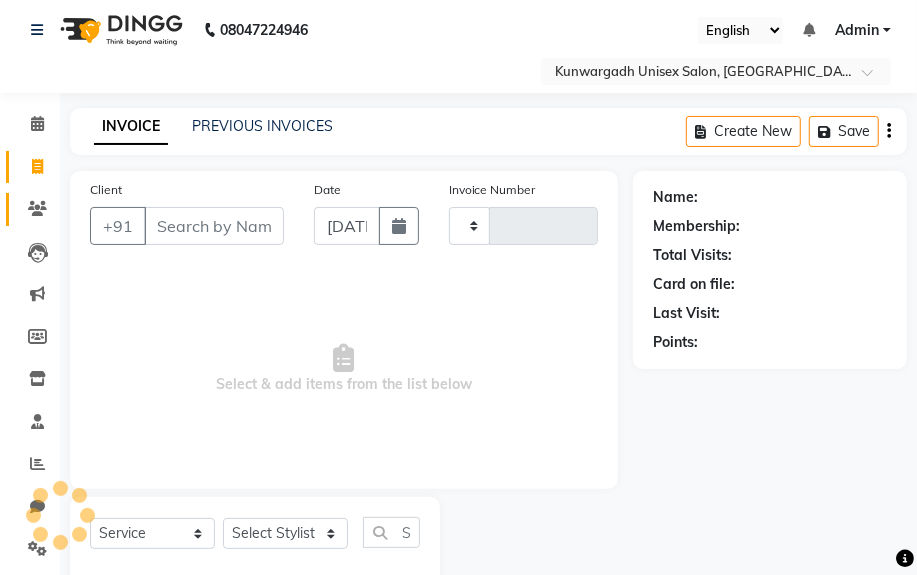scroll, scrollTop: 52, scrollLeft: 0, axis: vertical 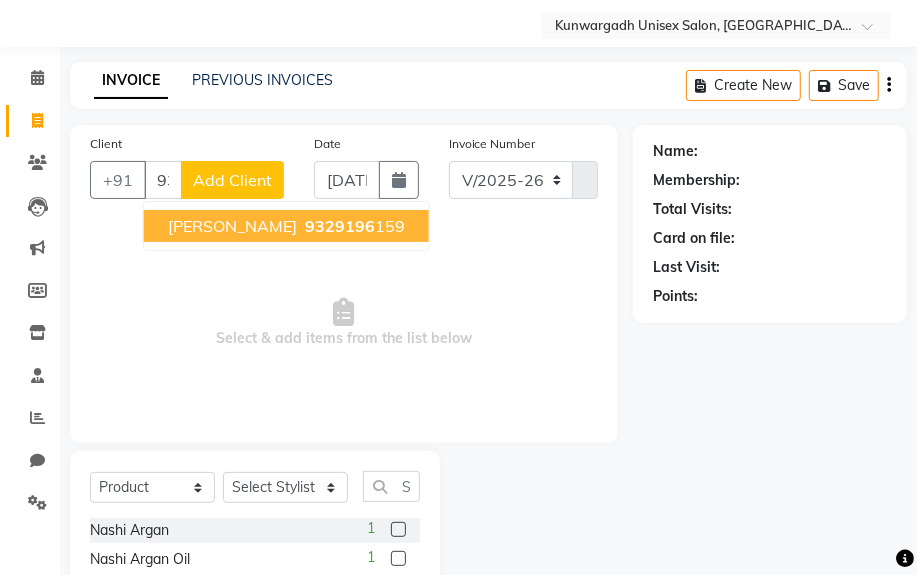 click on "[PERSON_NAME][DEMOGRAPHIC_DATA]   9329196 159" at bounding box center [286, 226] 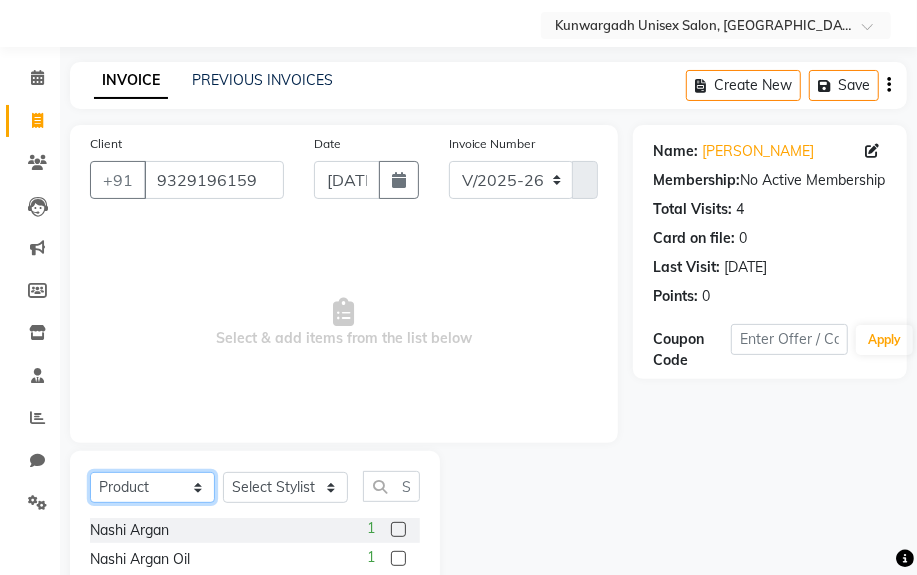 drag, startPoint x: 109, startPoint y: 500, endPoint x: 103, endPoint y: 472, distance: 28.635643 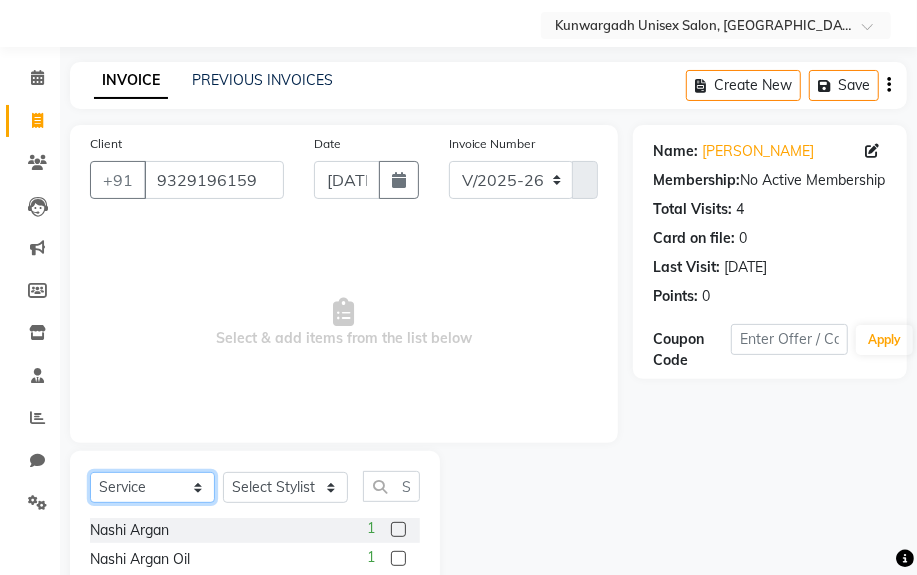 click on "Select  Service  Product  Membership  Package Voucher Prepaid Gift Card" 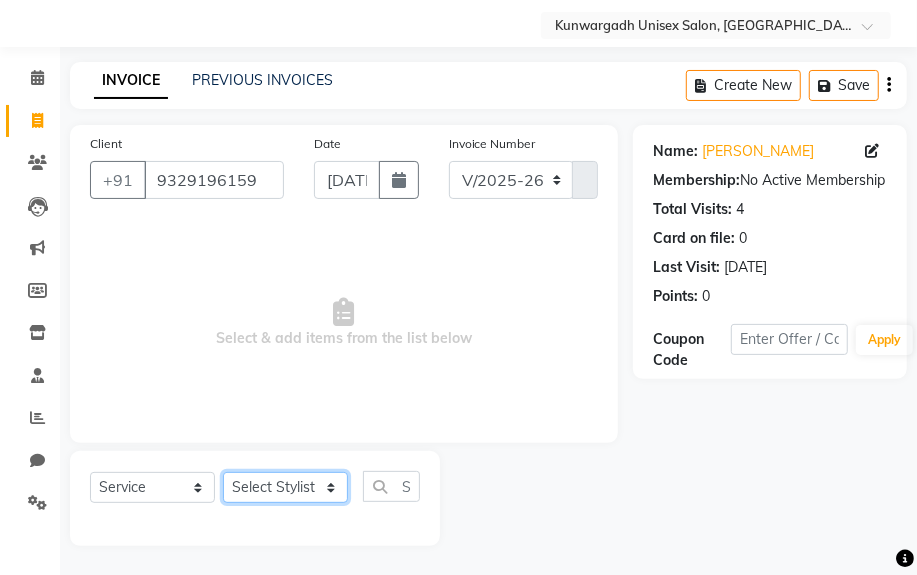 click on "Select Stylist [PERSON_NAME] Sir  Chiku [PERSON_NAME] [PERSON_NAME]  [PERSON_NAME]   [PERSON_NAME]  [PERSON_NAME]  [PERSON_NAME]" 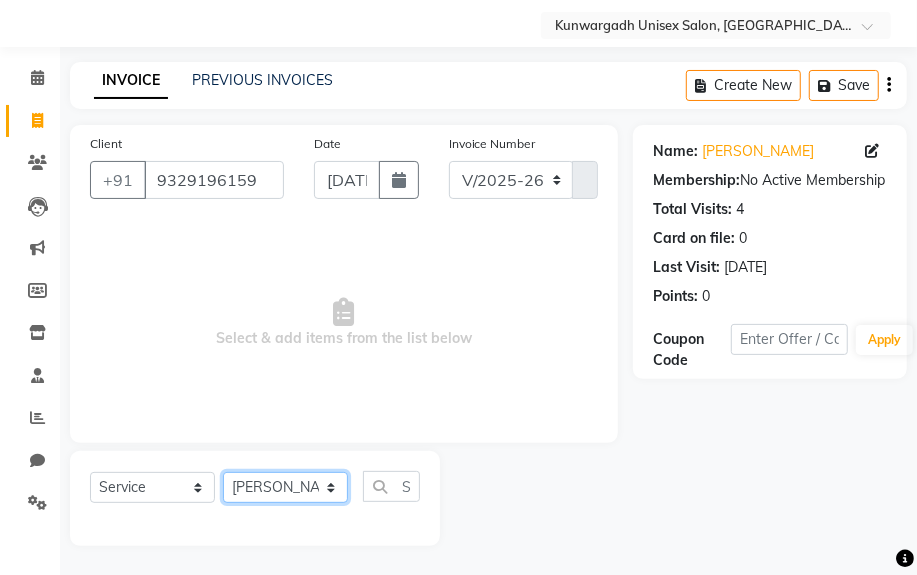 click on "Select Stylist [PERSON_NAME] Sir  Chiku [PERSON_NAME] [PERSON_NAME]  [PERSON_NAME]   [PERSON_NAME]  [PERSON_NAME]  [PERSON_NAME]" 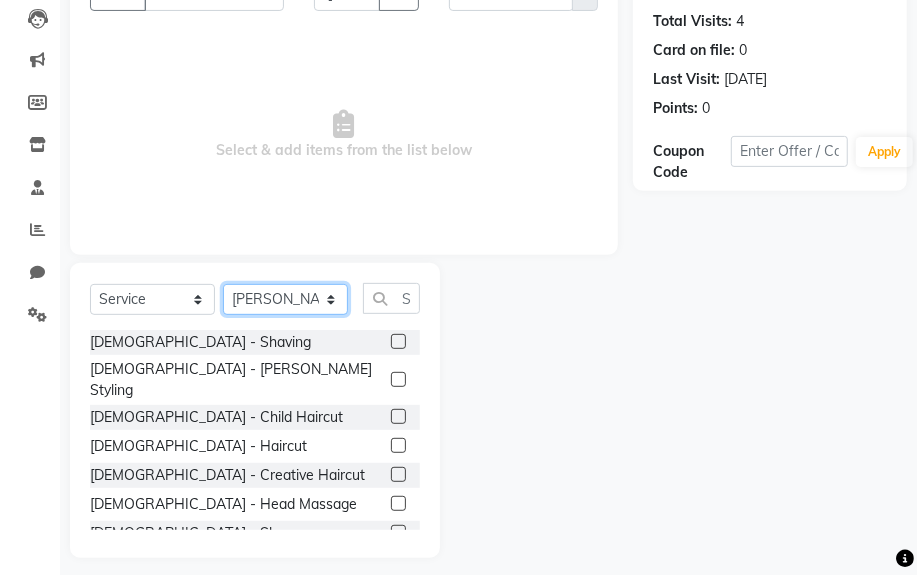 scroll, scrollTop: 252, scrollLeft: 0, axis: vertical 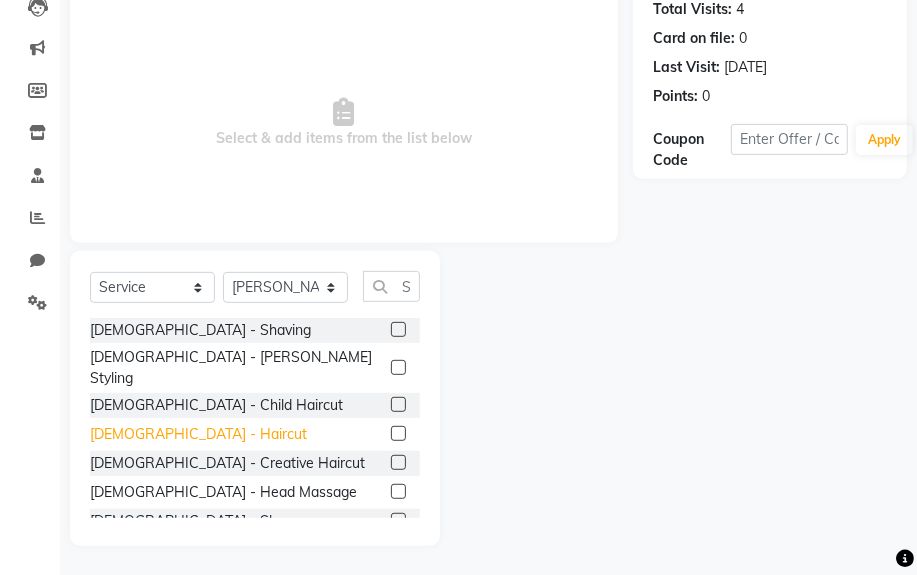 click on "[DEMOGRAPHIC_DATA] - Haircut" 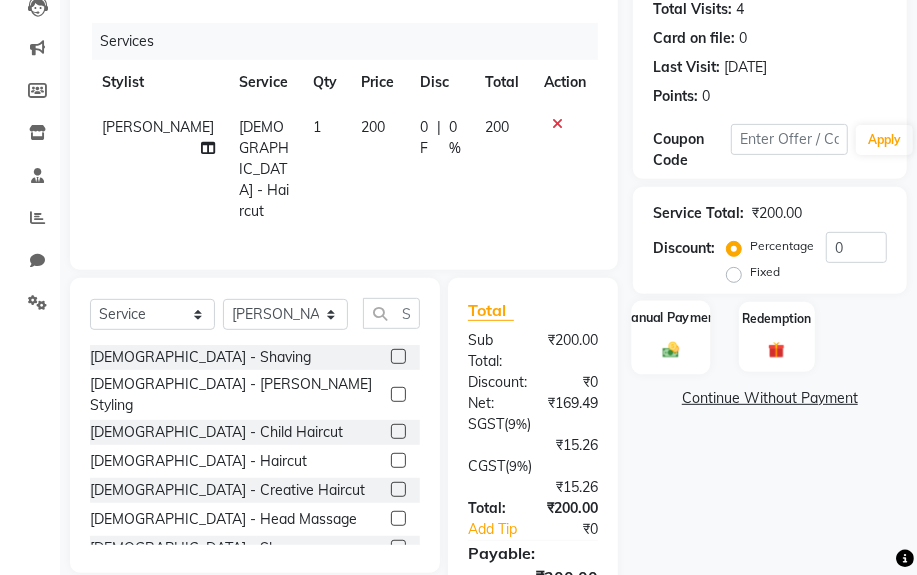 click 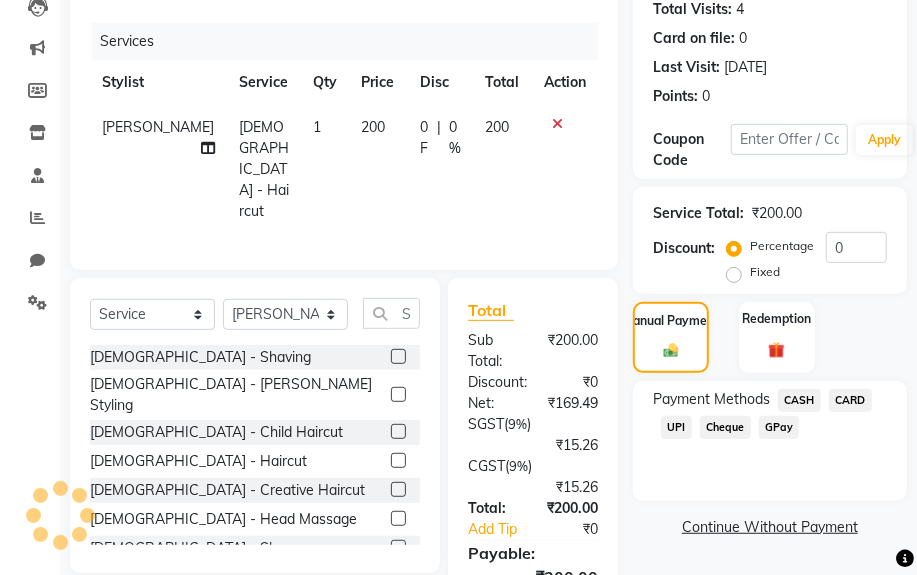 click on "CASH" 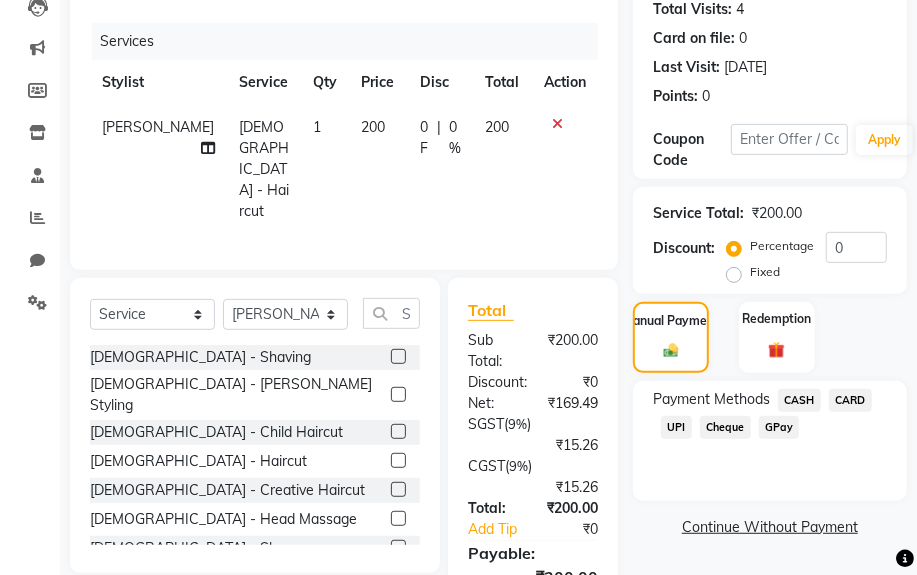 click on "CASH" 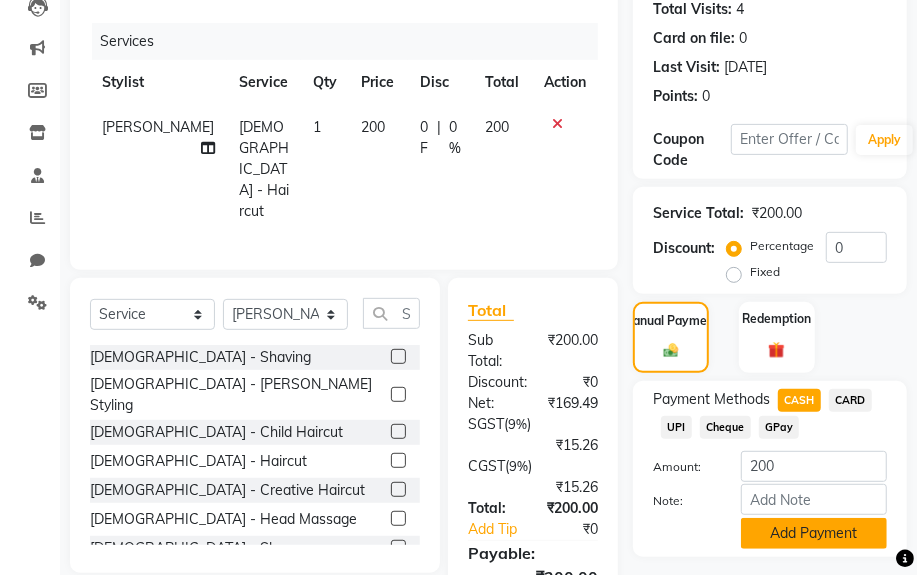 click on "Add Payment" 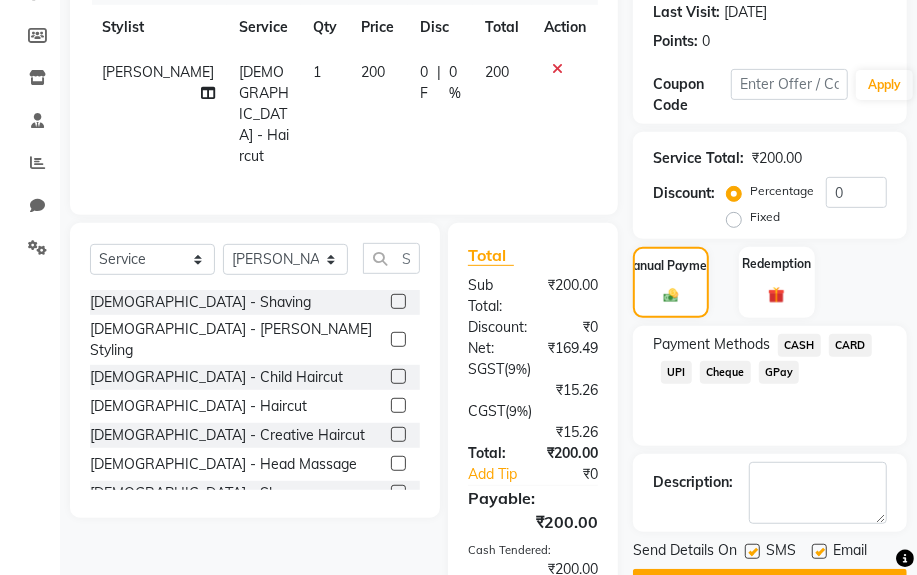 scroll, scrollTop: 434, scrollLeft: 0, axis: vertical 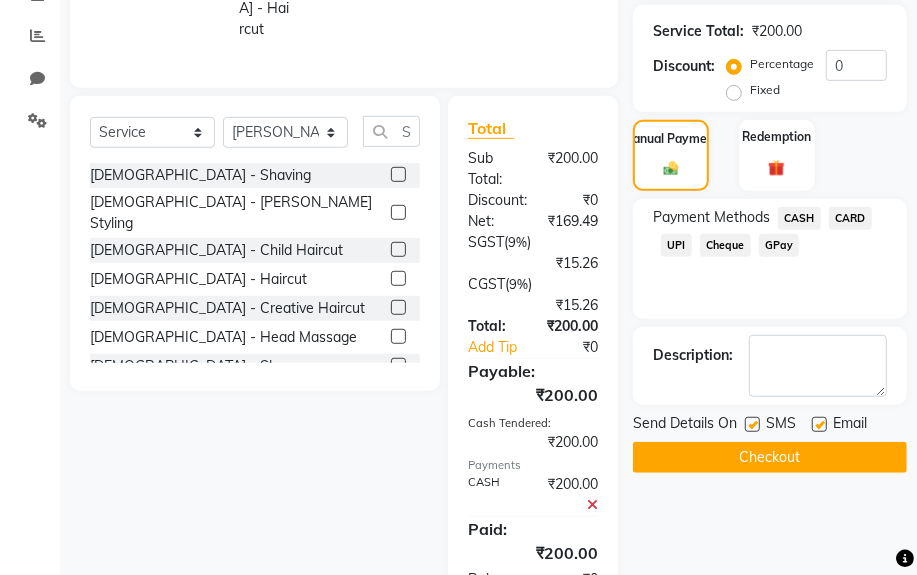 click on "Checkout" 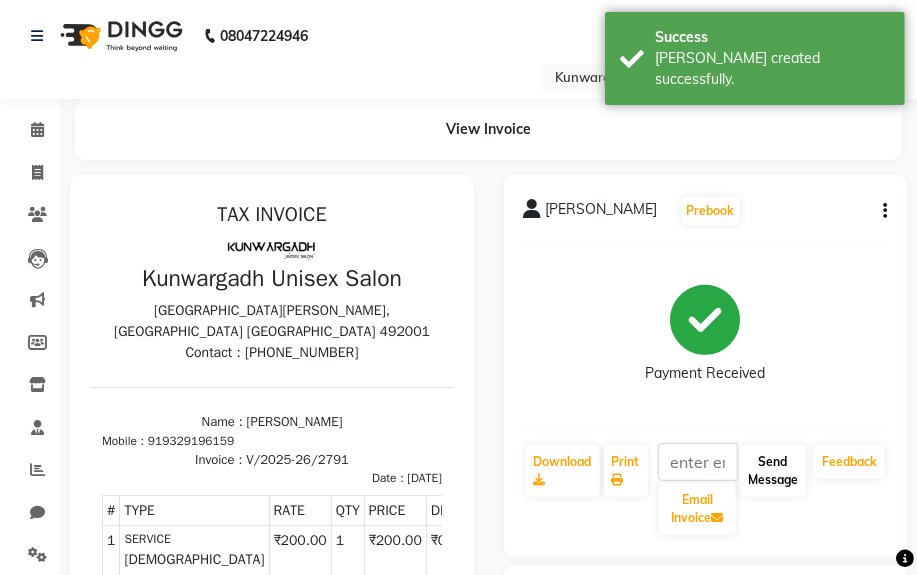 scroll, scrollTop: 0, scrollLeft: 0, axis: both 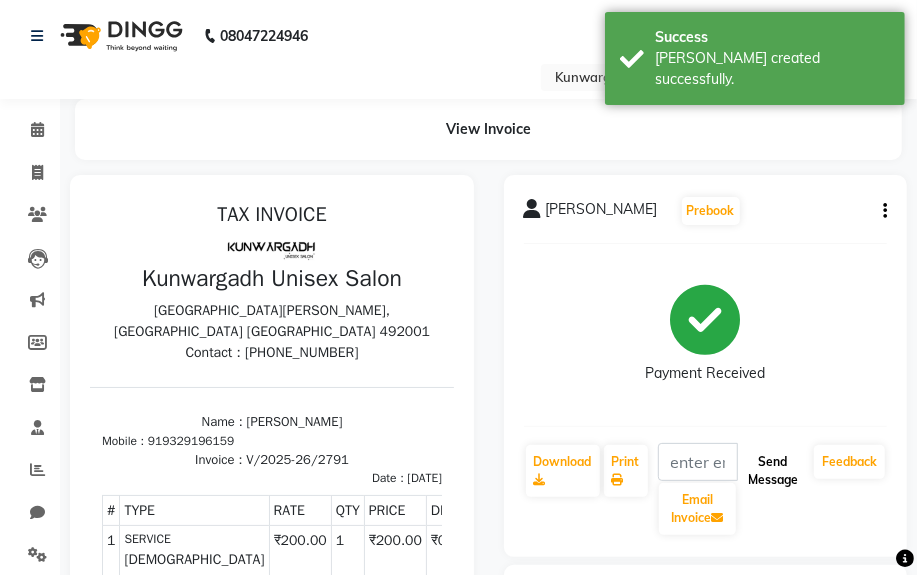 click on "Send Message" 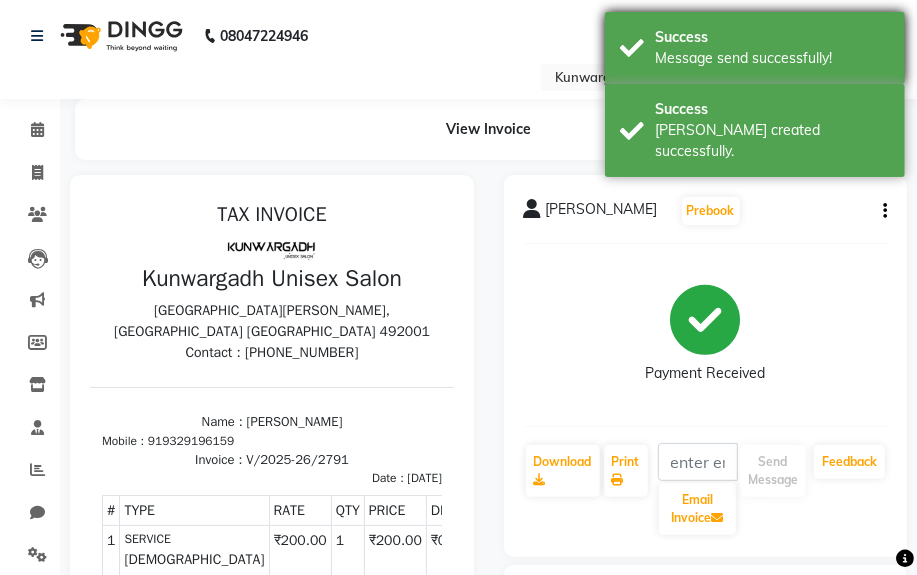 click on "Success   Message send successfully!" at bounding box center (755, 48) 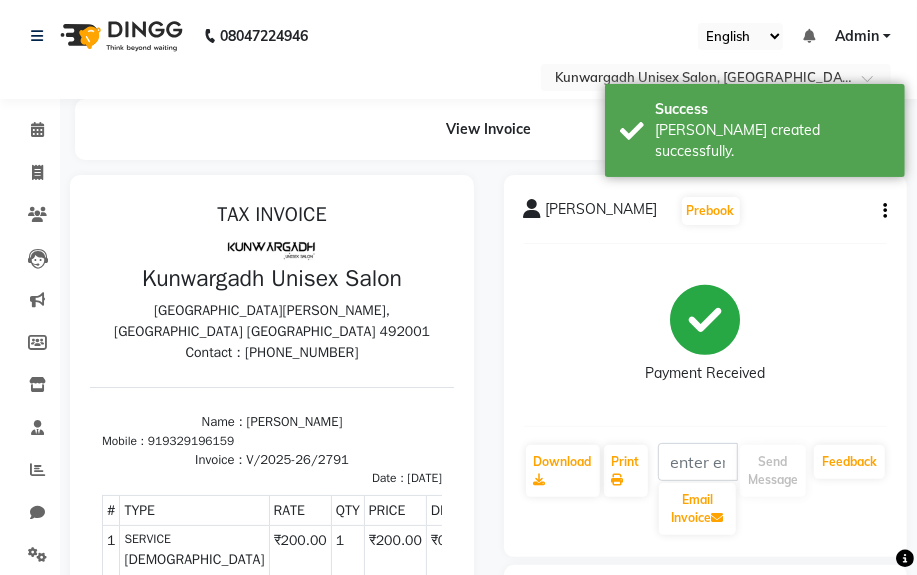 click on "Message send successfully!" at bounding box center [772, 58] 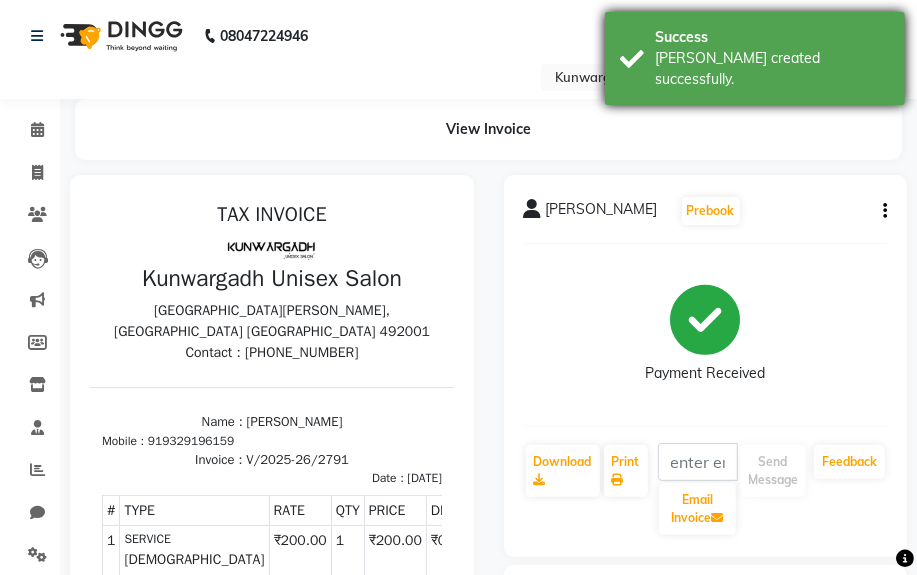 click on "[PERSON_NAME] created successfully." at bounding box center [772, 69] 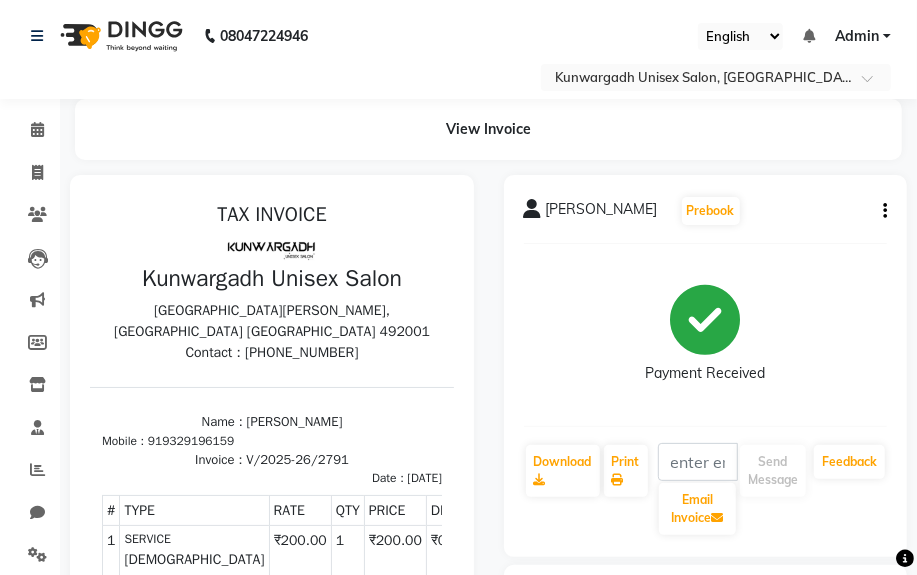 click on "Select Location × [GEOGRAPHIC_DATA] [GEOGRAPHIC_DATA] Salon,  [GEOGRAPHIC_DATA]" at bounding box center [716, 77] 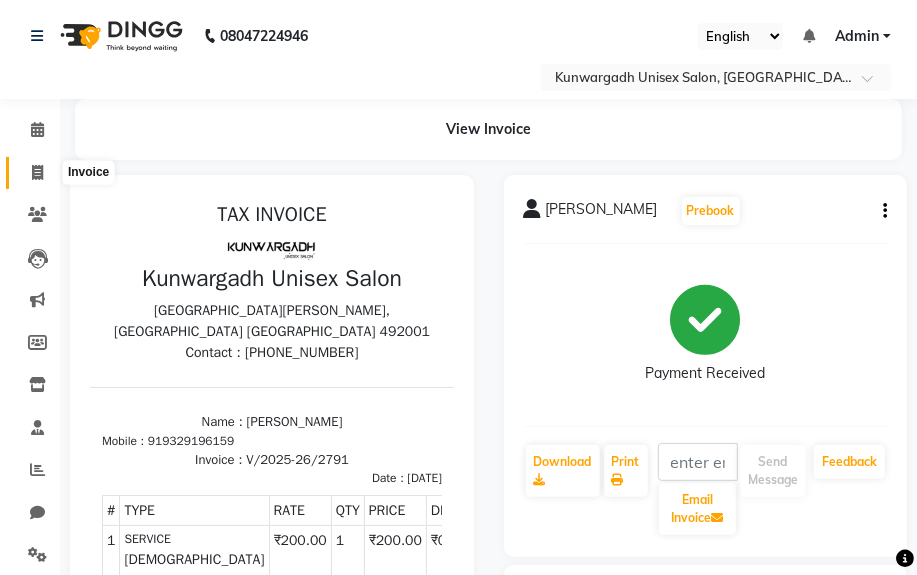 click 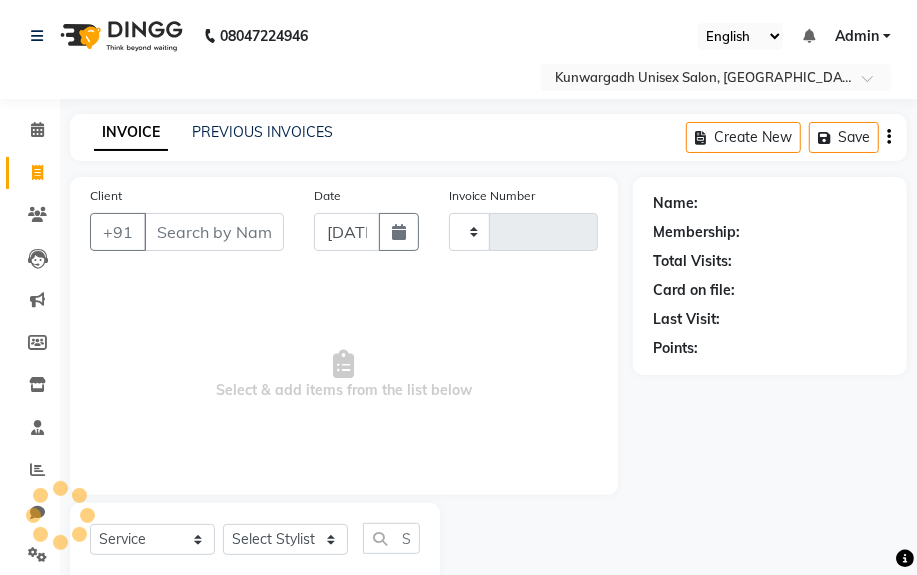 scroll, scrollTop: 52, scrollLeft: 0, axis: vertical 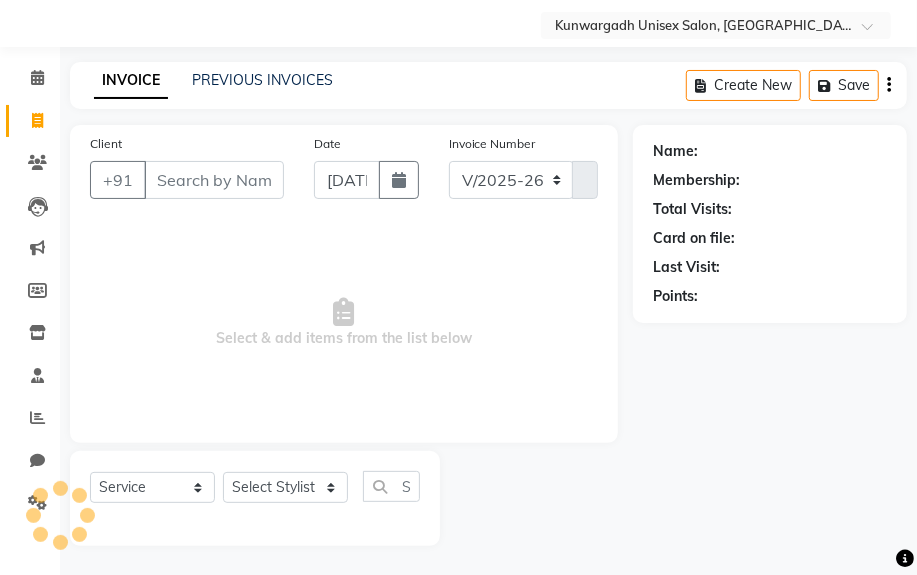 click on "Client" at bounding box center (214, 180) 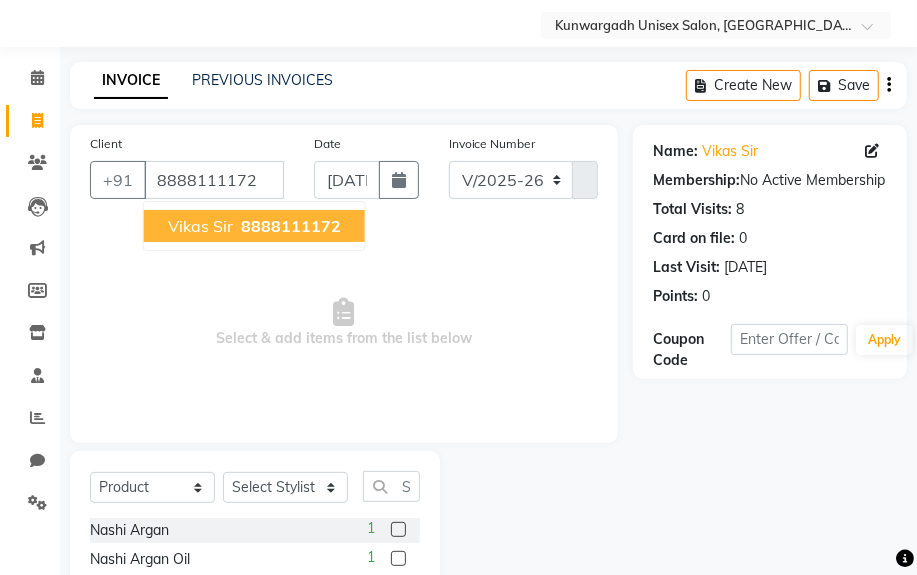 click on "Vikas Sir   8888111172" at bounding box center [254, 226] 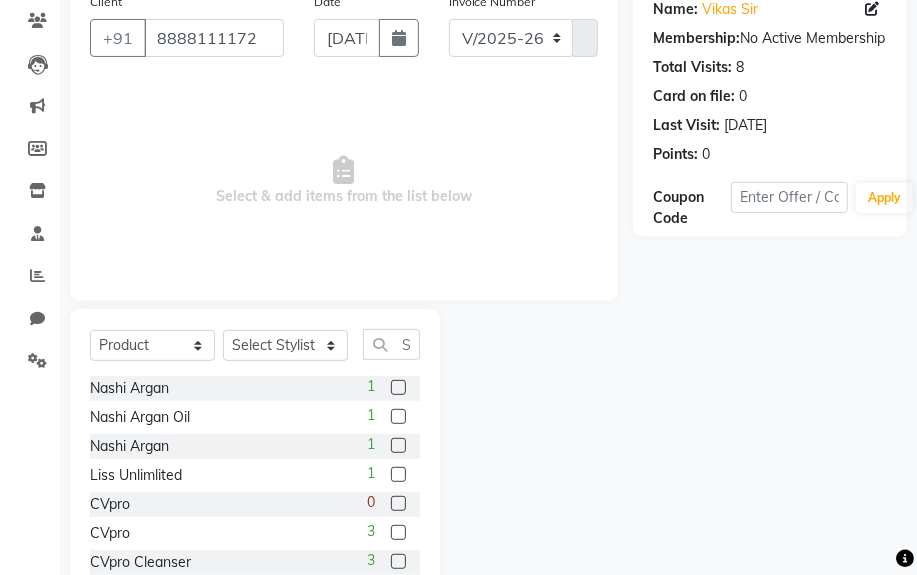 scroll, scrollTop: 234, scrollLeft: 0, axis: vertical 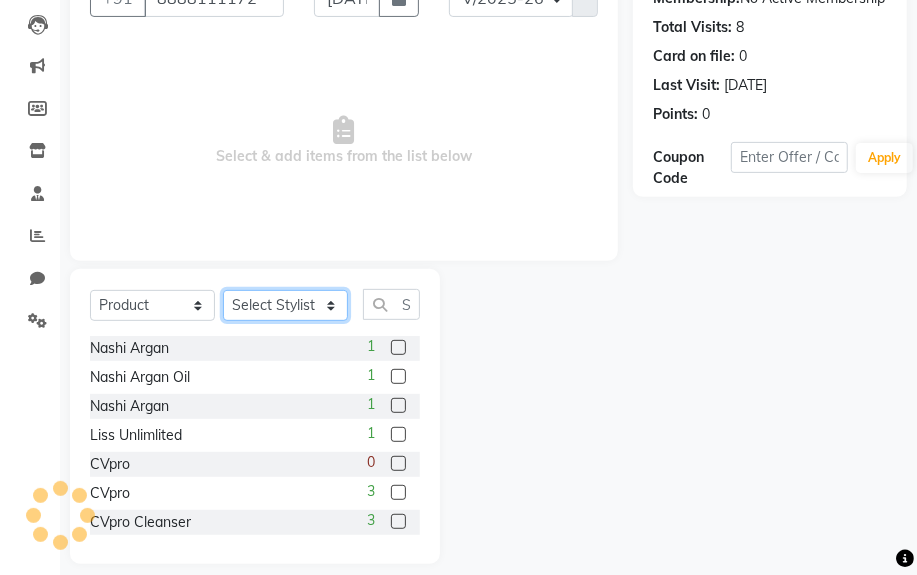 click on "Select Stylist [PERSON_NAME] Sir  Chiku [PERSON_NAME] [PERSON_NAME]  [PERSON_NAME]   [PERSON_NAME]  [PERSON_NAME]  [PERSON_NAME]" 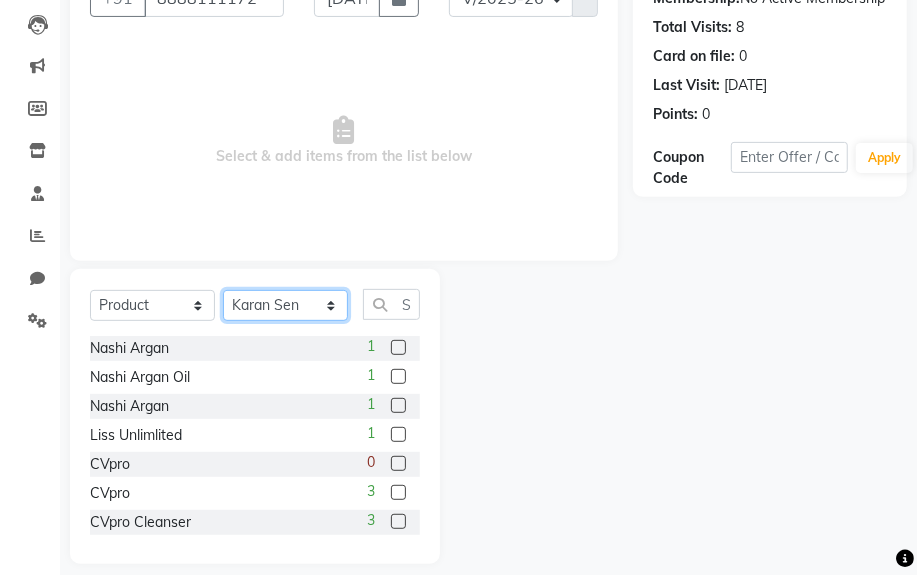 click on "Select Stylist [PERSON_NAME] Sir  Chiku [PERSON_NAME] [PERSON_NAME]  [PERSON_NAME]   [PERSON_NAME]  [PERSON_NAME]  [PERSON_NAME]" 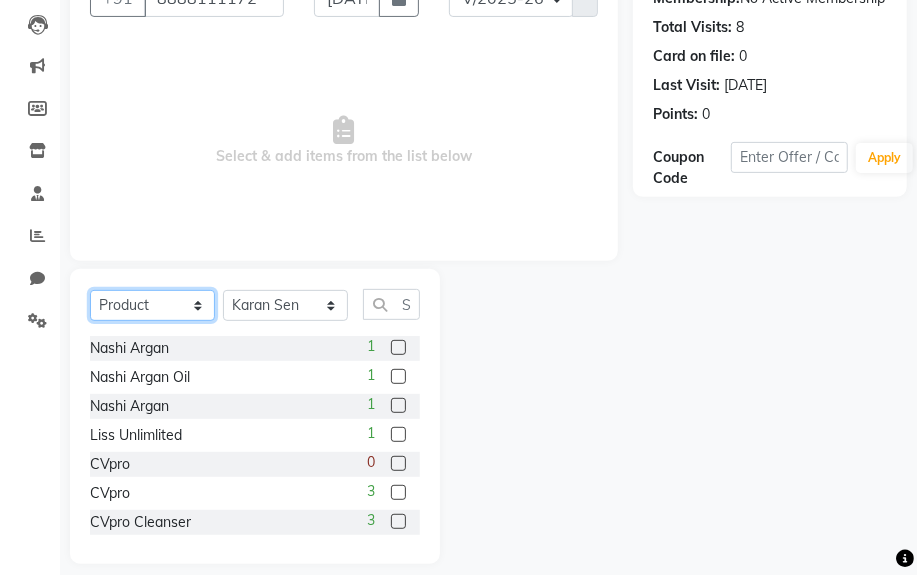 click on "Select  Service  Product  Membership  Package Voucher Prepaid Gift Card" 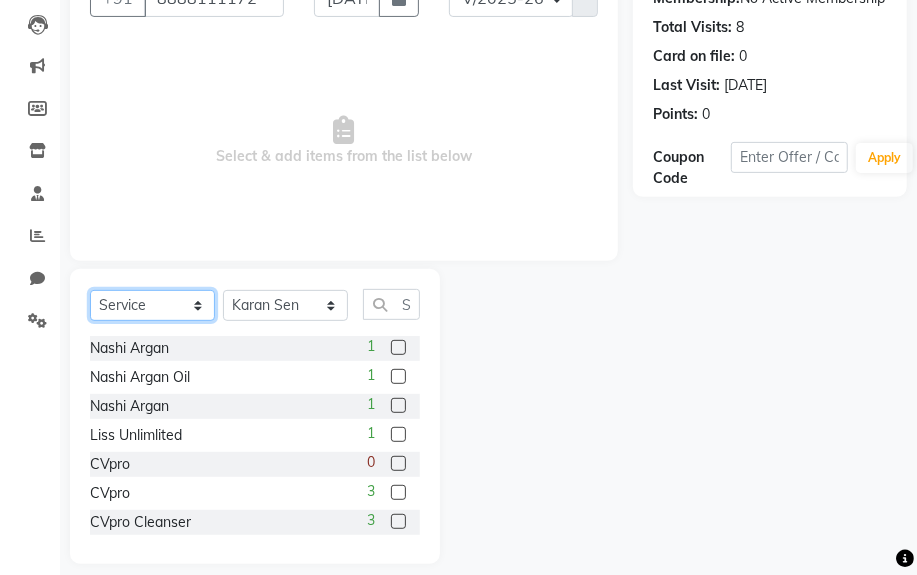 click on "Select  Service  Product  Membership  Package Voucher Prepaid Gift Card" 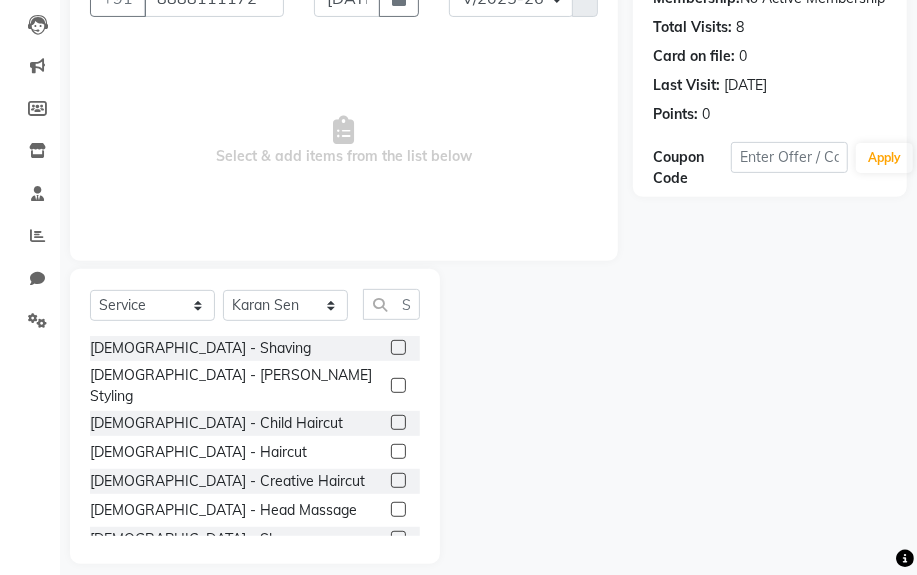 click 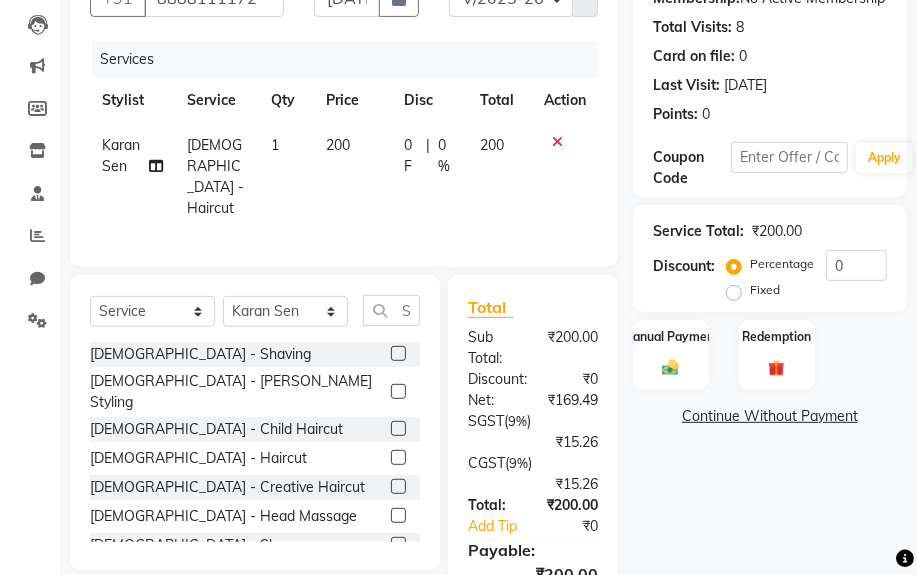 click 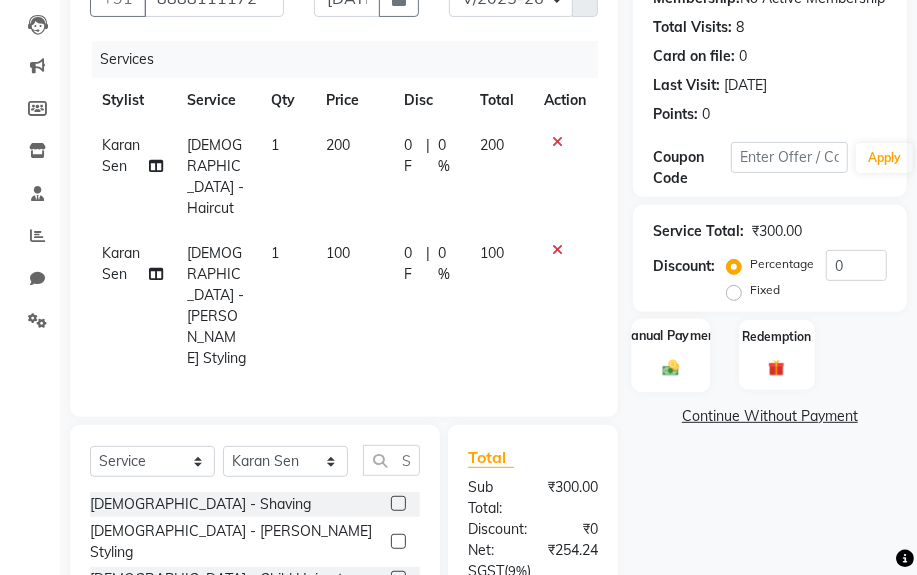click on "Manual Payment" 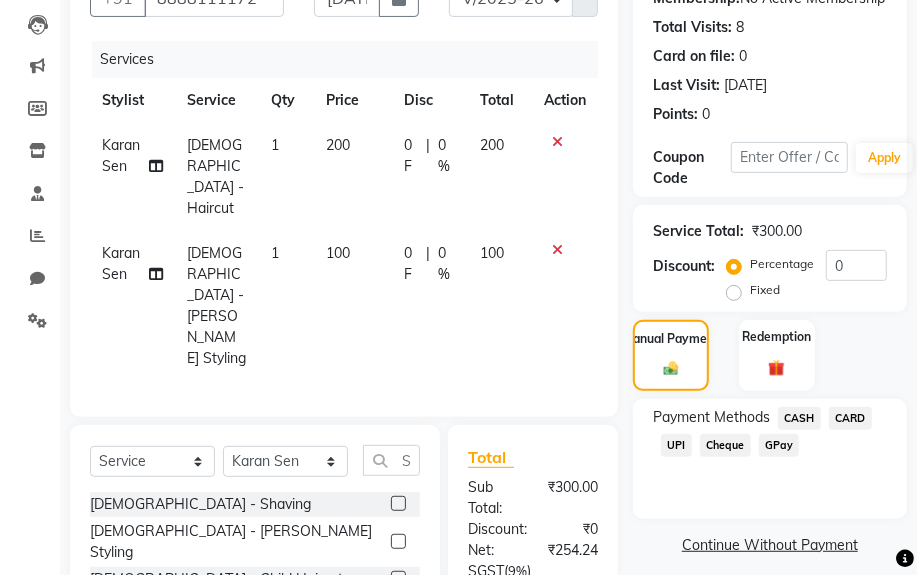 click on "CASH" 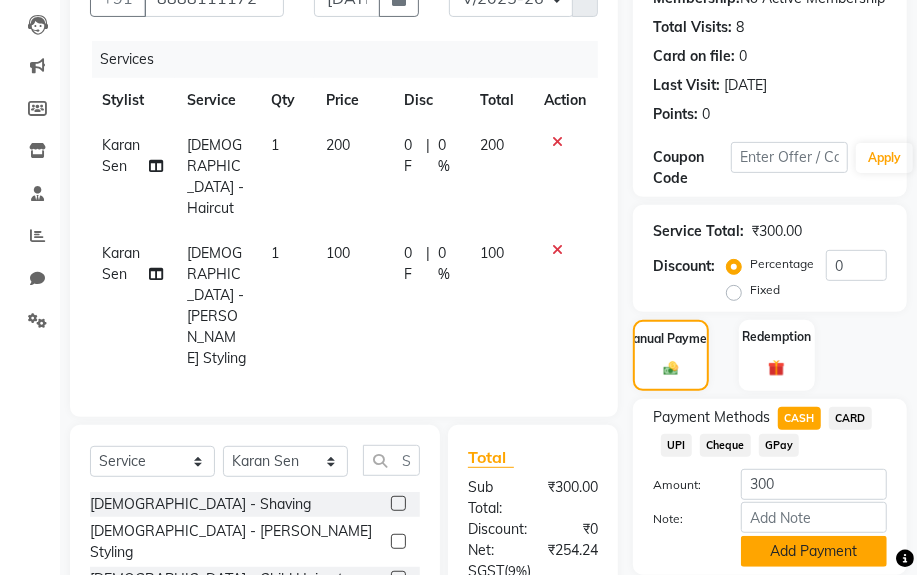 click on "Add Payment" 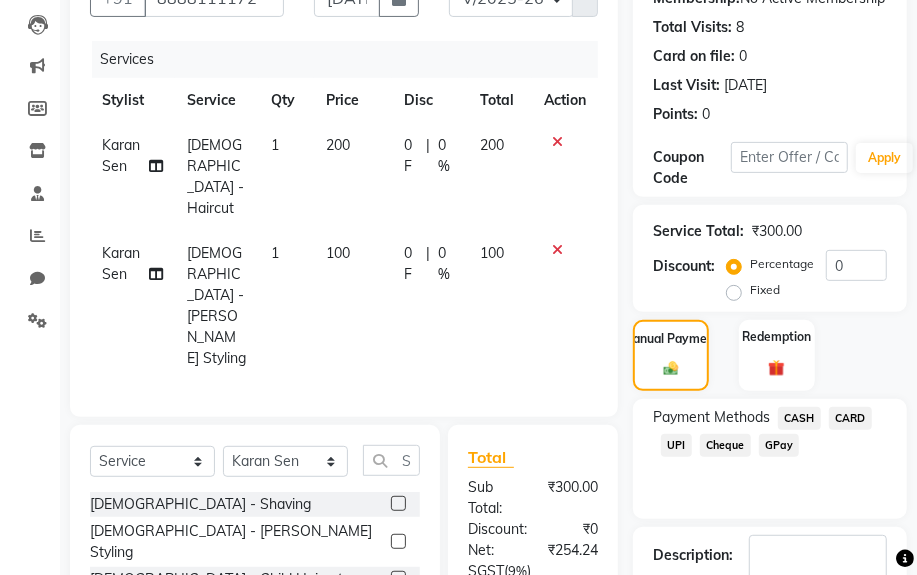 click on "CASH" 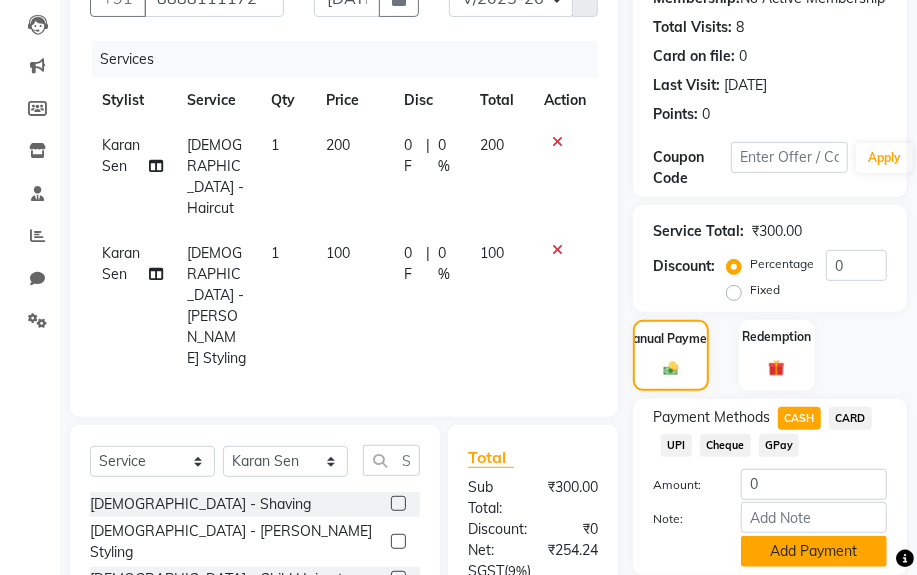 click on "Add Payment" 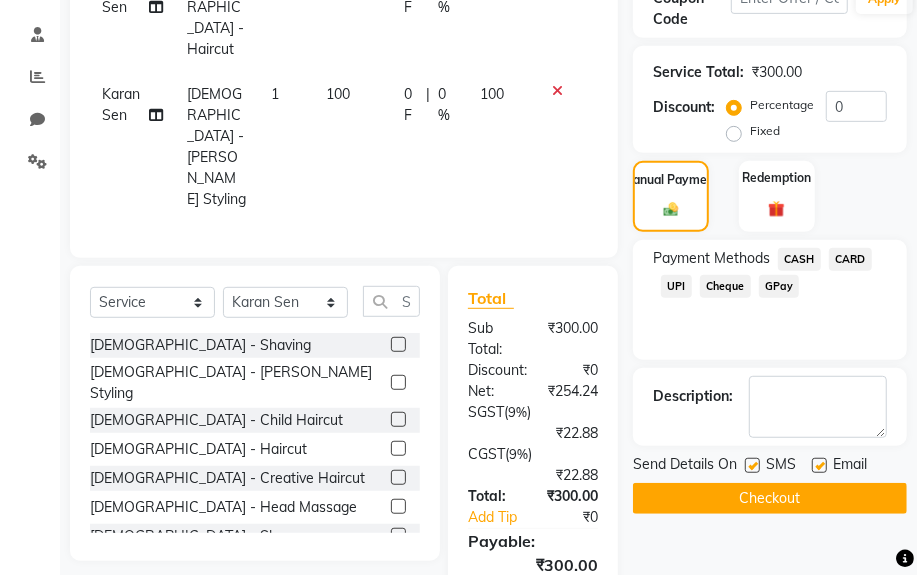 scroll, scrollTop: 416, scrollLeft: 0, axis: vertical 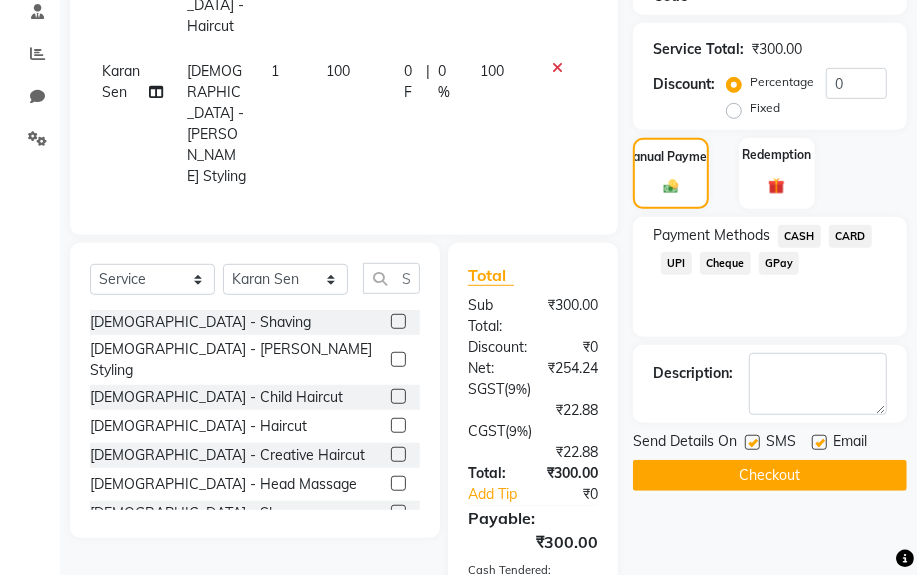 click on "Checkout" 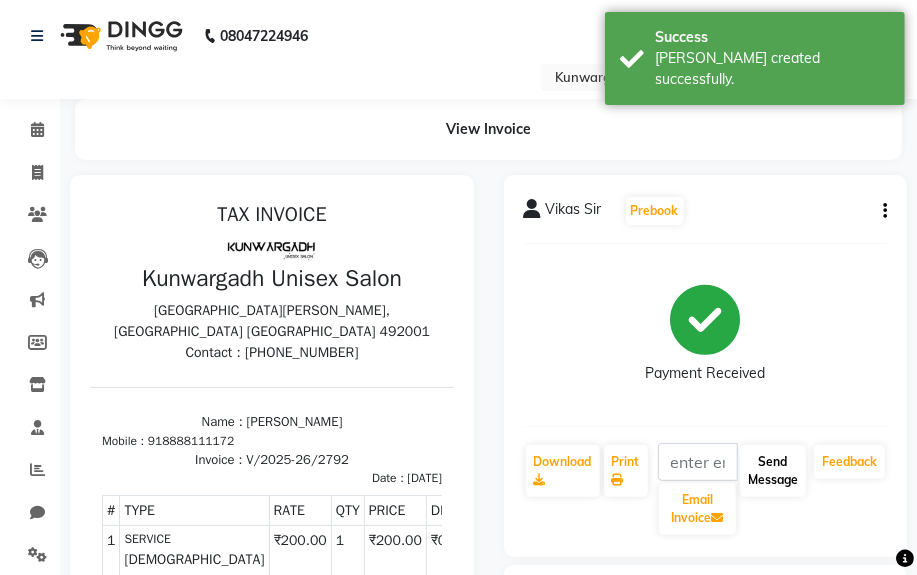 scroll, scrollTop: 0, scrollLeft: 0, axis: both 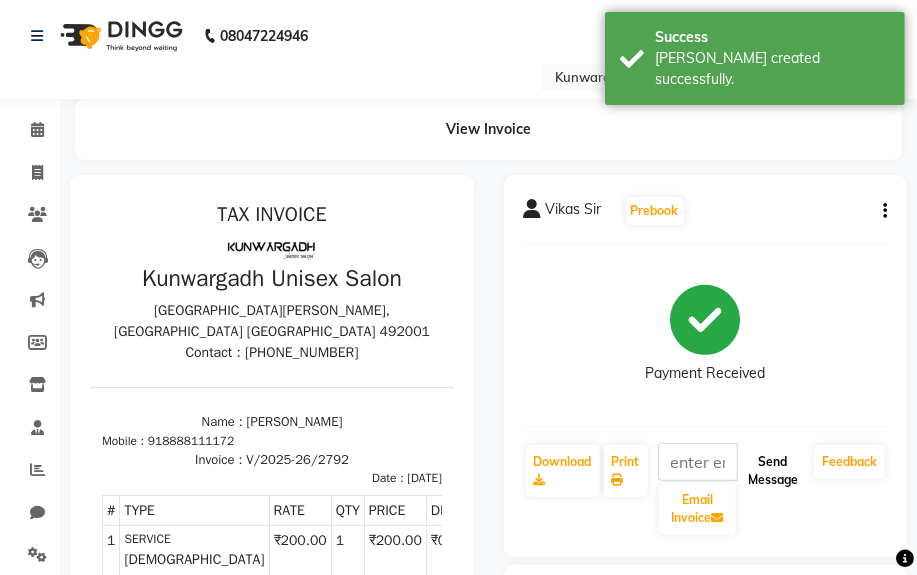 click on "Send Message" 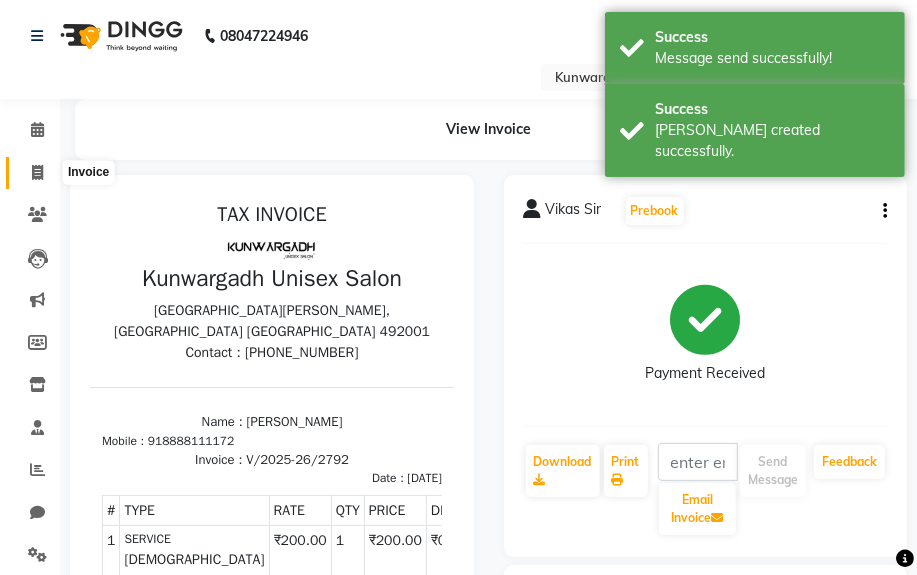 click 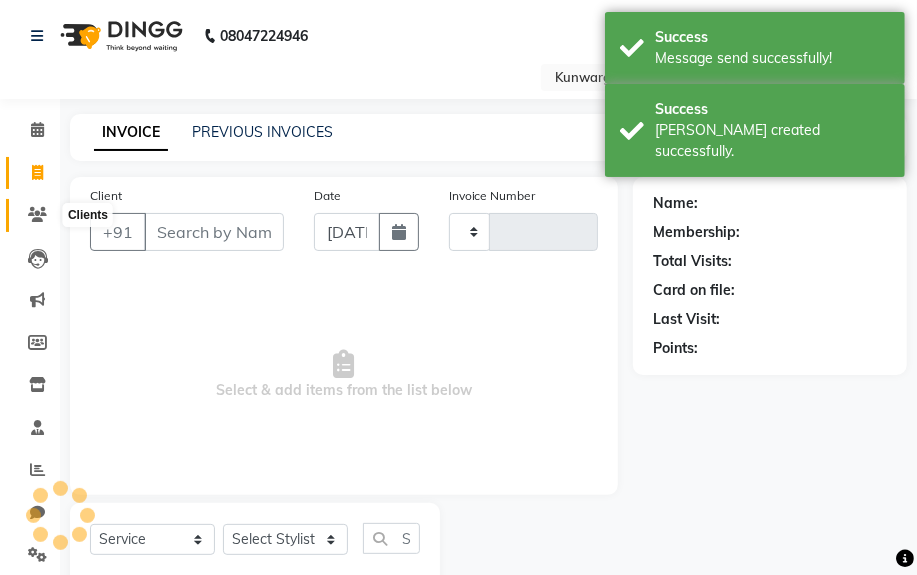 scroll, scrollTop: 52, scrollLeft: 0, axis: vertical 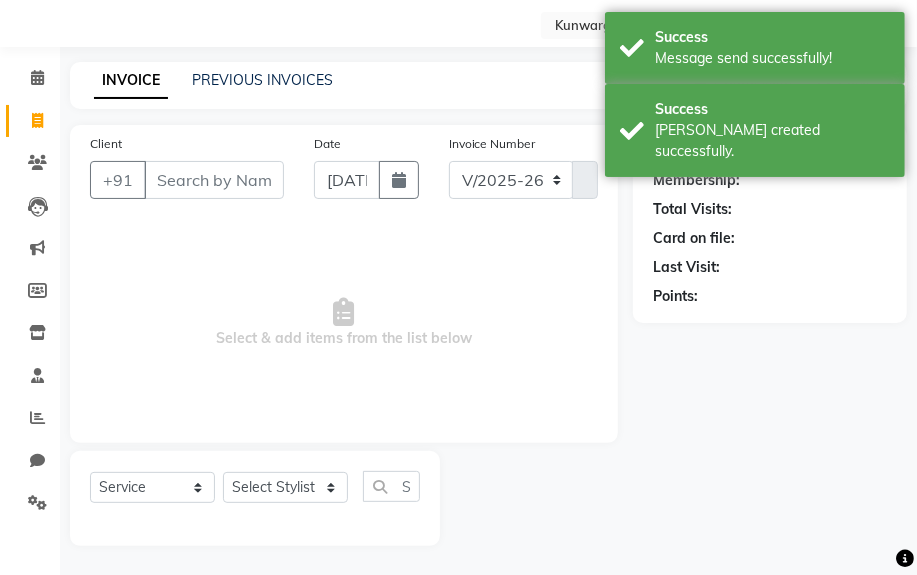 click on "Client" at bounding box center (214, 180) 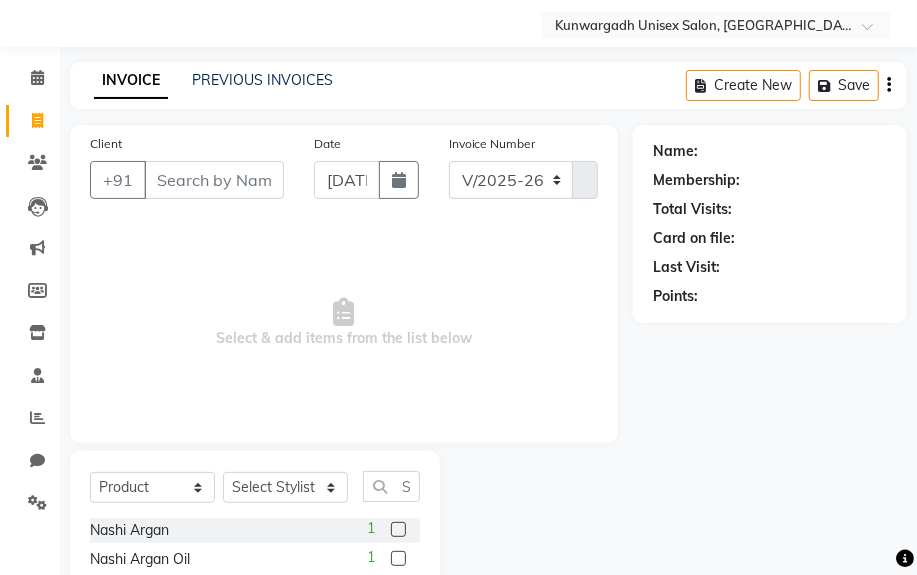 click on "Client +91" 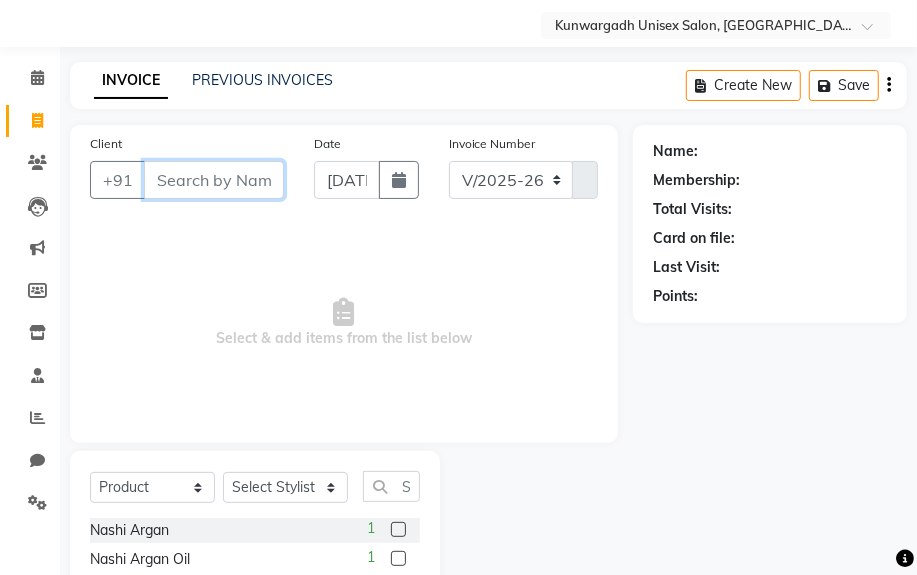 click on "Client" at bounding box center (214, 180) 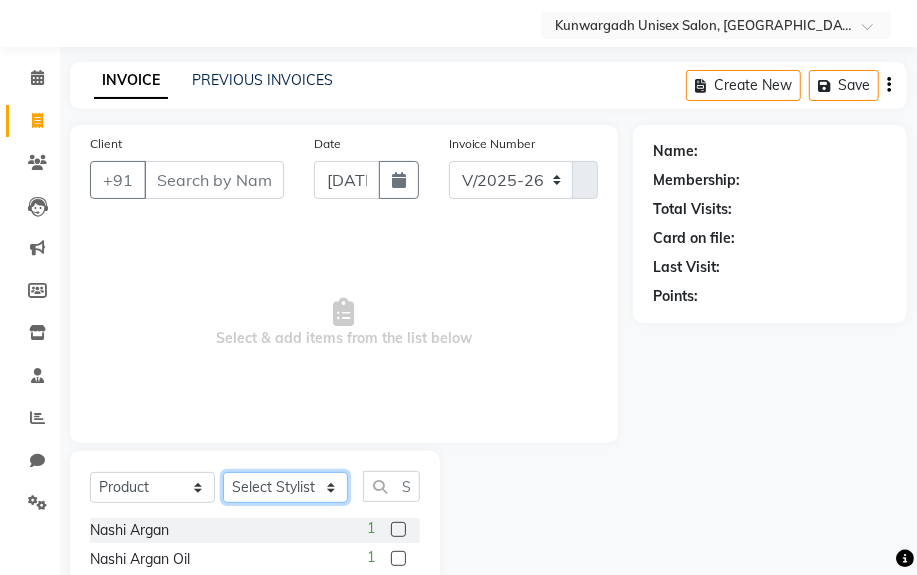 click on "Select Stylist [PERSON_NAME] Sir  Chiku [PERSON_NAME] [PERSON_NAME]  [PERSON_NAME]   [PERSON_NAME]  [PERSON_NAME]  [PERSON_NAME]" 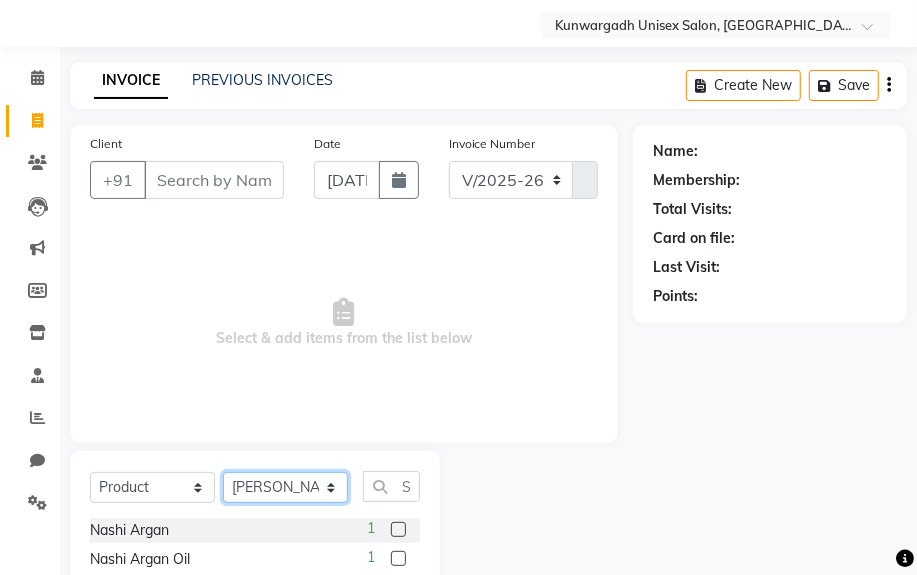 click on "Select Stylist [PERSON_NAME] Sir  Chiku [PERSON_NAME] [PERSON_NAME]  [PERSON_NAME]   [PERSON_NAME]  [PERSON_NAME]  [PERSON_NAME]" 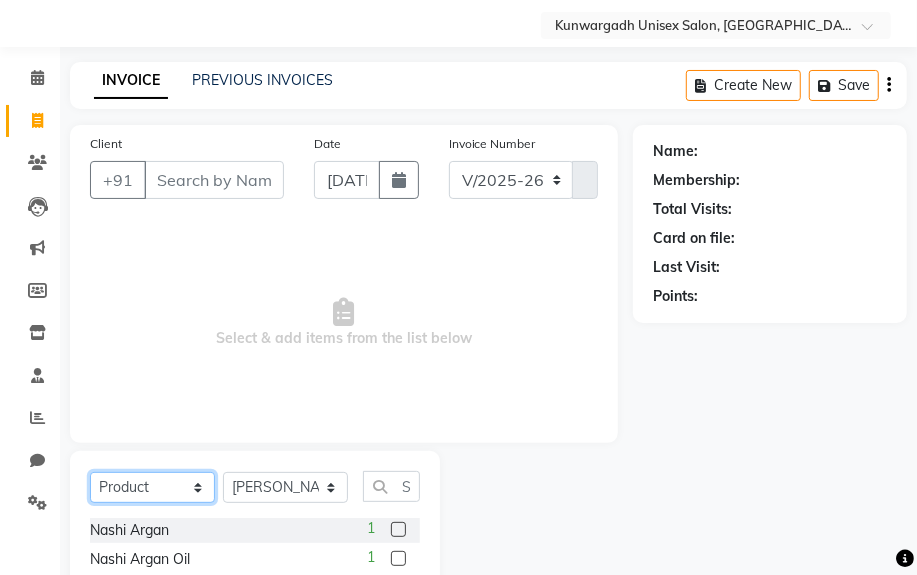 click on "Select  Service  Product  Membership  Package Voucher Prepaid Gift Card" 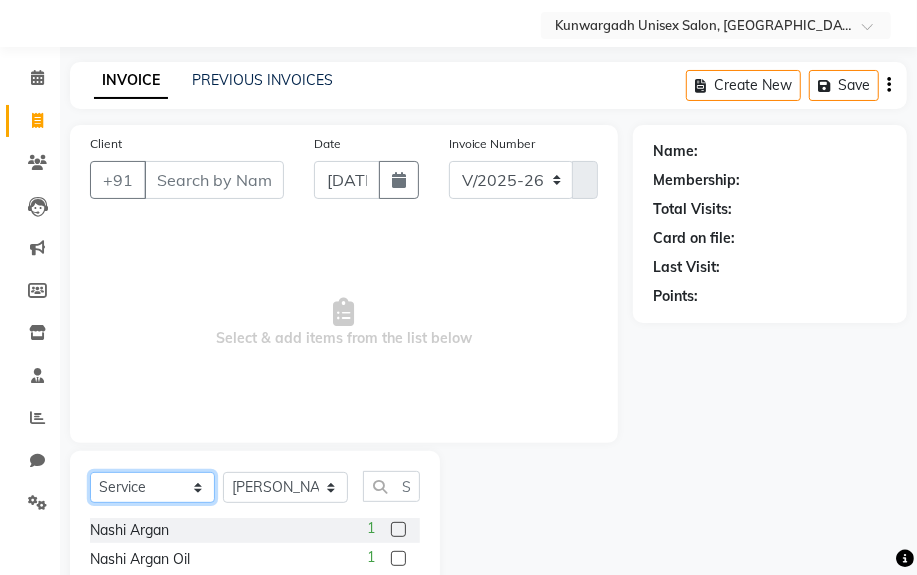 click on "Select  Service  Product  Membership  Package Voucher Prepaid Gift Card" 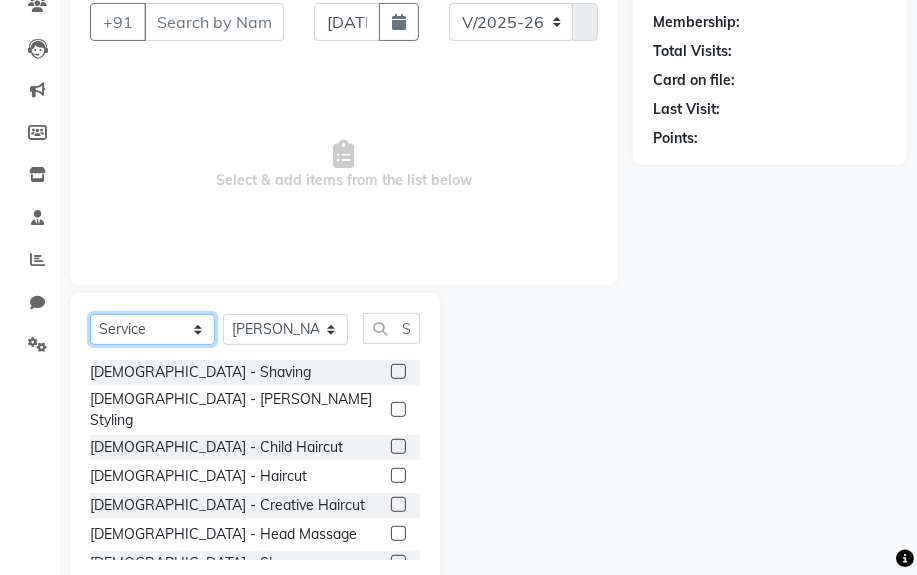 scroll, scrollTop: 234, scrollLeft: 0, axis: vertical 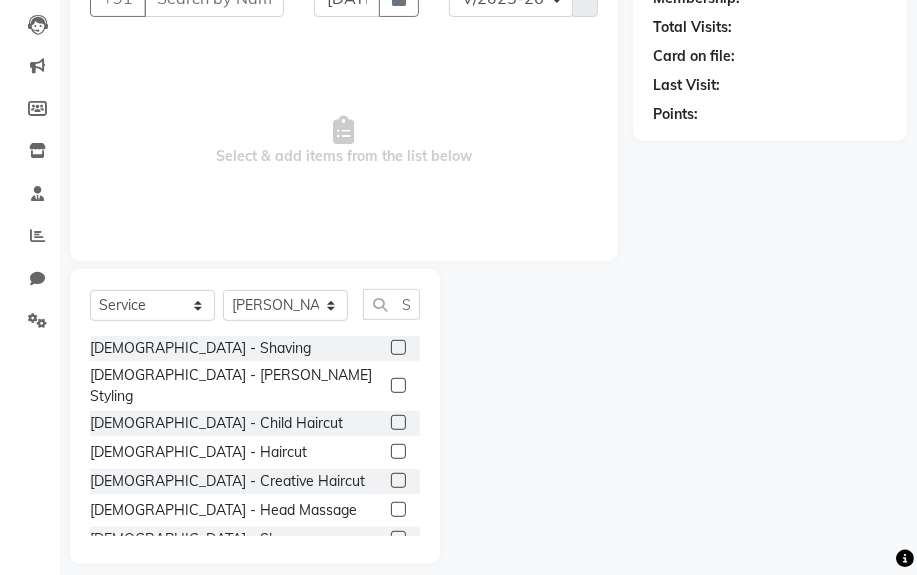 click 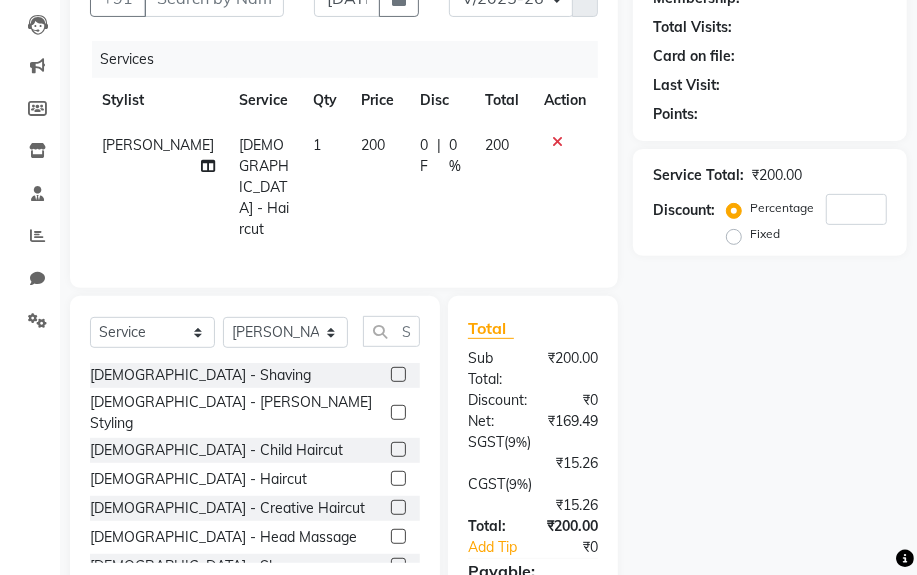 click 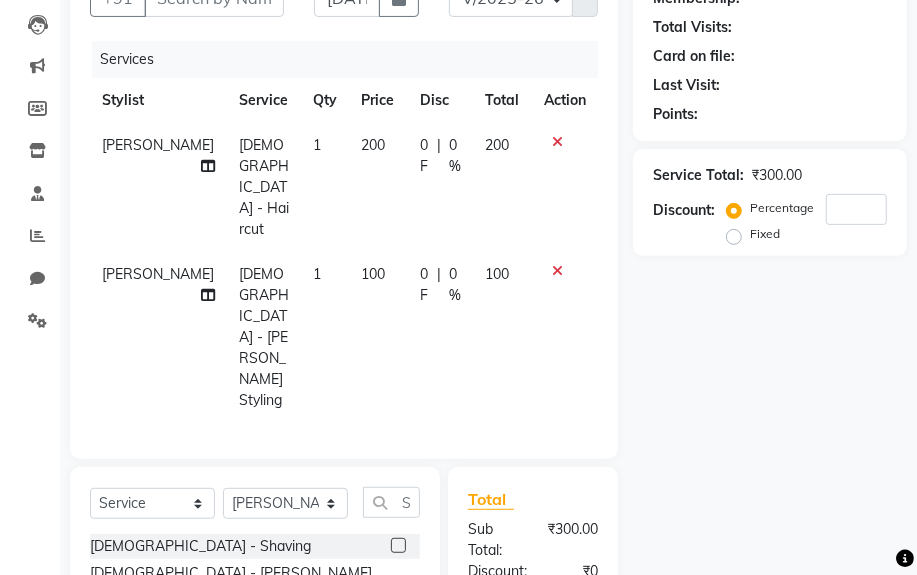 click 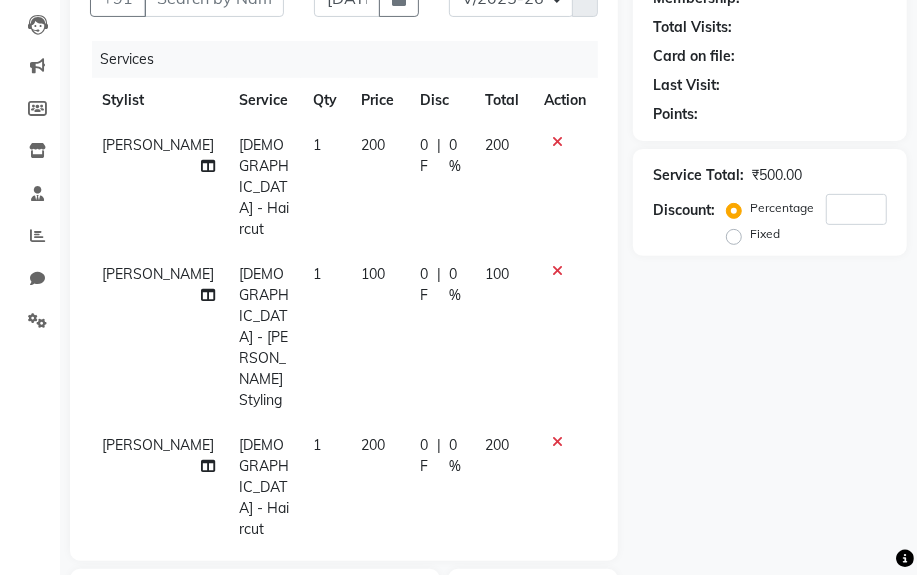 click 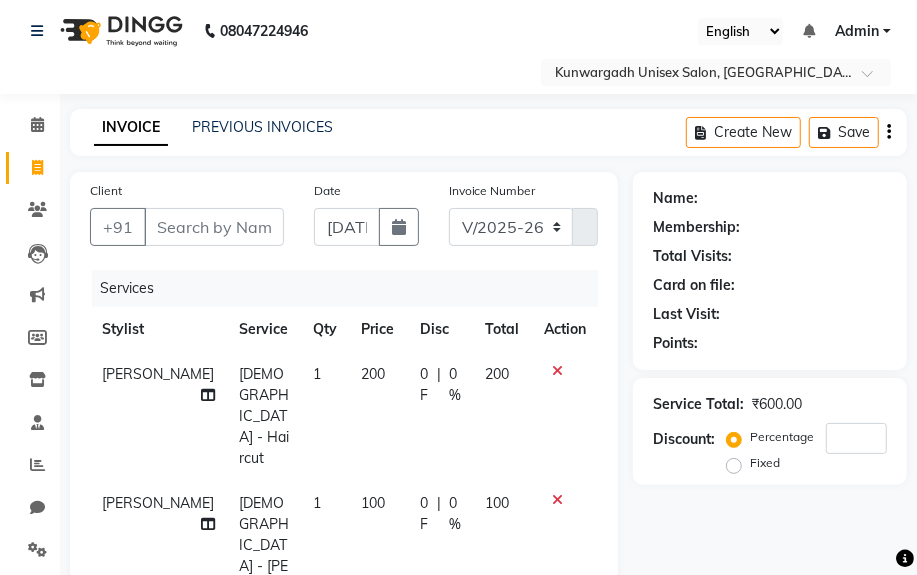 scroll, scrollTop: 0, scrollLeft: 0, axis: both 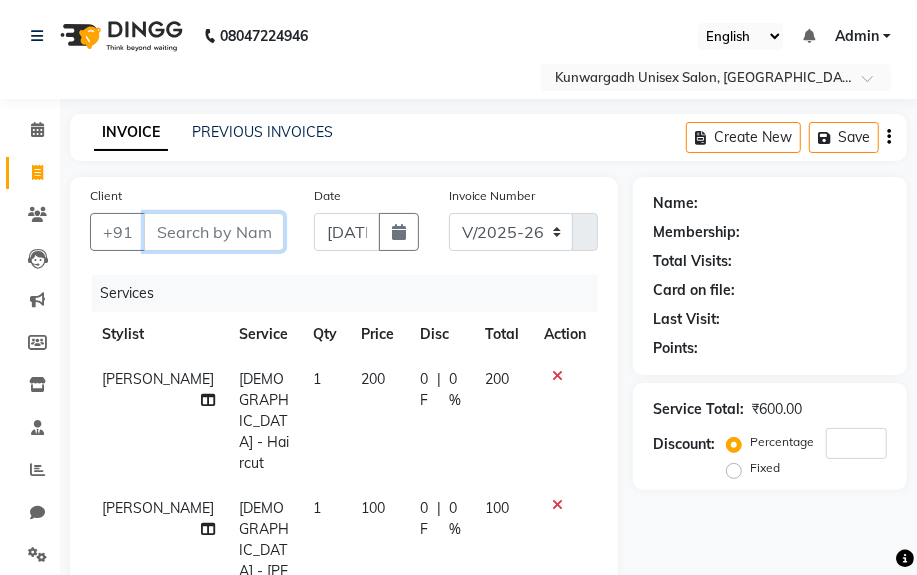 click on "Client" at bounding box center (214, 232) 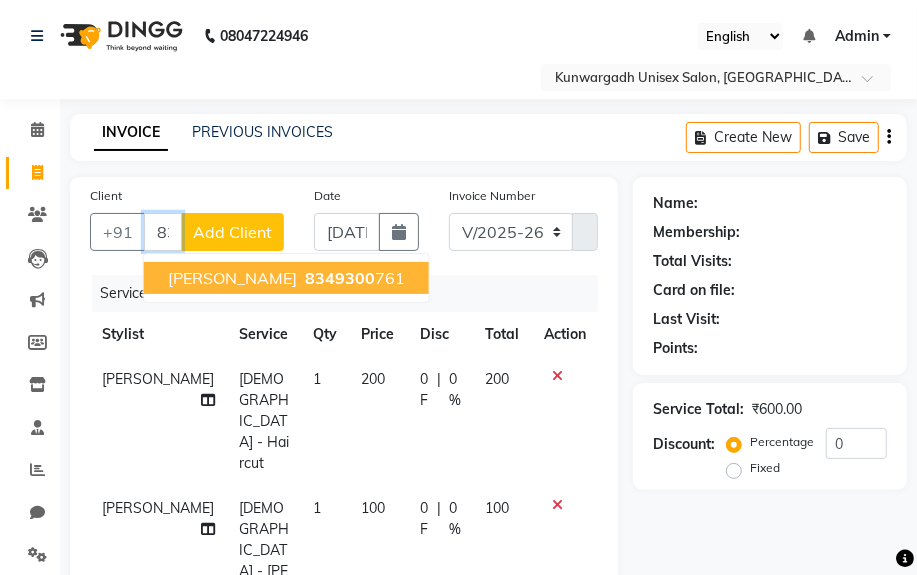 click on "[PERSON_NAME]" at bounding box center [232, 278] 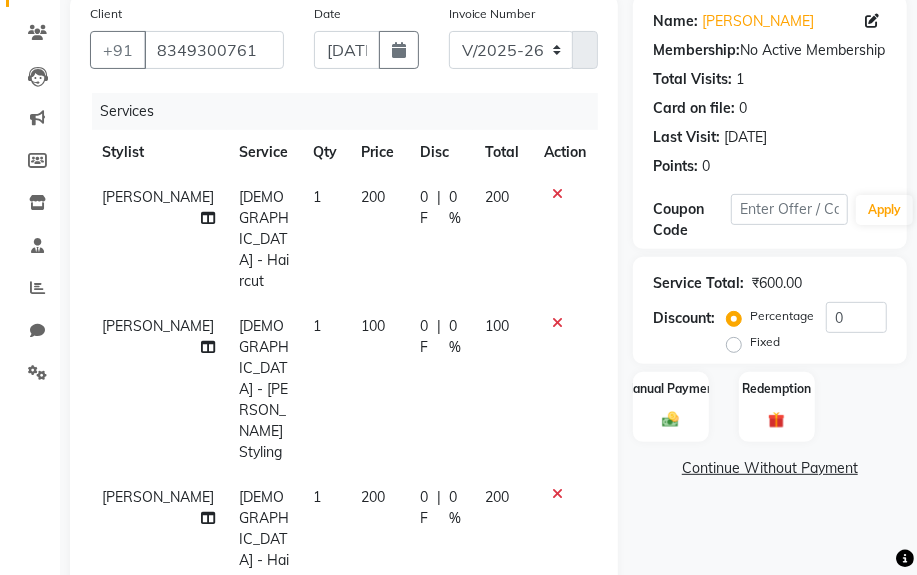 scroll, scrollTop: 272, scrollLeft: 0, axis: vertical 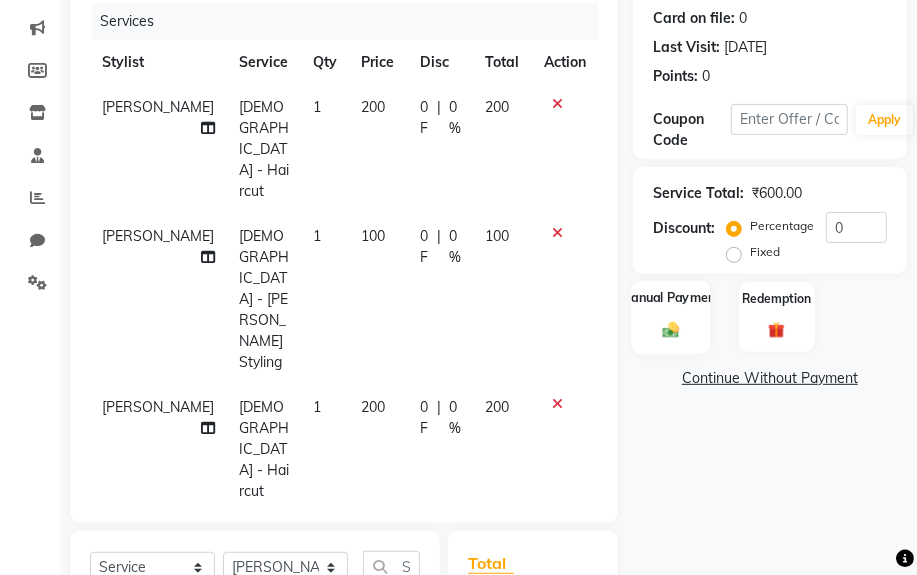 click on "Manual Payment" 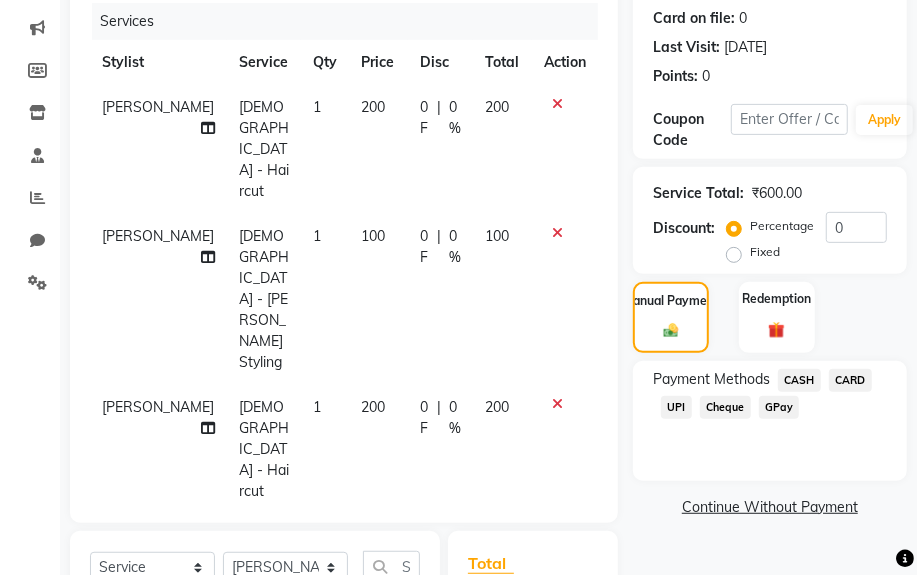 click on "UPI" 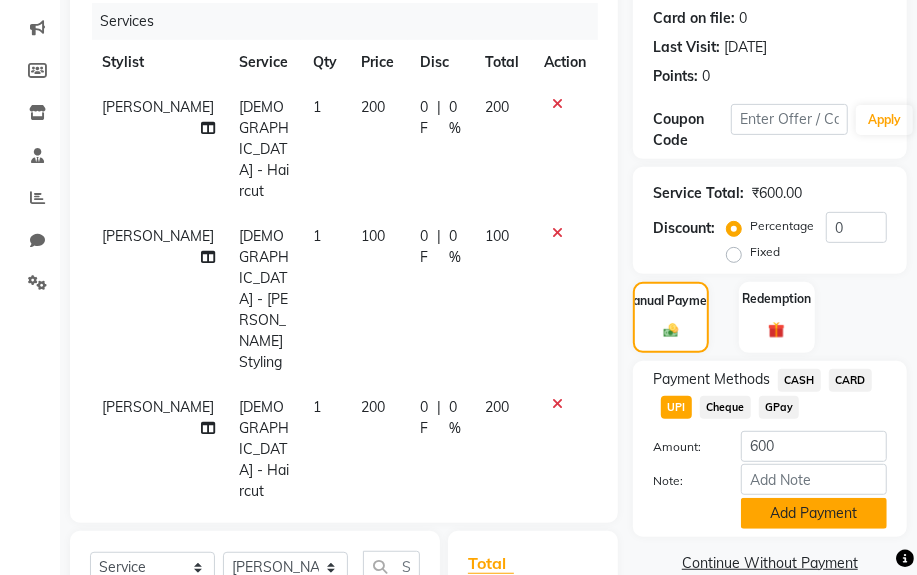 click on "Add Payment" 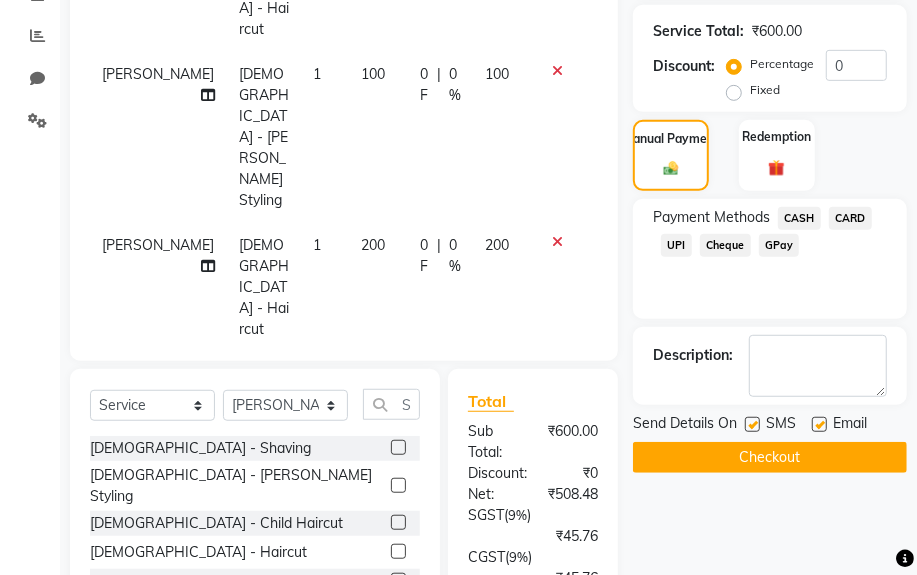 scroll, scrollTop: 454, scrollLeft: 0, axis: vertical 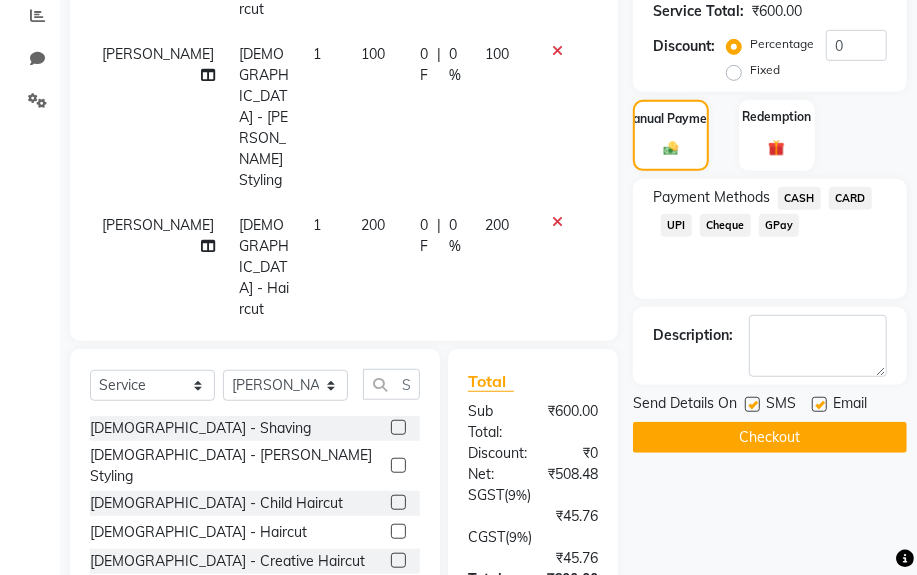 click on "Checkout" 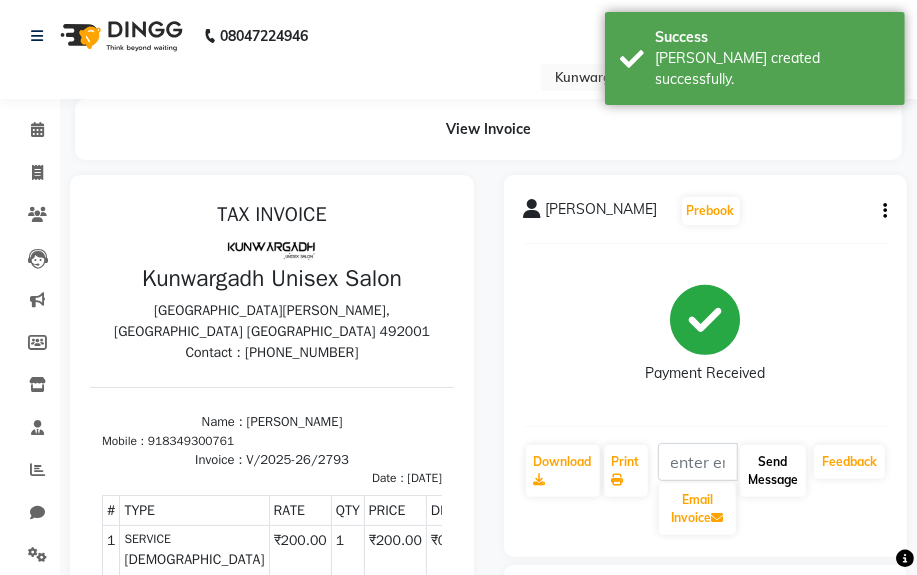 scroll, scrollTop: 0, scrollLeft: 0, axis: both 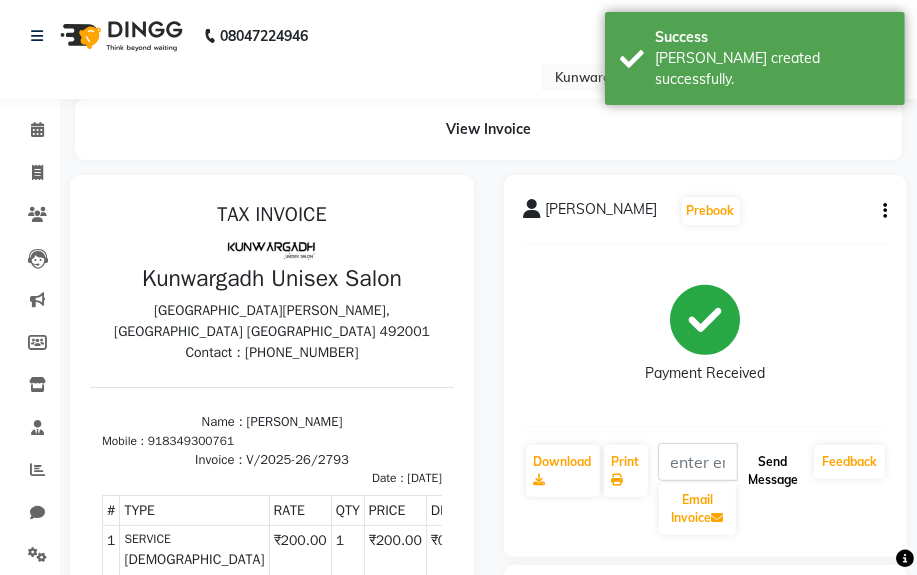 click on "Send Message" 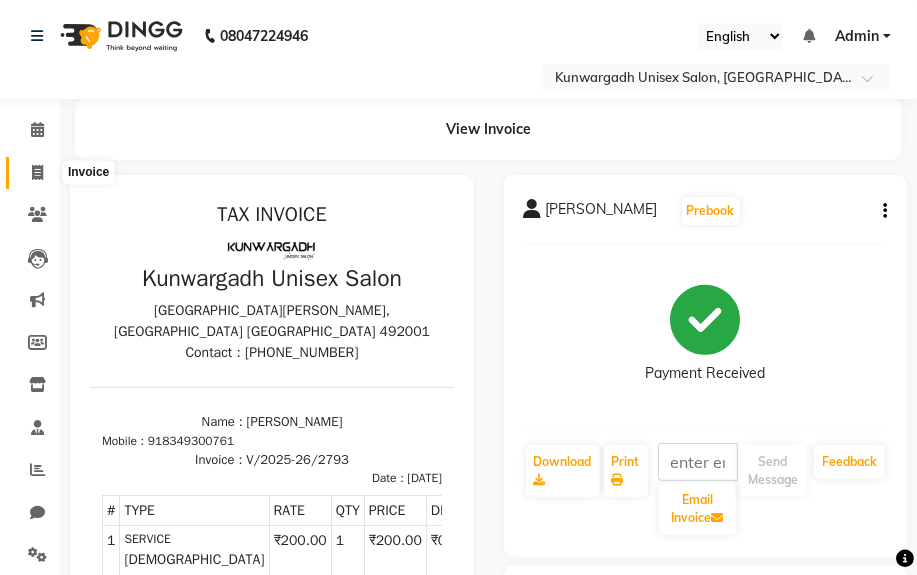 click 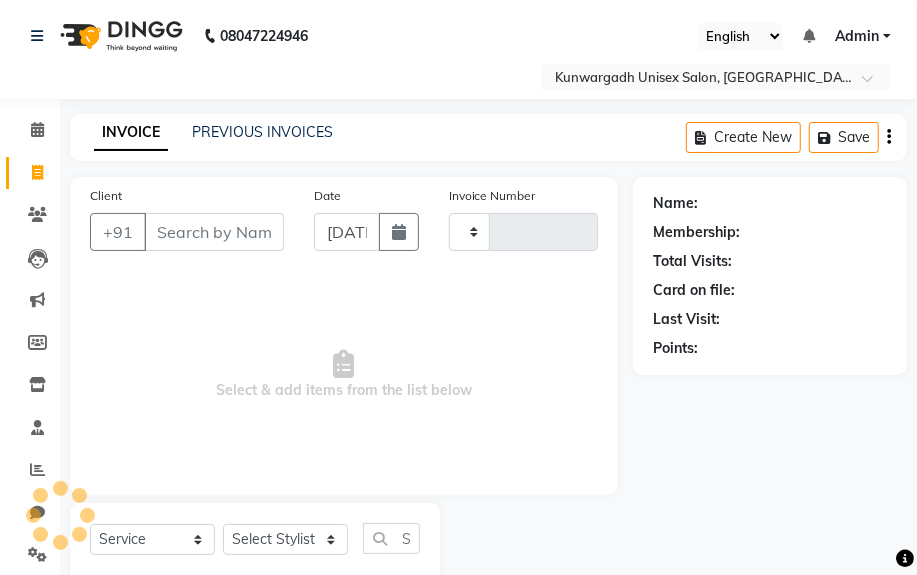 scroll, scrollTop: 52, scrollLeft: 0, axis: vertical 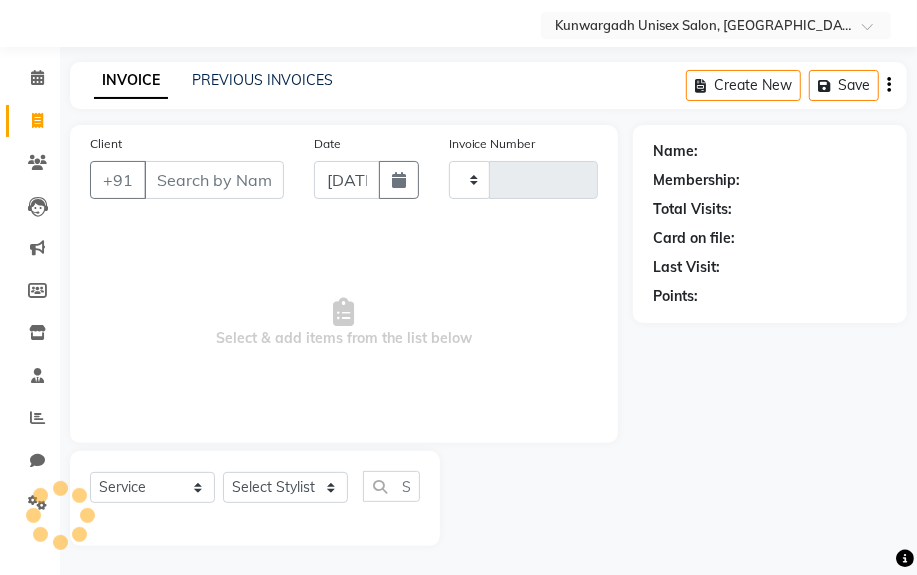 click on "Client" at bounding box center (214, 180) 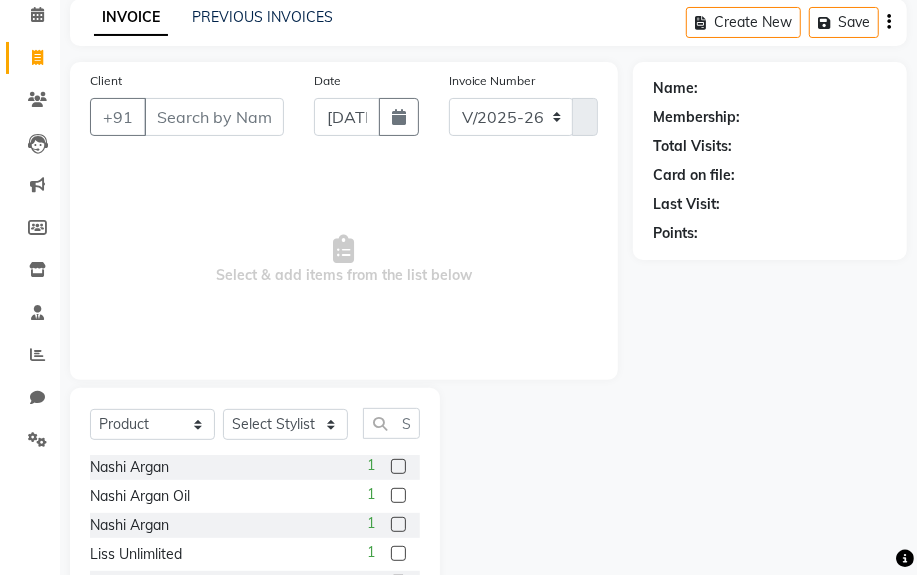 scroll, scrollTop: 234, scrollLeft: 0, axis: vertical 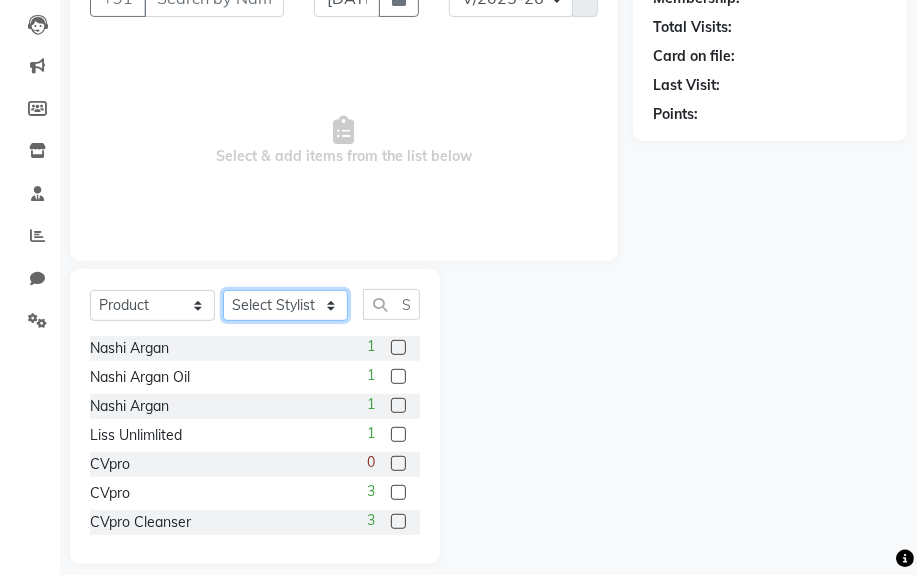 click on "Select Stylist [PERSON_NAME] Sir  Chiku [PERSON_NAME] [PERSON_NAME]  [PERSON_NAME]   [PERSON_NAME]  [PERSON_NAME]  [PERSON_NAME]" 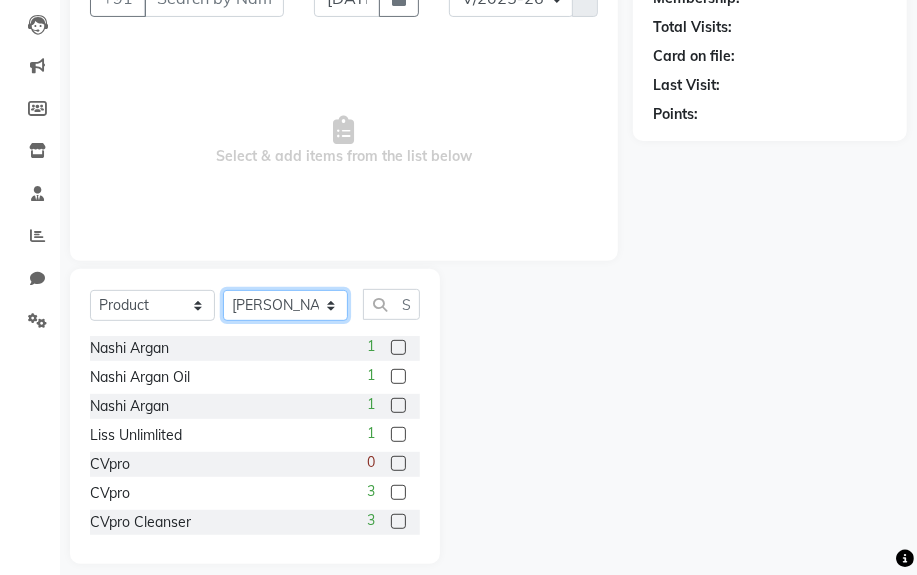 click on "Select Stylist [PERSON_NAME] Sir  Chiku [PERSON_NAME] [PERSON_NAME]  [PERSON_NAME]   [PERSON_NAME]  [PERSON_NAME]  [PERSON_NAME]" 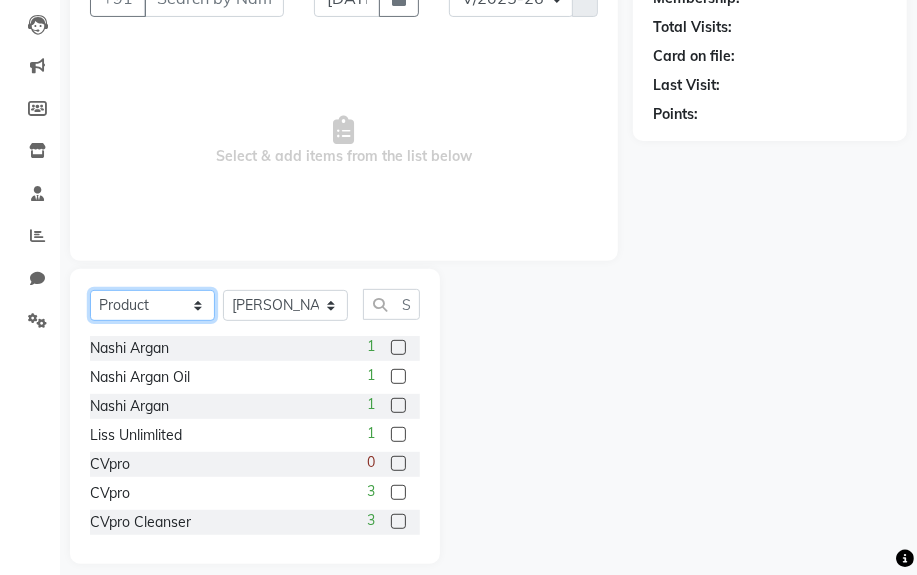 click on "Select  Service  Product  Membership  Package Voucher Prepaid Gift Card" 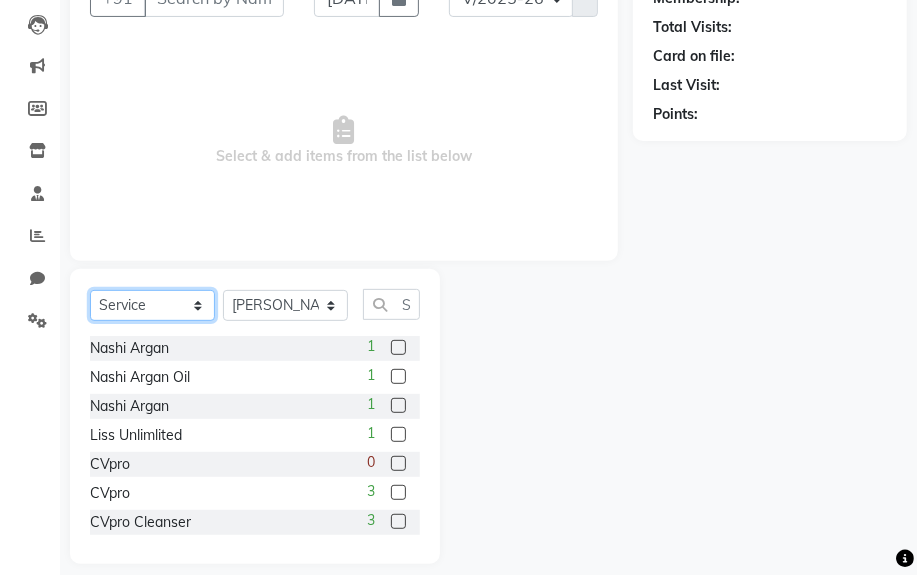 click on "Select  Service  Product  Membership  Package Voucher Prepaid Gift Card" 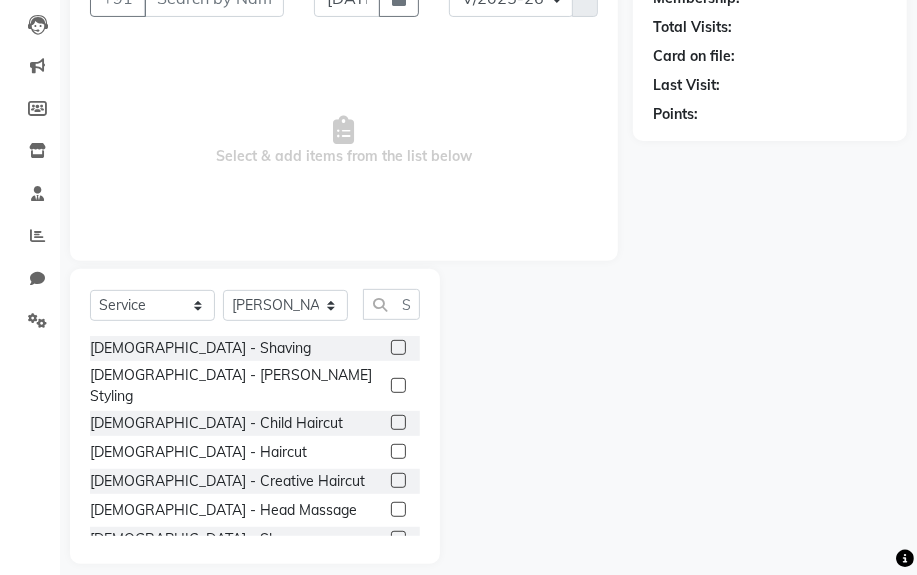 click 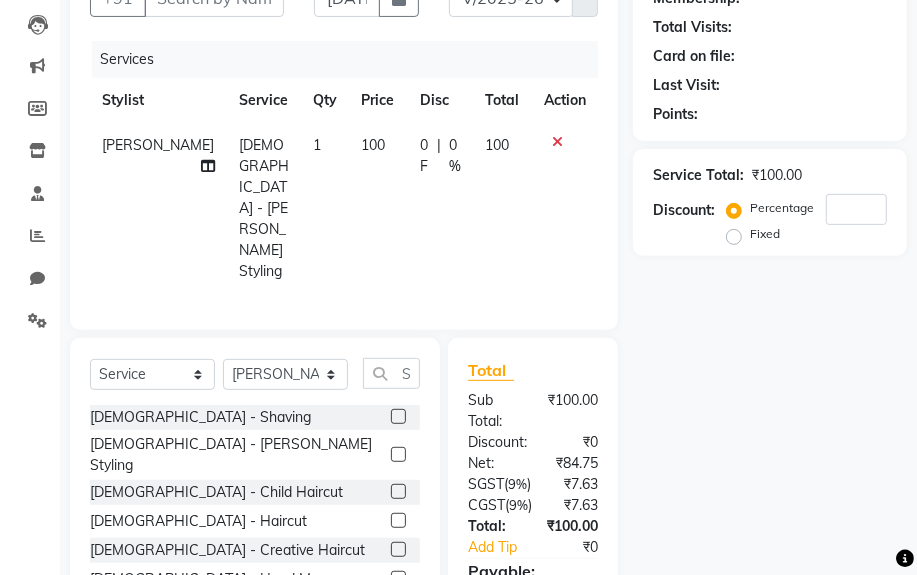 click 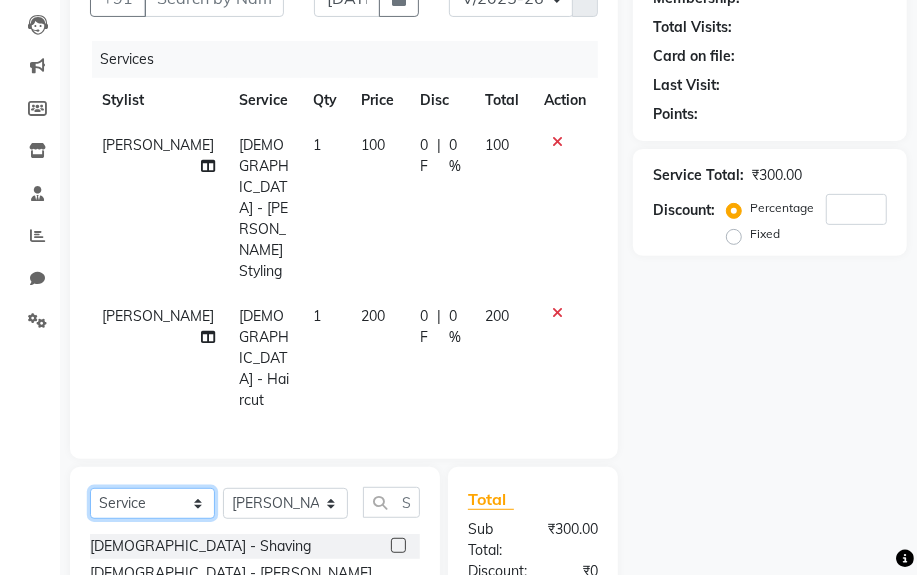 click on "Select  Service  Product  Membership  Package Voucher Prepaid Gift Card" 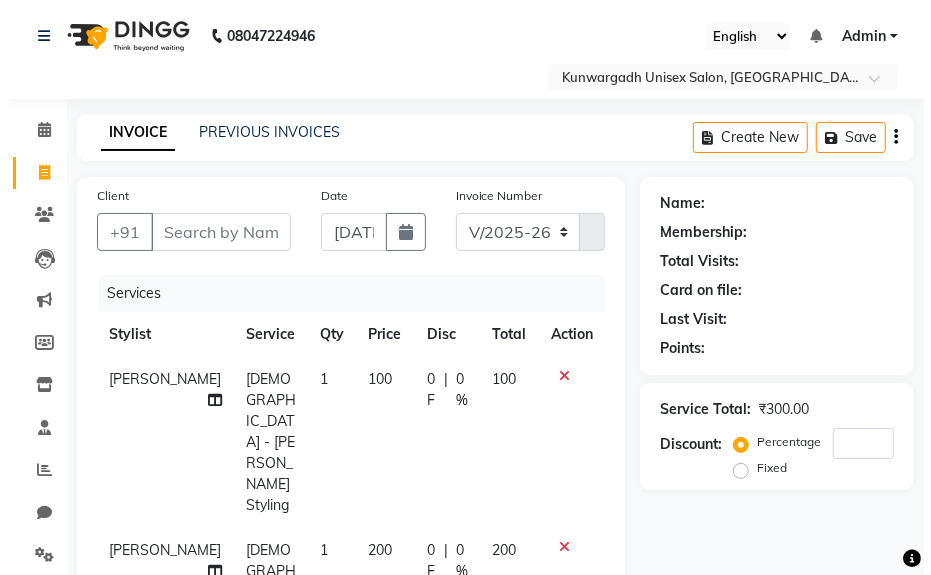 scroll, scrollTop: 0, scrollLeft: 0, axis: both 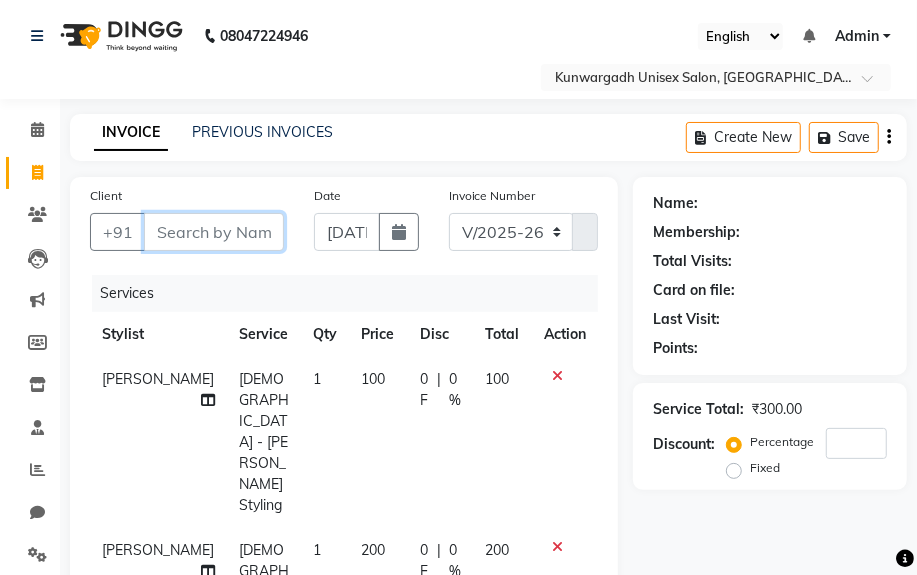 click on "Client" at bounding box center [214, 232] 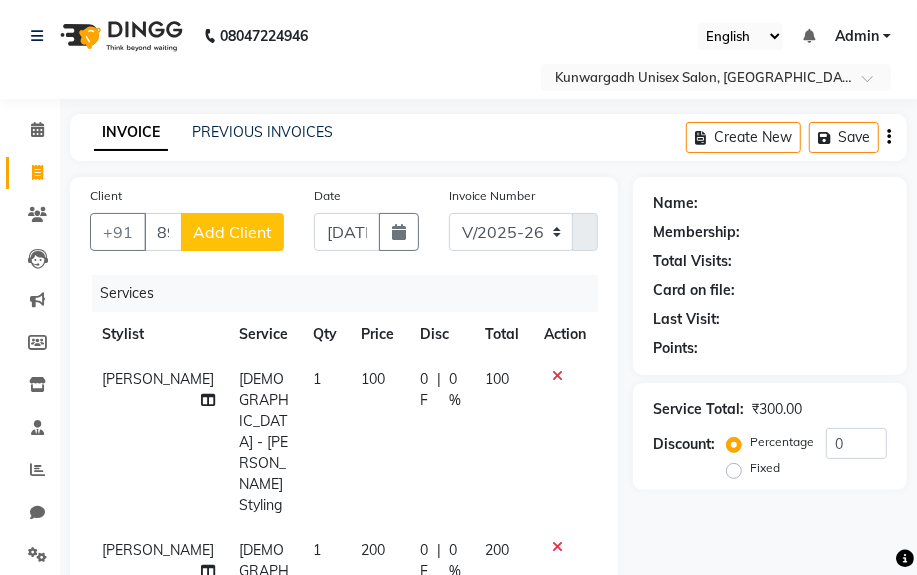 click on "Add Client" 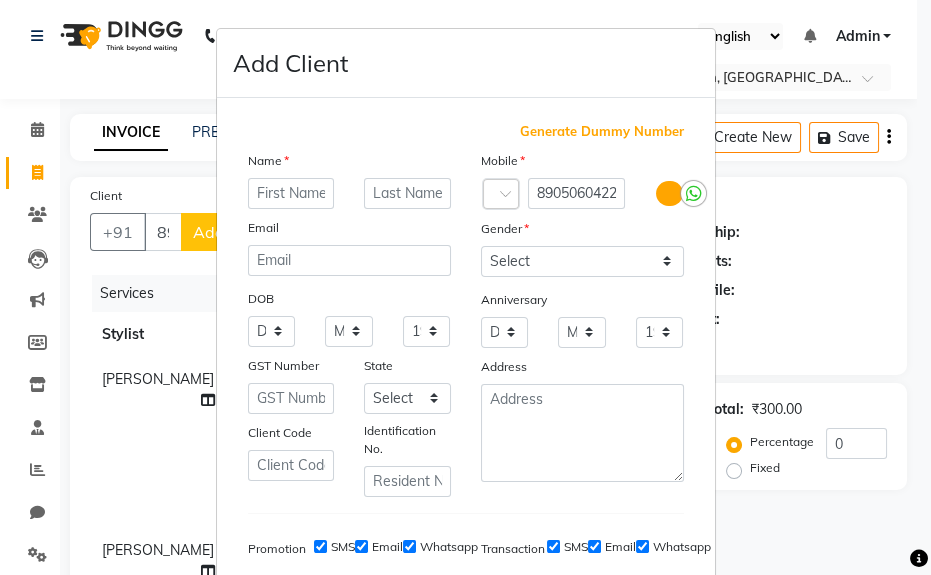 click at bounding box center [291, 193] 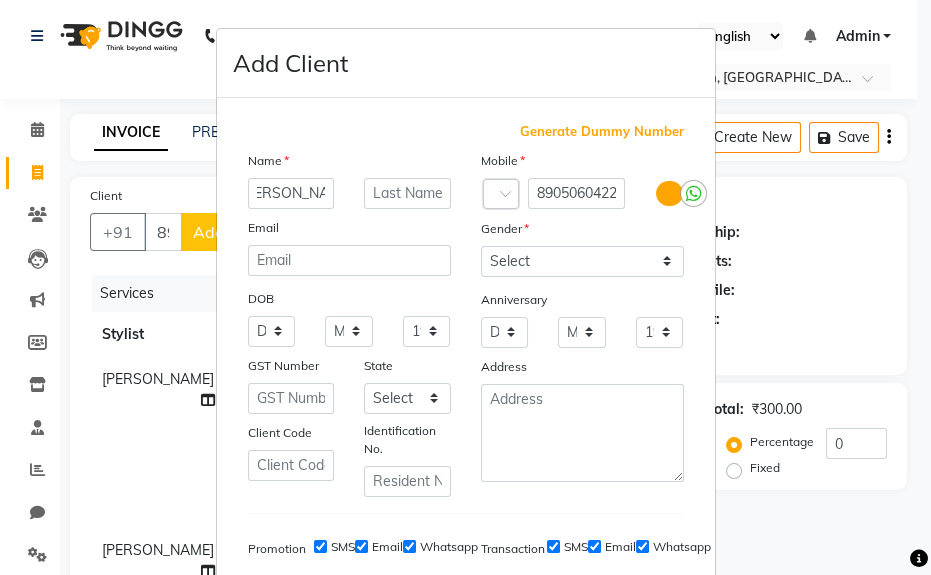 scroll, scrollTop: 0, scrollLeft: 20, axis: horizontal 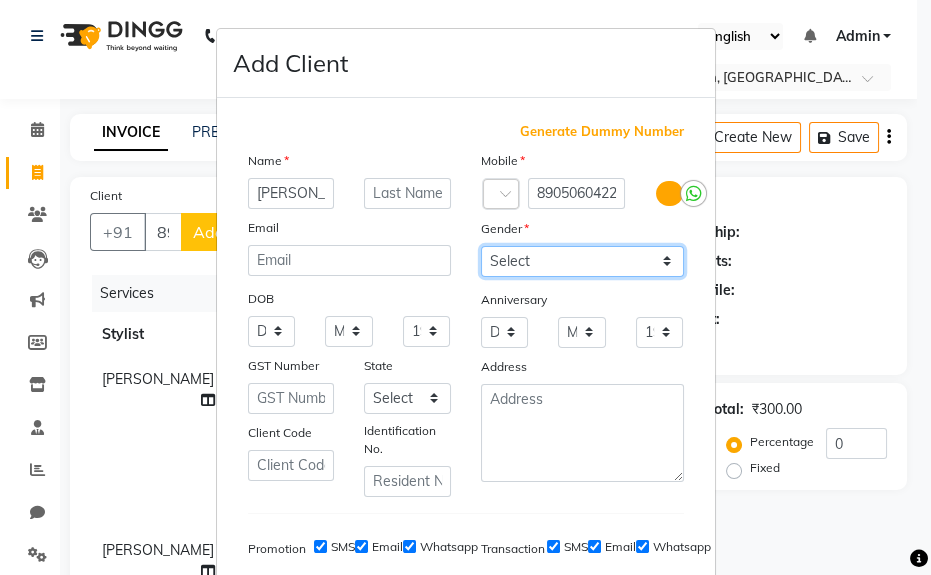 click on "Select [DEMOGRAPHIC_DATA] [DEMOGRAPHIC_DATA] Other Prefer Not To Say" at bounding box center [582, 261] 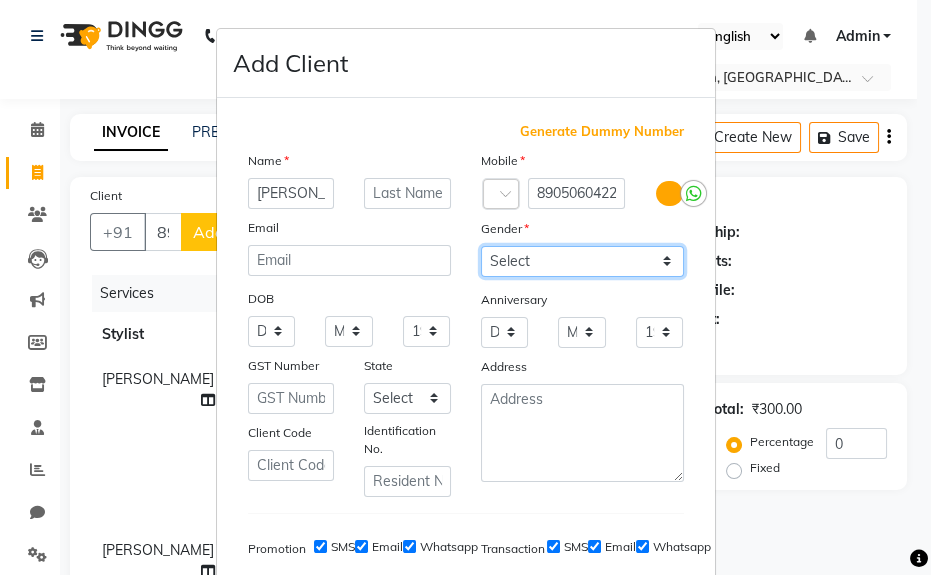 click on "Select [DEMOGRAPHIC_DATA] [DEMOGRAPHIC_DATA] Other Prefer Not To Say" at bounding box center (582, 261) 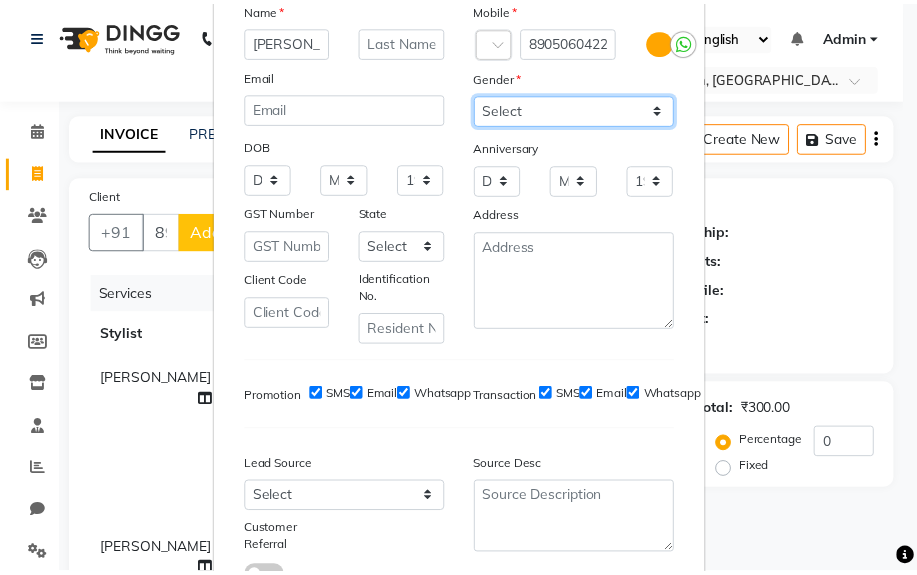 scroll, scrollTop: 308, scrollLeft: 0, axis: vertical 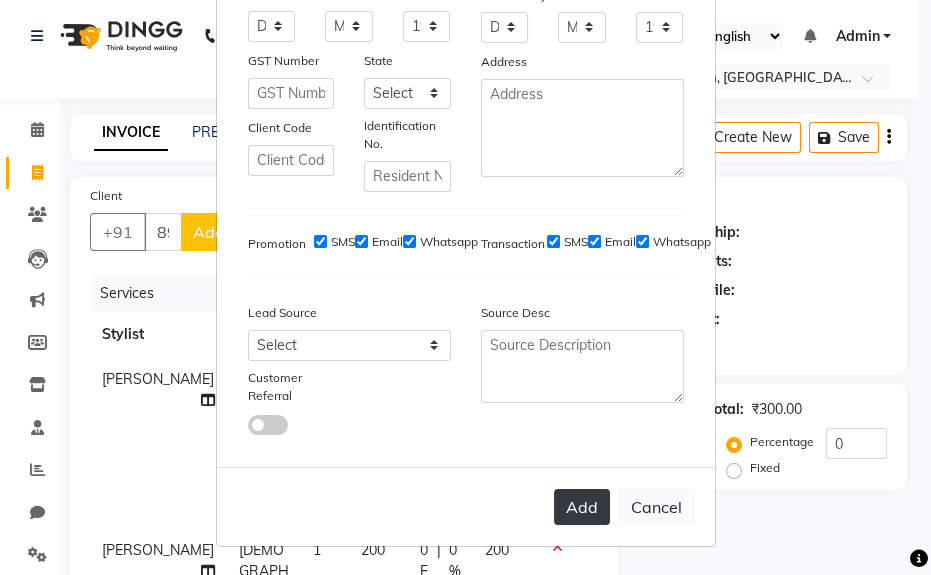 click on "Add" at bounding box center [582, 507] 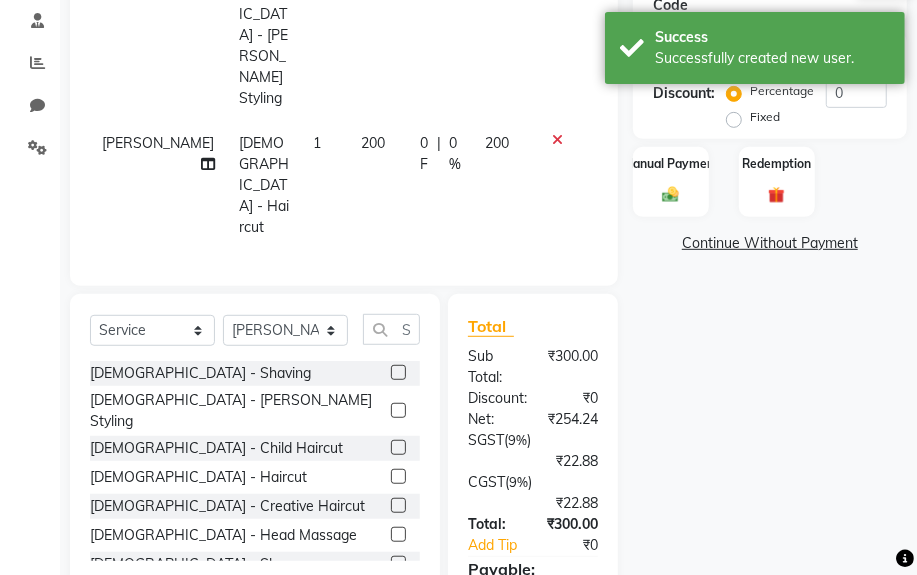 scroll, scrollTop: 425, scrollLeft: 0, axis: vertical 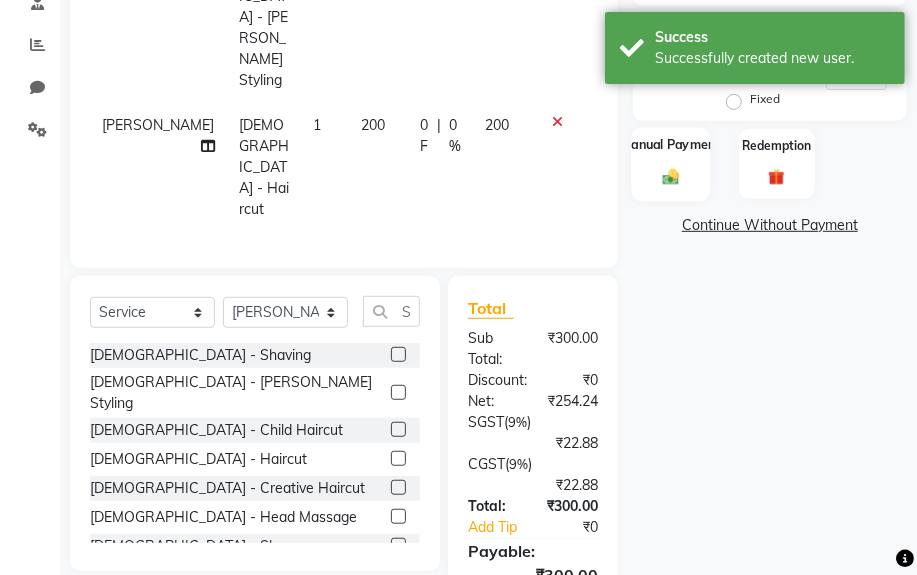 click on "Manual Payment" 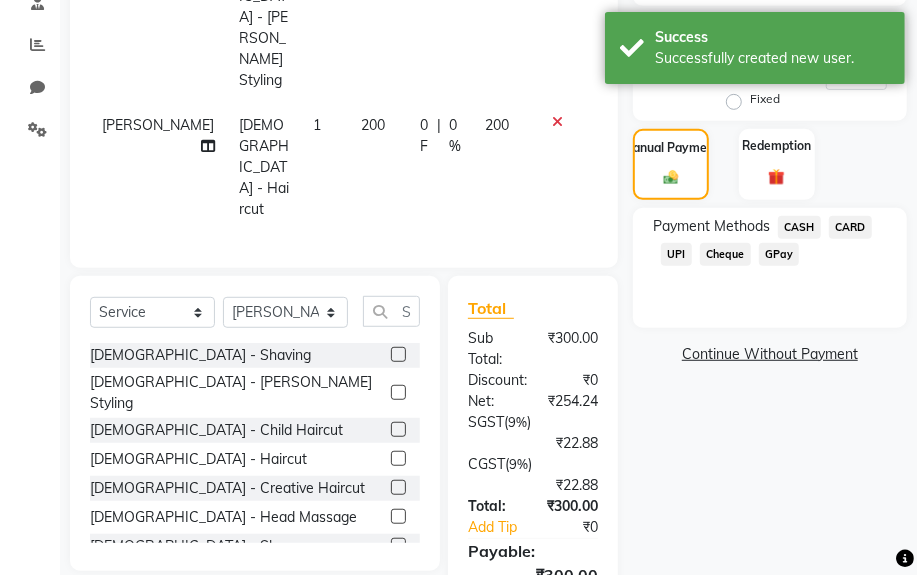 click on "CASH" 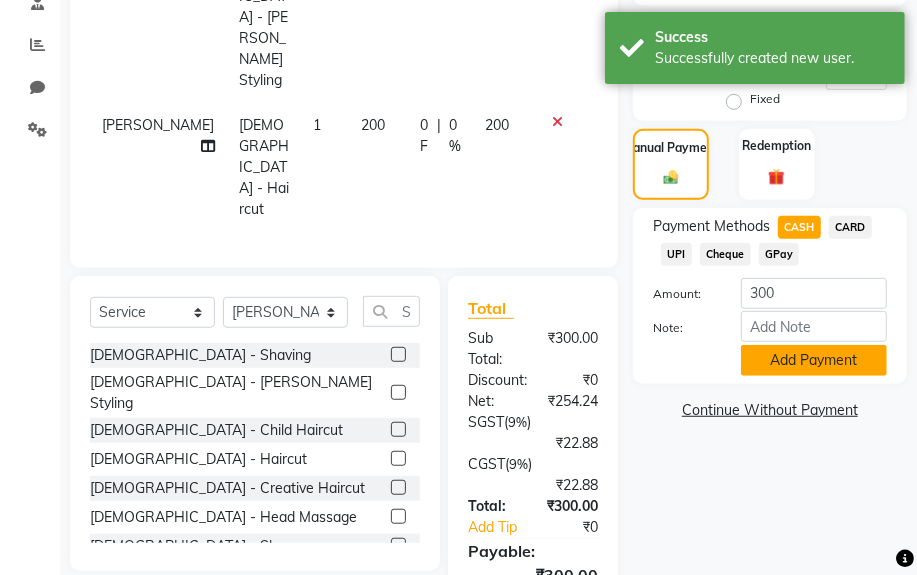 click on "Add Payment" 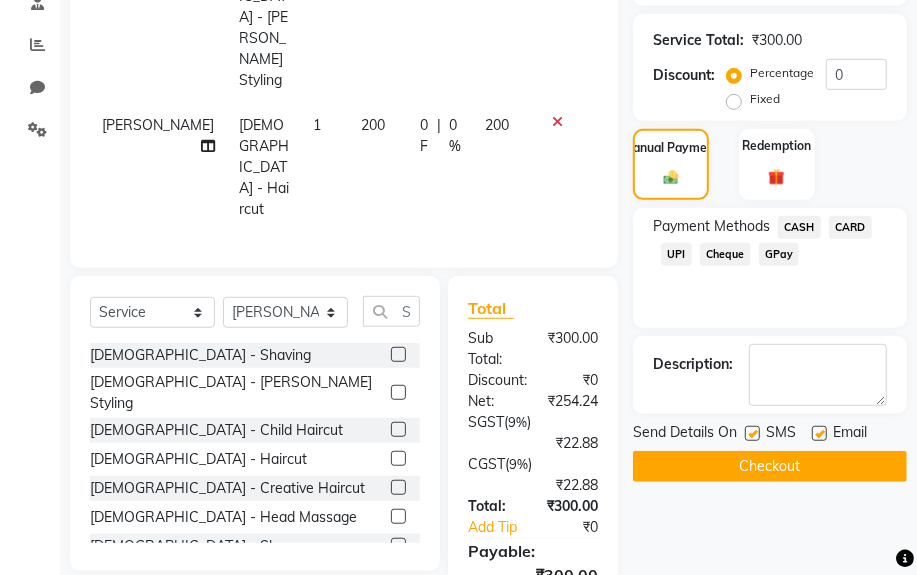click on "Checkout" 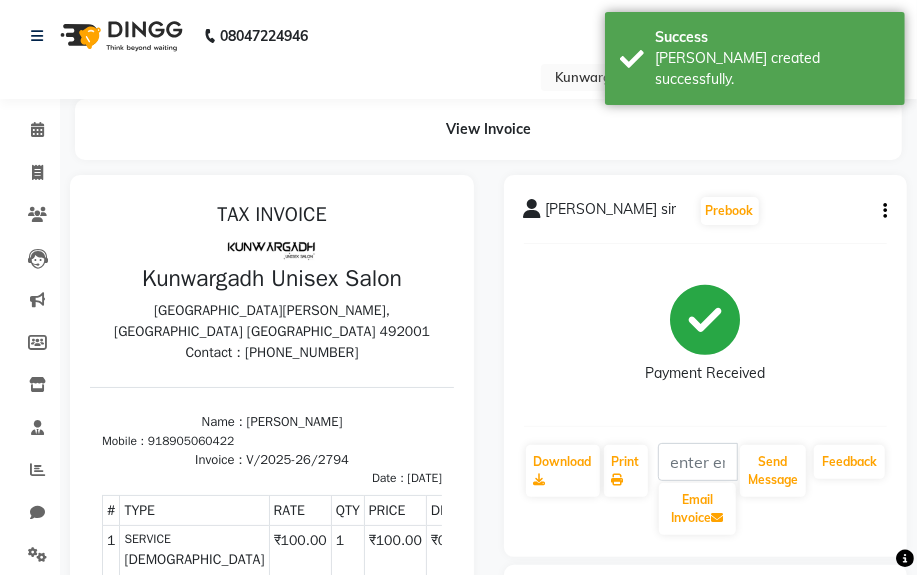 scroll, scrollTop: 0, scrollLeft: 0, axis: both 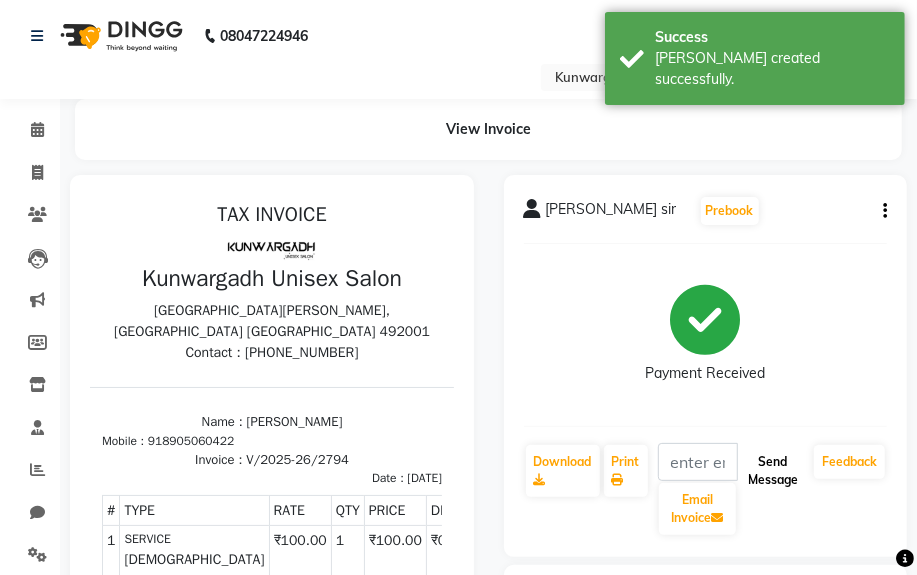 click on "Send Message" 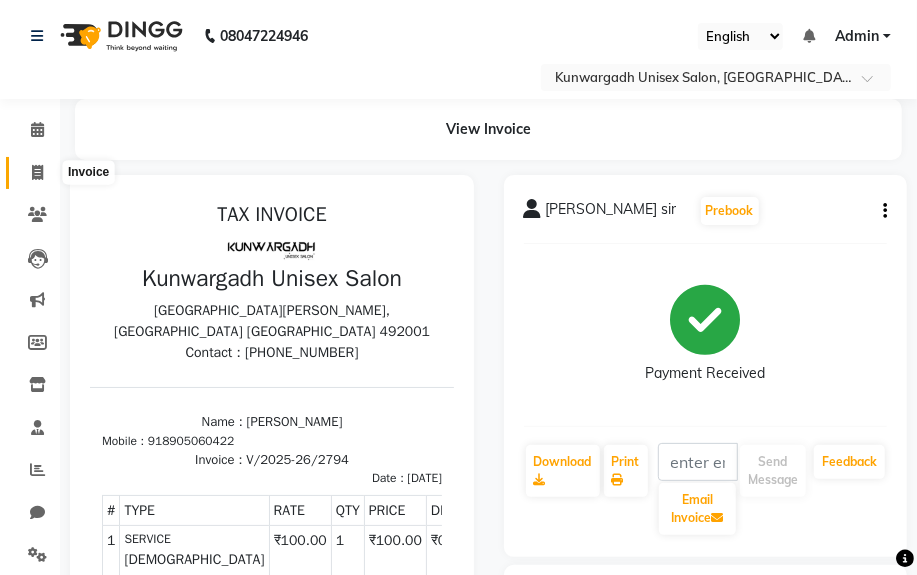 click 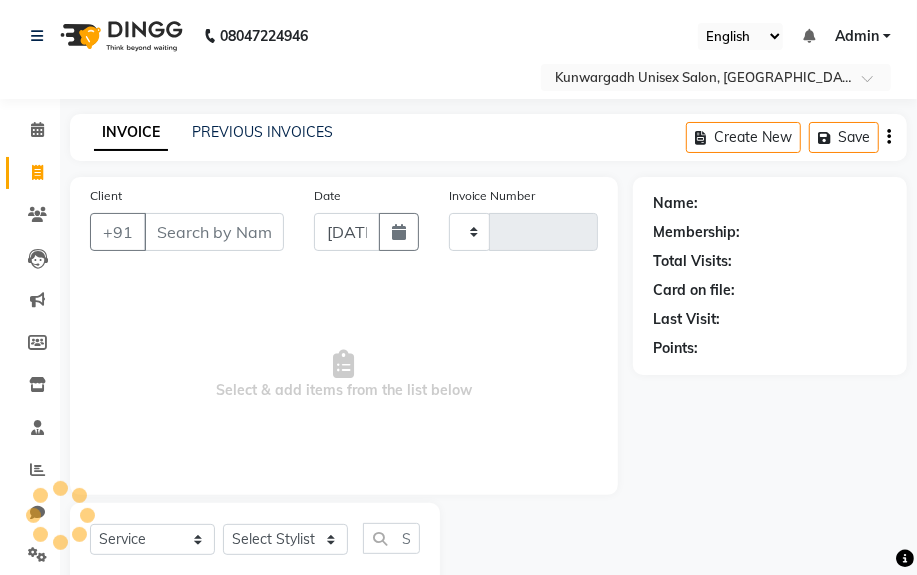 scroll, scrollTop: 52, scrollLeft: 0, axis: vertical 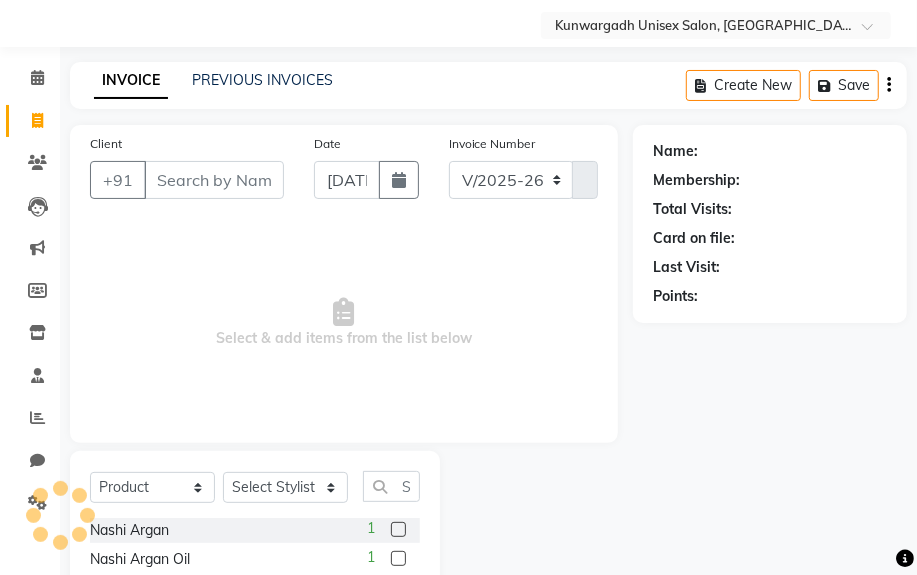 click on "Client" at bounding box center [214, 180] 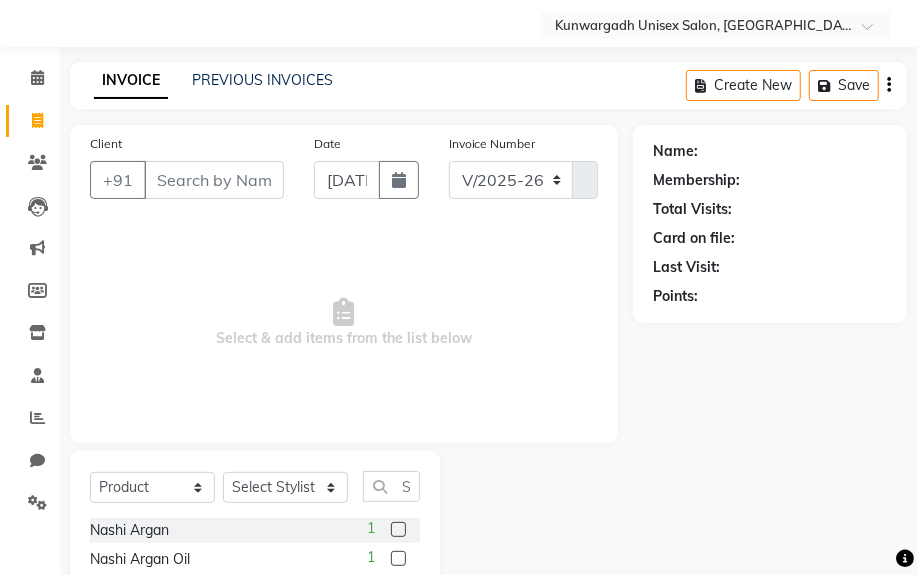 click on "Client" at bounding box center (214, 180) 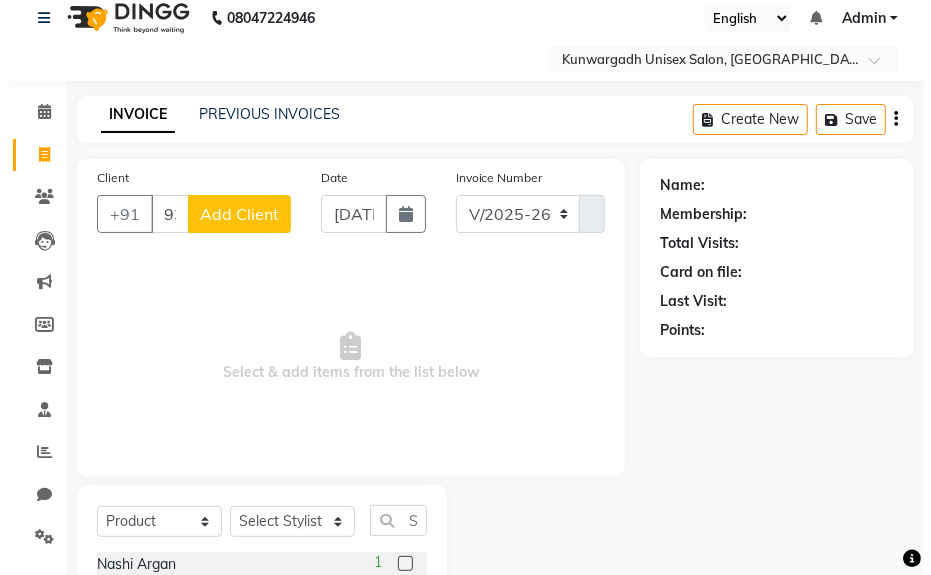 scroll, scrollTop: 0, scrollLeft: 0, axis: both 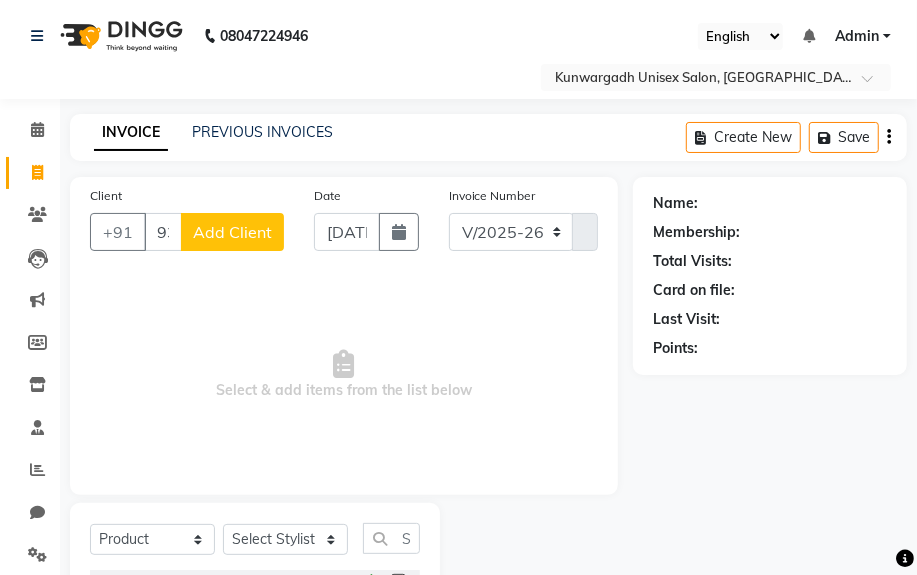 click on "Add Client" 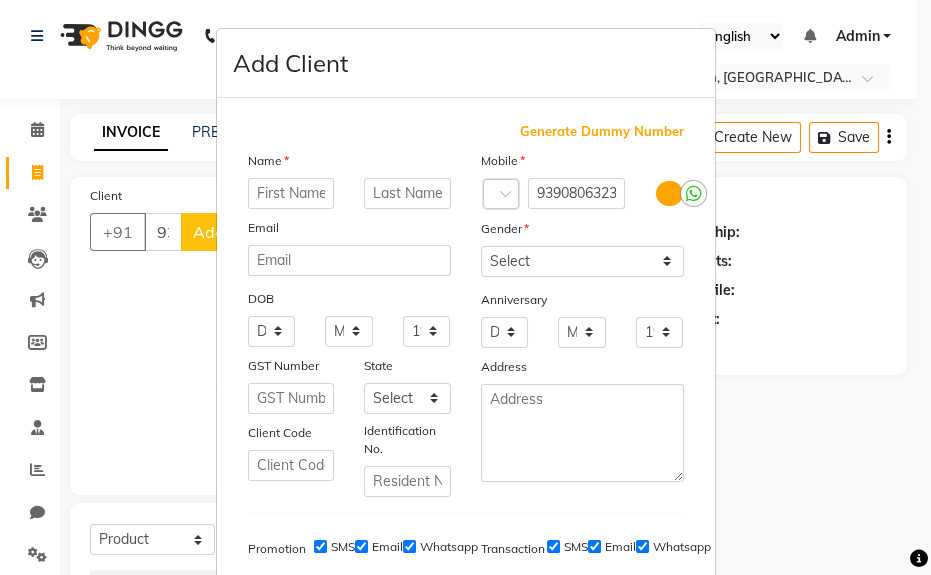 click at bounding box center (291, 193) 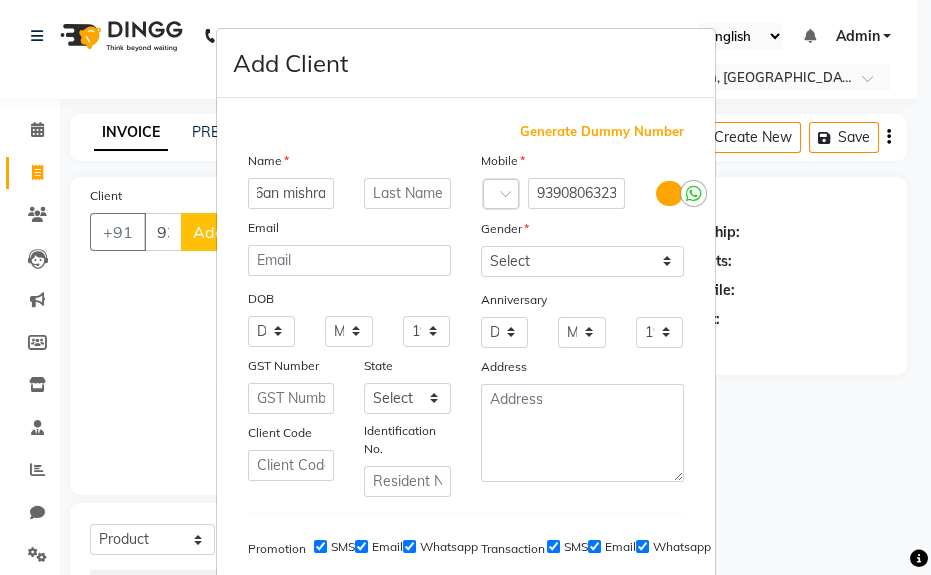 scroll, scrollTop: 0, scrollLeft: 44, axis: horizontal 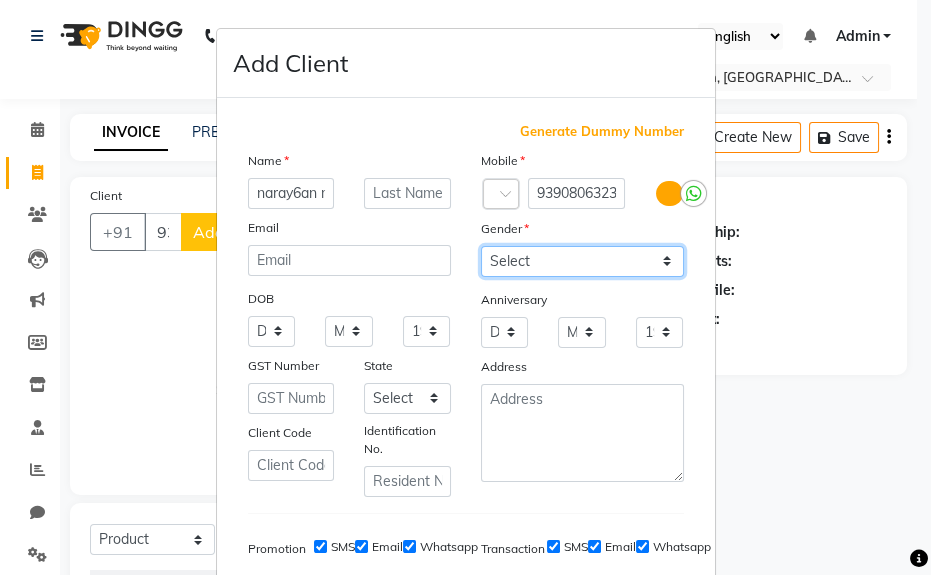 click on "Select [DEMOGRAPHIC_DATA] [DEMOGRAPHIC_DATA] Other Prefer Not To Say" at bounding box center (582, 261) 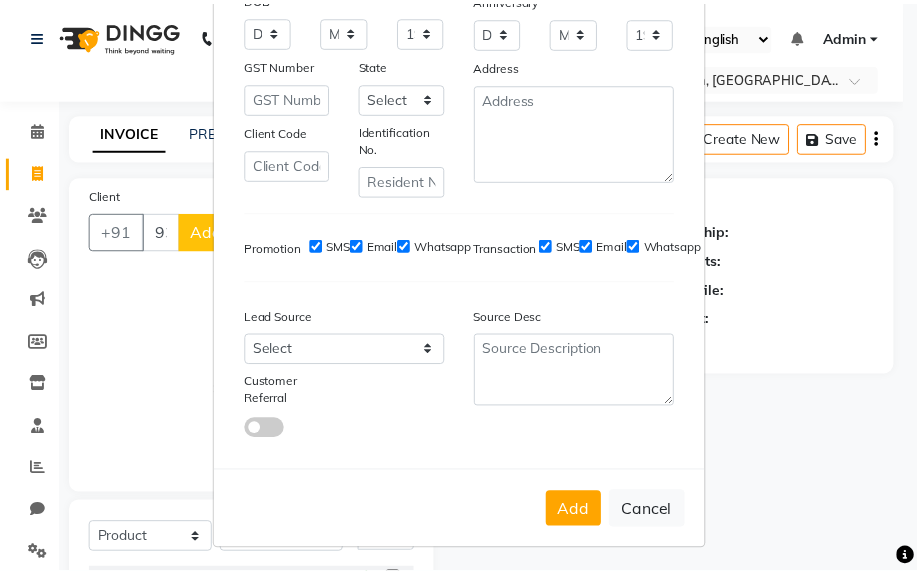 scroll, scrollTop: 308, scrollLeft: 0, axis: vertical 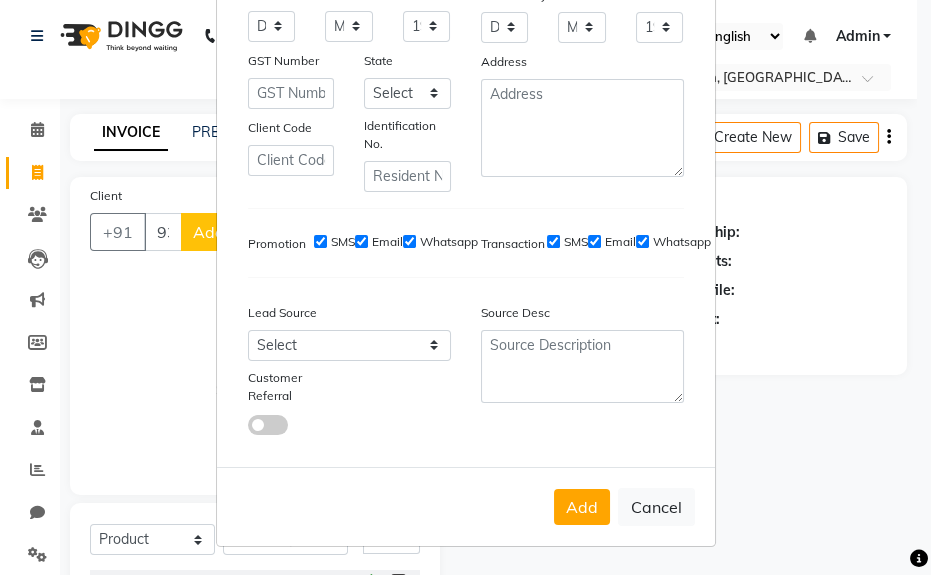 click on "Add" at bounding box center [582, 507] 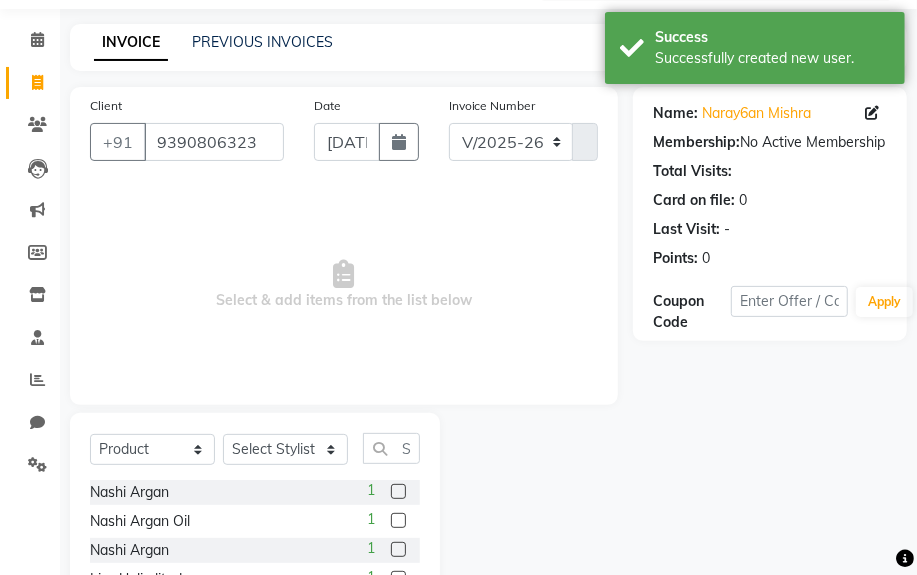 scroll, scrollTop: 181, scrollLeft: 0, axis: vertical 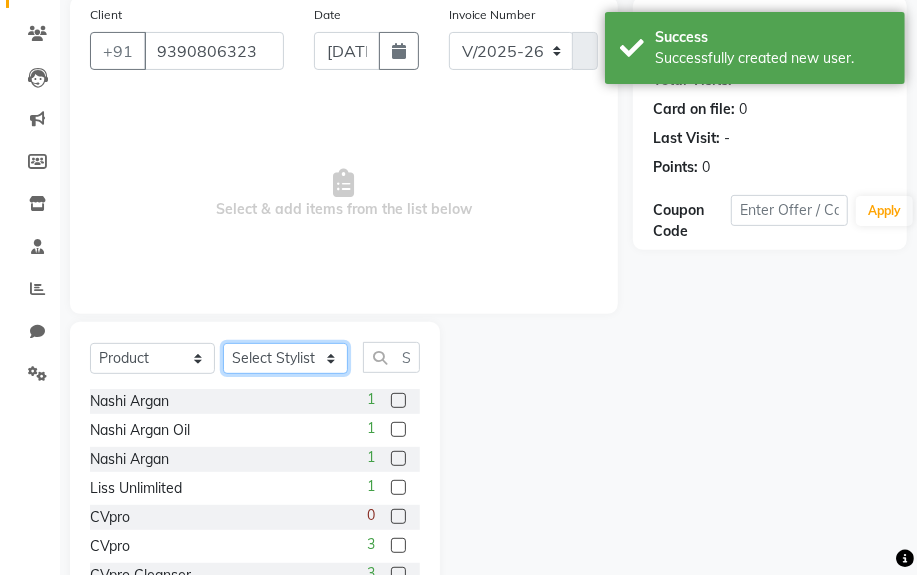 click on "Select Stylist [PERSON_NAME] Sir  Chiku [PERSON_NAME] [PERSON_NAME]  [PERSON_NAME]   [PERSON_NAME]  [PERSON_NAME]  [PERSON_NAME]" 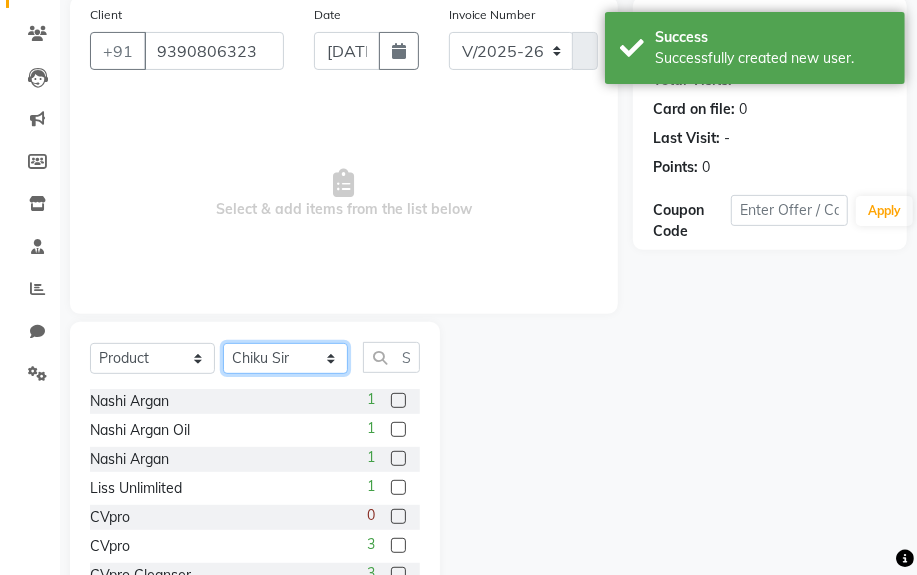 click on "Select Stylist [PERSON_NAME] Sir  Chiku [PERSON_NAME] [PERSON_NAME]  [PERSON_NAME]   [PERSON_NAME]  [PERSON_NAME]  [PERSON_NAME]" 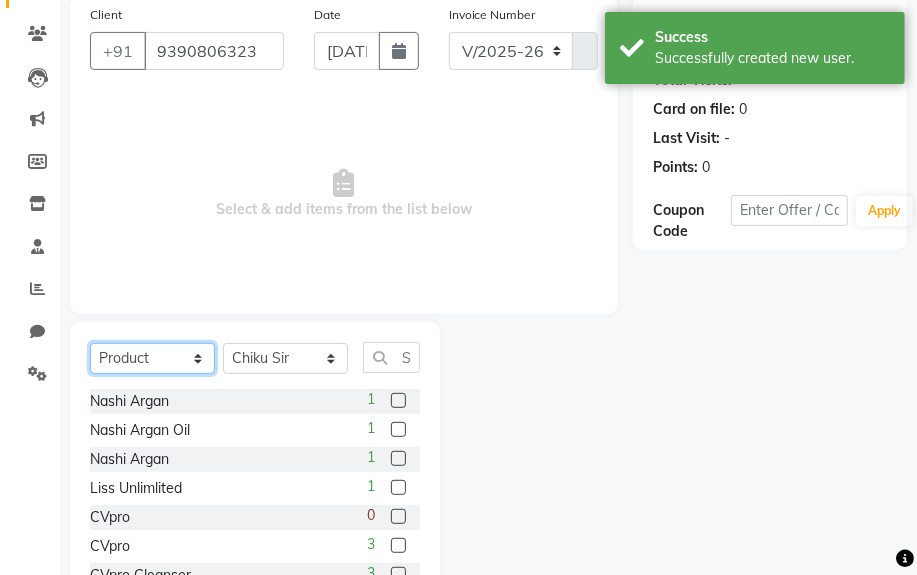 click on "Select  Service  Product  Membership  Package Voucher Prepaid Gift Card" 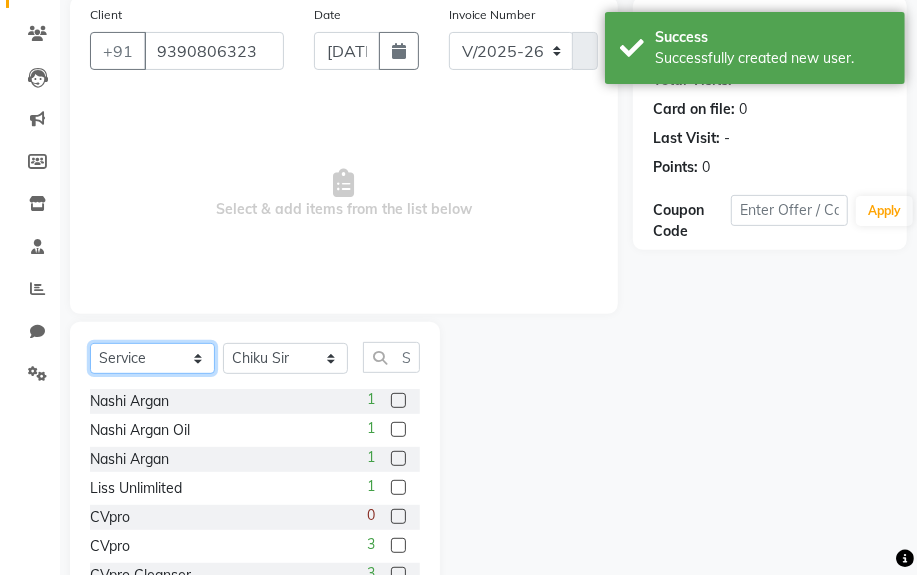 click on "Select  Service  Product  Membership  Package Voucher Prepaid Gift Card" 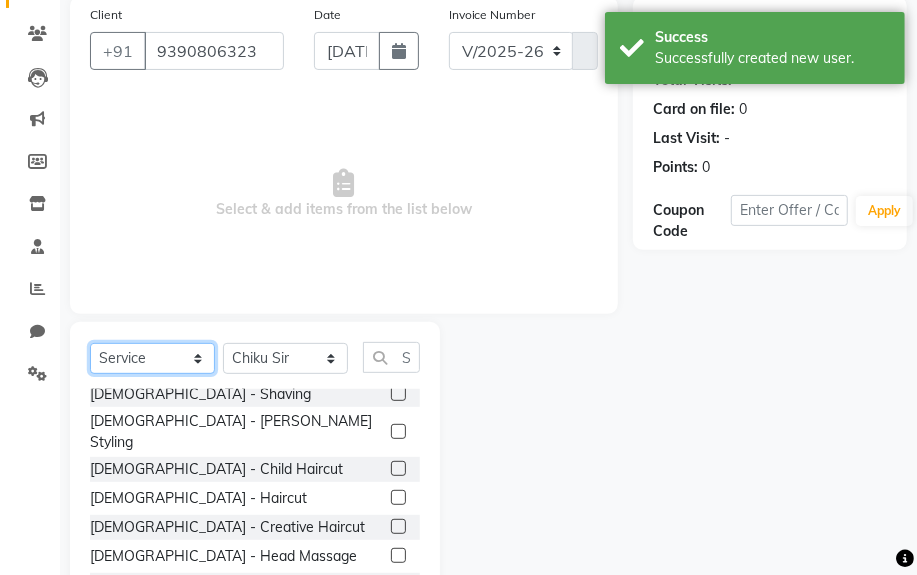 scroll, scrollTop: 0, scrollLeft: 0, axis: both 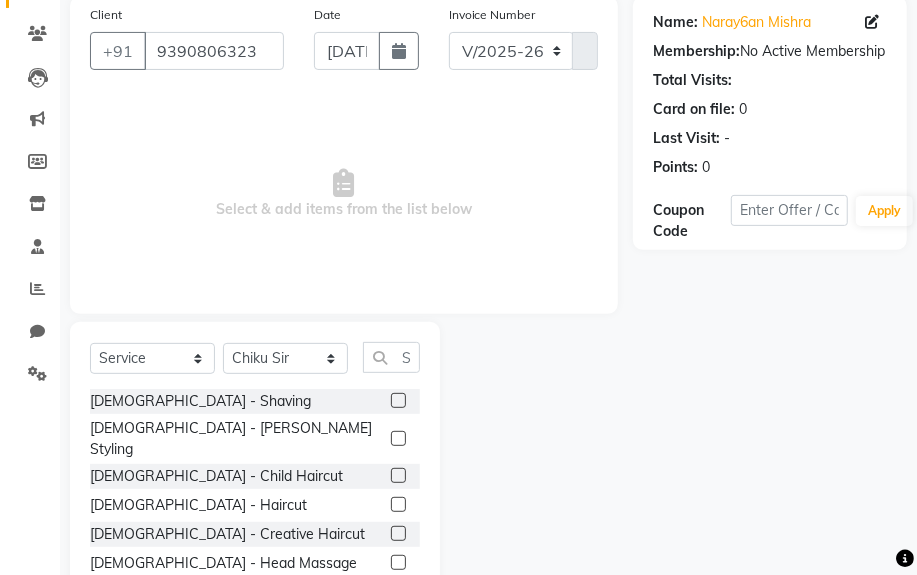 click 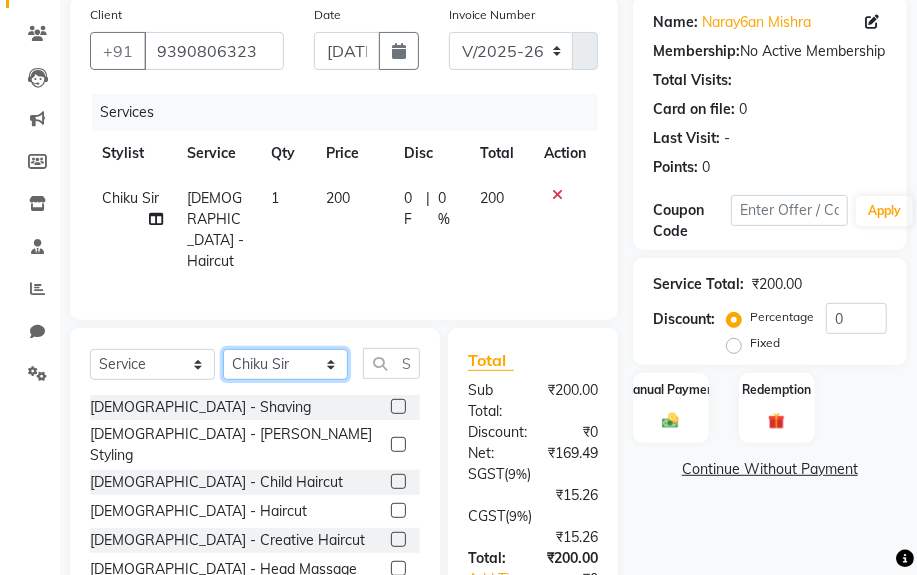click on "Select Stylist [PERSON_NAME] Sir  Chiku [PERSON_NAME] [PERSON_NAME]  [PERSON_NAME]   [PERSON_NAME]  [PERSON_NAME]  [PERSON_NAME]" 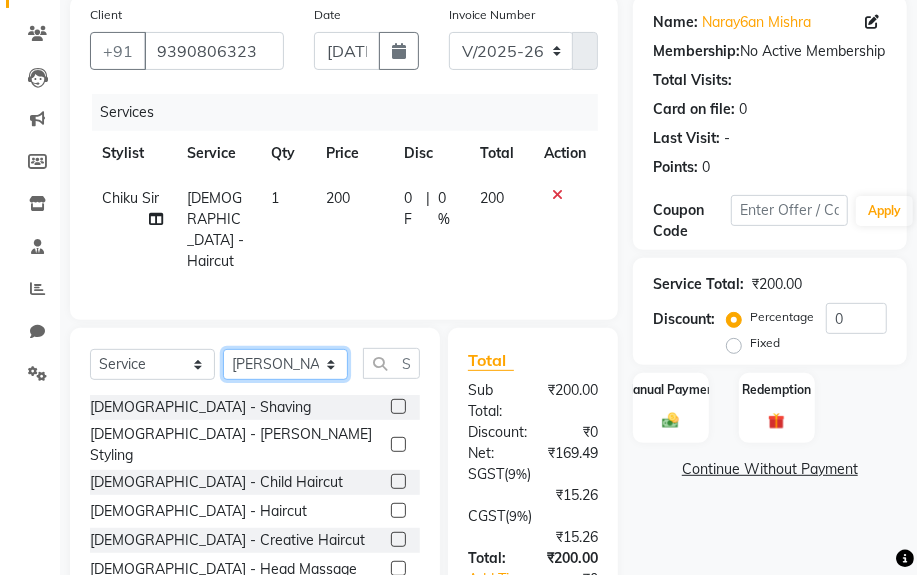 click on "Select Stylist [PERSON_NAME] Sir  Chiku [PERSON_NAME] [PERSON_NAME]  [PERSON_NAME]   [PERSON_NAME]  [PERSON_NAME]  [PERSON_NAME]" 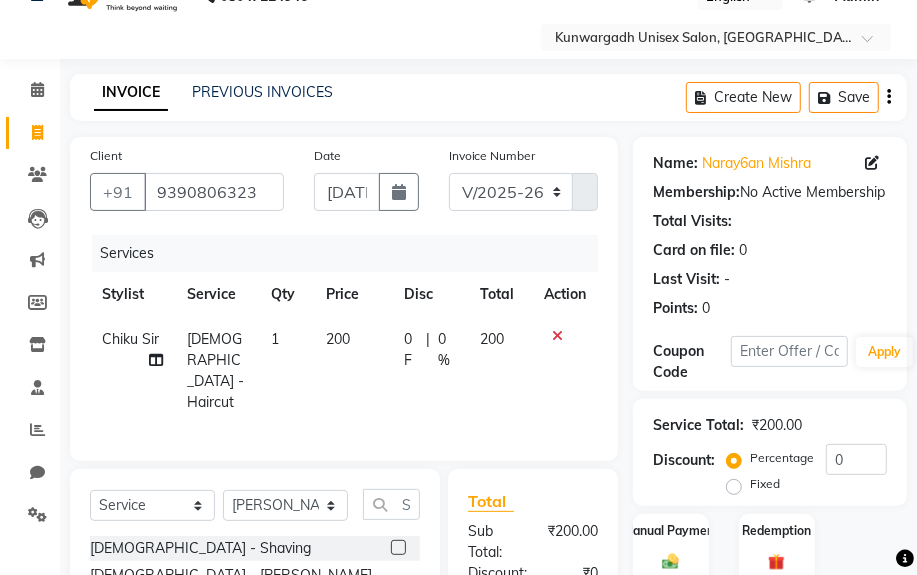 scroll, scrollTop: 0, scrollLeft: 0, axis: both 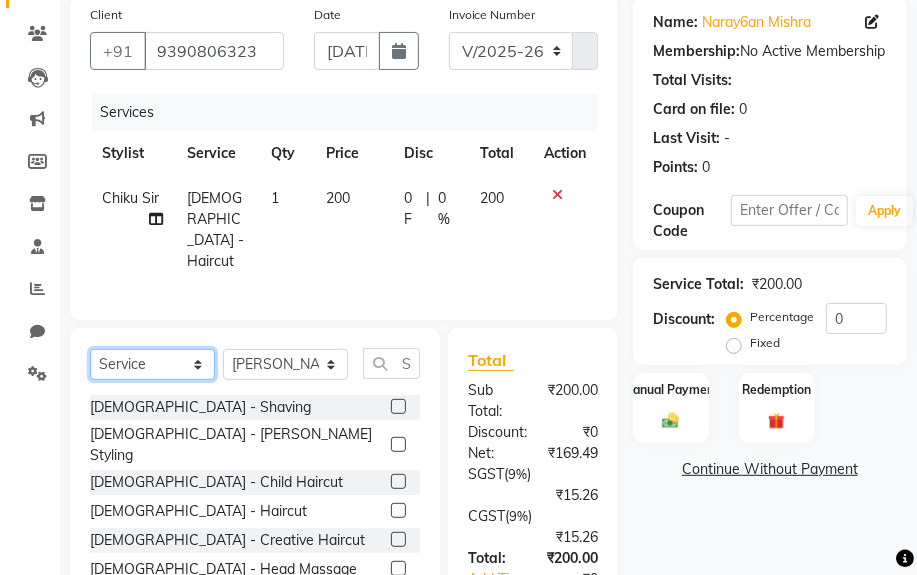 click on "Select  Service  Product  Membership  Package Voucher Prepaid Gift Card" 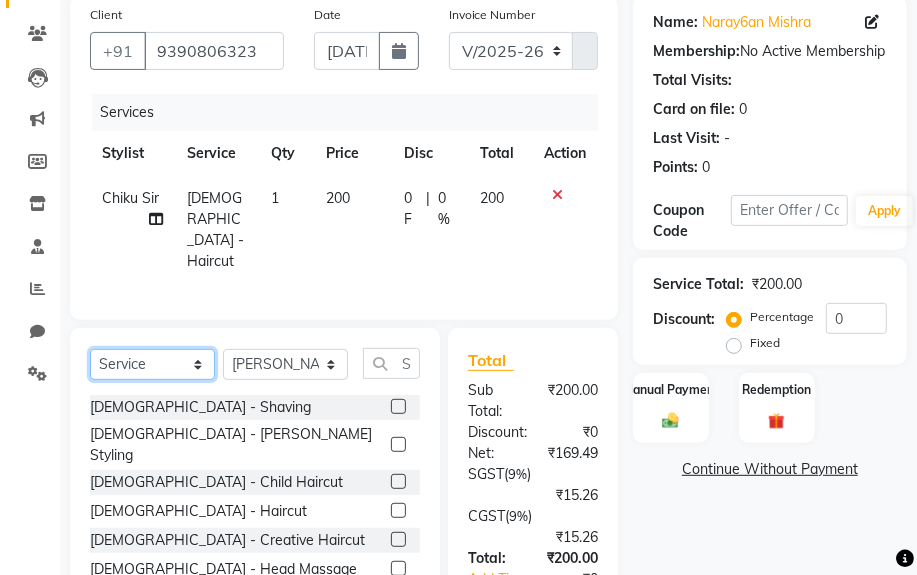 click on "Select  Service  Product  Membership  Package Voucher Prepaid Gift Card" 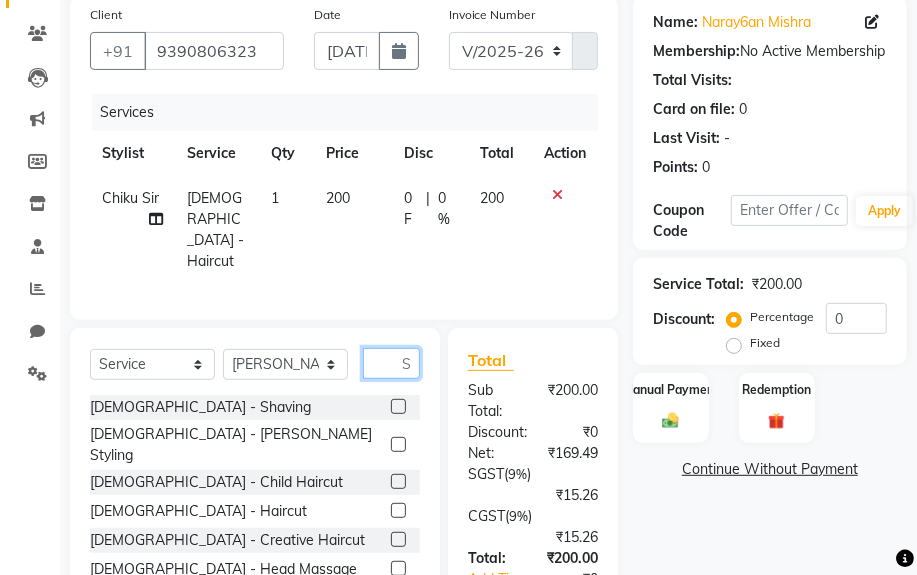 click 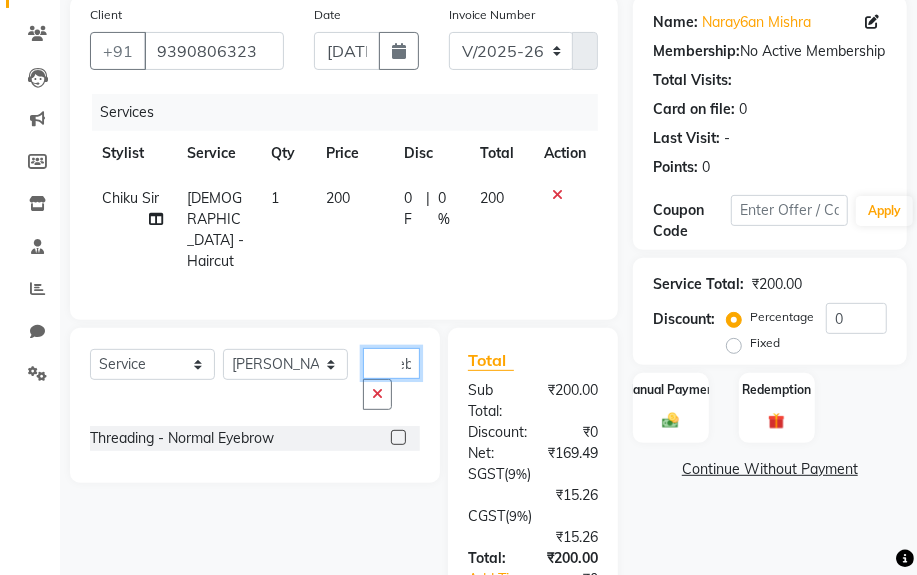 scroll, scrollTop: 0, scrollLeft: 26, axis: horizontal 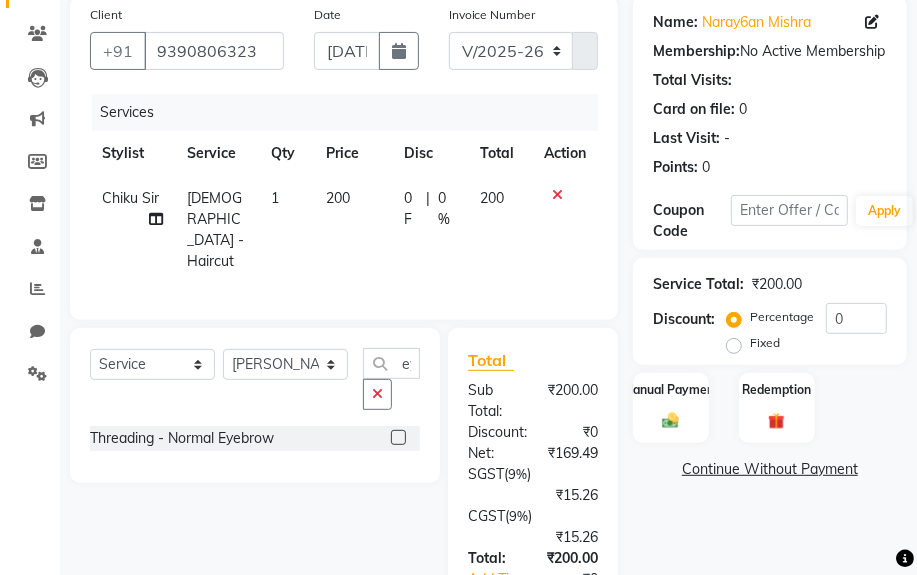 click 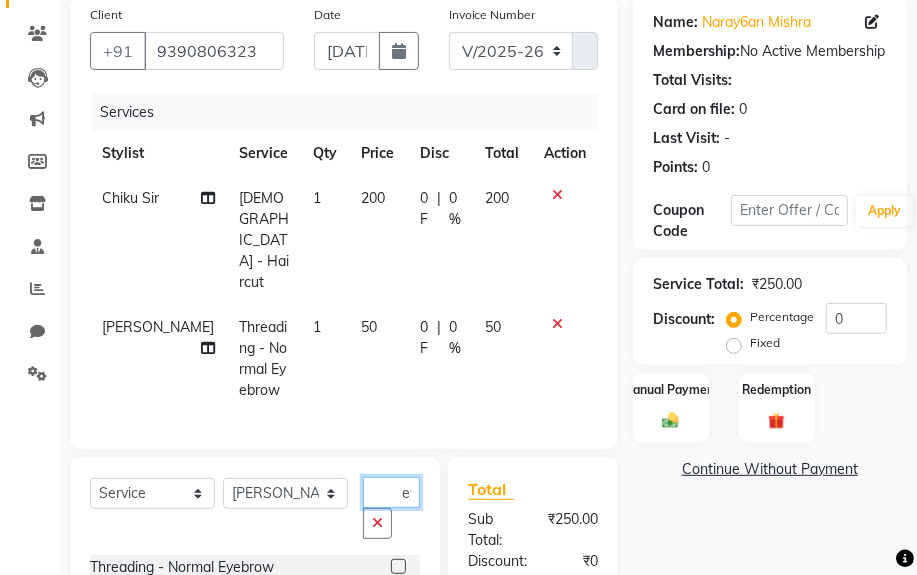 click on "eyebr" 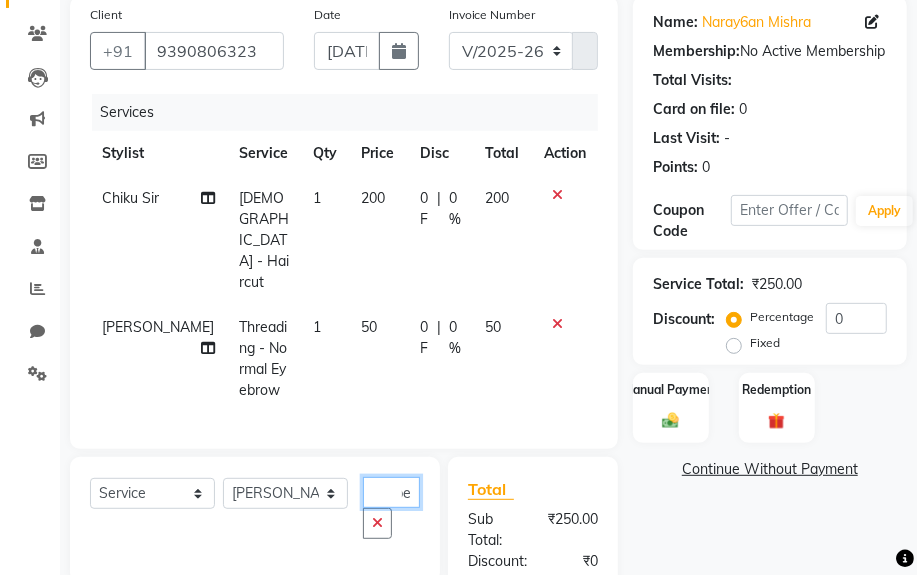scroll, scrollTop: 0, scrollLeft: 20, axis: horizontal 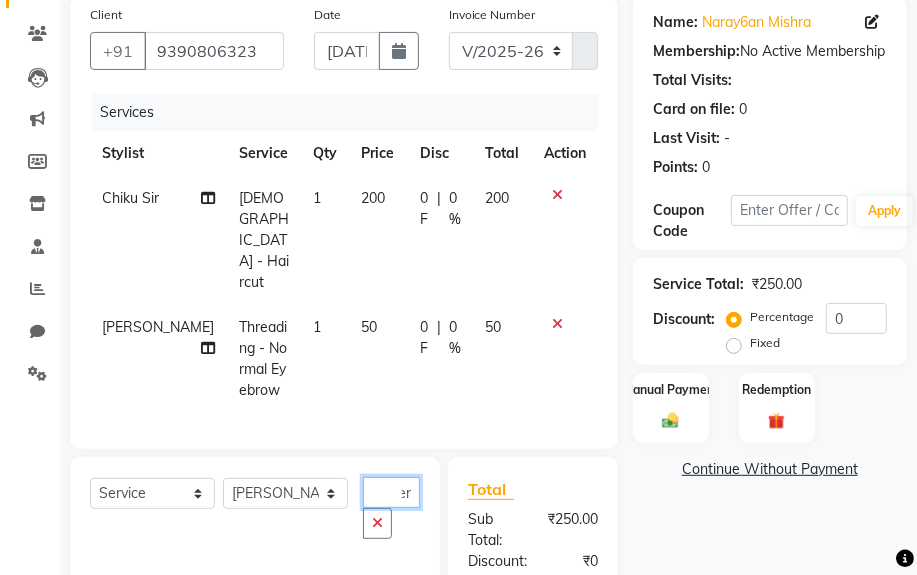 click on "upereyebr" 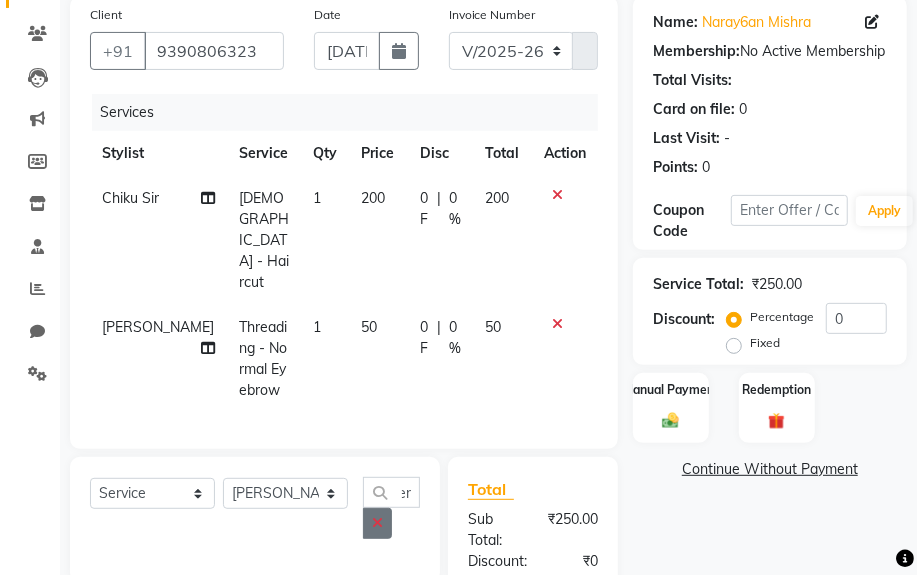 scroll, scrollTop: 0, scrollLeft: 0, axis: both 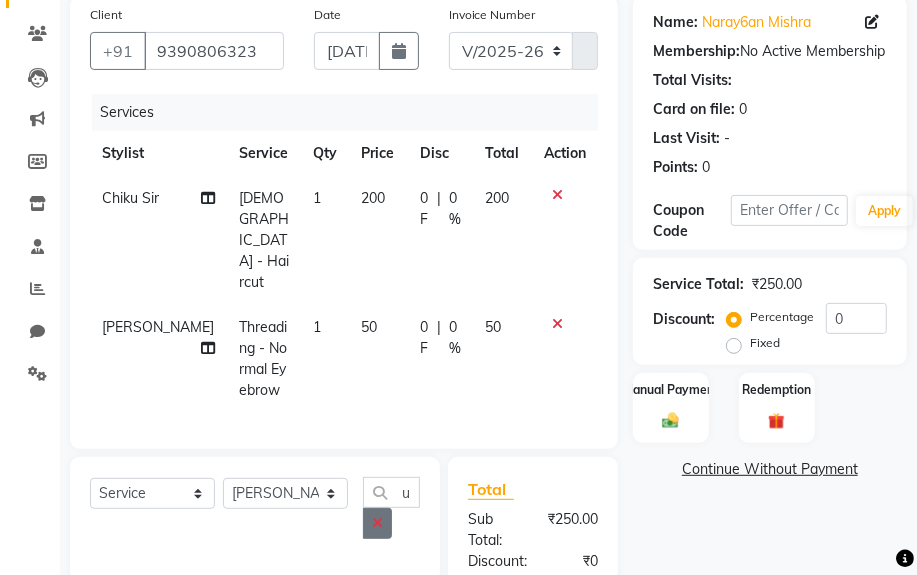 click 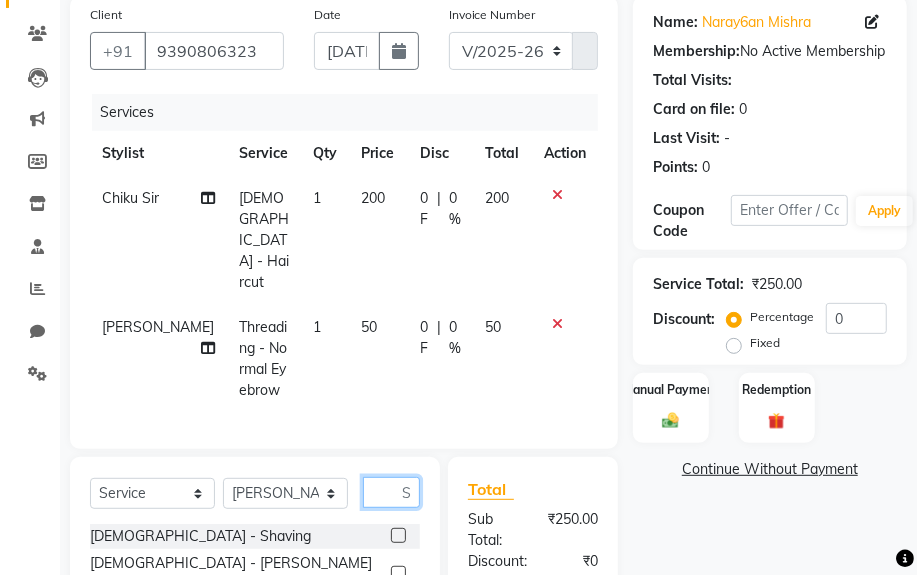 click 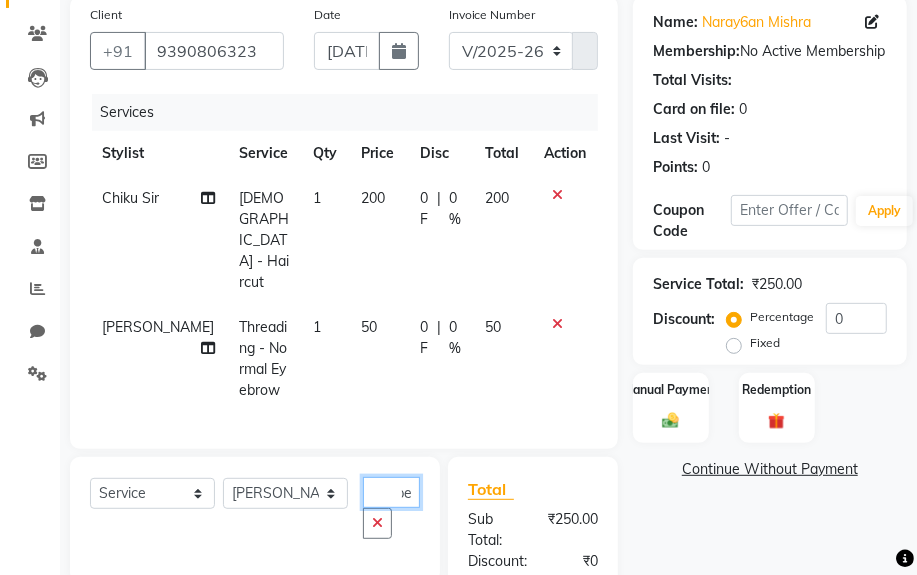 scroll, scrollTop: 0, scrollLeft: 19, axis: horizontal 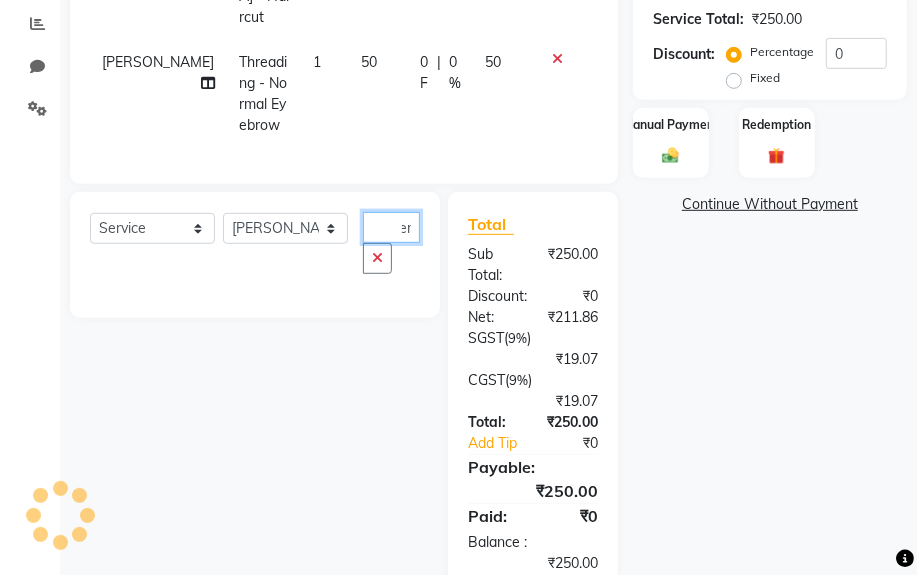 click on "uper" 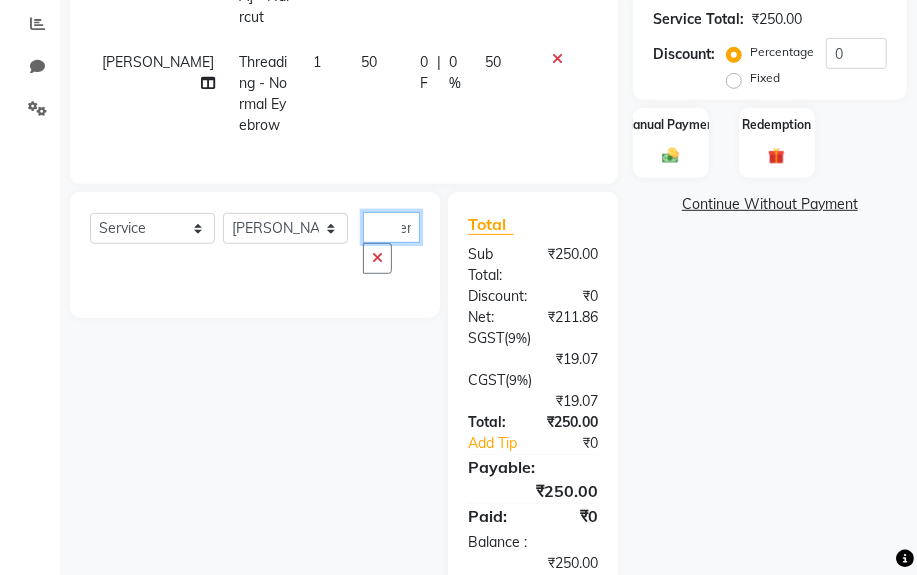 click on "uper" 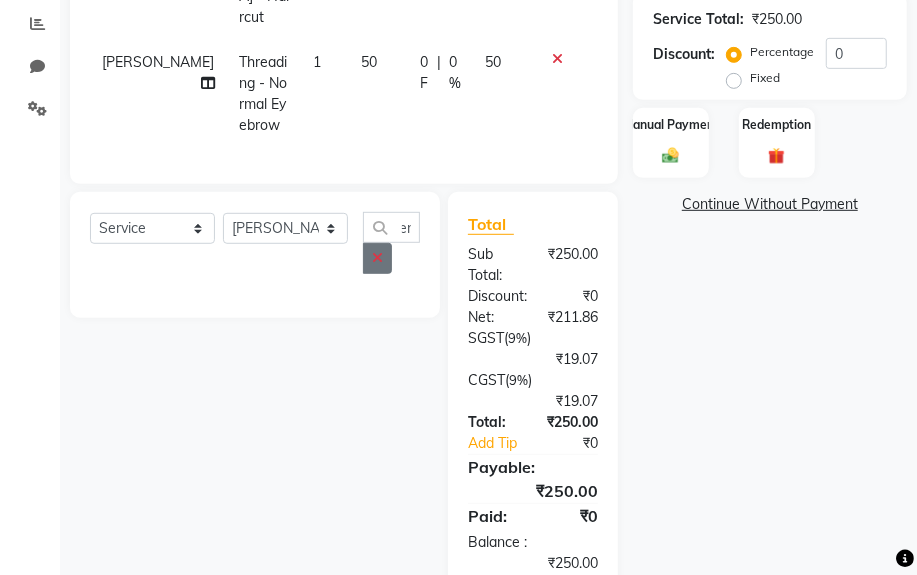scroll, scrollTop: 0, scrollLeft: 0, axis: both 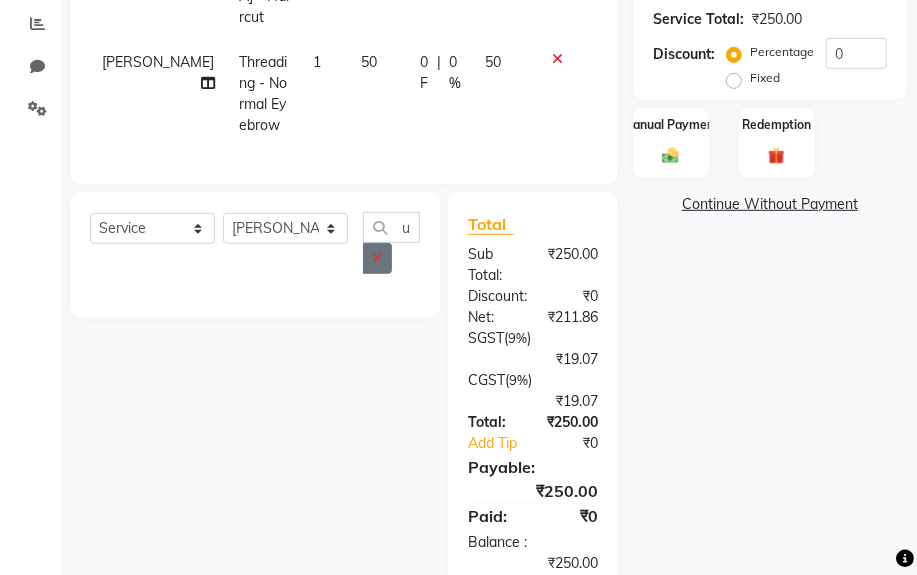 click 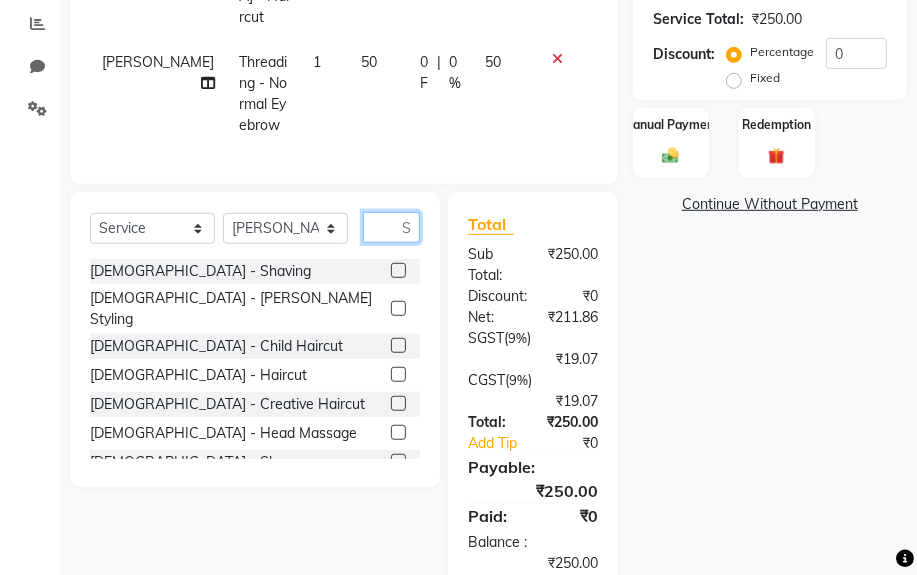 click 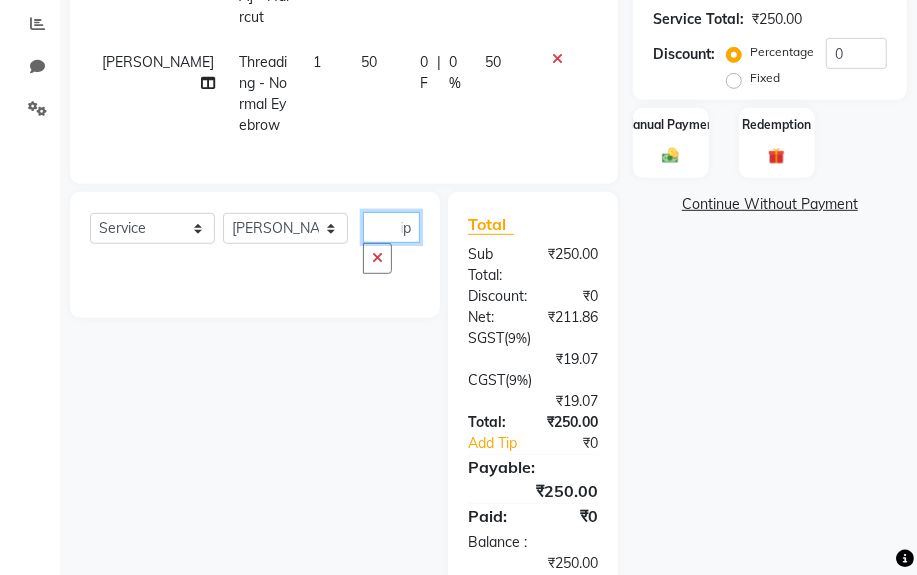 scroll, scrollTop: 0, scrollLeft: 40, axis: horizontal 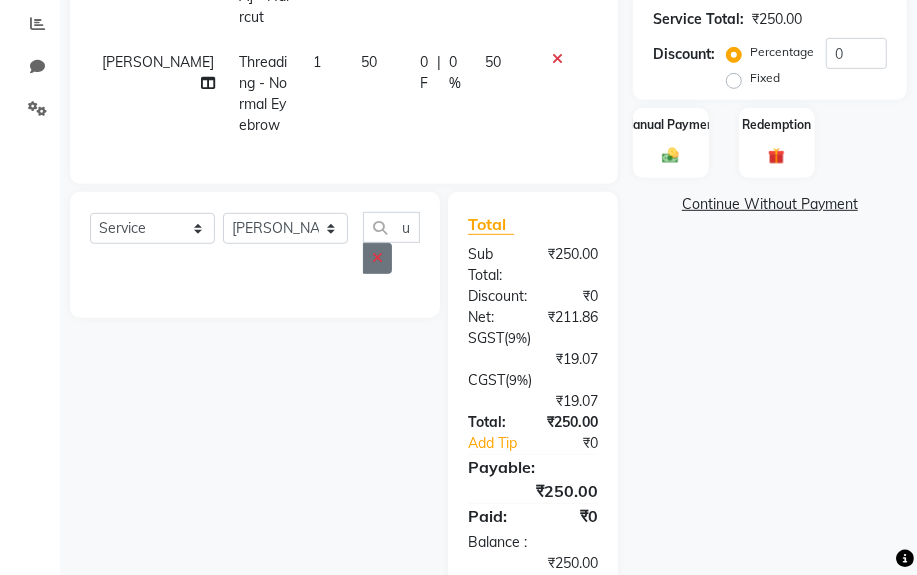 click 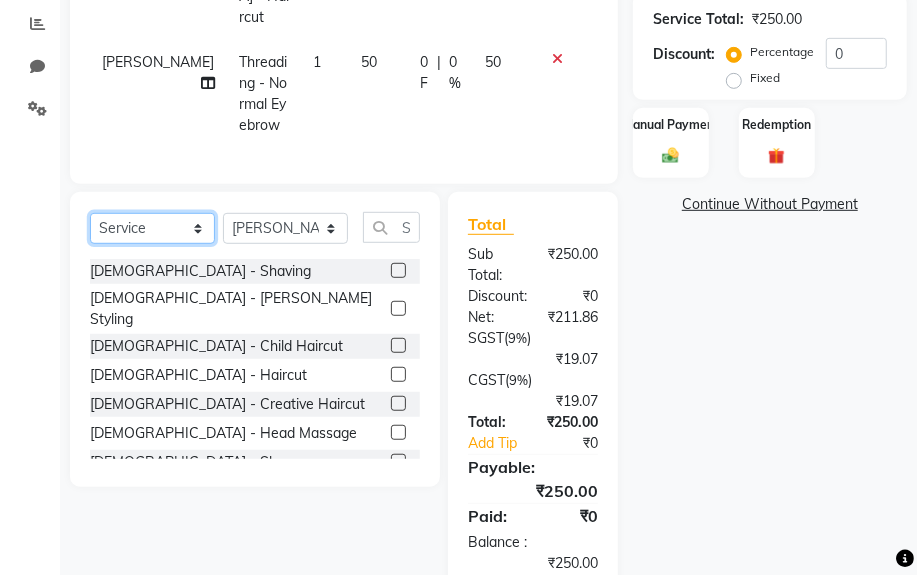 click on "Select  Service  Product  Membership  Package Voucher Prepaid Gift Card" 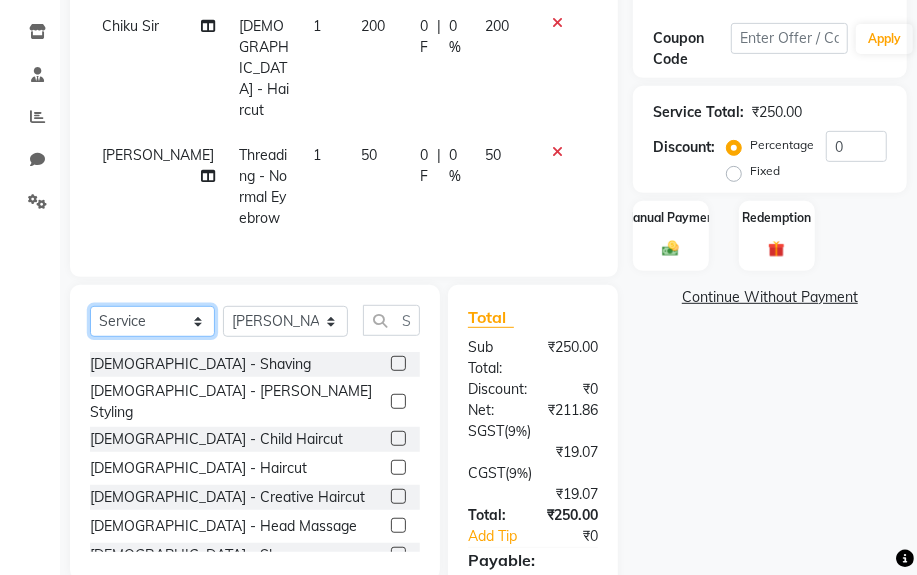 scroll, scrollTop: 173, scrollLeft: 0, axis: vertical 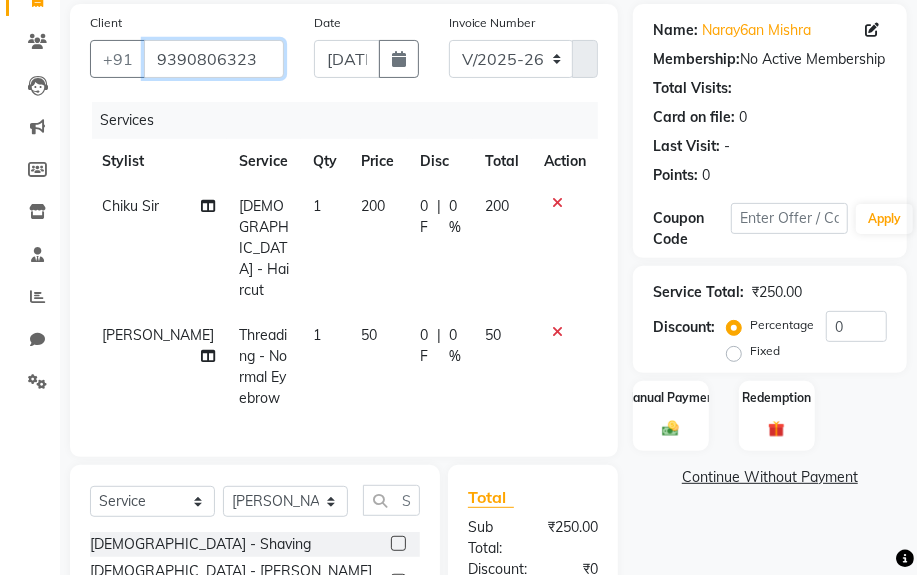 drag, startPoint x: 154, startPoint y: 56, endPoint x: 260, endPoint y: 58, distance: 106.01887 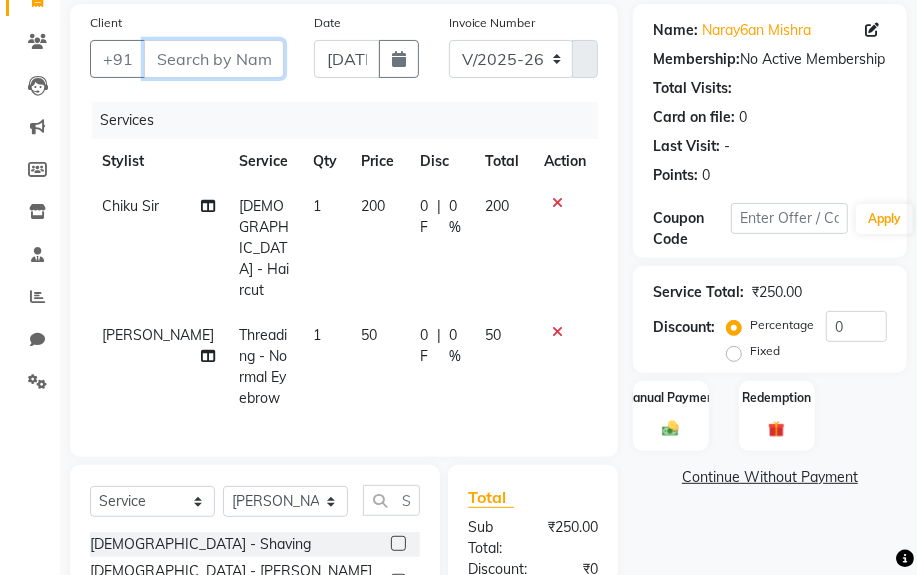 paste on "9390806323" 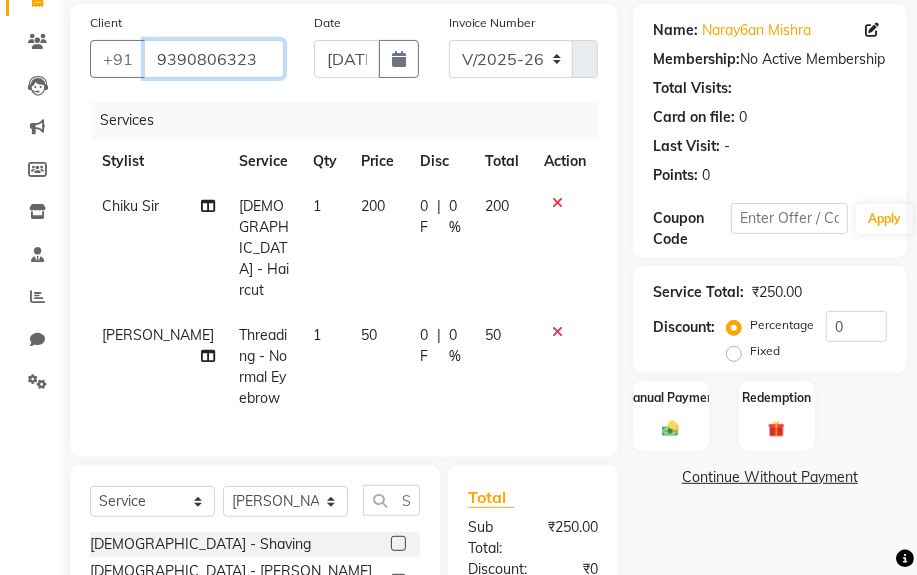 drag, startPoint x: 157, startPoint y: 60, endPoint x: 269, endPoint y: 64, distance: 112.0714 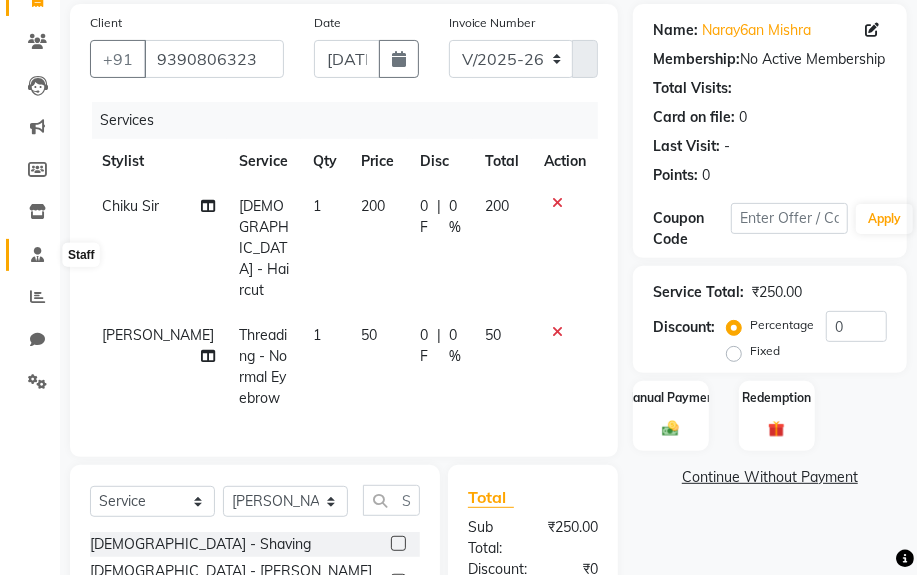 click 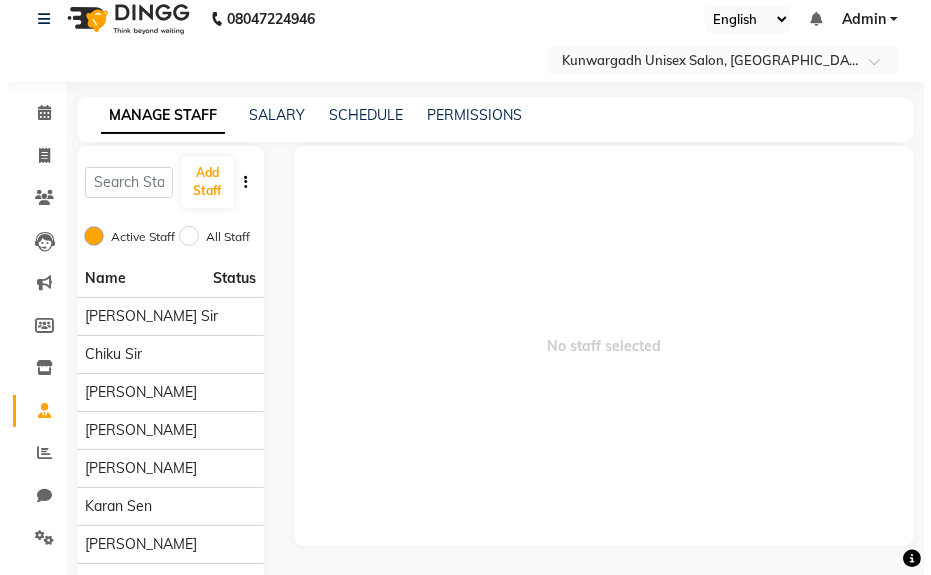 scroll, scrollTop: 88, scrollLeft: 0, axis: vertical 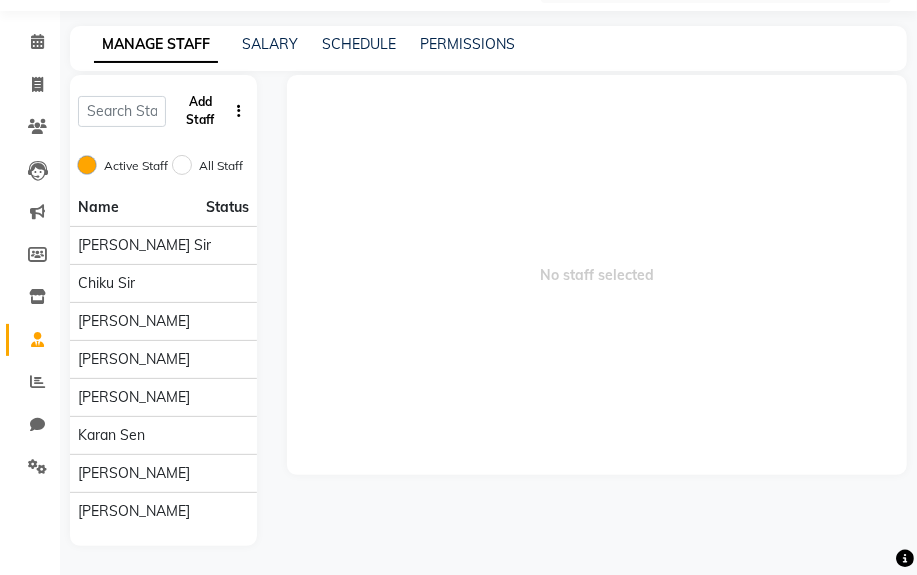 click on "Add Staff" 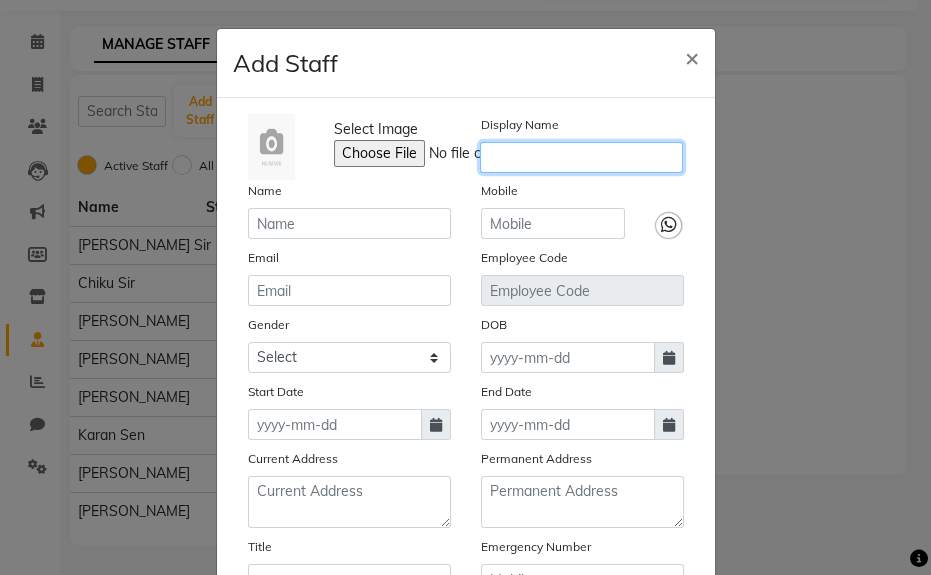 click 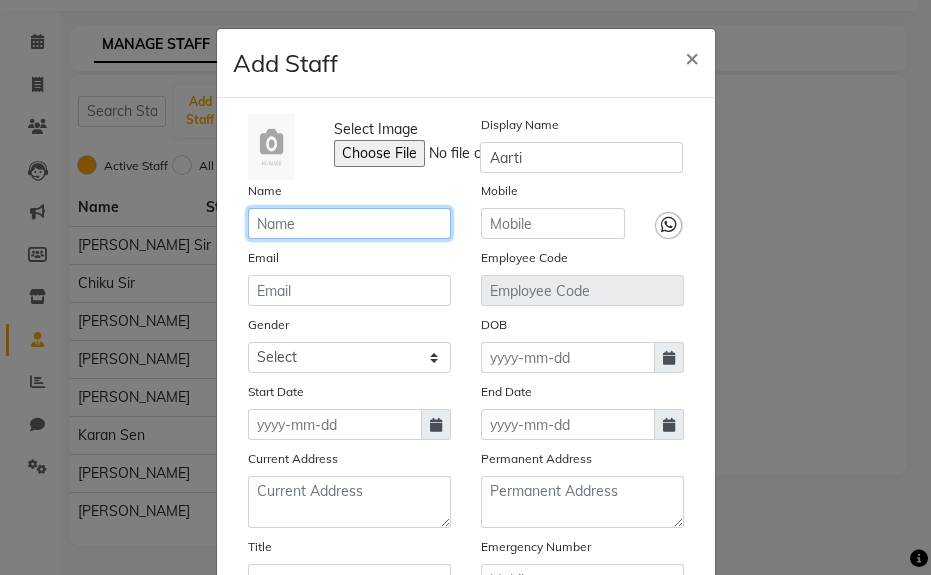click 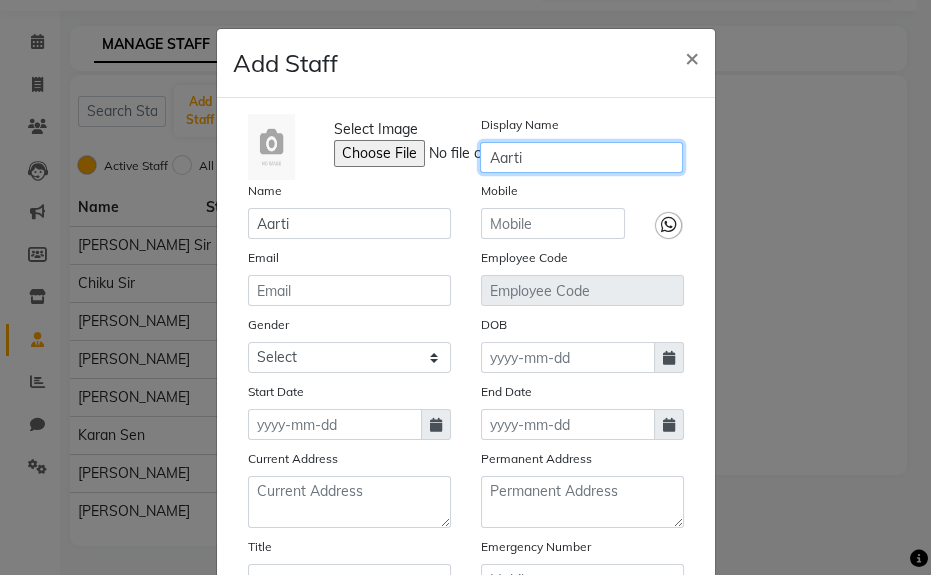click on "Aarti" 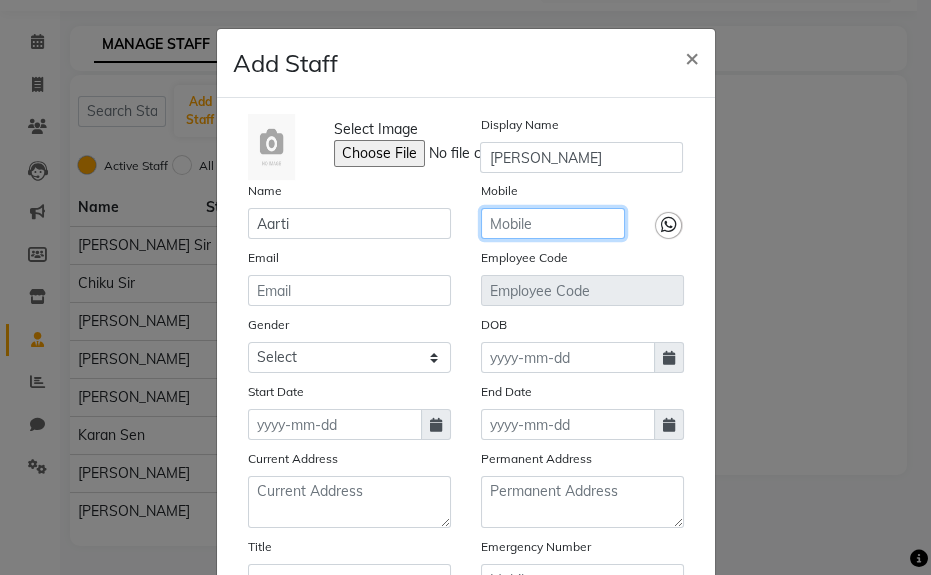 click 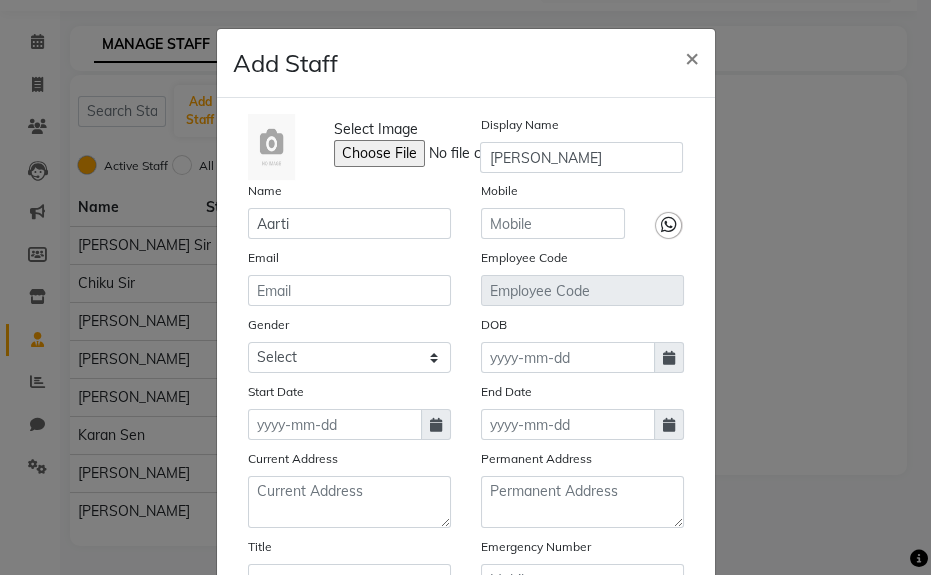 click 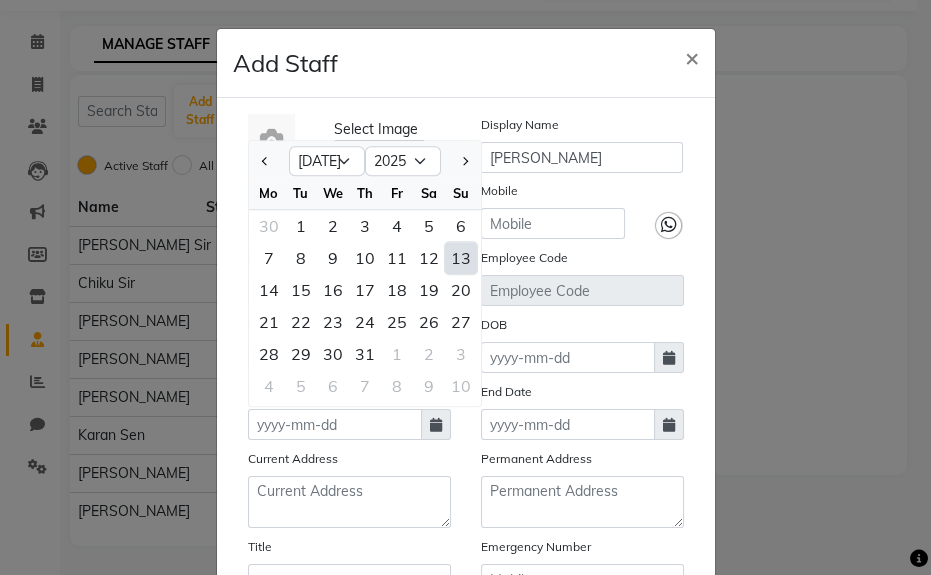 click on "13" 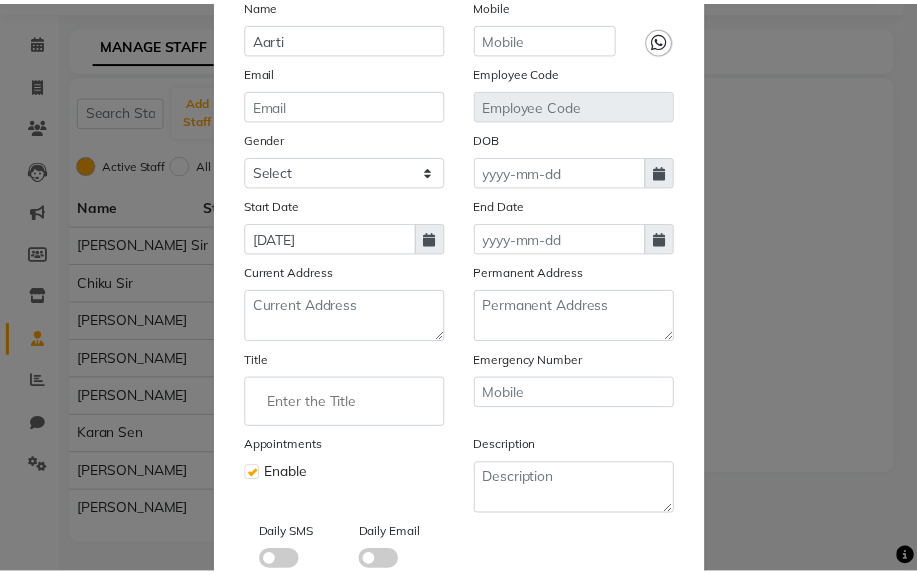 scroll, scrollTop: 310, scrollLeft: 0, axis: vertical 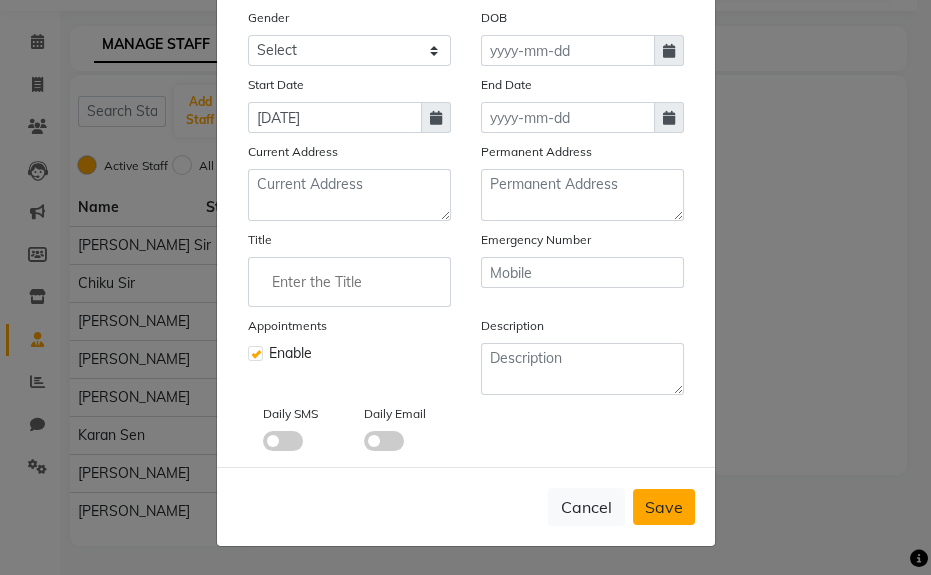 click on "Save" at bounding box center (664, 507) 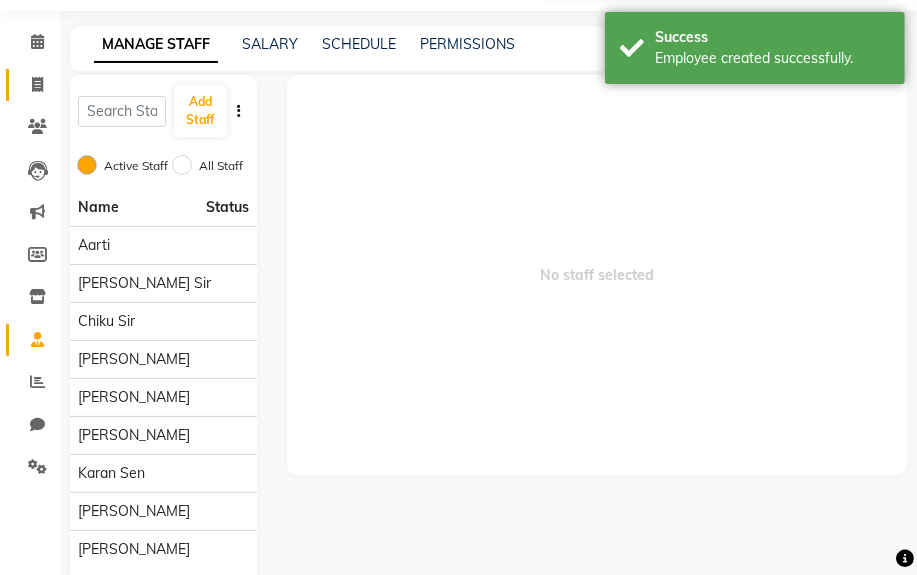 click 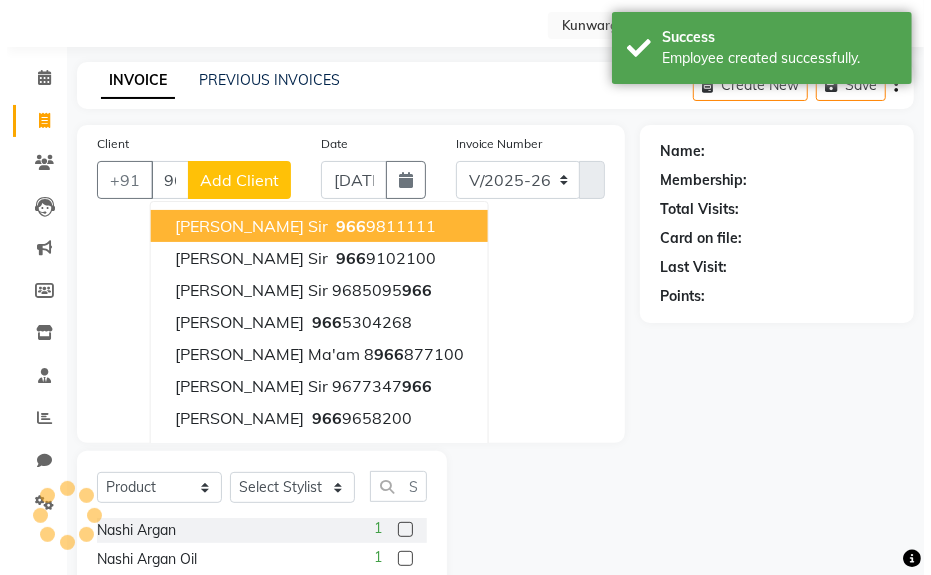 scroll, scrollTop: 88, scrollLeft: 0, axis: vertical 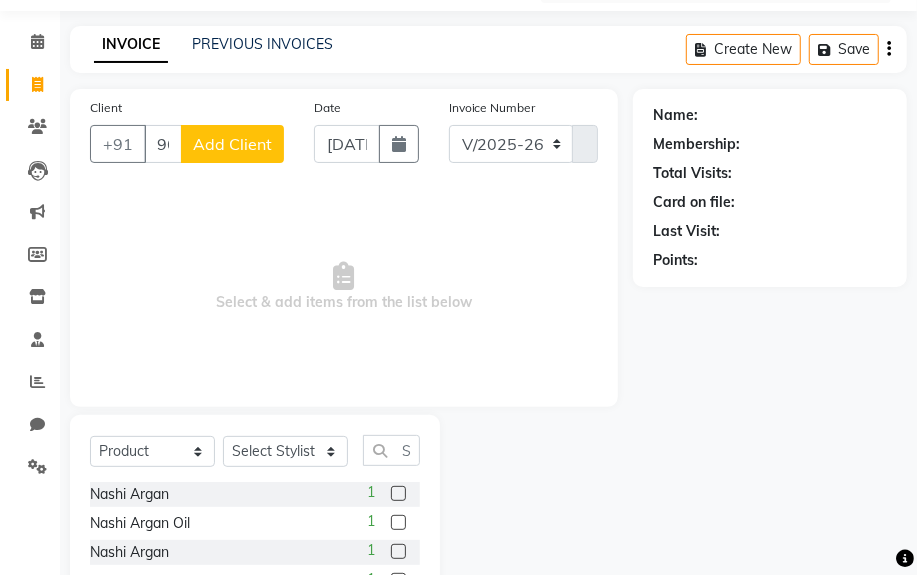 click on "Add Client" 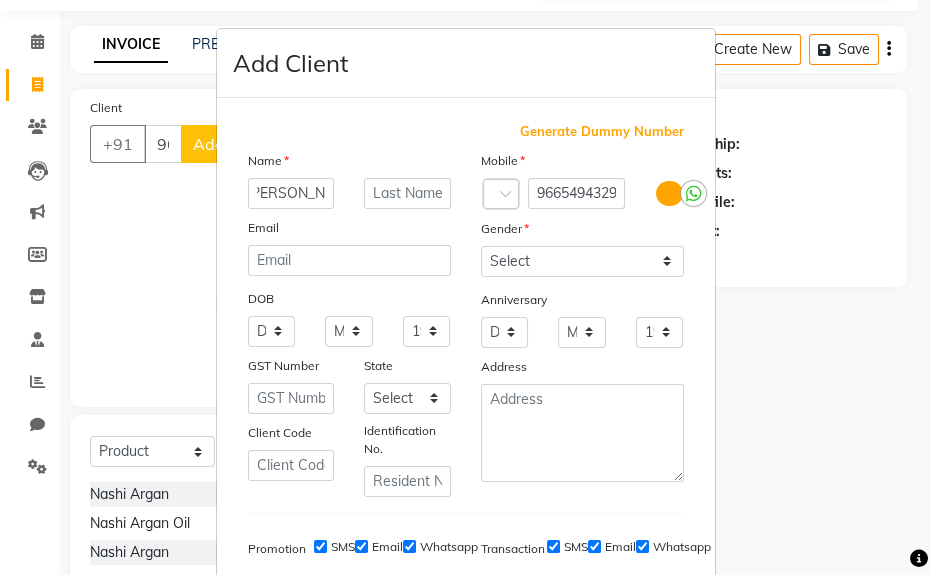 scroll, scrollTop: 0, scrollLeft: 27, axis: horizontal 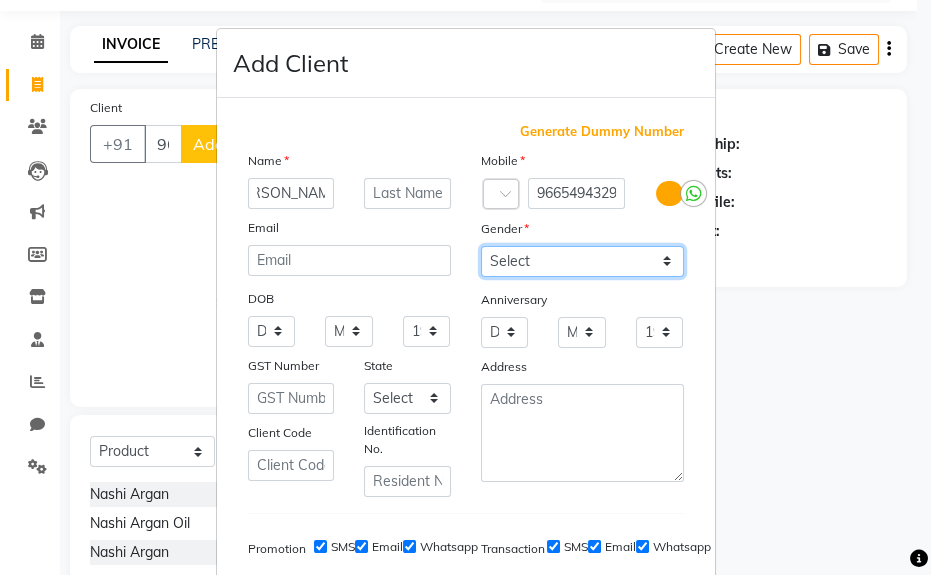 drag, startPoint x: 512, startPoint y: 263, endPoint x: 521, endPoint y: 275, distance: 15 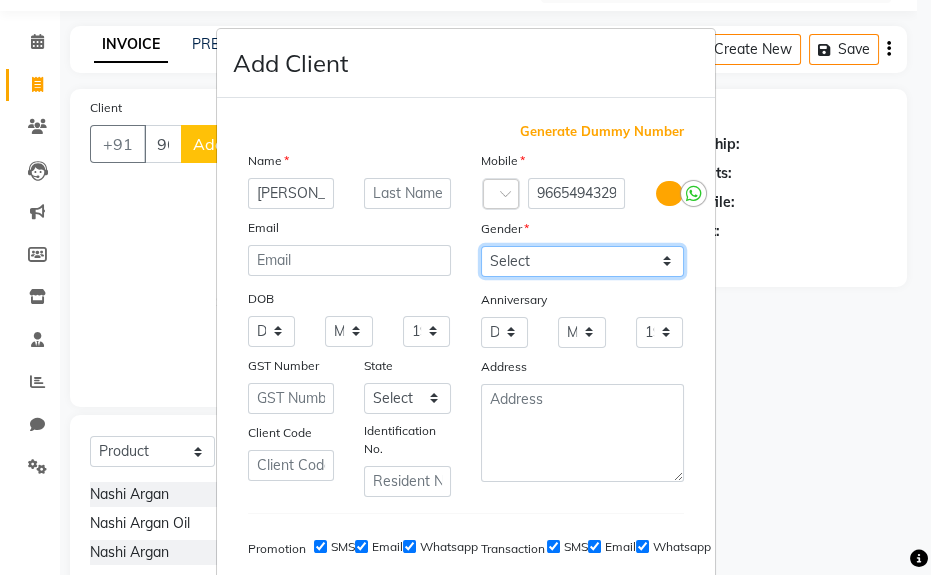 click on "Select [DEMOGRAPHIC_DATA] [DEMOGRAPHIC_DATA] Other Prefer Not To Say" at bounding box center (582, 261) 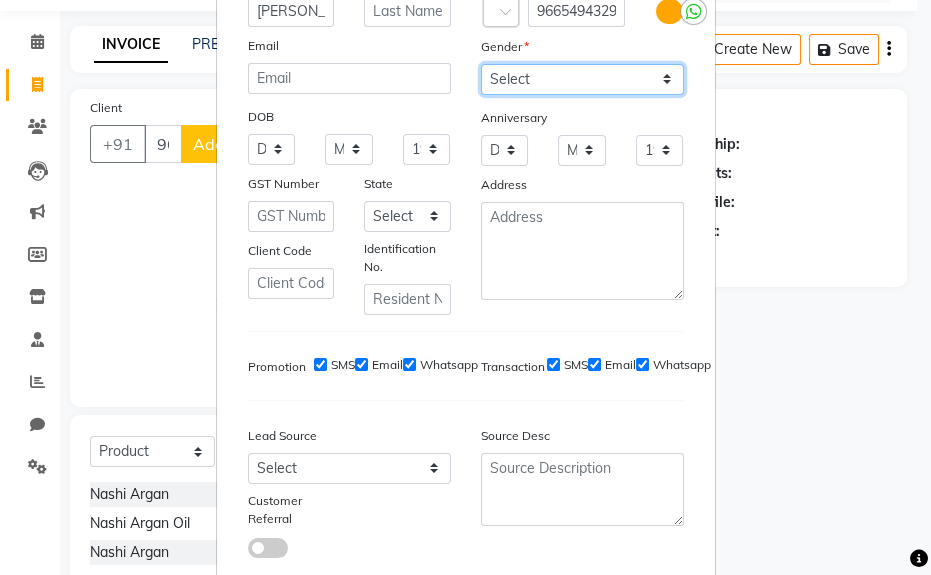scroll, scrollTop: 181, scrollLeft: 0, axis: vertical 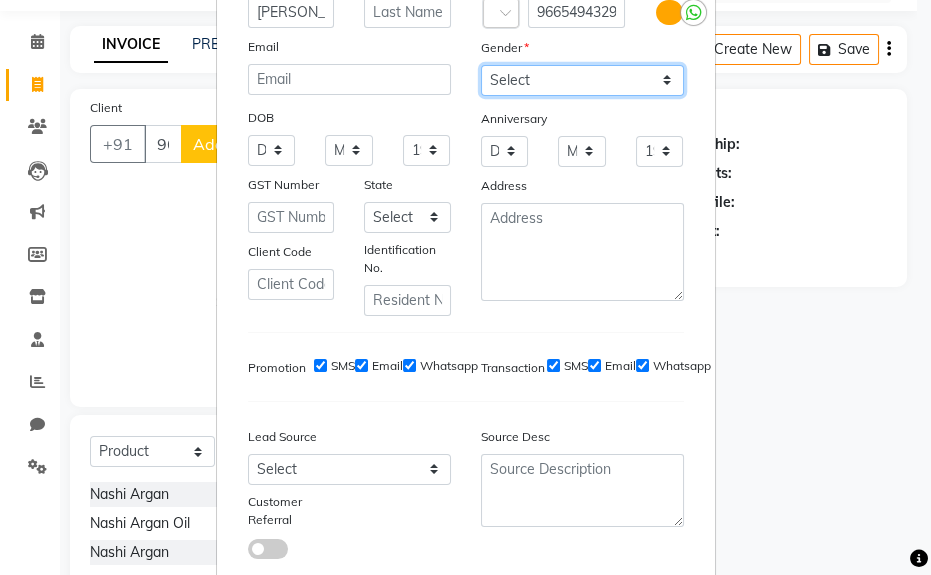 click on "Select [DEMOGRAPHIC_DATA] [DEMOGRAPHIC_DATA] Other Prefer Not To Say" at bounding box center (582, 80) 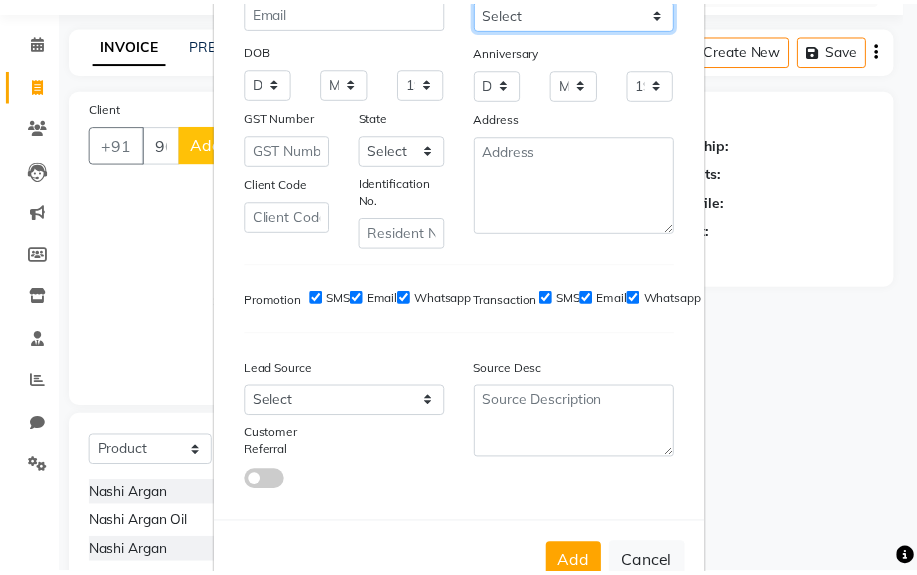scroll, scrollTop: 308, scrollLeft: 0, axis: vertical 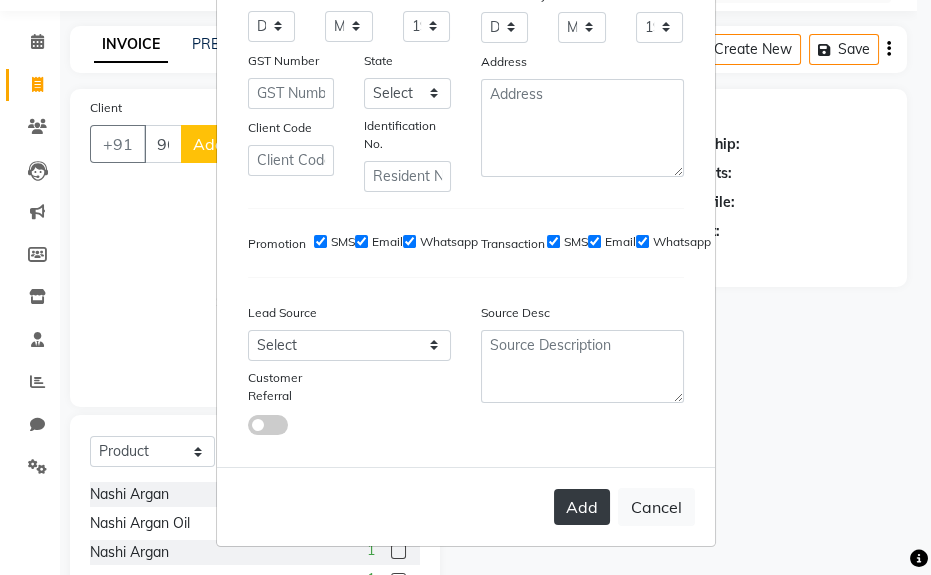 click on "Add" at bounding box center [582, 507] 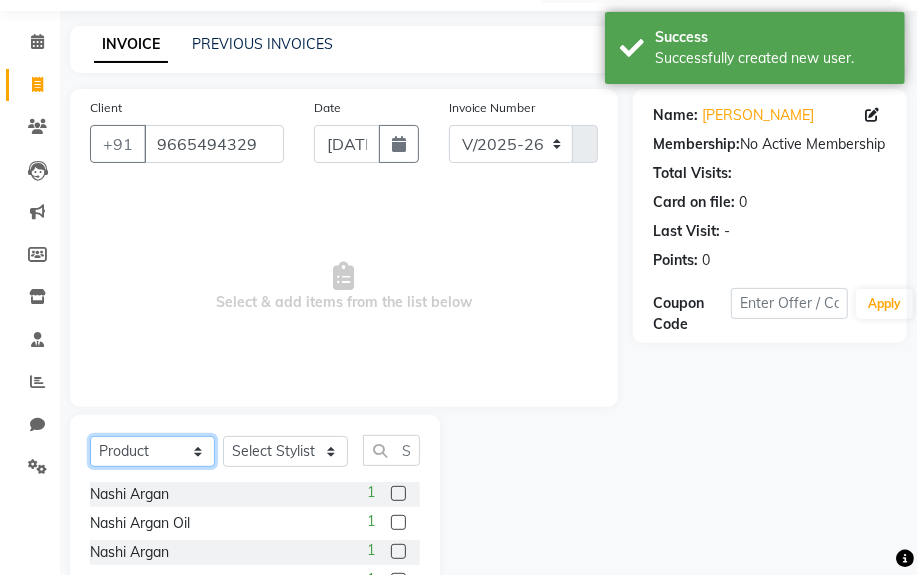 click on "Select  Service  Product  Membership  Package Voucher Prepaid Gift Card" 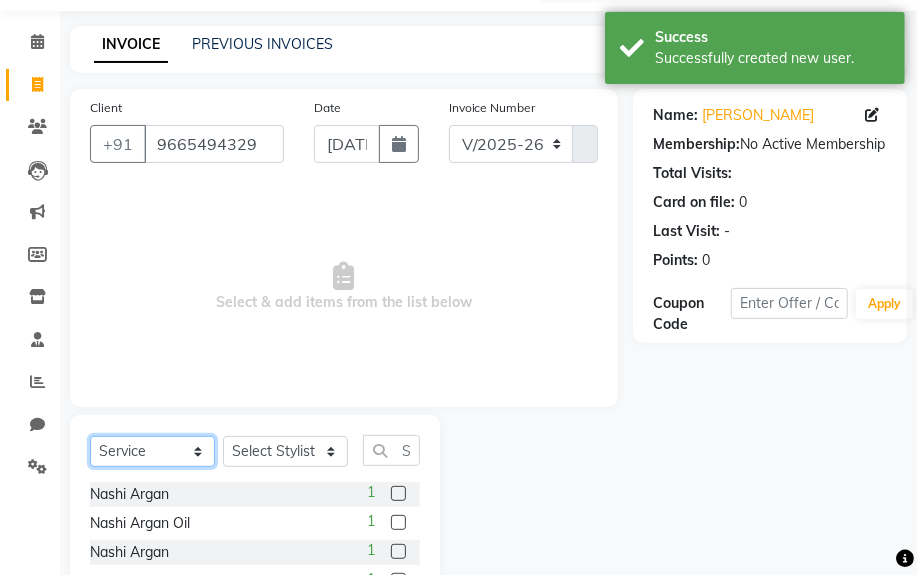 click on "Select  Service  Product  Membership  Package Voucher Prepaid Gift Card" 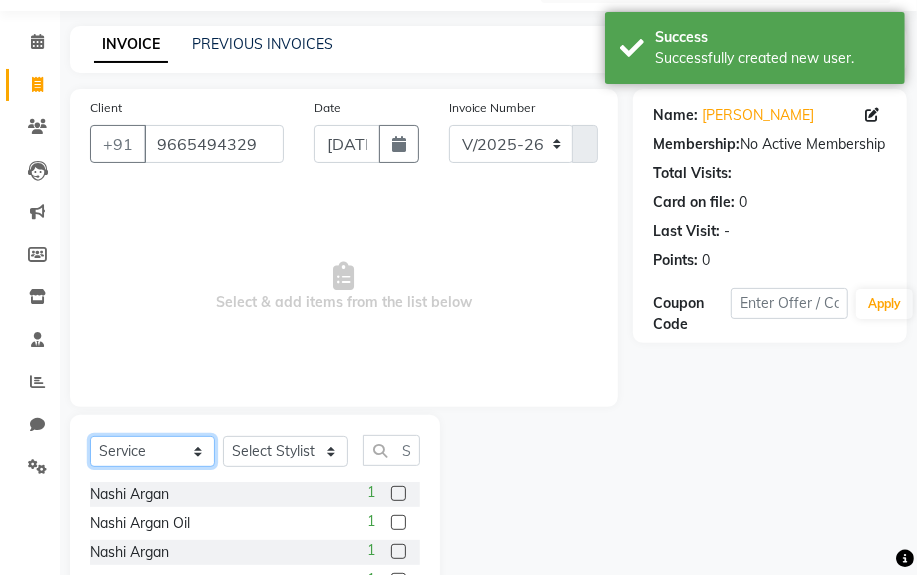 scroll, scrollTop: 52, scrollLeft: 0, axis: vertical 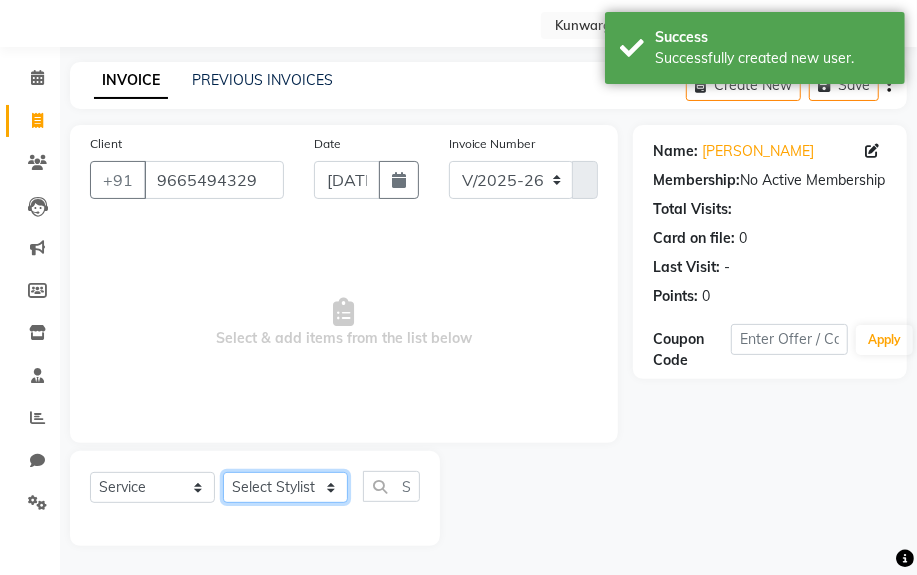 click on "Select Stylist Aarti  [PERSON_NAME] Sir  Chiku [PERSON_NAME] [PERSON_NAME]  [PERSON_NAME]   [PERSON_NAME]  [PERSON_NAME]  [PERSON_NAME]" 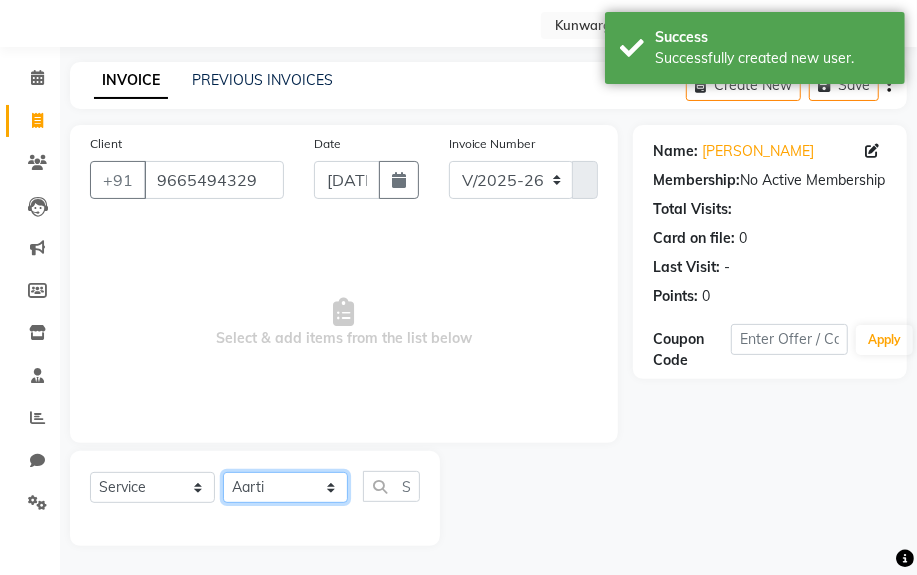 click on "Select Stylist Aarti  [PERSON_NAME] Sir  Chiku [PERSON_NAME] [PERSON_NAME]  [PERSON_NAME]   [PERSON_NAME]  [PERSON_NAME]  [PERSON_NAME]" 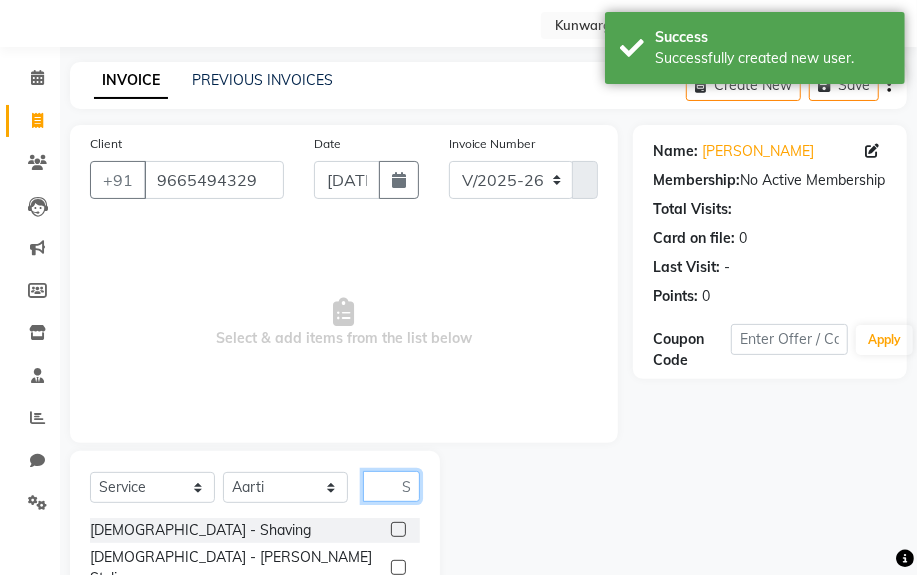 click 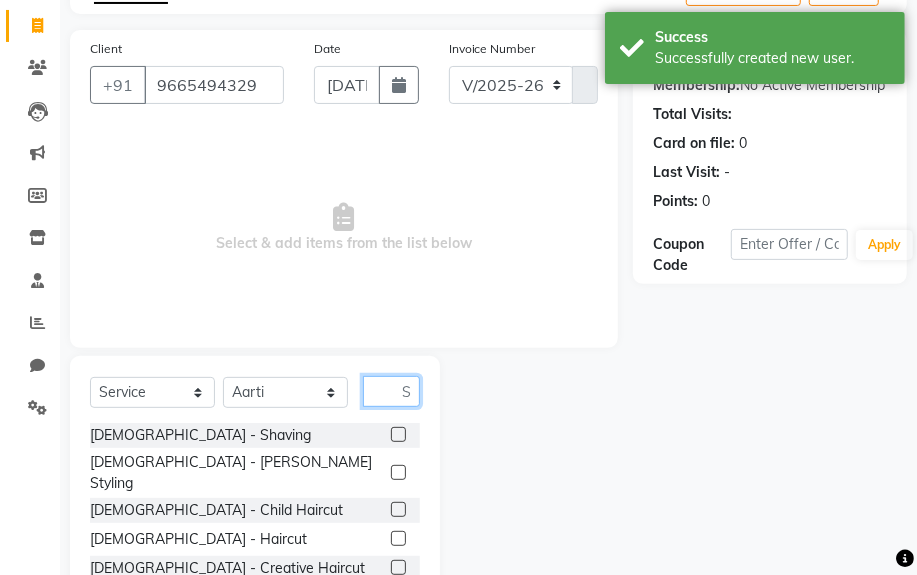 scroll, scrollTop: 252, scrollLeft: 0, axis: vertical 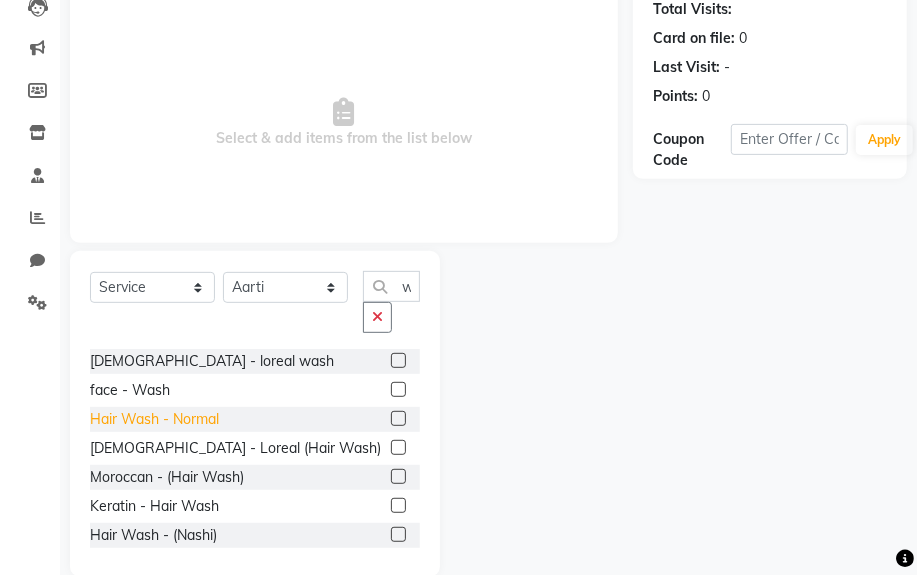 click on "Hair Wash - Normal" 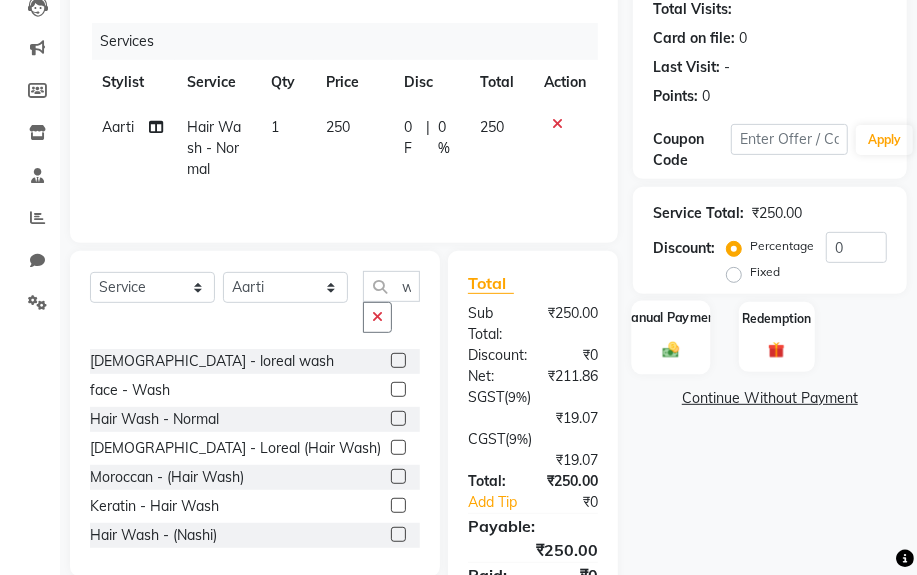 click on "Manual Payment" 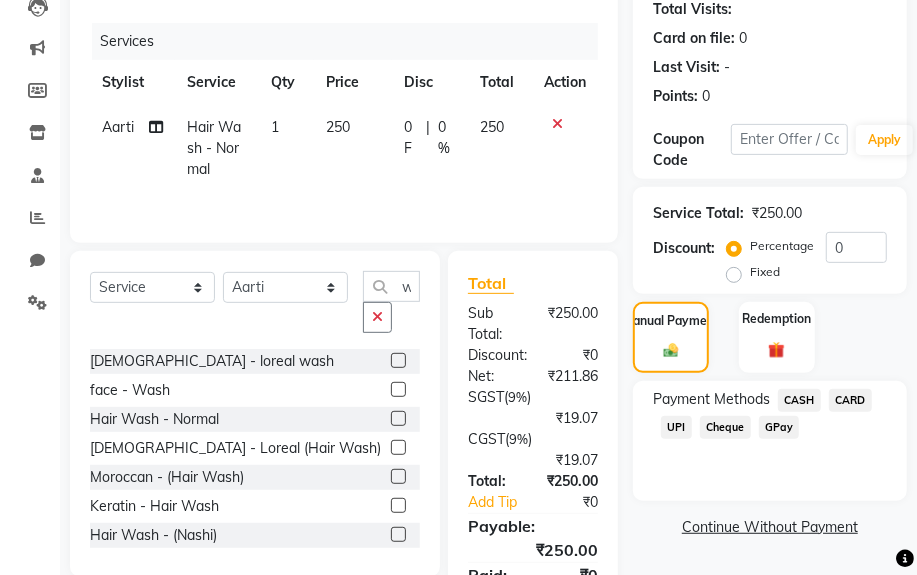 click on "CASH" 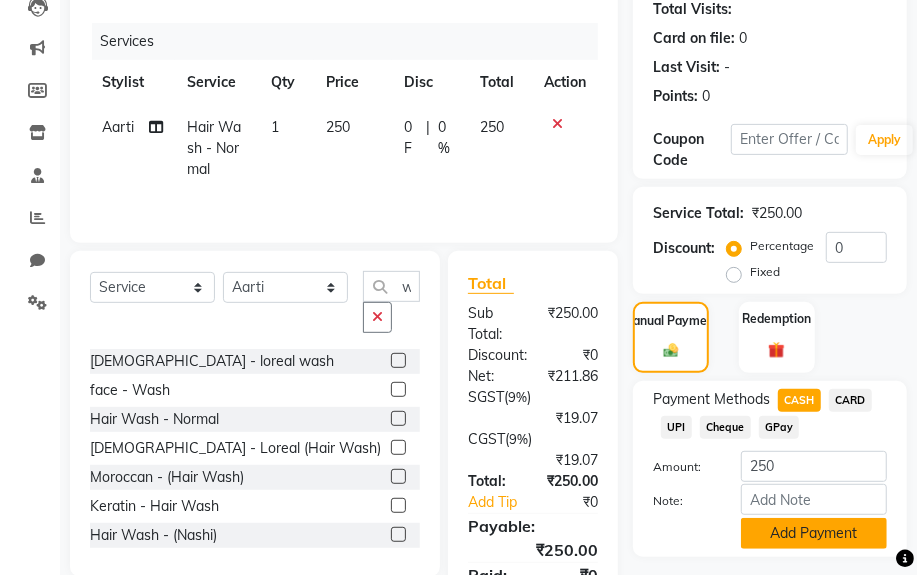 click on "Add Payment" 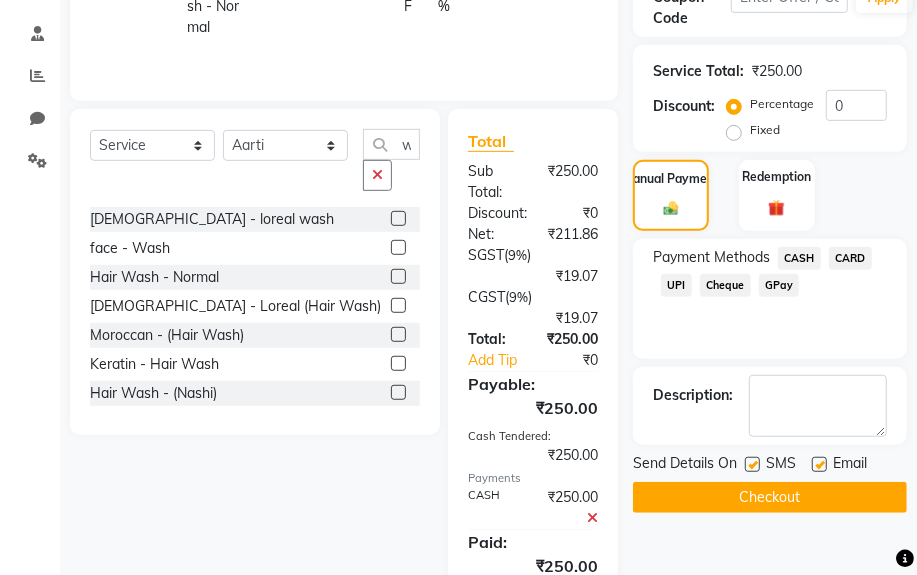 scroll, scrollTop: 492, scrollLeft: 0, axis: vertical 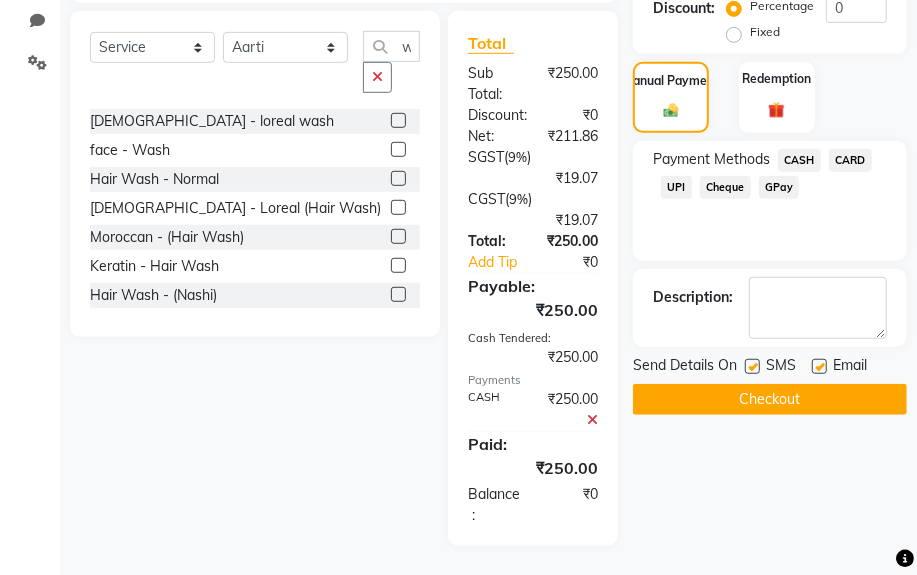 click on "Checkout" 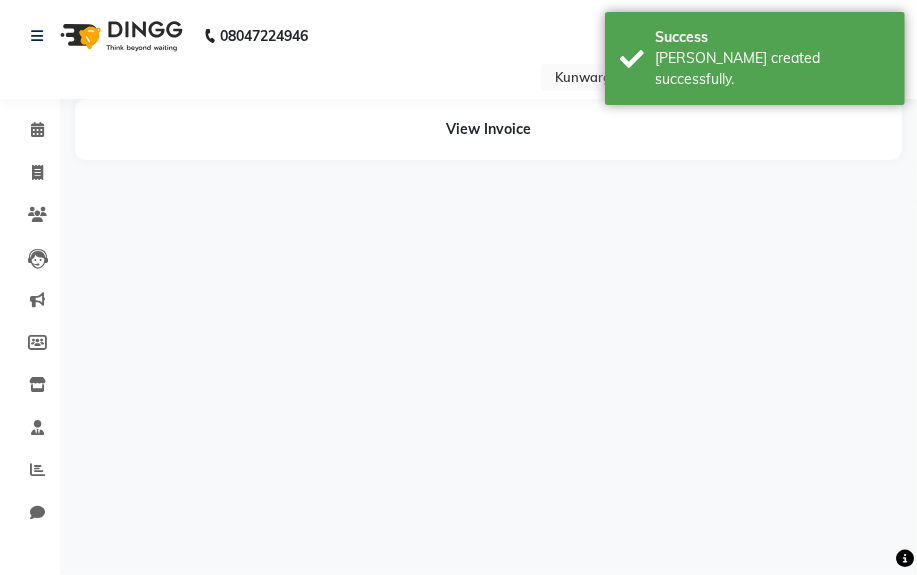scroll 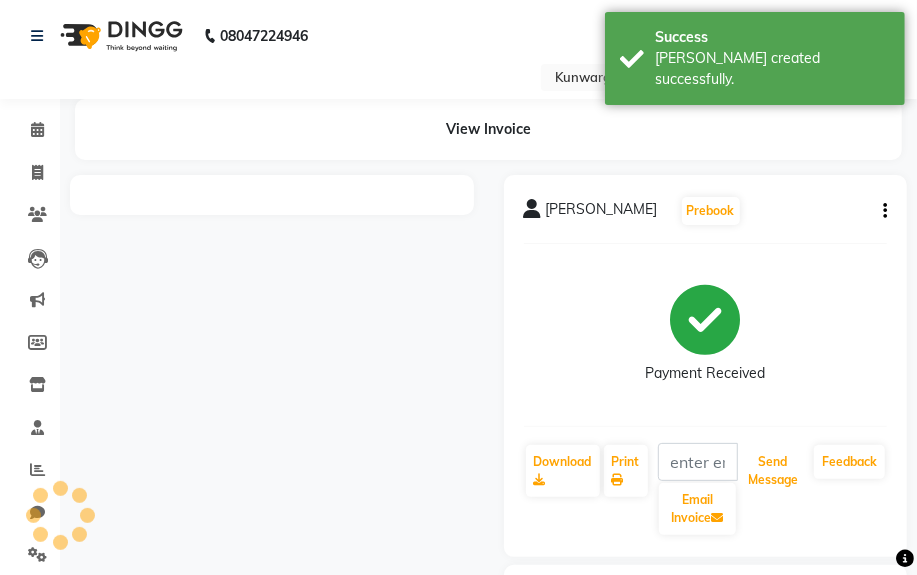 click on "Send Message" 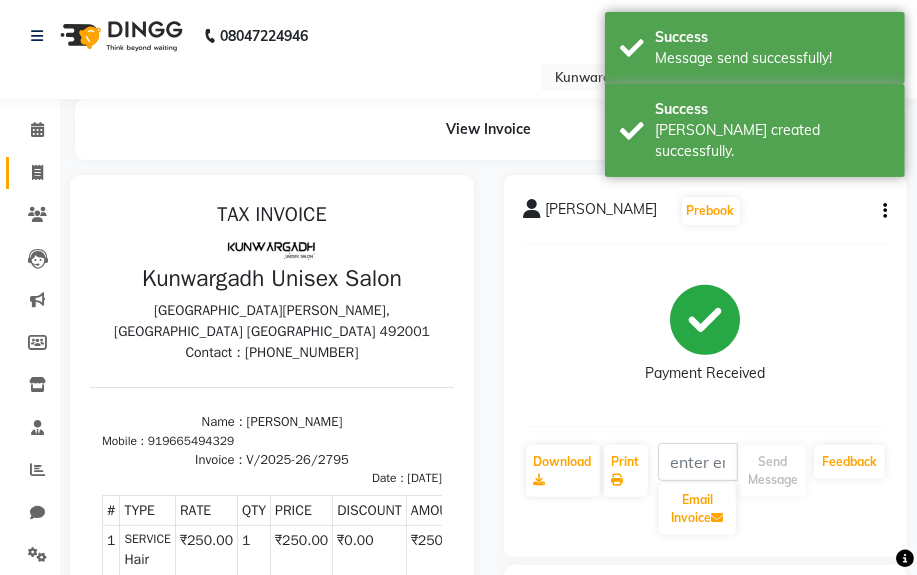 click on "Invoice" 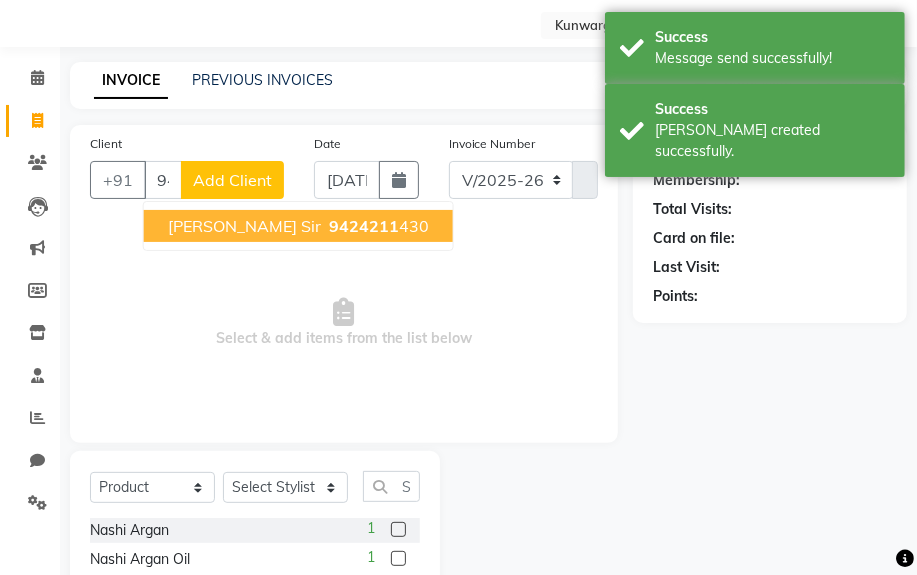click on "[PERSON_NAME] Sir" at bounding box center [244, 226] 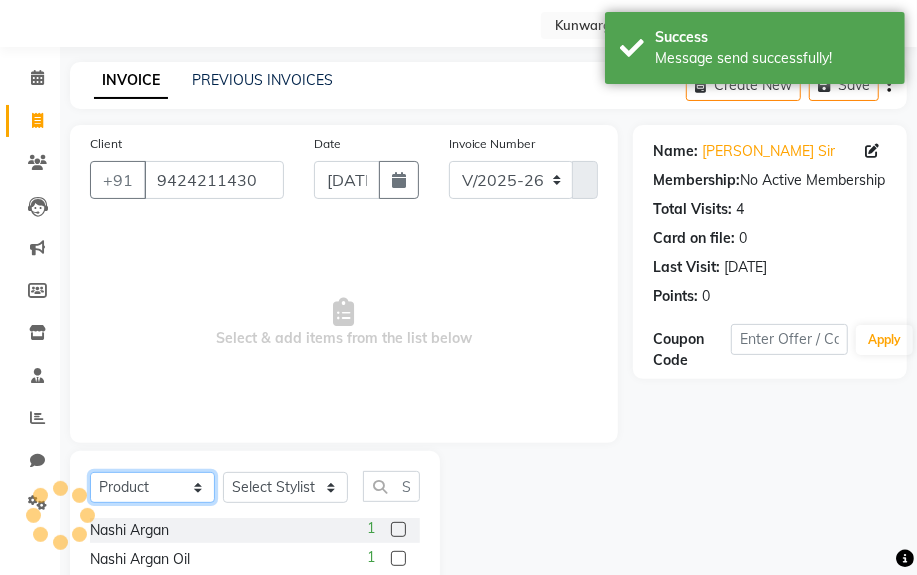 click on "Select  Service  Product  Membership  Package Voucher Prepaid Gift Card" 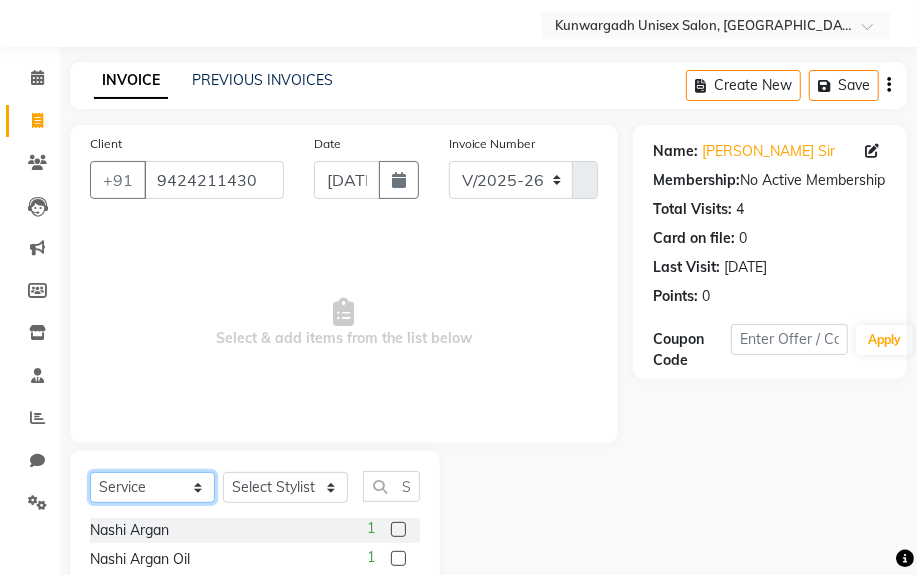 click on "Select  Service  Product  Membership  Package Voucher Prepaid Gift Card" 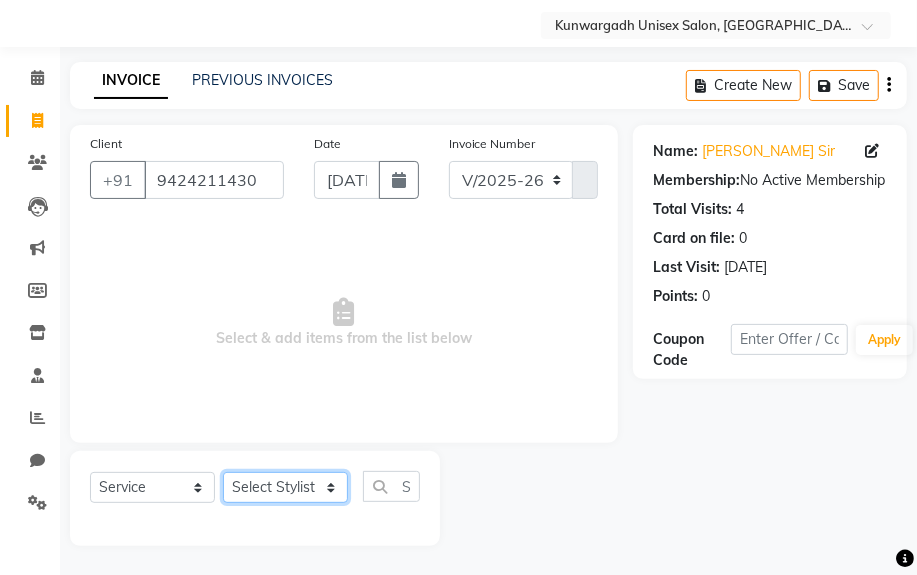 drag, startPoint x: 275, startPoint y: 490, endPoint x: 289, endPoint y: 481, distance: 16.643316 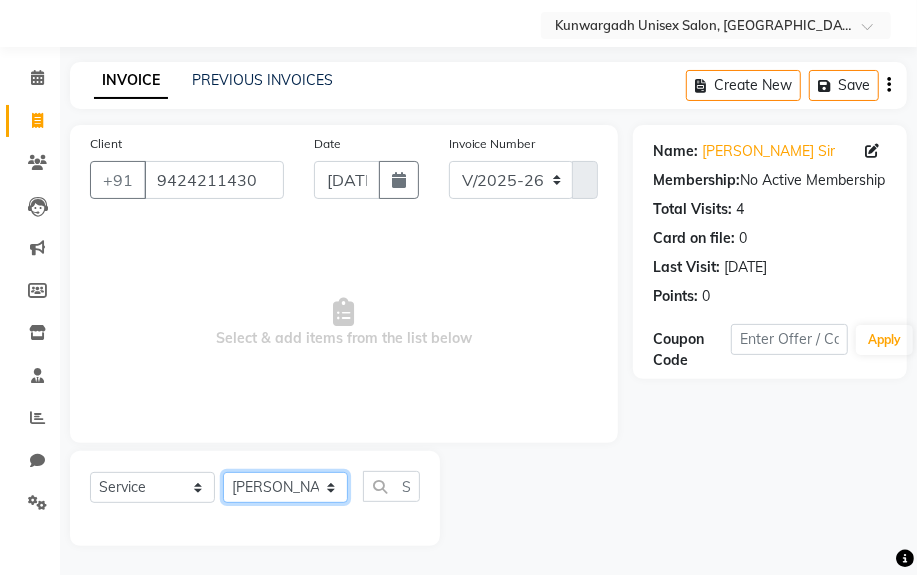 click on "Select Stylist Aarti  [PERSON_NAME] Sir  Chiku [PERSON_NAME] [PERSON_NAME]  [PERSON_NAME]   [PERSON_NAME]  [PERSON_NAME]  [PERSON_NAME]" 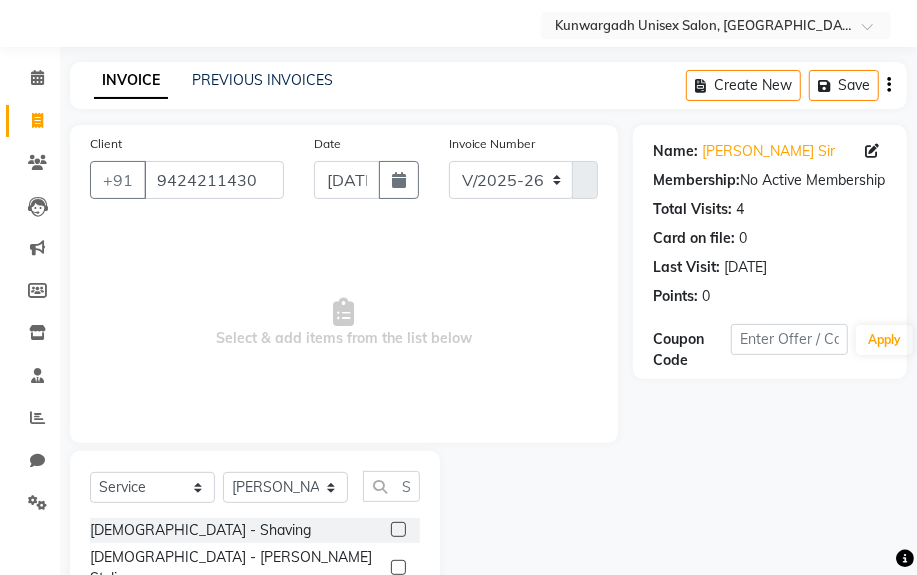 click on "Select  Service  Product  Membership  Package Voucher Prepaid Gift Card  Select Stylist Aarti  [PERSON_NAME] Sir  Chiku [PERSON_NAME] [PERSON_NAME]  [PERSON_NAME]   [PERSON_NAME]  [PERSON_NAME]  [PERSON_NAME]" 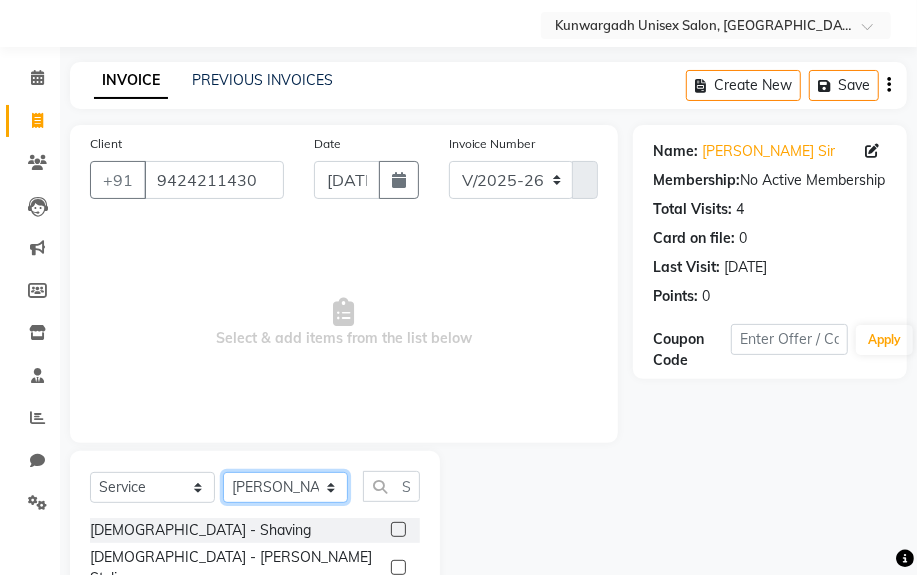 click on "Select Stylist Aarti  [PERSON_NAME] Sir  Chiku [PERSON_NAME] [PERSON_NAME]  [PERSON_NAME]   [PERSON_NAME]  [PERSON_NAME]  [PERSON_NAME]" 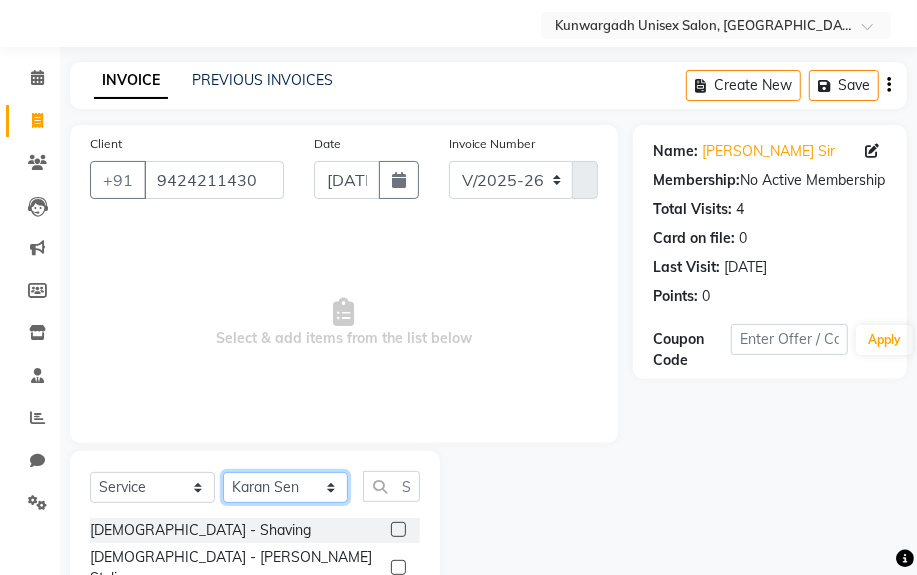 click on "Select Stylist Aarti  [PERSON_NAME] Sir  Chiku [PERSON_NAME] [PERSON_NAME]  [PERSON_NAME]   [PERSON_NAME]  [PERSON_NAME]  [PERSON_NAME]" 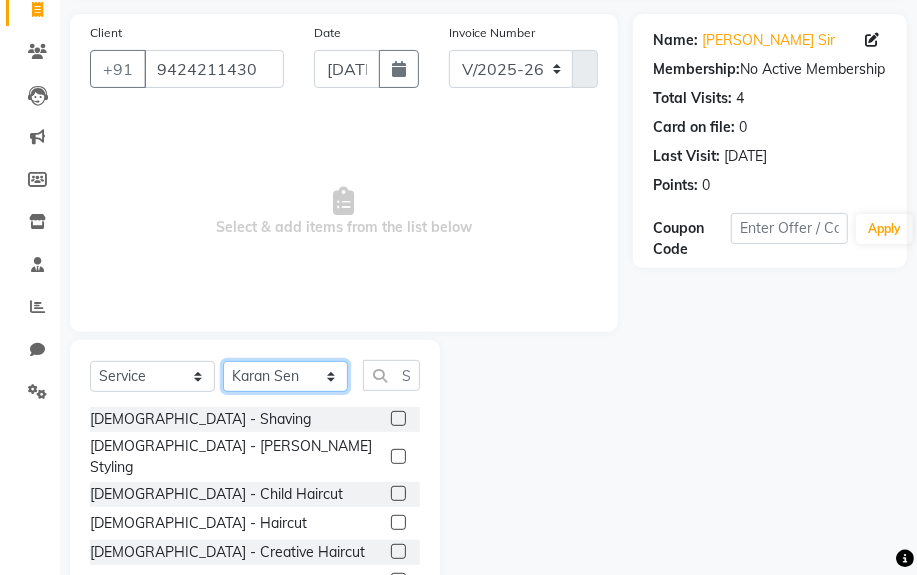 scroll, scrollTop: 252, scrollLeft: 0, axis: vertical 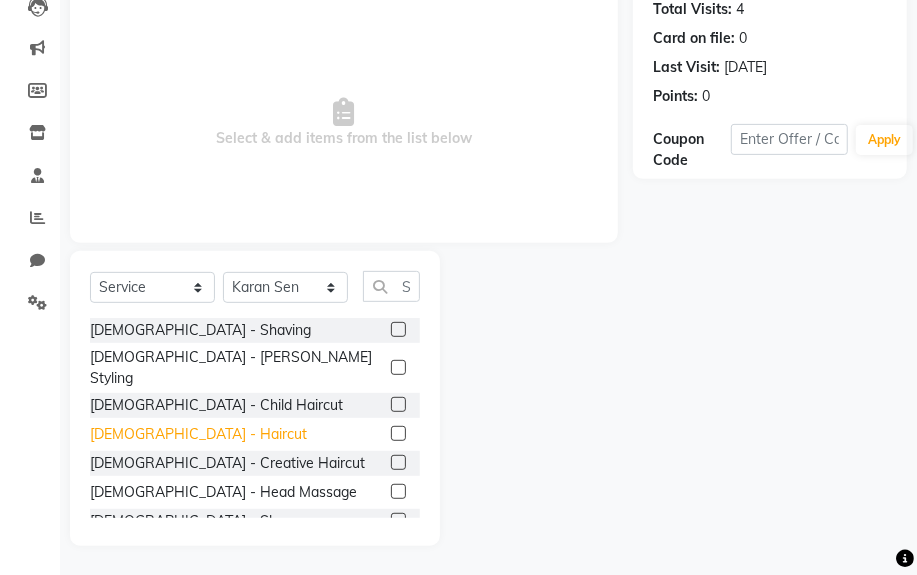 click on "[DEMOGRAPHIC_DATA] - Haircut" 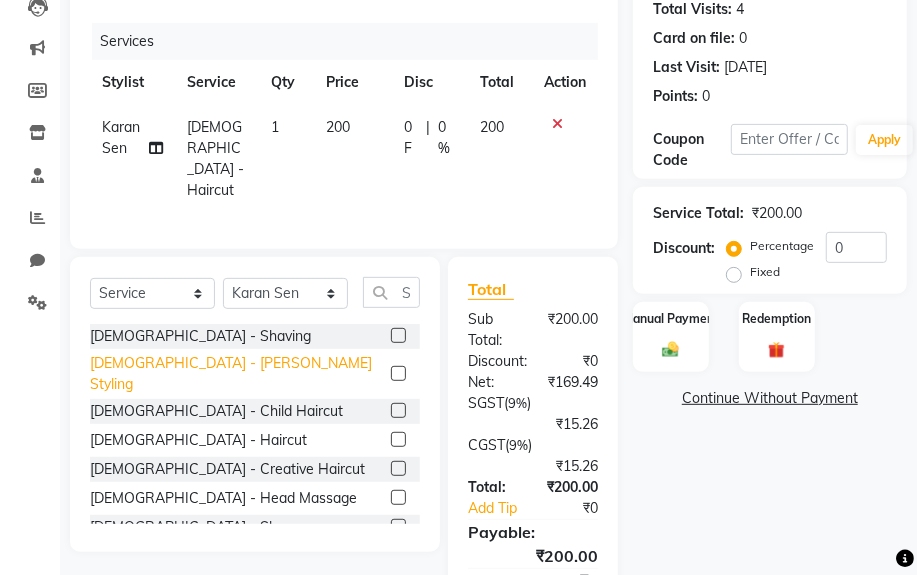 click on "[DEMOGRAPHIC_DATA] - [PERSON_NAME] Styling" 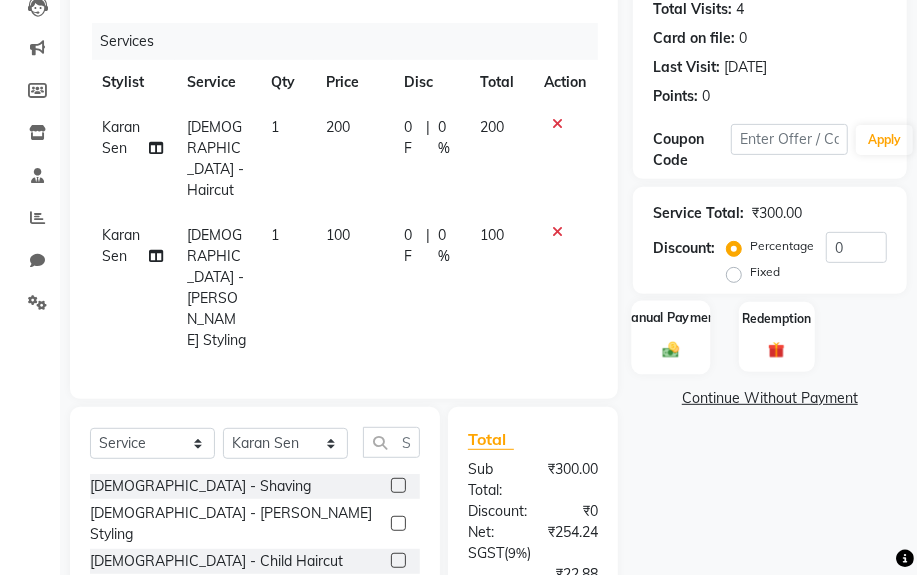 click on "Manual Payment" 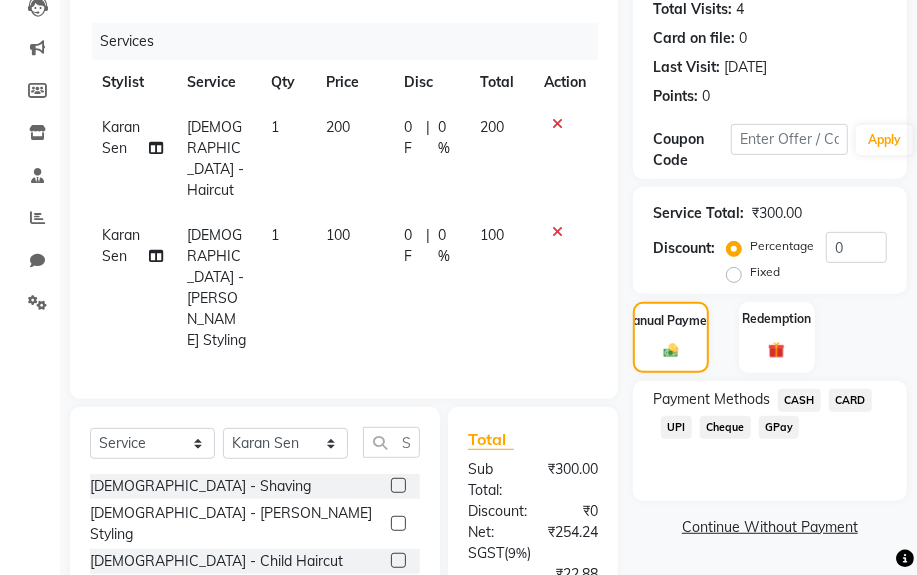 click on "UPI" 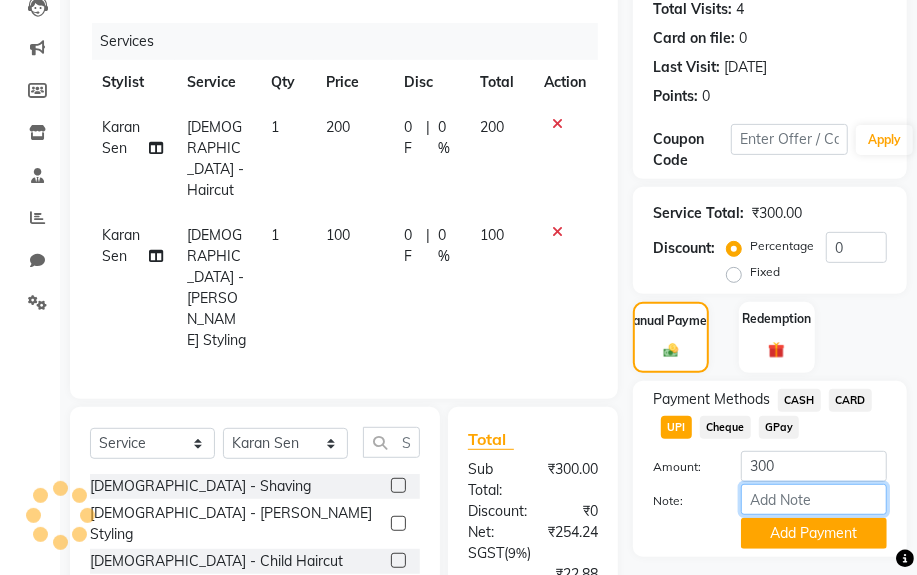click on "Note:" at bounding box center (814, 499) 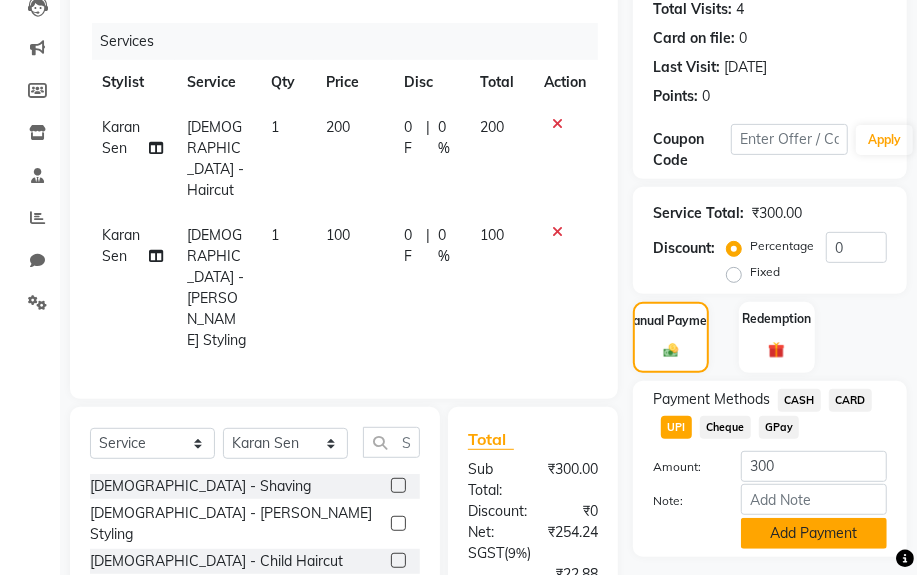 click on "Add Payment" 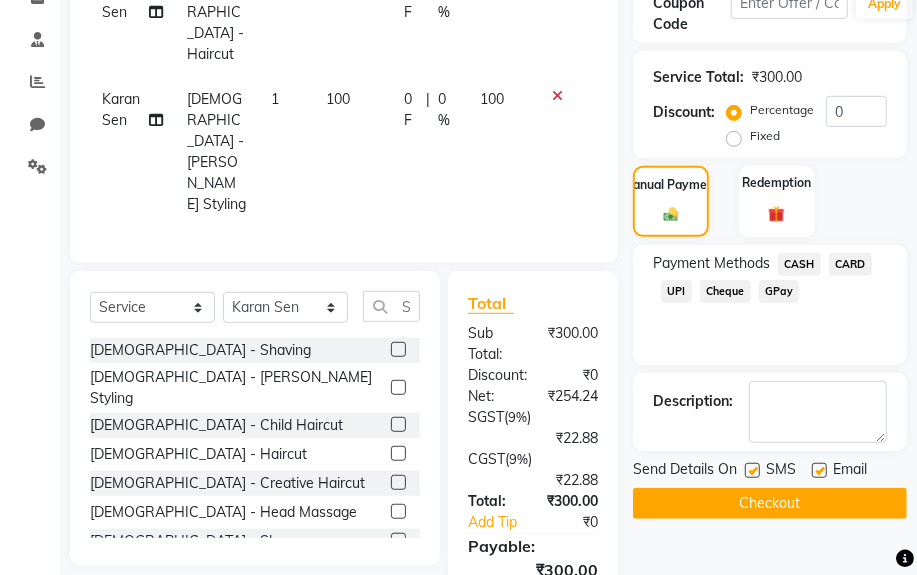scroll, scrollTop: 511, scrollLeft: 0, axis: vertical 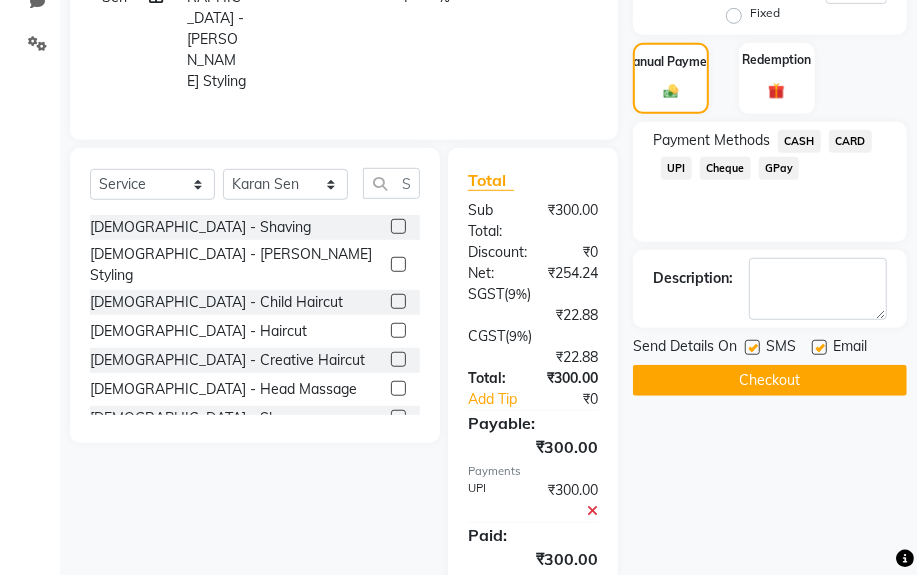 click on "Checkout" 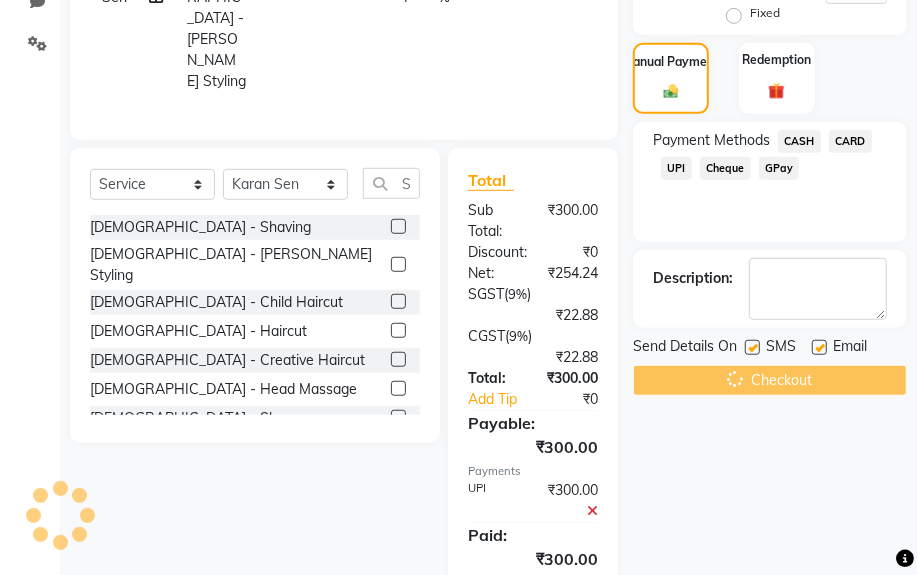 scroll, scrollTop: 0, scrollLeft: 0, axis: both 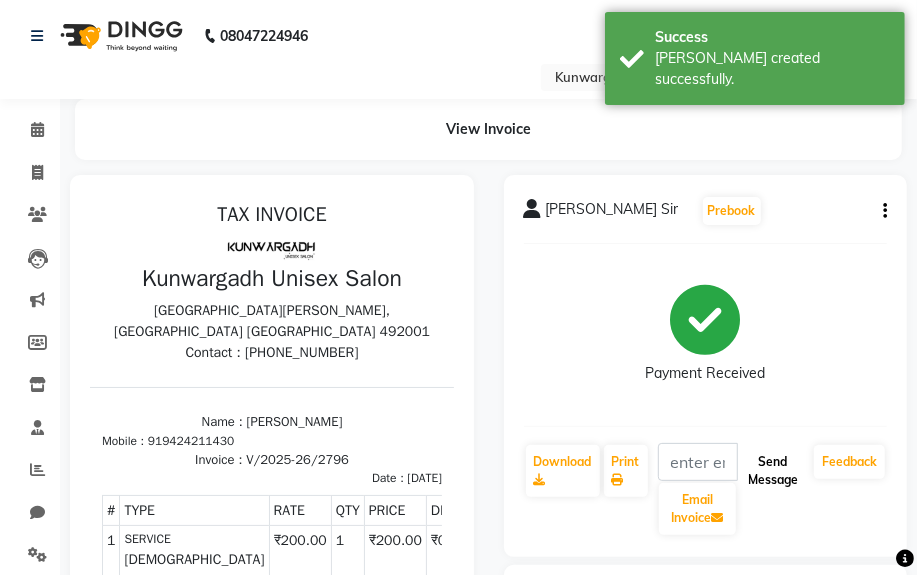 click on "Send Message" 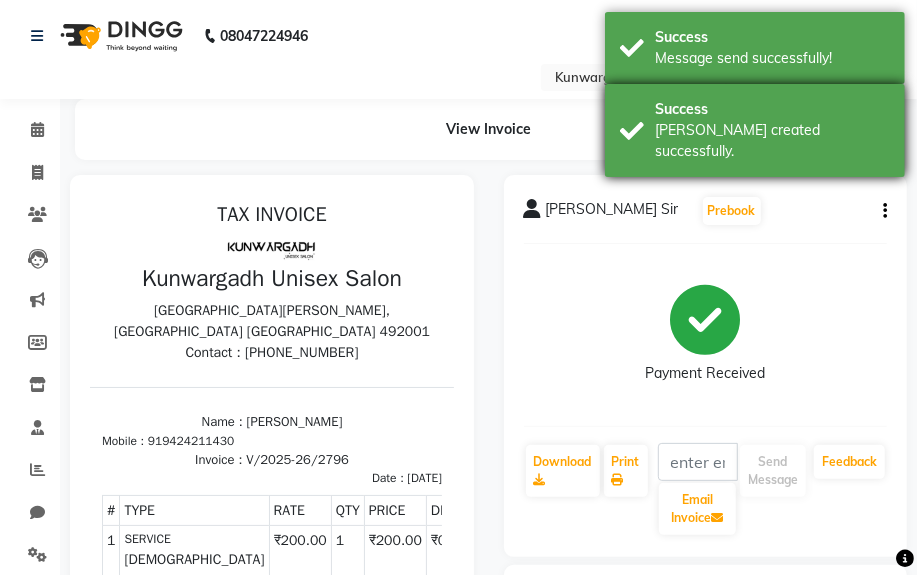 drag, startPoint x: 735, startPoint y: 102, endPoint x: 730, endPoint y: 88, distance: 14.866069 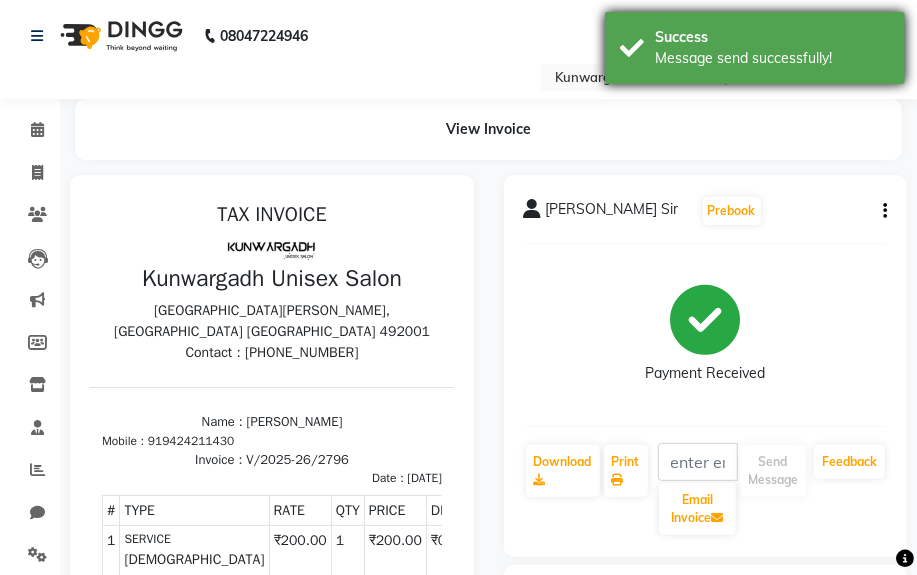 click on "Success   Message send successfully!" at bounding box center (755, 48) 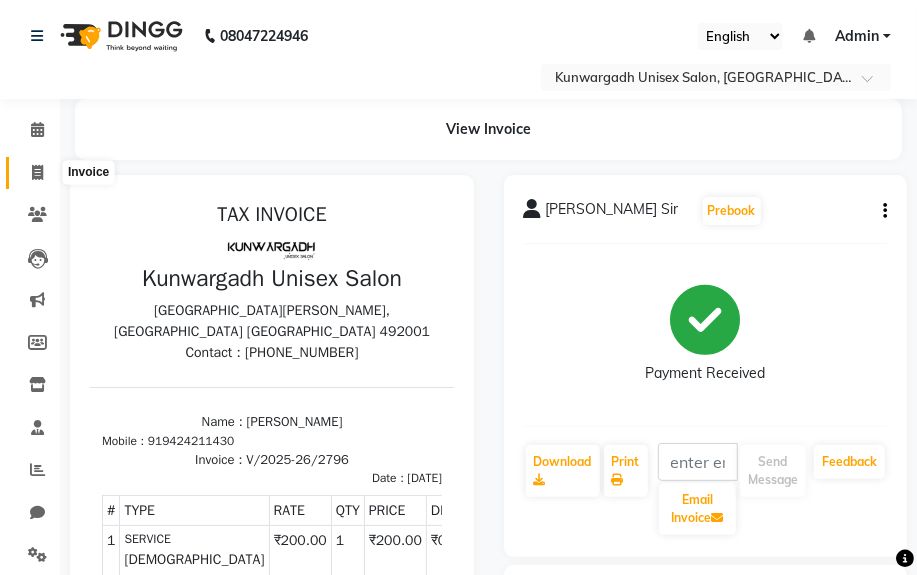 click 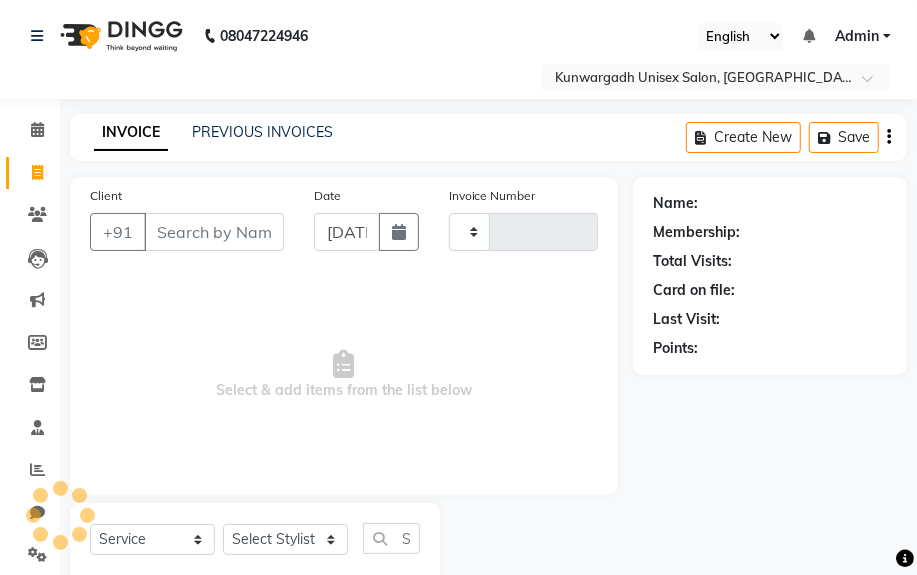 scroll, scrollTop: 52, scrollLeft: 0, axis: vertical 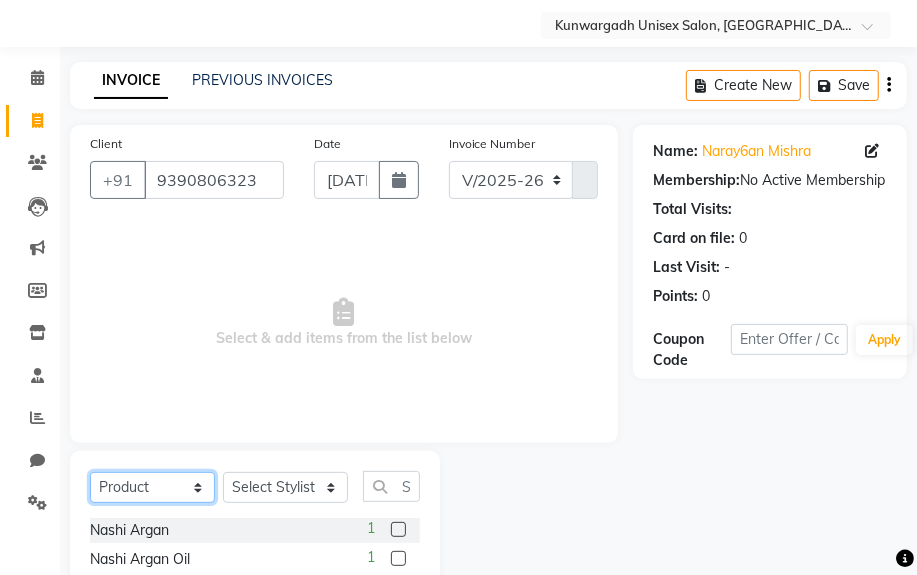drag, startPoint x: 135, startPoint y: 493, endPoint x: 138, endPoint y: 474, distance: 19.235384 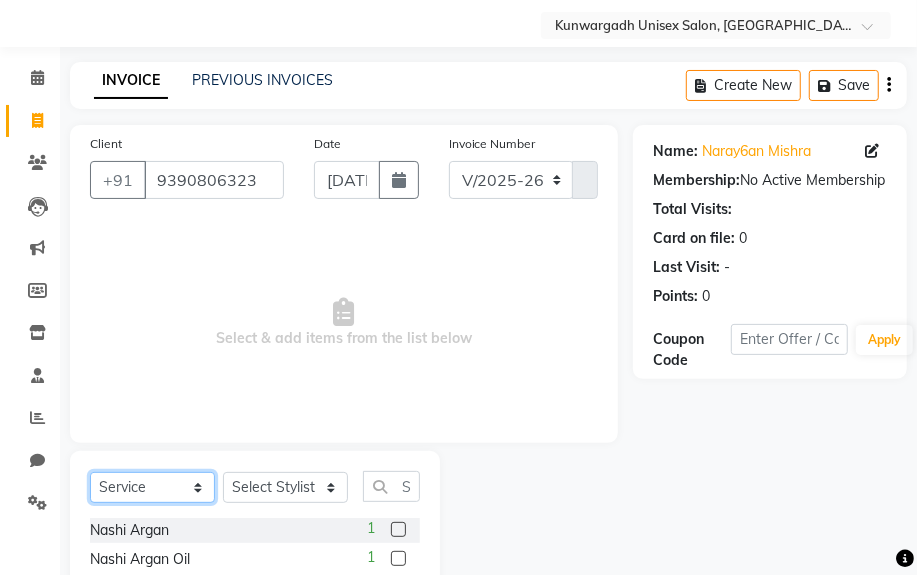 click on "Select  Service  Product  Membership  Package Voucher Prepaid Gift Card" 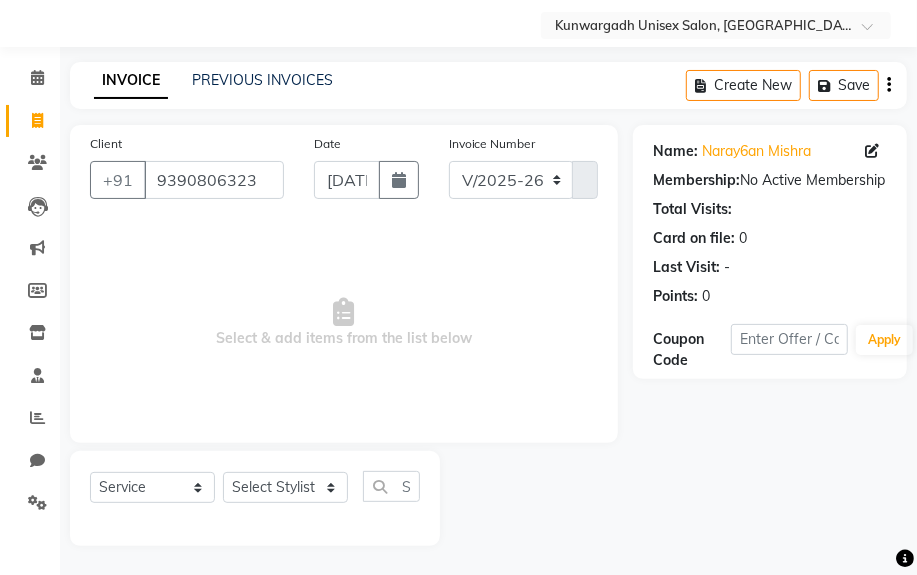 drag, startPoint x: 255, startPoint y: 454, endPoint x: 269, endPoint y: 482, distance: 31.304953 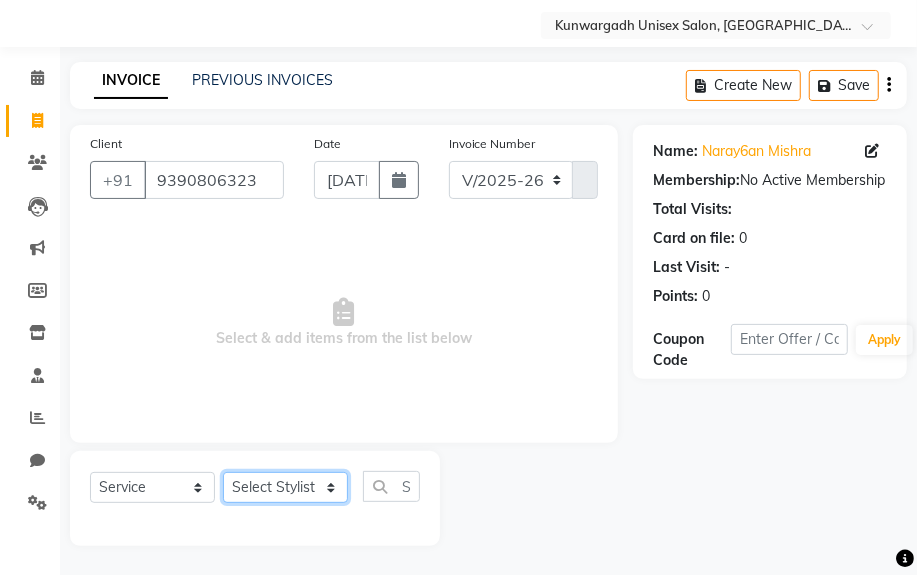 click on "Select Stylist Aarti  [PERSON_NAME] Sir  Chiku [PERSON_NAME] [PERSON_NAME]  [PERSON_NAME]   [PERSON_NAME]  [PERSON_NAME]  [PERSON_NAME]" 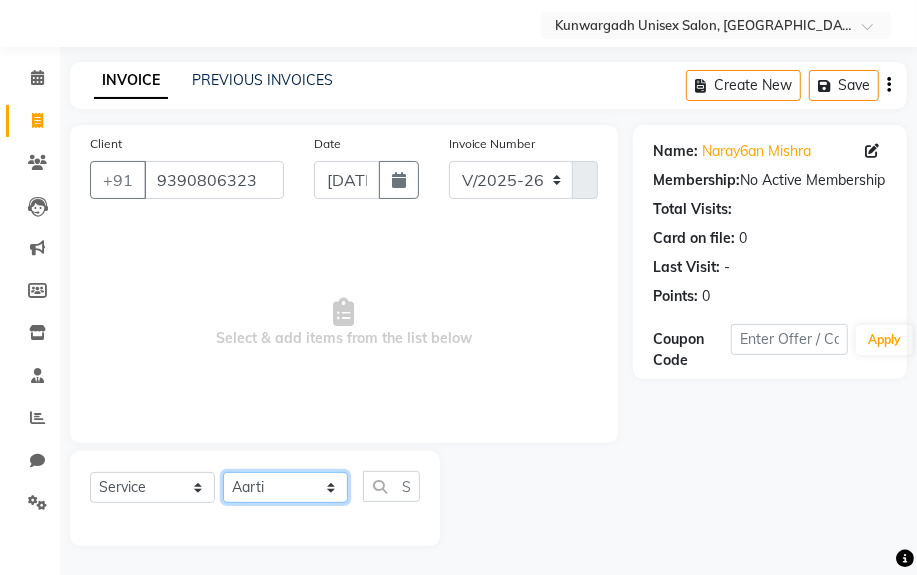 click on "Select Stylist Aarti  [PERSON_NAME] Sir  Chiku [PERSON_NAME] [PERSON_NAME]  [PERSON_NAME]   [PERSON_NAME]  [PERSON_NAME]  [PERSON_NAME]" 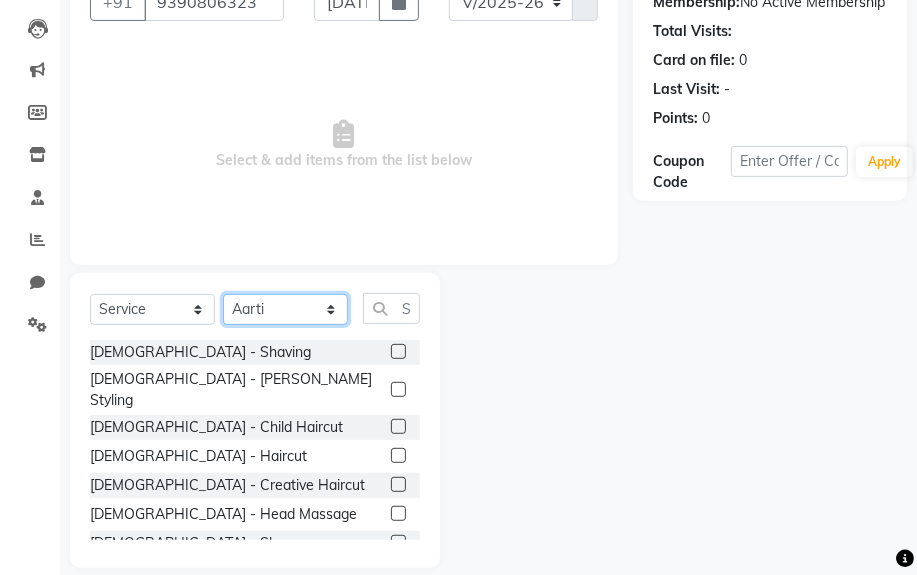scroll, scrollTop: 252, scrollLeft: 0, axis: vertical 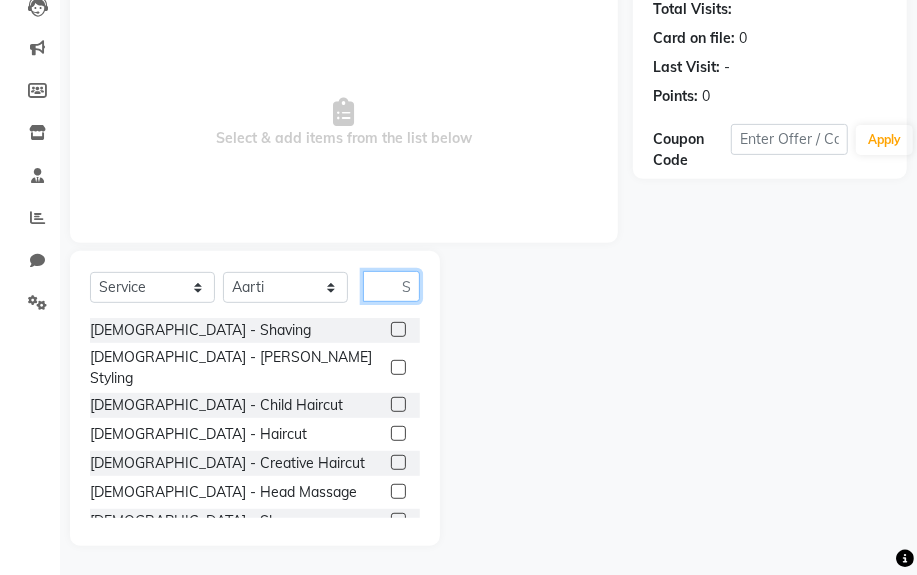click 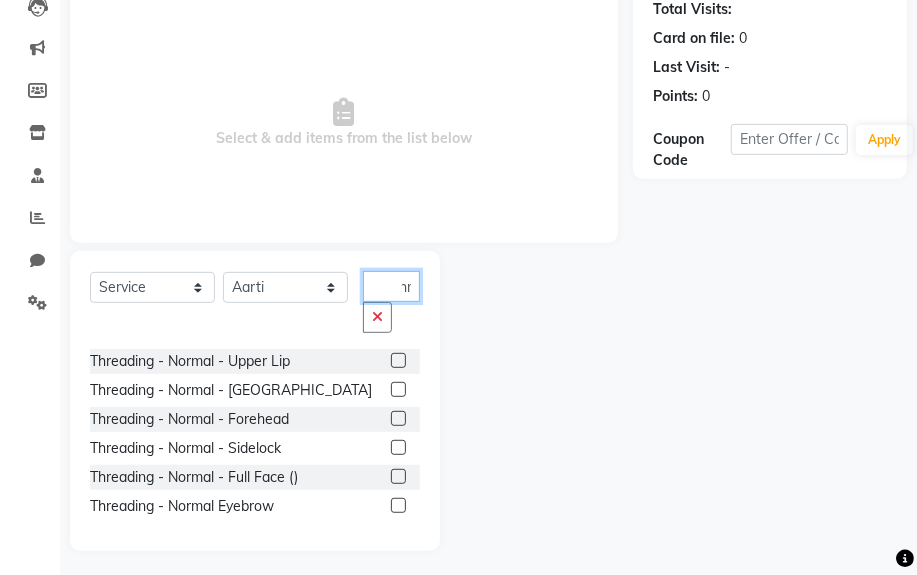 scroll, scrollTop: 0, scrollLeft: 15, axis: horizontal 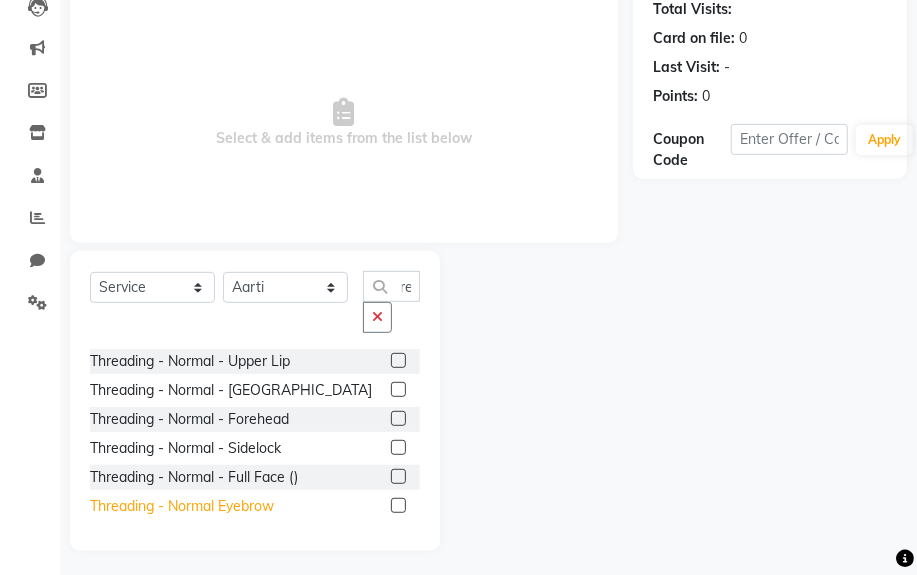 click on "Threading - Normal Eyebrow" 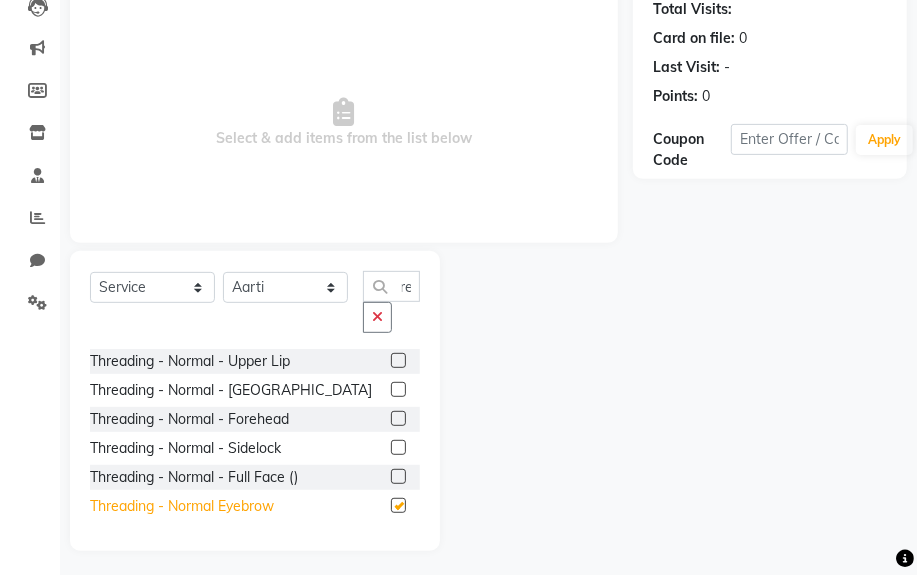 scroll, scrollTop: 0, scrollLeft: 0, axis: both 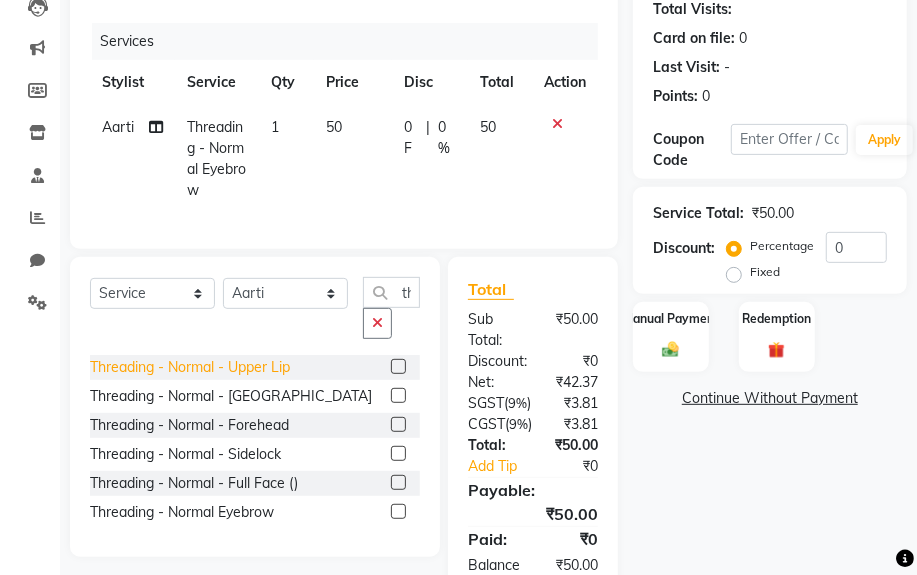 click on "Threading - Normal - Upper Lip" 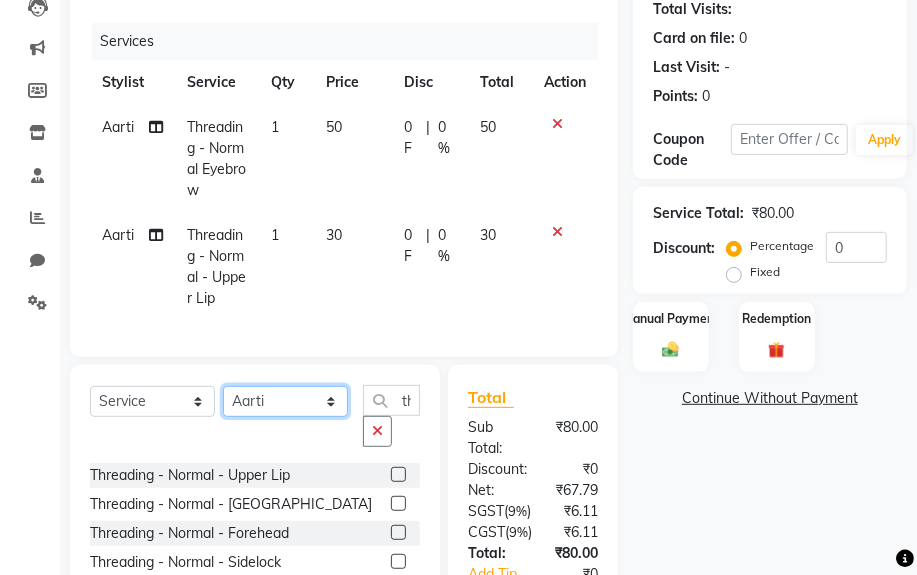 drag, startPoint x: 259, startPoint y: 421, endPoint x: 259, endPoint y: 400, distance: 21 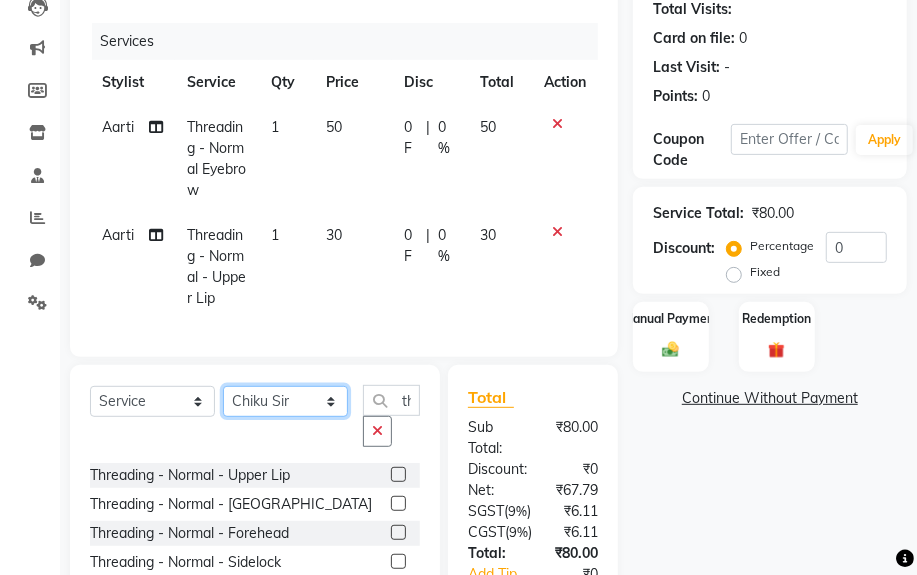click on "Select Stylist Aarti  [PERSON_NAME] Sir  Chiku [PERSON_NAME] [PERSON_NAME]  [PERSON_NAME]   [PERSON_NAME]  [PERSON_NAME]  [PERSON_NAME]" 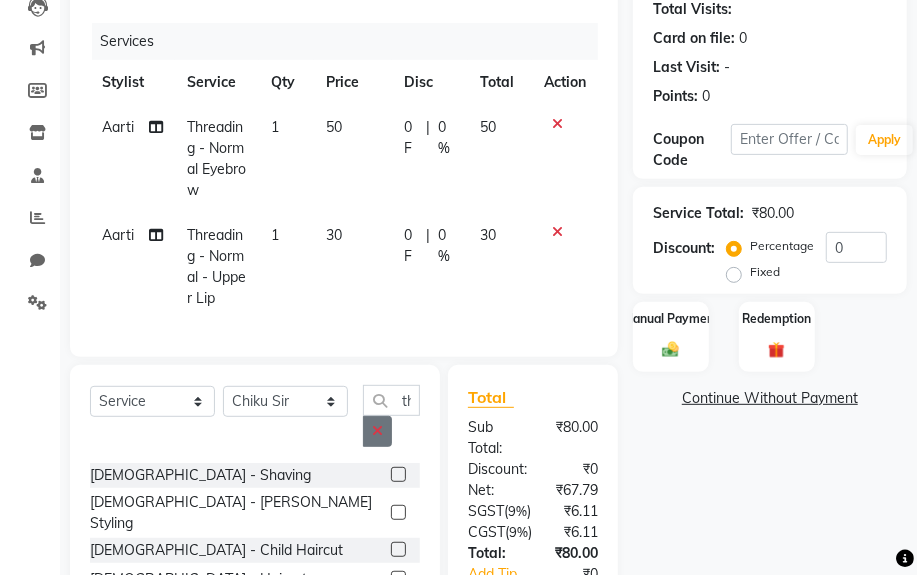 click 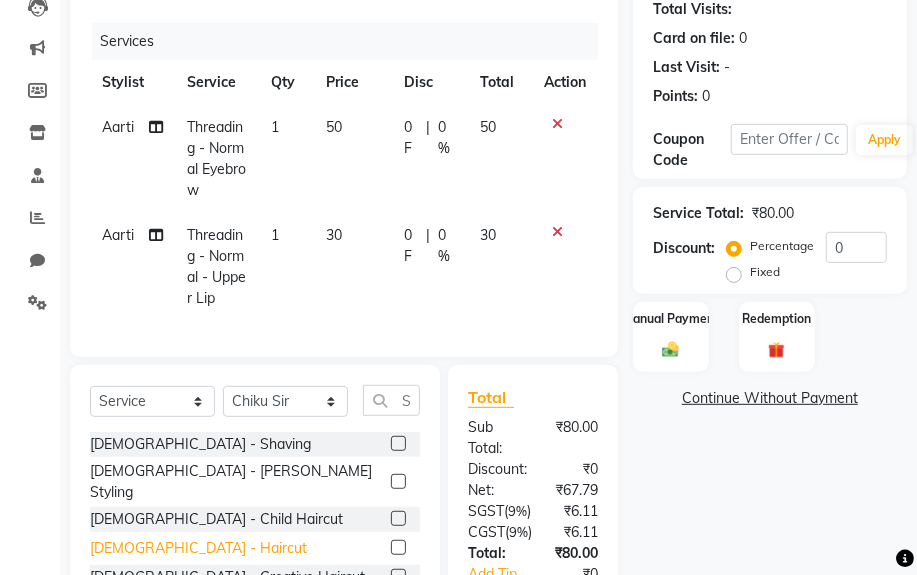 click on "[DEMOGRAPHIC_DATA] - Haircut" 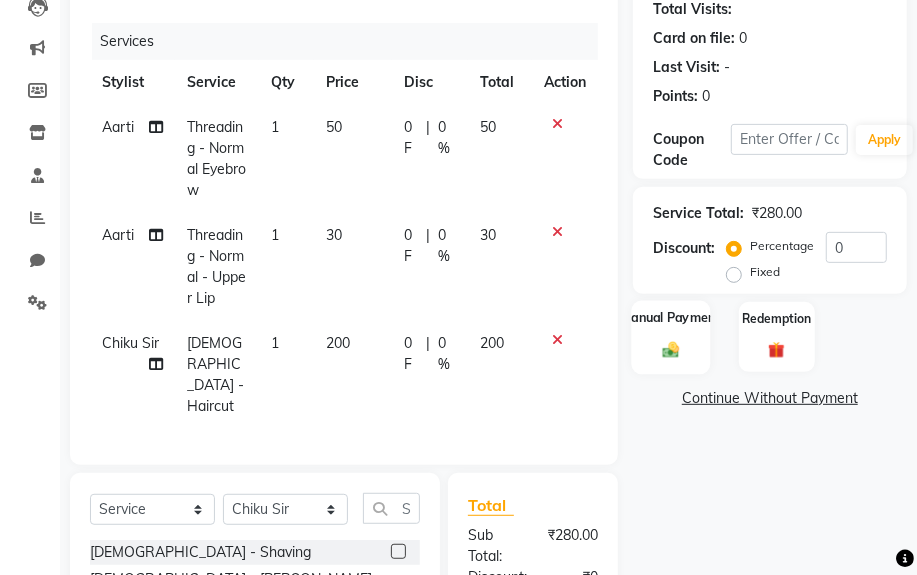 click 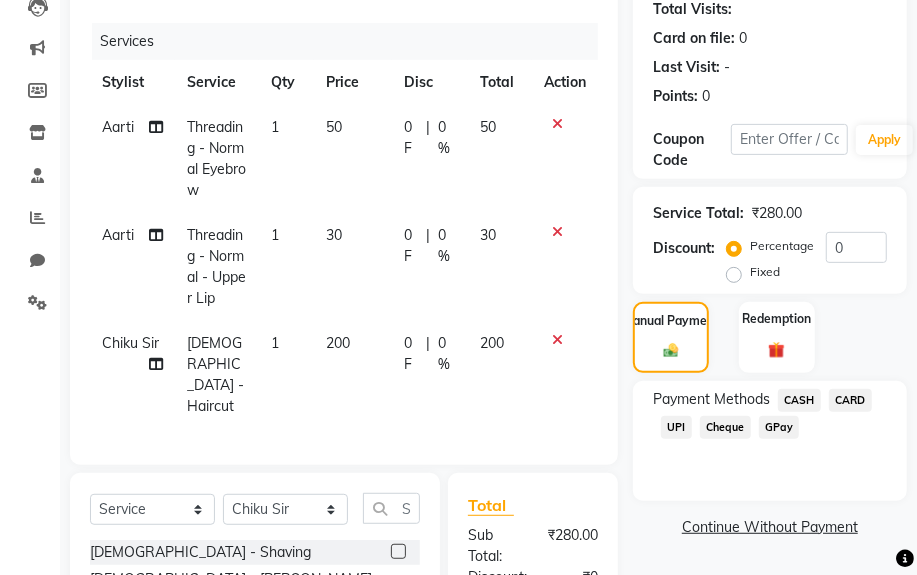 click on "Fixed" 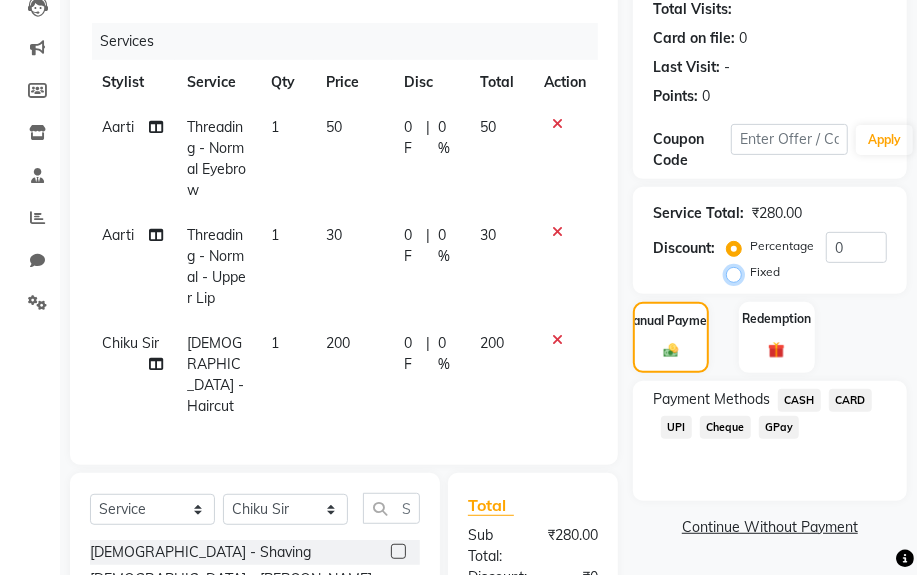 click on "Fixed" at bounding box center [738, 272] 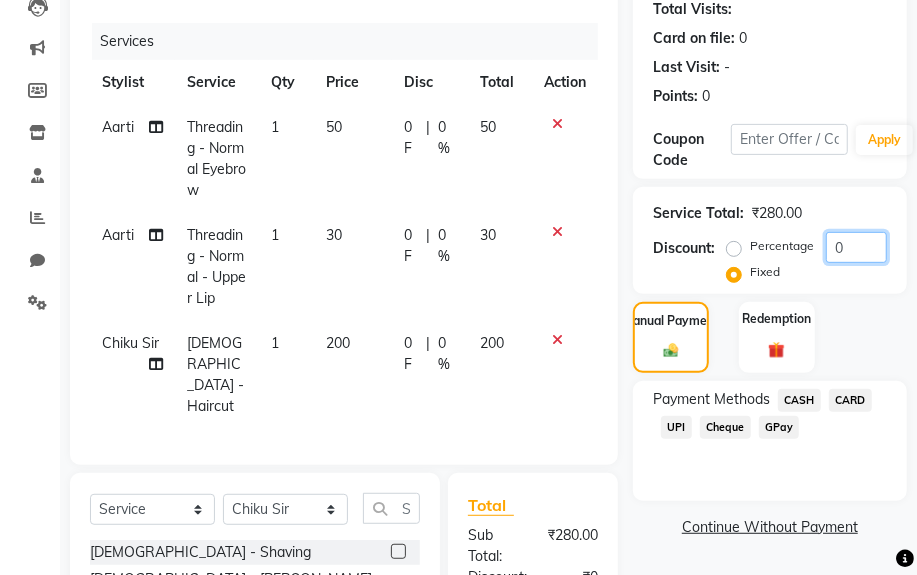 click on "0" 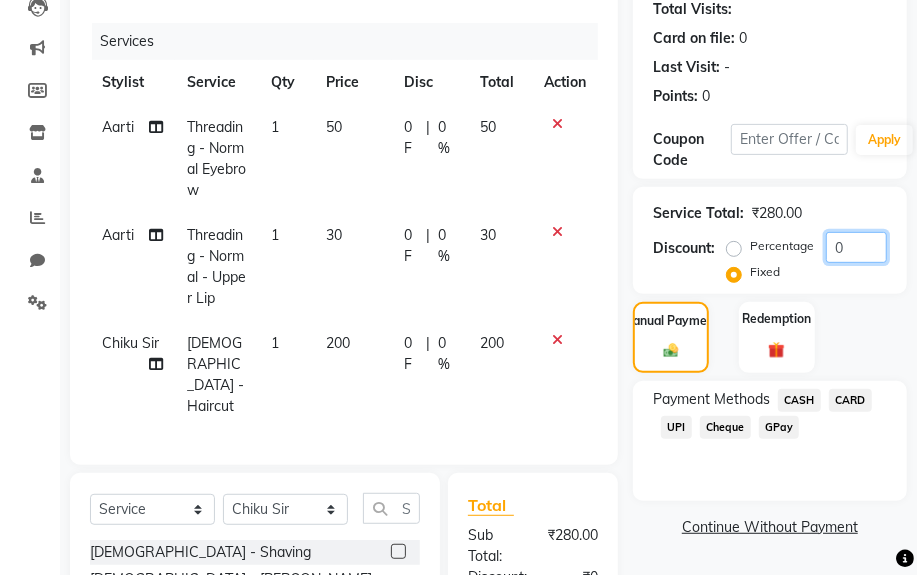 click on "0" 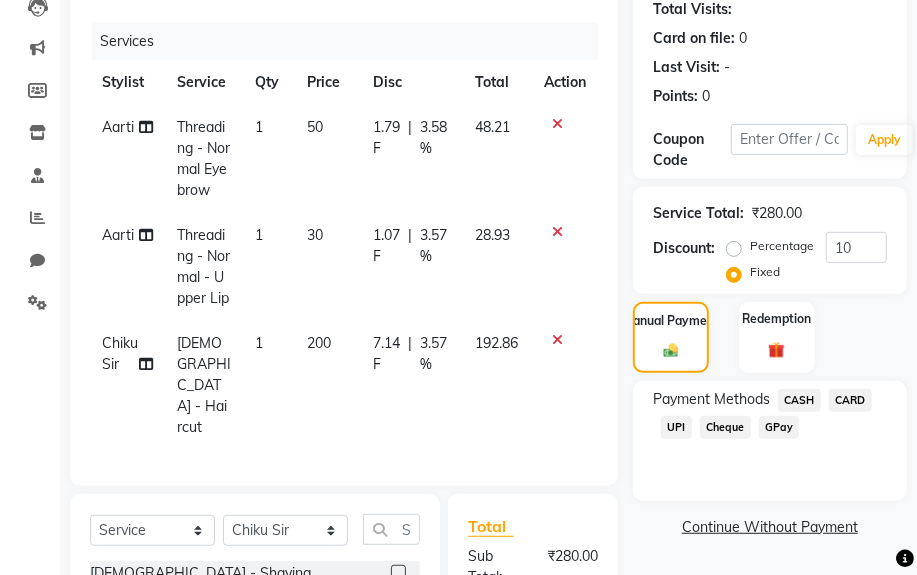 click on "CASH" 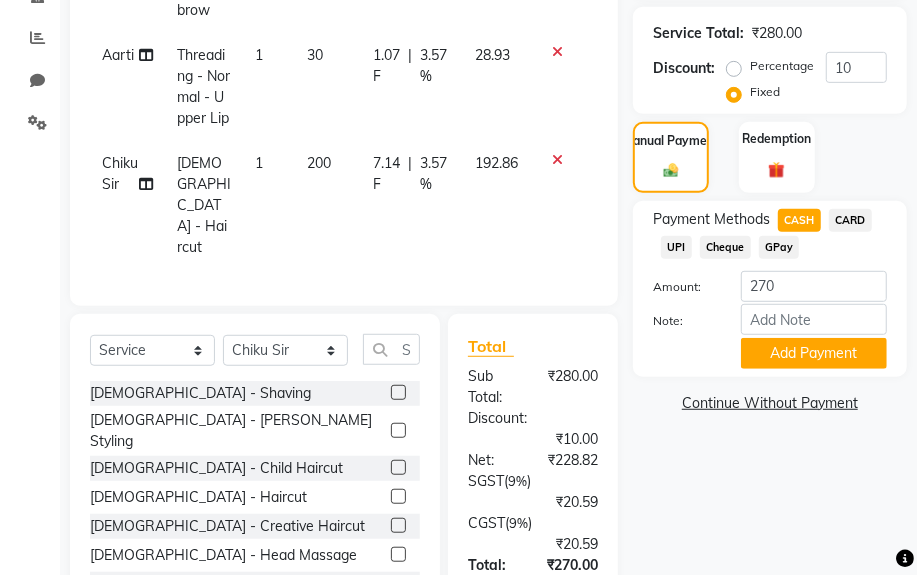 scroll, scrollTop: 434, scrollLeft: 0, axis: vertical 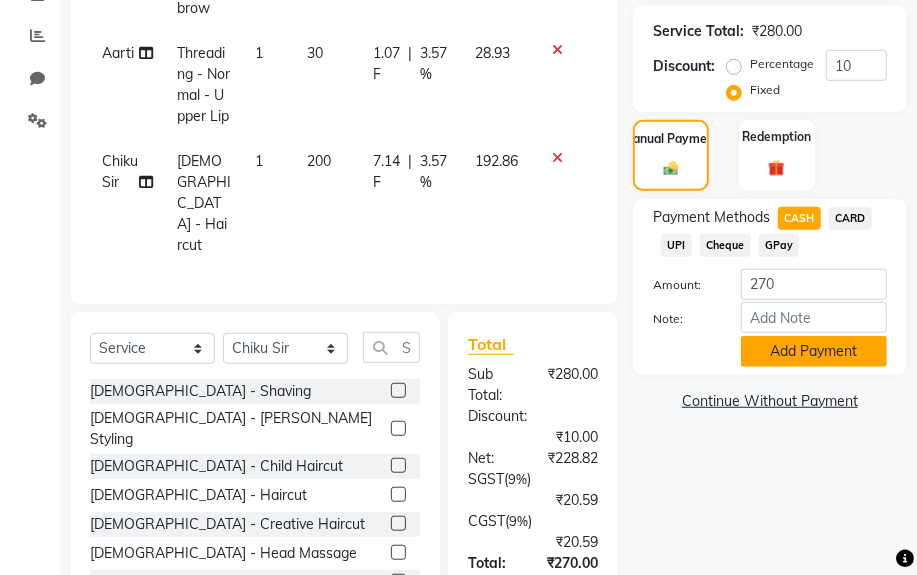 click on "Add Payment" 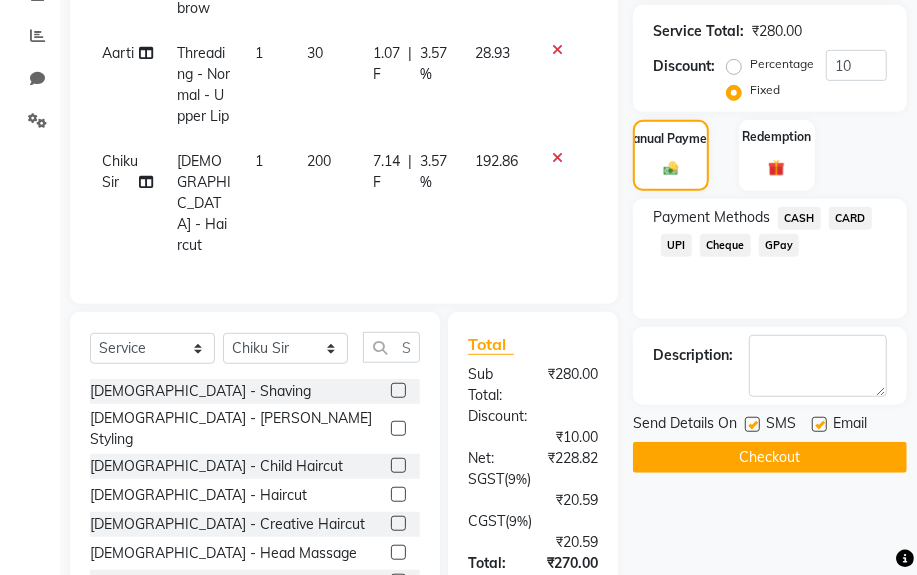 click on "Checkout" 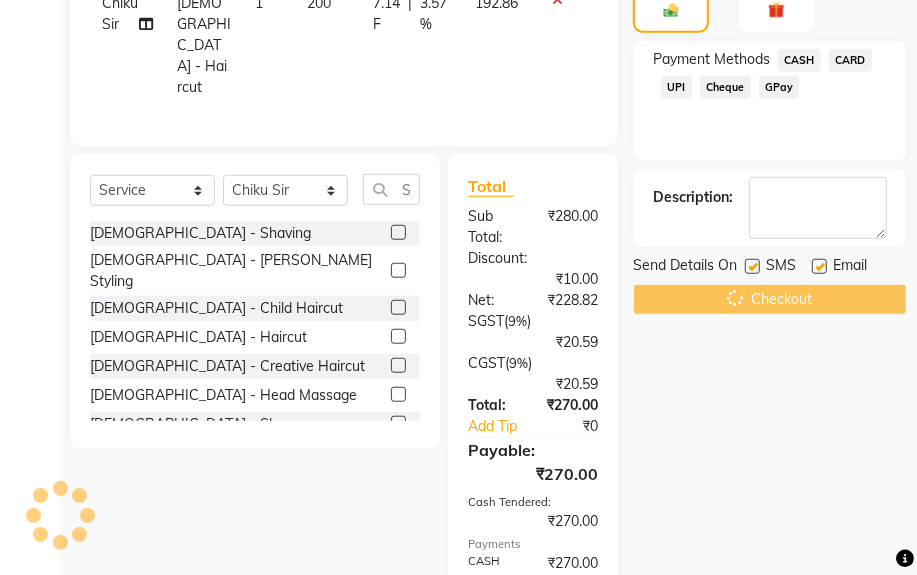 scroll, scrollTop: 708, scrollLeft: 0, axis: vertical 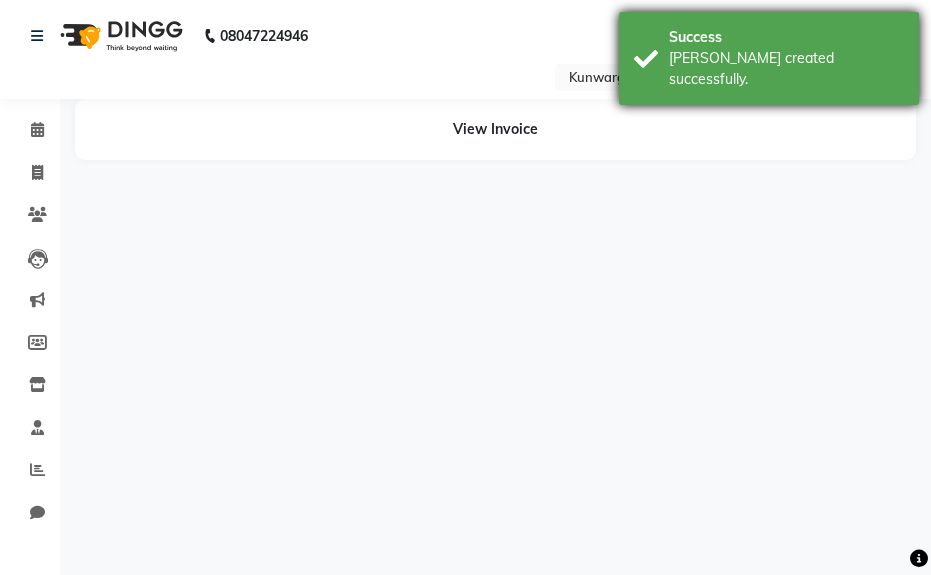 click on "Success" at bounding box center (786, 37) 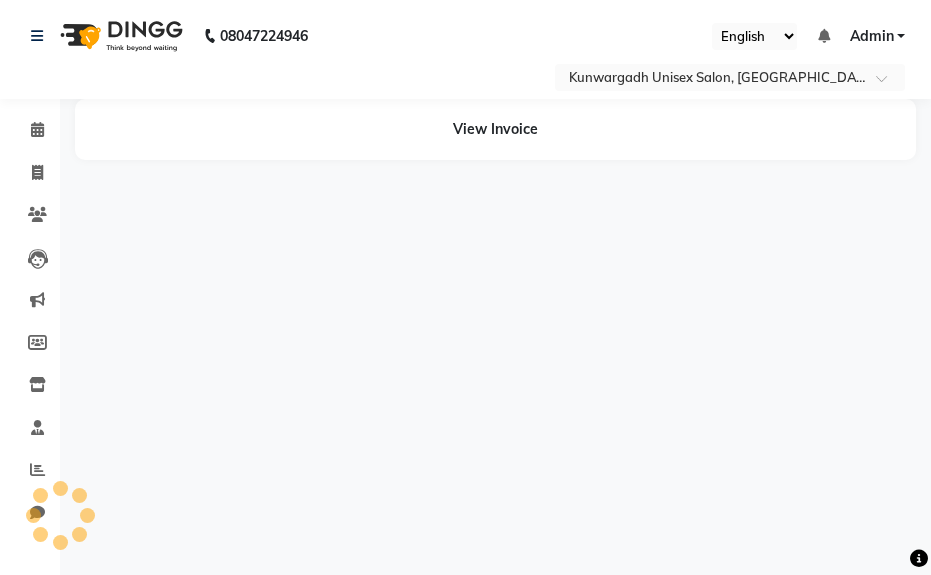 click on "View Invoice" 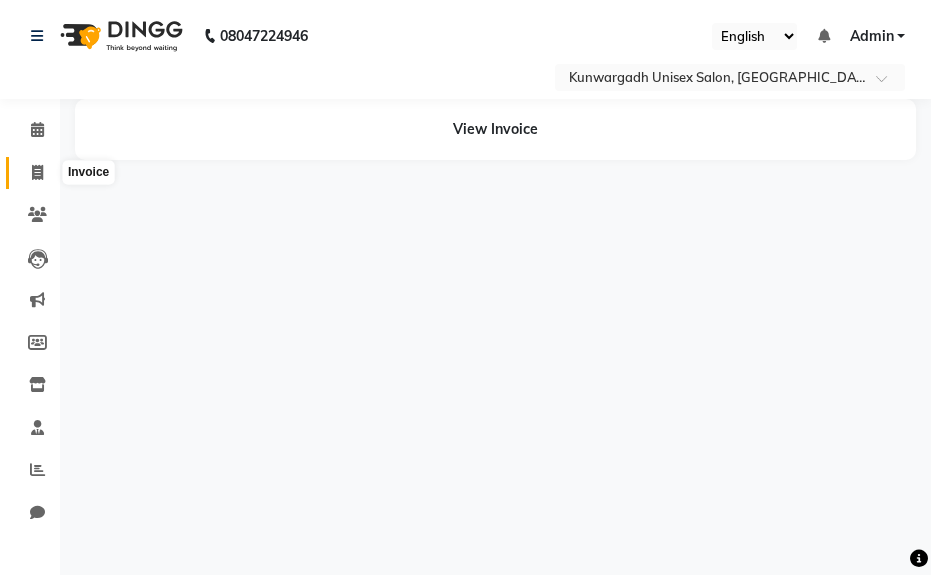 click 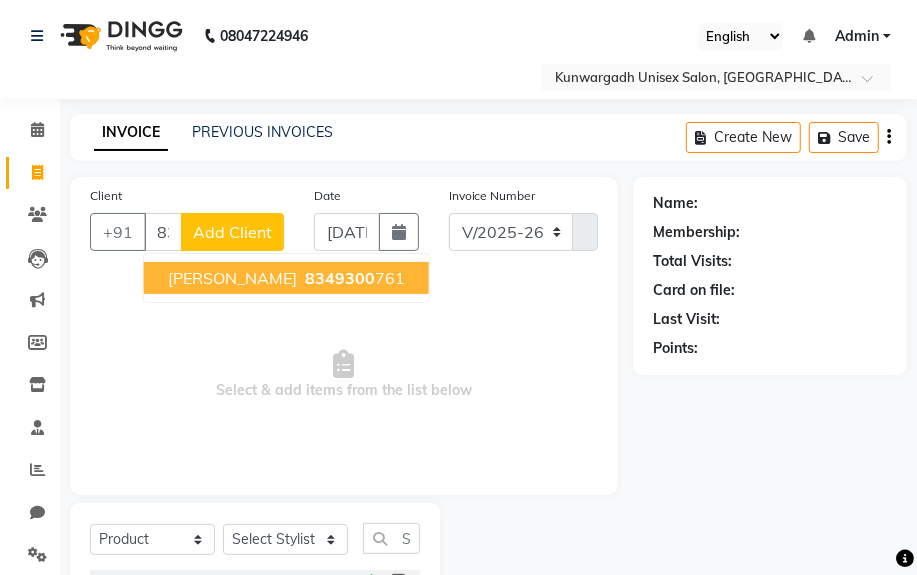 click on "[PERSON_NAME]   8349300 761" at bounding box center [286, 278] 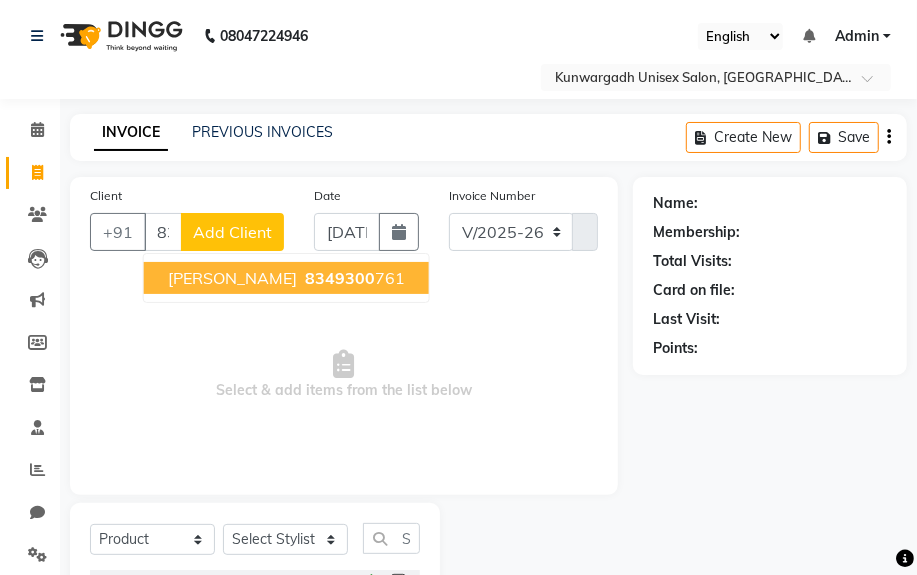 click on "8349300 761" at bounding box center [353, 278] 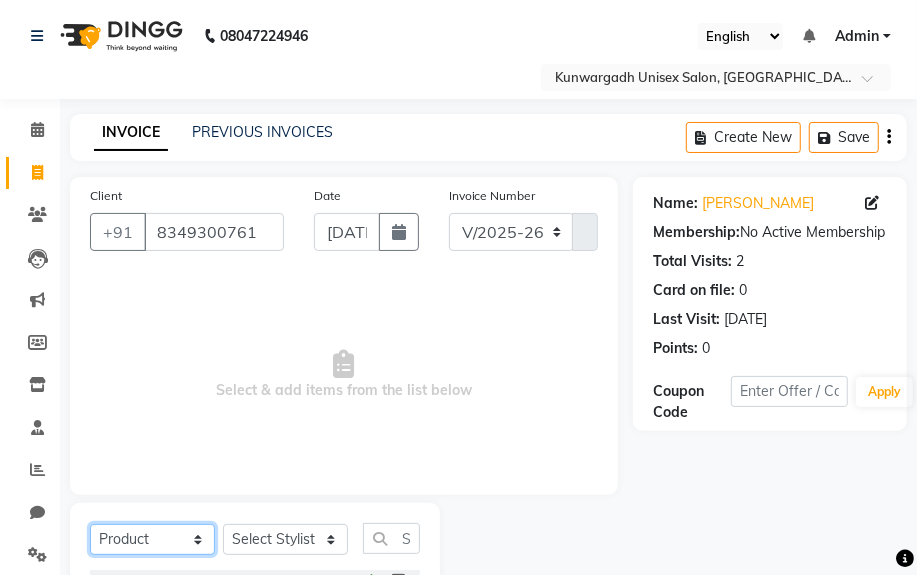 drag, startPoint x: 140, startPoint y: 555, endPoint x: 136, endPoint y: 526, distance: 29.274563 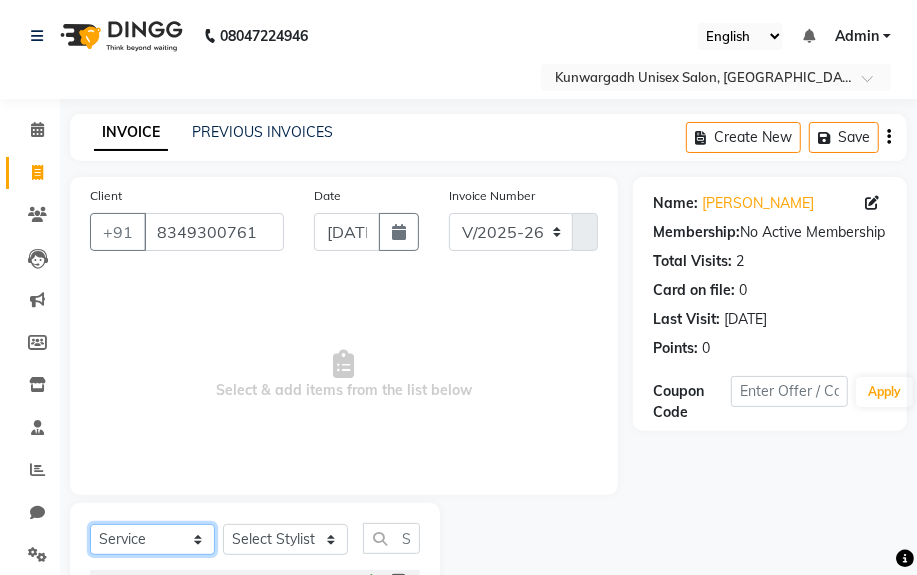 click on "Select  Service  Product  Membership  Package Voucher Prepaid Gift Card" 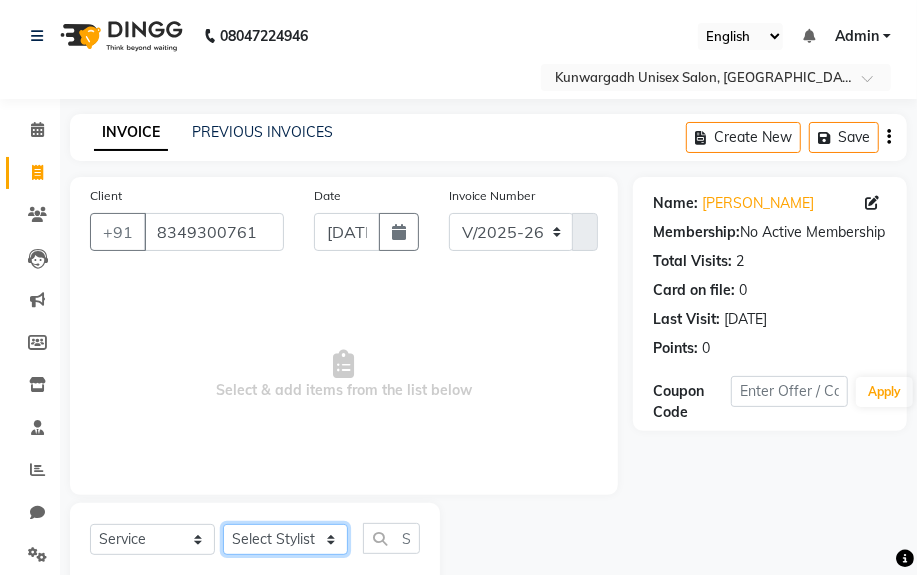 click on "Select Stylist Aarti  [PERSON_NAME] Sir  Chiku [PERSON_NAME] [PERSON_NAME]  [PERSON_NAME]   [PERSON_NAME]  [PERSON_NAME]  [PERSON_NAME]" 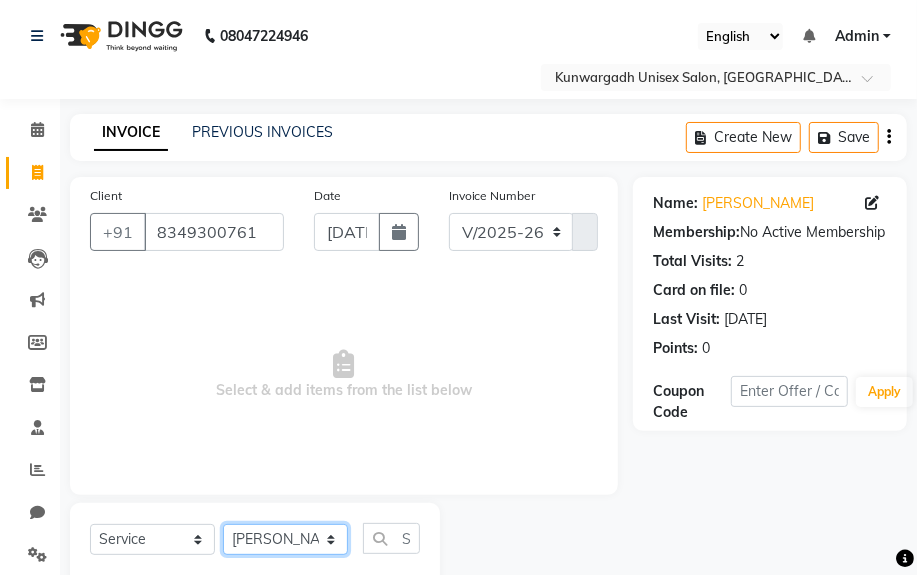 click on "Select Stylist Aarti  [PERSON_NAME] Sir  Chiku [PERSON_NAME] [PERSON_NAME]  [PERSON_NAME]   [PERSON_NAME]  [PERSON_NAME]  [PERSON_NAME]" 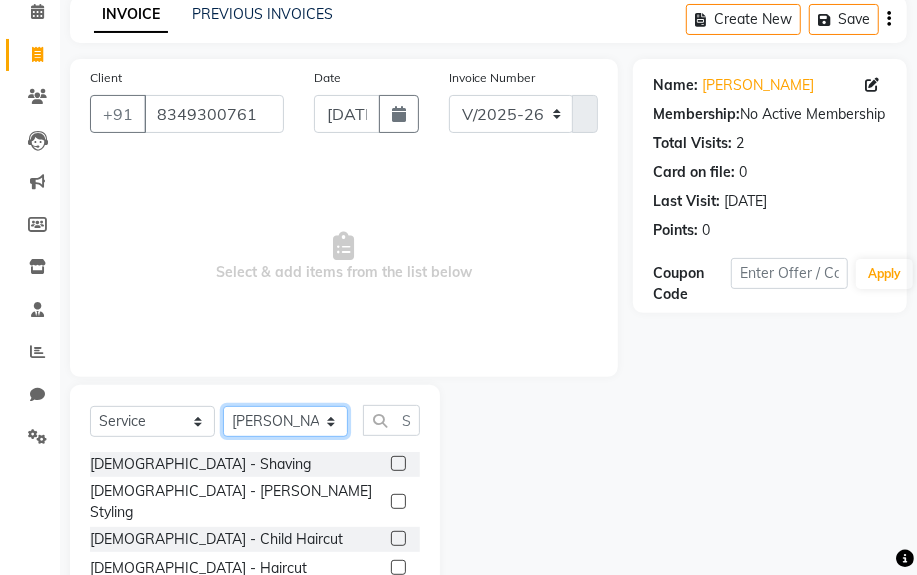 scroll, scrollTop: 252, scrollLeft: 0, axis: vertical 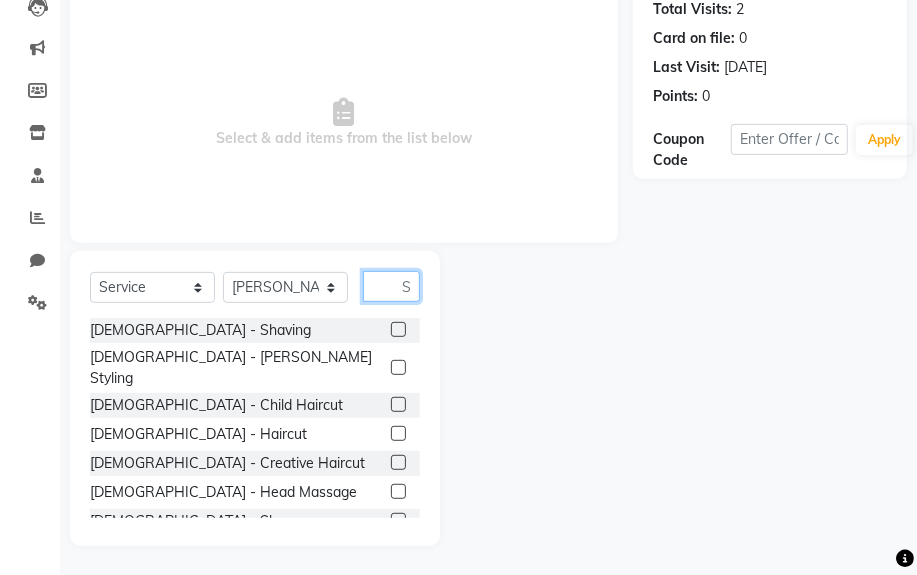 click 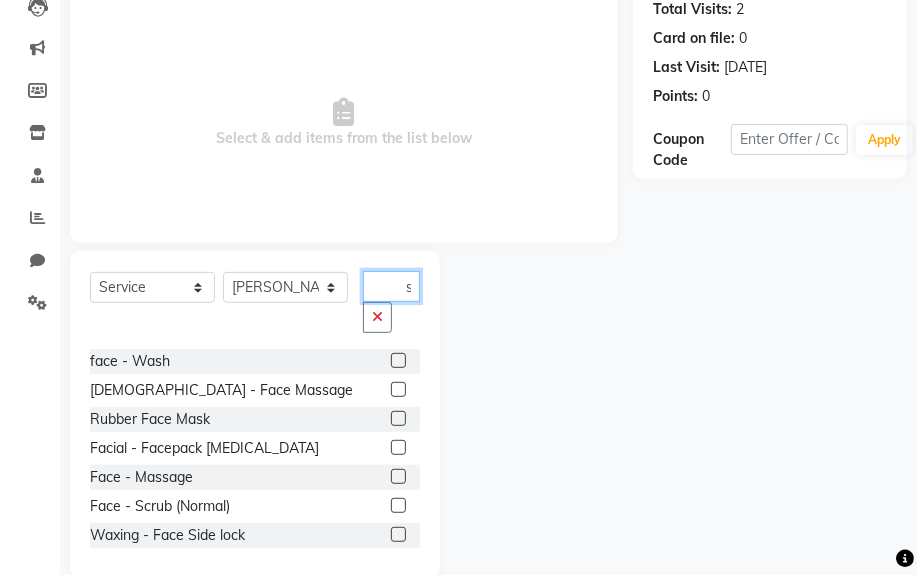scroll, scrollTop: 0, scrollLeft: 35, axis: horizontal 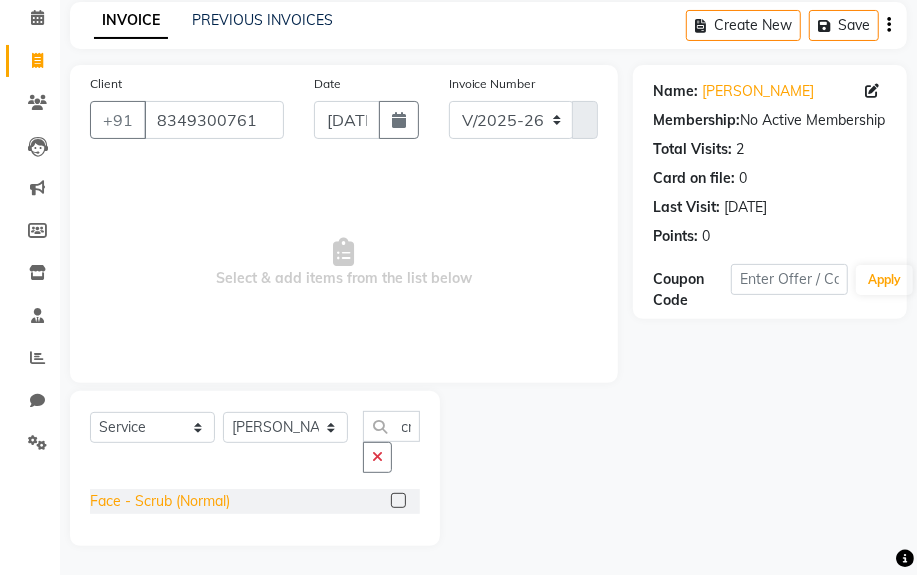 click on "Face -  Scrub (Normal)" 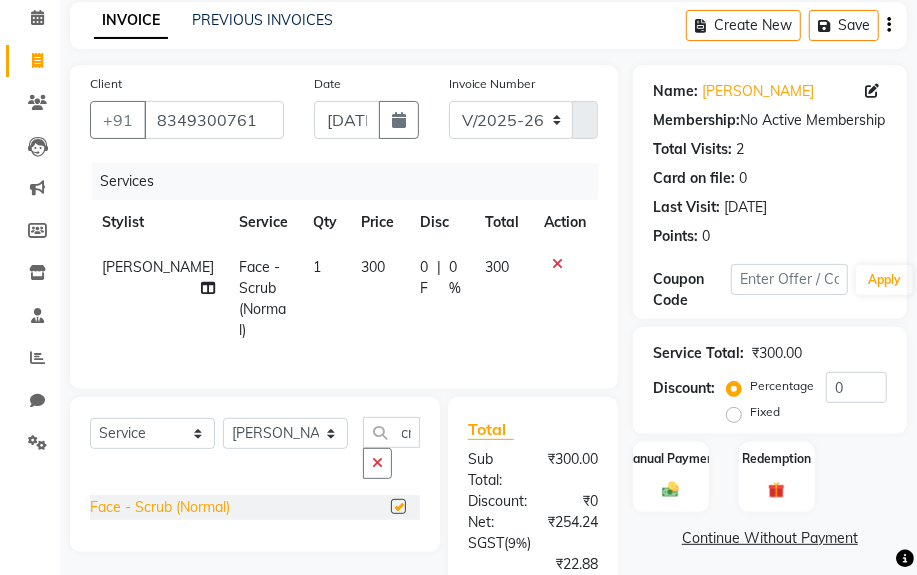 scroll, scrollTop: 0, scrollLeft: 0, axis: both 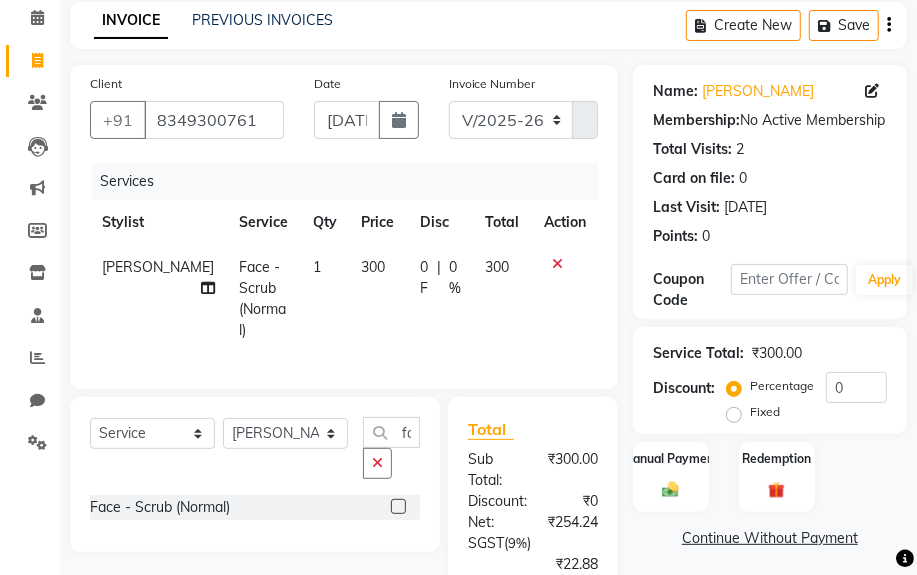 click on "300" 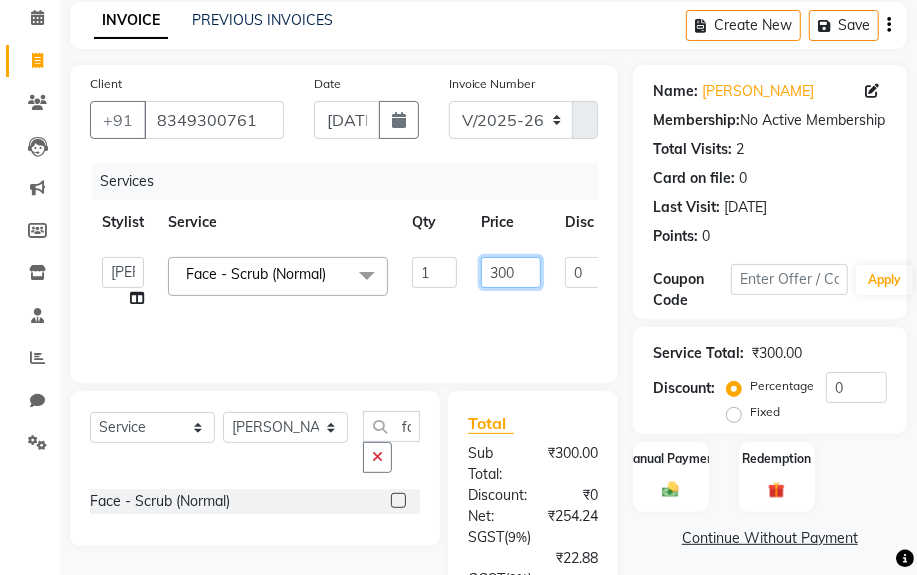 click on "300" 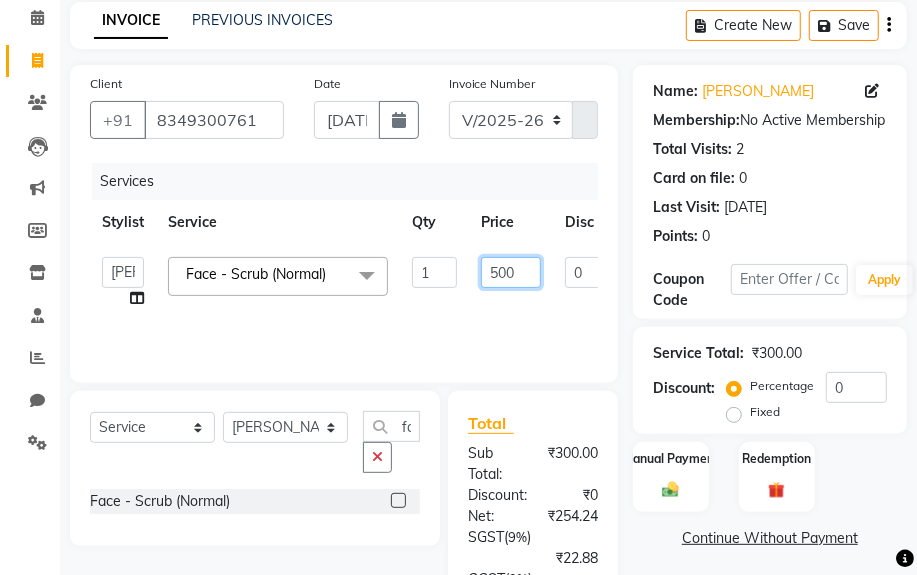 scroll, scrollTop: 360, scrollLeft: 0, axis: vertical 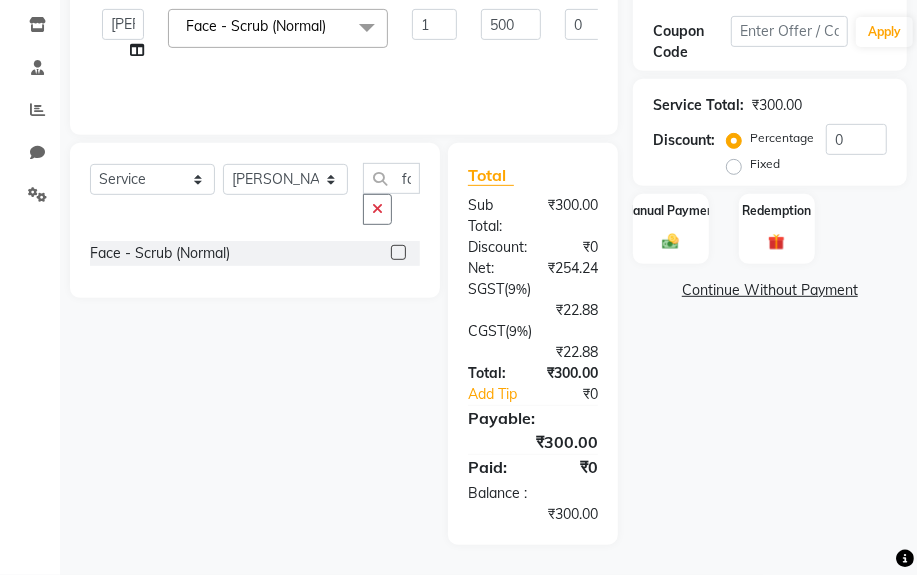 click on "Name: [PERSON_NAME] Membership:  No Active Membership  Total Visits:  2 Card on file:  0 Last Visit:   [DATE] Points:   0  Coupon Code Apply Service Total:  ₹300.00  Discount:  Percentage   Fixed  0 Manual Payment Redemption  Continue Without Payment" 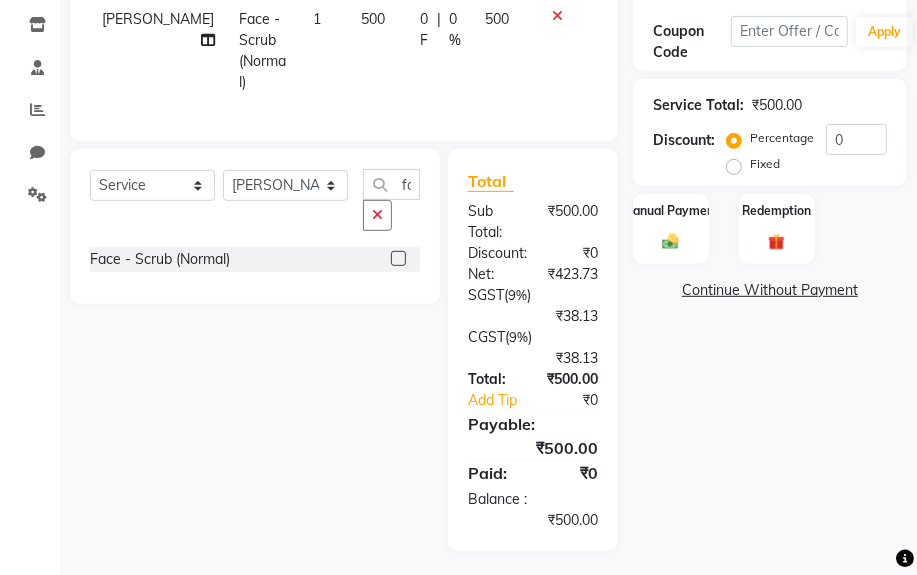 click on "Manual Payment Redemption" 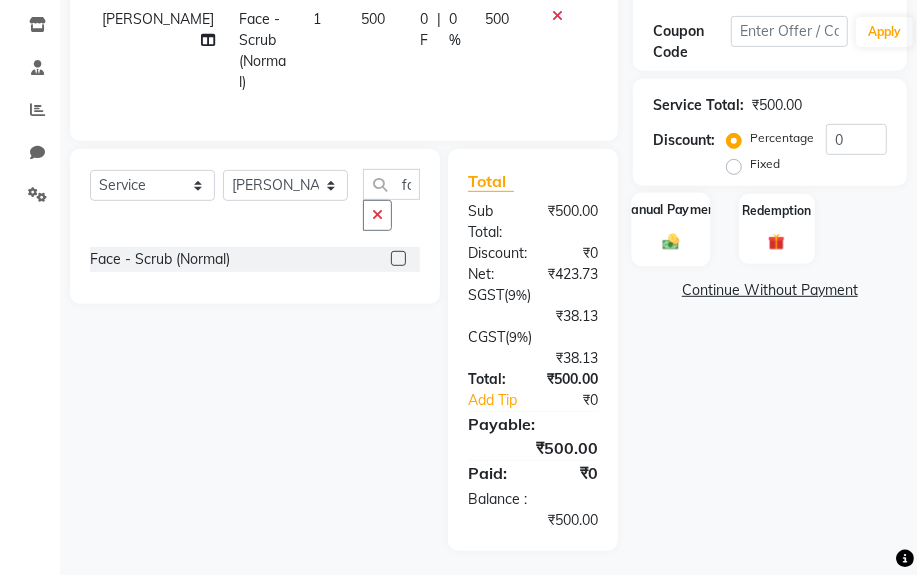 click on "Manual Payment" 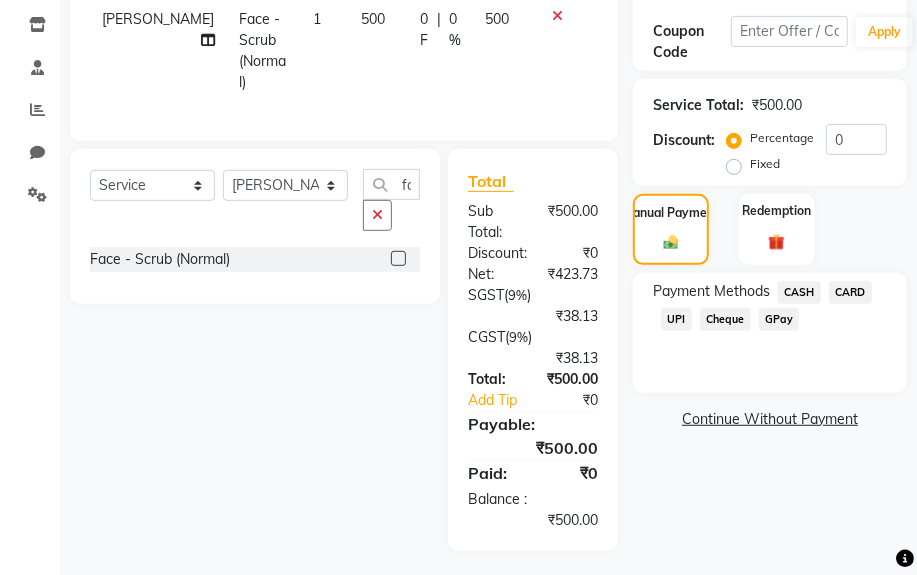 click on "UPI" 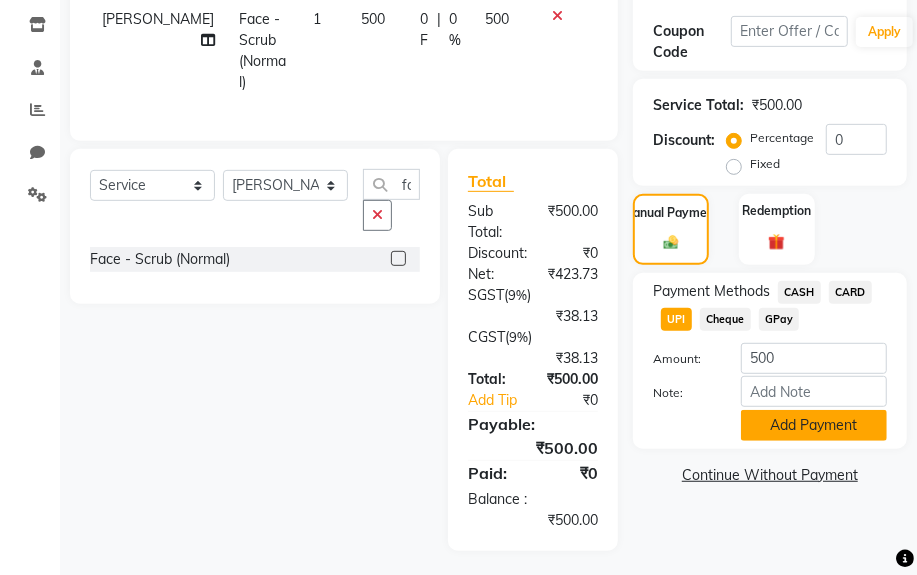 click on "Add Payment" 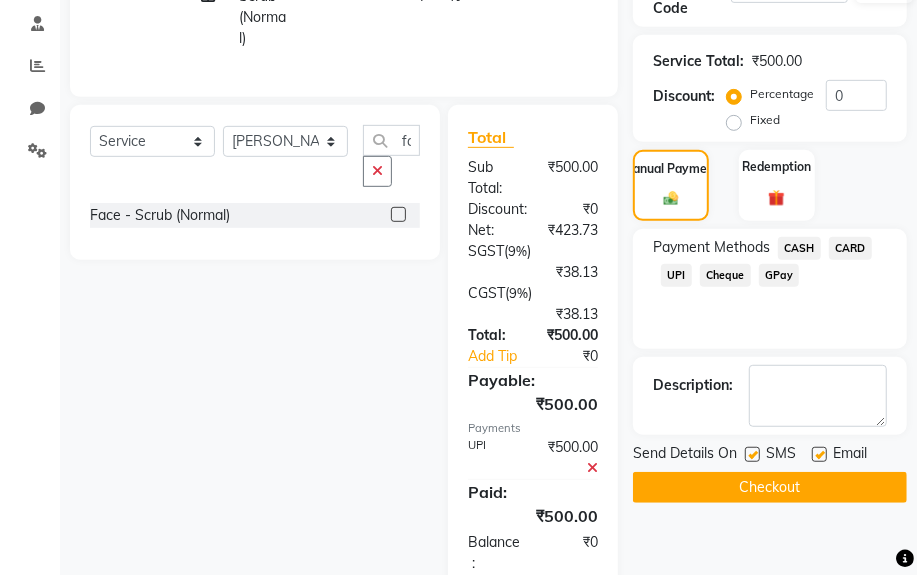 scroll, scrollTop: 447, scrollLeft: 0, axis: vertical 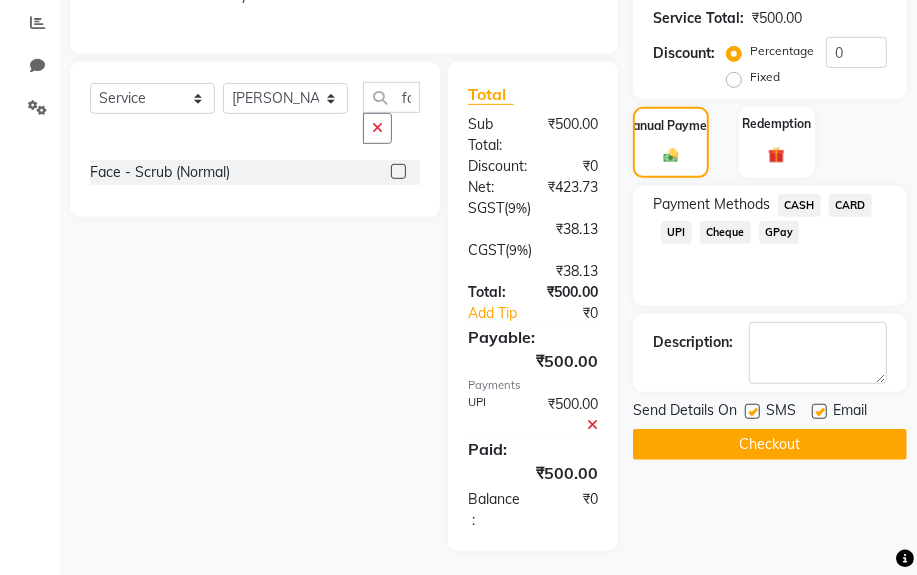 click on "Checkout" 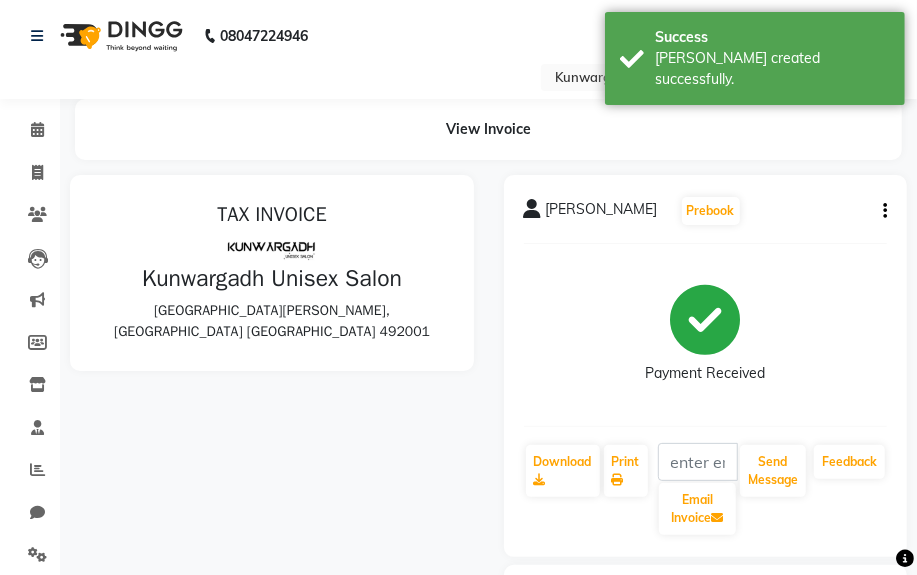 scroll, scrollTop: 0, scrollLeft: 0, axis: both 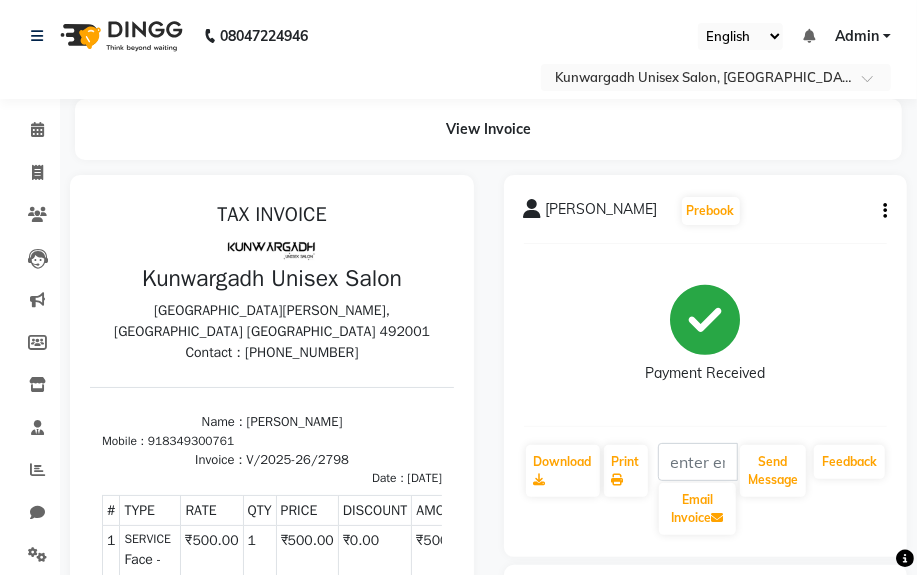 click on "08047224946" 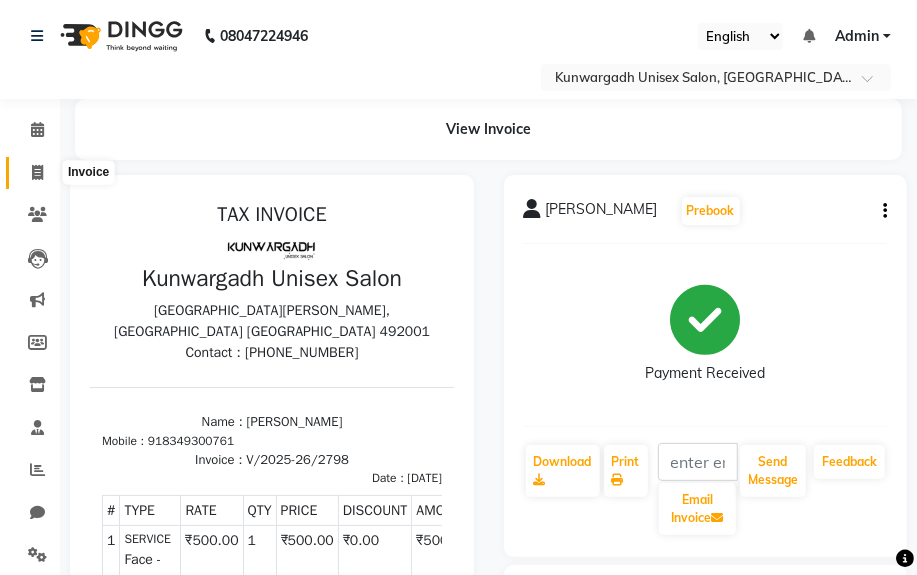click 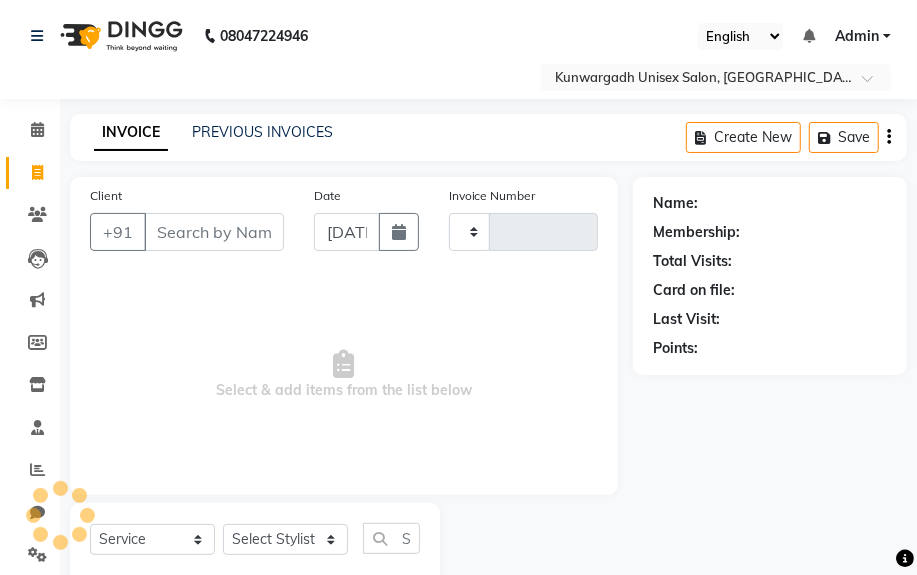 scroll, scrollTop: 52, scrollLeft: 0, axis: vertical 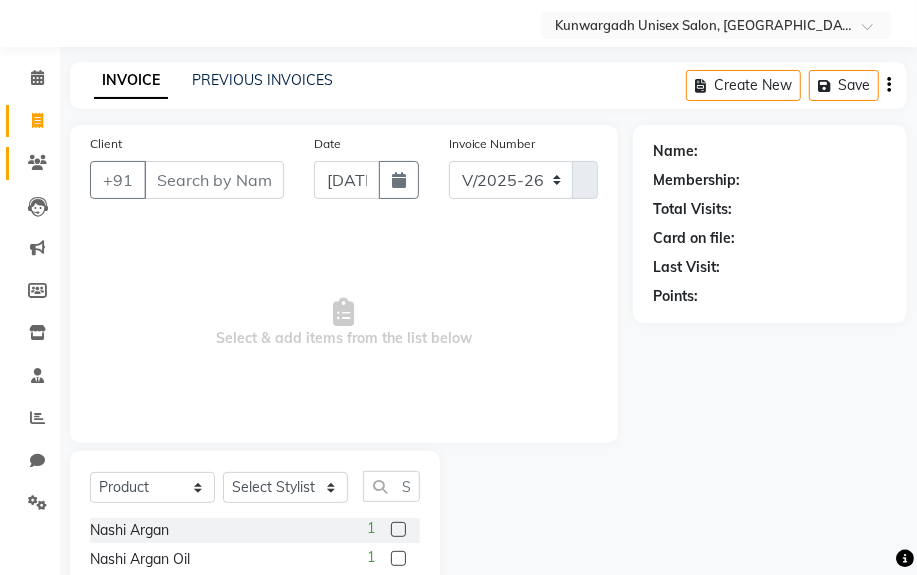 click on "Clients" 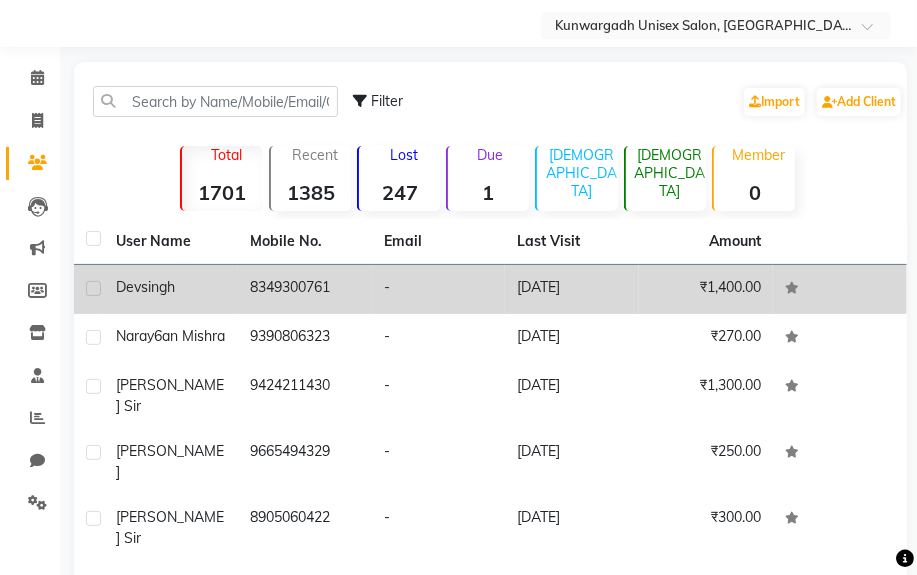 drag, startPoint x: 253, startPoint y: 282, endPoint x: 338, endPoint y: 300, distance: 86.88498 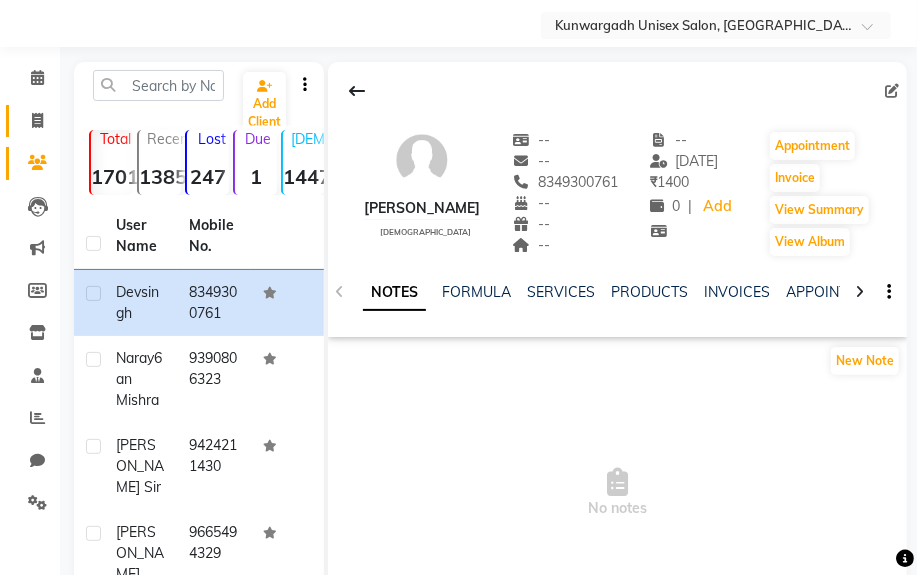 click on "Invoice" 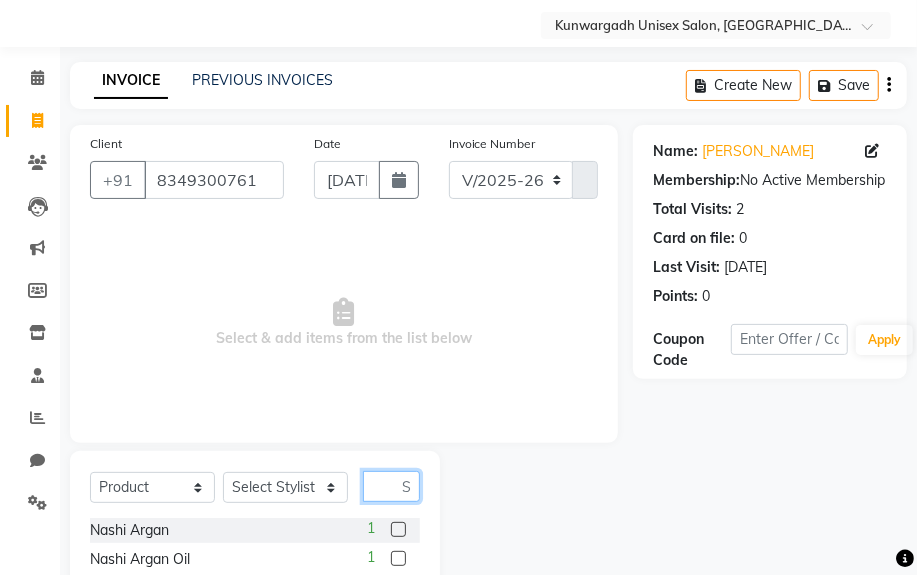 click 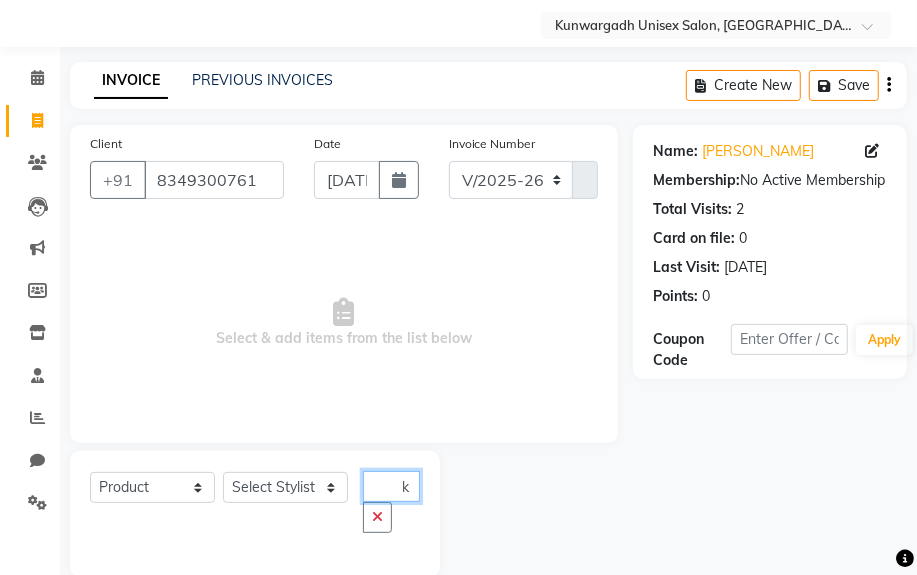 scroll, scrollTop: 0, scrollLeft: 0, axis: both 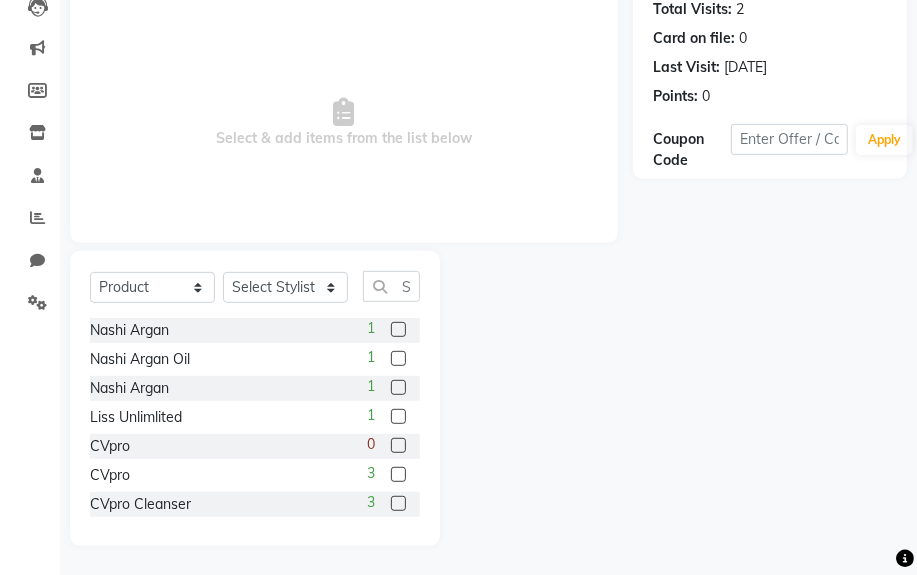 click 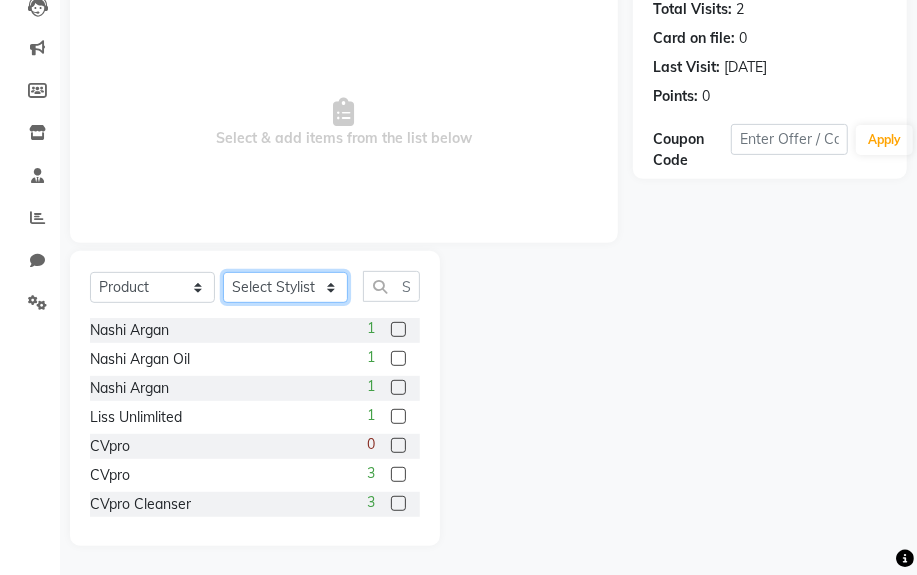 click on "Select Stylist Aarti  [PERSON_NAME] Sir  Chiku [PERSON_NAME] [PERSON_NAME]  [PERSON_NAME]   [PERSON_NAME]  [PERSON_NAME]  [PERSON_NAME]" 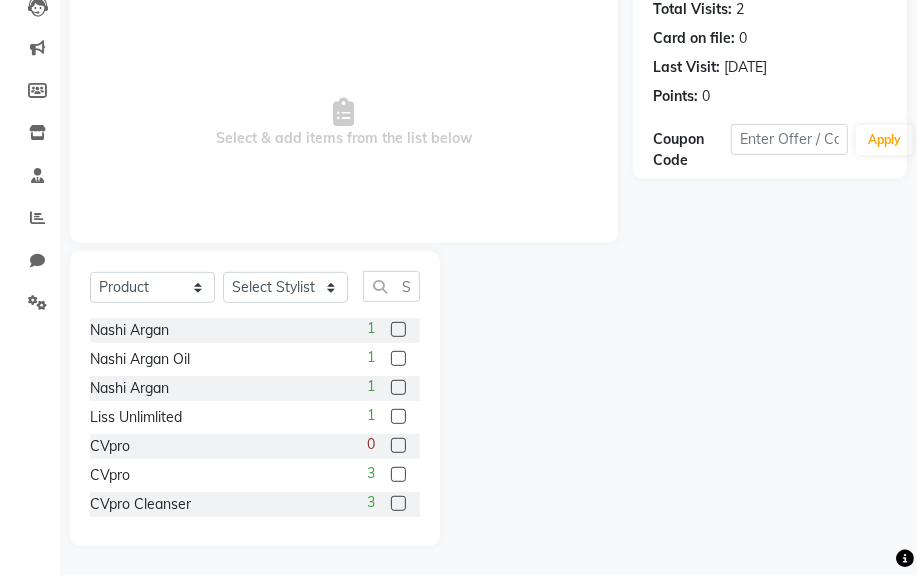 drag, startPoint x: 681, startPoint y: 465, endPoint x: 331, endPoint y: 303, distance: 385.67343 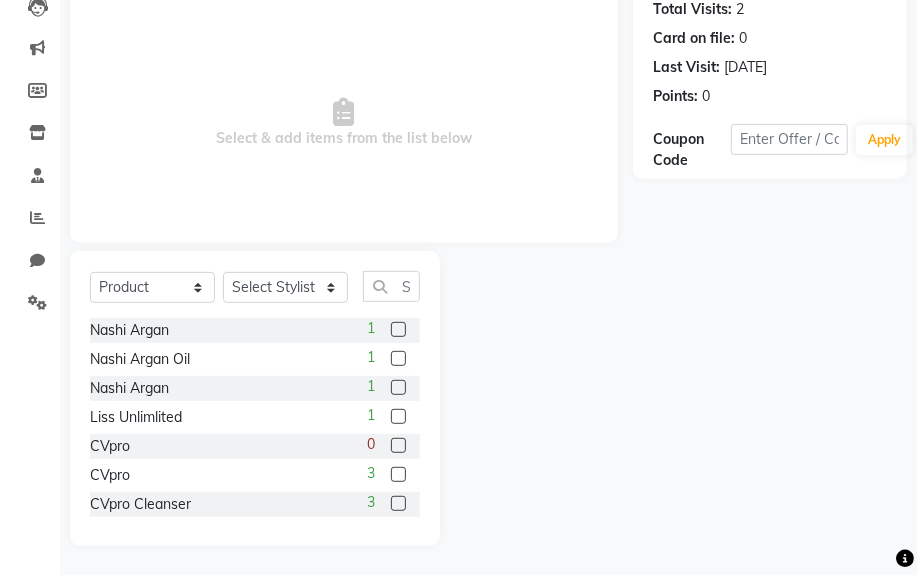 click on "Select  Service  Product  Membership  Package Voucher Prepaid Gift Card  Select Stylist Aarti  [PERSON_NAME] Sir  Chiku [PERSON_NAME] [PERSON_NAME]  [PERSON_NAME]   [PERSON_NAME]  [PERSON_NAME]  [PERSON_NAME]  Nashi Argan   1 Nashi Argan Oil   1 Nashi Argan   1 Liss Unlimlited   1 CVpro    0 CVpro  3 CVpro Cleanser   3 (Liss Unlimited)  0 XTenso-Care (Masque)  -1 XTenso-Care (Shampoo)  -1 Vitamino Shampoo  0 Vitamino mask   0 Nashi Argan Shampo   1 Nashi Argan Conditioner   1" 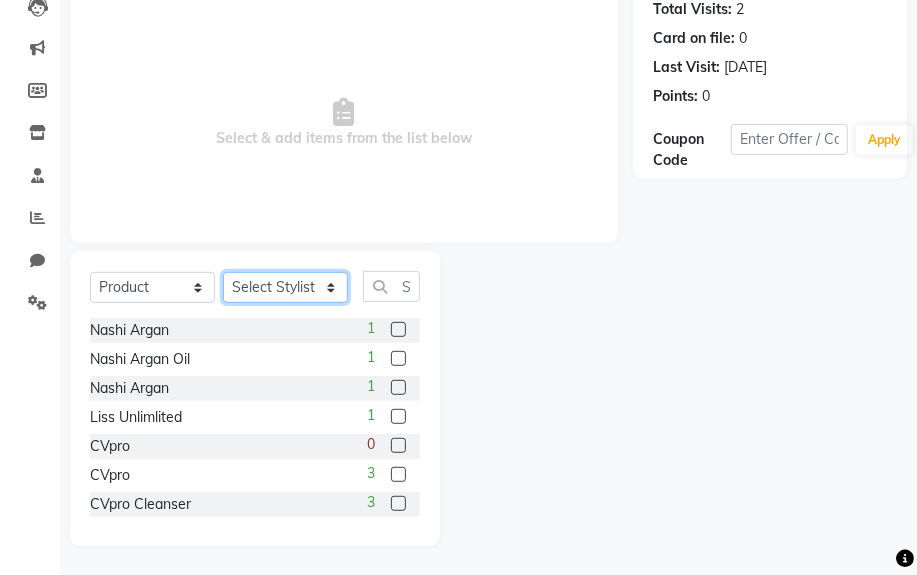 click on "Select Stylist Aarti  [PERSON_NAME] Sir  Chiku [PERSON_NAME] [PERSON_NAME]  [PERSON_NAME]   [PERSON_NAME]  [PERSON_NAME]  [PERSON_NAME]" 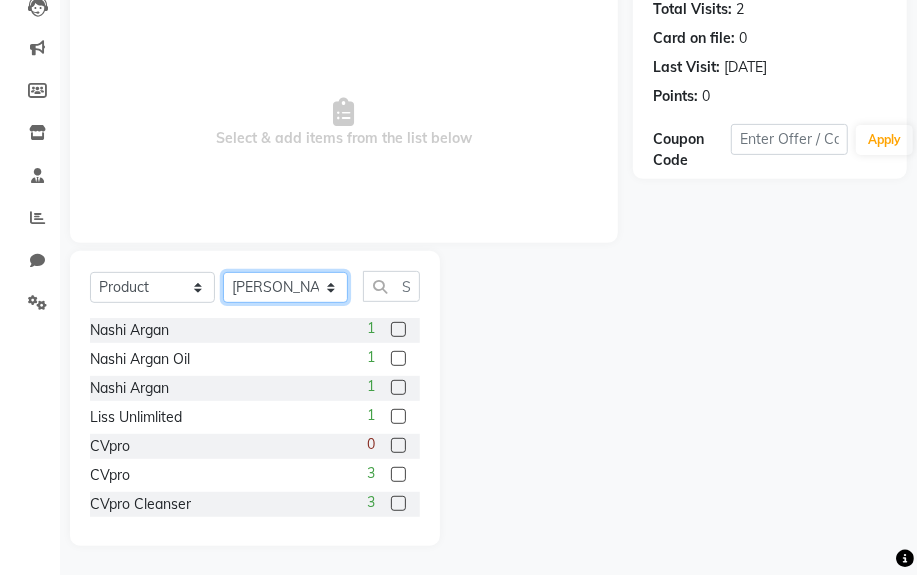 click on "Select Stylist Aarti  [PERSON_NAME] Sir  Chiku [PERSON_NAME] [PERSON_NAME]  [PERSON_NAME]   [PERSON_NAME]  [PERSON_NAME]  [PERSON_NAME]" 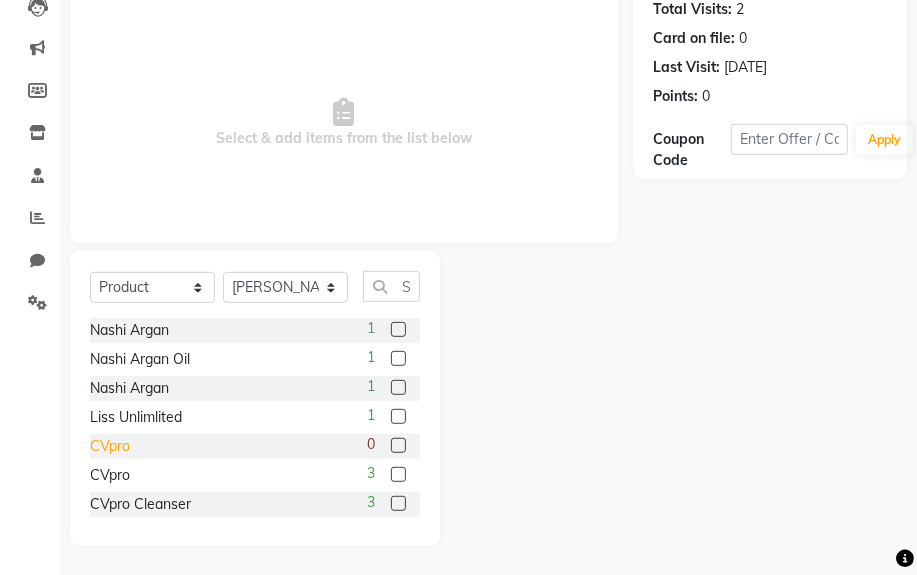 click on "CVpro" 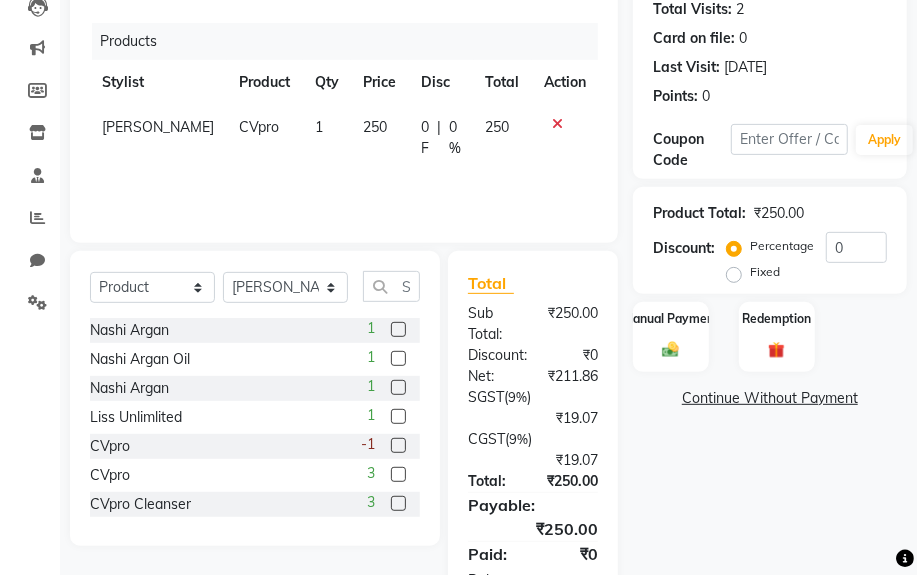 click on "250" 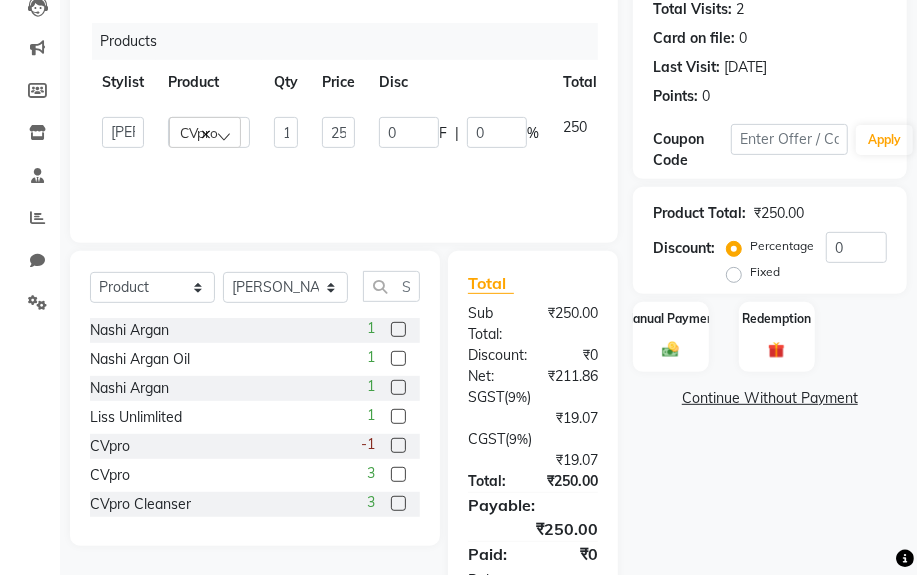 click on "250" 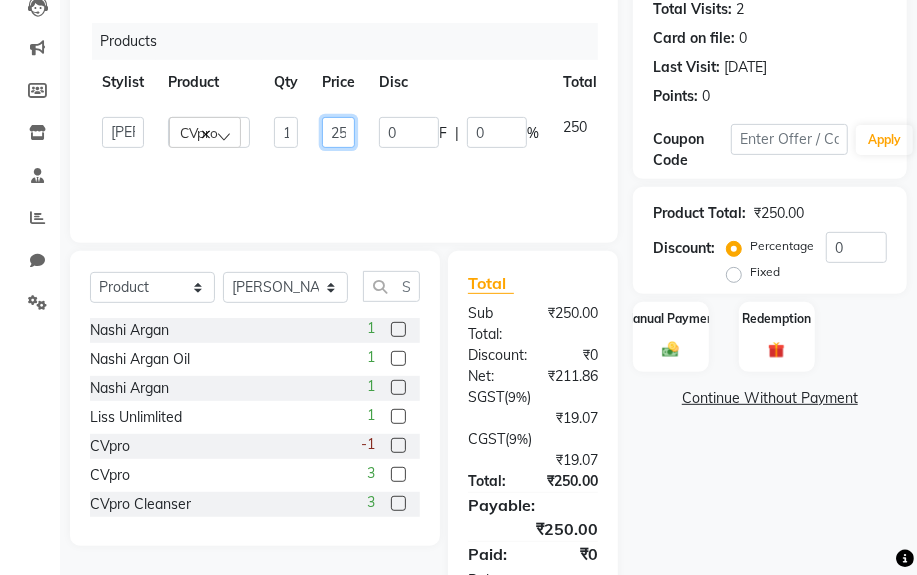 click on "250" 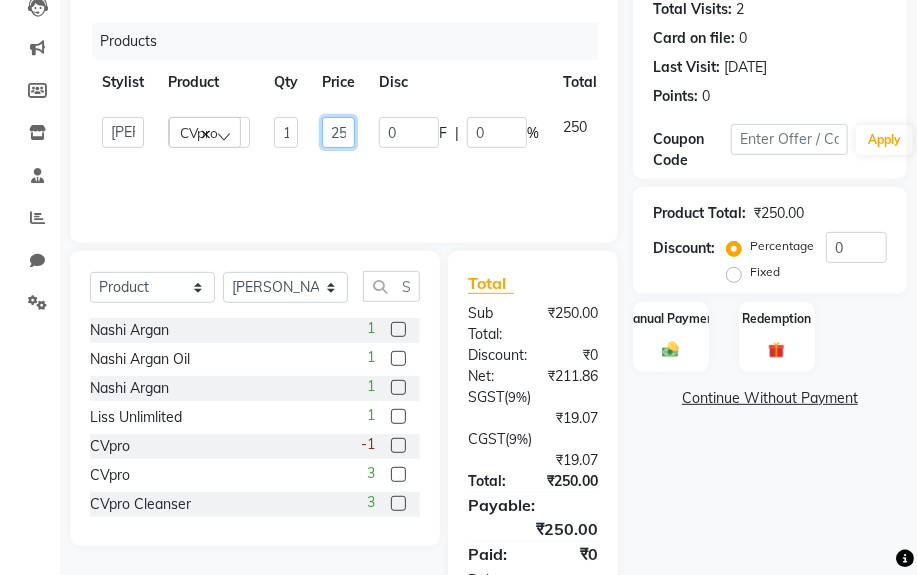 click on "250" 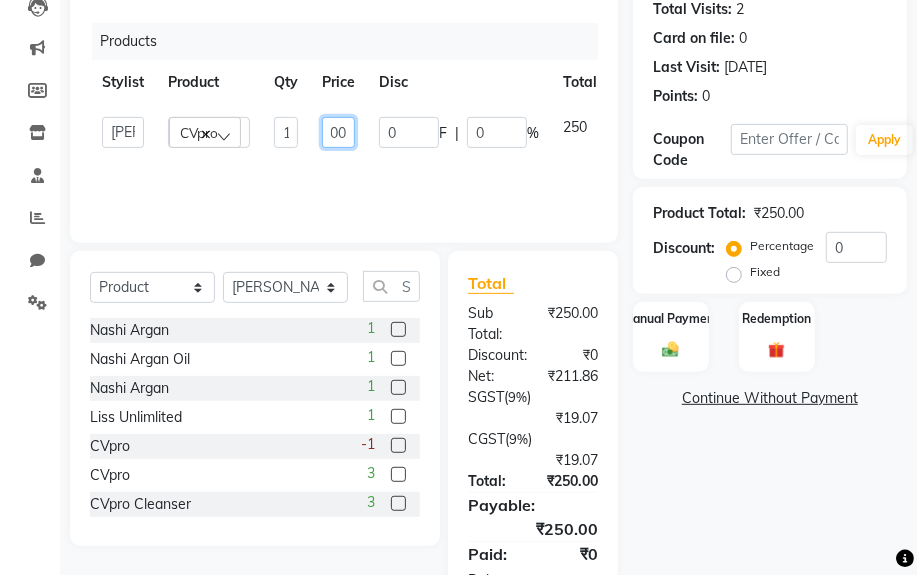 scroll, scrollTop: 0, scrollLeft: 10, axis: horizontal 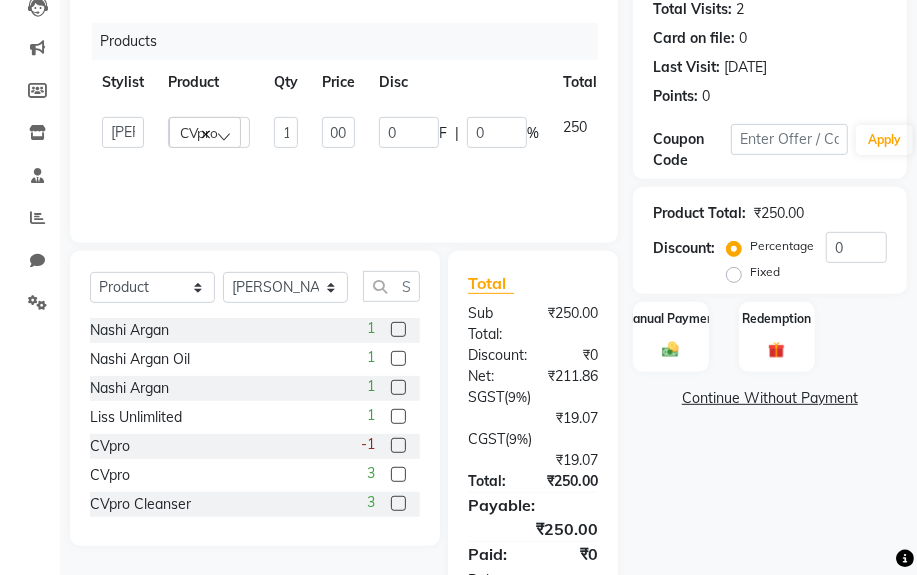 click on "Name: [PERSON_NAME] Membership:  No Active Membership  Total Visits:  2 Card on file:  0 Last Visit:   [DATE] Points:   0  Coupon Code Apply Product Total:  ₹250.00  Discount:  Percentage   Fixed  0 Manual Payment Redemption  Continue Without Payment" 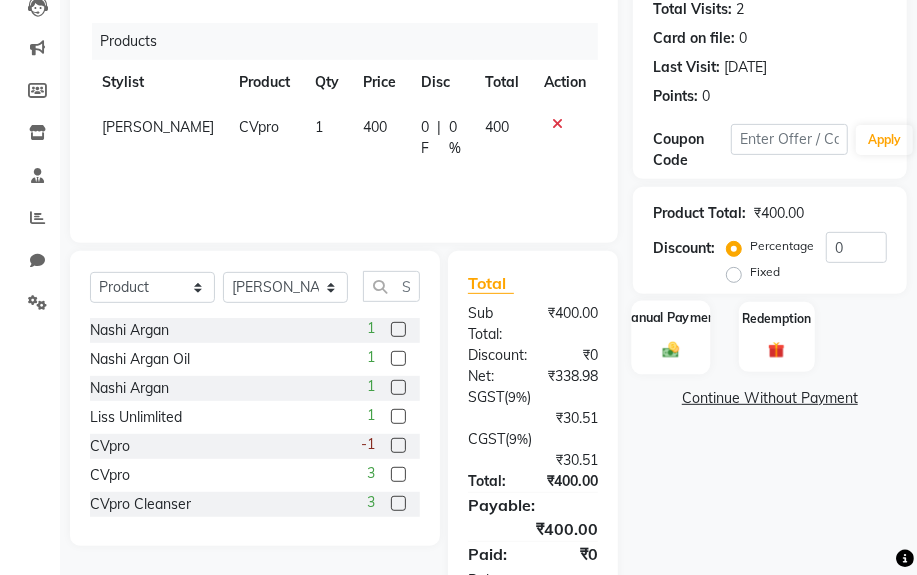 click on "Manual Payment" 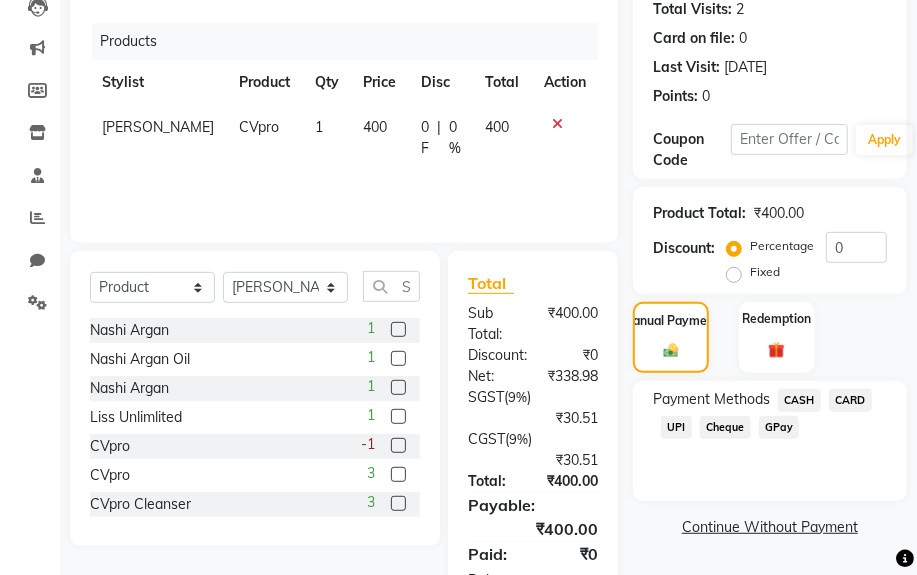 click on "UPI" 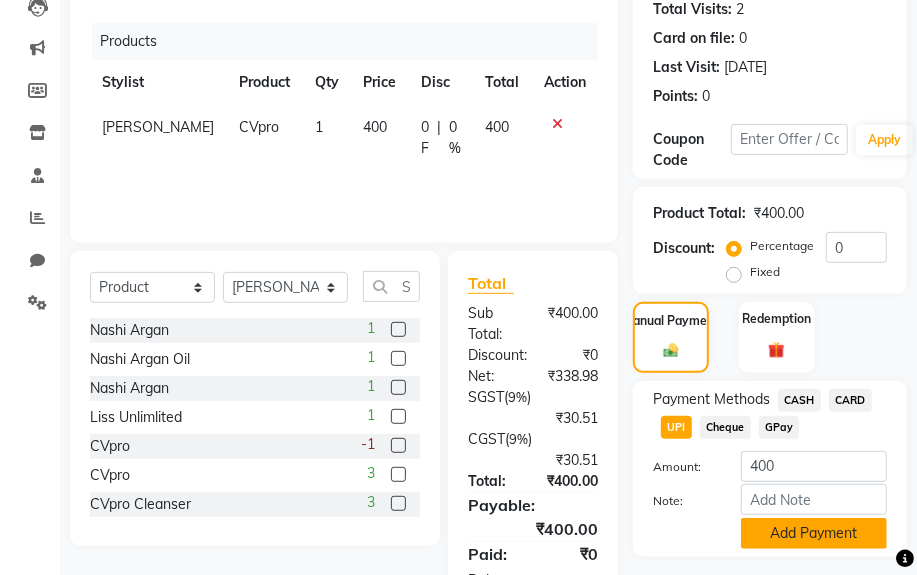 click on "Add Payment" 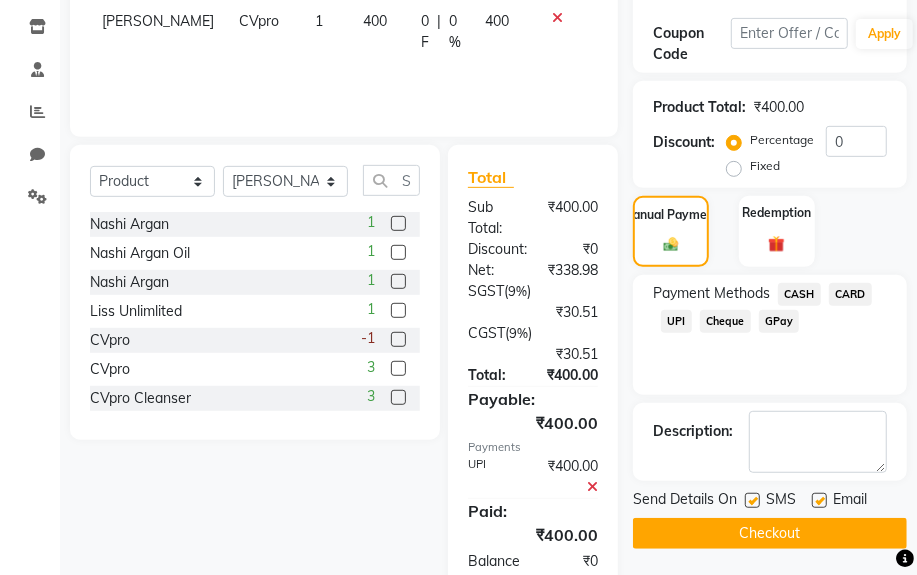 scroll, scrollTop: 426, scrollLeft: 0, axis: vertical 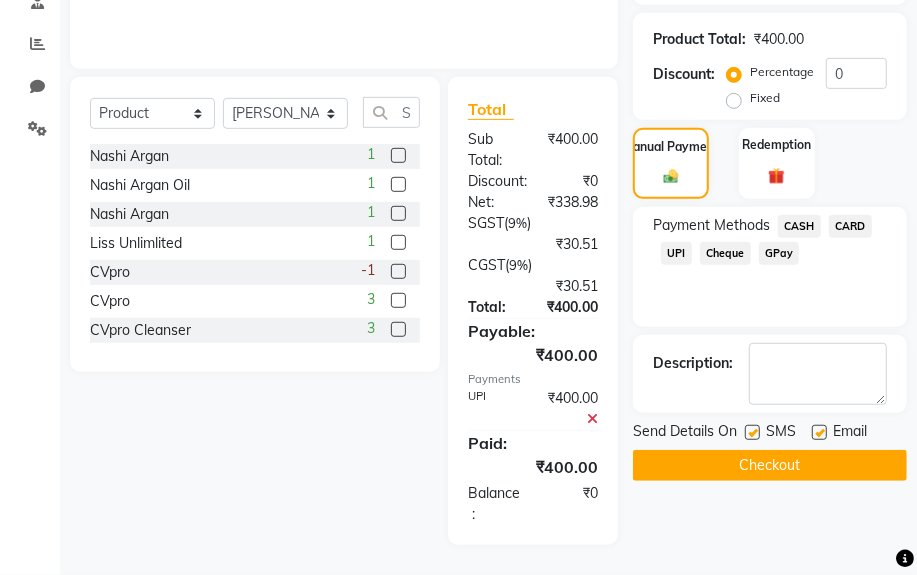 click on "Checkout" 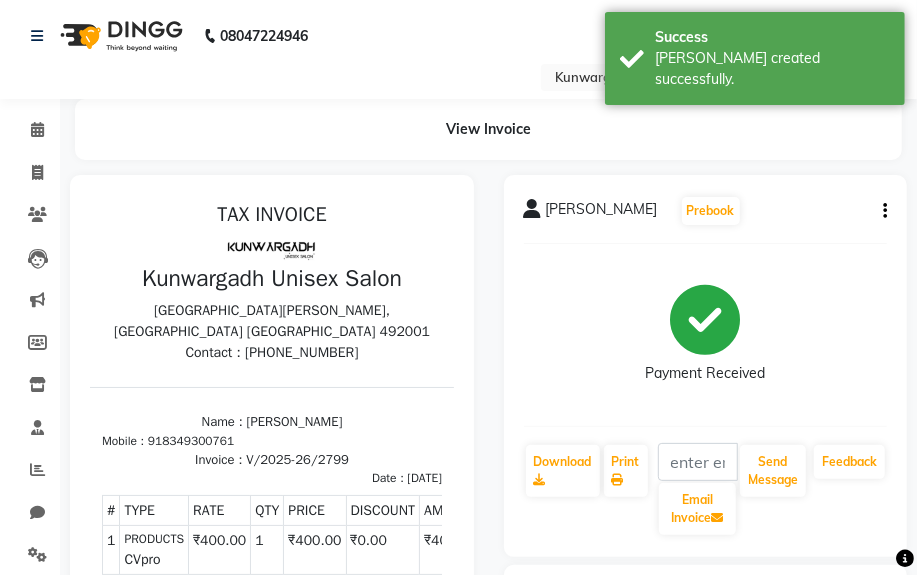 scroll, scrollTop: 0, scrollLeft: 0, axis: both 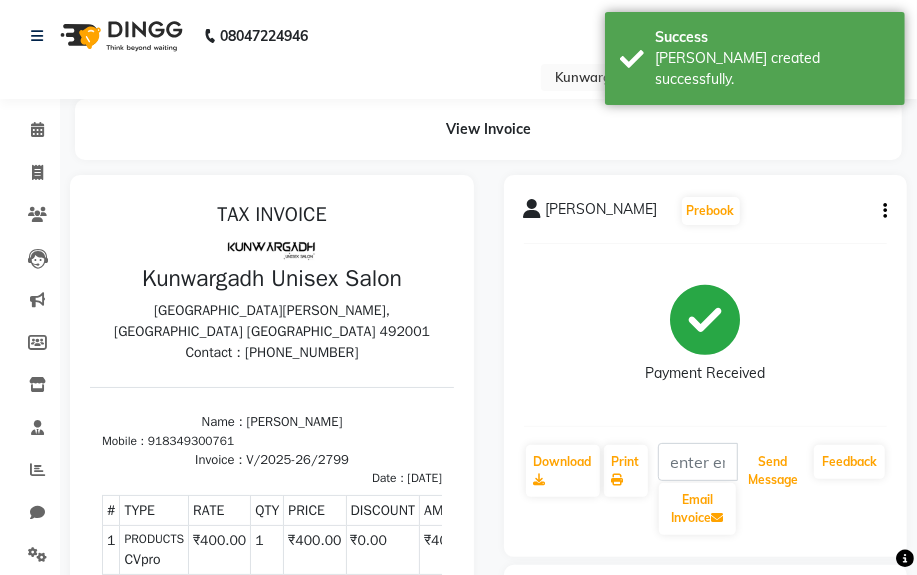 click on "Send Message" 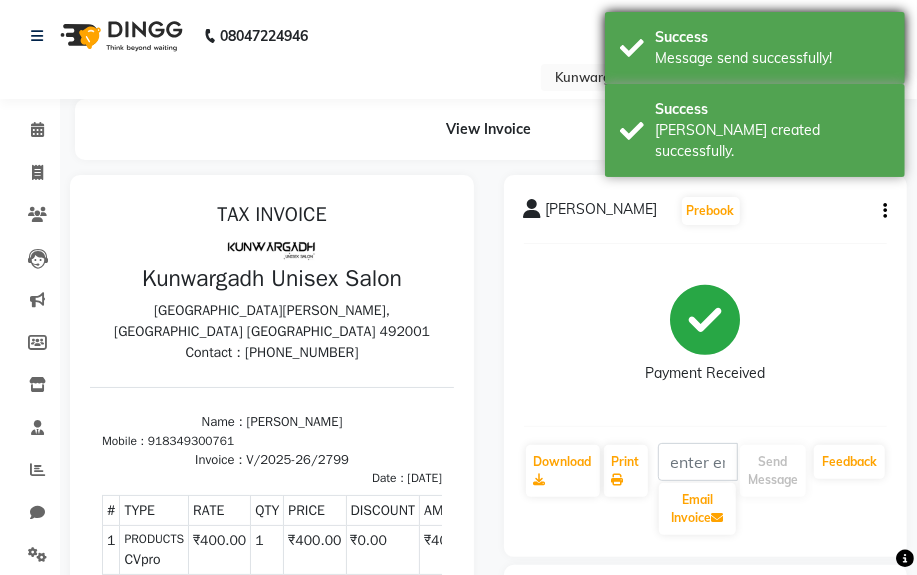 click on "Success   Message send successfully!" at bounding box center (755, 48) 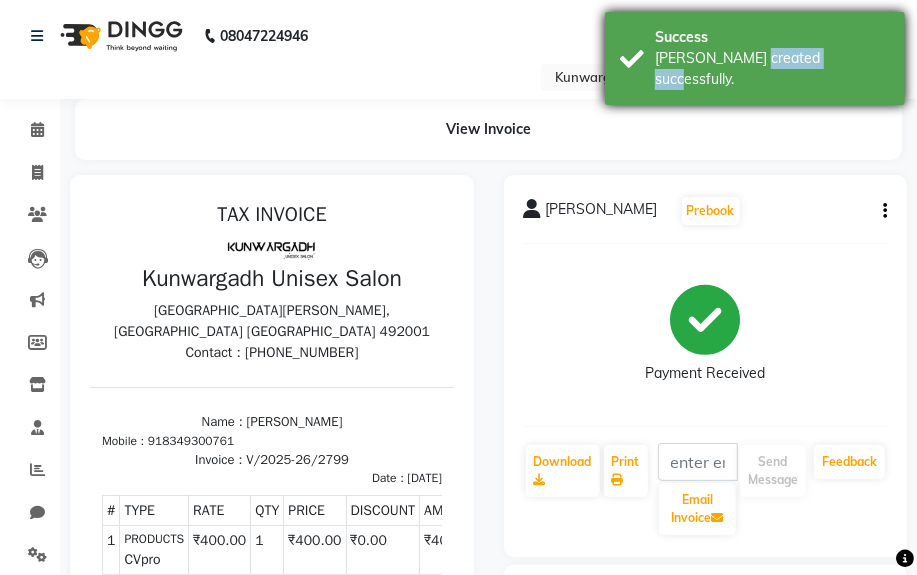 click on "[PERSON_NAME] created successfully." at bounding box center [772, 69] 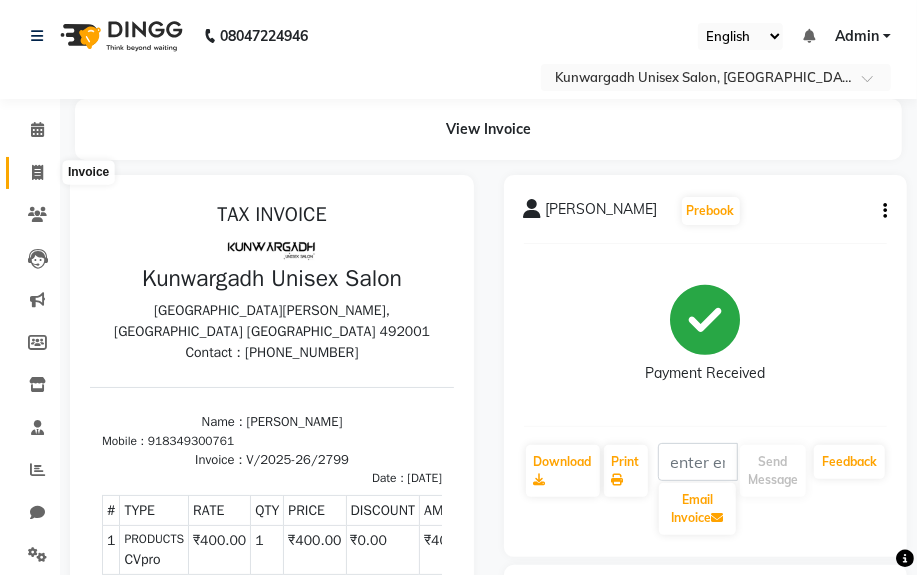 click 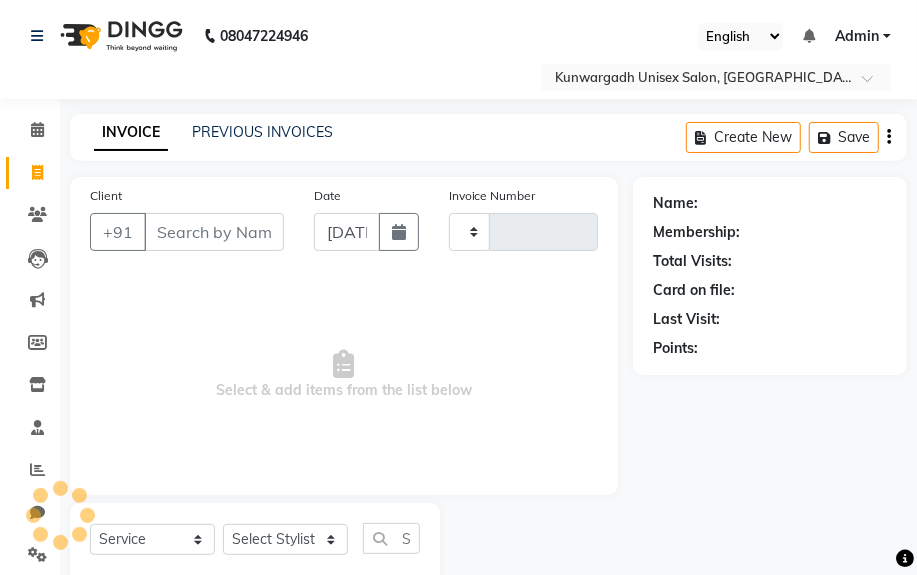 scroll, scrollTop: 52, scrollLeft: 0, axis: vertical 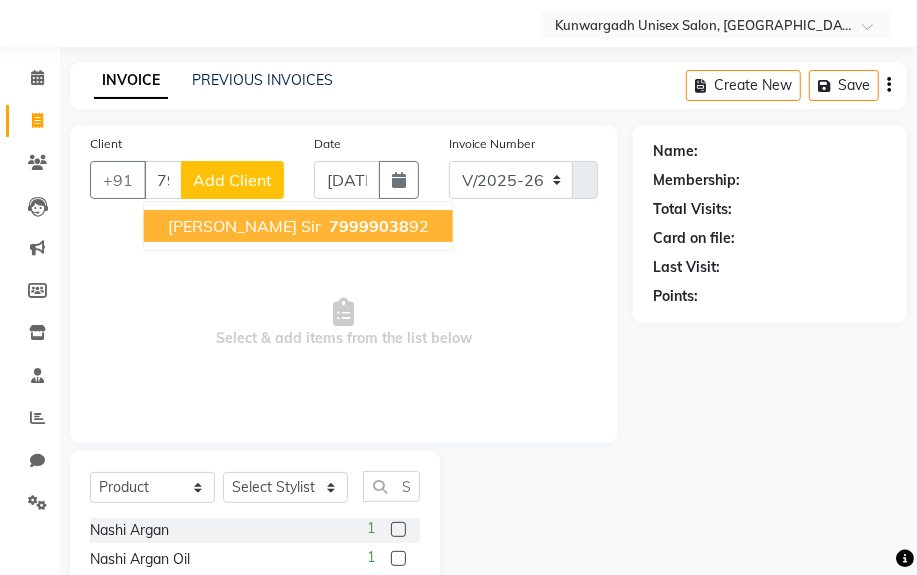 click on "[PERSON_NAME] Sir" at bounding box center [244, 226] 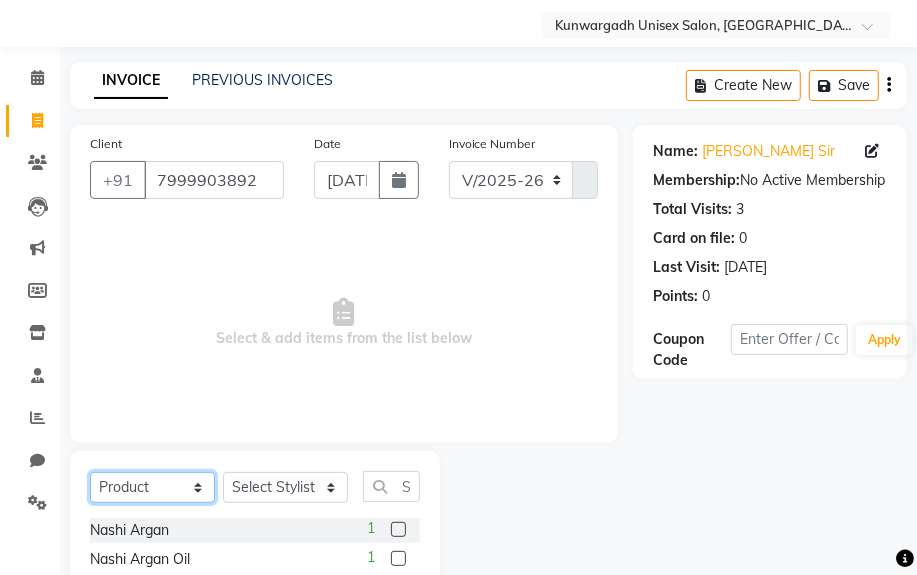 click on "Select  Service  Product  Membership  Package Voucher Prepaid Gift Card" 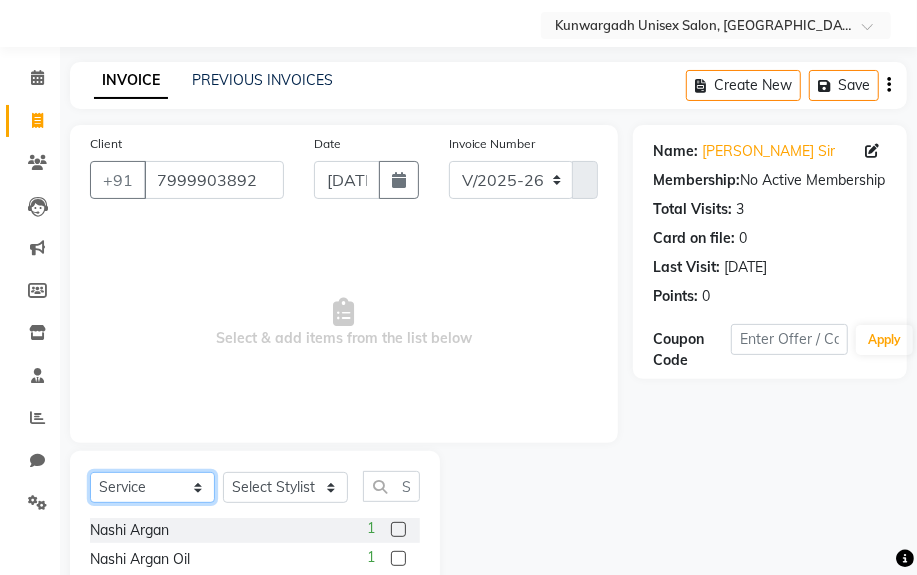 click on "Select  Service  Product  Membership  Package Voucher Prepaid Gift Card" 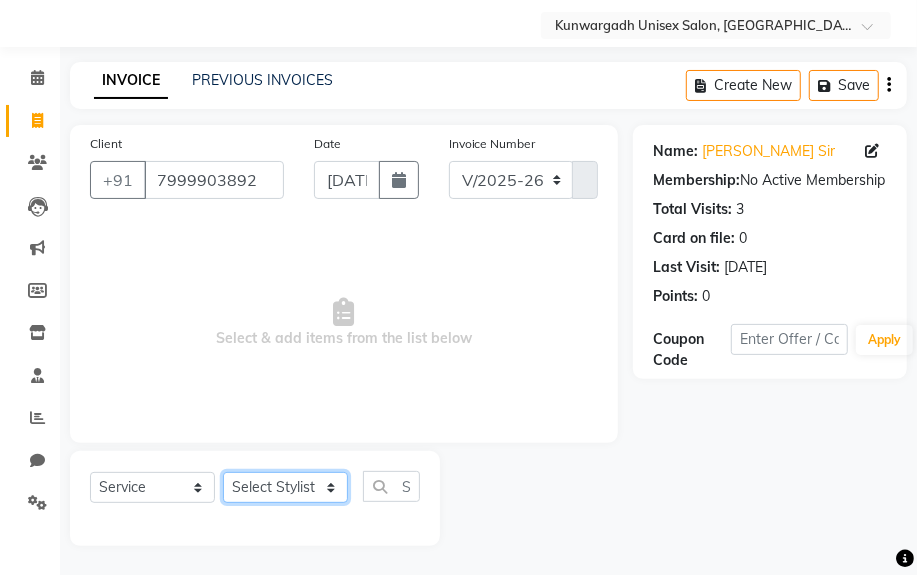 click on "Select Stylist Aarti  [PERSON_NAME] Sir  Chiku [PERSON_NAME] [PERSON_NAME]  [PERSON_NAME]   [PERSON_NAME]  [PERSON_NAME]  [PERSON_NAME]" 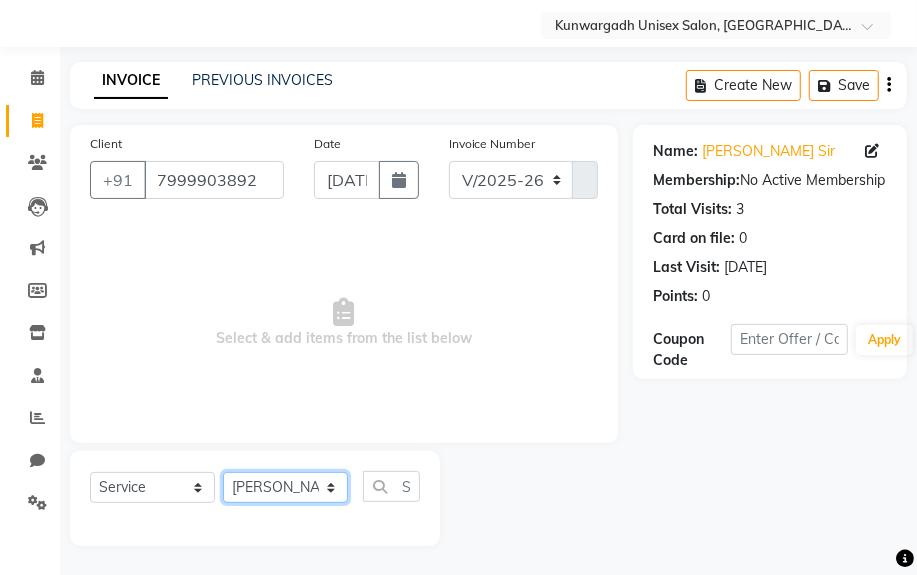 click on "Select Stylist Aarti  [PERSON_NAME] Sir  Chiku [PERSON_NAME] [PERSON_NAME]  [PERSON_NAME]   [PERSON_NAME]  [PERSON_NAME]  [PERSON_NAME]" 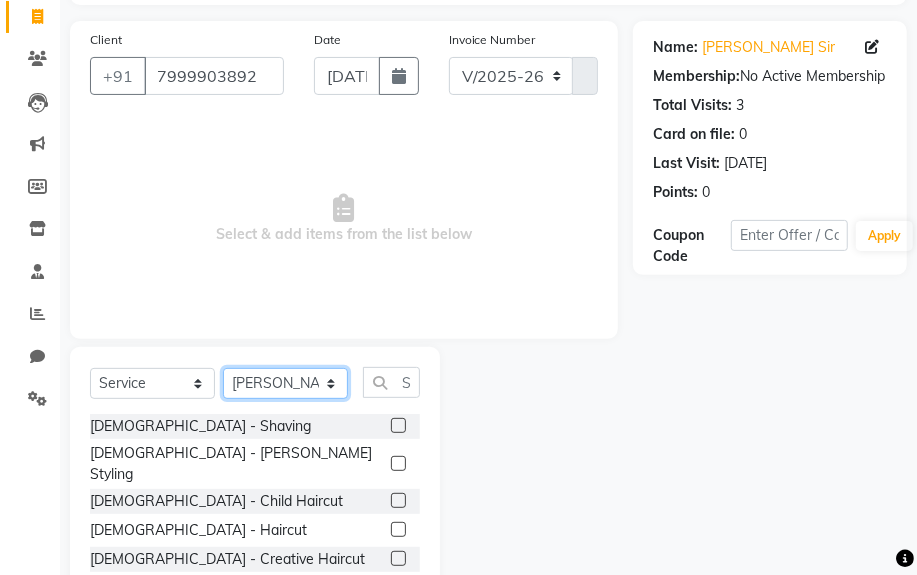 scroll, scrollTop: 252, scrollLeft: 0, axis: vertical 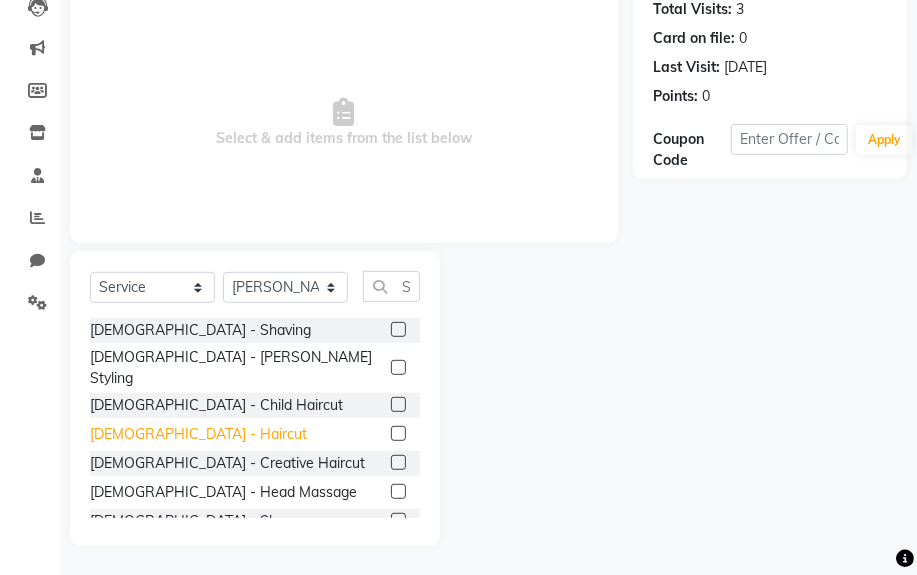 click on "[DEMOGRAPHIC_DATA] - Haircut" 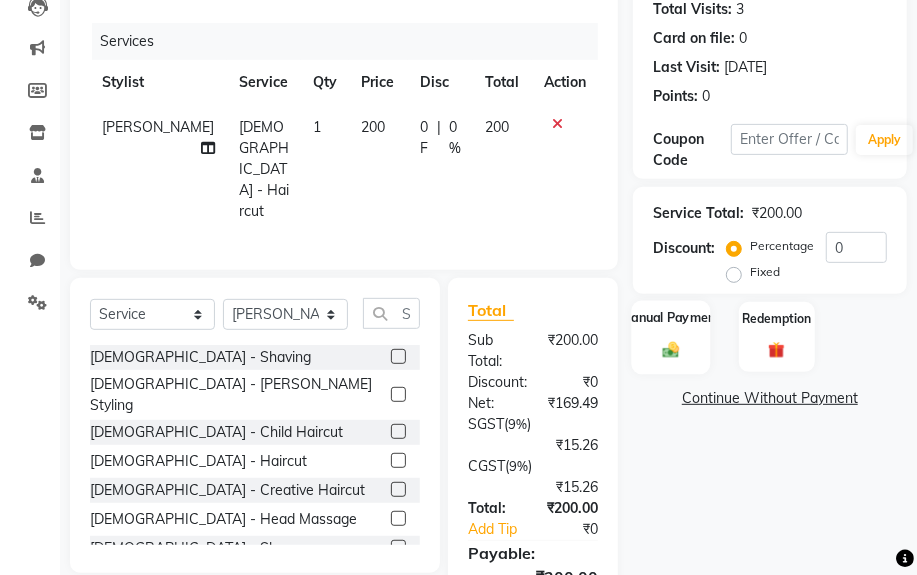 click on "Manual Payment" 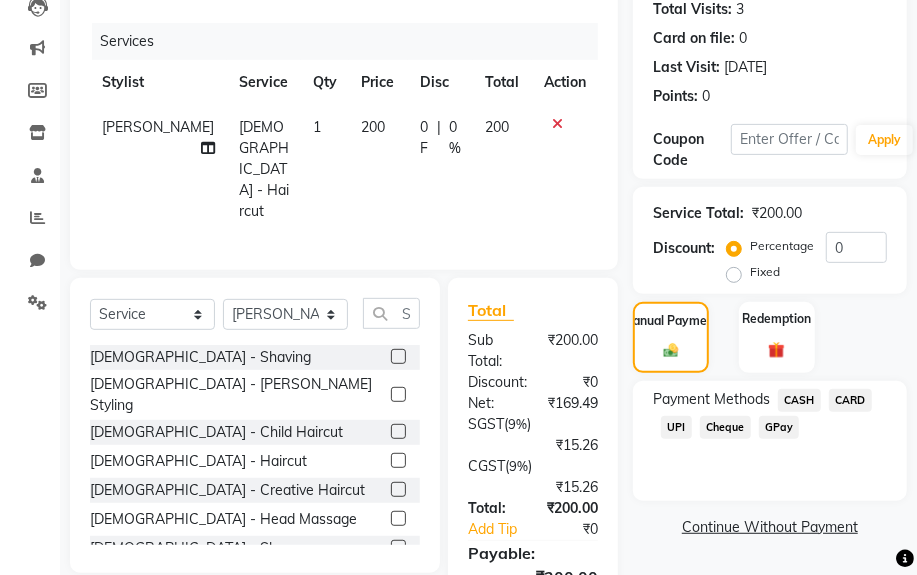click on "UPI" 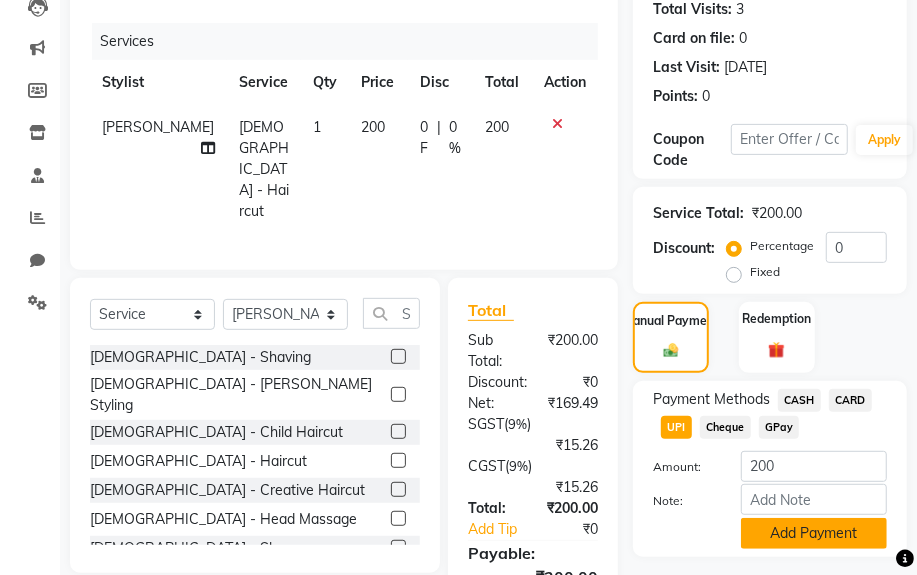 click on "Add Payment" 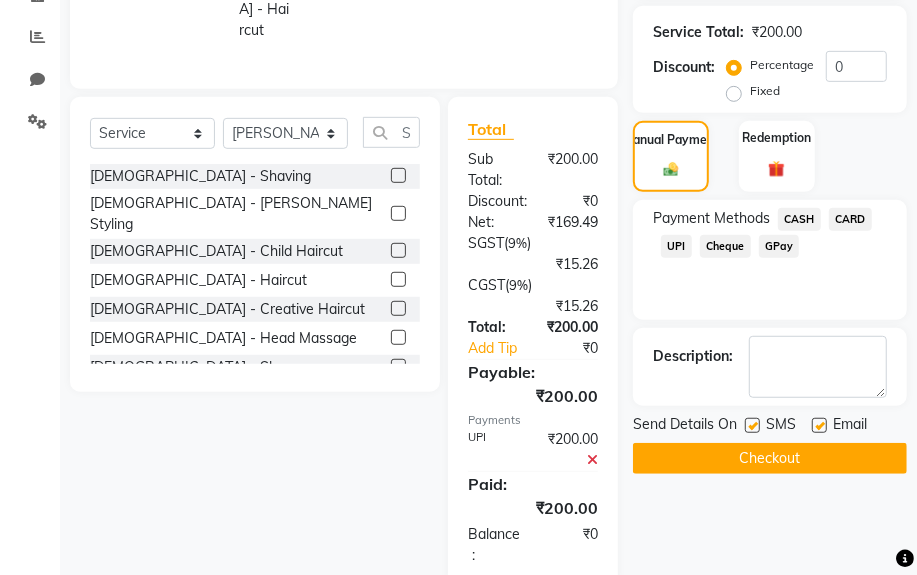 scroll, scrollTop: 434, scrollLeft: 0, axis: vertical 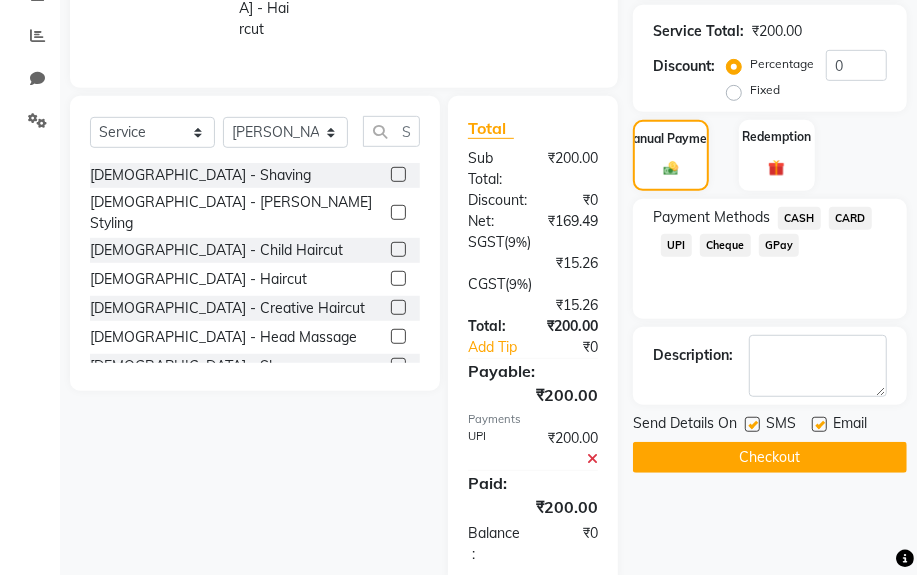click on "Checkout" 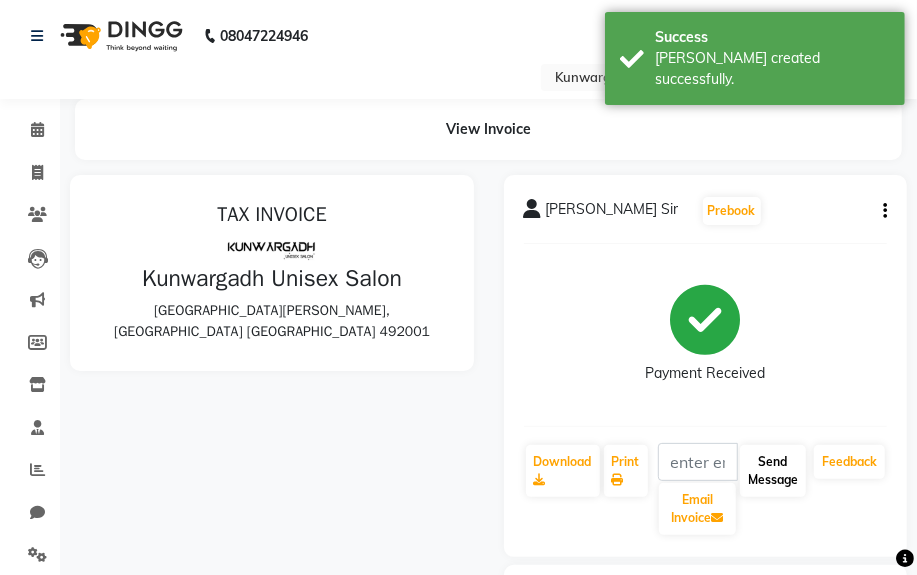 scroll, scrollTop: 0, scrollLeft: 0, axis: both 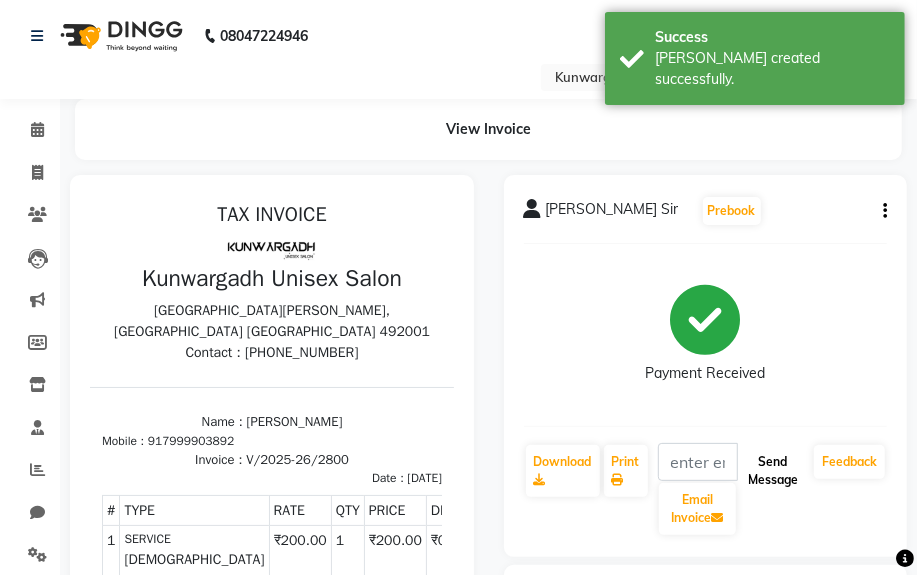 click on "Send Message" 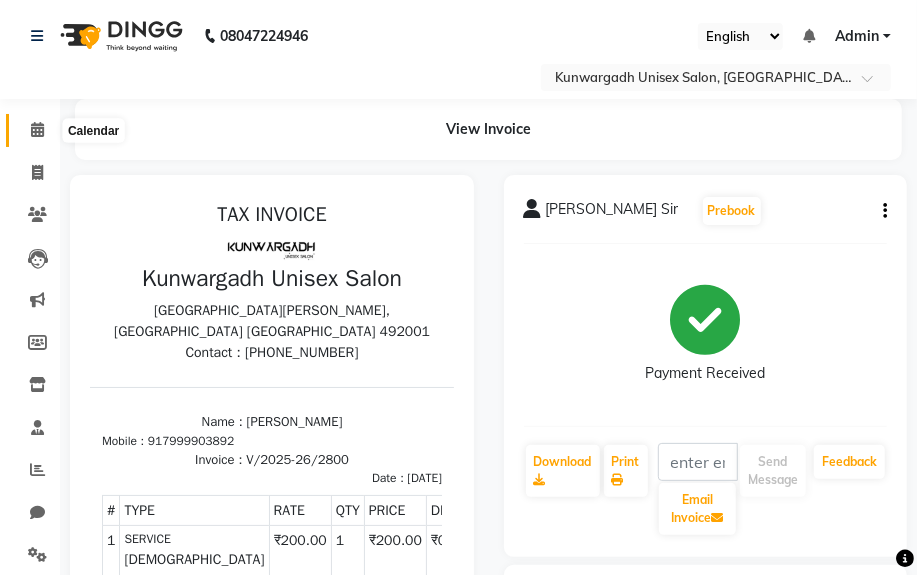 click 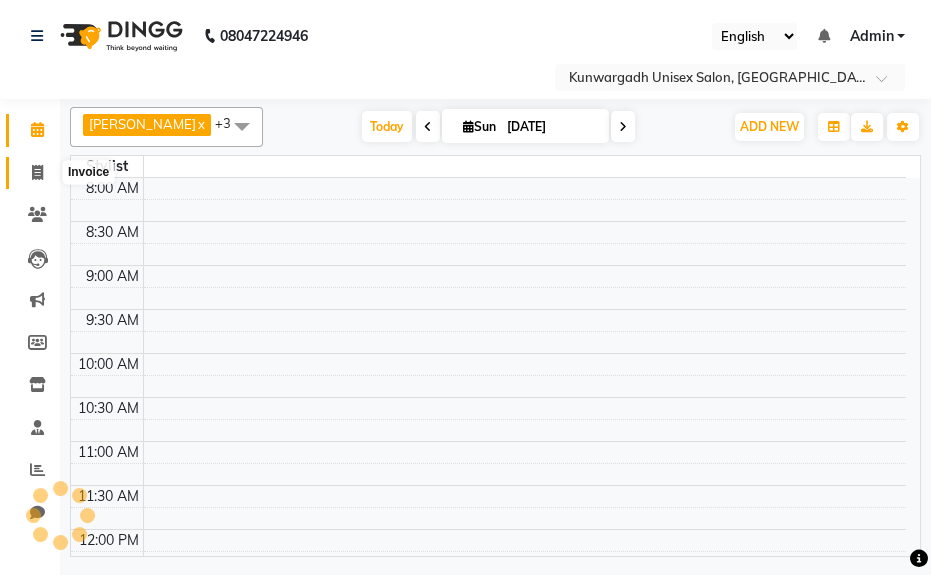 click 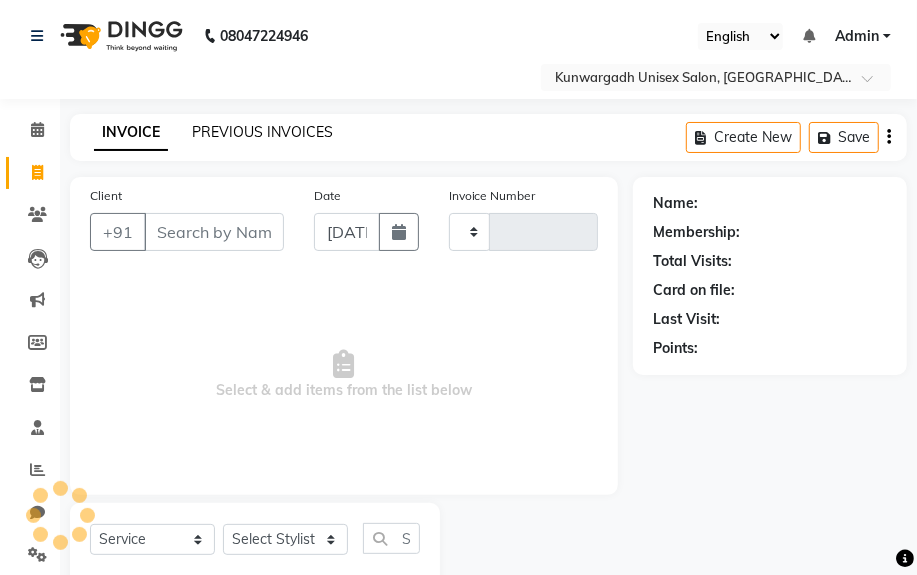click on "PREVIOUS INVOICES" 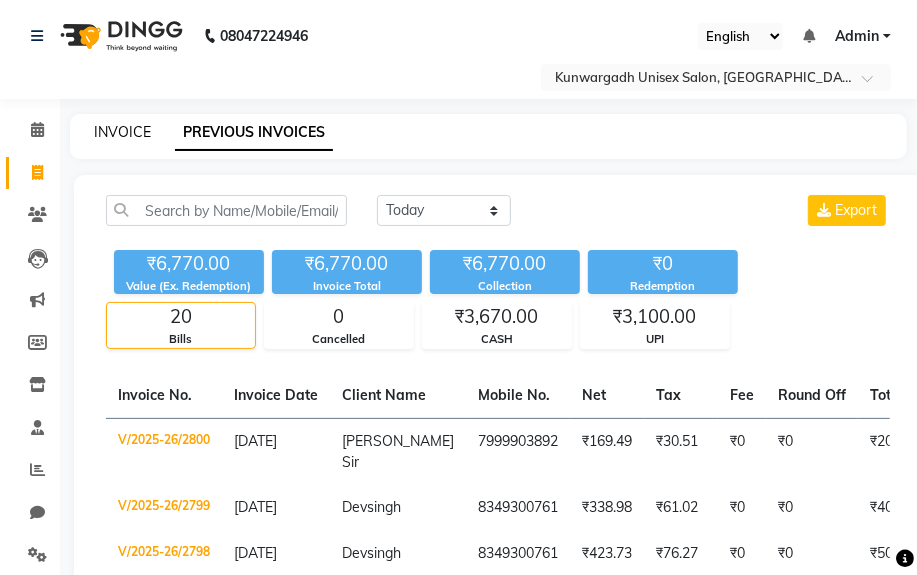 click on "INVOICE" 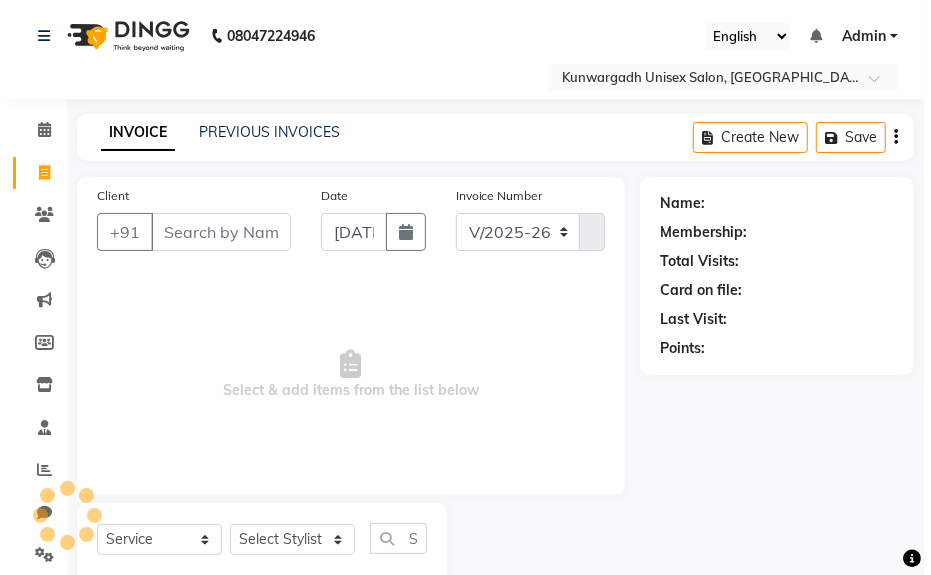scroll, scrollTop: 52, scrollLeft: 0, axis: vertical 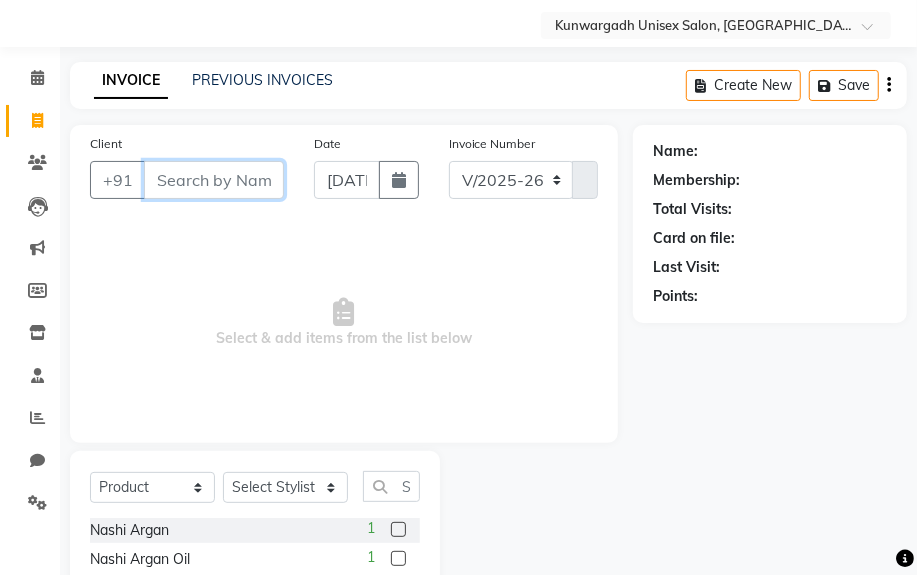 click on "Client" at bounding box center [214, 180] 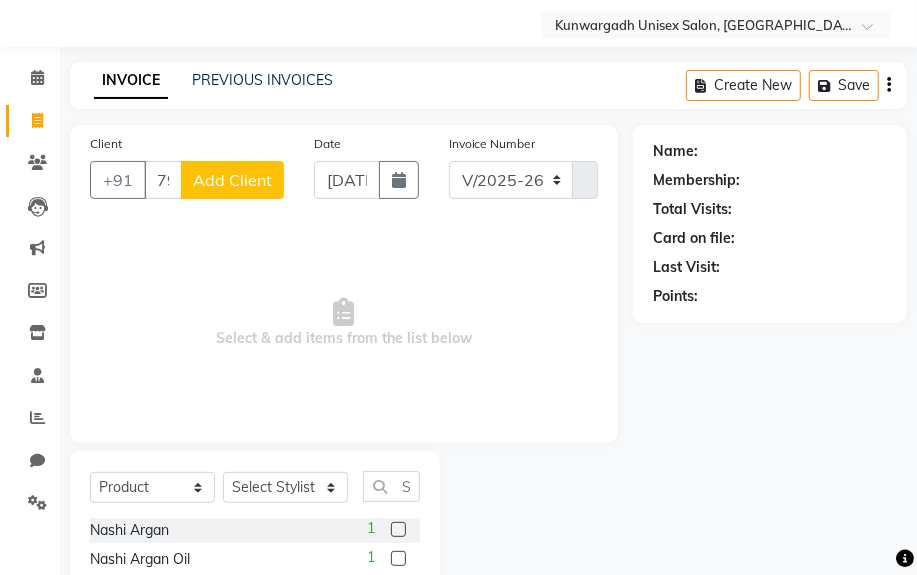 click on "Add Client" 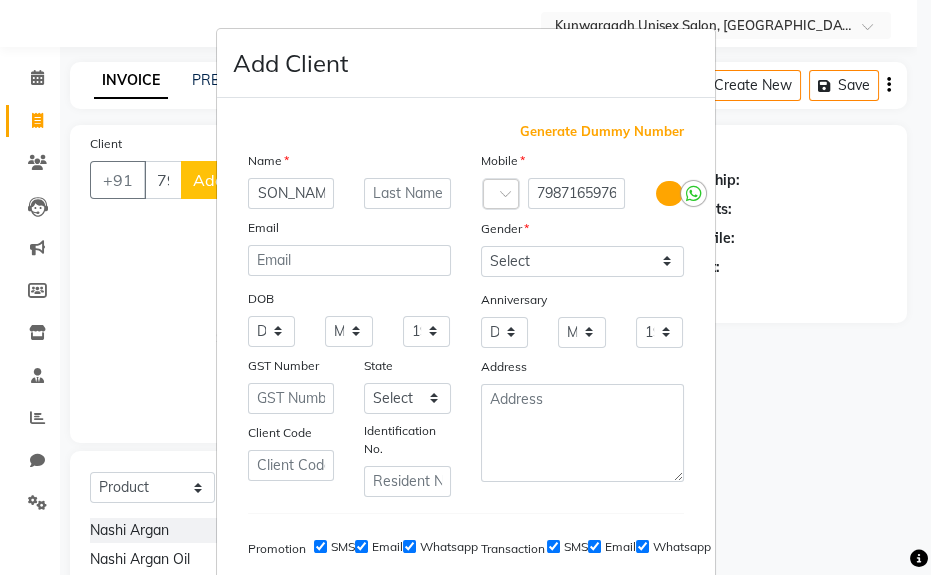 scroll, scrollTop: 0, scrollLeft: 33, axis: horizontal 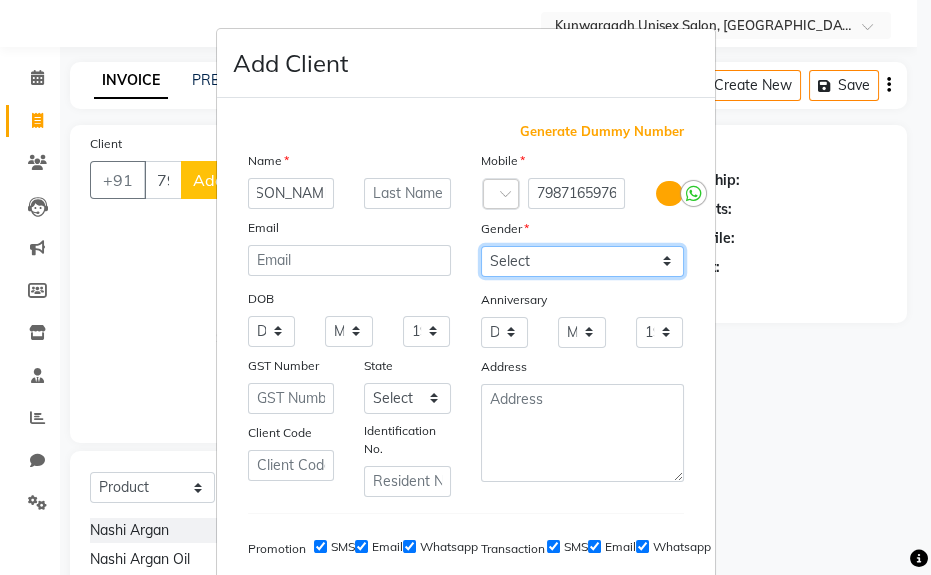 drag, startPoint x: 570, startPoint y: 260, endPoint x: 574, endPoint y: 276, distance: 16.492422 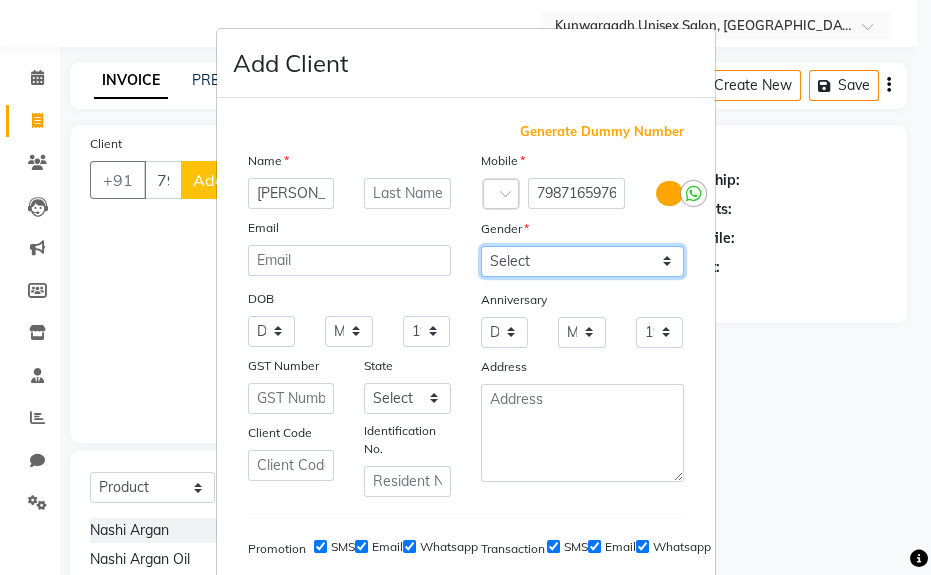 click on "Select [DEMOGRAPHIC_DATA] [DEMOGRAPHIC_DATA] Other Prefer Not To Say" at bounding box center (582, 261) 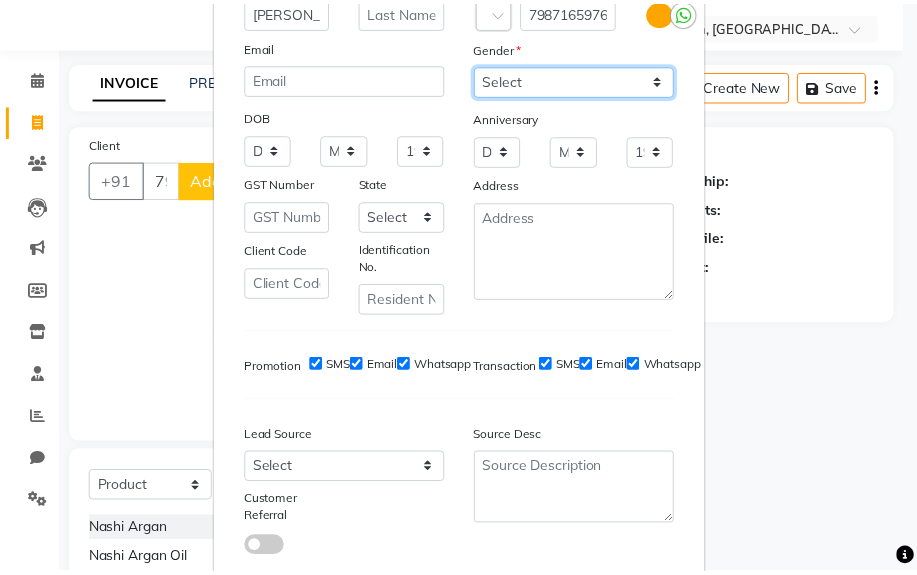 scroll, scrollTop: 308, scrollLeft: 0, axis: vertical 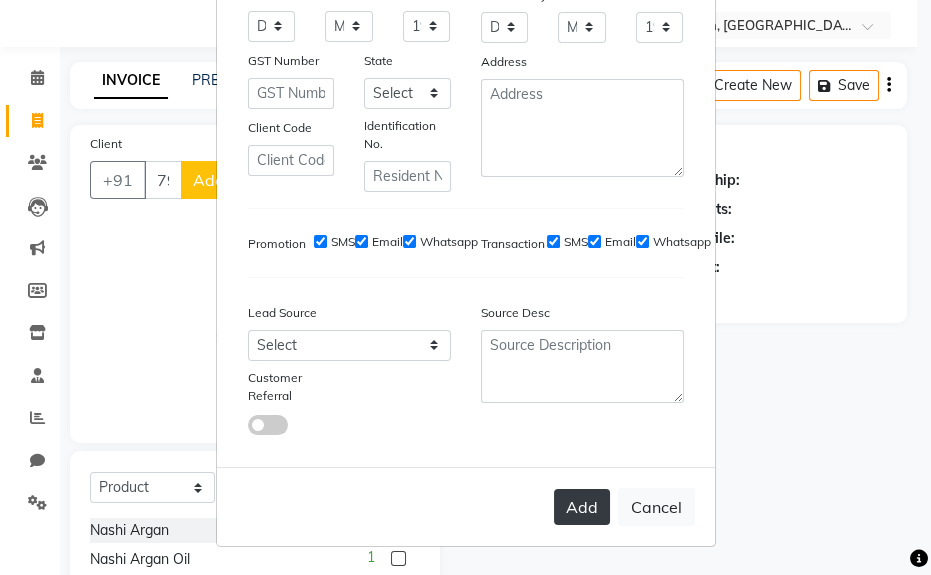 click on "Add" at bounding box center (582, 507) 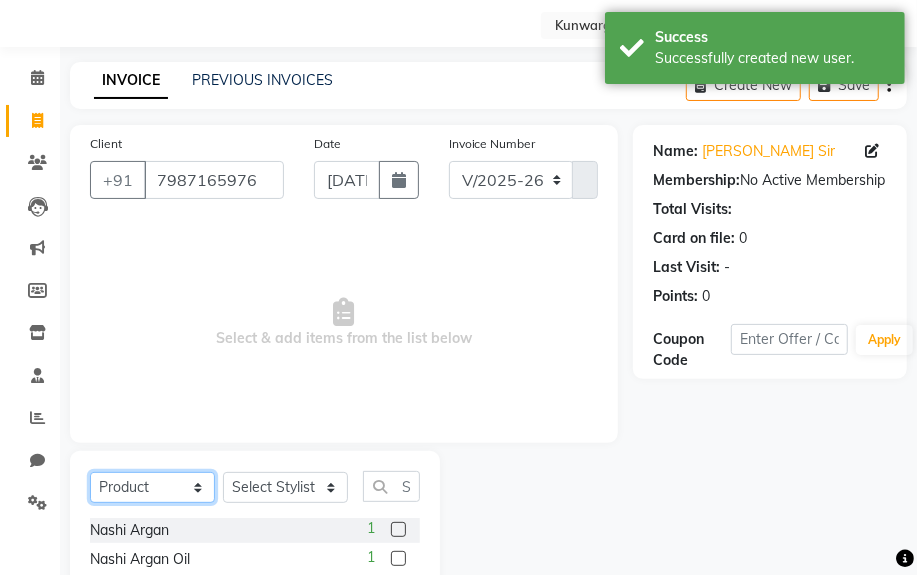 click on "Select  Service  Product  Membership  Package Voucher Prepaid Gift Card" 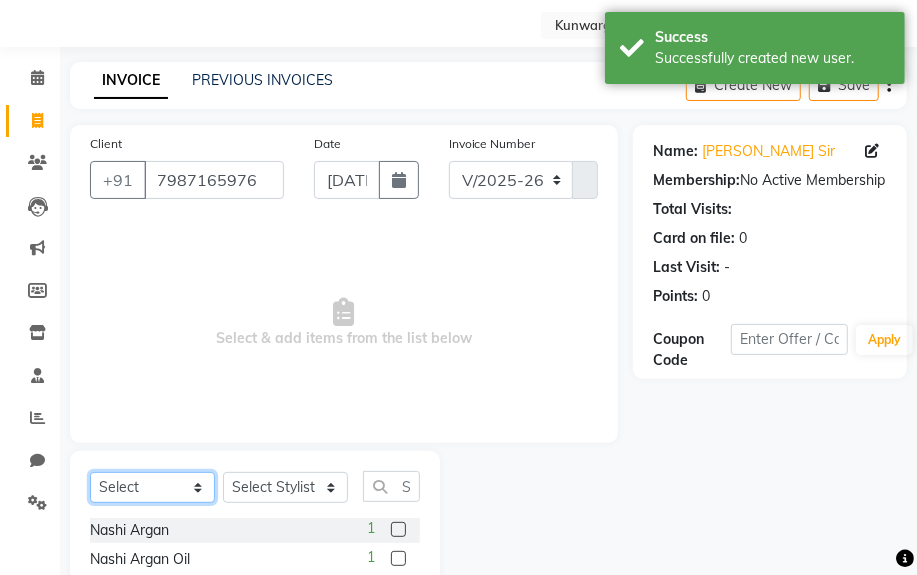click on "Select  Service  Product  Membership  Package Voucher Prepaid Gift Card" 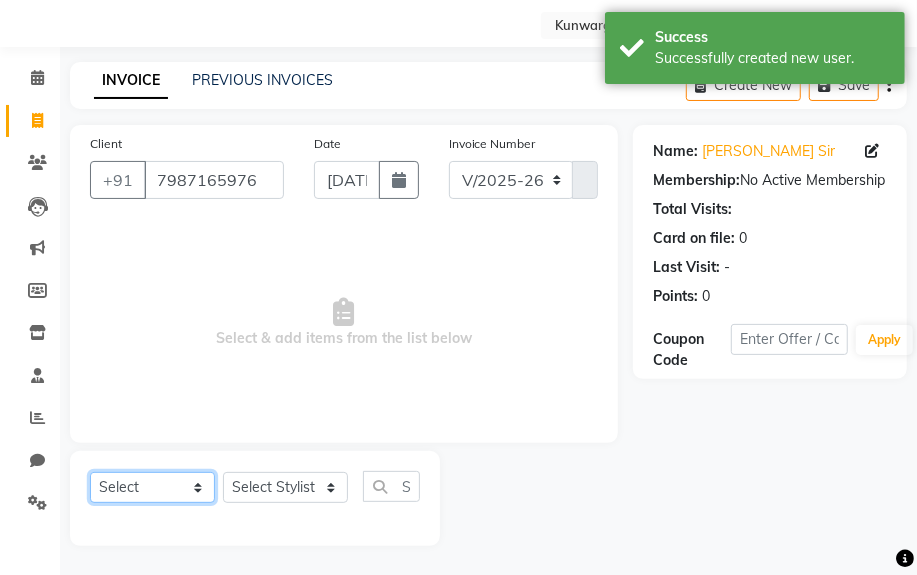 drag, startPoint x: 141, startPoint y: 502, endPoint x: 149, endPoint y: 472, distance: 31.04835 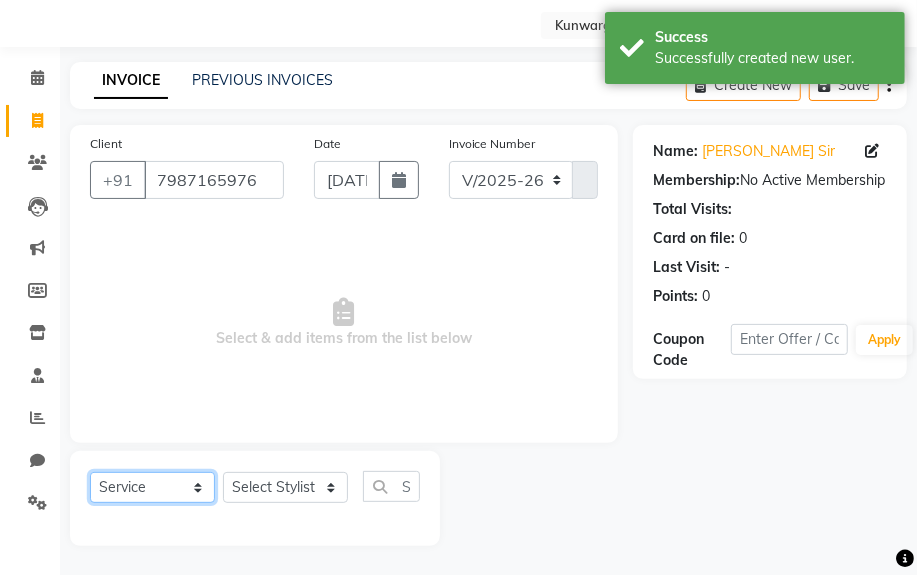 click on "Select  Service  Product  Membership  Package Voucher Prepaid Gift Card" 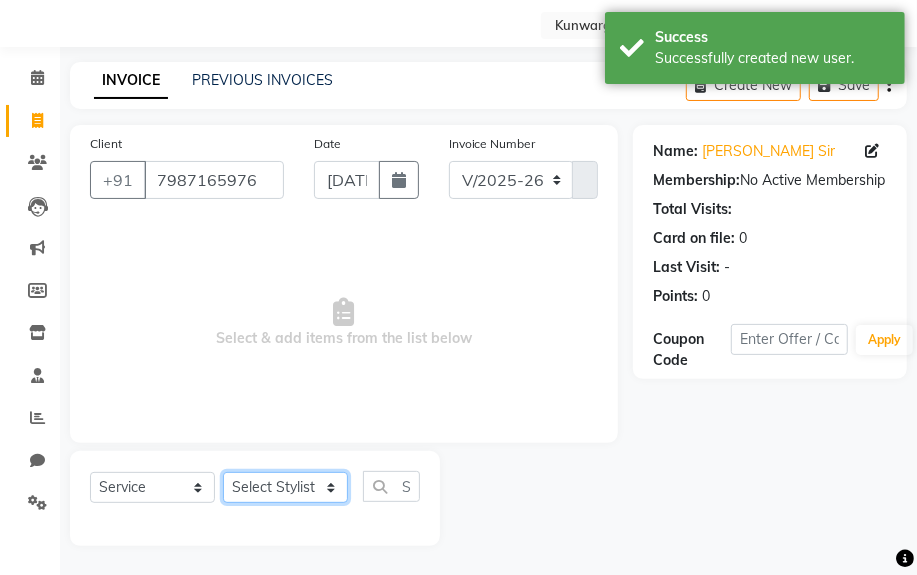 drag, startPoint x: 246, startPoint y: 486, endPoint x: 260, endPoint y: 479, distance: 15.652476 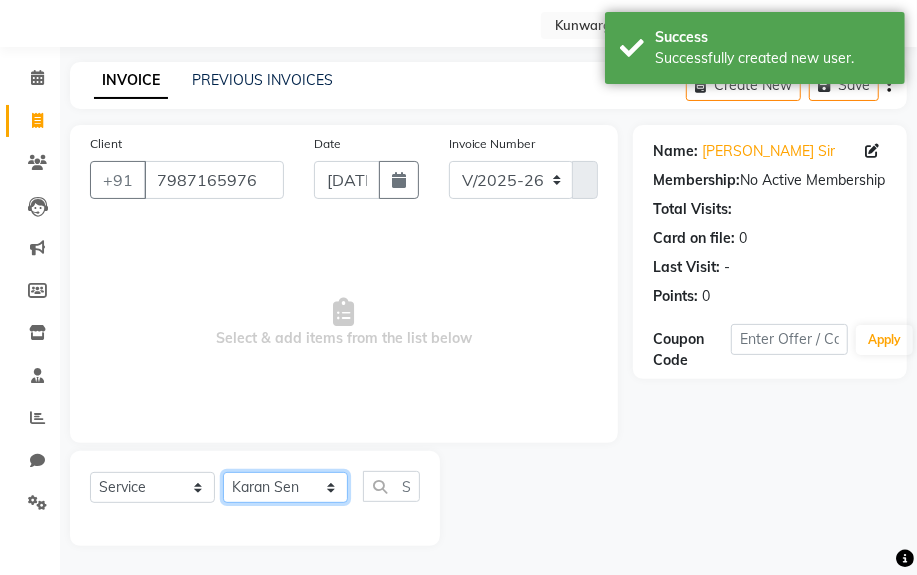 click on "Select Stylist Aarti  [PERSON_NAME] Sir  Chiku [PERSON_NAME] [PERSON_NAME]  [PERSON_NAME]   [PERSON_NAME]  [PERSON_NAME]  [PERSON_NAME]" 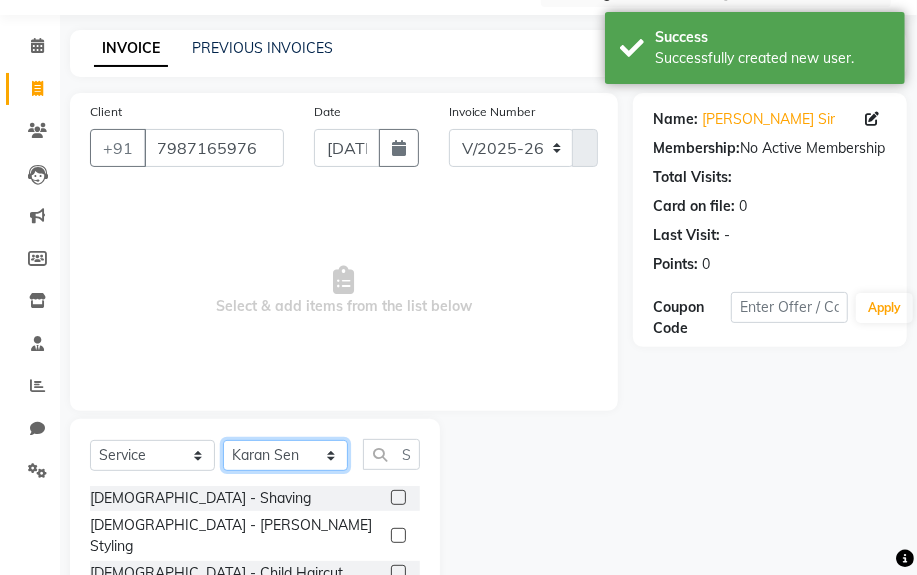 scroll, scrollTop: 252, scrollLeft: 0, axis: vertical 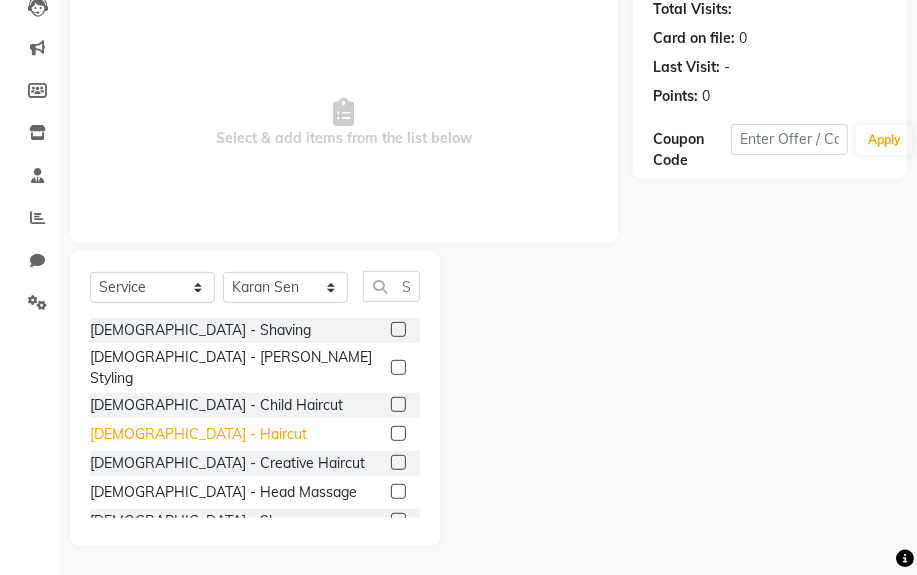 click on "[DEMOGRAPHIC_DATA] - Haircut" 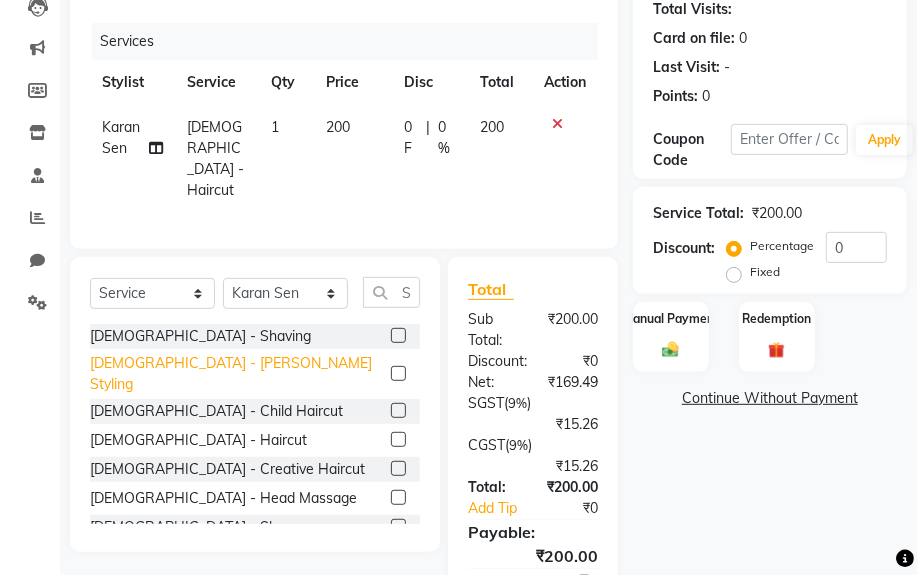 click on "[DEMOGRAPHIC_DATA] - [PERSON_NAME] Styling" 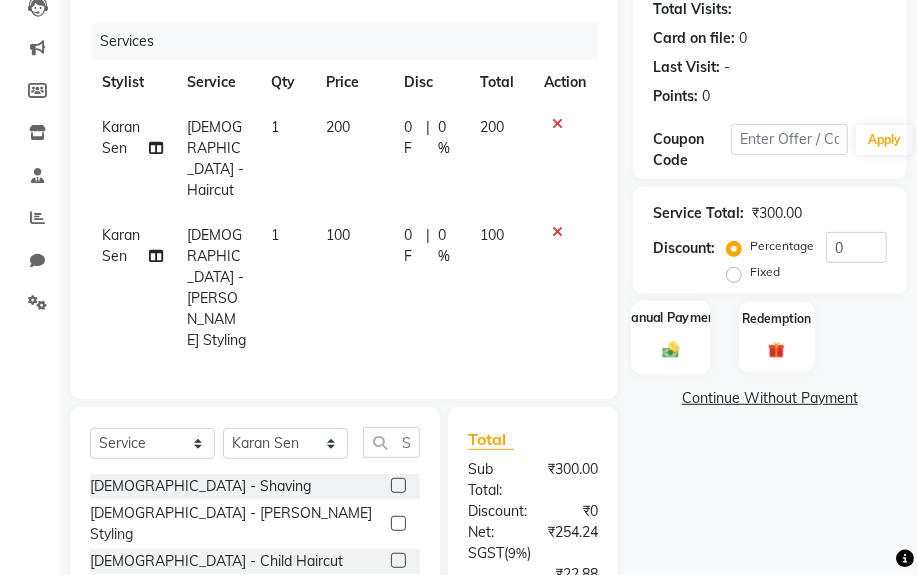 click on "Manual Payment" 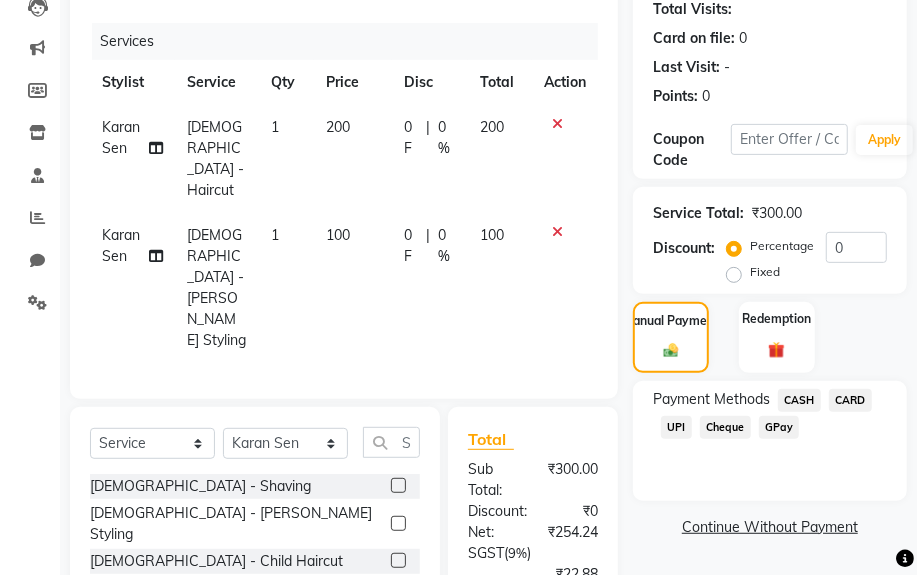 click on "CASH" 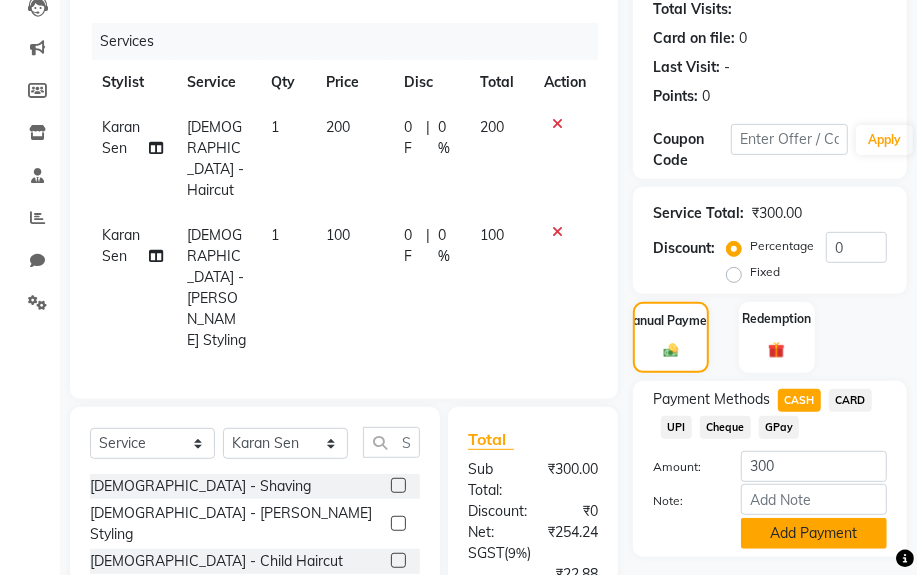 click on "Add Payment" 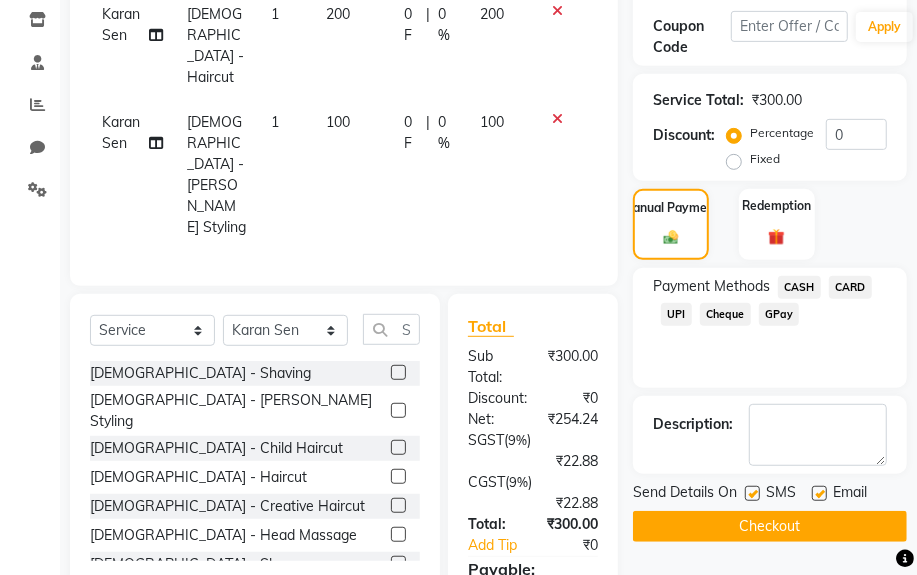 scroll, scrollTop: 557, scrollLeft: 0, axis: vertical 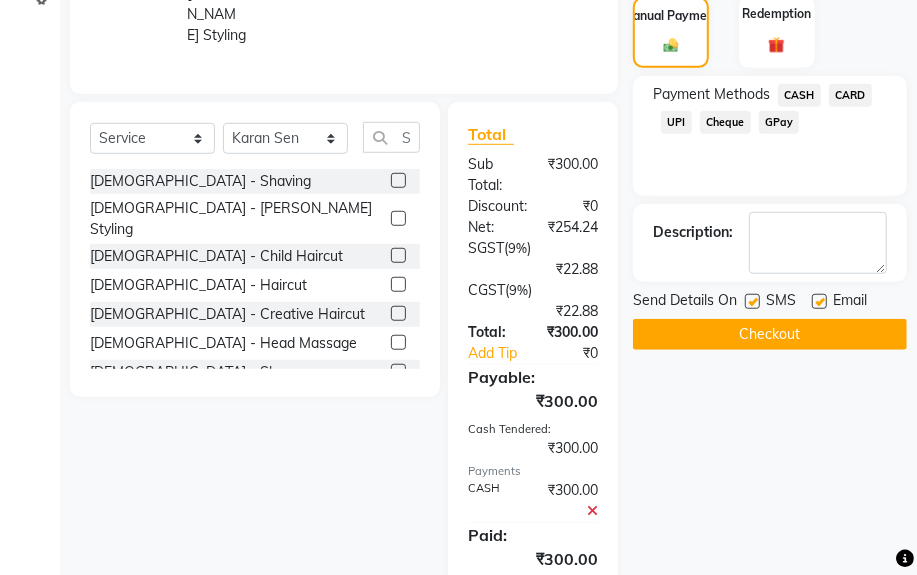click on "Checkout" 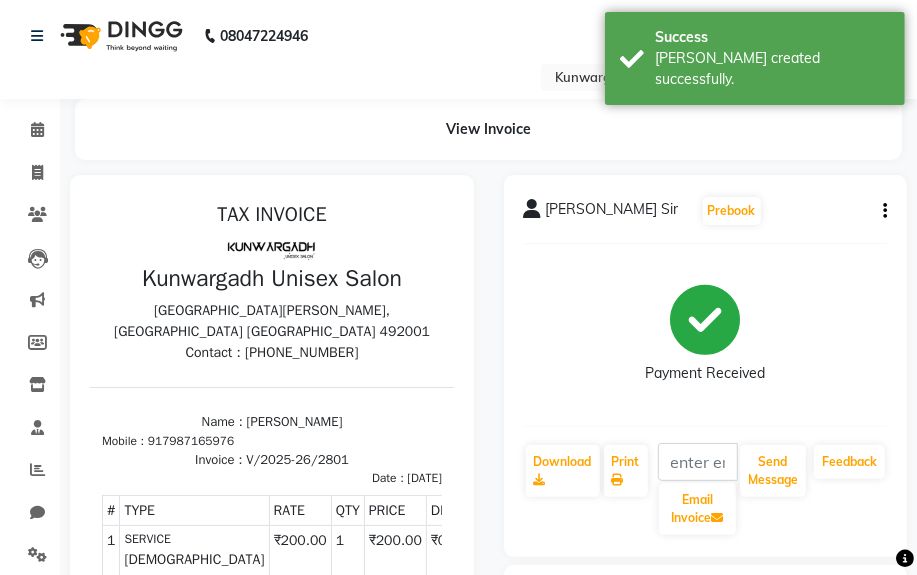 scroll, scrollTop: 0, scrollLeft: 0, axis: both 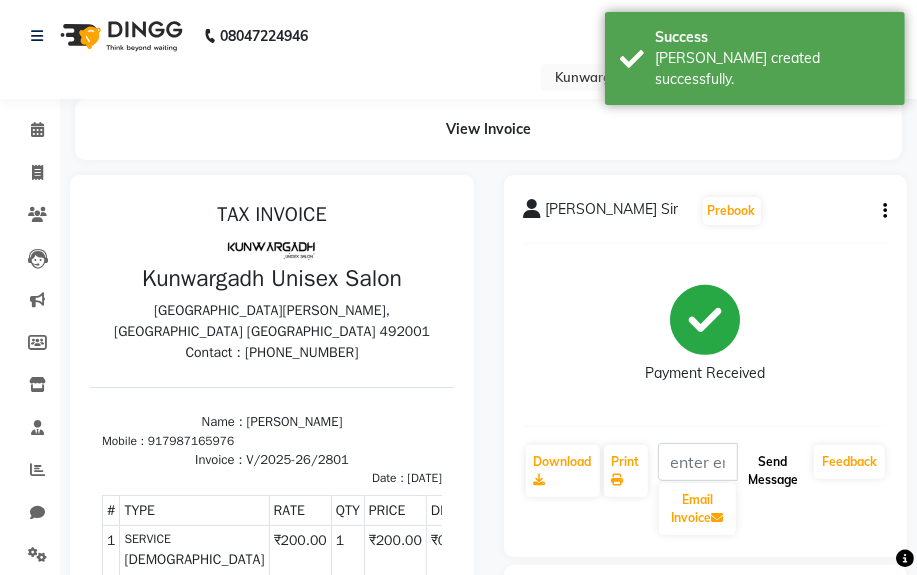 click on "Send Message" 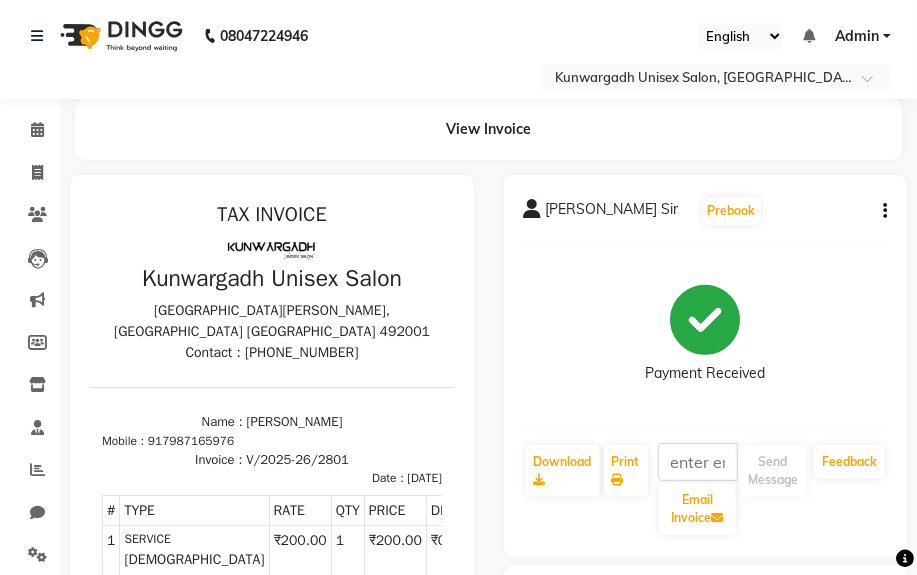 click on "Invoice" 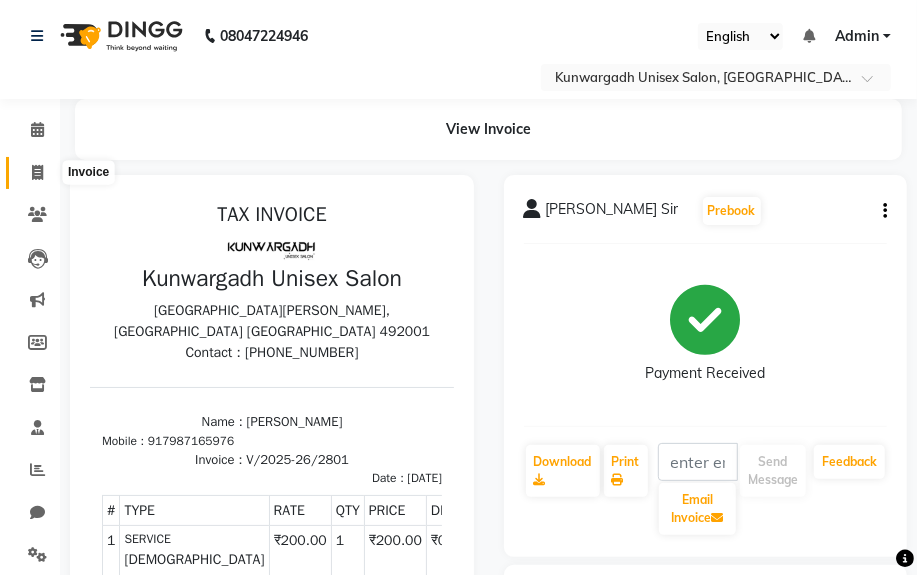 click 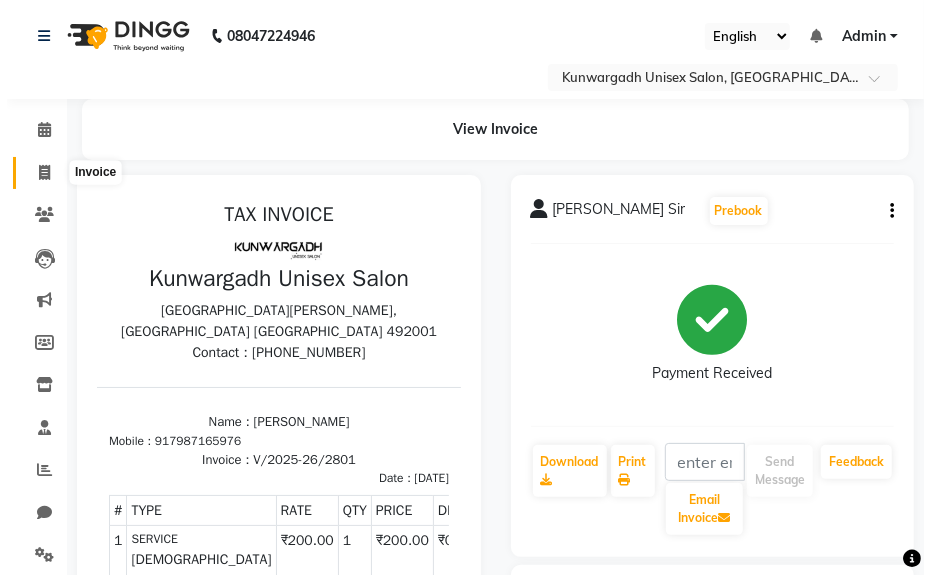 scroll, scrollTop: 52, scrollLeft: 0, axis: vertical 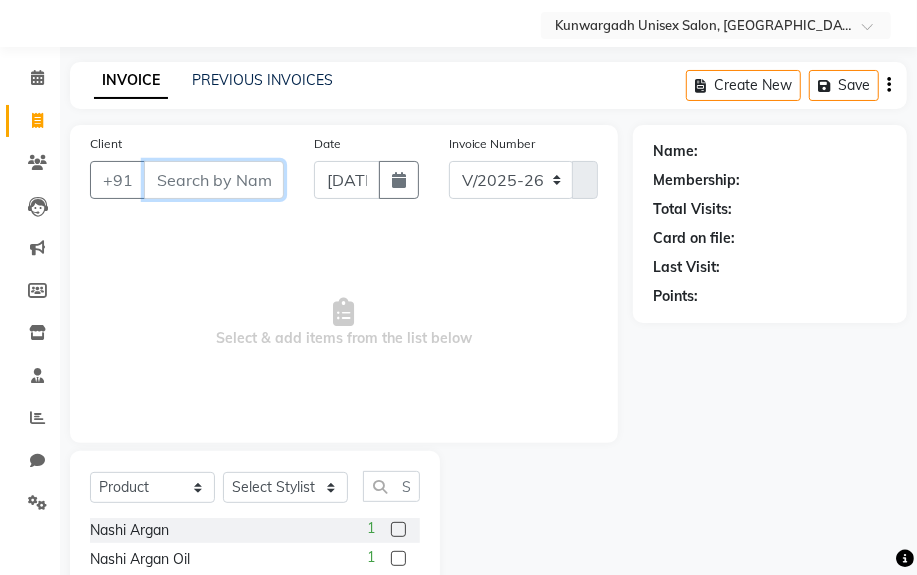 click on "Client" at bounding box center (214, 180) 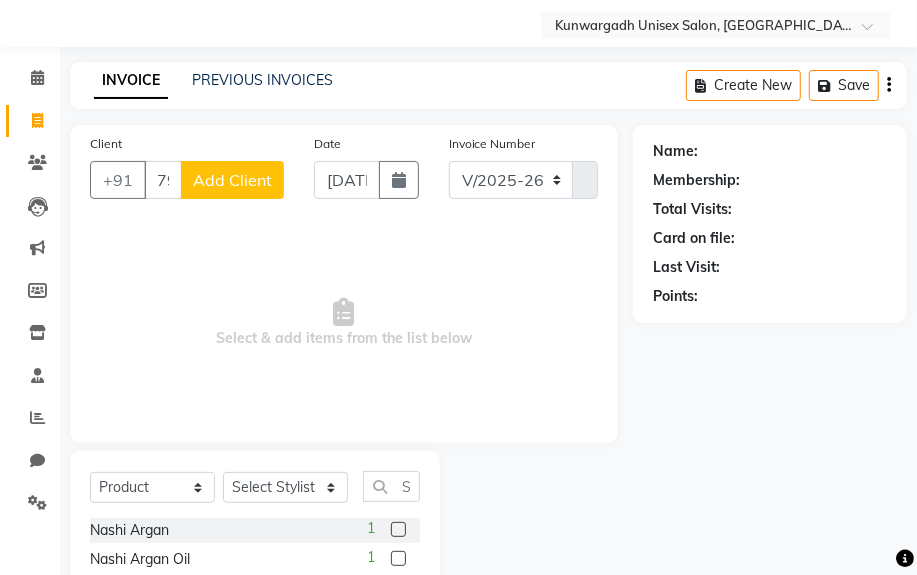 click on "Add Client" 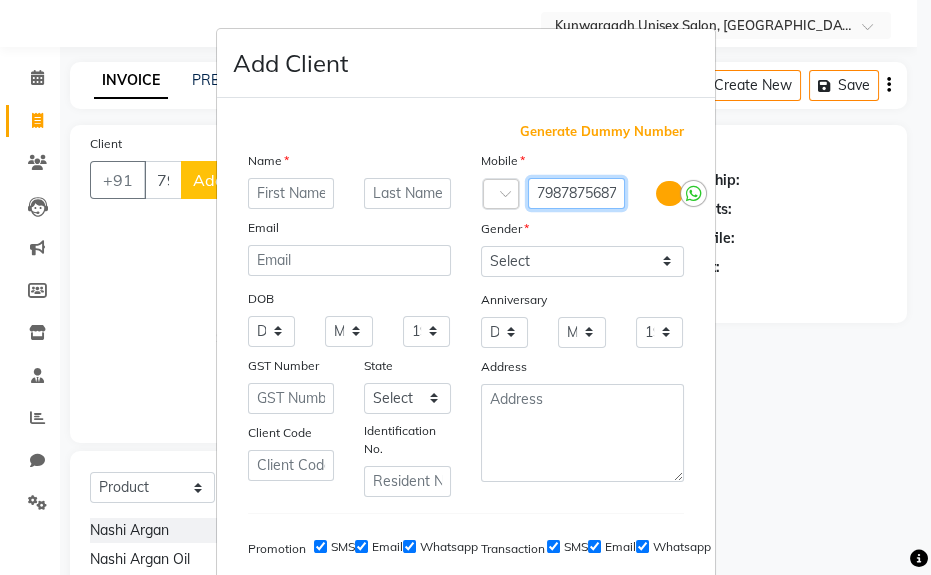 click on "79878756875" at bounding box center (577, 193) 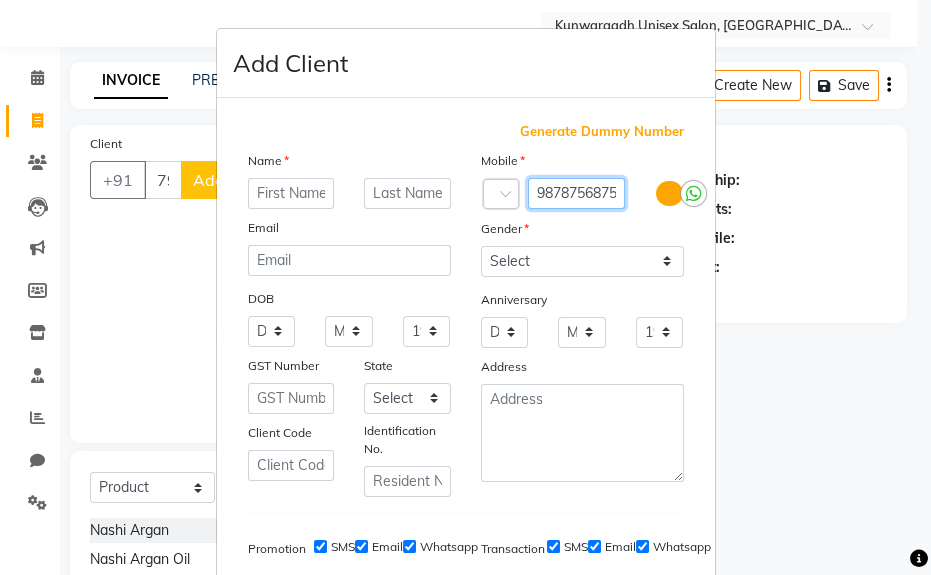click on "79878756875" at bounding box center (577, 193) 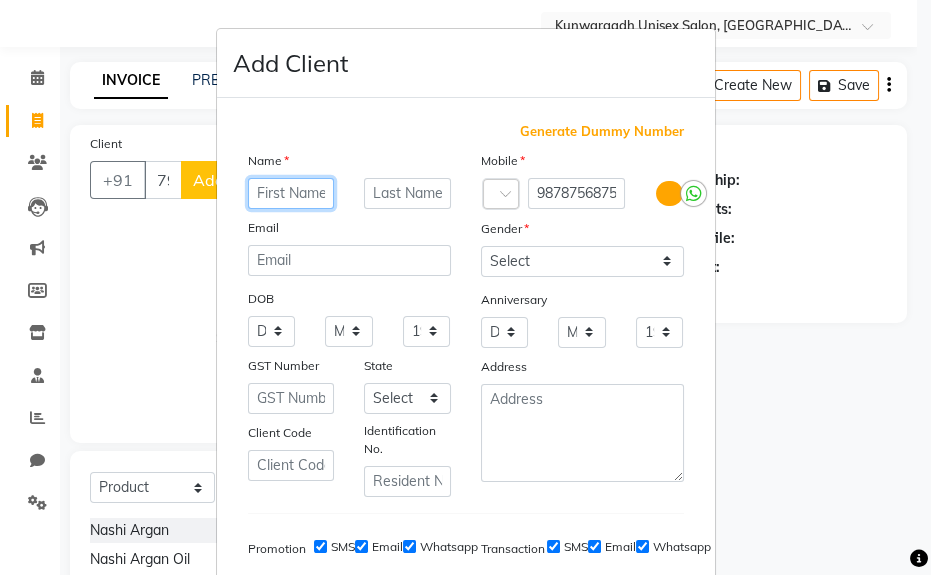 click at bounding box center (291, 193) 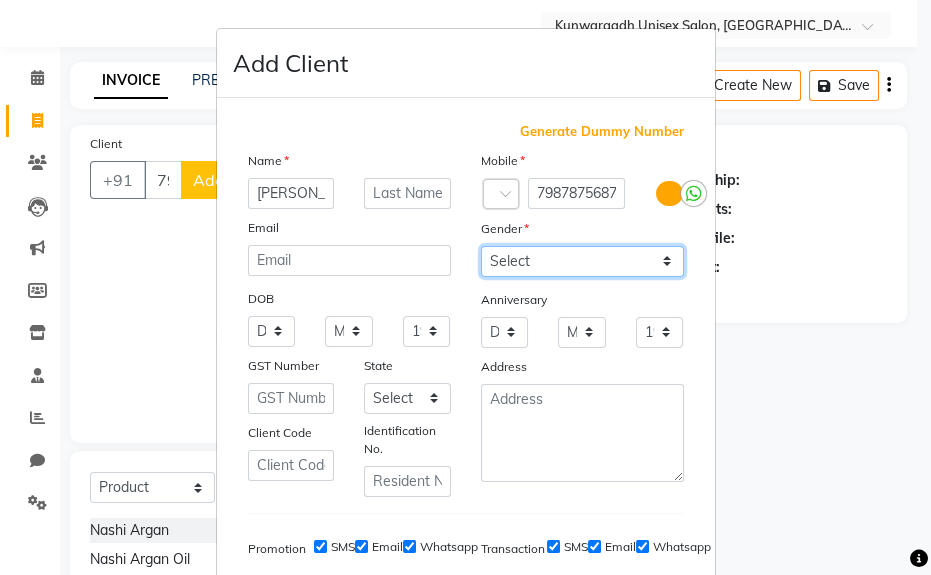 click on "Select [DEMOGRAPHIC_DATA] [DEMOGRAPHIC_DATA] Other Prefer Not To Say" at bounding box center [582, 261] 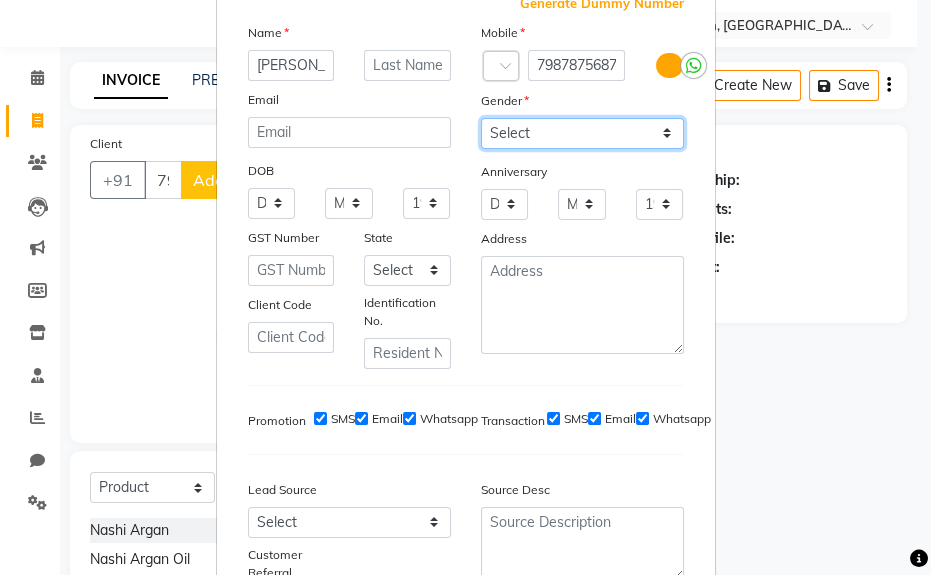 scroll, scrollTop: 308, scrollLeft: 0, axis: vertical 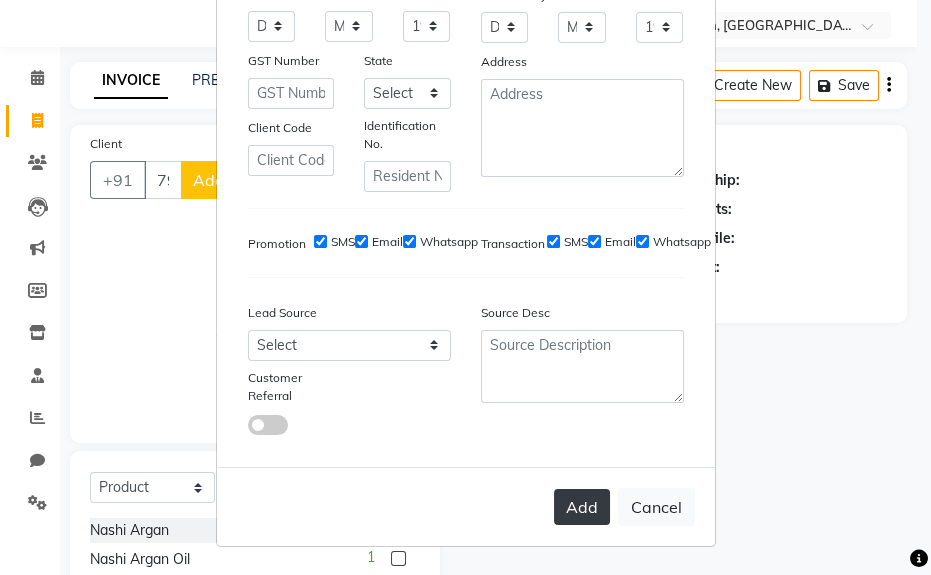 click on "Add" at bounding box center (582, 507) 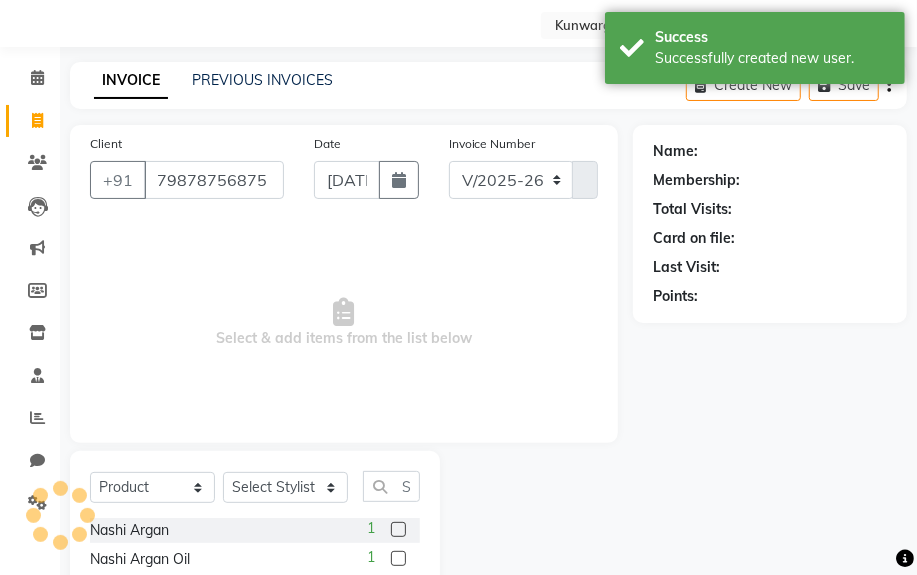 click at bounding box center (60, 515) 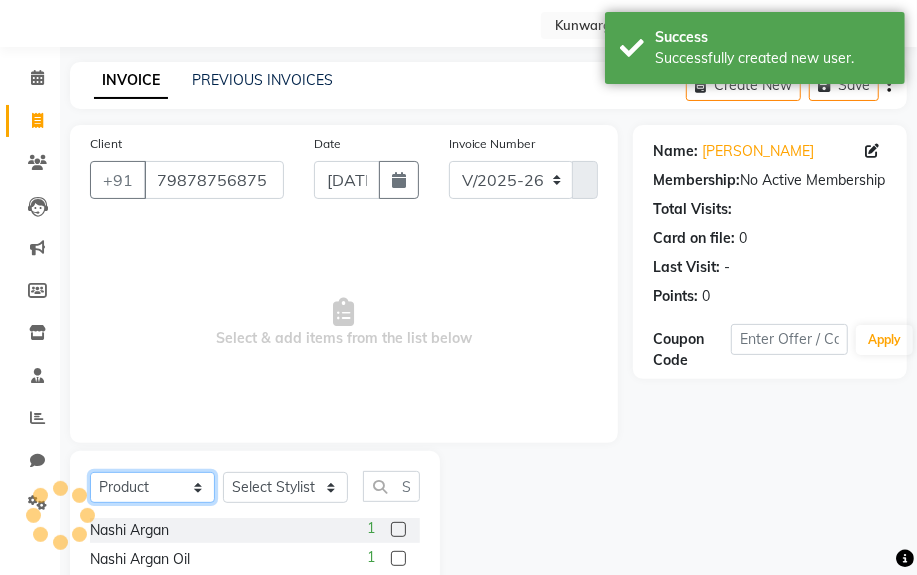 click on "Select  Service  Product  Membership  Package Voucher Prepaid Gift Card" 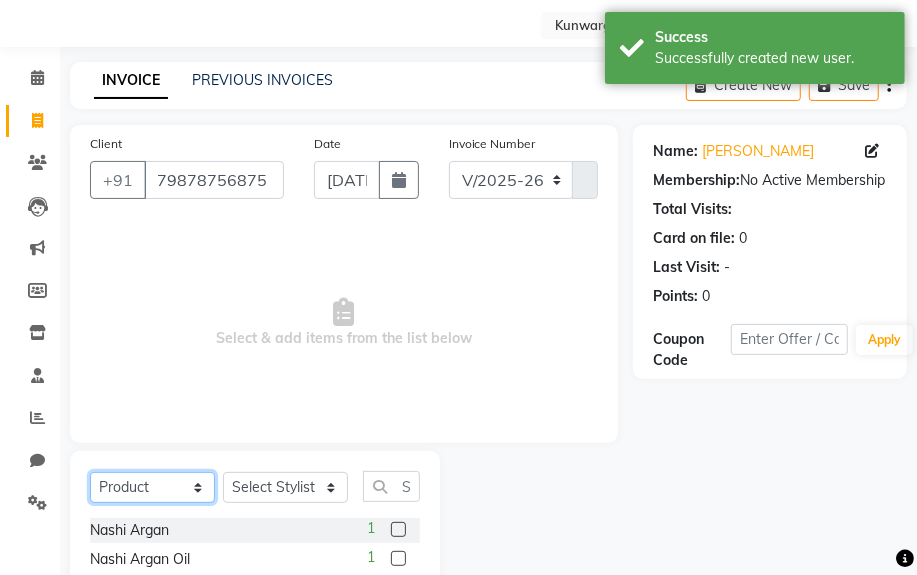 click on "Select  Service  Product  Membership  Package Voucher Prepaid Gift Card" 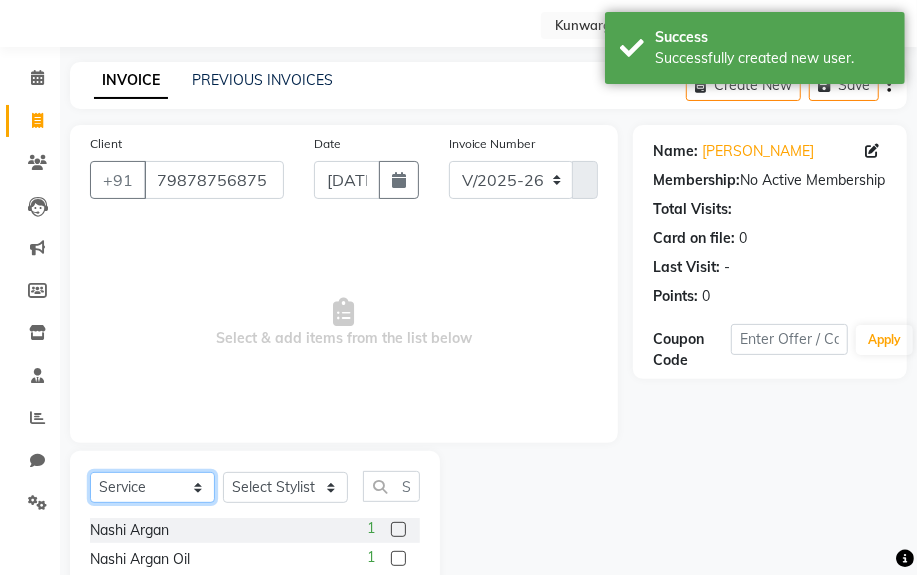 click on "Select  Service  Product  Membership  Package Voucher Prepaid Gift Card" 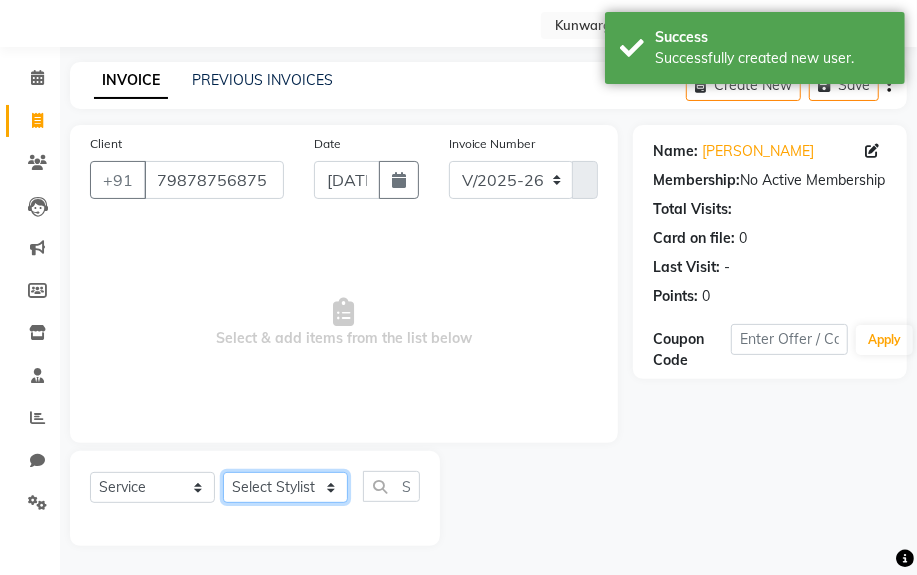 click on "Select Stylist Aarti  [PERSON_NAME] Sir  Chiku [PERSON_NAME] [PERSON_NAME]  [PERSON_NAME]   [PERSON_NAME]  [PERSON_NAME]  [PERSON_NAME]" 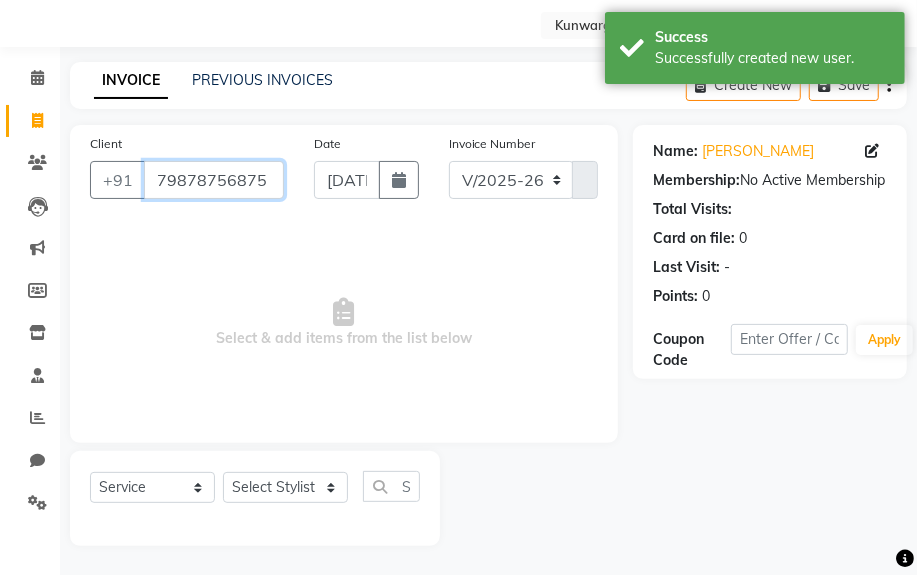 click on "79878756875" at bounding box center [214, 180] 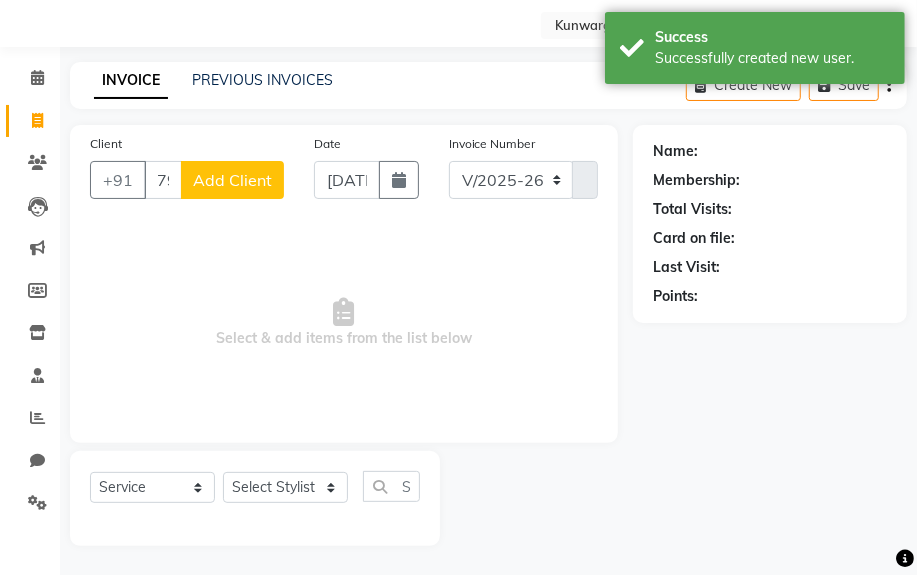 click on "Add Client" 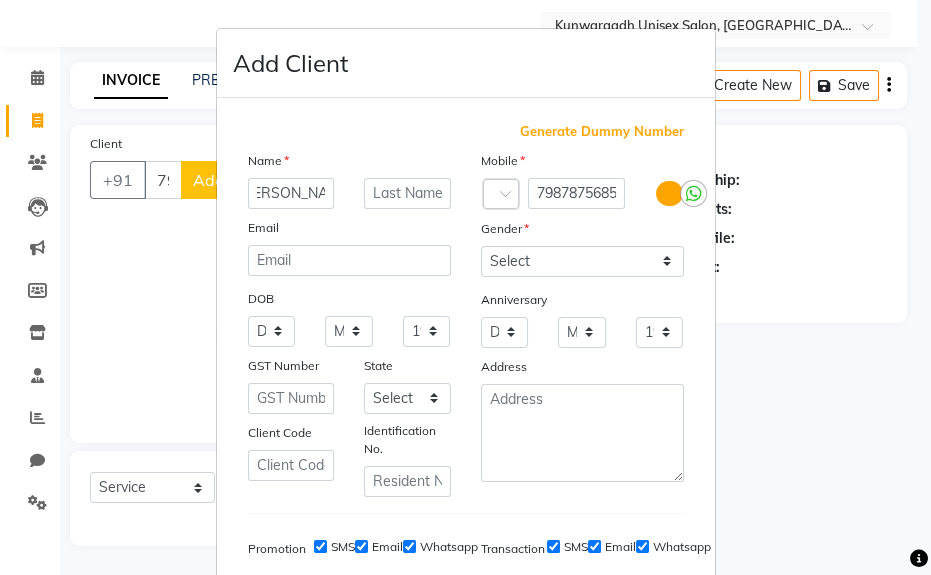 scroll, scrollTop: 0, scrollLeft: 20, axis: horizontal 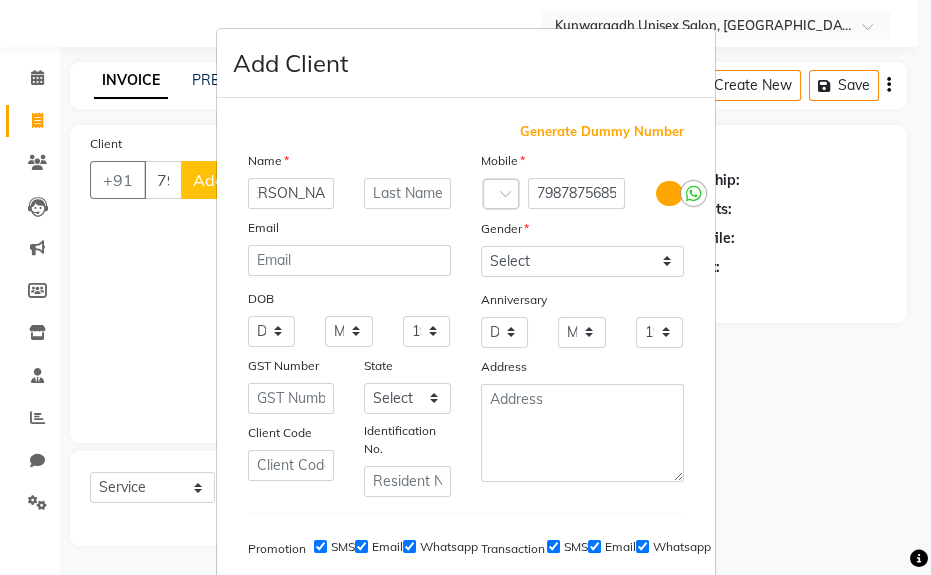 drag, startPoint x: 262, startPoint y: 194, endPoint x: 279, endPoint y: 244, distance: 52.810986 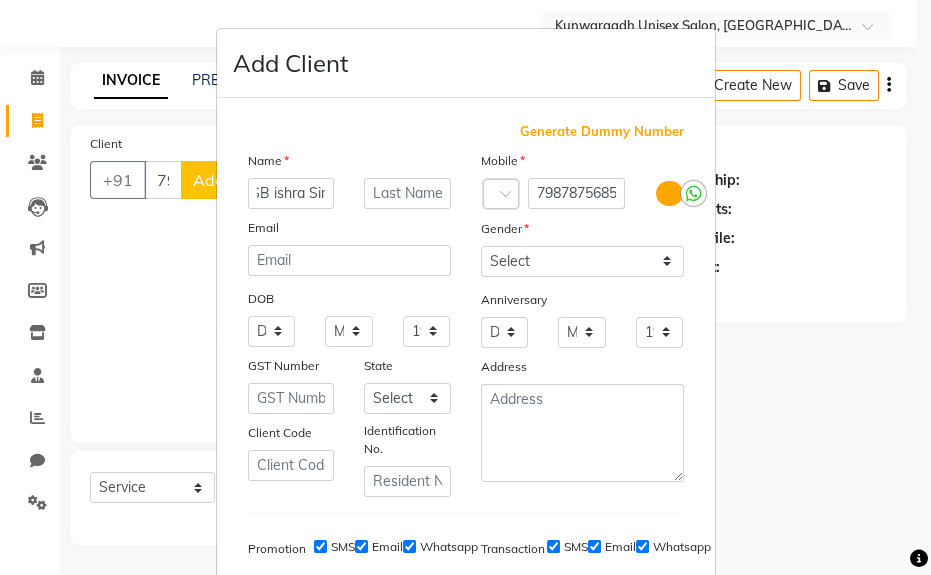 scroll, scrollTop: 0, scrollLeft: 9, axis: horizontal 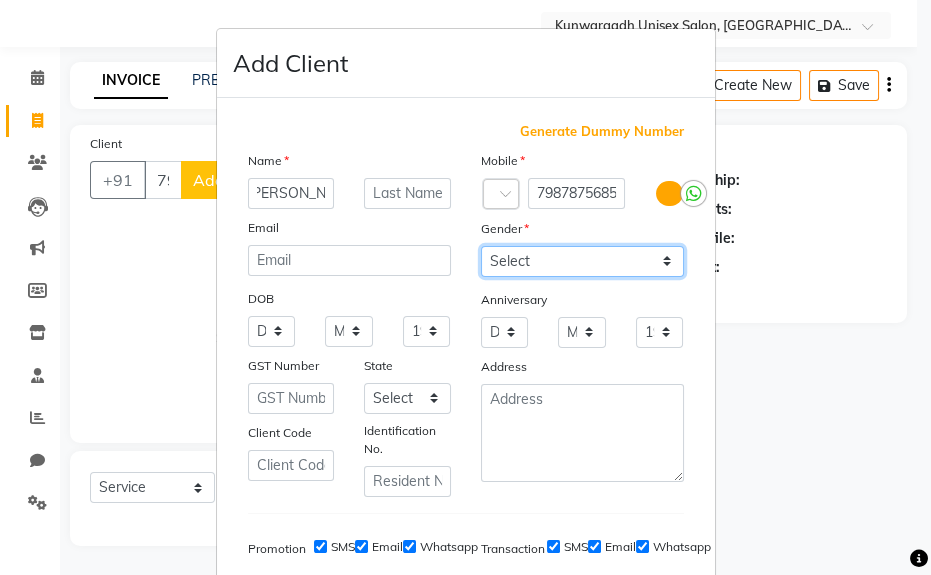click on "Select [DEMOGRAPHIC_DATA] [DEMOGRAPHIC_DATA] Other Prefer Not To Say" at bounding box center (582, 261) 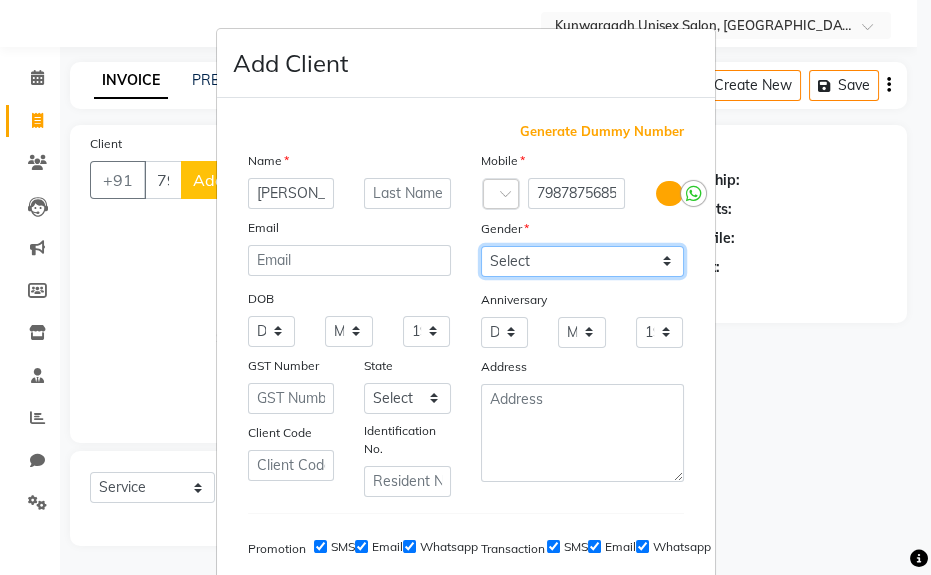 click on "Select [DEMOGRAPHIC_DATA] [DEMOGRAPHIC_DATA] Other Prefer Not To Say" at bounding box center (582, 261) 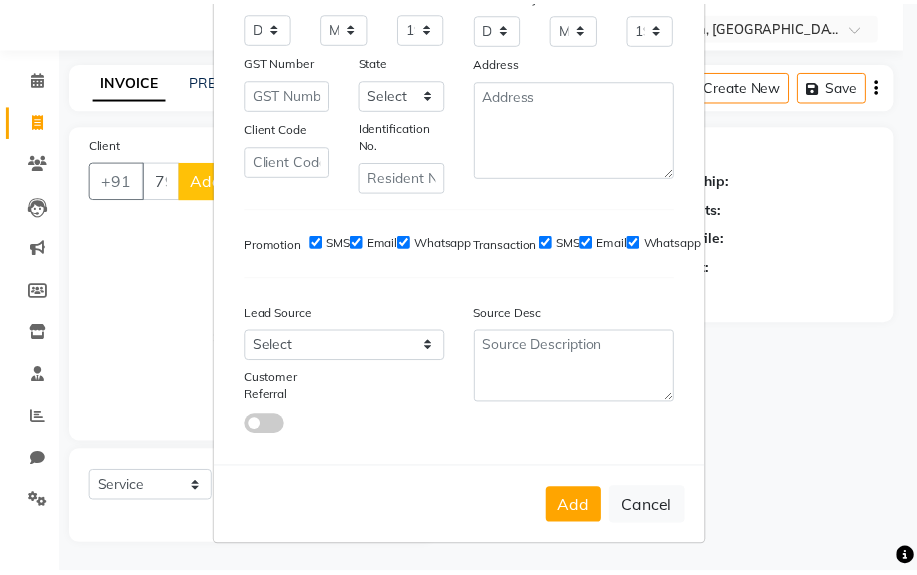 scroll, scrollTop: 308, scrollLeft: 0, axis: vertical 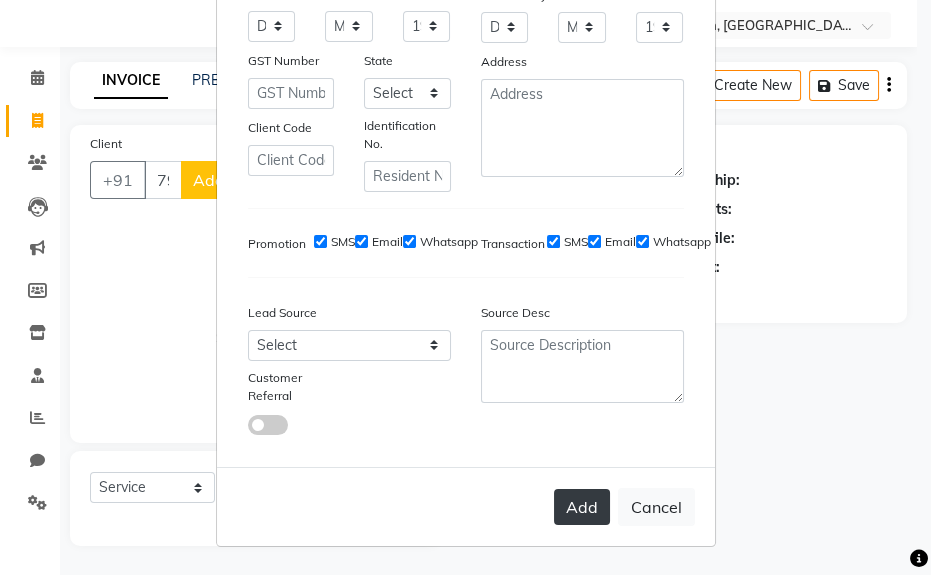 click on "Add" at bounding box center [582, 507] 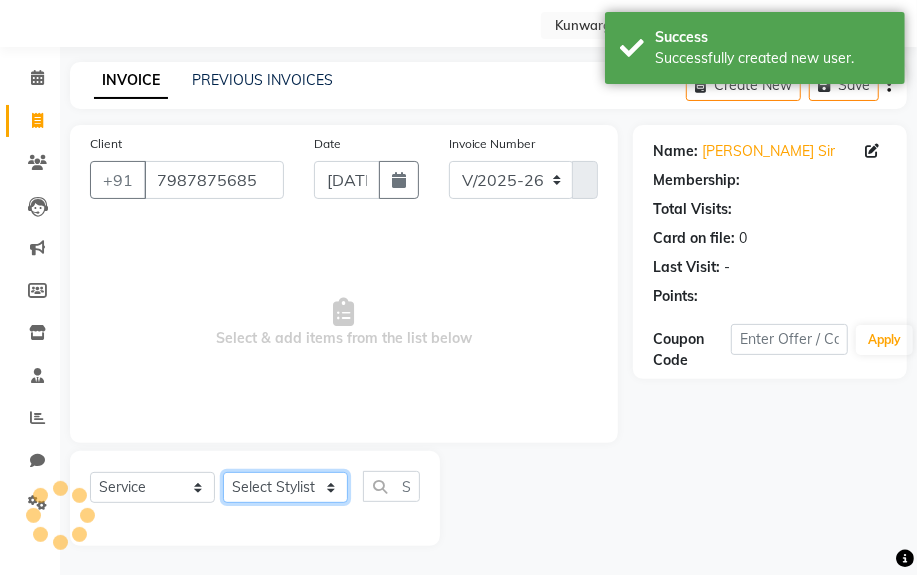 click on "Select Stylist Aarti  [PERSON_NAME] Sir  Chiku [PERSON_NAME] [PERSON_NAME]  [PERSON_NAME]   [PERSON_NAME]  [PERSON_NAME]  [PERSON_NAME]" 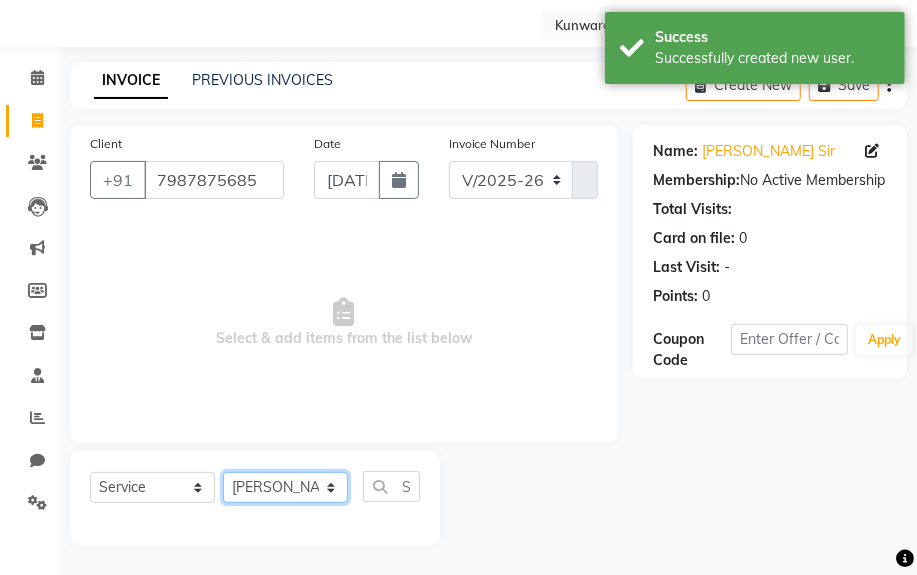 click on "Select Stylist Aarti  [PERSON_NAME] Sir  Chiku [PERSON_NAME] [PERSON_NAME]  [PERSON_NAME]   [PERSON_NAME]  [PERSON_NAME]  [PERSON_NAME]" 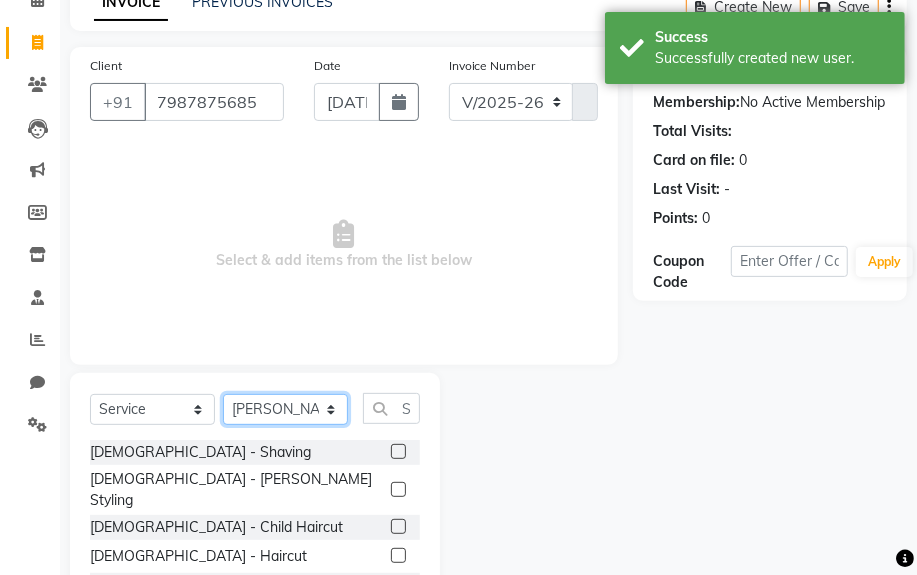 scroll, scrollTop: 252, scrollLeft: 0, axis: vertical 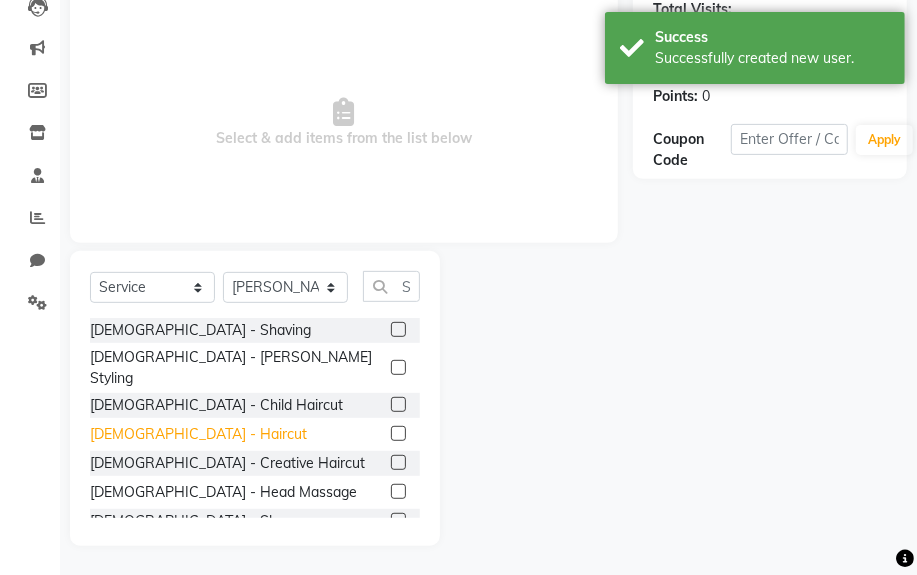 click on "[DEMOGRAPHIC_DATA] - Haircut" 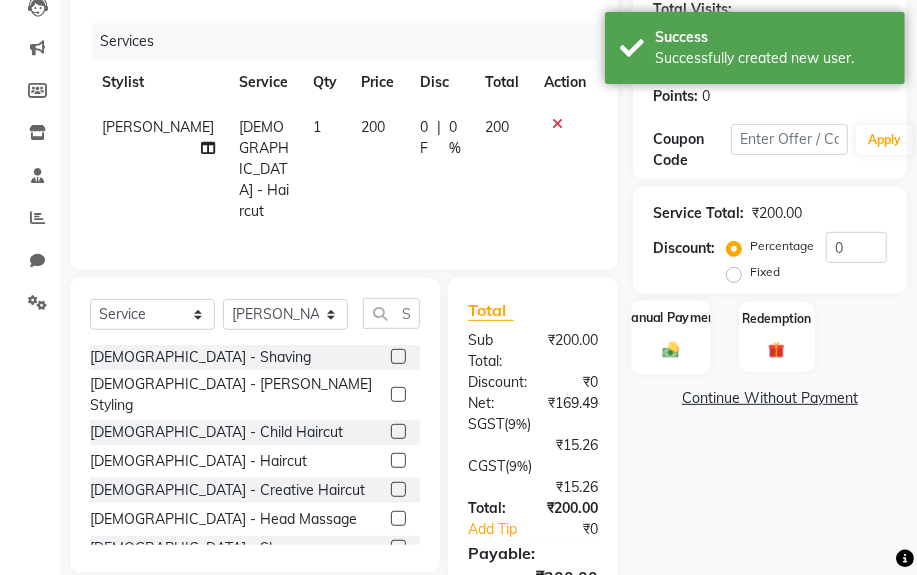 click on "Manual Payment" 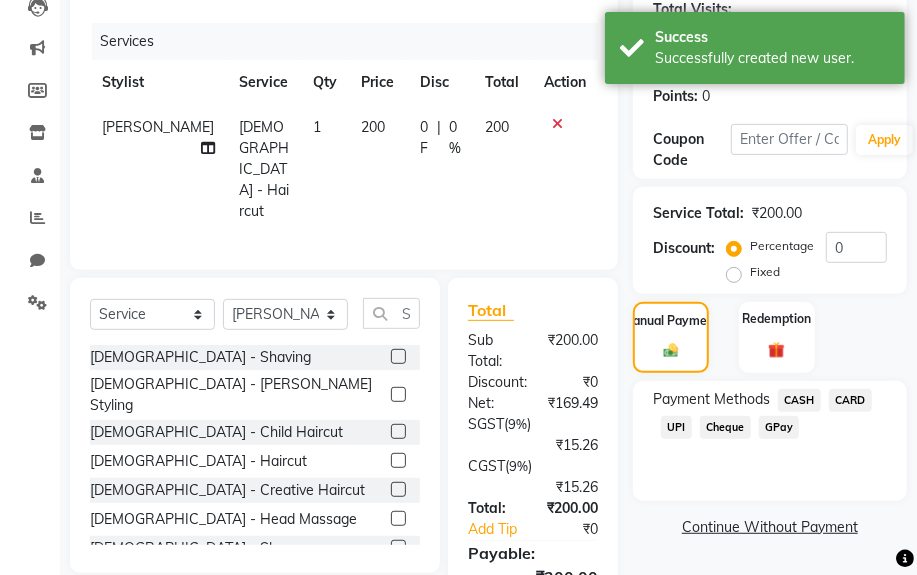 click on "CASH" 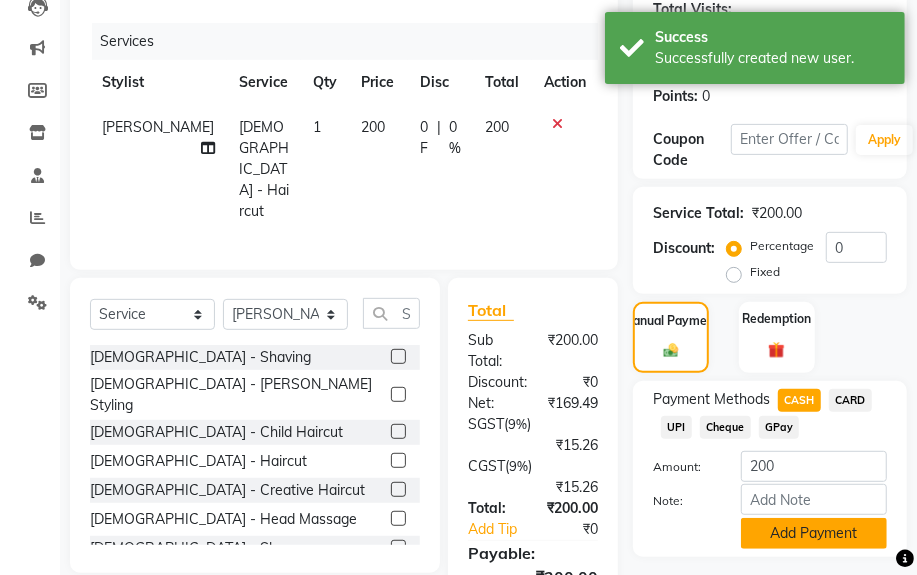 click on "Add Payment" 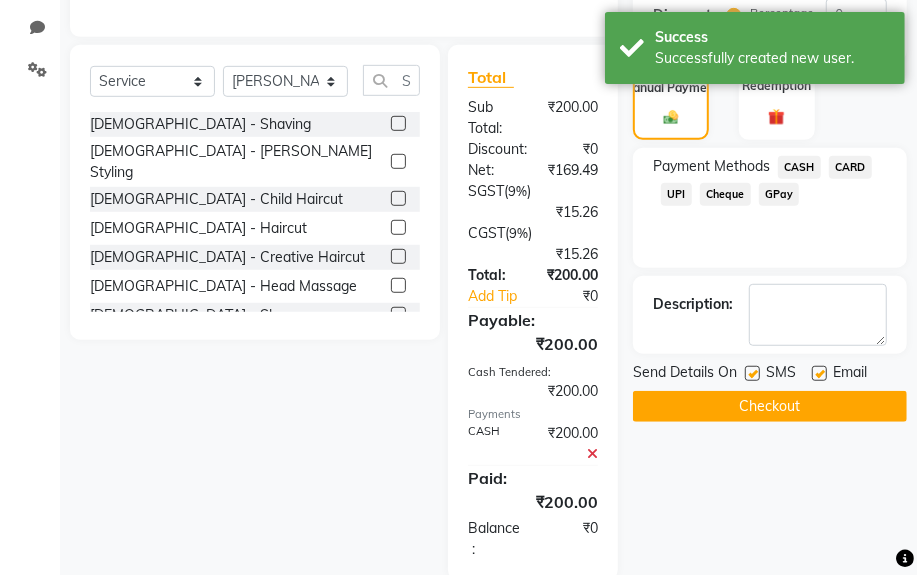 scroll, scrollTop: 492, scrollLeft: 0, axis: vertical 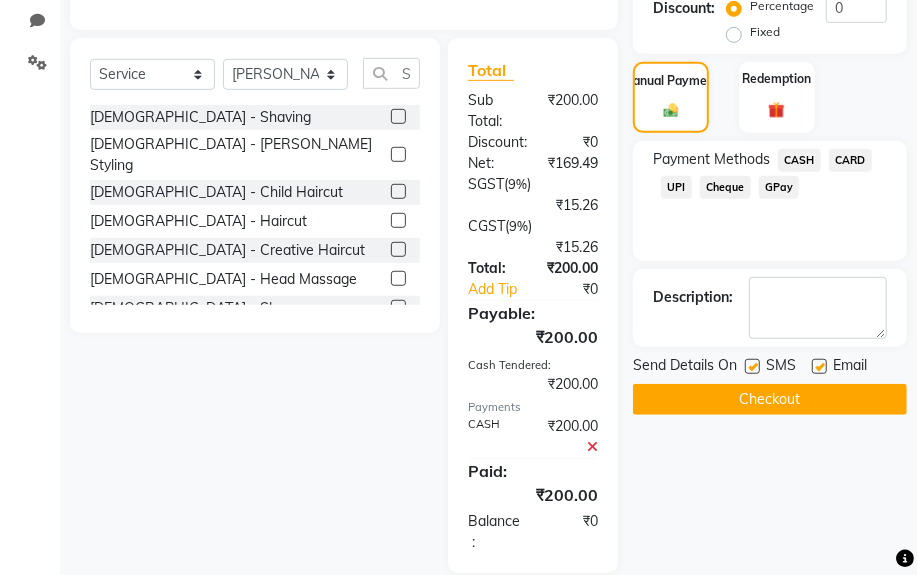 click on "Checkout" 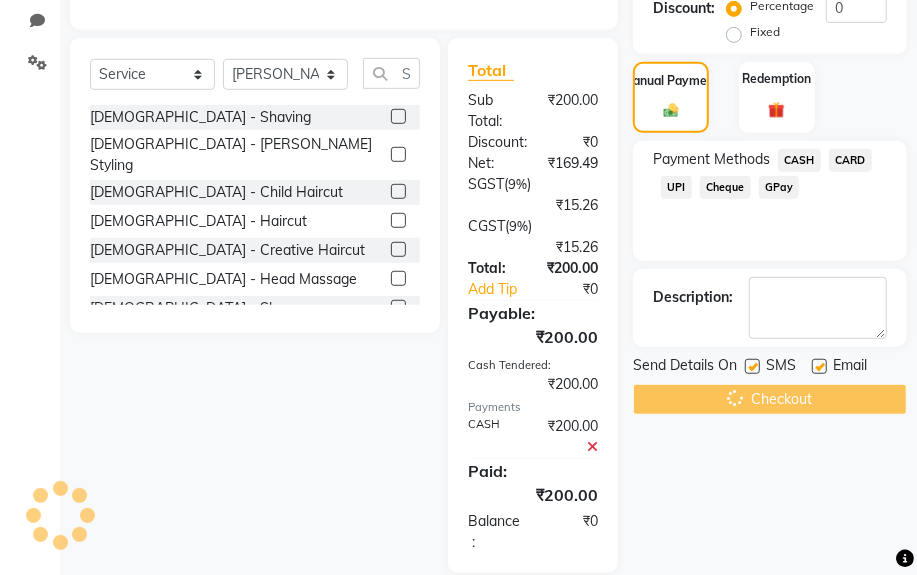scroll, scrollTop: 0, scrollLeft: 0, axis: both 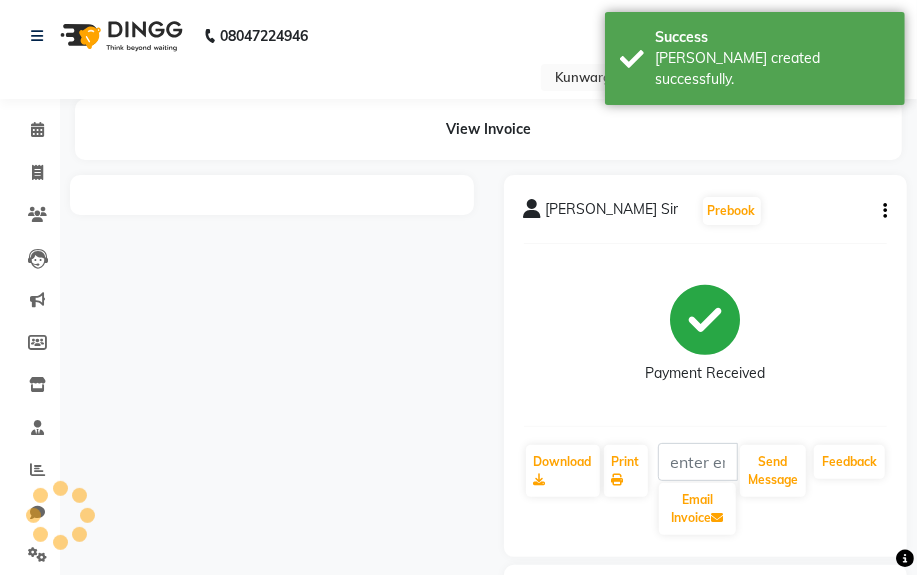 click on "08047224946 Select Location × Kunwargadh Unisex Salon,  Tikrapara English ENGLISH Español العربية मराठी हिंदी ગુજરાતી தமிழ் 中文 Notifications nothing to show Admin Manage Profile Change Password Sign out  Version:3.15.4" 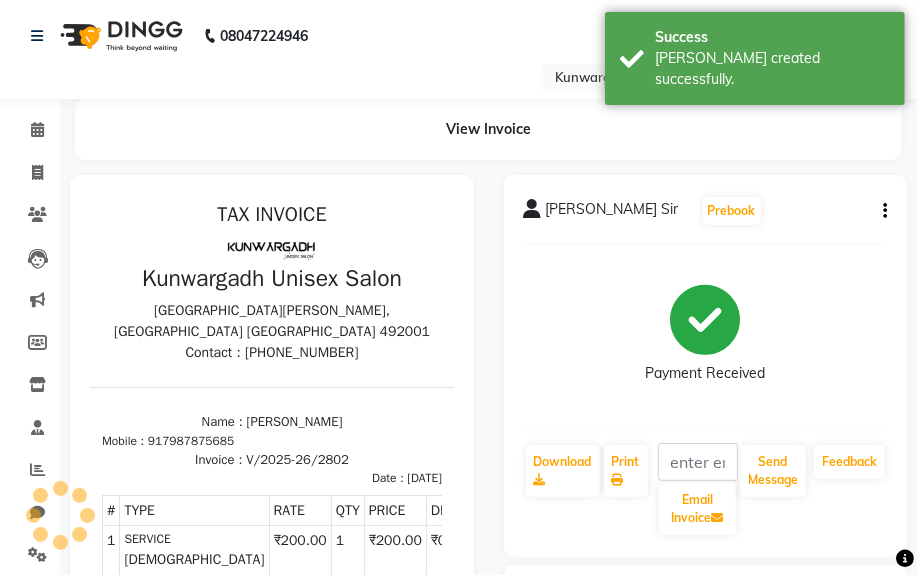 scroll, scrollTop: 0, scrollLeft: 0, axis: both 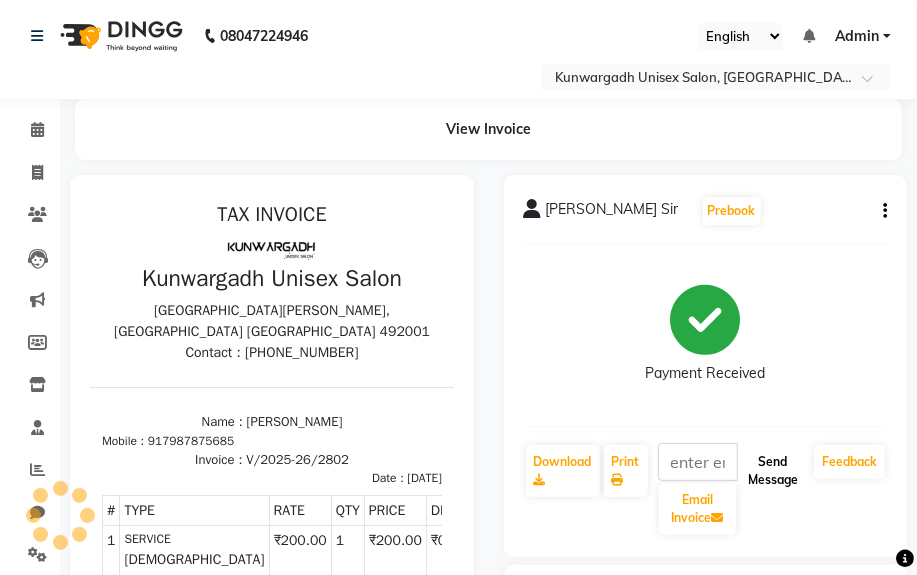 click on "Send Message" 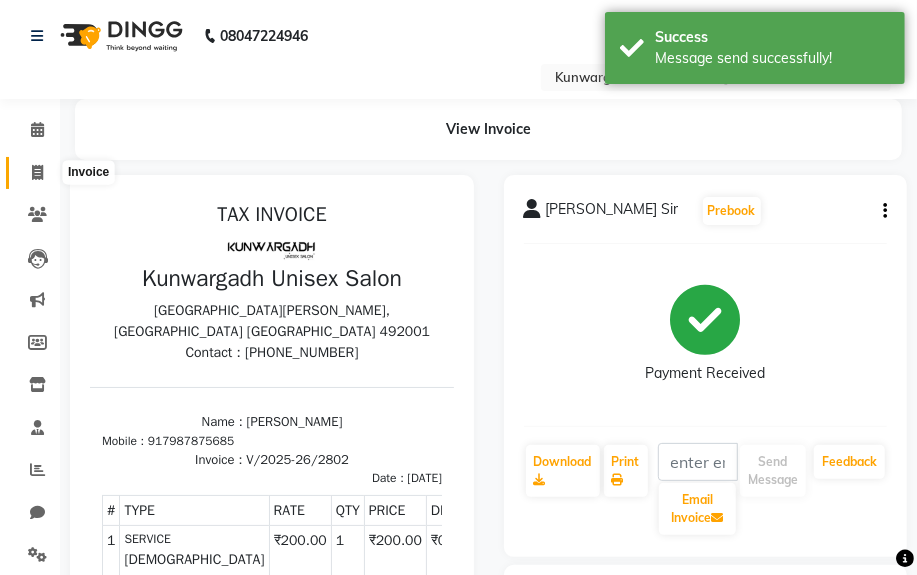click 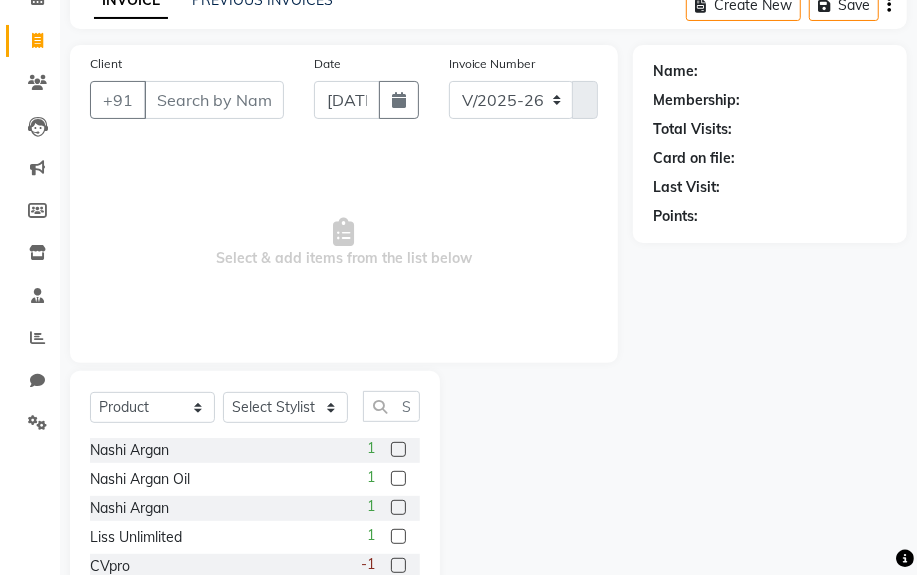 scroll, scrollTop: 0, scrollLeft: 0, axis: both 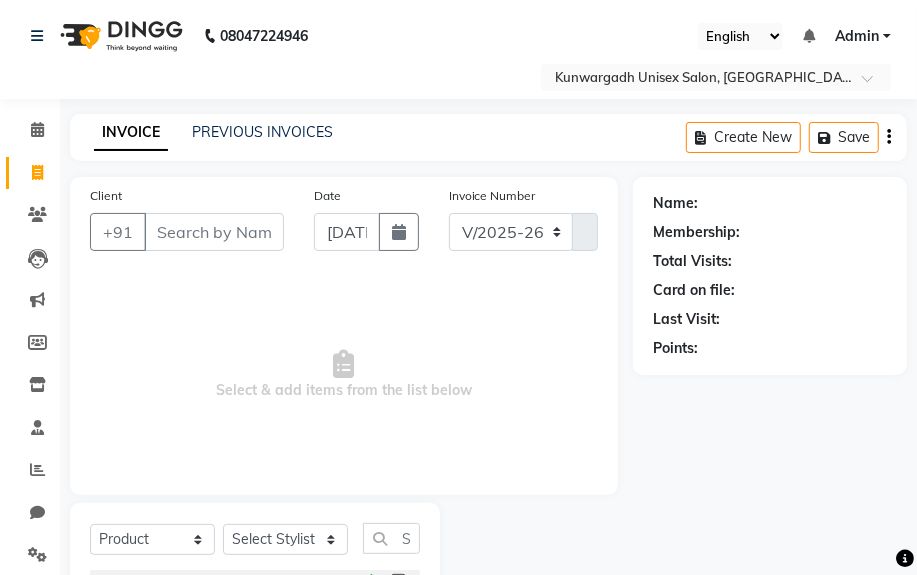 click on "Client" at bounding box center [214, 232] 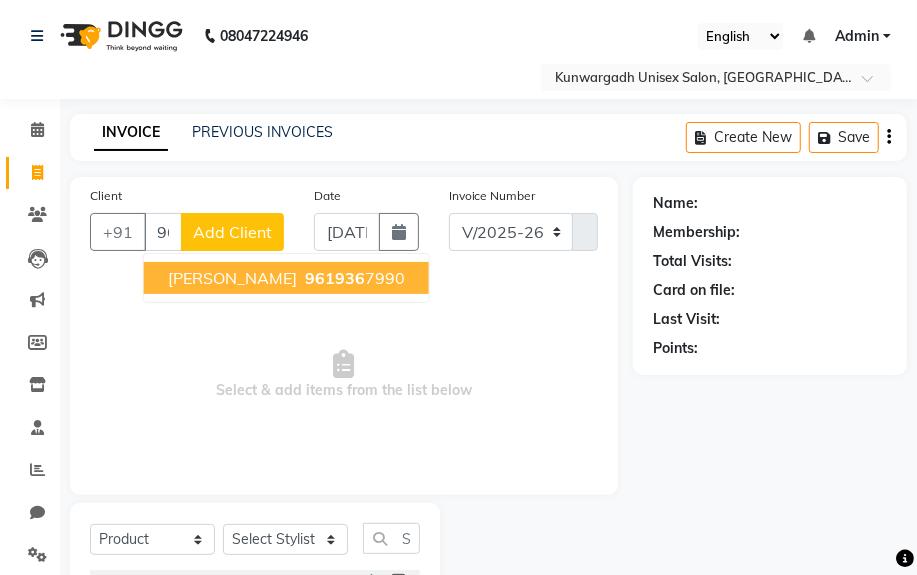 click on "[PERSON_NAME]" at bounding box center (232, 278) 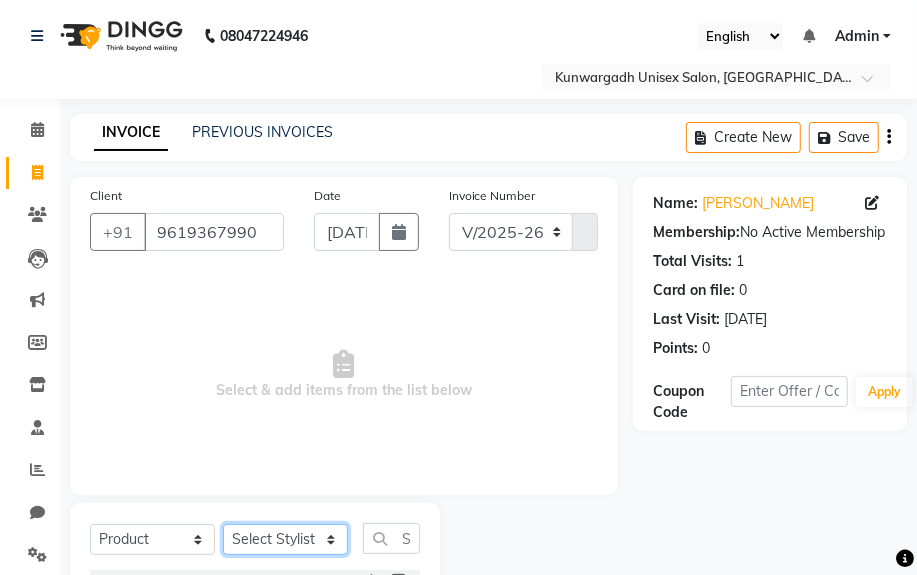 click on "Select Stylist Aarti  [PERSON_NAME] Sir  Chiku [PERSON_NAME] [PERSON_NAME]  [PERSON_NAME]   [PERSON_NAME]  [PERSON_NAME]  [PERSON_NAME]" 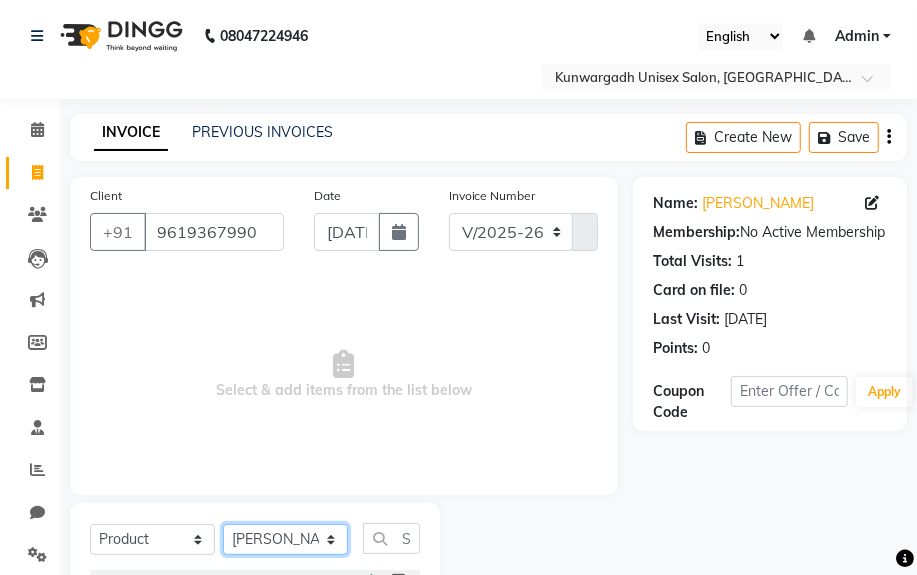click on "Select Stylist Aarti  [PERSON_NAME] Sir  Chiku [PERSON_NAME] [PERSON_NAME]  [PERSON_NAME]   [PERSON_NAME]  [PERSON_NAME]  [PERSON_NAME]" 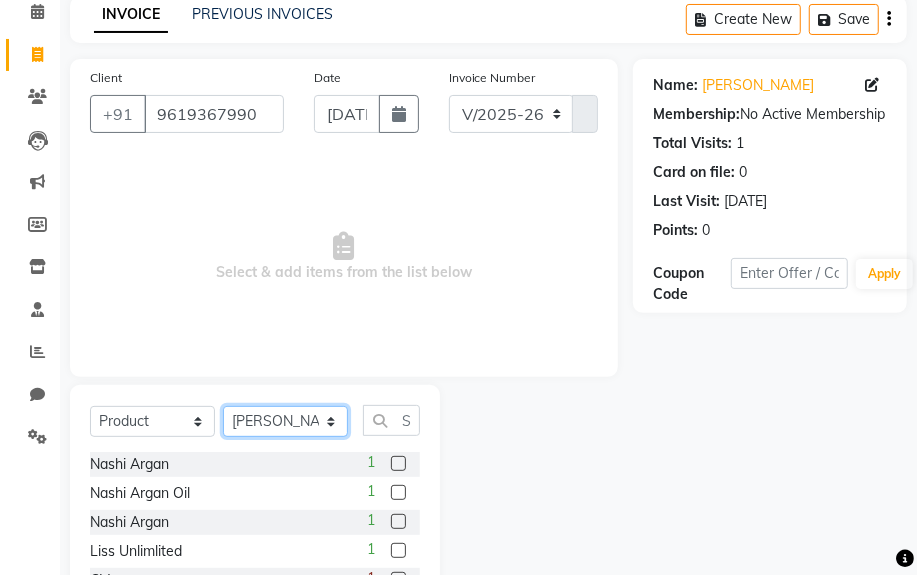 scroll, scrollTop: 252, scrollLeft: 0, axis: vertical 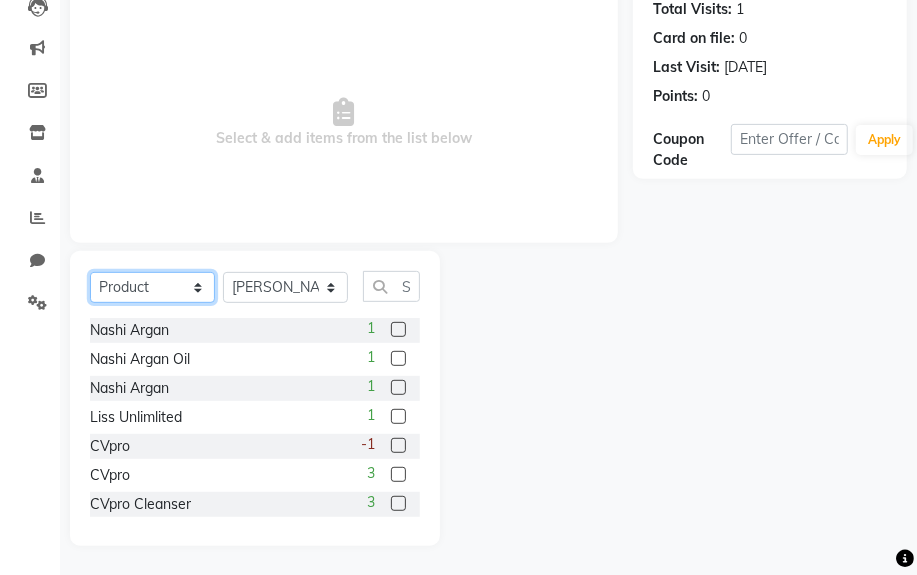 click on "Select  Service  Product  Membership  Package Voucher Prepaid Gift Card" 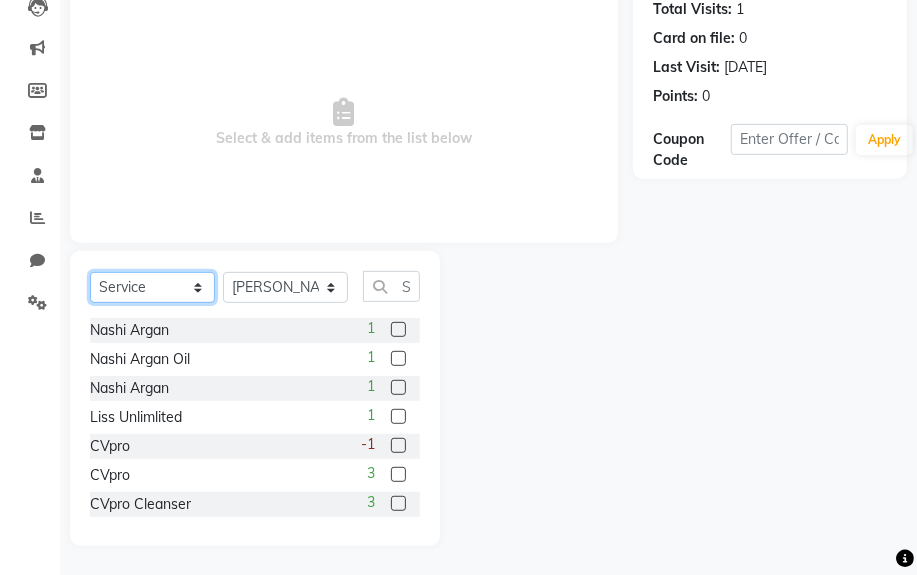 click on "Select  Service  Product  Membership  Package Voucher Prepaid Gift Card" 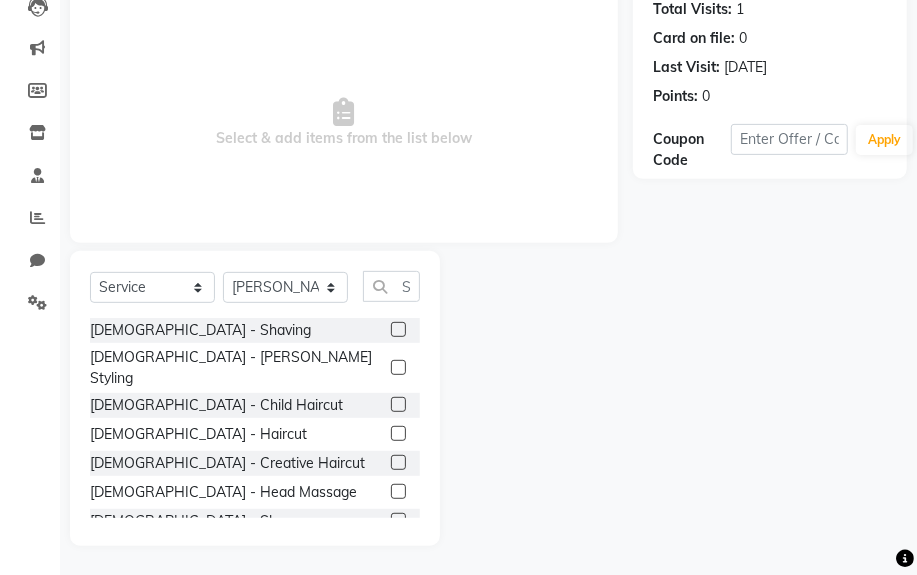 click 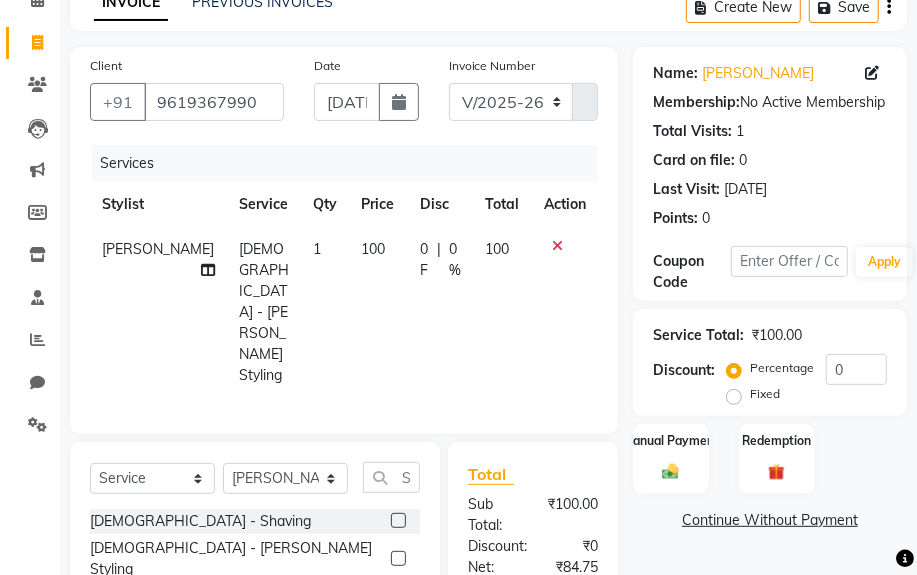 scroll, scrollTop: 360, scrollLeft: 0, axis: vertical 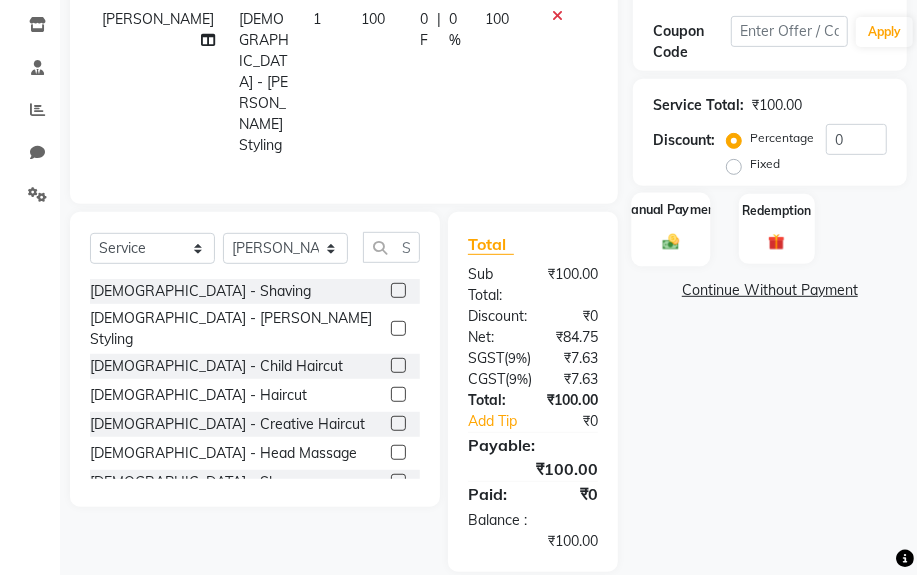 click 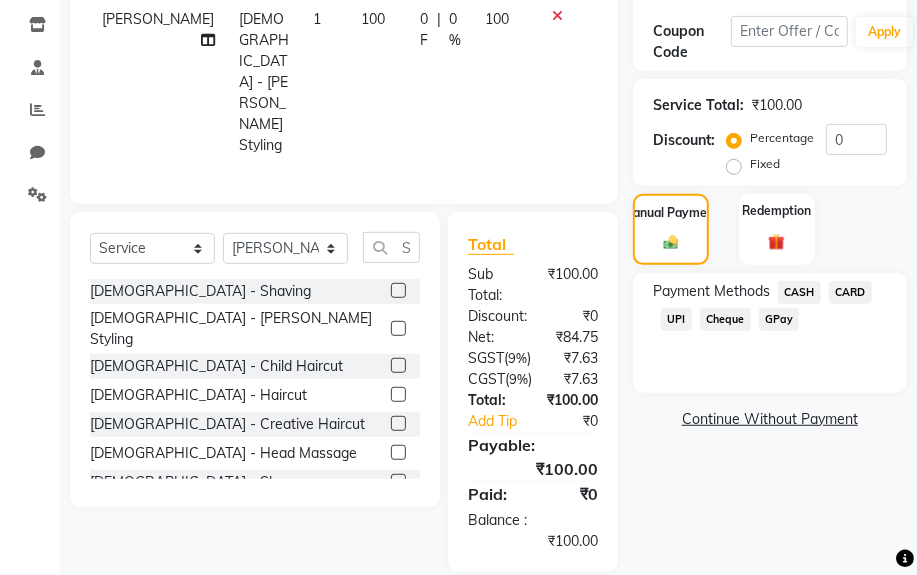 click on "UPI" 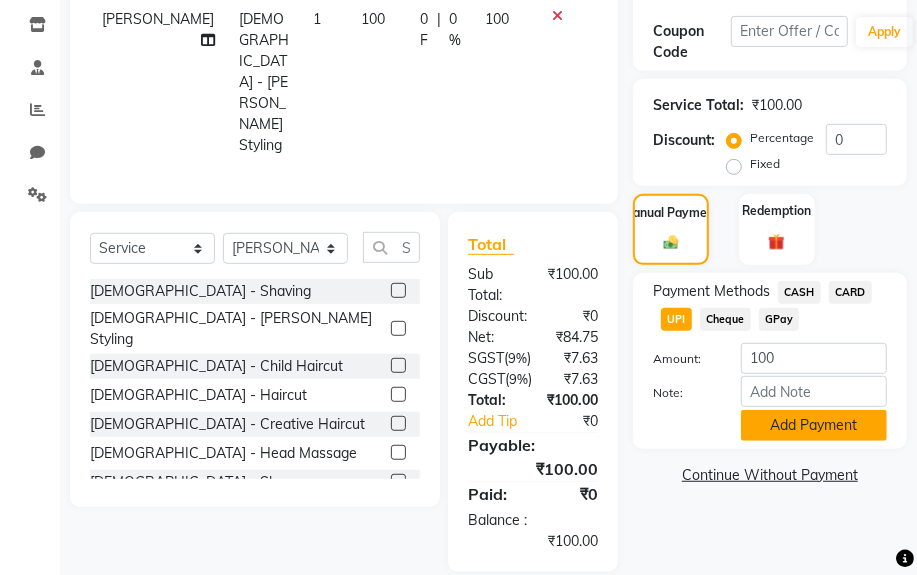 click on "Add Payment" 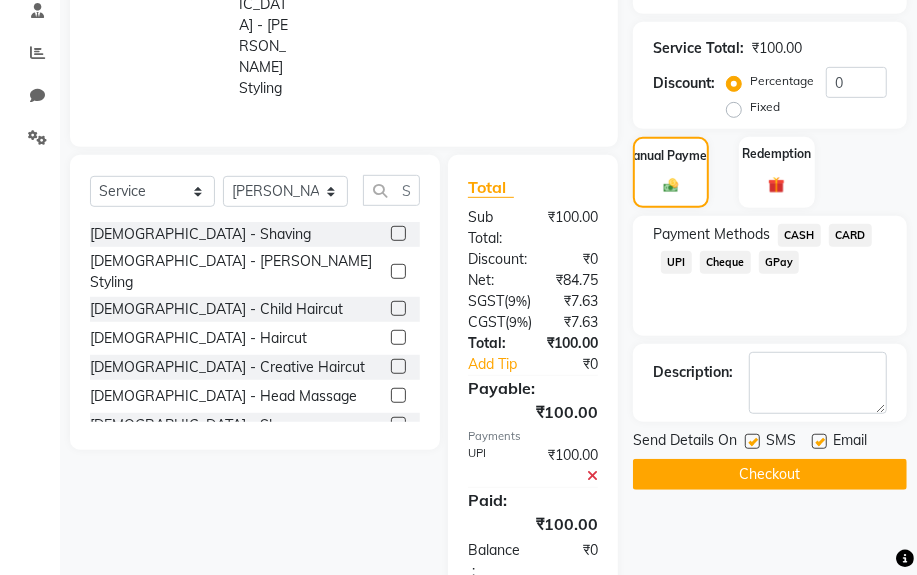 scroll, scrollTop: 447, scrollLeft: 0, axis: vertical 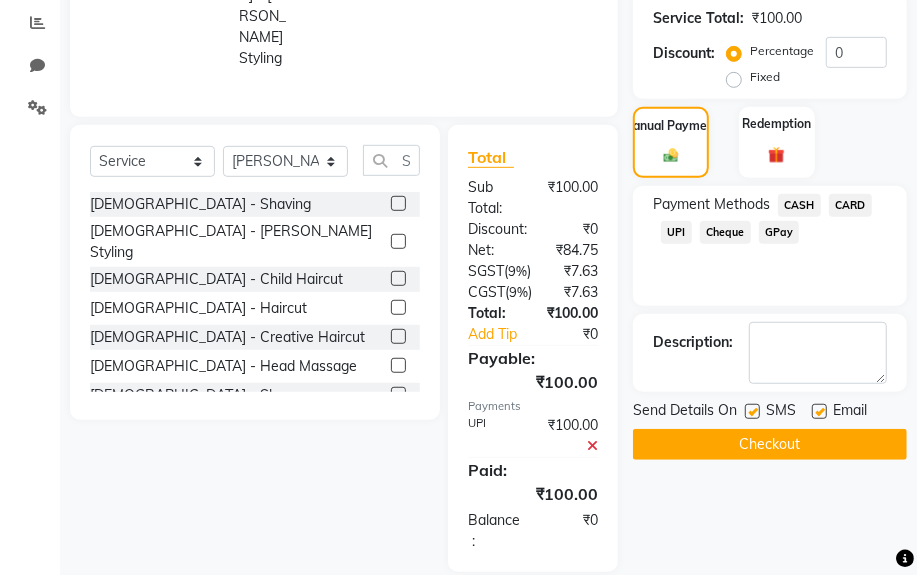 click on "CASH" 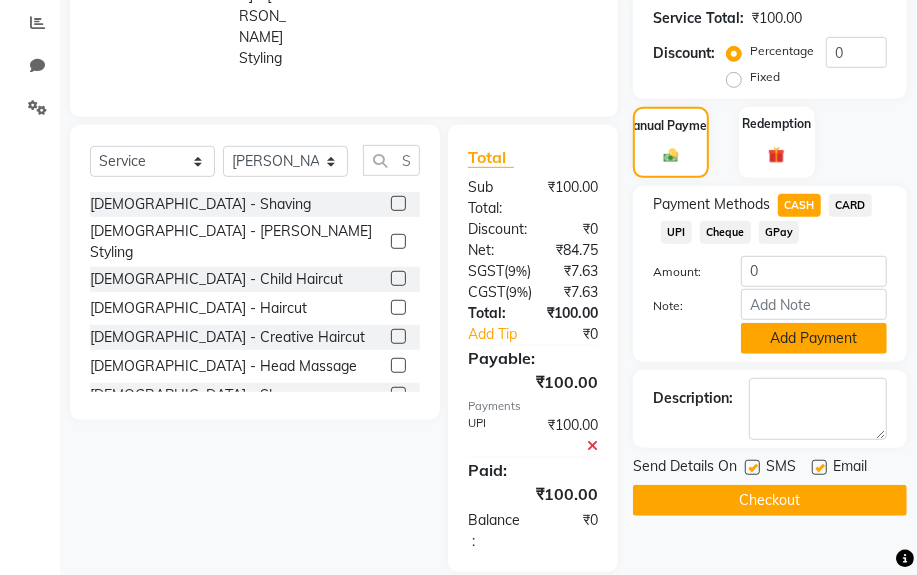 click on "Add Payment" 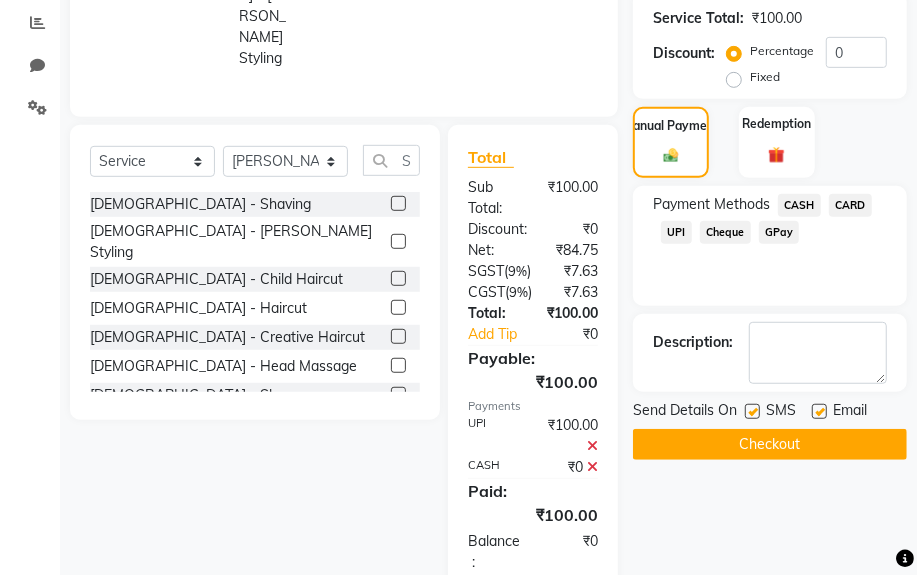 click on "Checkout" 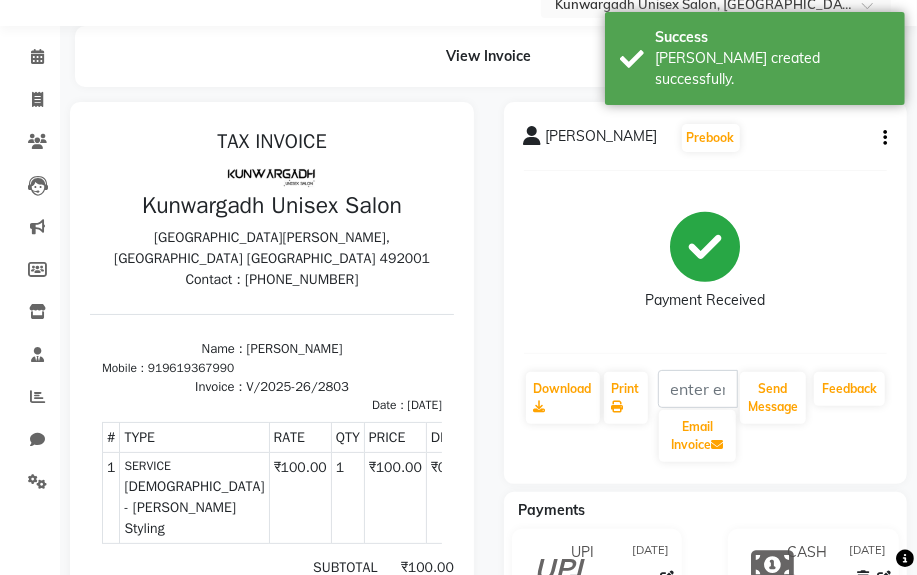 scroll, scrollTop: 301, scrollLeft: 0, axis: vertical 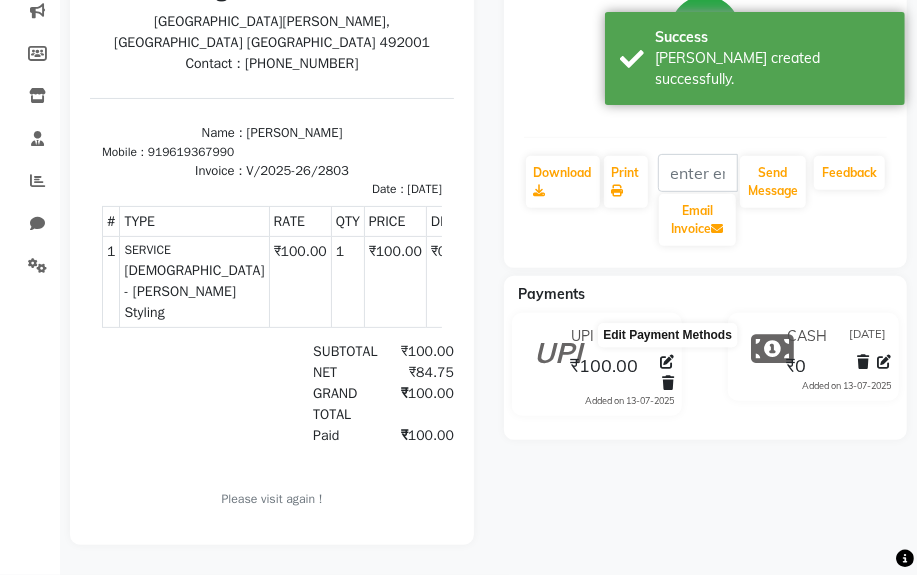 click 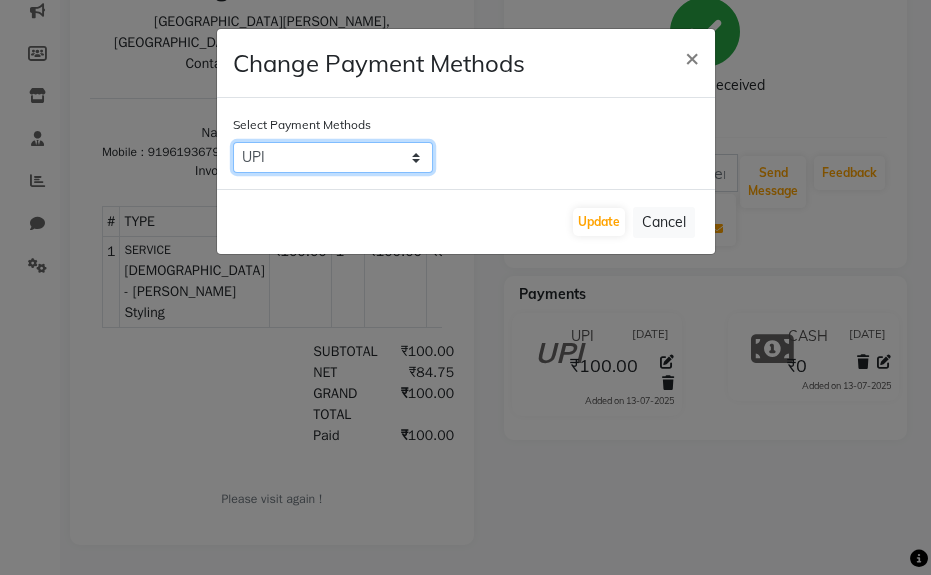 click on "CASH   CARD   UPI   Cheque   GPay" 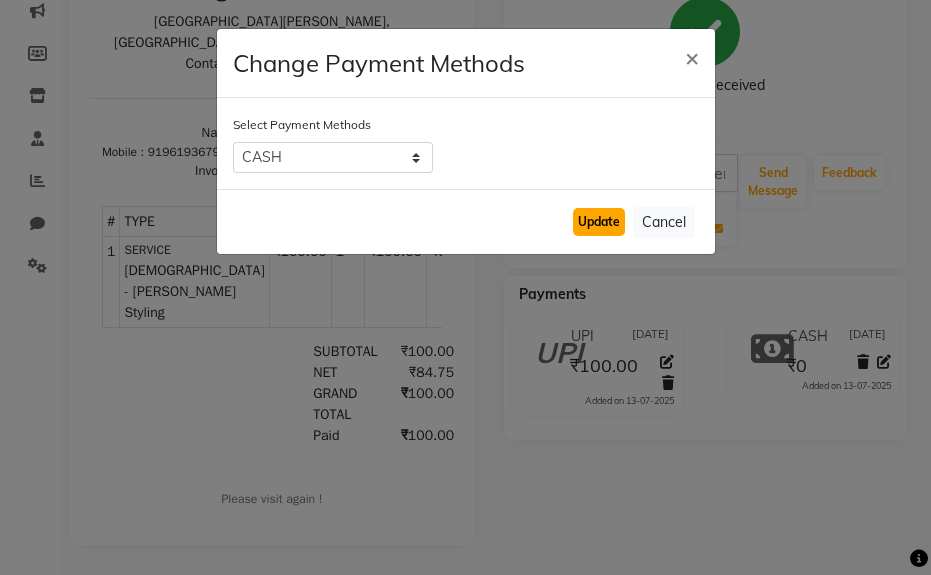 click on "Update" 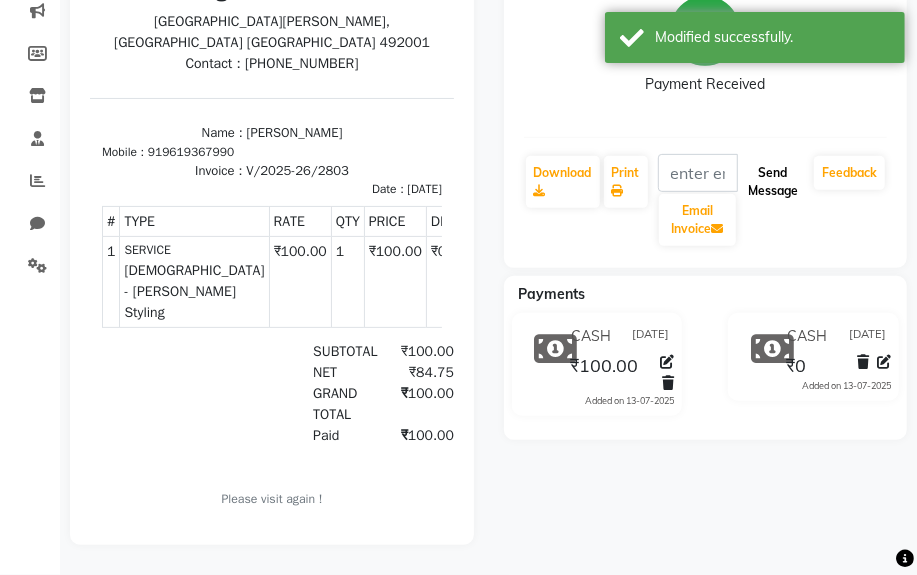 click on "Send Message" 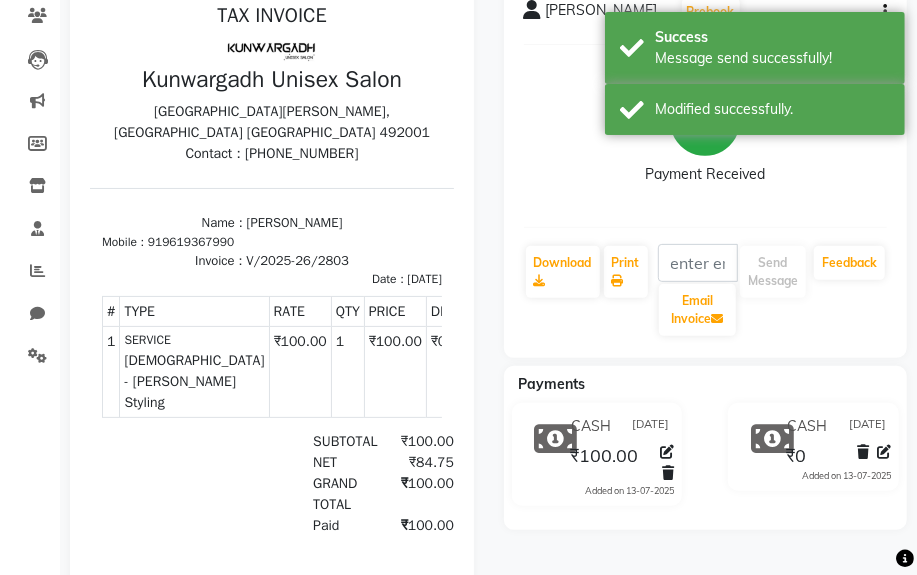 scroll, scrollTop: 301, scrollLeft: 0, axis: vertical 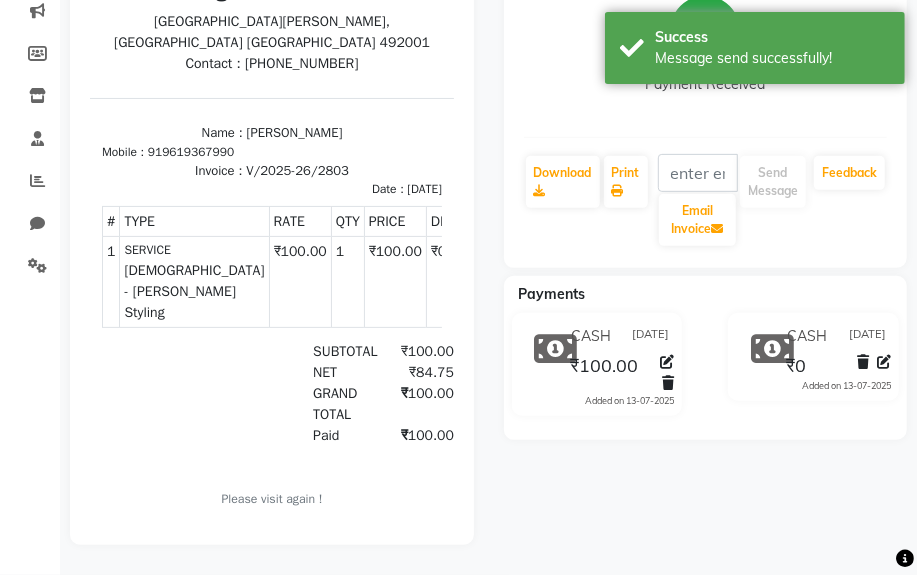 click 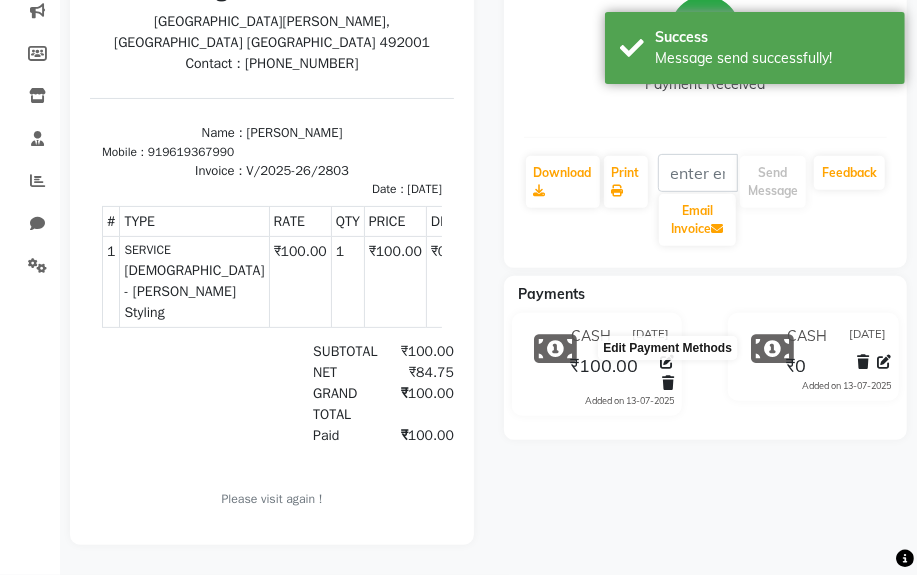 click 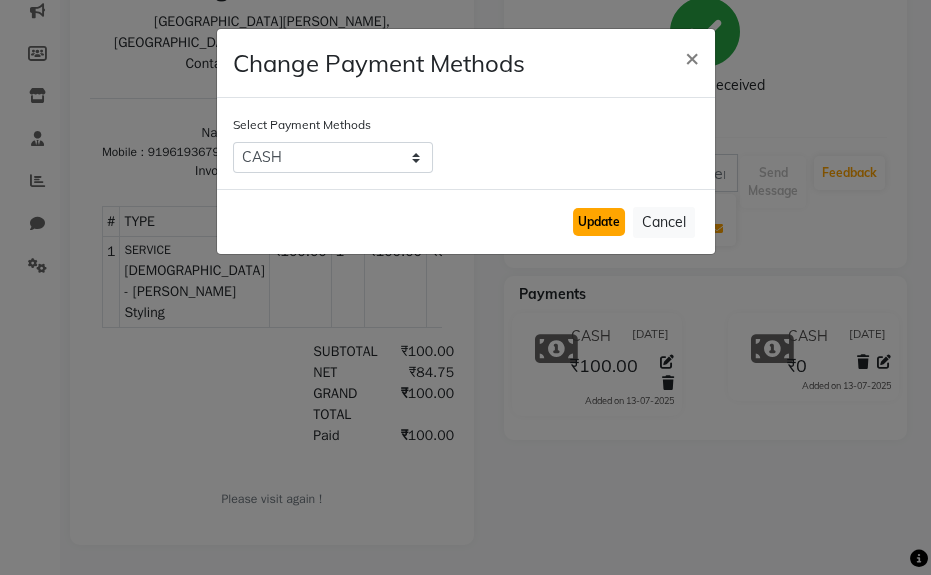 click on "Update" 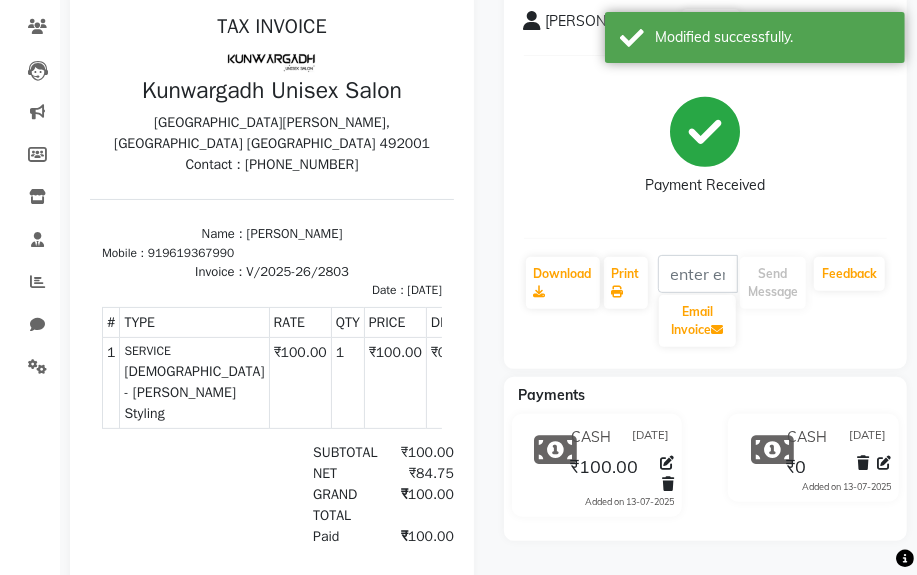 scroll, scrollTop: 120, scrollLeft: 0, axis: vertical 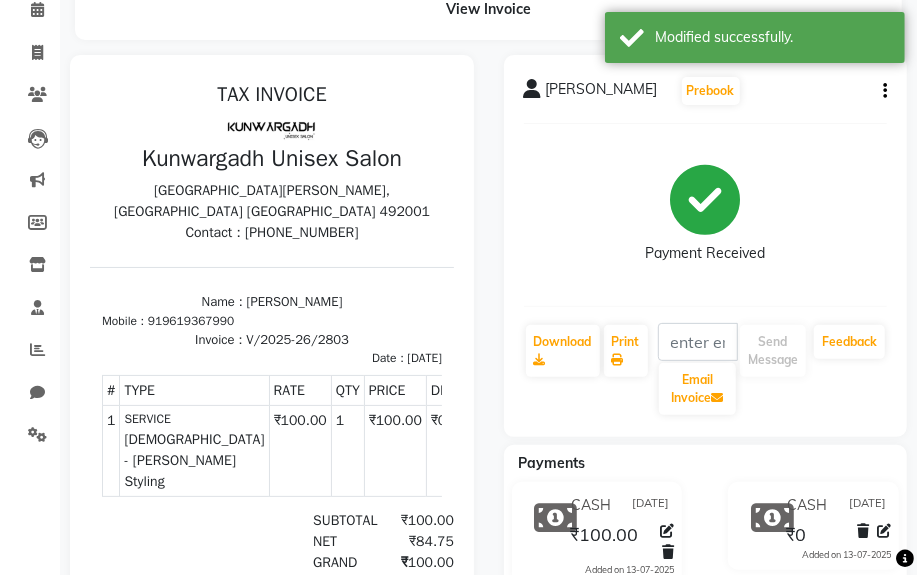 click 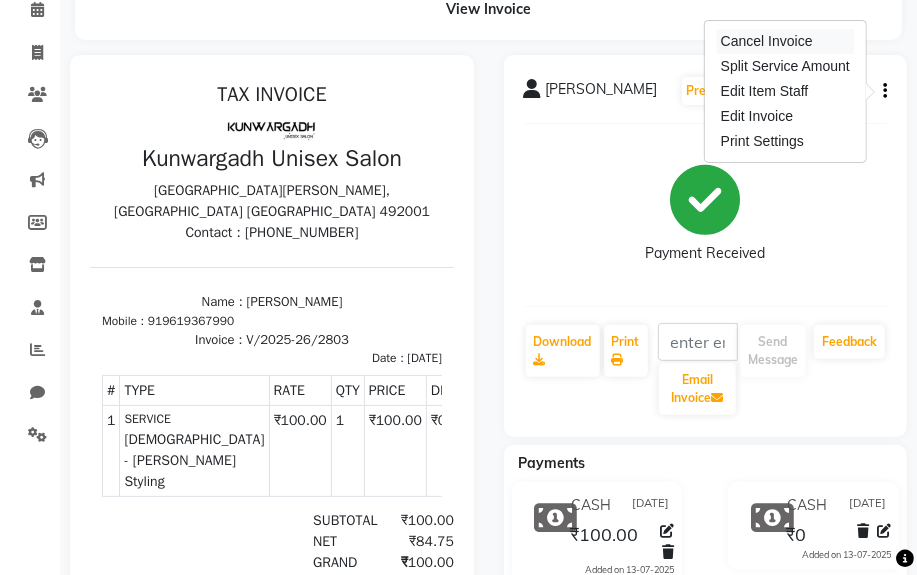 click on "Cancel Invoice" at bounding box center (785, 41) 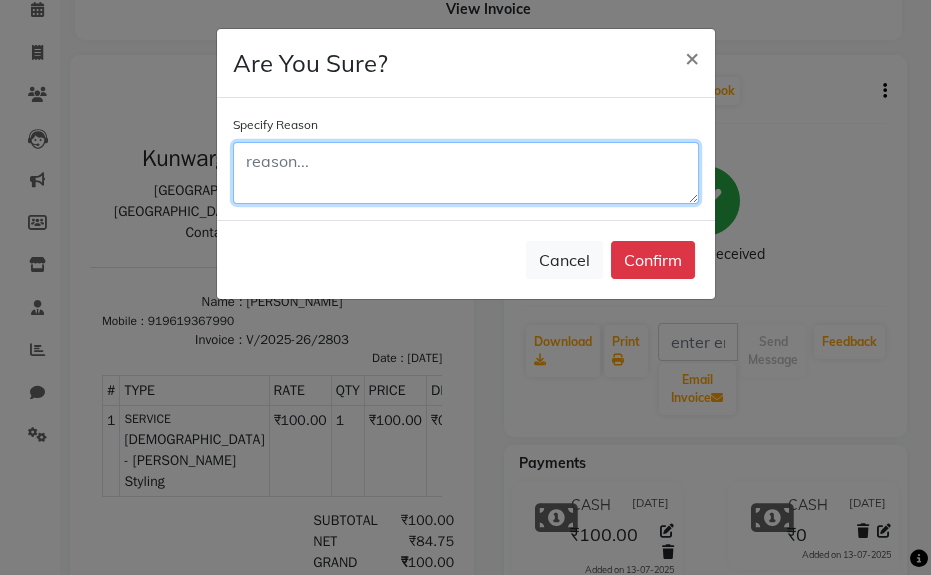 click 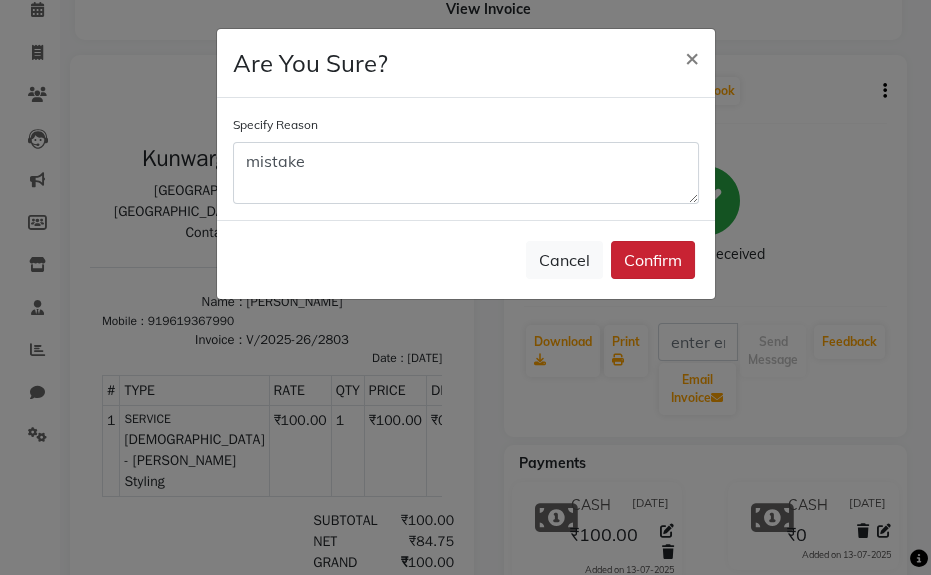 click on "Confirm" 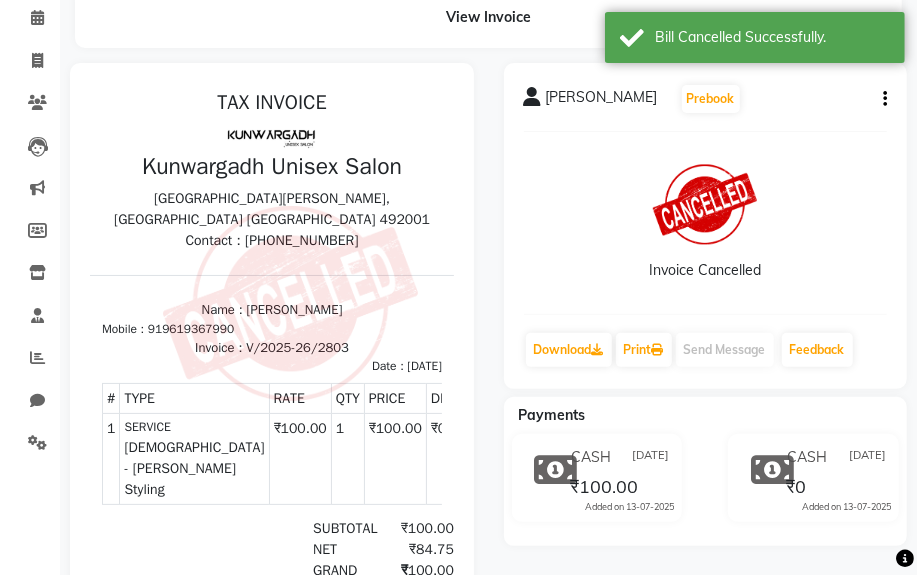 scroll, scrollTop: 0, scrollLeft: 0, axis: both 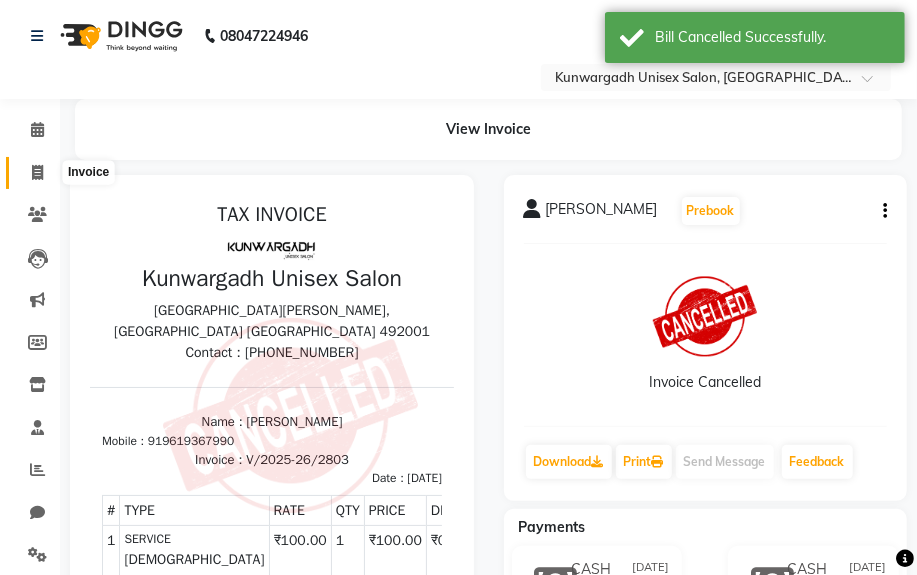 click 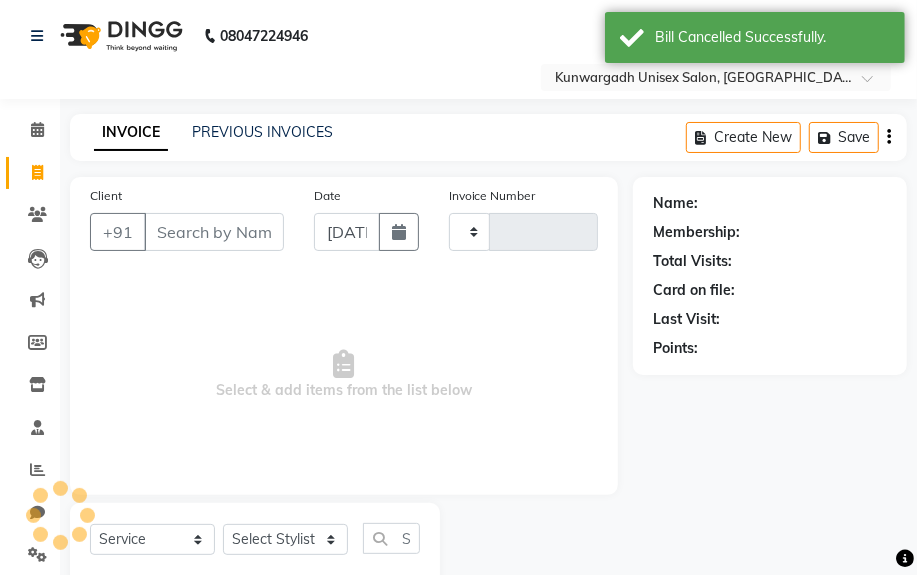scroll, scrollTop: 52, scrollLeft: 0, axis: vertical 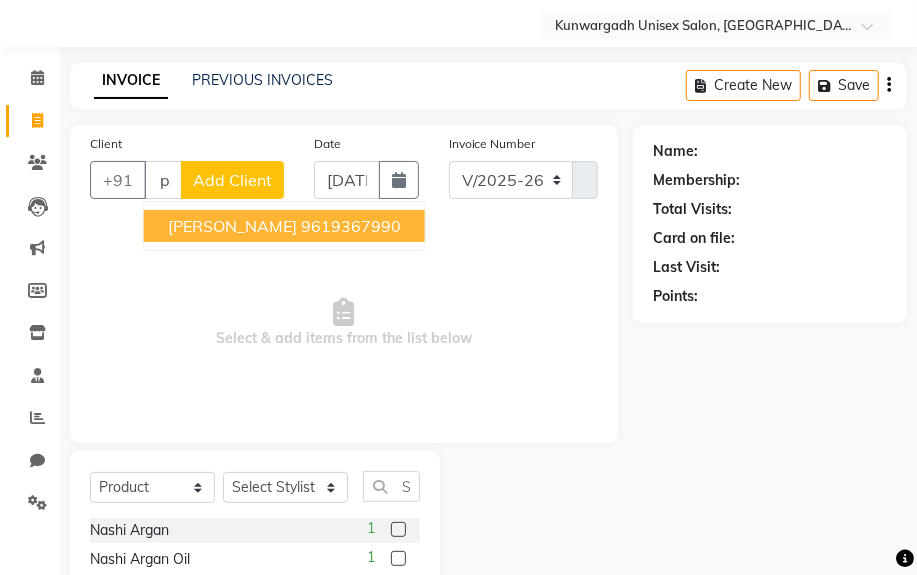 click on "9619367990" at bounding box center [351, 226] 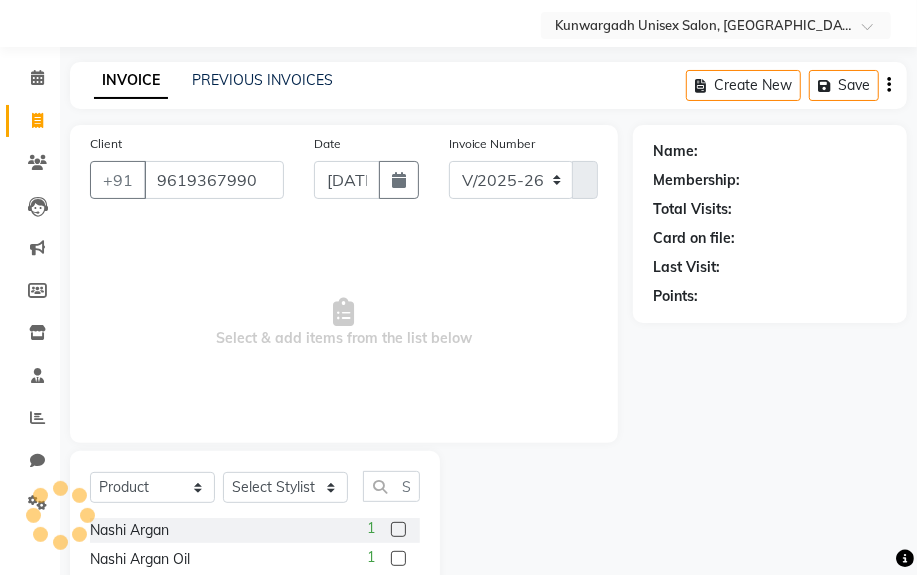 scroll, scrollTop: 0, scrollLeft: 0, axis: both 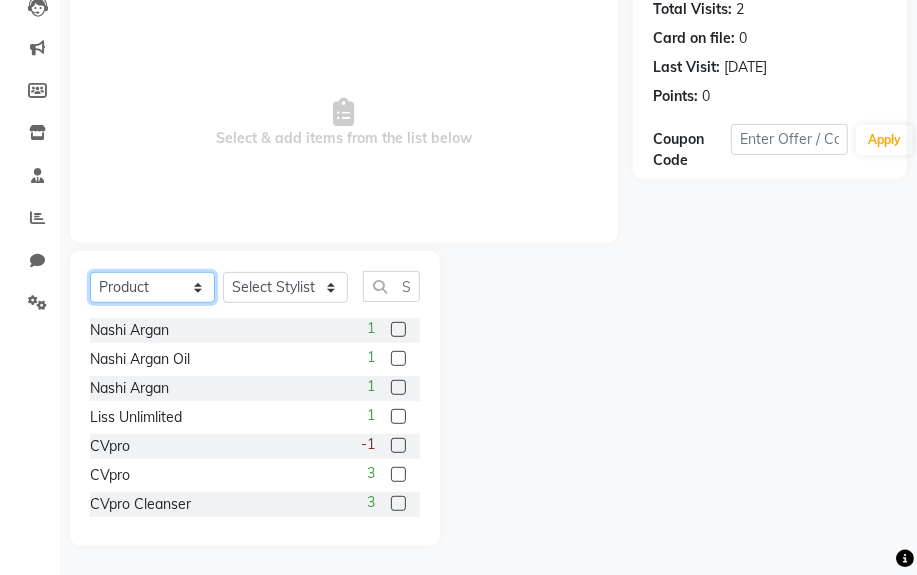 click on "Select  Service  Product  Membership  Package Voucher Prepaid Gift Card" 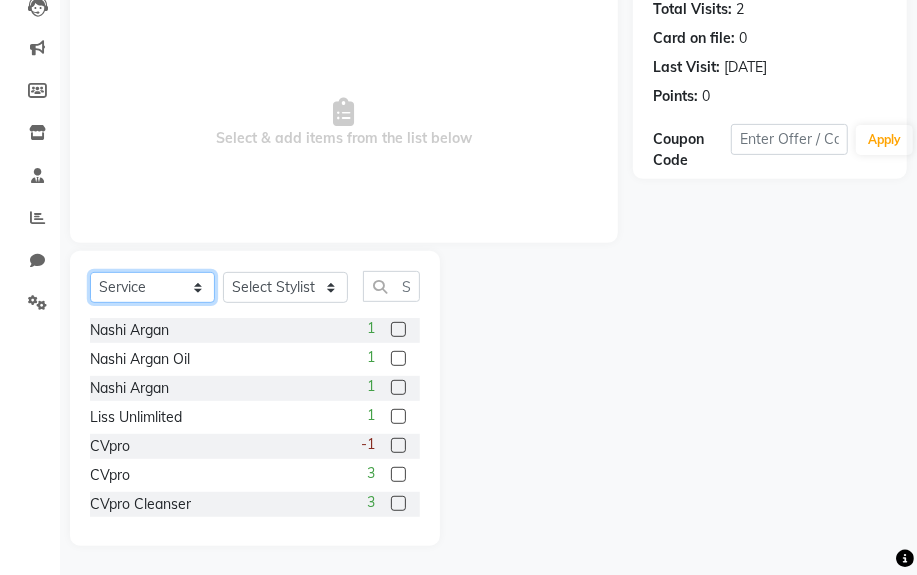 click on "Select  Service  Product  Membership  Package Voucher Prepaid Gift Card" 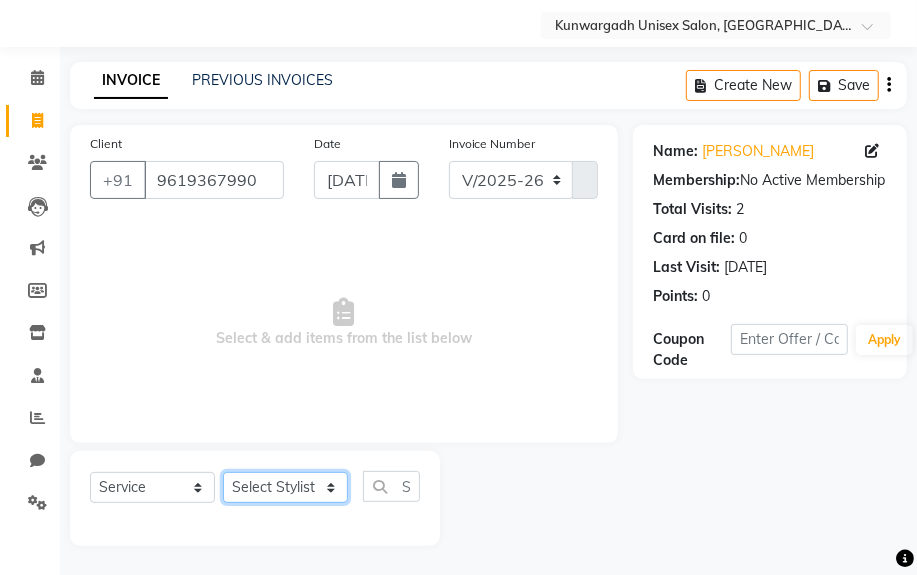 click on "Select Stylist Aarti  [PERSON_NAME] Sir  Chiku [PERSON_NAME] [PERSON_NAME]  [PERSON_NAME]   [PERSON_NAME]  [PERSON_NAME]  [PERSON_NAME]" 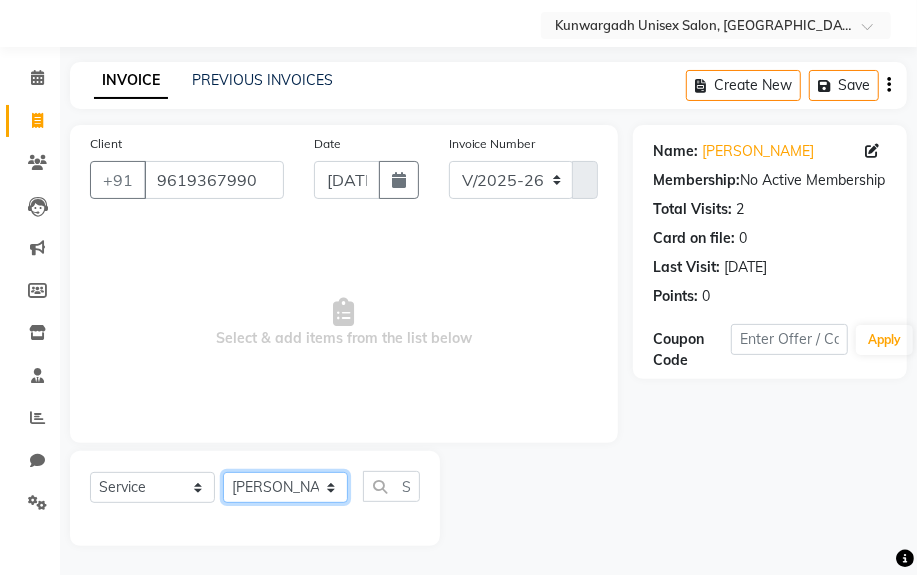 click on "Select Stylist Aarti  [PERSON_NAME] Sir  Chiku [PERSON_NAME] [PERSON_NAME]  [PERSON_NAME]   [PERSON_NAME]  [PERSON_NAME]  [PERSON_NAME]" 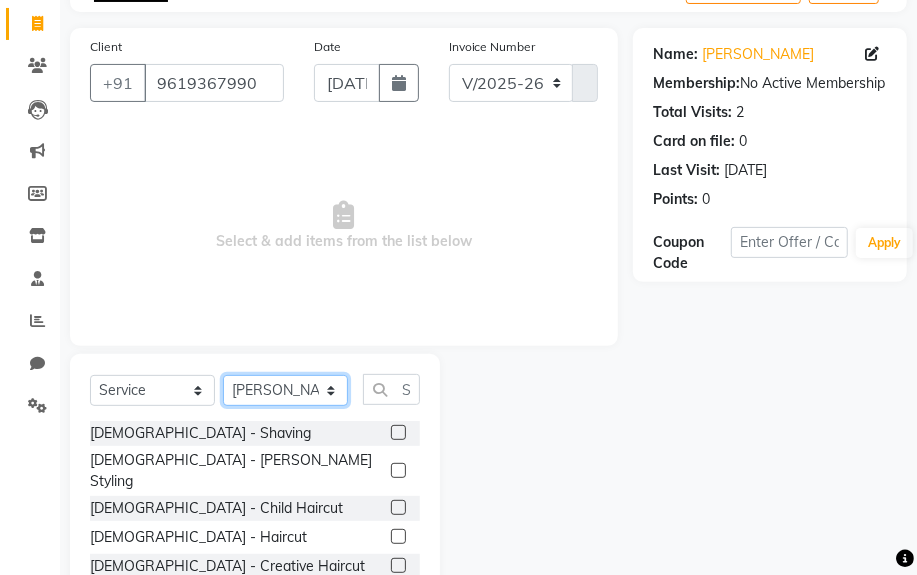 scroll, scrollTop: 252, scrollLeft: 0, axis: vertical 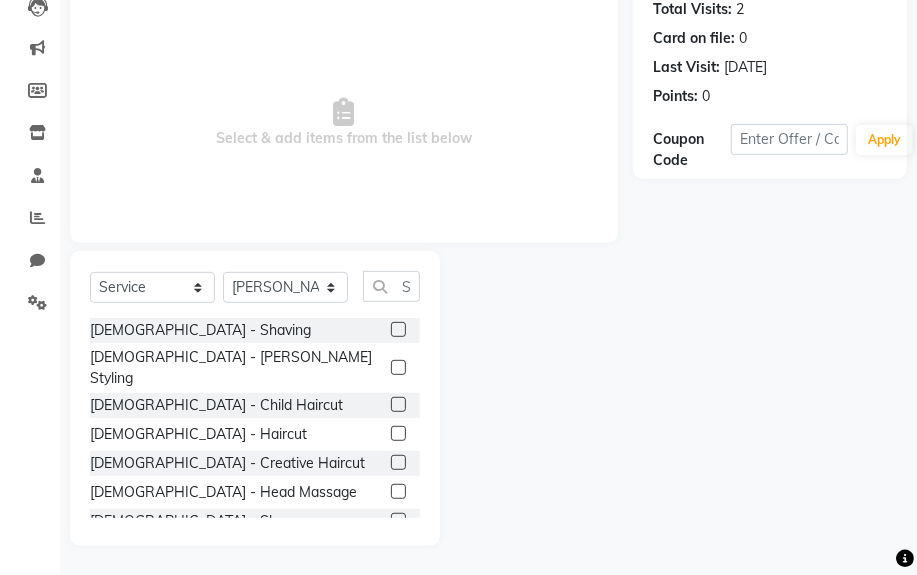 click 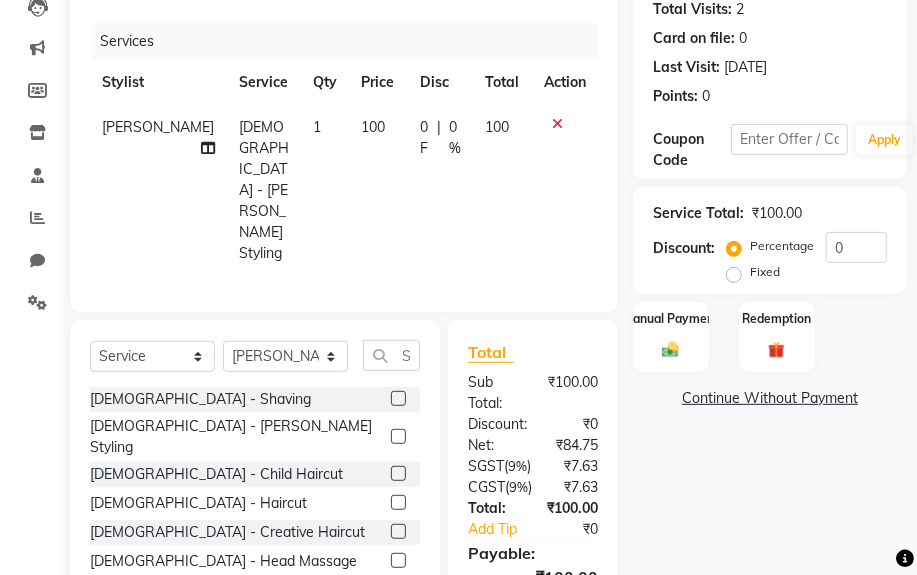 click 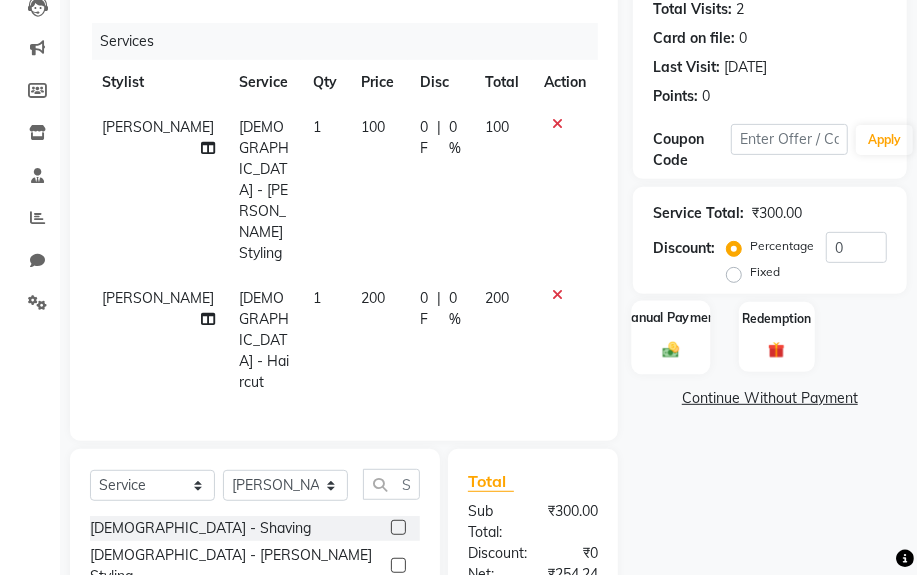 click on "Manual Payment" 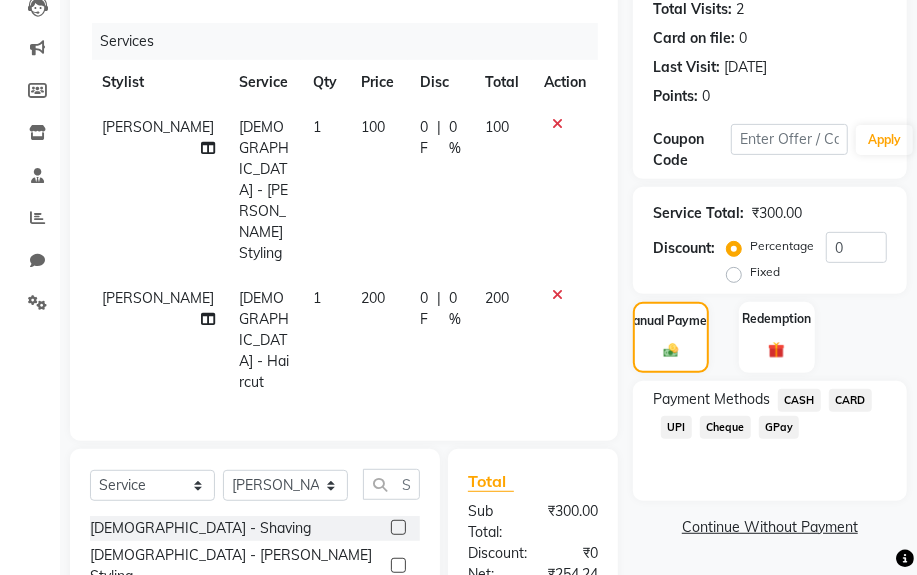 click on "CASH" 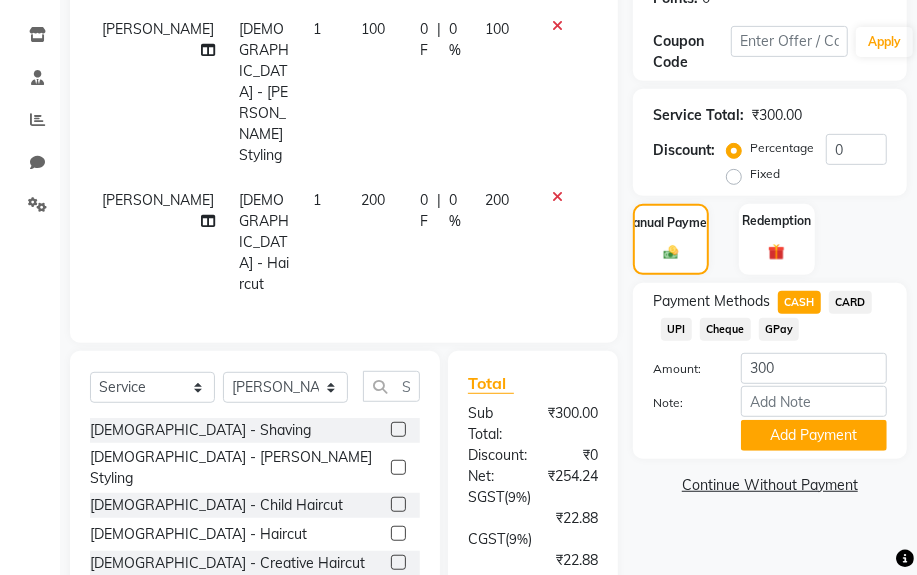 scroll, scrollTop: 425, scrollLeft: 0, axis: vertical 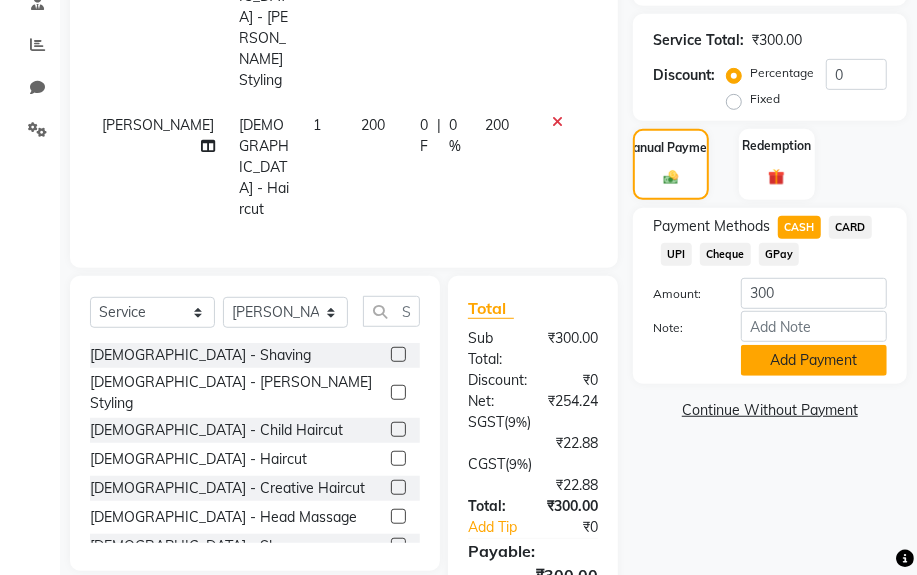 click on "Add Payment" 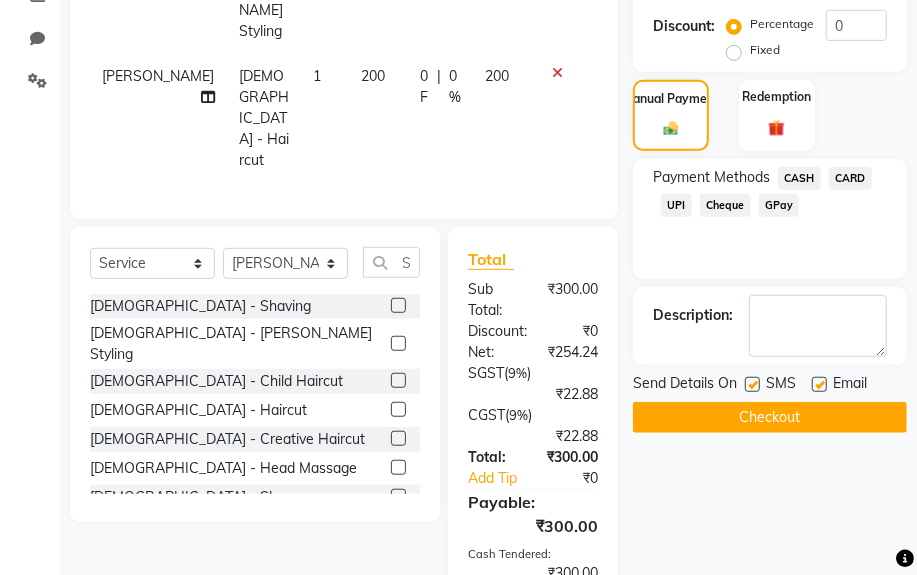 scroll, scrollTop: 516, scrollLeft: 0, axis: vertical 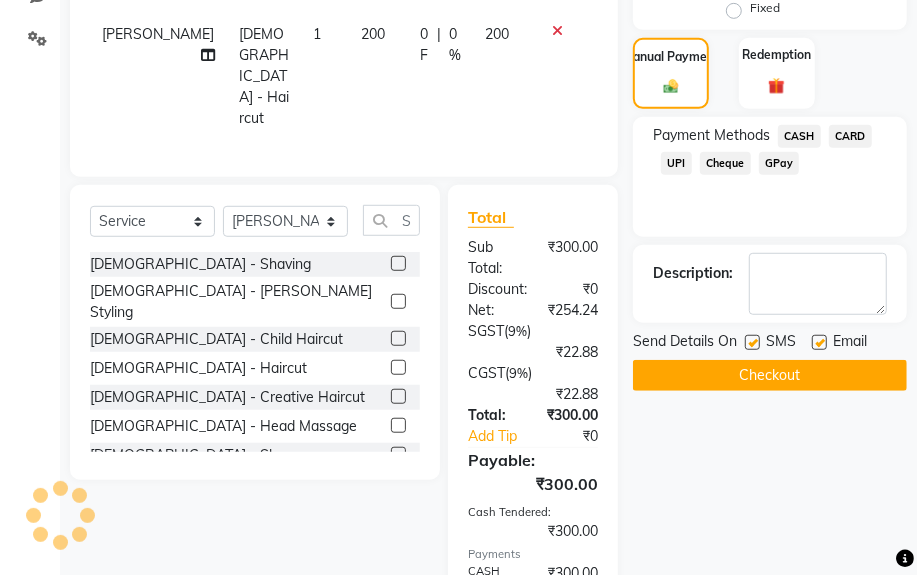 click on "Checkout" 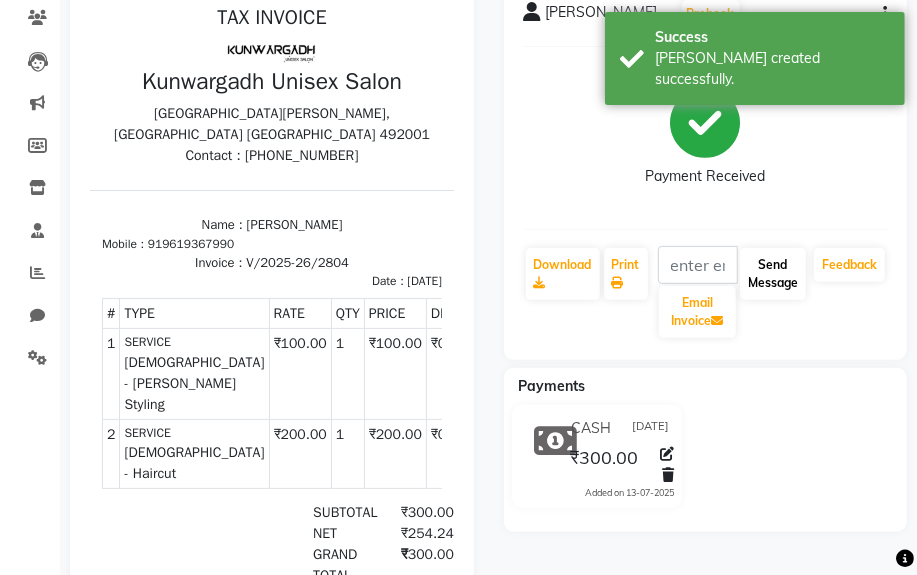 scroll, scrollTop: 0, scrollLeft: 0, axis: both 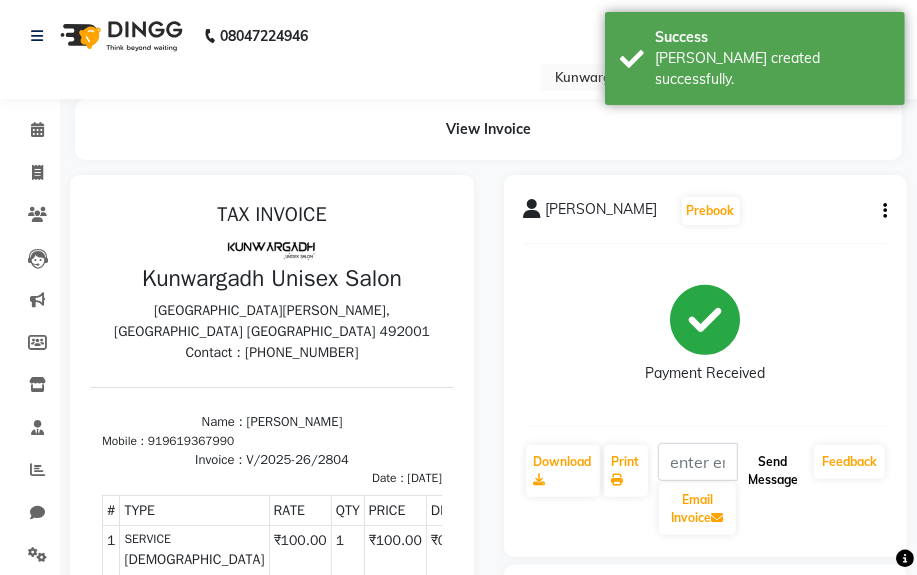 click on "Send Message" 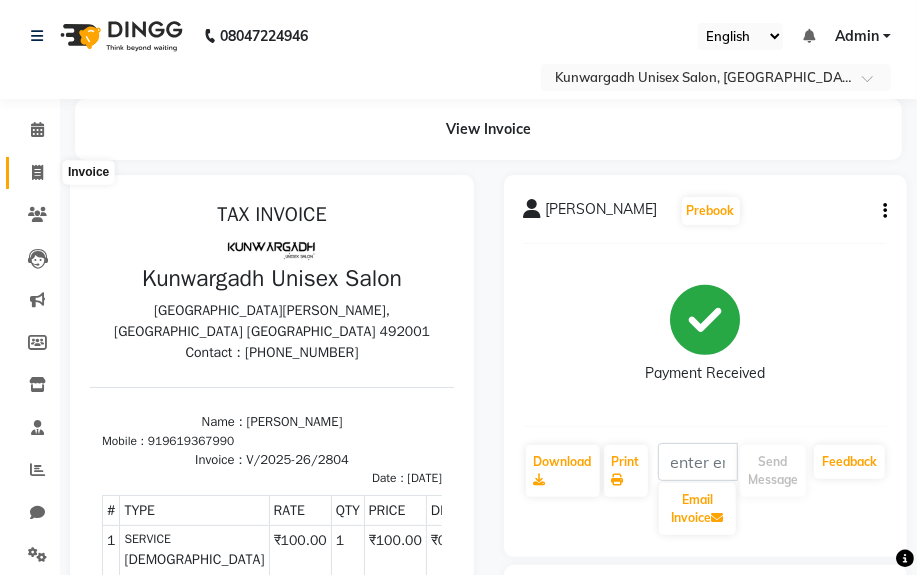 click 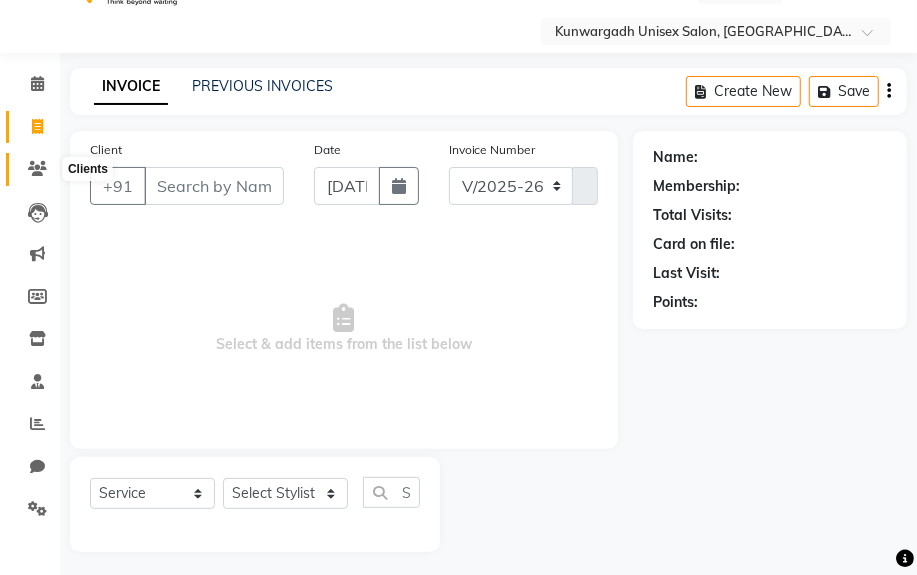 scroll, scrollTop: 52, scrollLeft: 0, axis: vertical 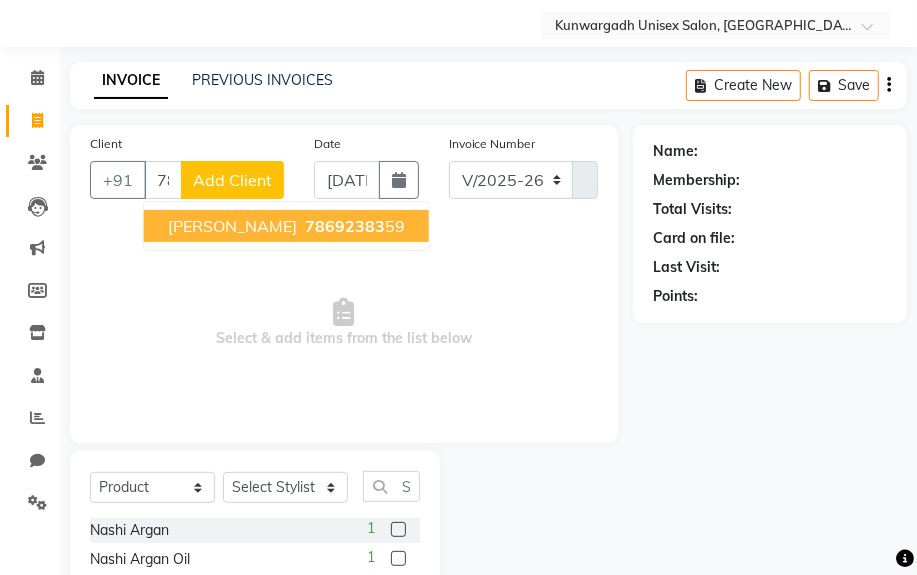 click on "[PERSON_NAME]" at bounding box center [232, 226] 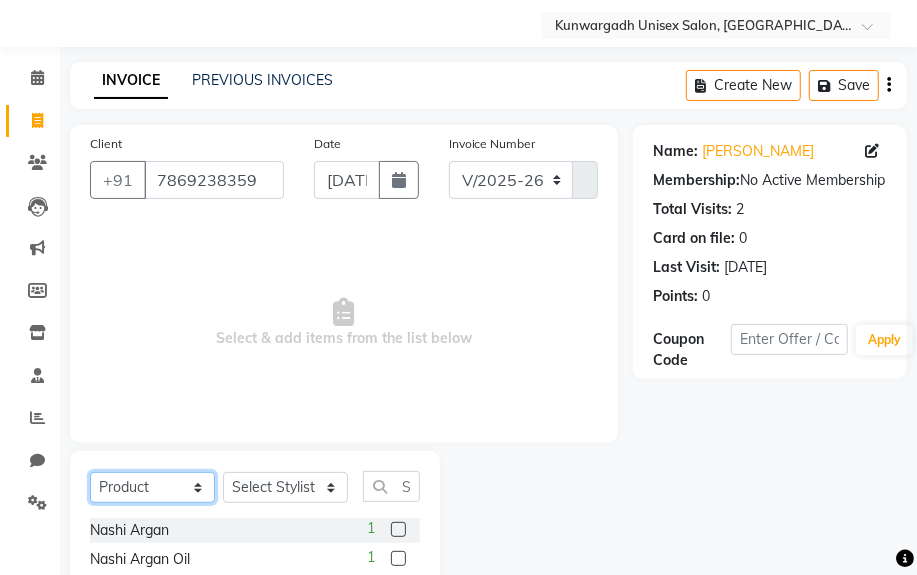 click on "Select  Service  Product  Membership  Package Voucher Prepaid Gift Card" 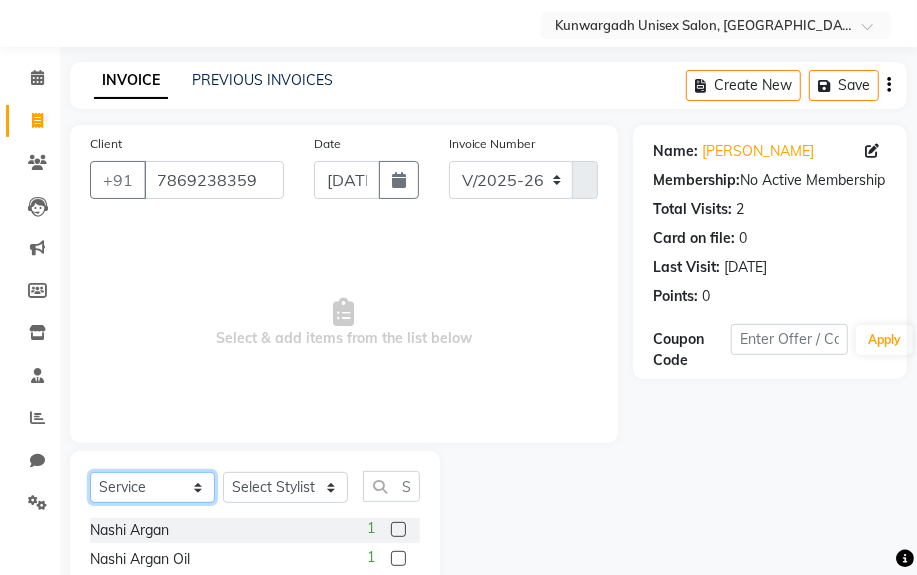click on "Select  Service  Product  Membership  Package Voucher Prepaid Gift Card" 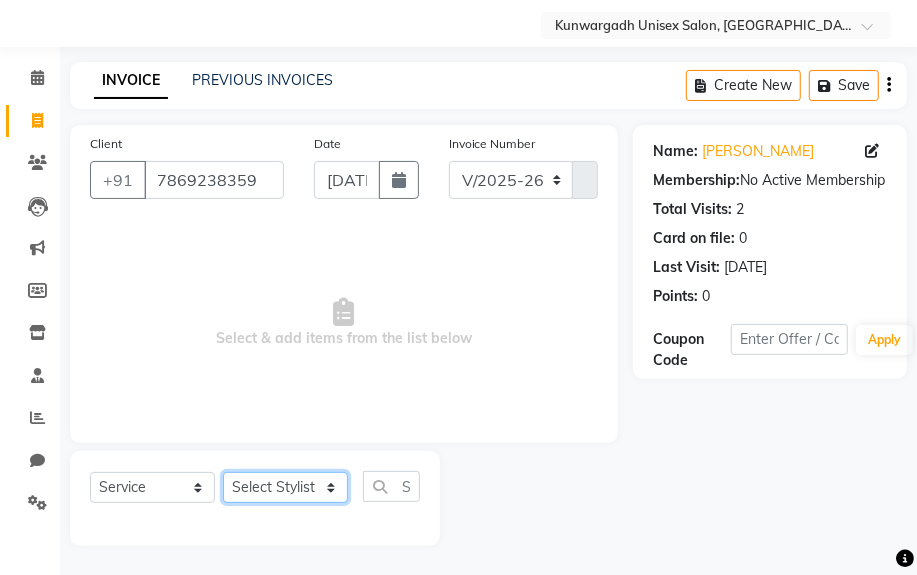 click on "Select Stylist Aarti  [PERSON_NAME] Sir  Chiku [PERSON_NAME] [PERSON_NAME]  [PERSON_NAME]   [PERSON_NAME]  [PERSON_NAME]  [PERSON_NAME]" 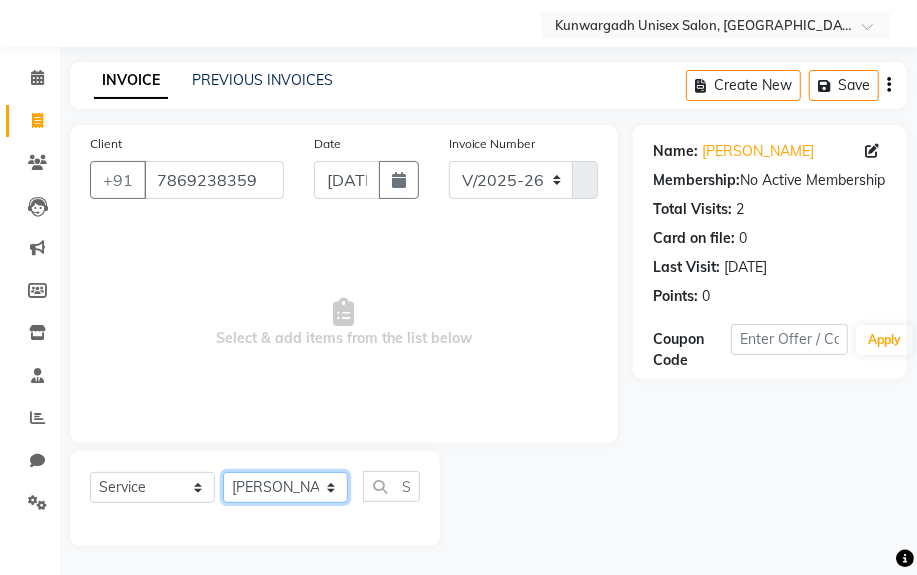 click on "Select Stylist Aarti  [PERSON_NAME] Sir  Chiku [PERSON_NAME] [PERSON_NAME]  [PERSON_NAME]   [PERSON_NAME]  [PERSON_NAME]  [PERSON_NAME]" 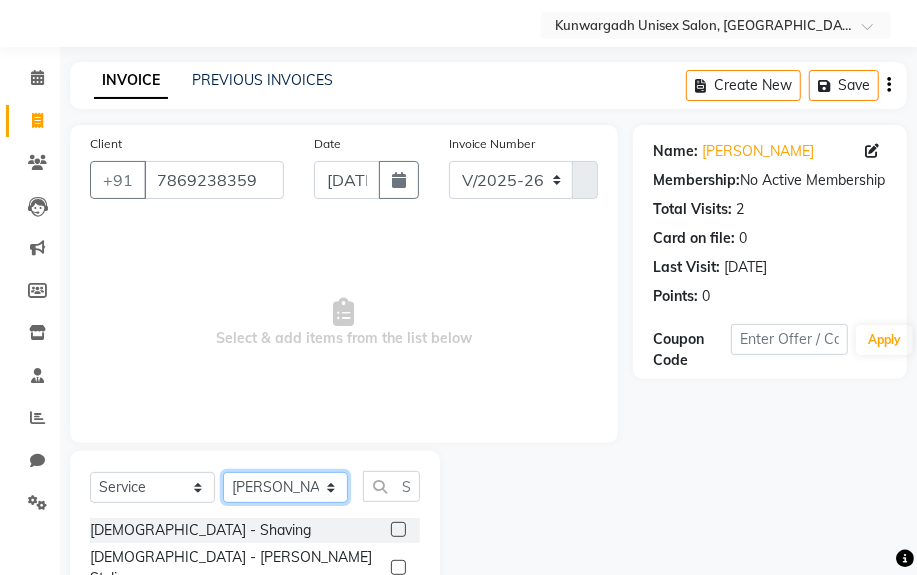 scroll, scrollTop: 252, scrollLeft: 0, axis: vertical 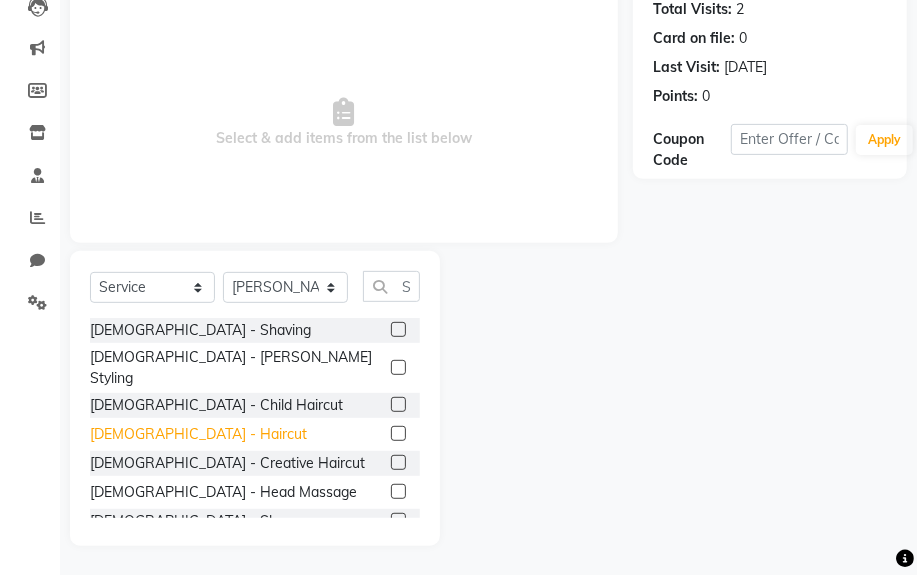 click on "[DEMOGRAPHIC_DATA] - Haircut" 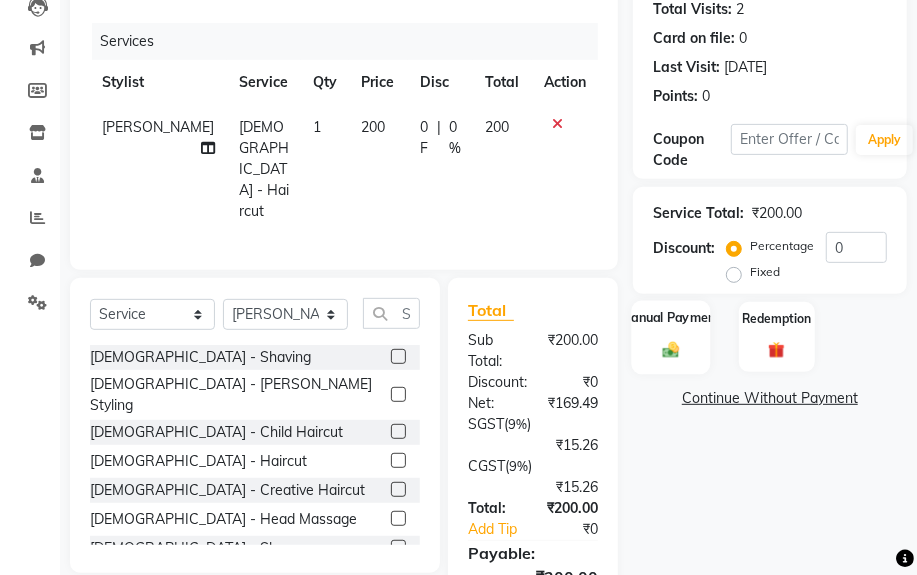 click 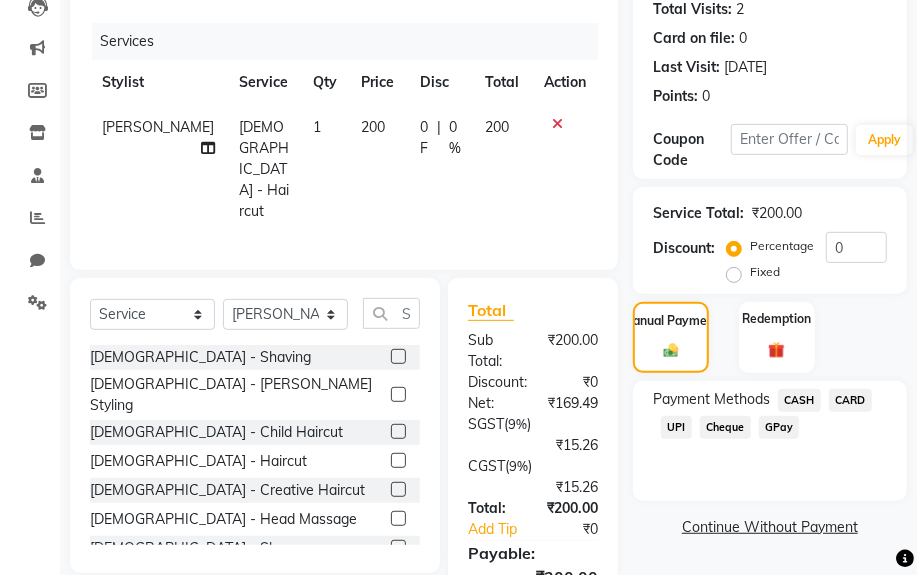click on "UPI" 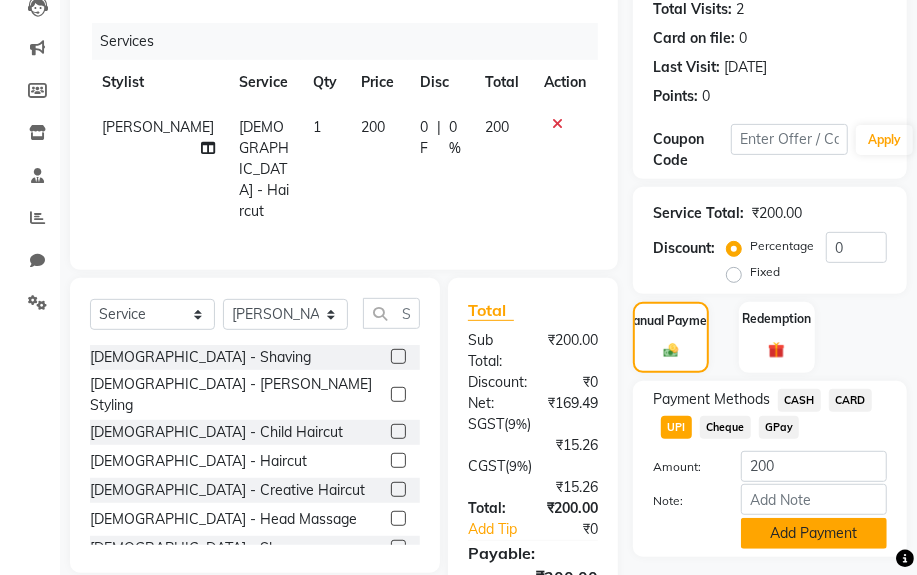 click on "Add Payment" 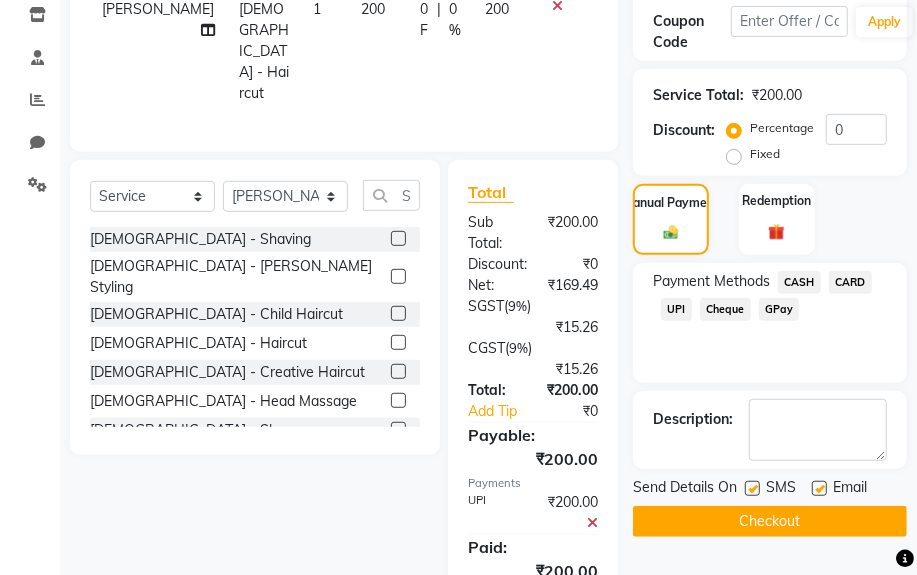 scroll, scrollTop: 447, scrollLeft: 0, axis: vertical 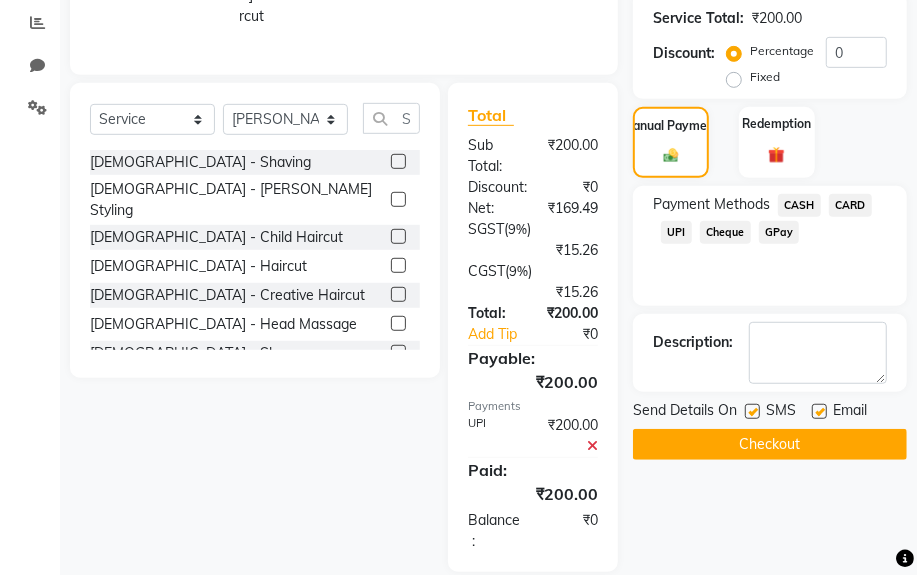 click on "Checkout" 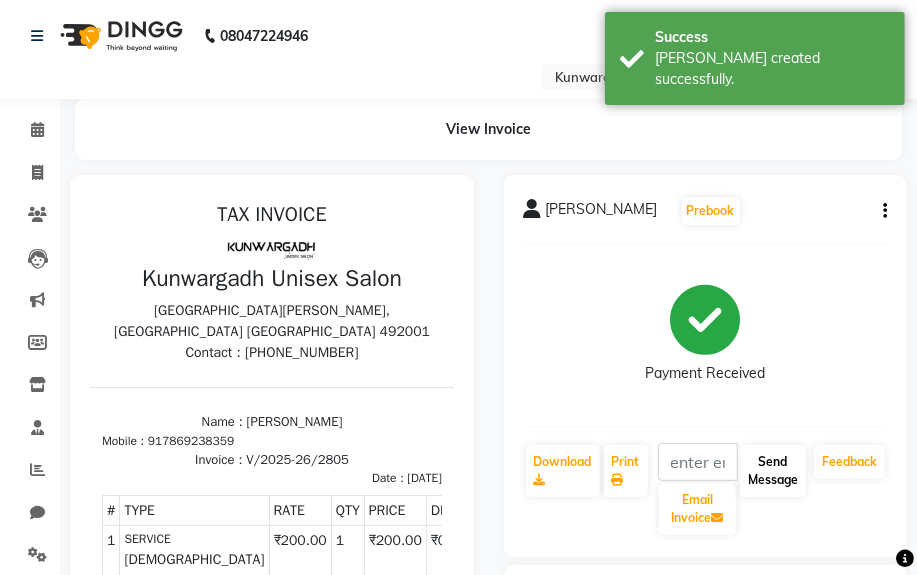 scroll, scrollTop: 0, scrollLeft: 0, axis: both 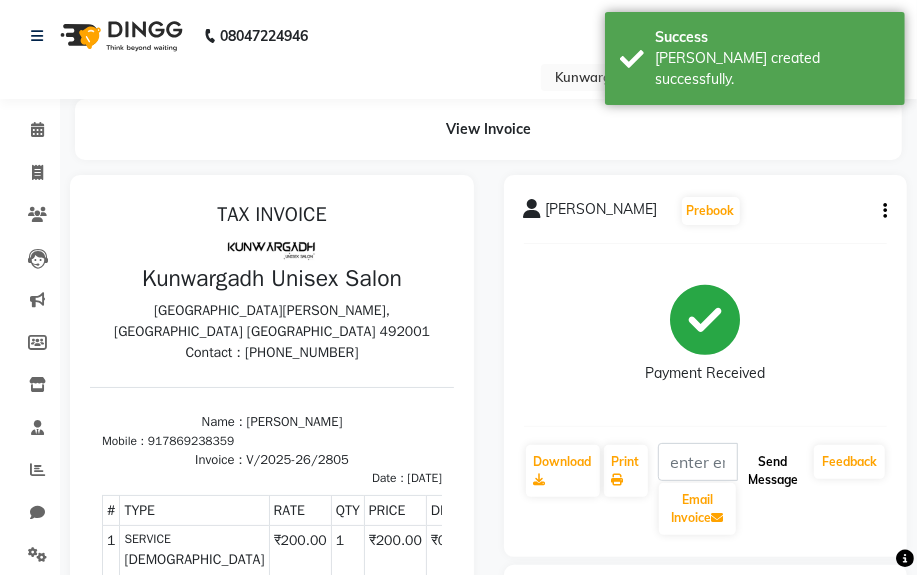 click on "Send Message" 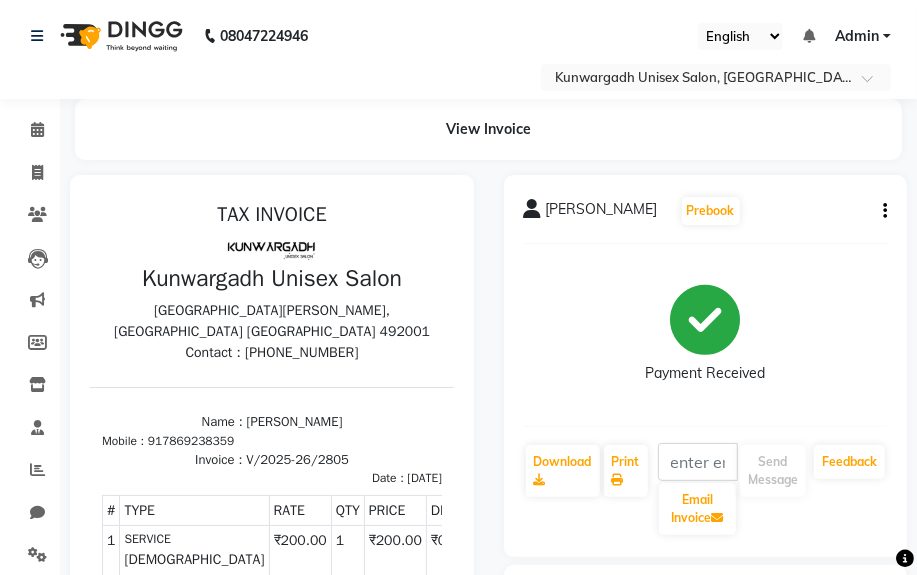 click on "Invoice" 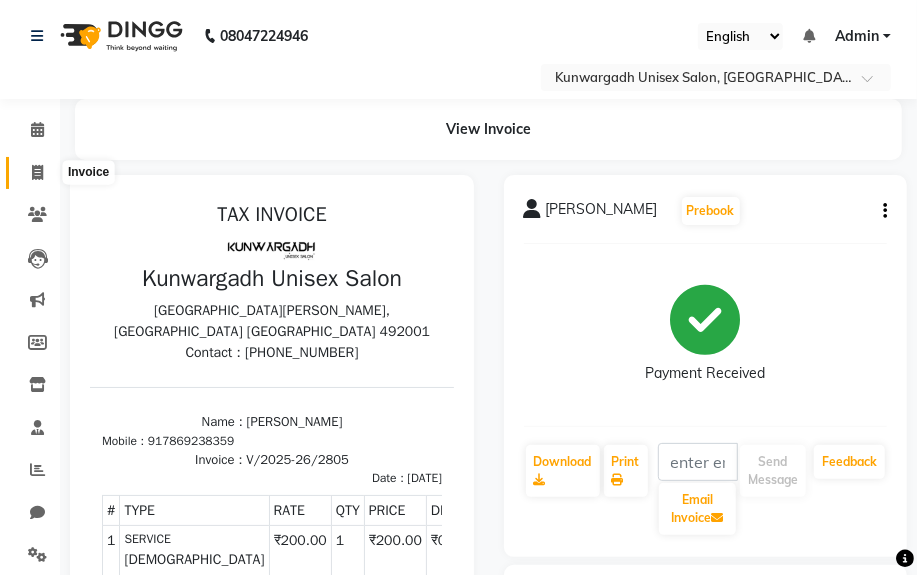 click 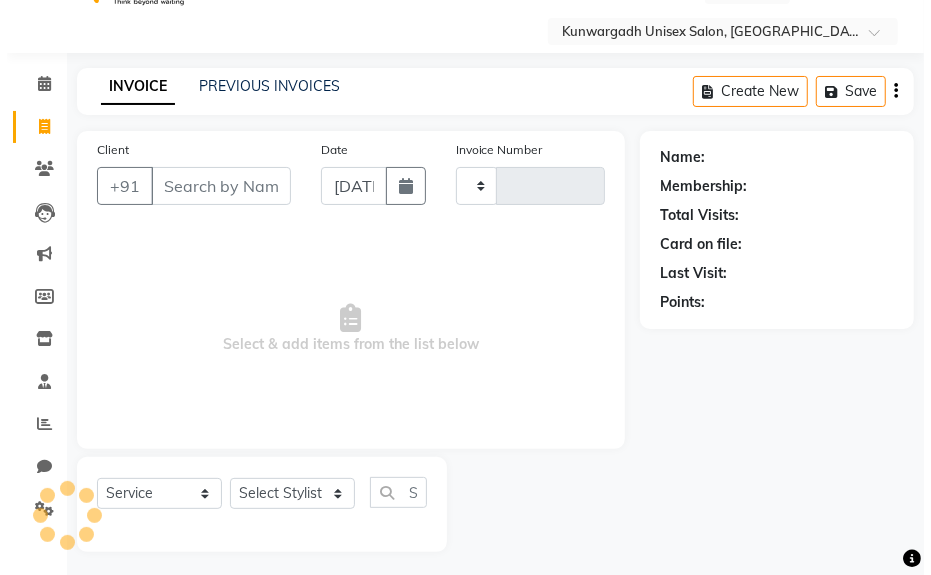 scroll, scrollTop: 52, scrollLeft: 0, axis: vertical 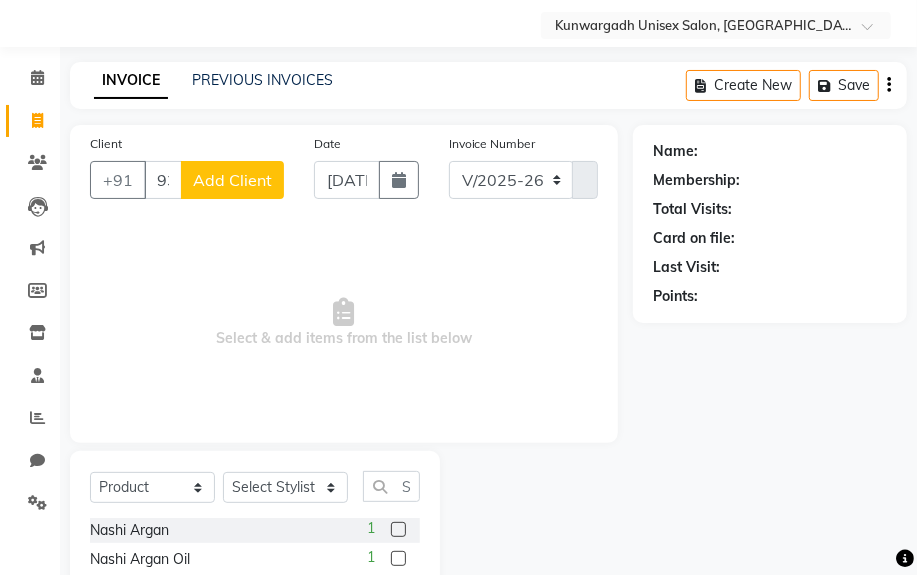 click on "Client [PHONE_NUMBER] Add Client Date [DATE] Invoice Number V/2025 V/[PHONE_NUMBER]  Select & add items from the list below" 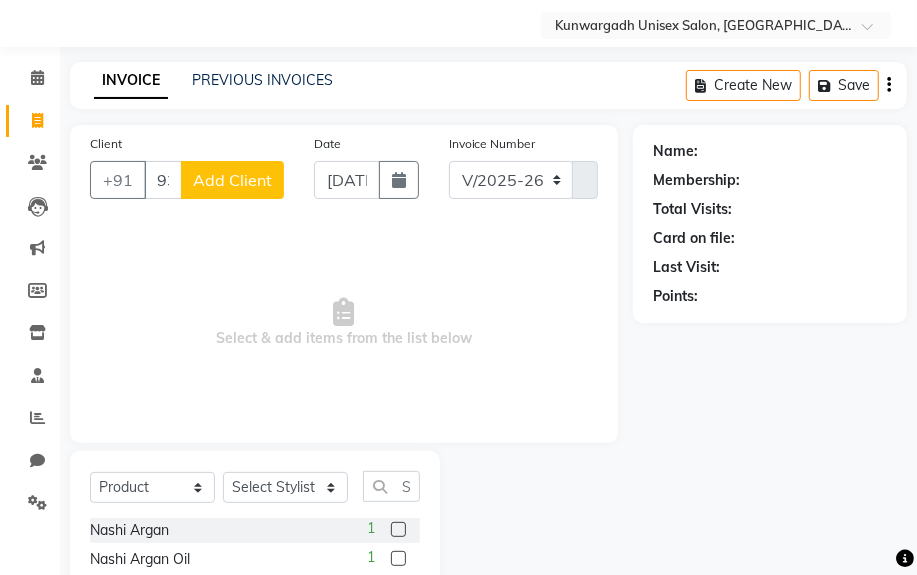 click on "Add Client" 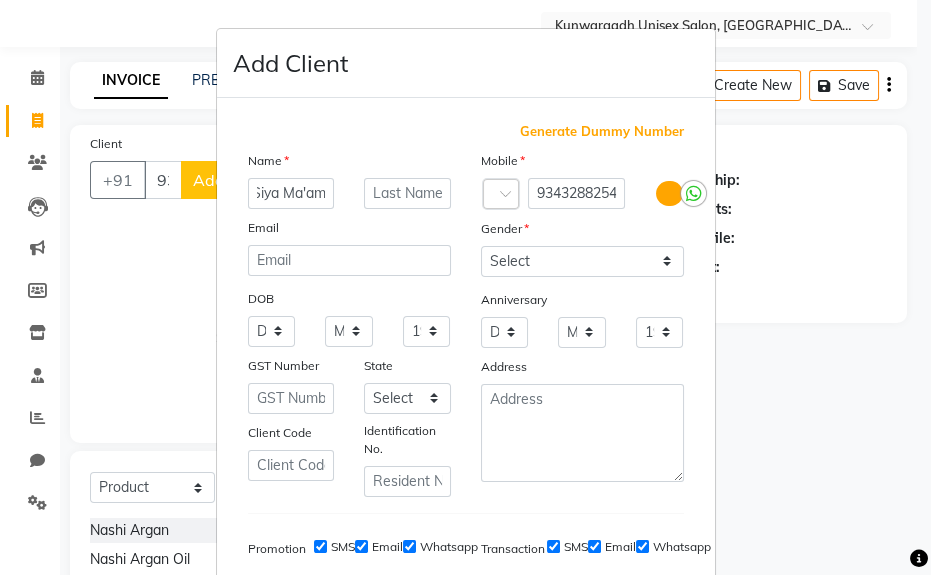 scroll, scrollTop: 0, scrollLeft: 10, axis: horizontal 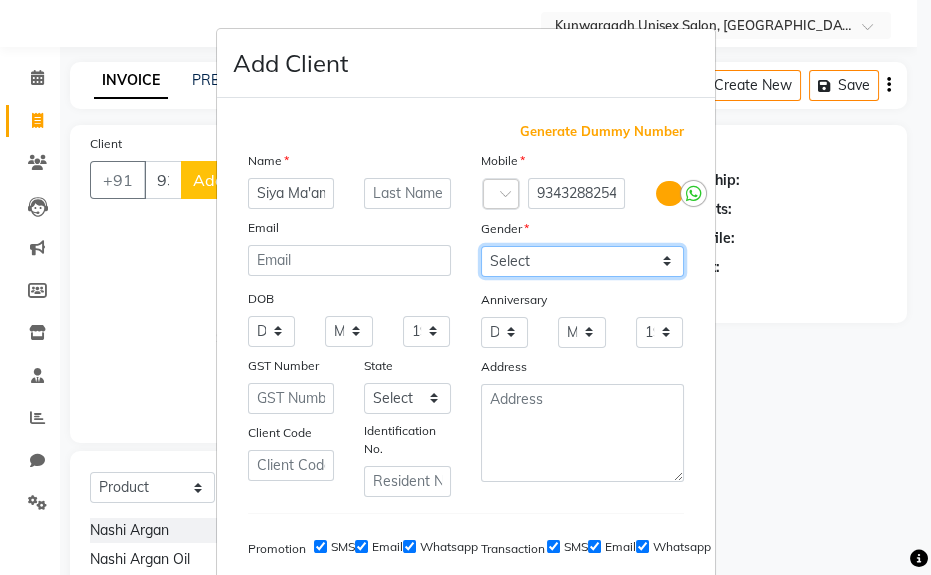 click on "Select [DEMOGRAPHIC_DATA] [DEMOGRAPHIC_DATA] Other Prefer Not To Say" at bounding box center [582, 261] 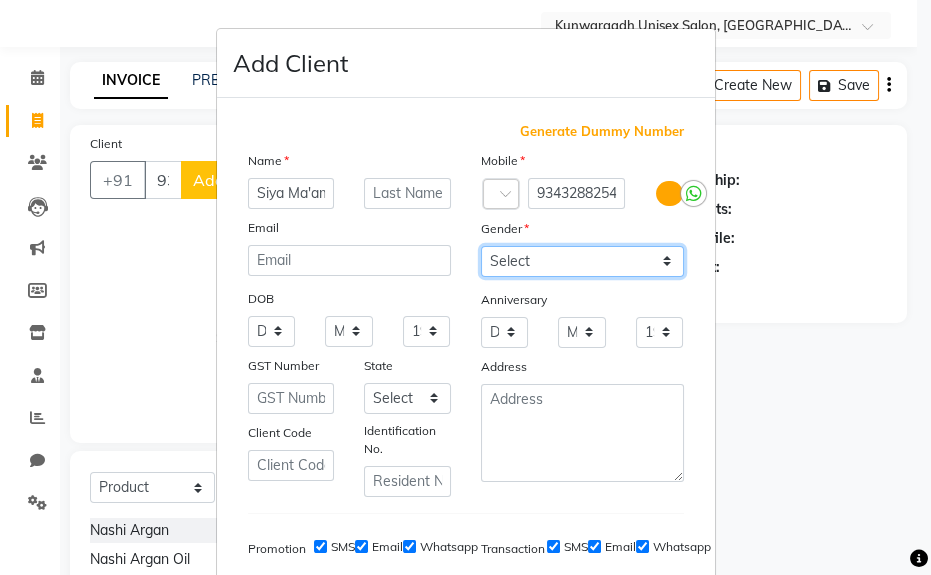 click on "Select [DEMOGRAPHIC_DATA] [DEMOGRAPHIC_DATA] Other Prefer Not To Say" at bounding box center [582, 261] 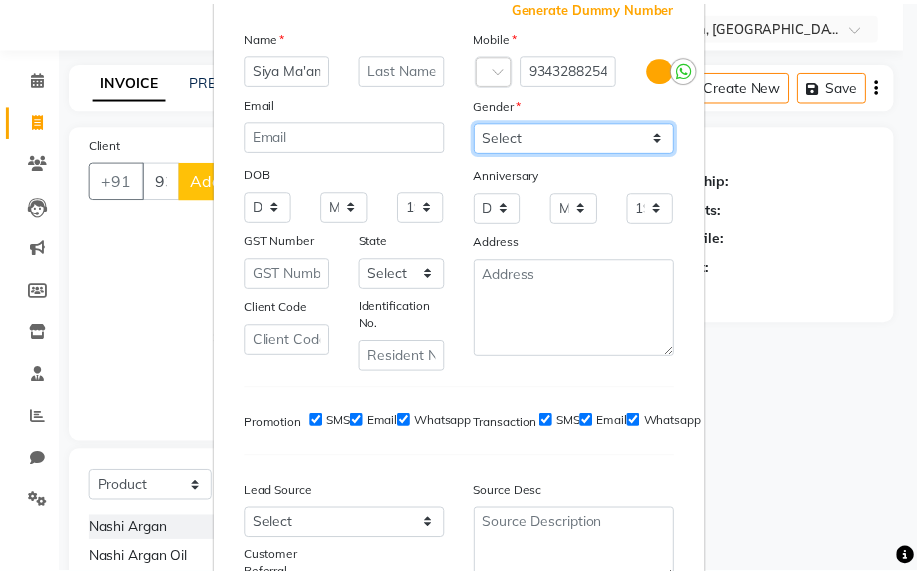 scroll, scrollTop: 308, scrollLeft: 0, axis: vertical 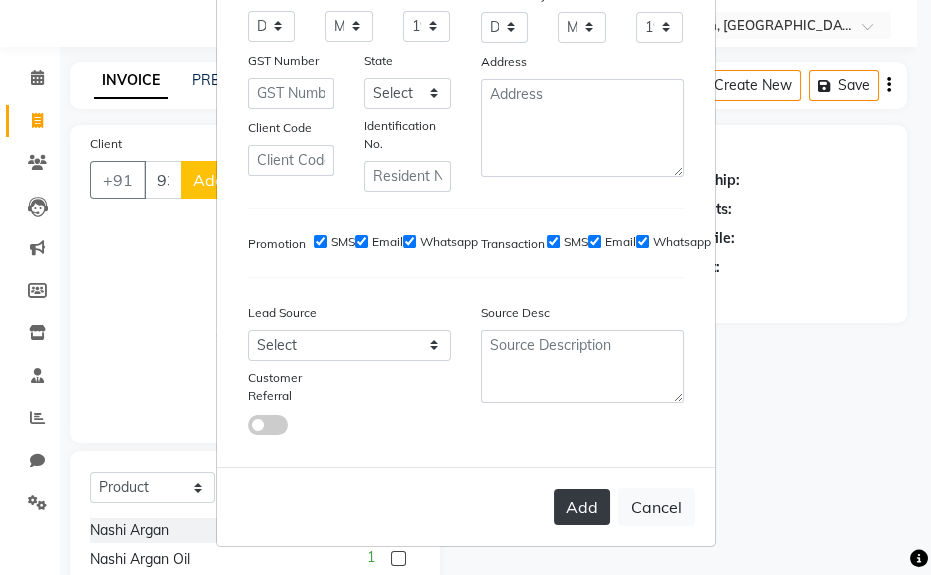 click on "Add" at bounding box center (582, 507) 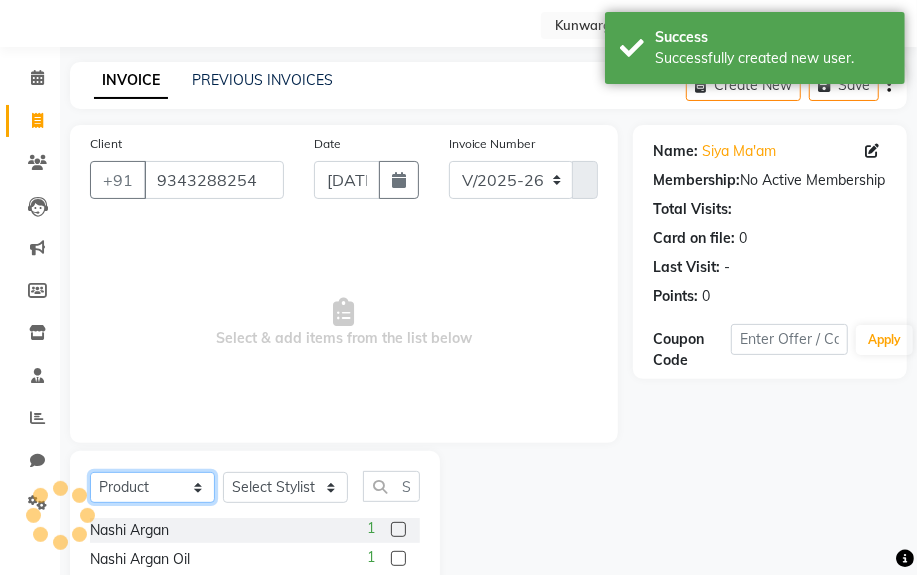 click on "Select  Service  Product  Membership  Package Voucher Prepaid Gift Card" 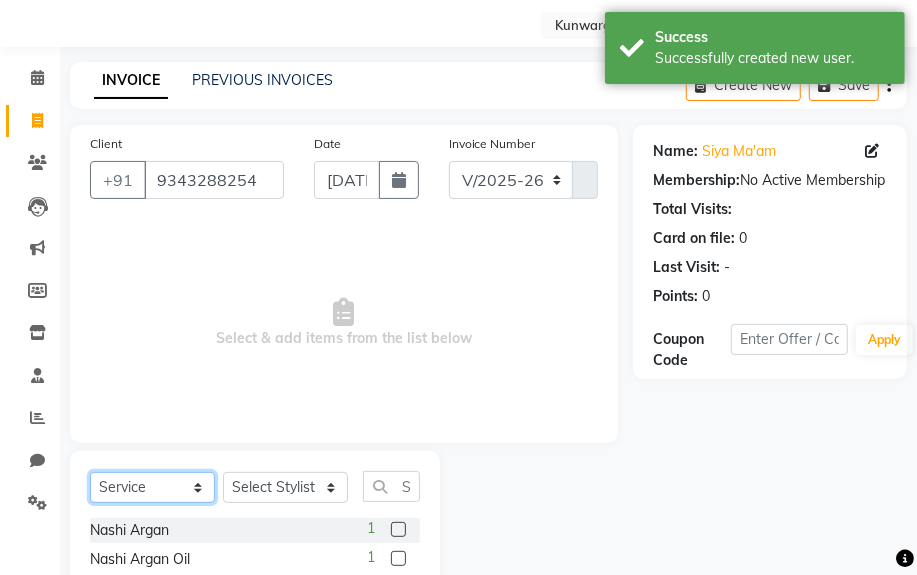 click on "Select  Service  Product  Membership  Package Voucher Prepaid Gift Card" 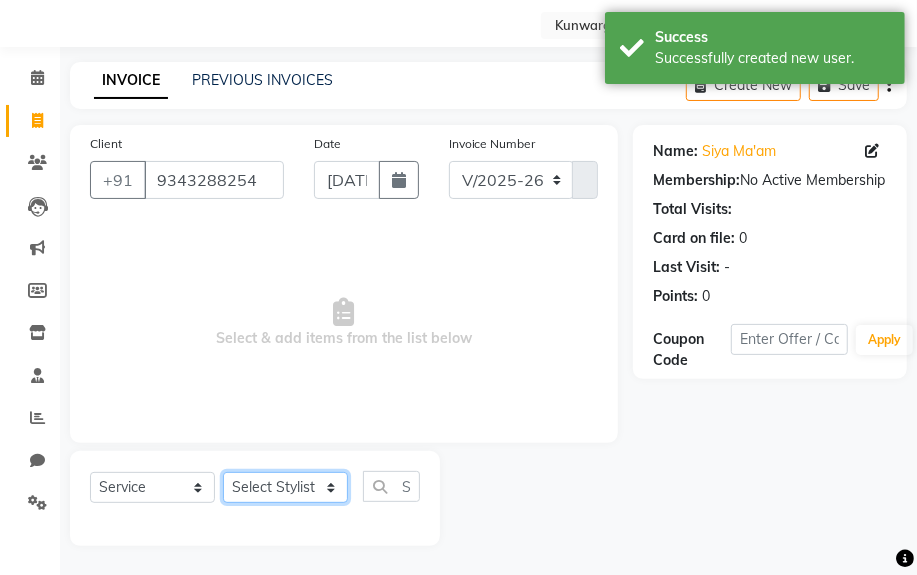 click on "Select Stylist Aarti  [PERSON_NAME] Sir  Chiku [PERSON_NAME] [PERSON_NAME]  [PERSON_NAME]   [PERSON_NAME]  [PERSON_NAME]  [PERSON_NAME]" 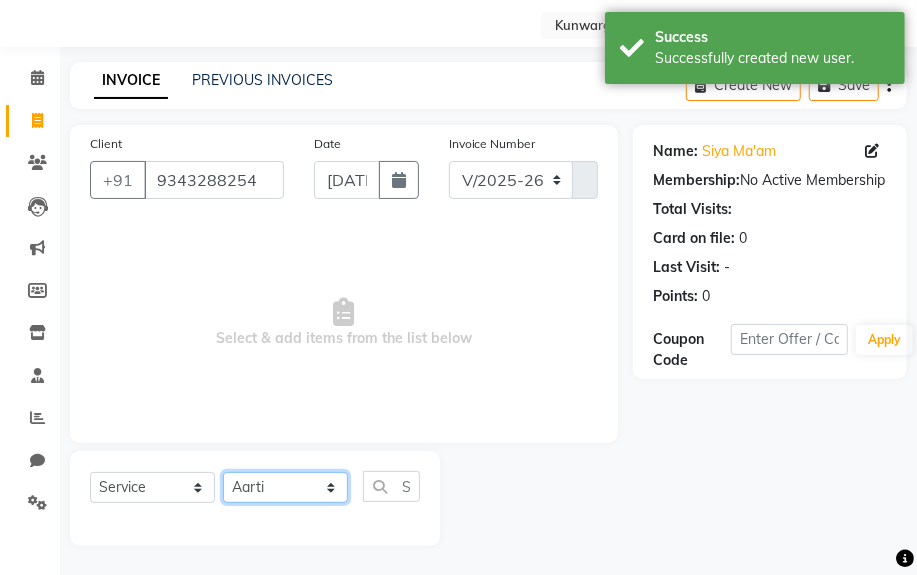 click on "Select Stylist Aarti  [PERSON_NAME] Sir  Chiku [PERSON_NAME] [PERSON_NAME]  [PERSON_NAME]   [PERSON_NAME]  [PERSON_NAME]  [PERSON_NAME]" 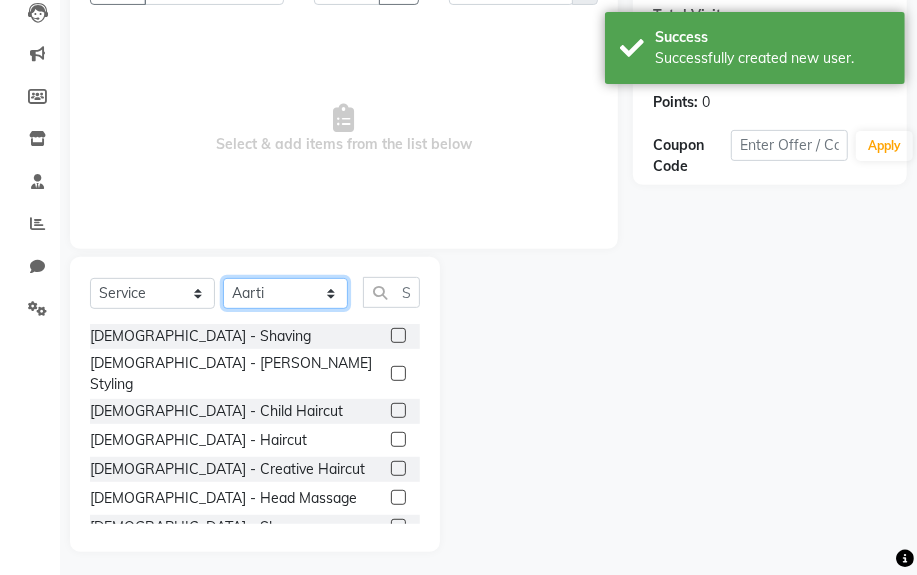 scroll, scrollTop: 252, scrollLeft: 0, axis: vertical 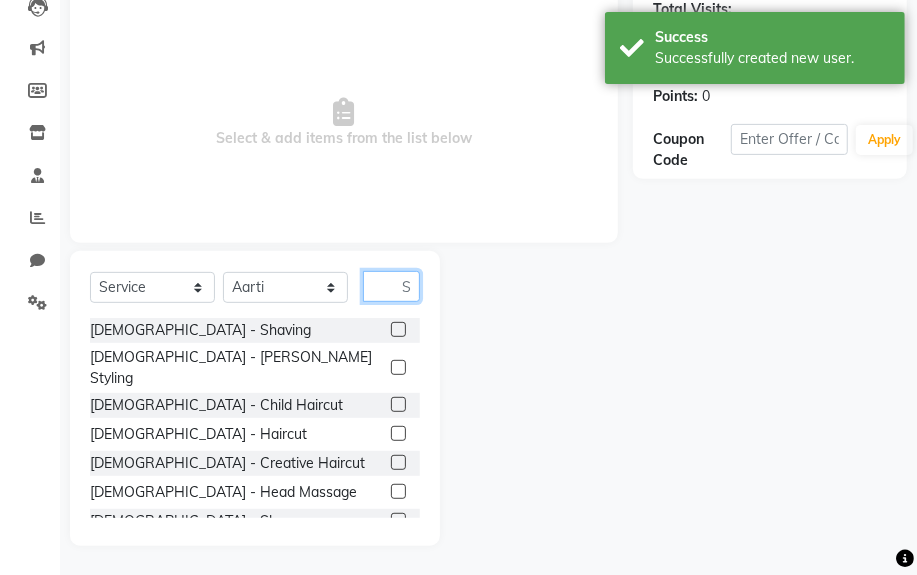 click 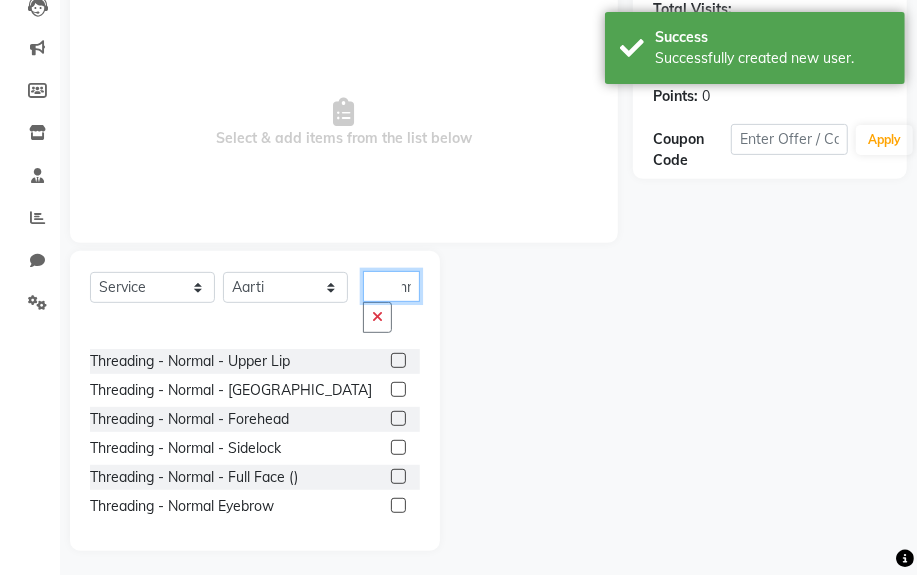 scroll, scrollTop: 0, scrollLeft: 15, axis: horizontal 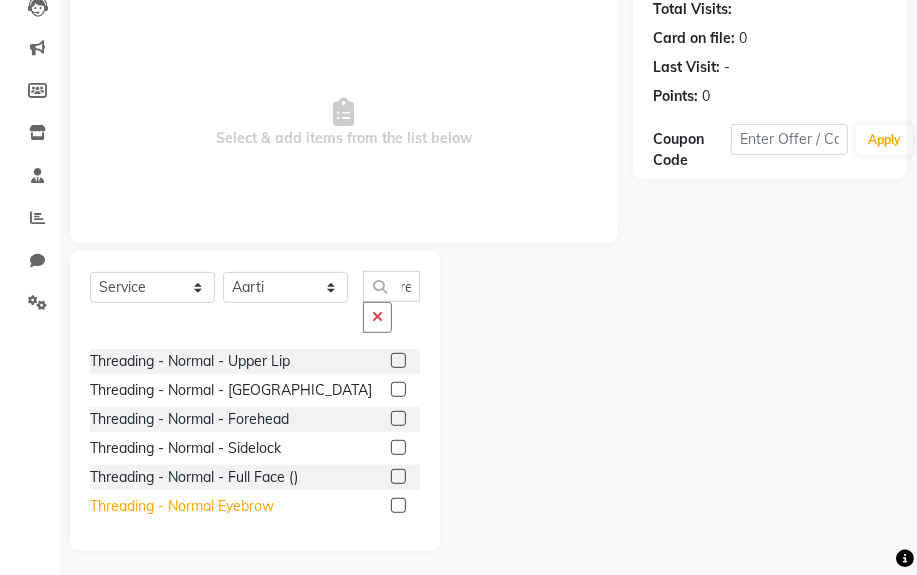 click on "Threading - Normal Eyebrow" 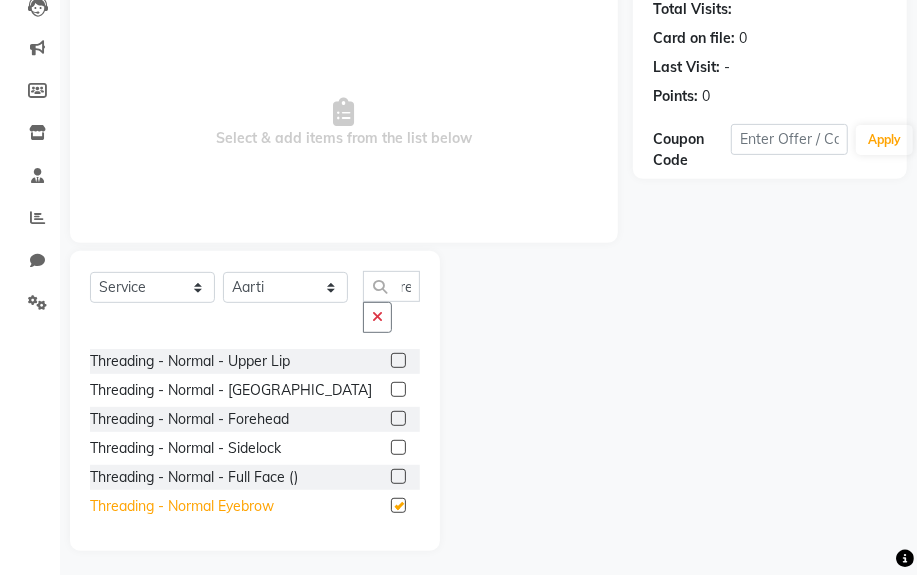 scroll, scrollTop: 0, scrollLeft: 0, axis: both 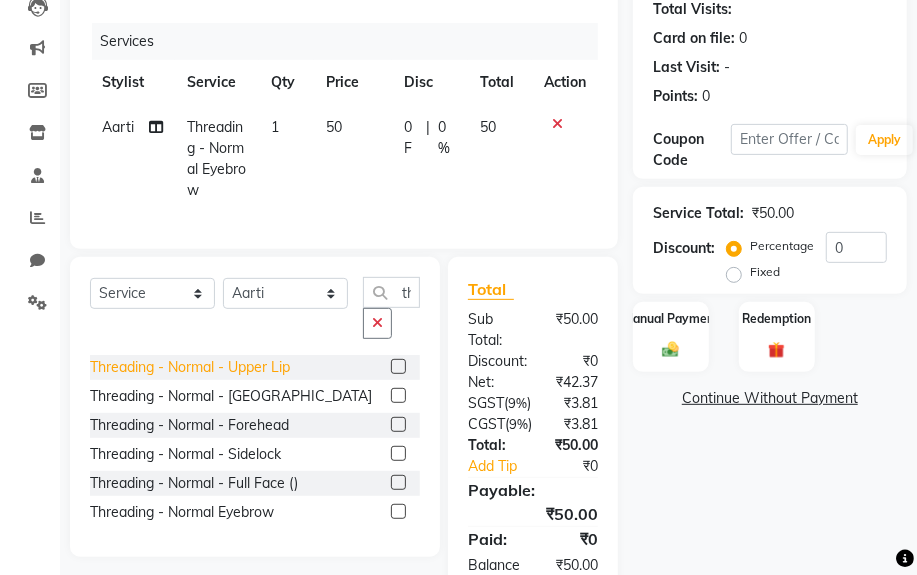 click on "Threading - Normal - Upper Lip" 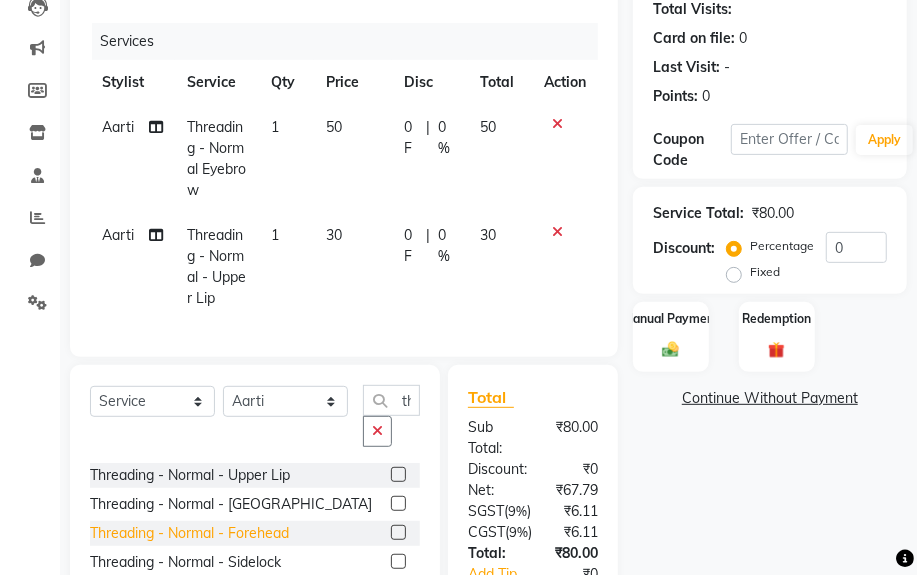 click on "Threading - Normal - Forehead" 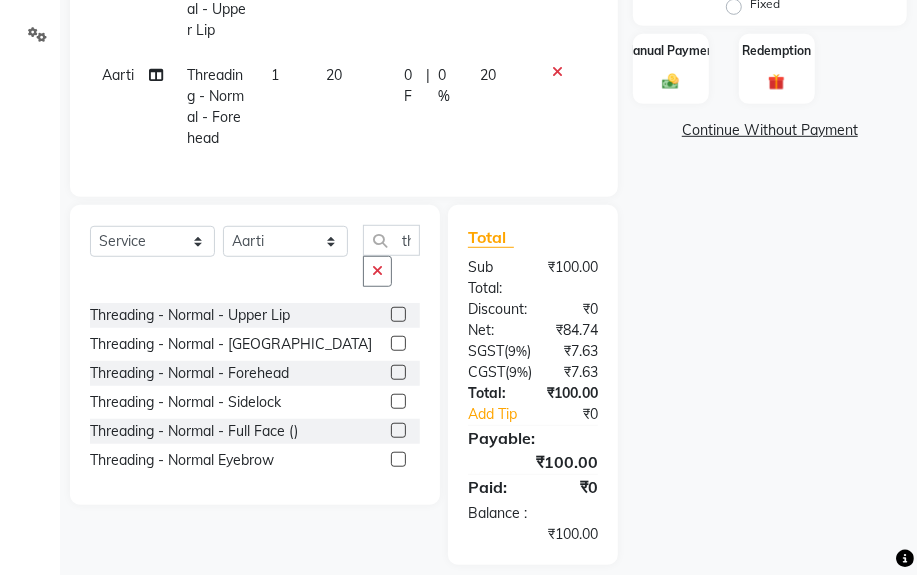 scroll, scrollTop: 525, scrollLeft: 0, axis: vertical 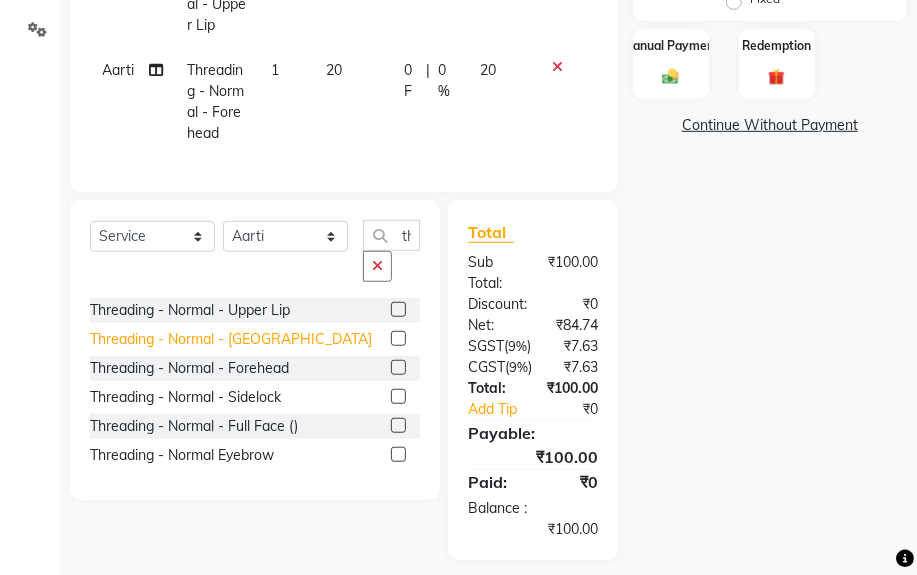 click on "Threading - Normal - [GEOGRAPHIC_DATA]" 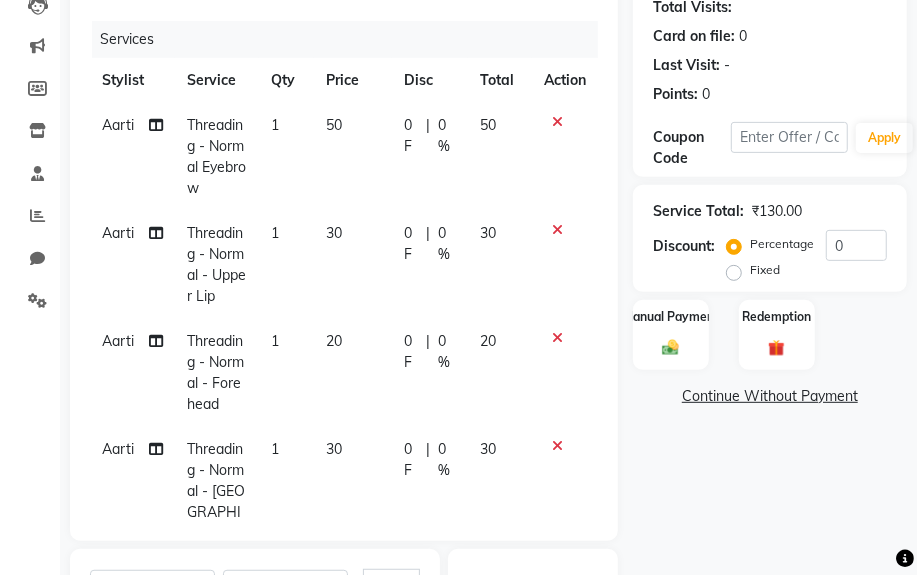 scroll, scrollTop: 252, scrollLeft: 0, axis: vertical 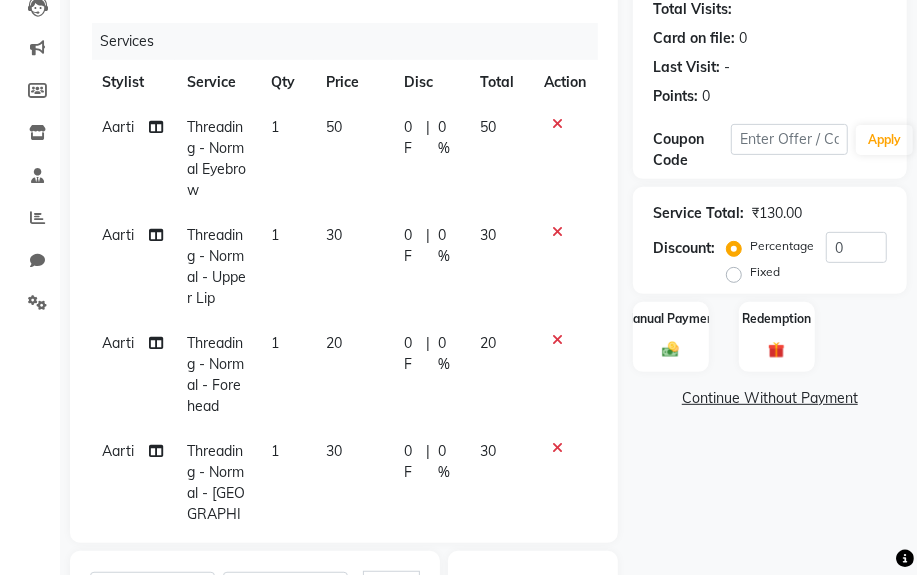 click on "Discount:  Percentage   Fixed  0" 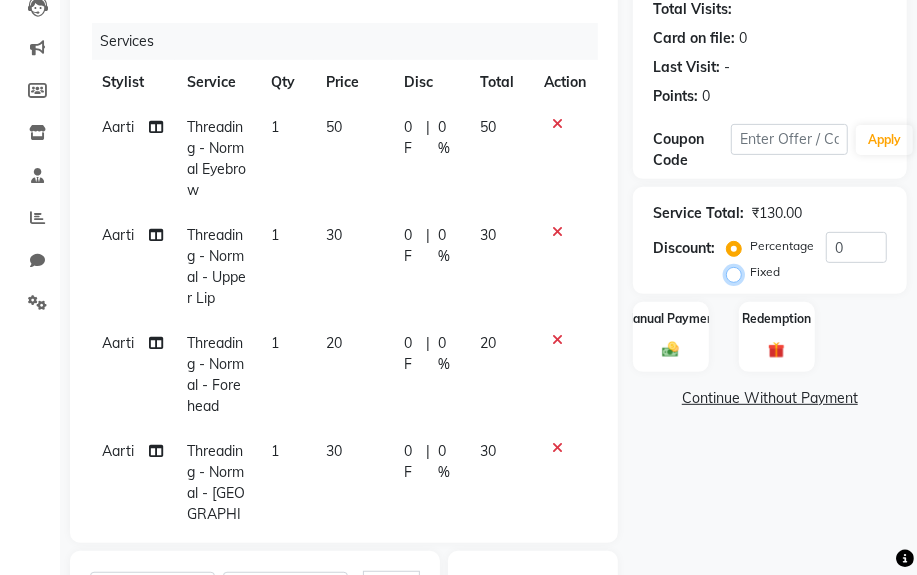 click on "Fixed" at bounding box center [738, 272] 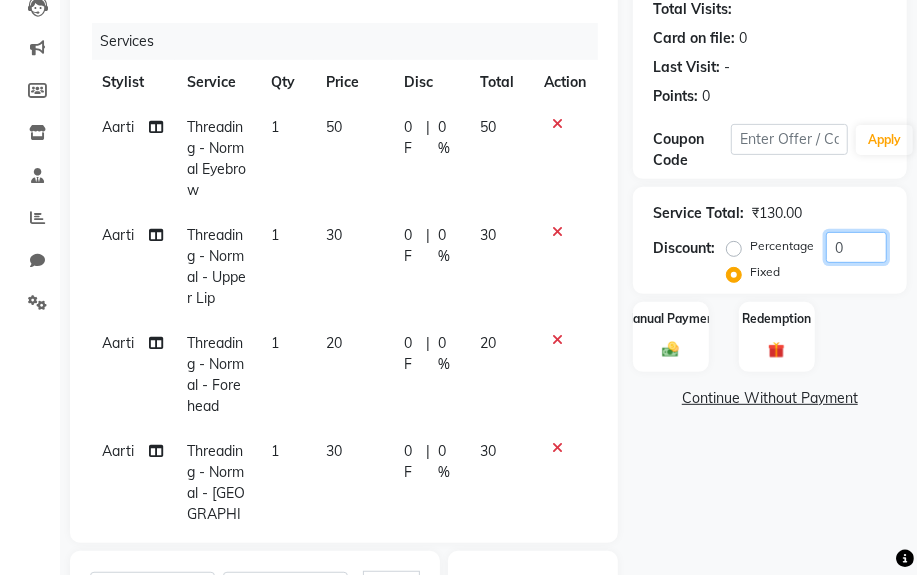 click on "0" 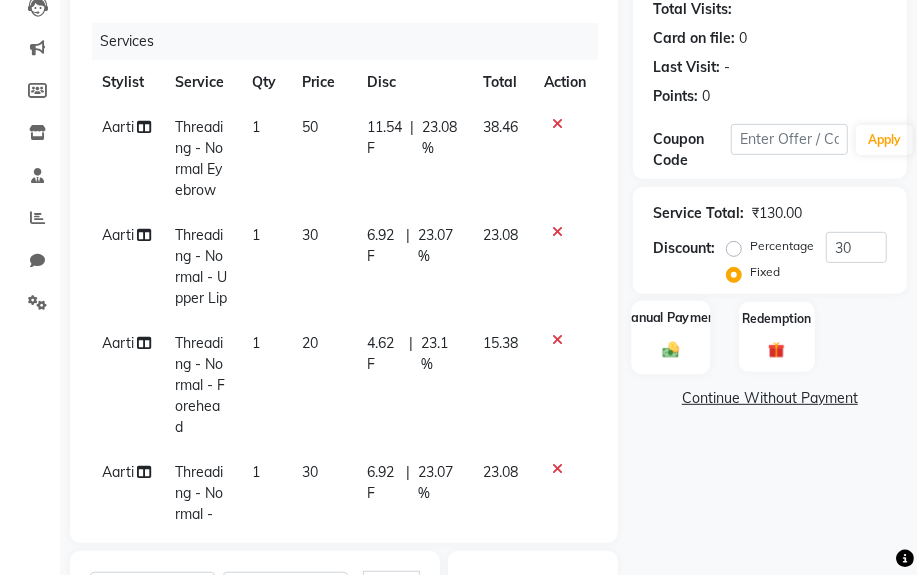 click on "Manual Payment" 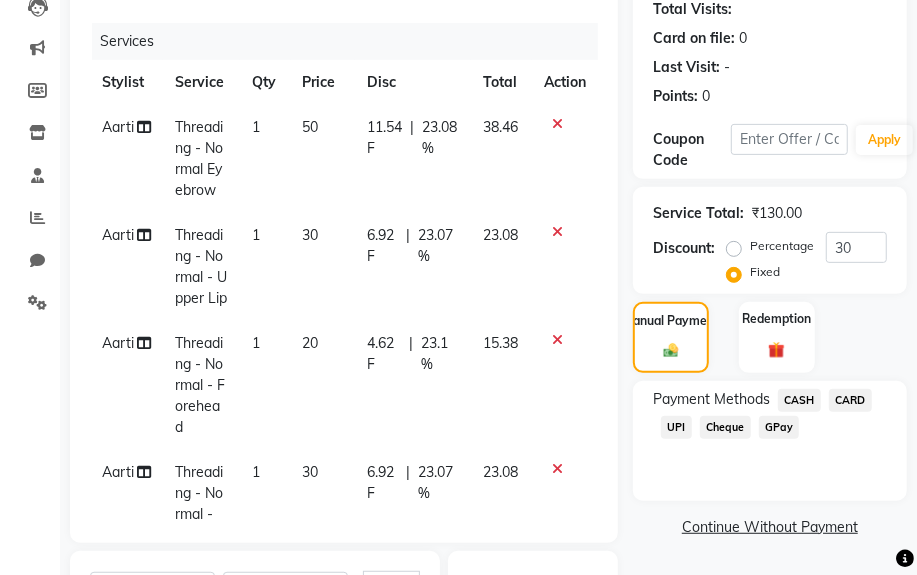 click on "UPI" 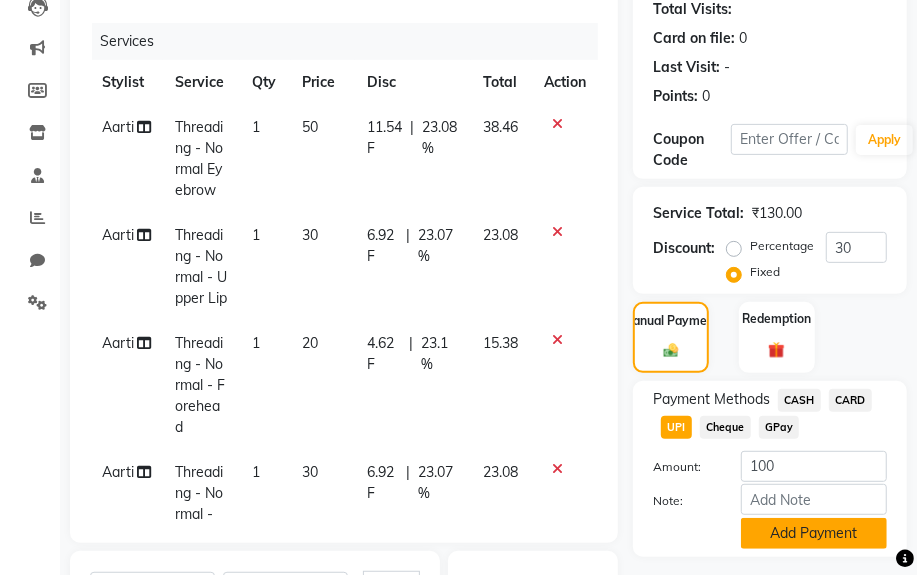 click on "Add Payment" 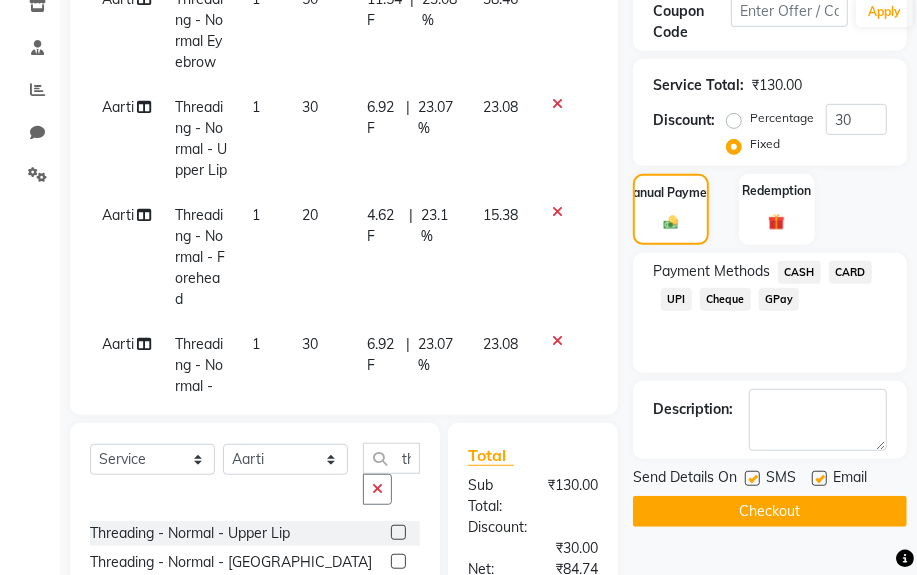 scroll, scrollTop: 707, scrollLeft: 0, axis: vertical 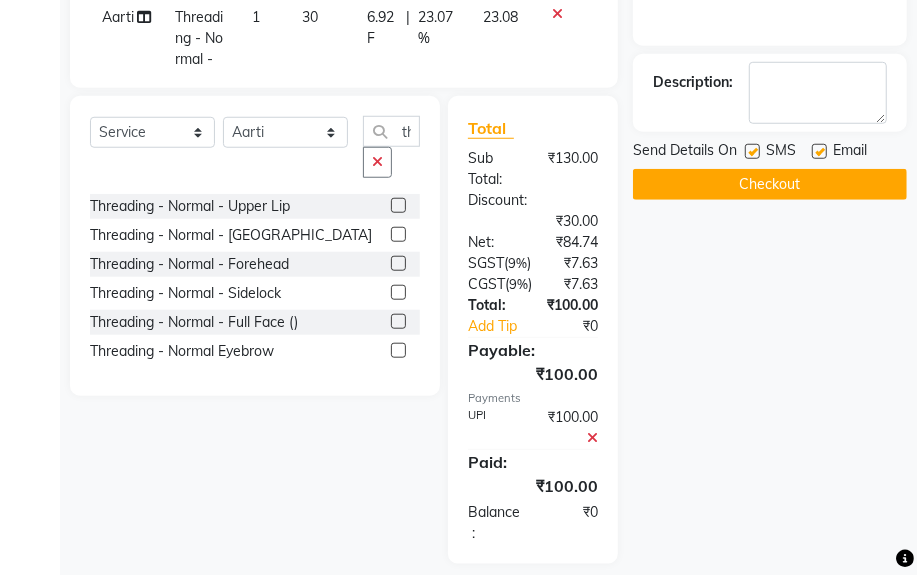 click on "Checkout" 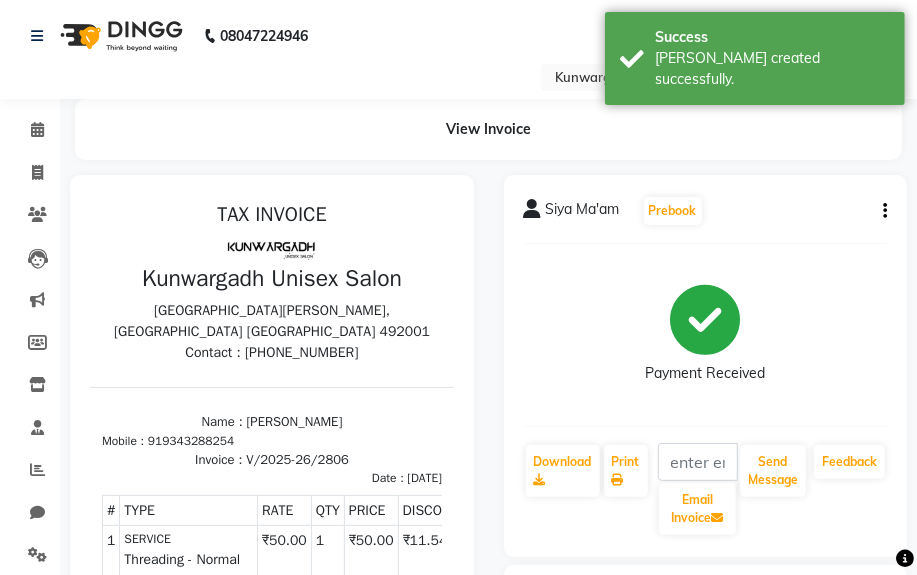 scroll, scrollTop: 0, scrollLeft: 0, axis: both 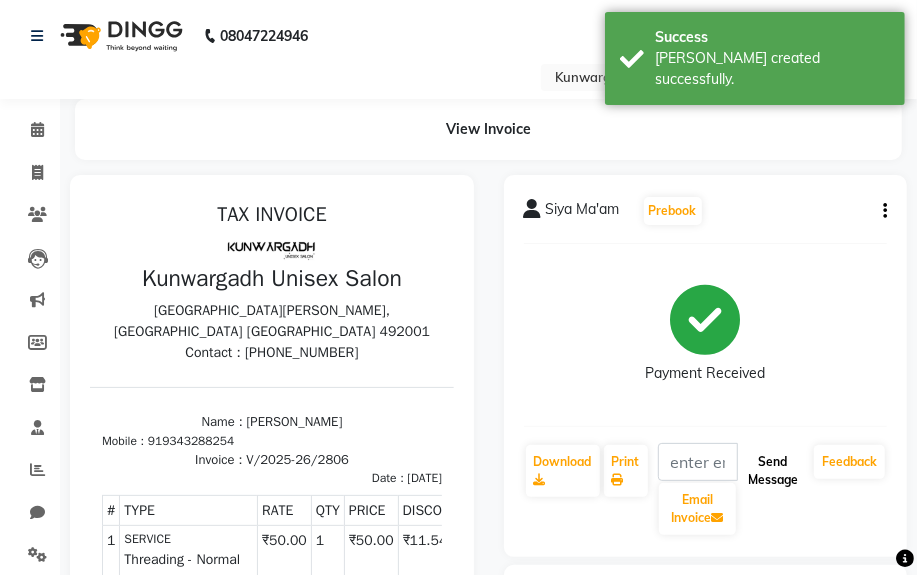 click on "Send Message" 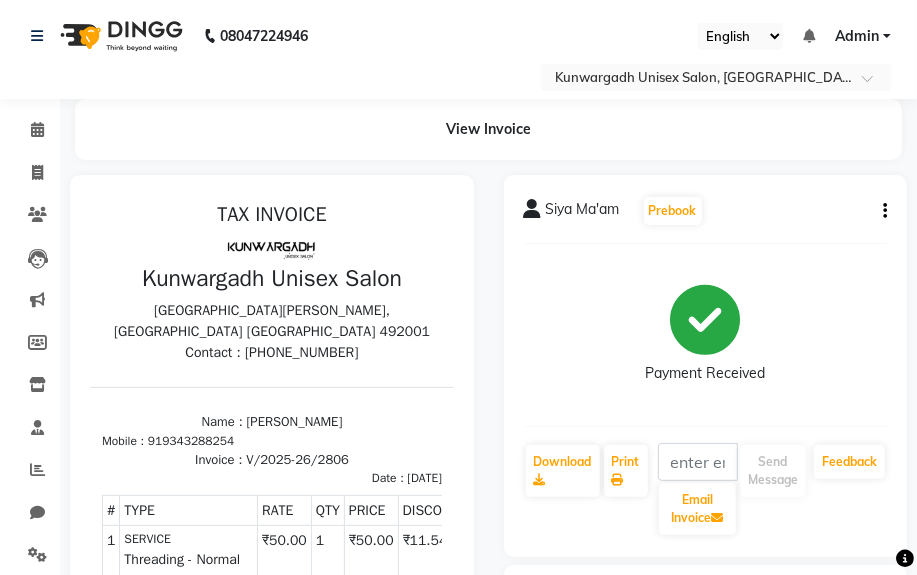 click on "Calendar" 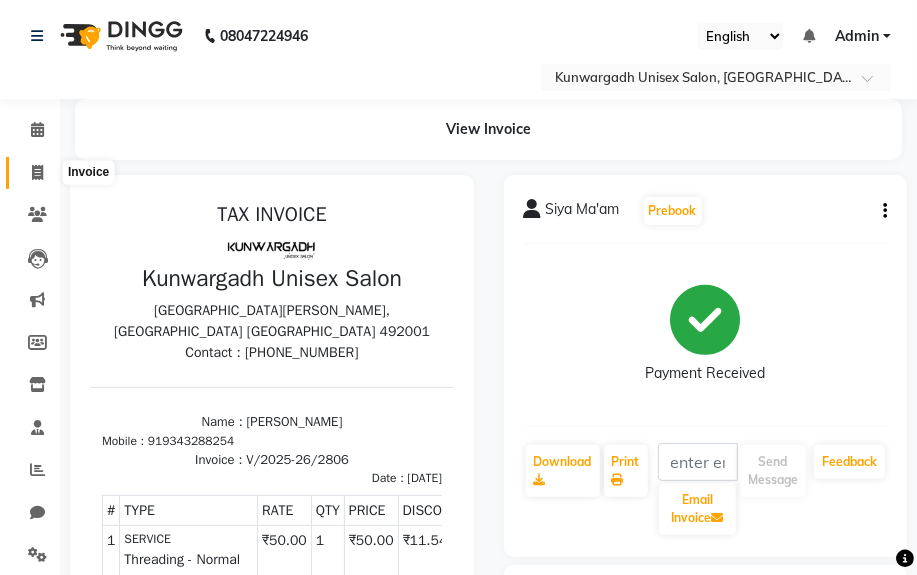 click 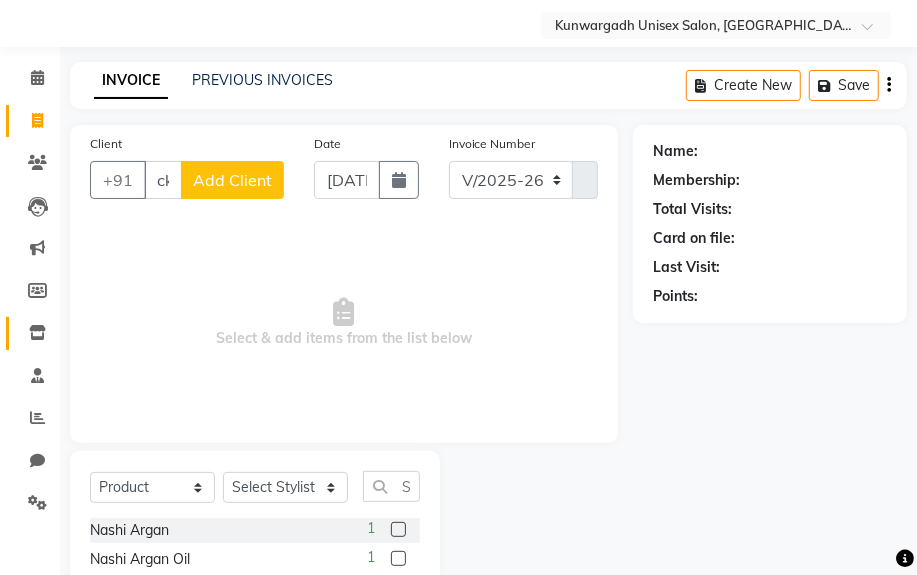 scroll, scrollTop: 0, scrollLeft: 27, axis: horizontal 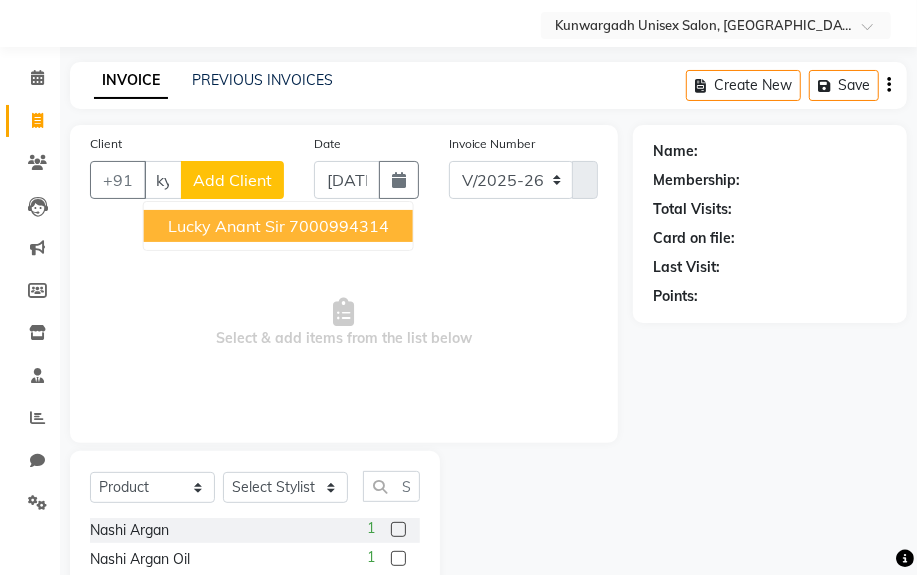 click on "Lucky Anant Sir" at bounding box center [226, 226] 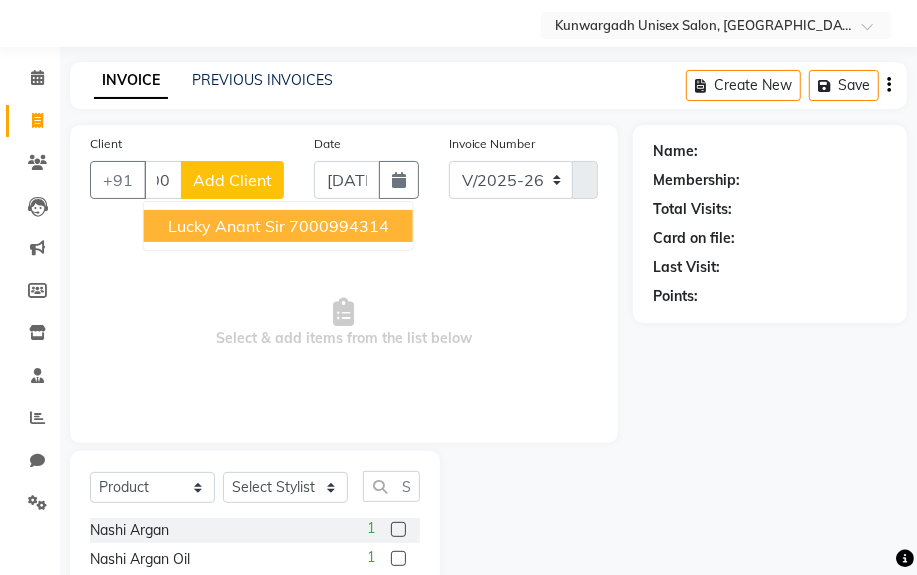 scroll, scrollTop: 0, scrollLeft: 0, axis: both 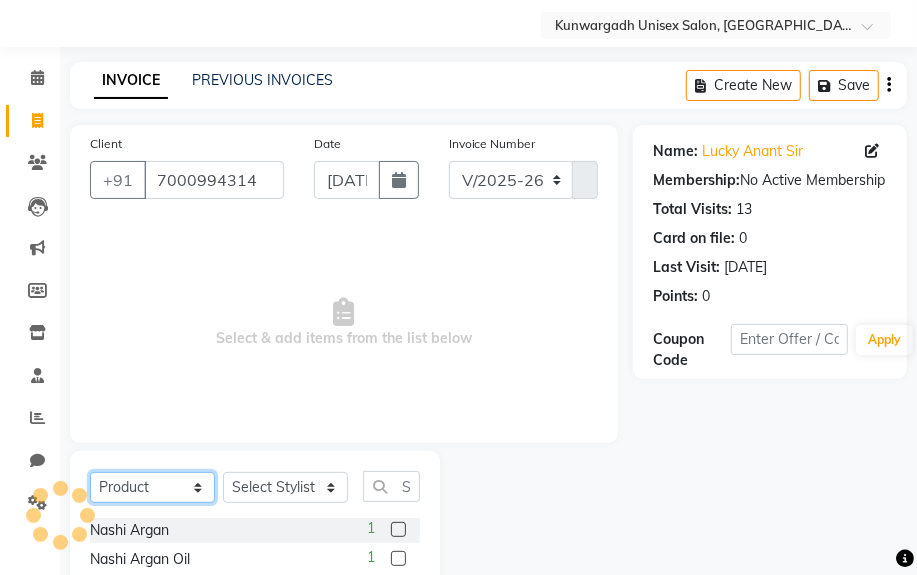 click on "Select  Service  Product  Membership  Package Voucher Prepaid Gift Card" 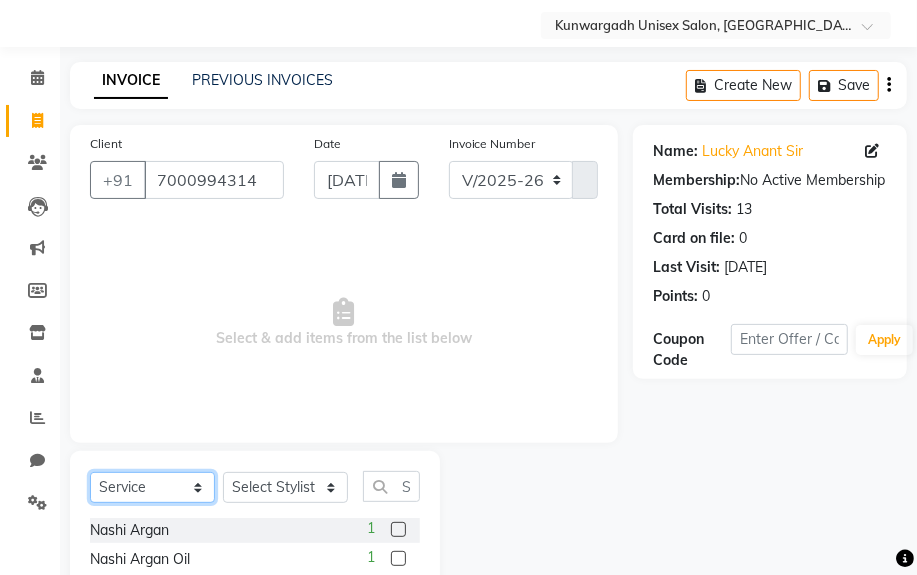 click on "Select  Service  Product  Membership  Package Voucher Prepaid Gift Card" 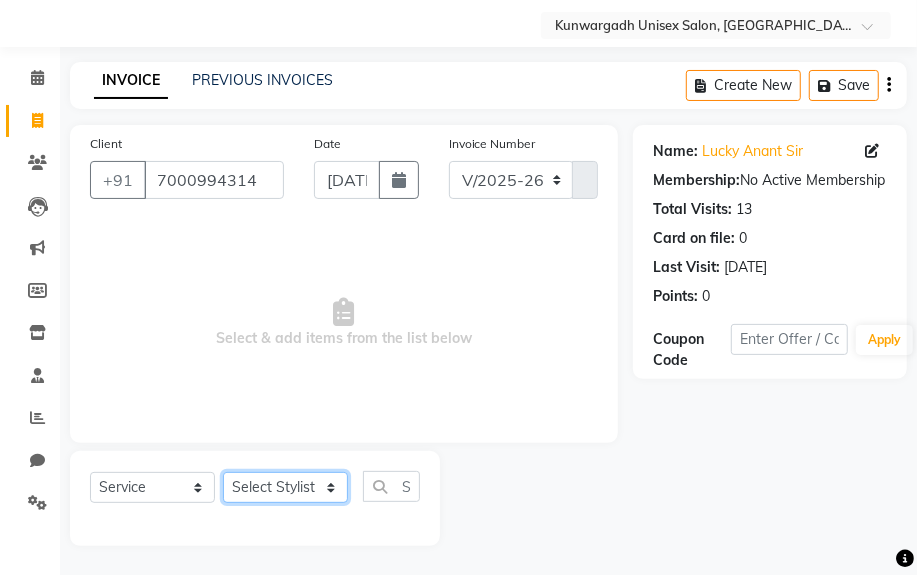 click on "Select Stylist Aarti  [PERSON_NAME] Sir  Chiku [PERSON_NAME] [PERSON_NAME]  [PERSON_NAME]   [PERSON_NAME]  [PERSON_NAME]  [PERSON_NAME]" 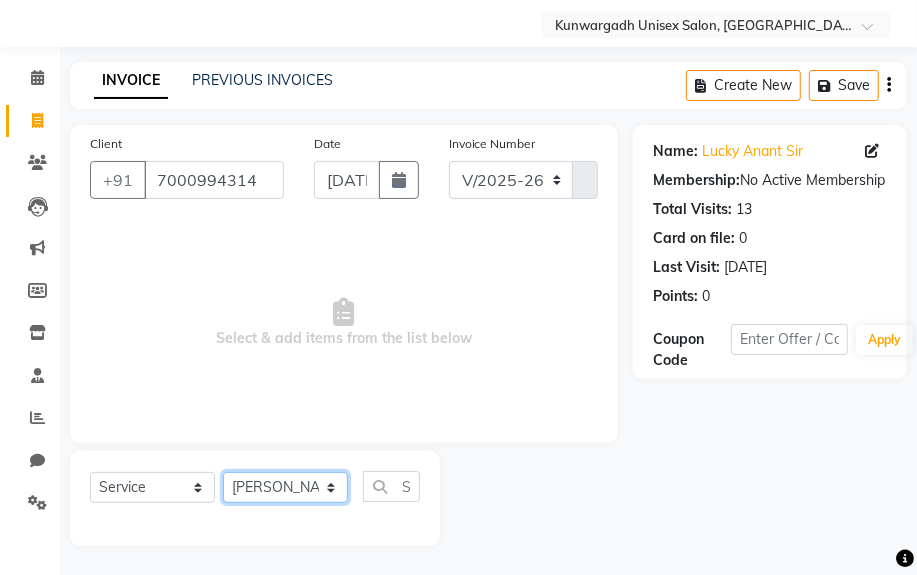click on "Select Stylist Aarti  [PERSON_NAME] Sir  Chiku [PERSON_NAME] [PERSON_NAME]  [PERSON_NAME]   [PERSON_NAME]  [PERSON_NAME]  [PERSON_NAME]" 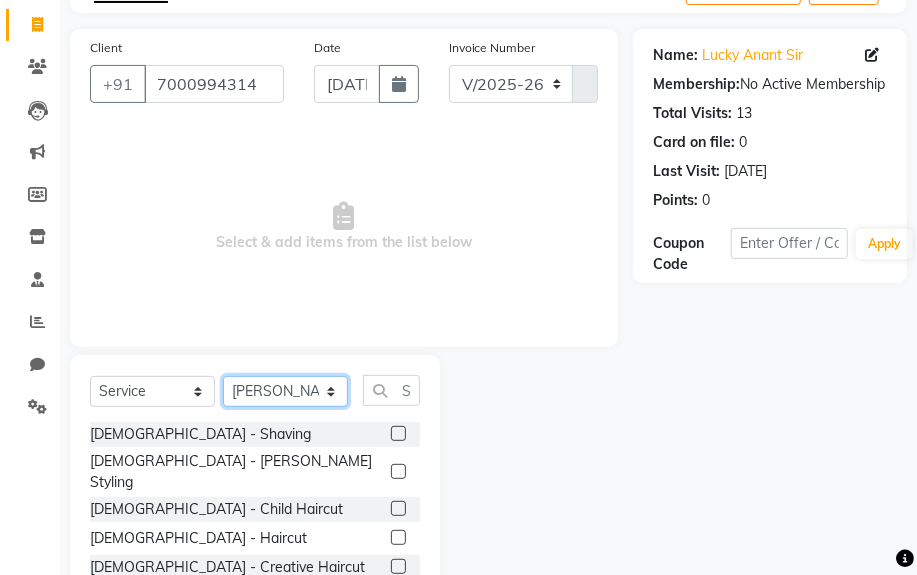 scroll, scrollTop: 252, scrollLeft: 0, axis: vertical 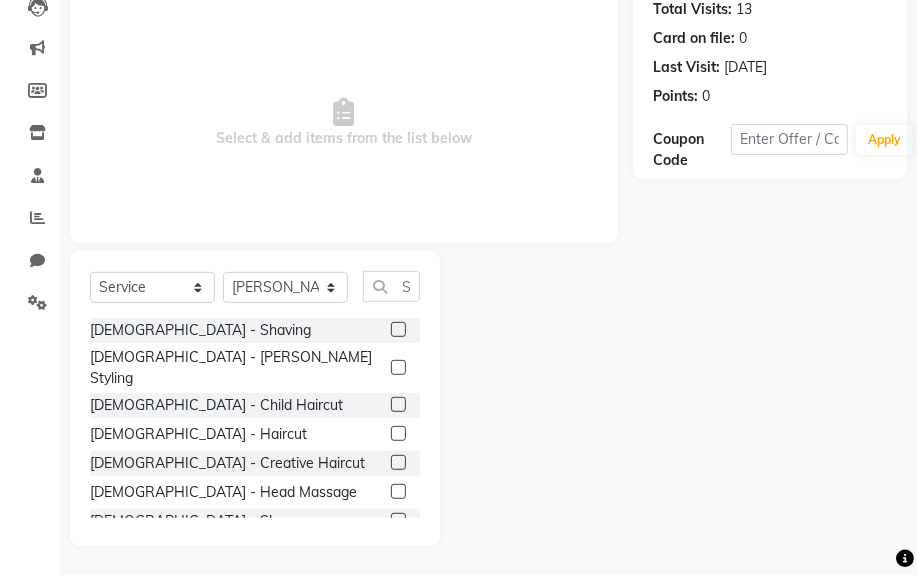 click on "Select  Service  Product  Membership  Package Voucher Prepaid Gift Card  Select Stylist Aarti  [PERSON_NAME] Sir  Chiku [PERSON_NAME] [PERSON_NAME]  [PERSON_NAME]   [PERSON_NAME]  [PERSON_NAME]  [PERSON_NAME]  [DEMOGRAPHIC_DATA] - Shaving  [DEMOGRAPHIC_DATA] - [PERSON_NAME] Styling  [DEMOGRAPHIC_DATA] - Child Haircut  [DEMOGRAPHIC_DATA] - Haircut  [DEMOGRAPHIC_DATA] - Creative Haircut  [DEMOGRAPHIC_DATA] - Head Massage  [DEMOGRAPHIC_DATA] - Shampoo  [DEMOGRAPHIC_DATA] - Conditioner  [DEMOGRAPHIC_DATA] - [PERSON_NAME] Colour  [DEMOGRAPHIC_DATA] - Hair Colour [[MEDICAL_DATA] Free]  [DEMOGRAPHIC_DATA] - Highlights  [DEMOGRAPHIC_DATA] - Straightening & Smoothening  [DEMOGRAPHIC_DATA] - Keratin  [DEMOGRAPHIC_DATA] - Hair Spa  [DEMOGRAPHIC_DATA] - Olaplex Treatment  [DEMOGRAPHIC_DATA] - Nashi Treatment  [DEMOGRAPHIC_DATA] - Moroccan Oil Spa  [DEMOGRAPHIC_DATA] - loreal wash   [DEMOGRAPHIC_DATA] - underarm trim  [DEMOGRAPHIC_DATA] - Hair styling   Face D-Ten (Normal)  Face D-Ten (O3)  [DEMOGRAPHIC_DATA] Leg Trim   [DEMOGRAPHIC_DATA] Hand Trim  [DEMOGRAPHIC_DATA] Chest Trim  [DEMOGRAPHIC_DATA] Back Trim   Hair - patch Service  face - Wash   Hand - D-Ten (Normal)  Nail Cut - Filing  [DEMOGRAPHIC_DATA] - Face Massage   [DEMOGRAPHIC_DATA] - Hair Outline   Beverages-   Australian Silk - Hair Wig   Hand D-Ten (O3)  Anti [MEDICAL_DATA] - Treatment   Rubber Face Mask   Make Up - Eyelashes  Make Up - Eye Makeup  Make Up - Mac" 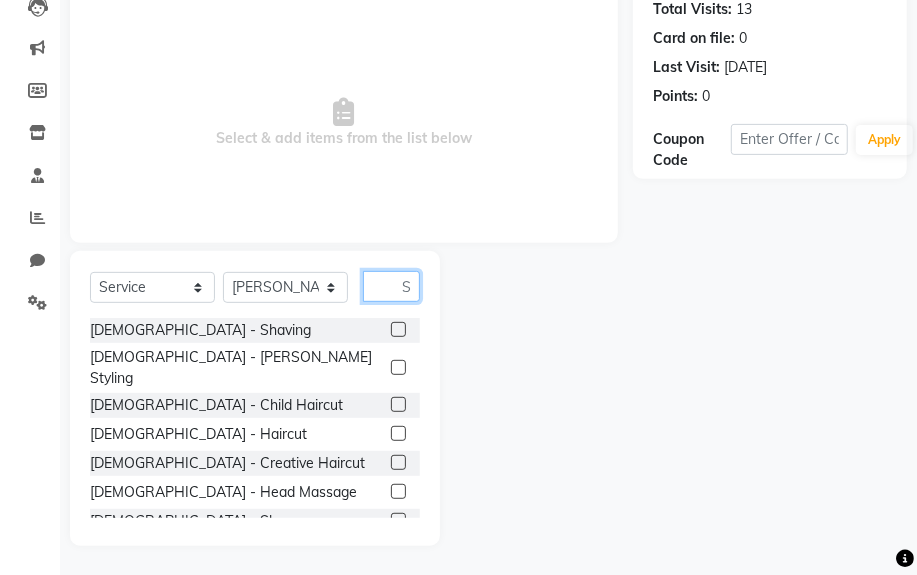click 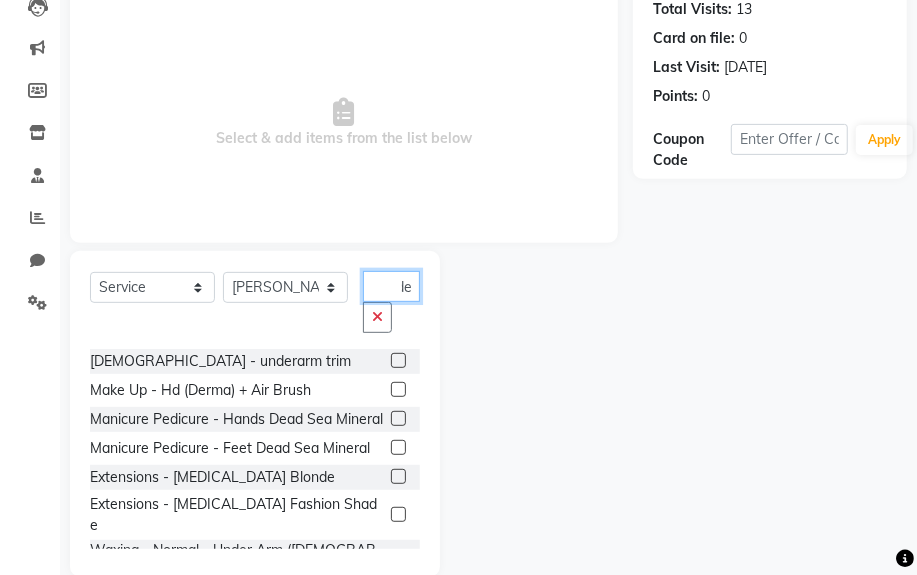 scroll, scrollTop: 0, scrollLeft: 14, axis: horizontal 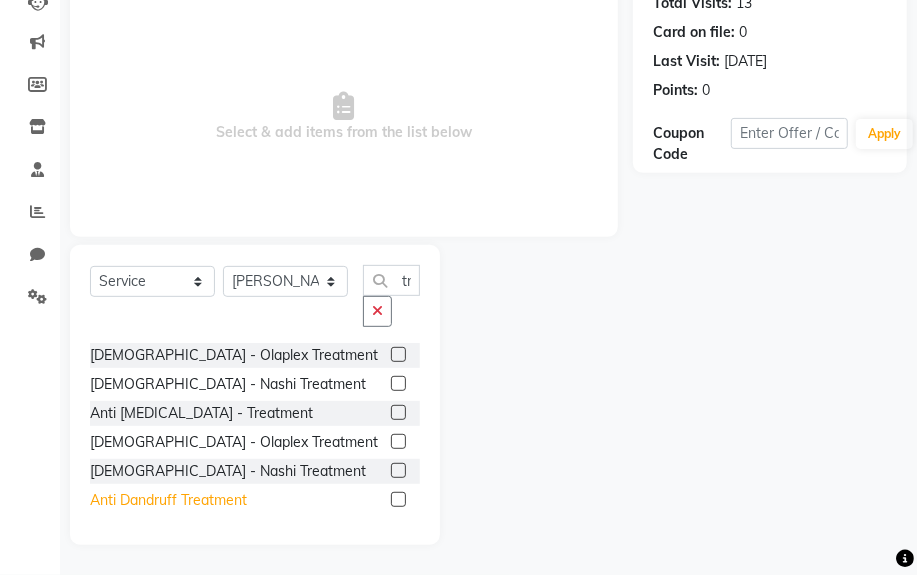 click on "Anti Dandruff Treatment" 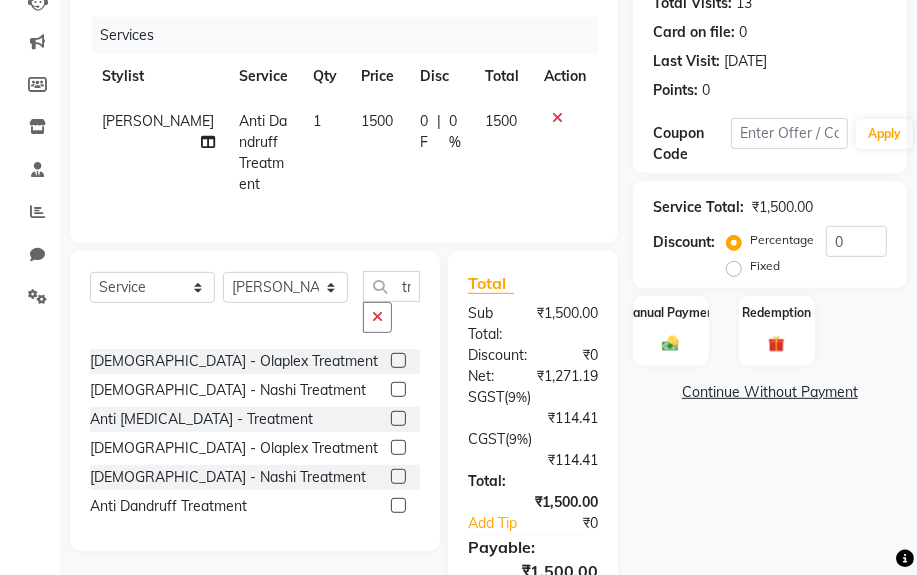 click on "Select  Service  Product  Membership  Package Voucher Prepaid Gift Card  Select Stylist Aarti  [PERSON_NAME] Sir  Chiku [PERSON_NAME] [PERSON_NAME]  [PERSON_NAME]   [PERSON_NAME]  [PERSON_NAME]  [PERSON_NAME]  treat" 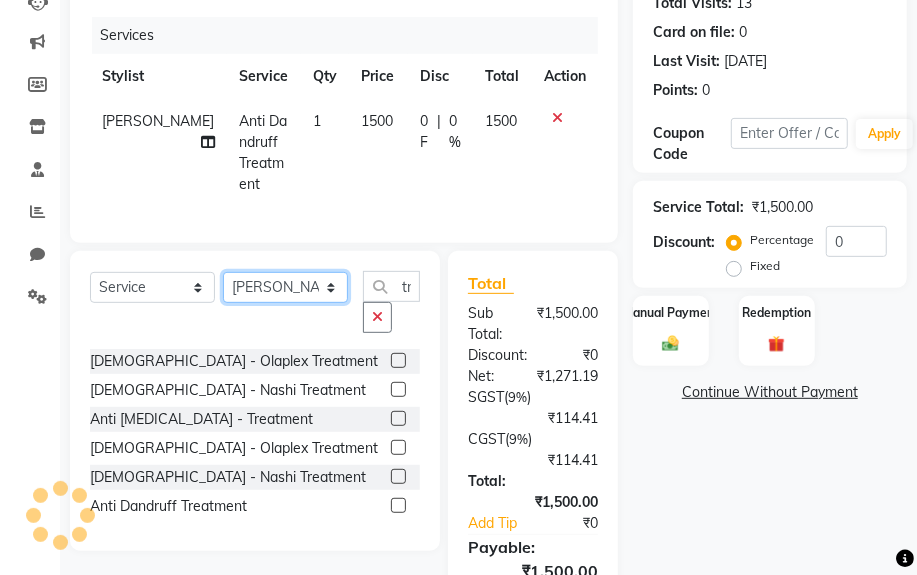 click on "Select Stylist Aarti  [PERSON_NAME] Sir  Chiku [PERSON_NAME] [PERSON_NAME]  [PERSON_NAME]   [PERSON_NAME]  [PERSON_NAME]  [PERSON_NAME]" 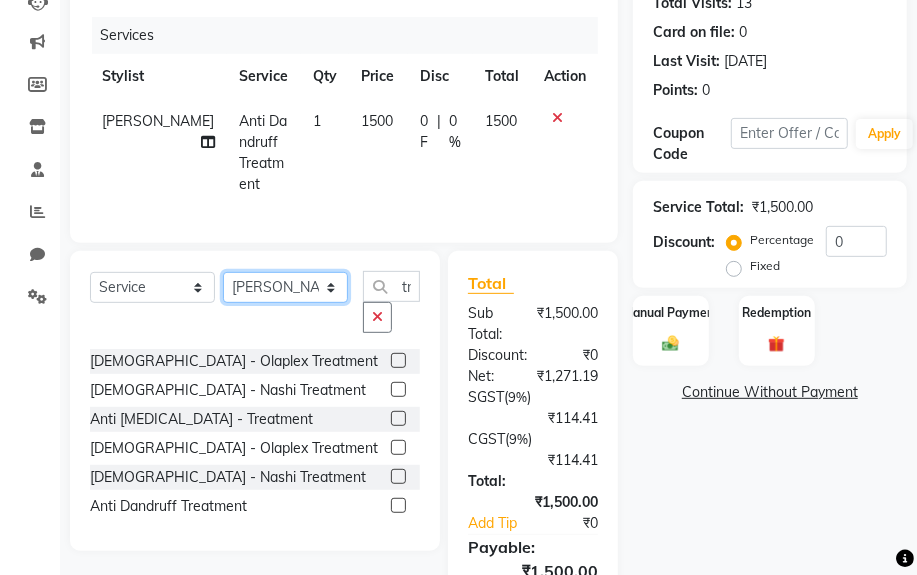 click on "Select Stylist Aarti  [PERSON_NAME] Sir  Chiku [PERSON_NAME] [PERSON_NAME]  [PERSON_NAME]   [PERSON_NAME]  [PERSON_NAME]  [PERSON_NAME]" 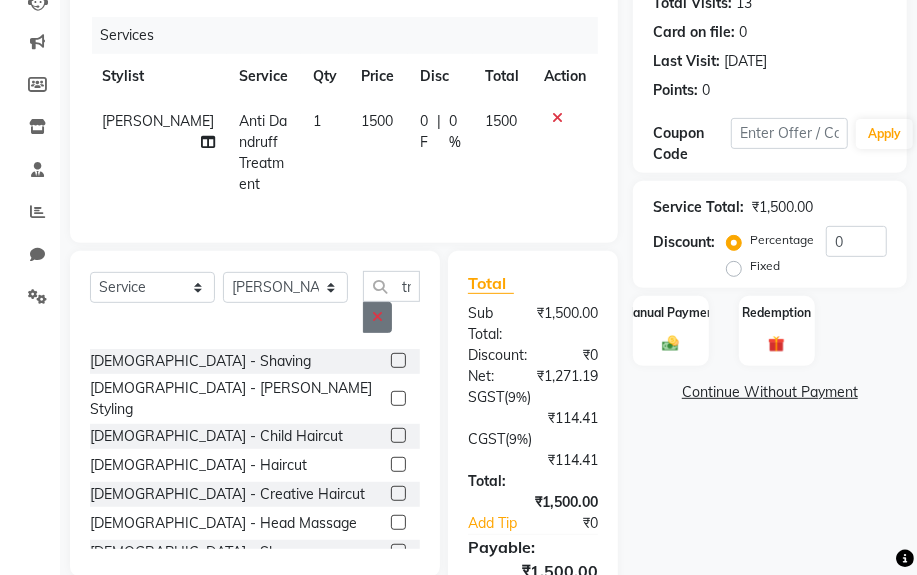 click 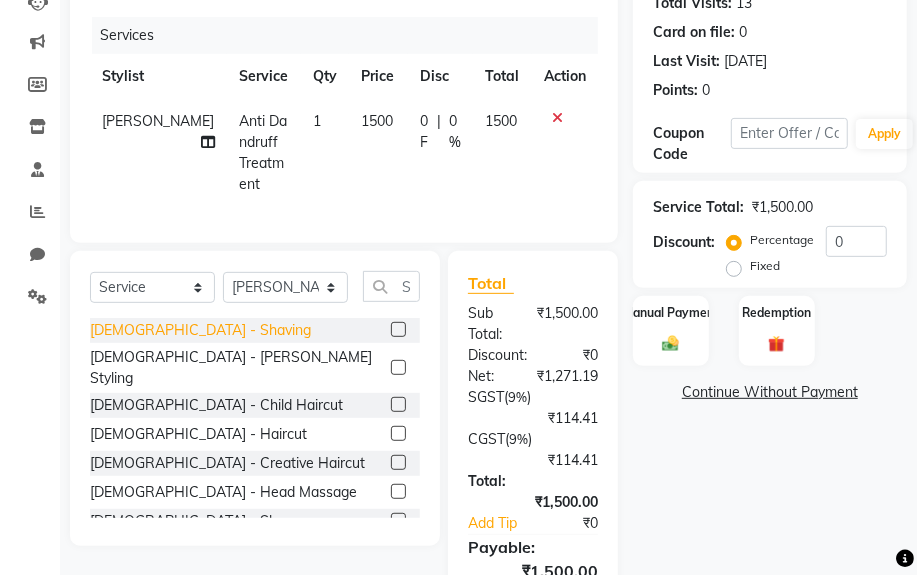 click on "[DEMOGRAPHIC_DATA] - Shaving" 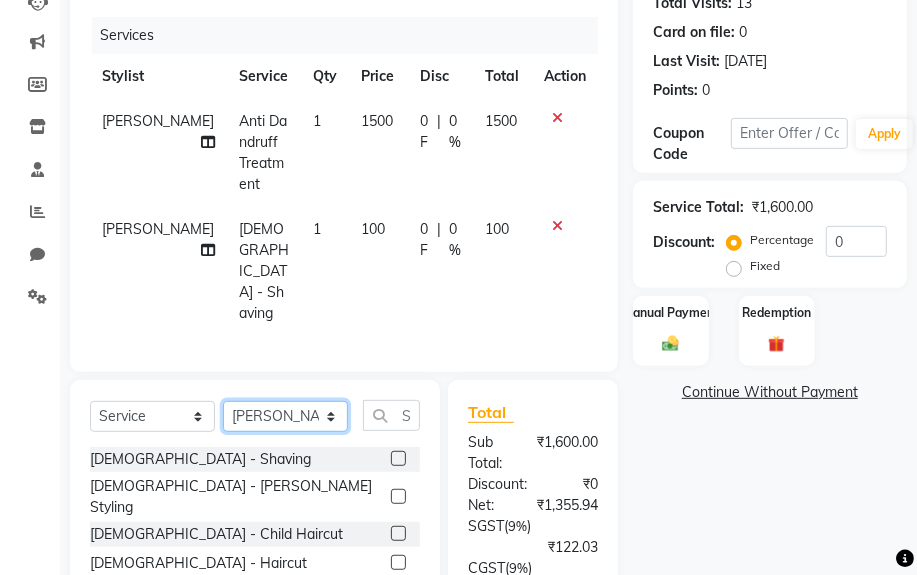 click on "Select Stylist Aarti  [PERSON_NAME] Sir  Chiku [PERSON_NAME] [PERSON_NAME]  [PERSON_NAME]   [PERSON_NAME]  [PERSON_NAME]  [PERSON_NAME]" 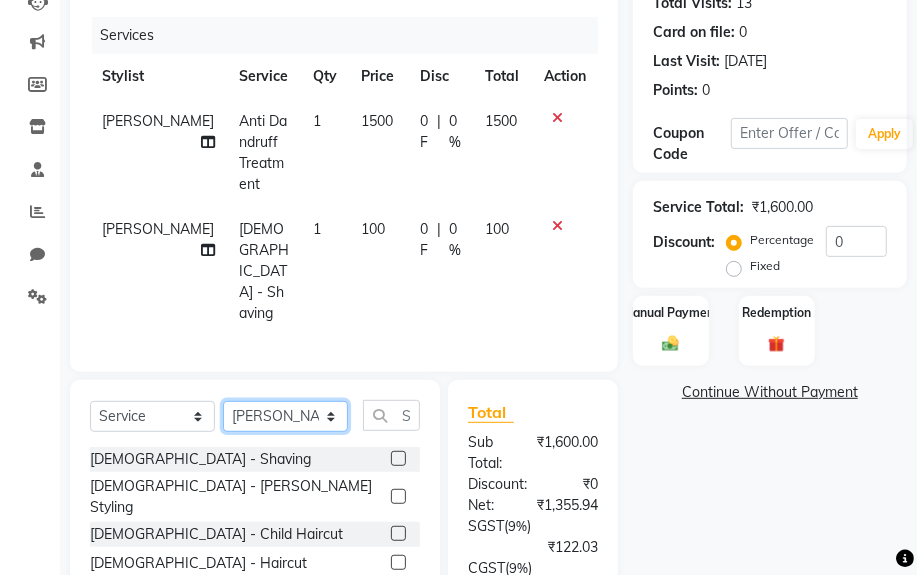 click on "Select Stylist Aarti  [PERSON_NAME] Sir  Chiku [PERSON_NAME] [PERSON_NAME]  [PERSON_NAME]   [PERSON_NAME]  [PERSON_NAME]  [PERSON_NAME]" 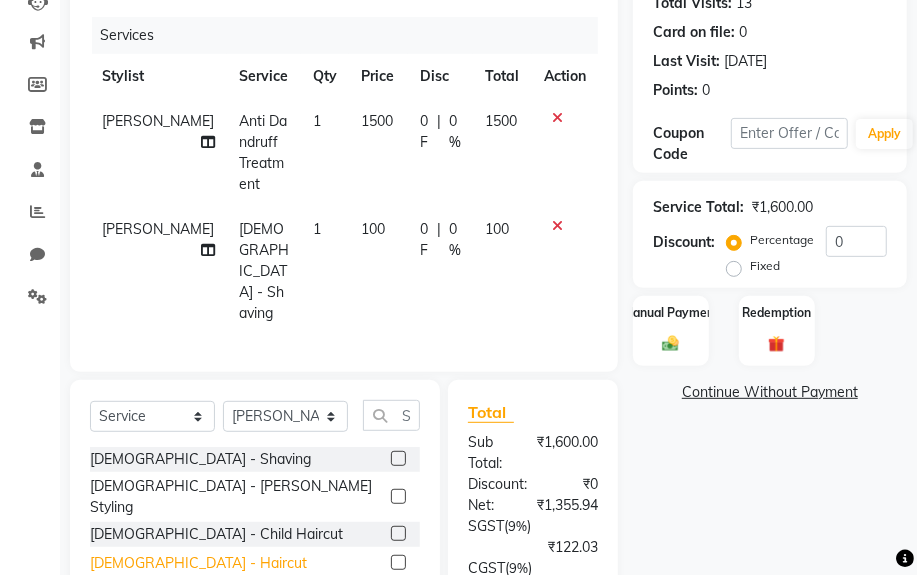 click on "[DEMOGRAPHIC_DATA] - Haircut" 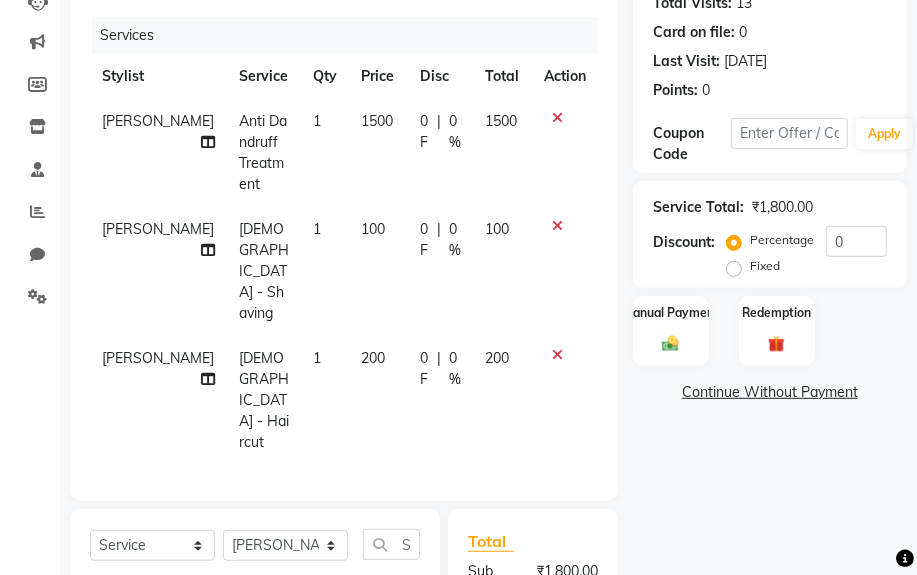 click on "[DEMOGRAPHIC_DATA] - [PERSON_NAME] Styling" 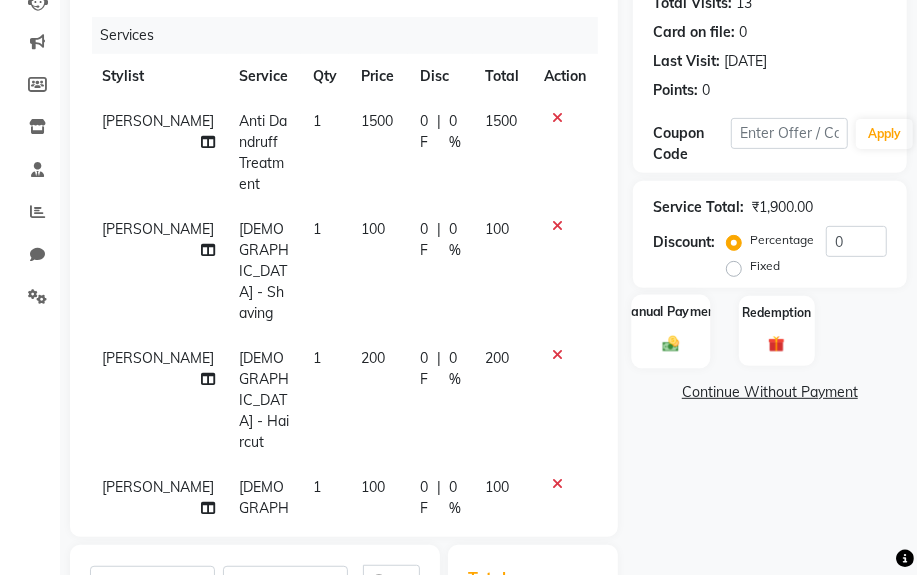click 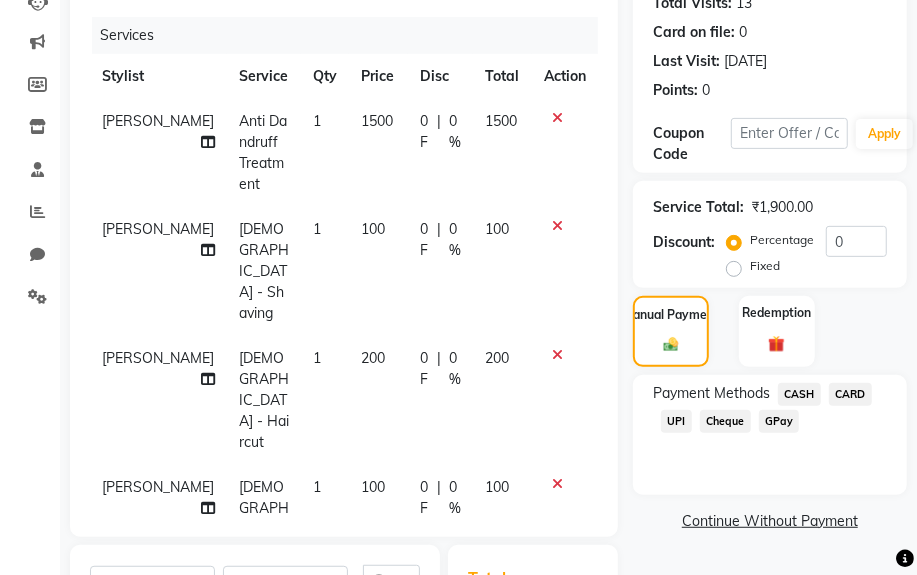 click on "CASH" 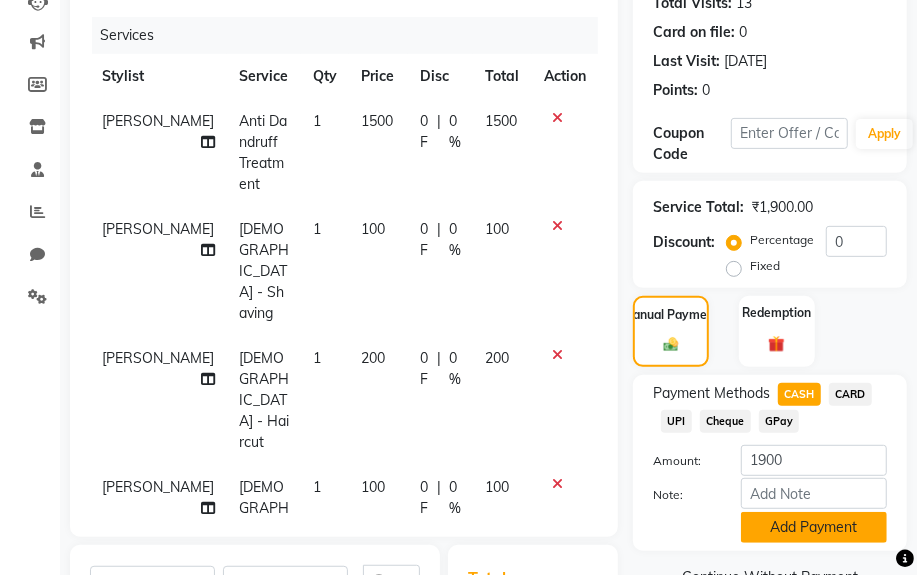 click on "Add Payment" 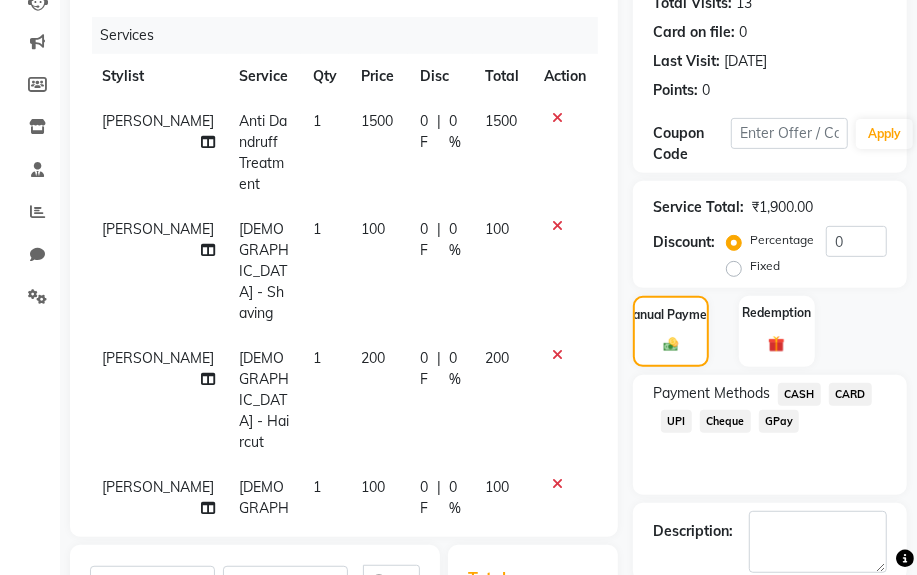 click on "CASH" 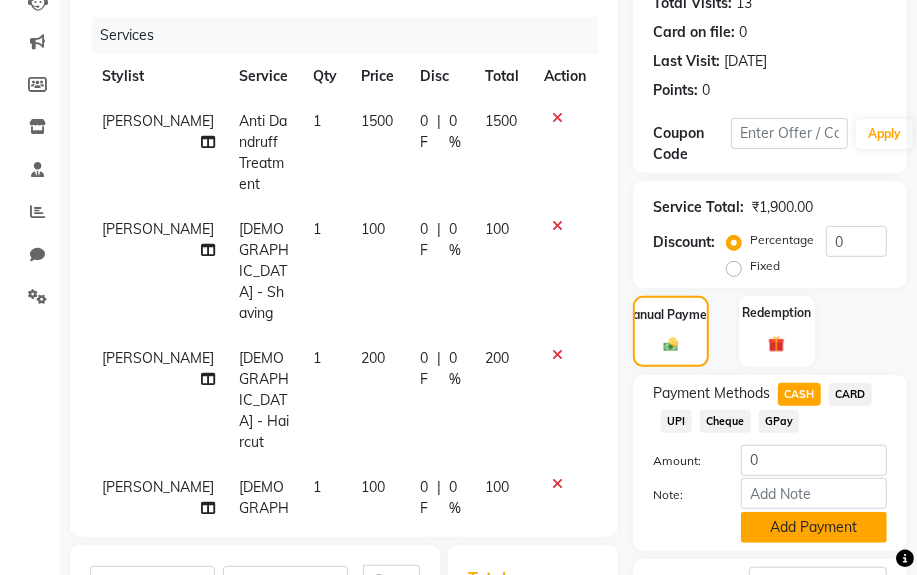click on "Add Payment" 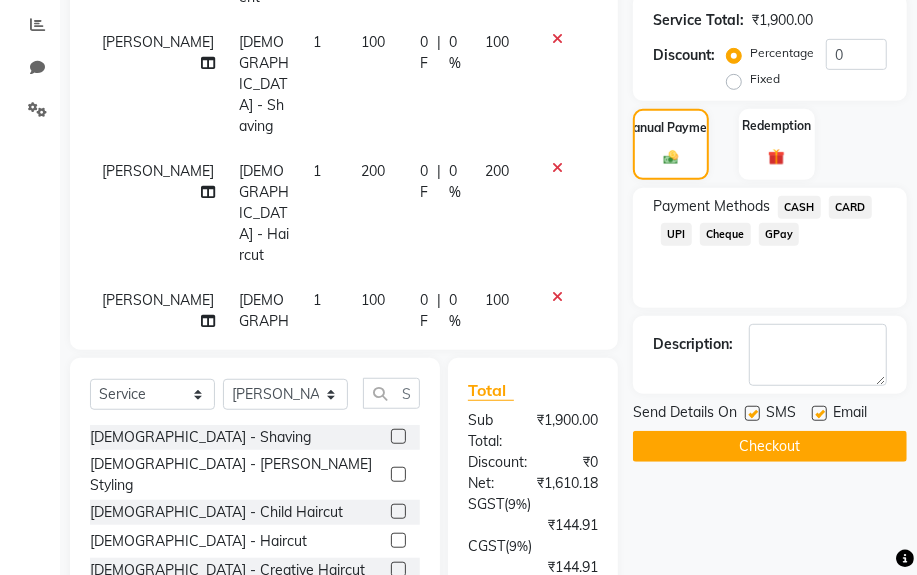 scroll, scrollTop: 621, scrollLeft: 0, axis: vertical 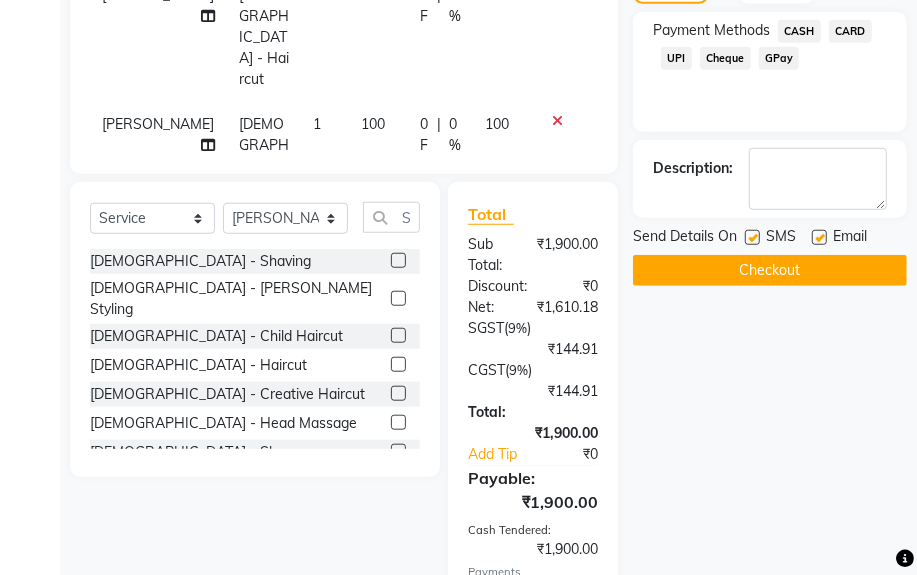 click on "Checkout" 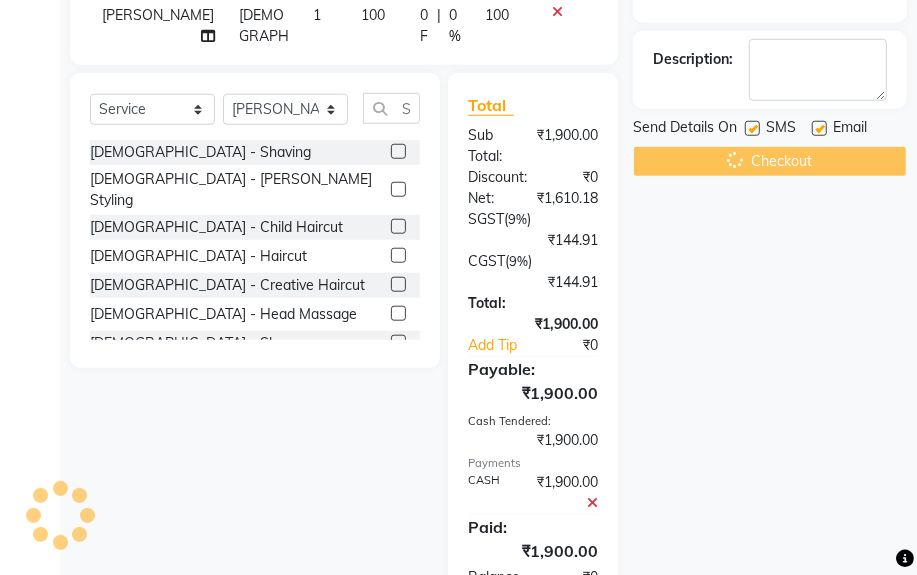 scroll, scrollTop: 731, scrollLeft: 0, axis: vertical 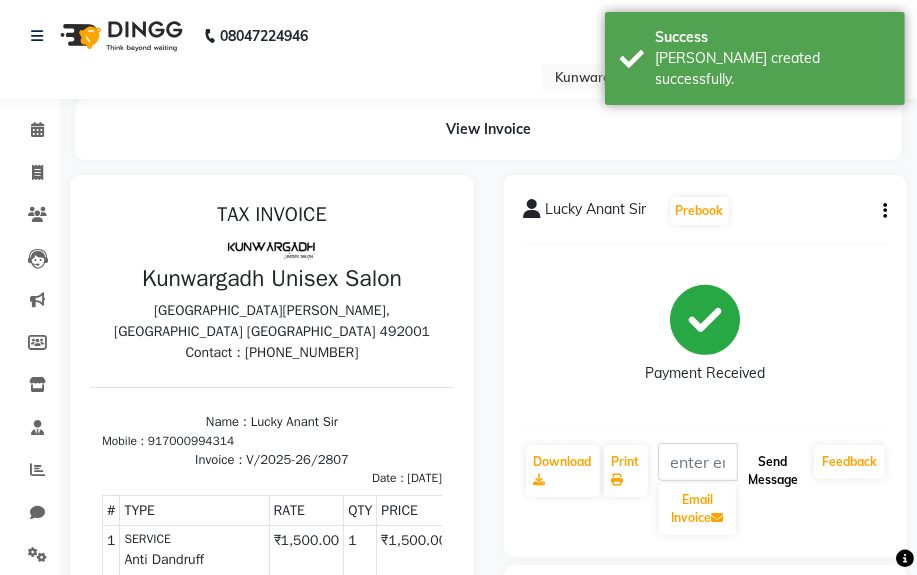 click on "Send Message" 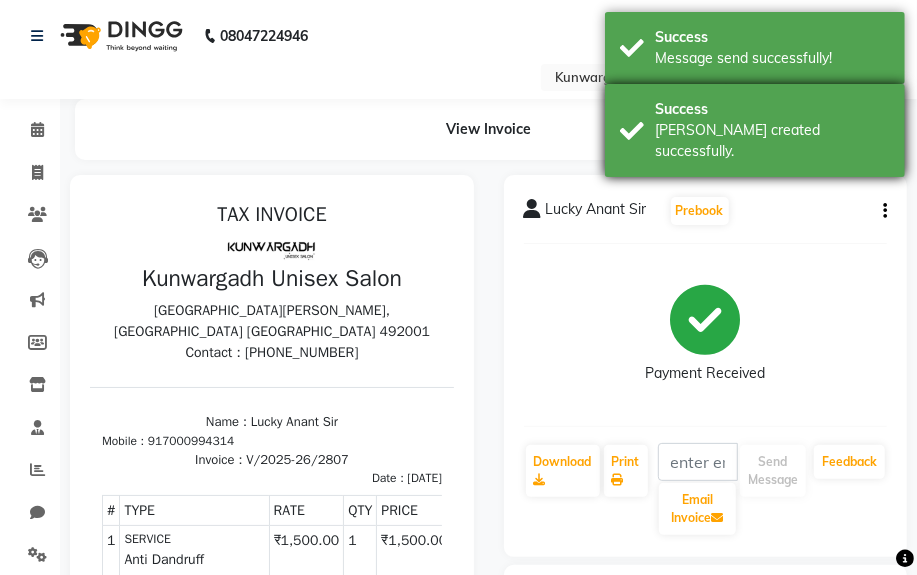 click on "Success" at bounding box center [772, 109] 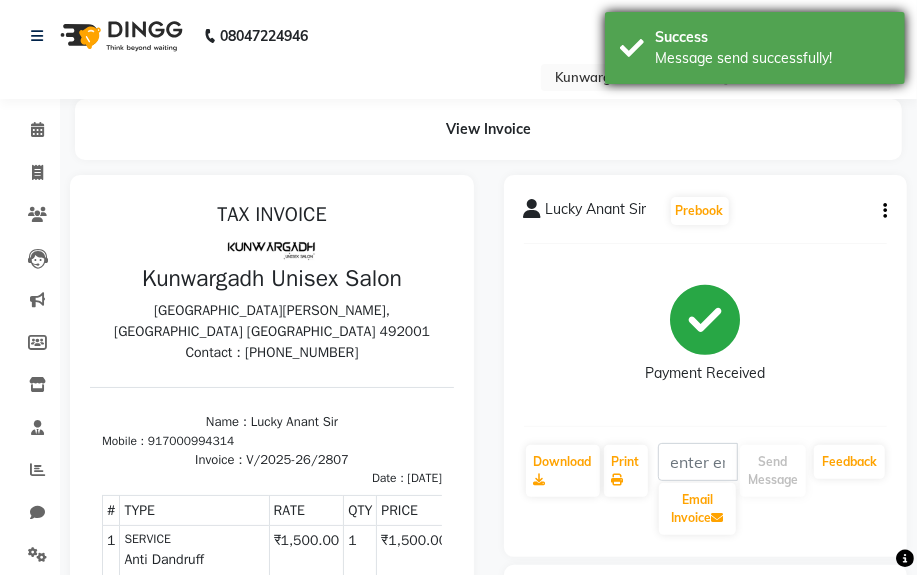 click on "Message send successfully!" at bounding box center [772, 58] 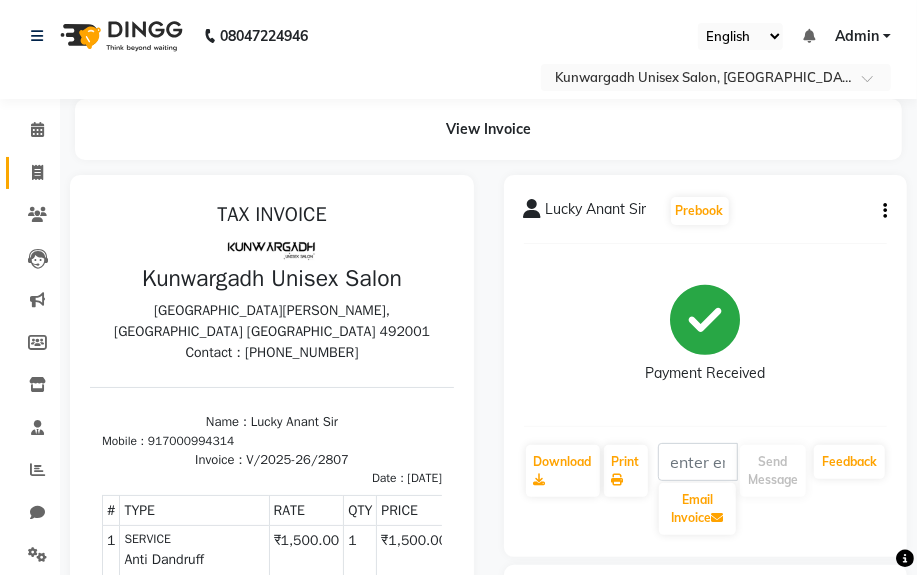 click on "Invoice" 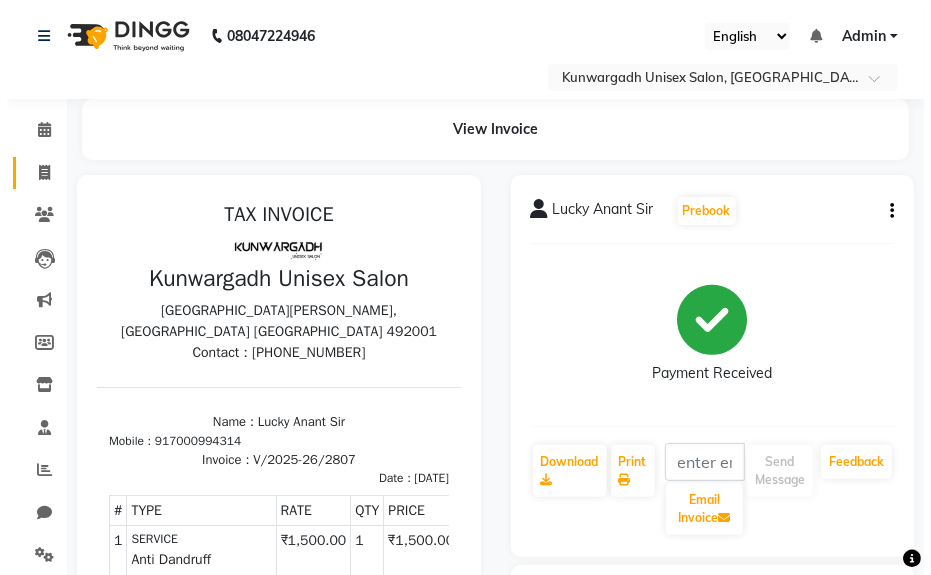 scroll, scrollTop: 52, scrollLeft: 0, axis: vertical 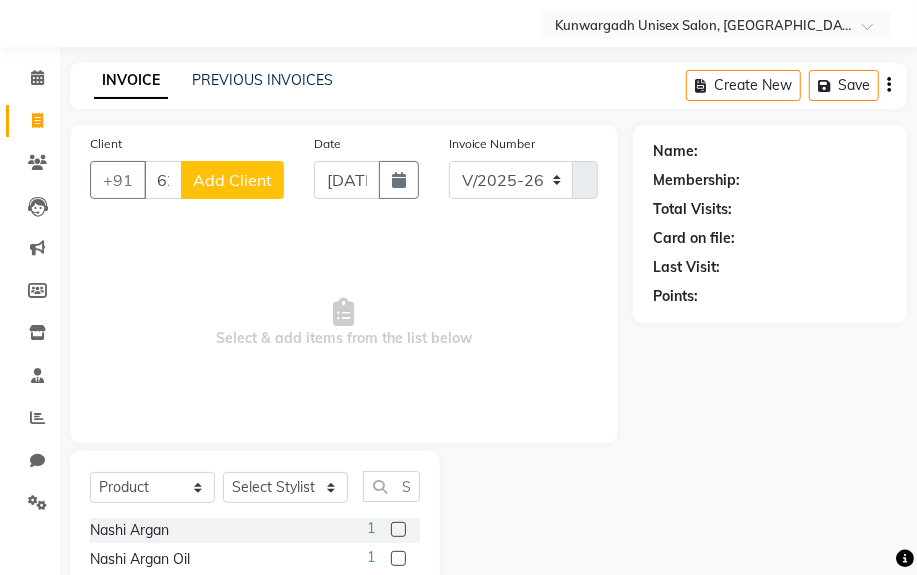 click on "Add Client" 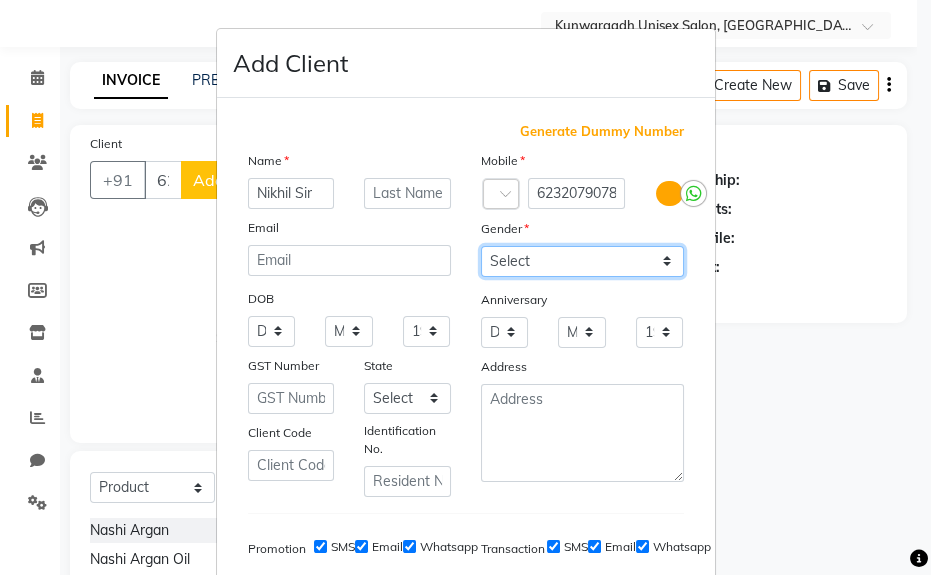 click on "Select [DEMOGRAPHIC_DATA] [DEMOGRAPHIC_DATA] Other Prefer Not To Say" at bounding box center (582, 261) 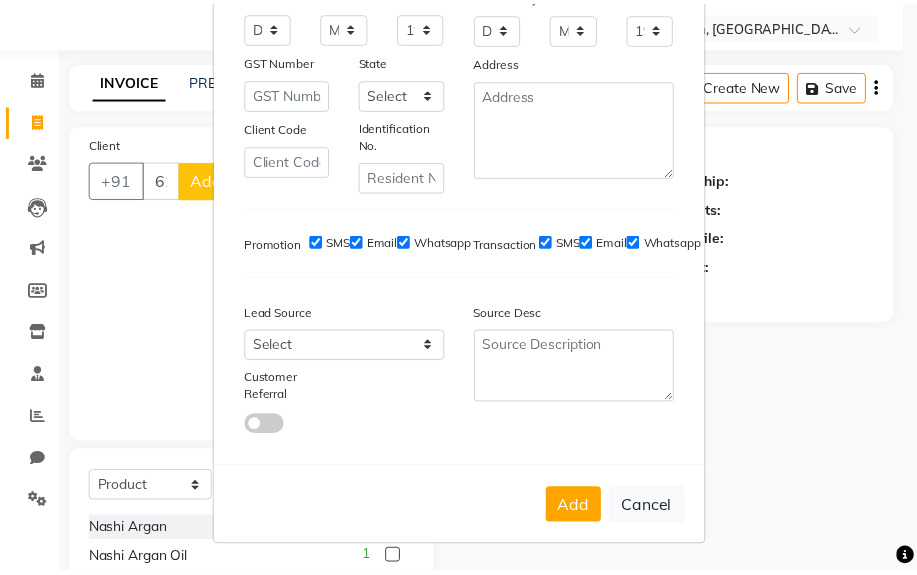 scroll, scrollTop: 308, scrollLeft: 0, axis: vertical 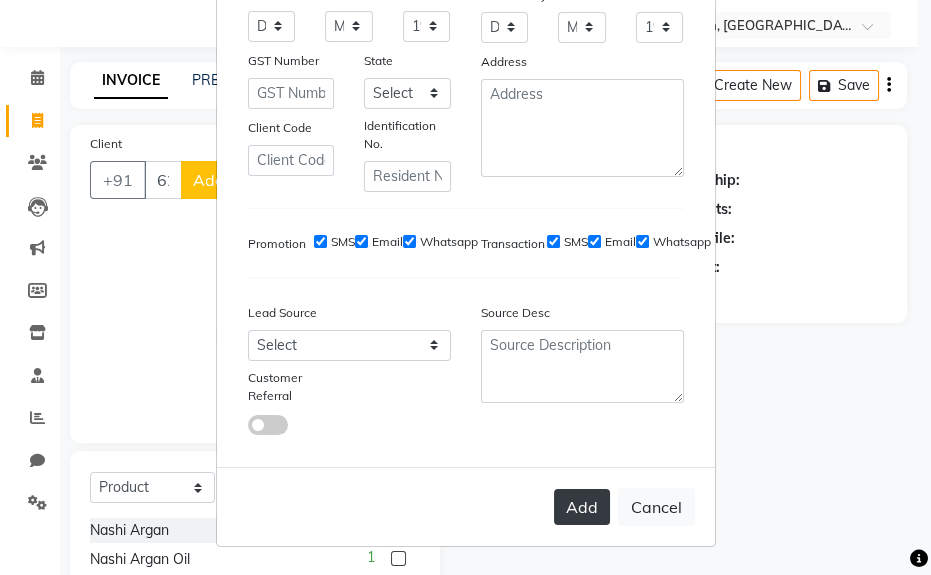 click on "Add" at bounding box center [582, 507] 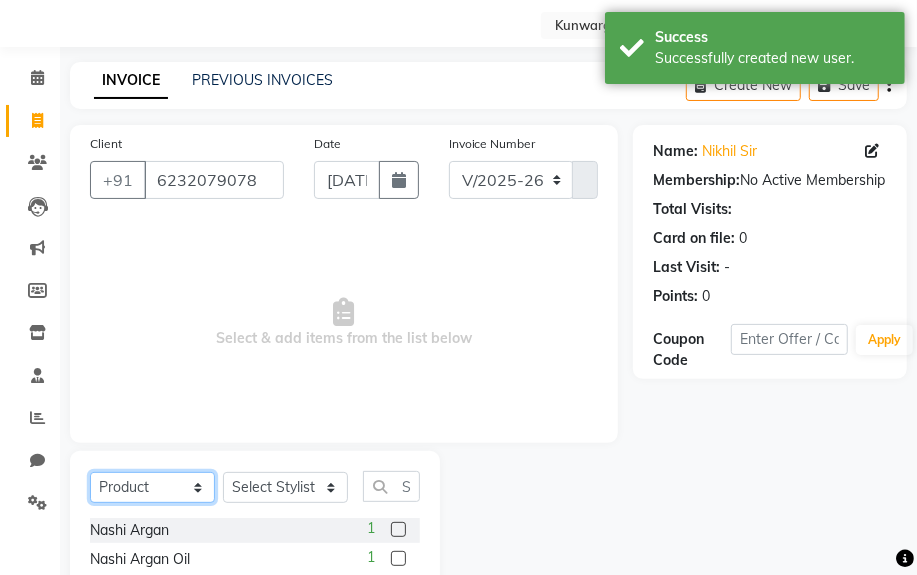 click on "Select  Service  Product  Membership  Package Voucher Prepaid Gift Card" 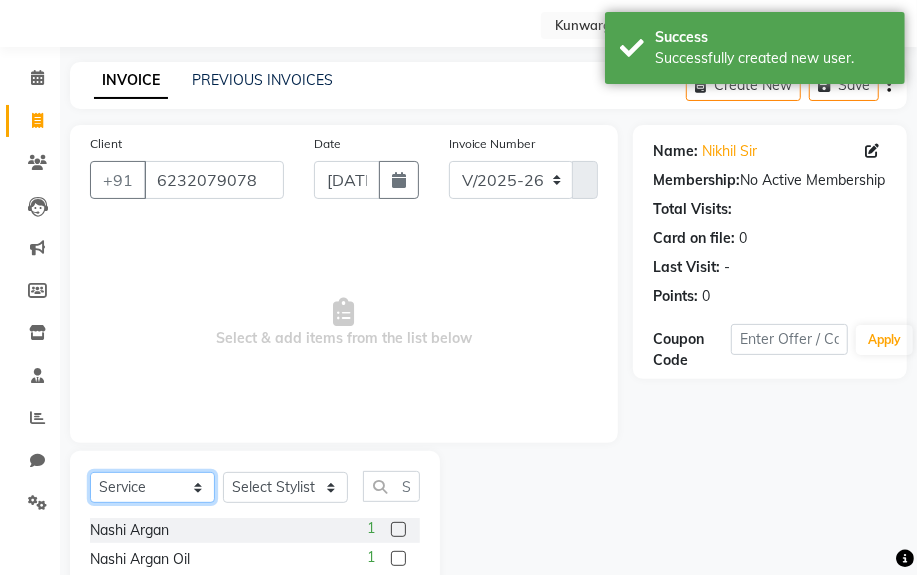 click on "Select  Service  Product  Membership  Package Voucher Prepaid Gift Card" 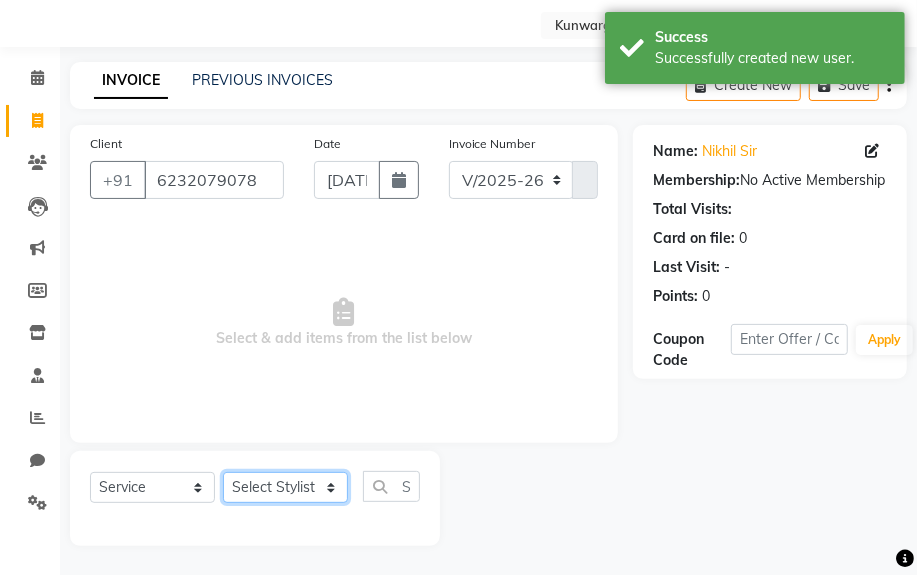 click on "Select Stylist Aarti  [PERSON_NAME] Sir  Chiku [PERSON_NAME] [PERSON_NAME]  [PERSON_NAME]   [PERSON_NAME]  [PERSON_NAME]  [PERSON_NAME]" 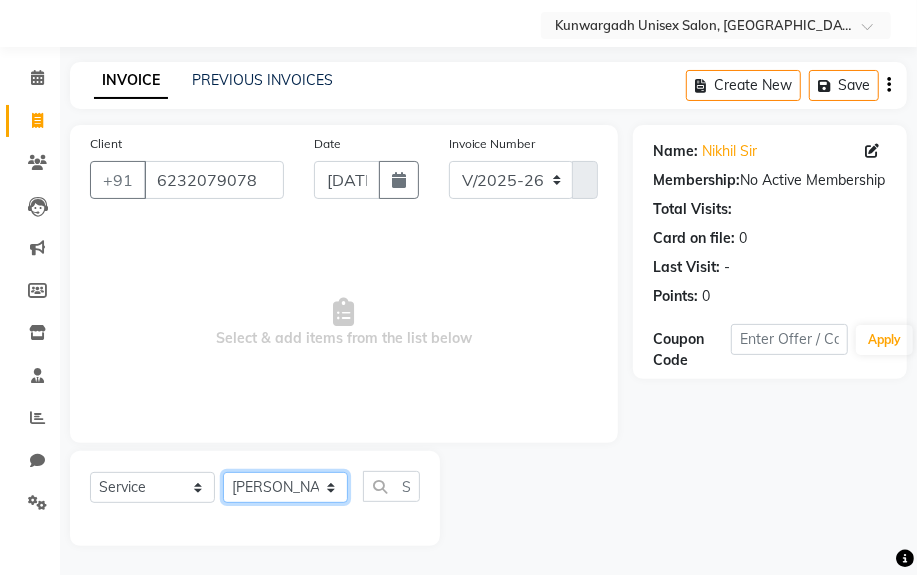 click on "Select Stylist Aarti  [PERSON_NAME] Sir  Chiku [PERSON_NAME] [PERSON_NAME]  [PERSON_NAME]   [PERSON_NAME]  [PERSON_NAME]  [PERSON_NAME]" 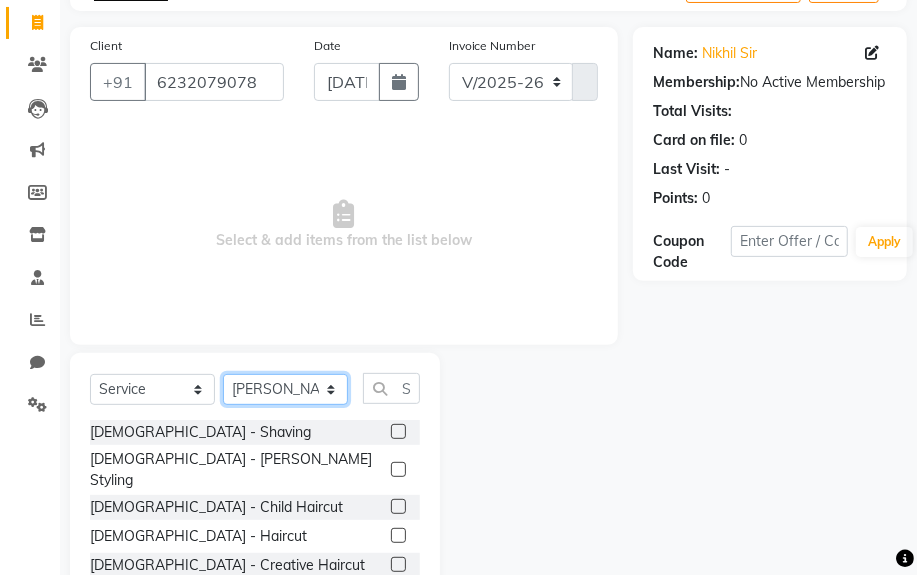 scroll, scrollTop: 252, scrollLeft: 0, axis: vertical 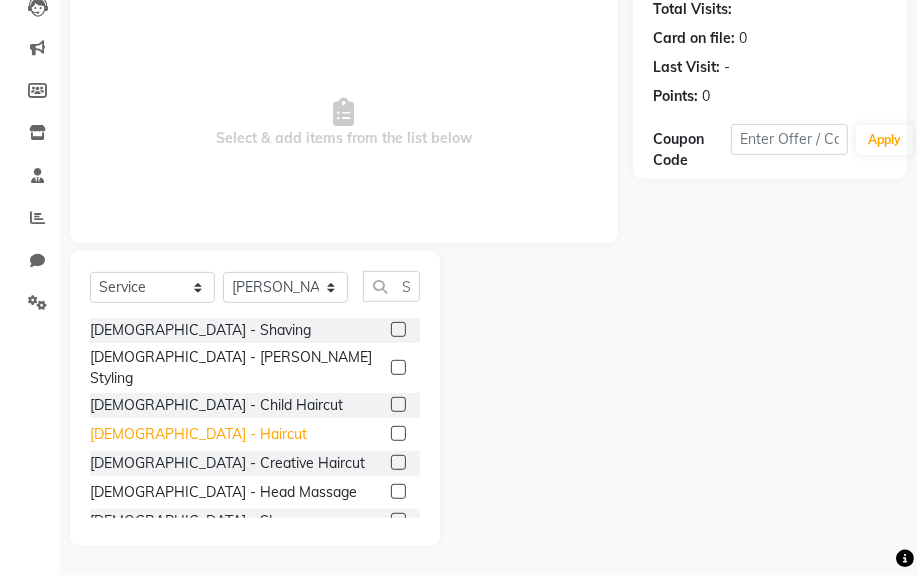 click on "[DEMOGRAPHIC_DATA] - Haircut" 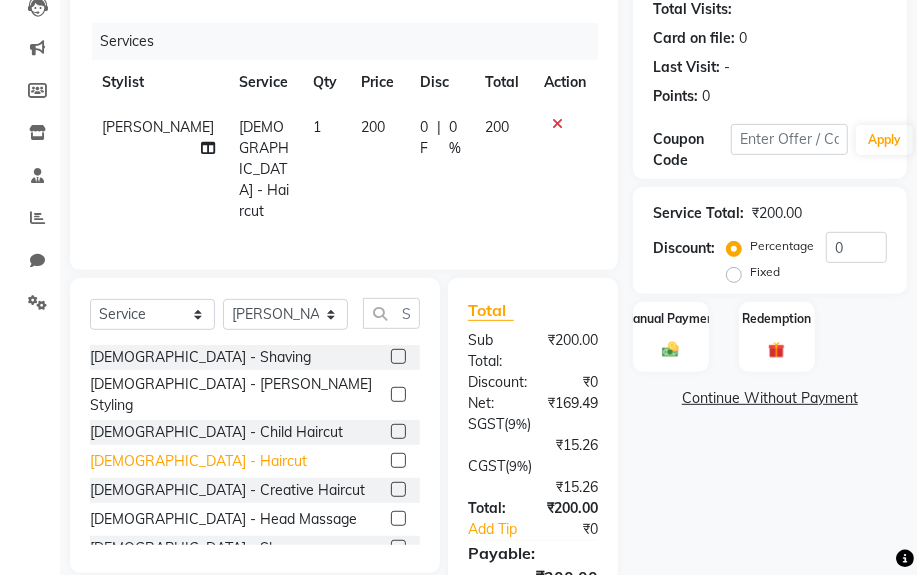 click on "[DEMOGRAPHIC_DATA] - Haircut" 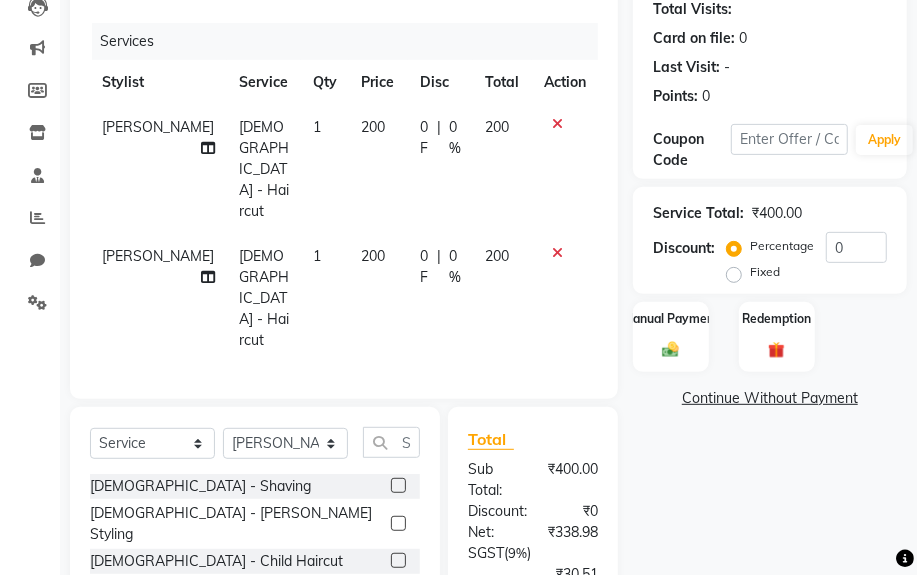 click 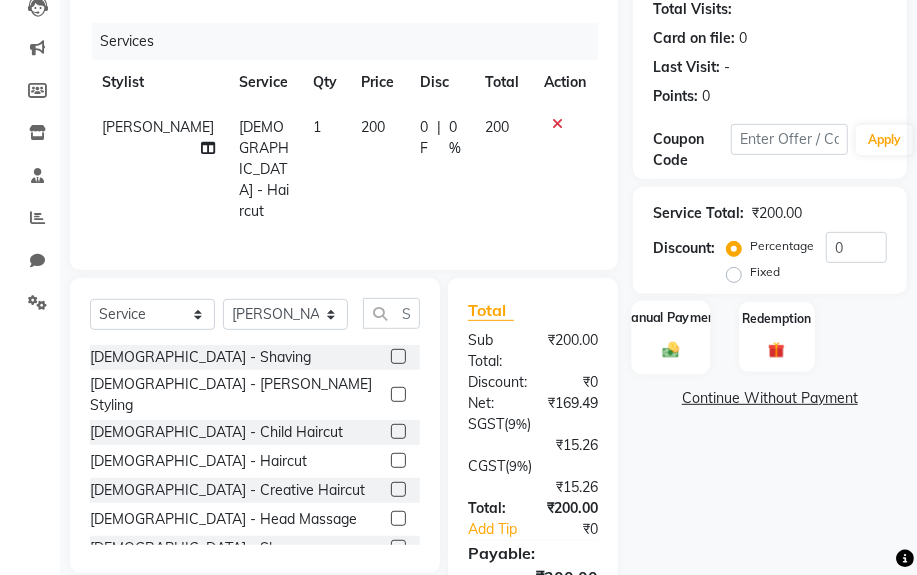 click on "Manual Payment" 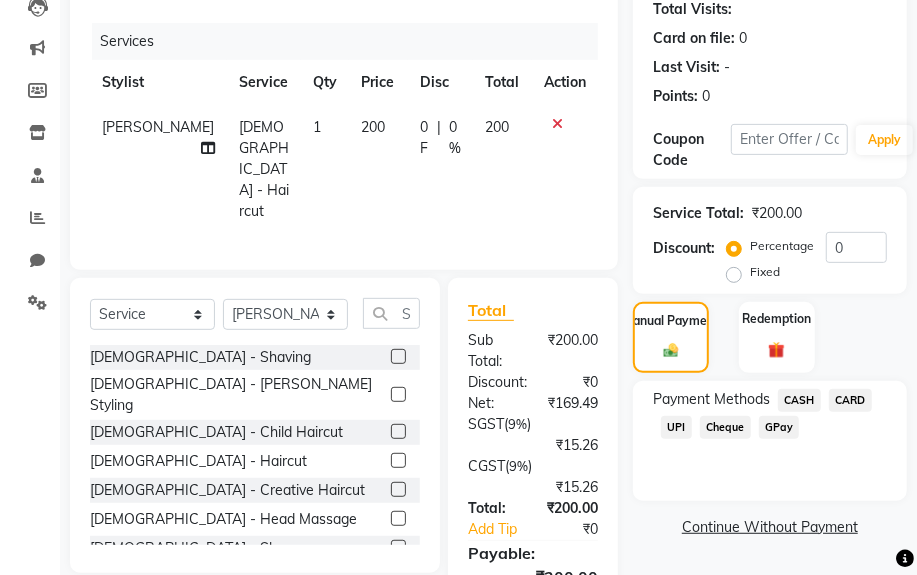 click on "CASH" 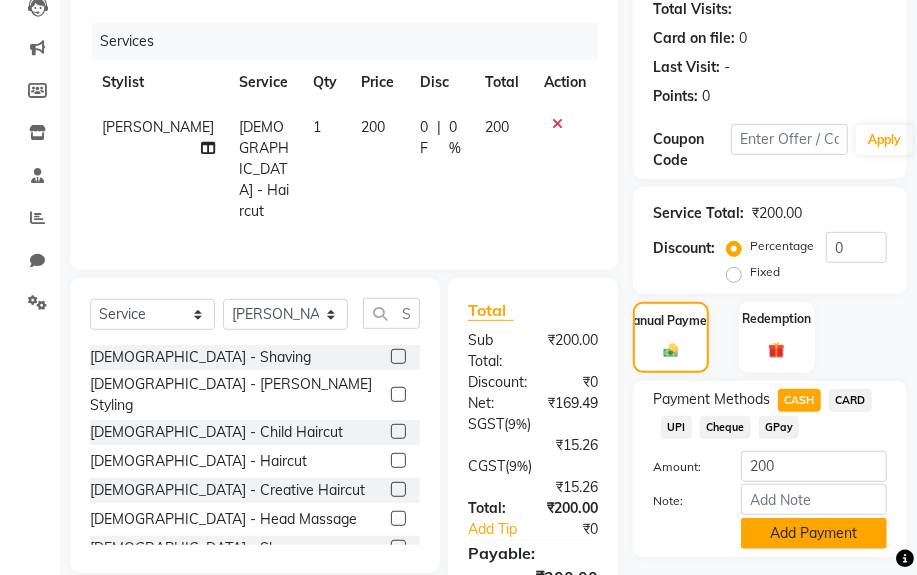 click on "Add Payment" 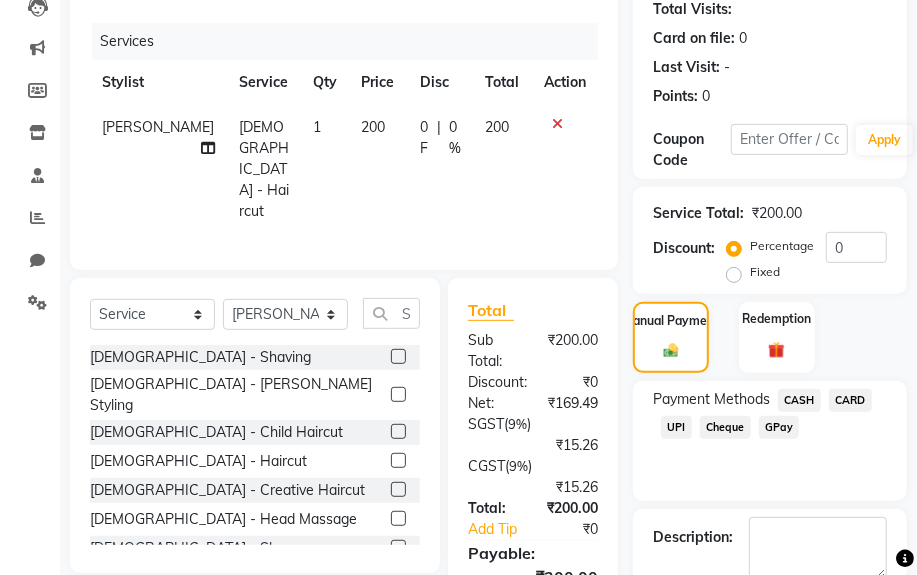 click on "CASH" 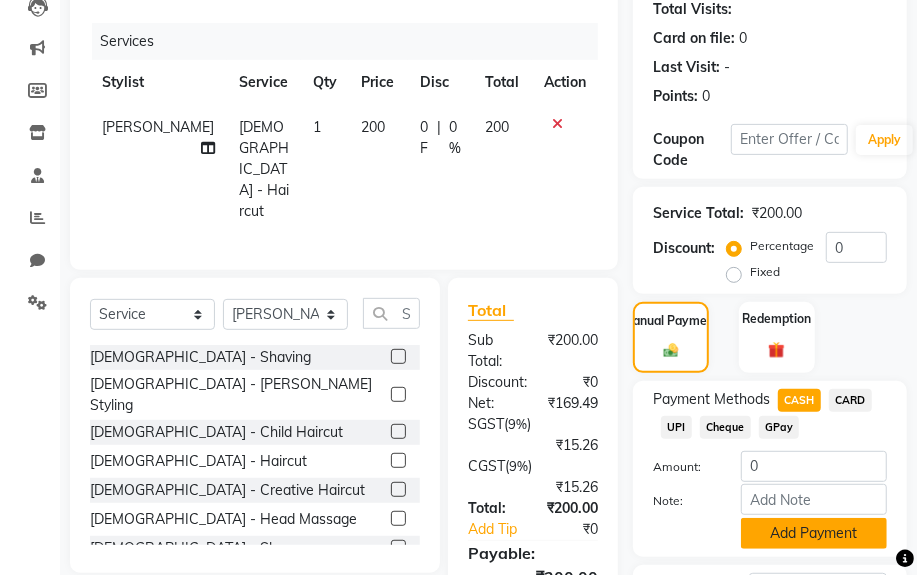 click on "Add Payment" 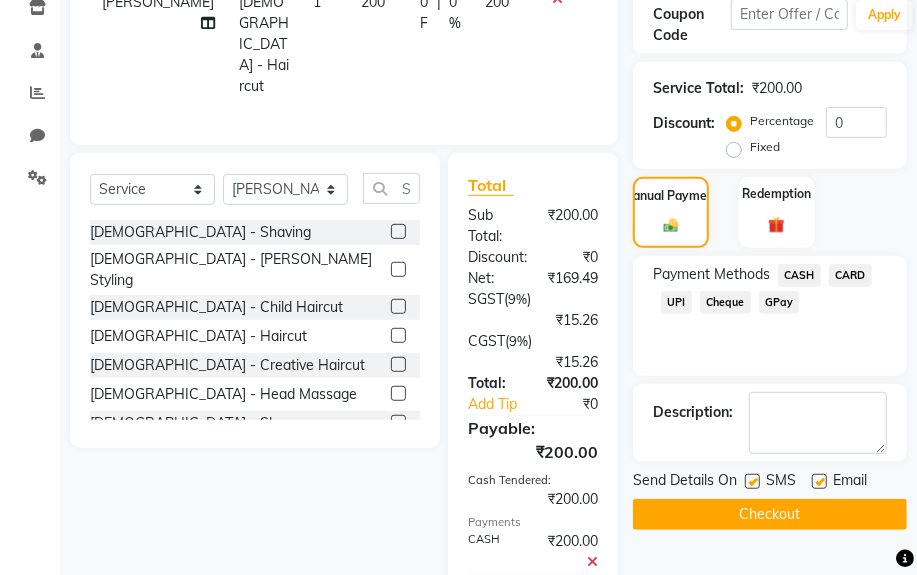 scroll, scrollTop: 492, scrollLeft: 0, axis: vertical 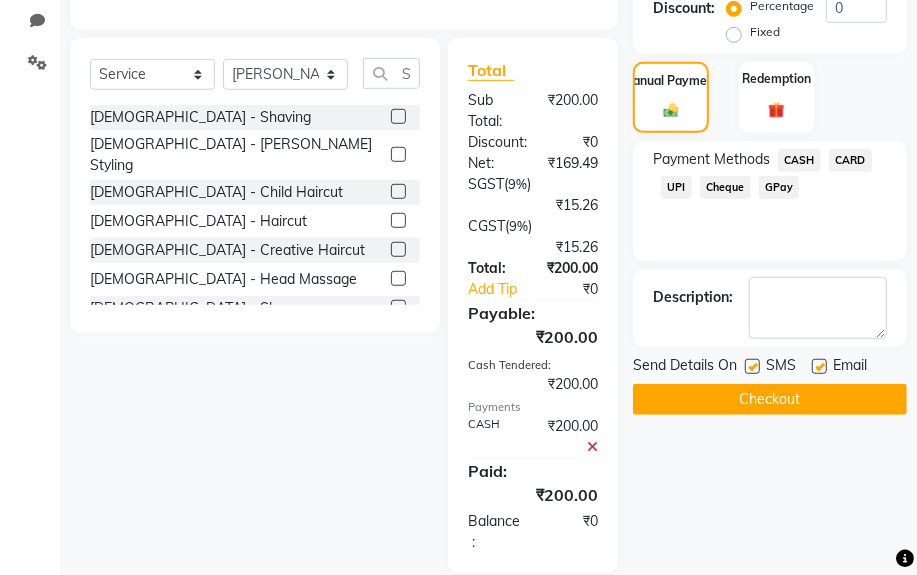 click on "Checkout" 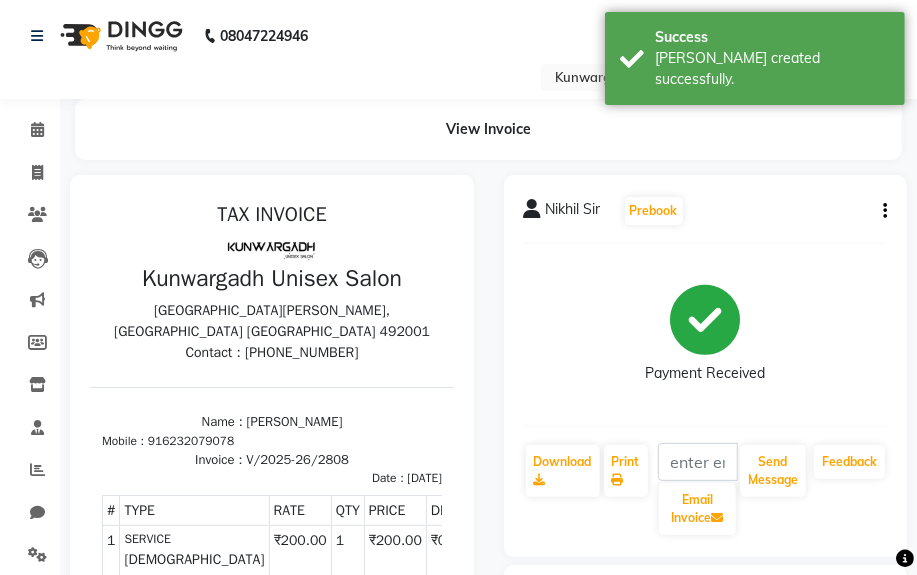 scroll, scrollTop: 0, scrollLeft: 0, axis: both 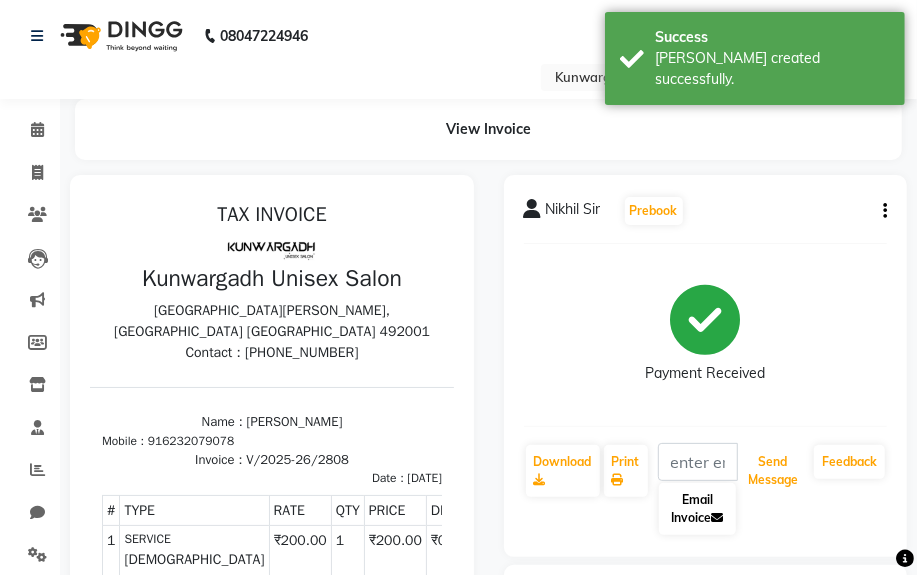 drag, startPoint x: 766, startPoint y: 470, endPoint x: 721, endPoint y: 520, distance: 67.26812 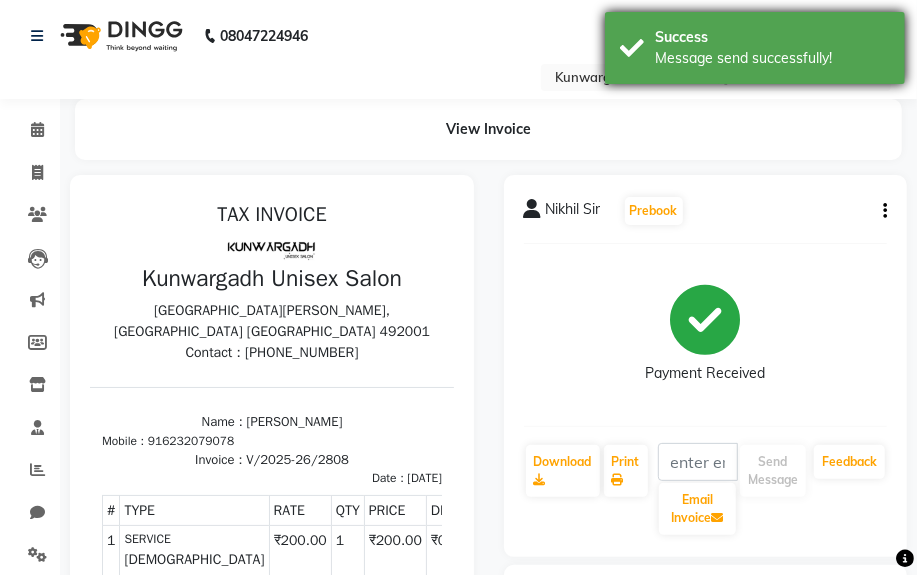 click on "Message send successfully!" at bounding box center [772, 58] 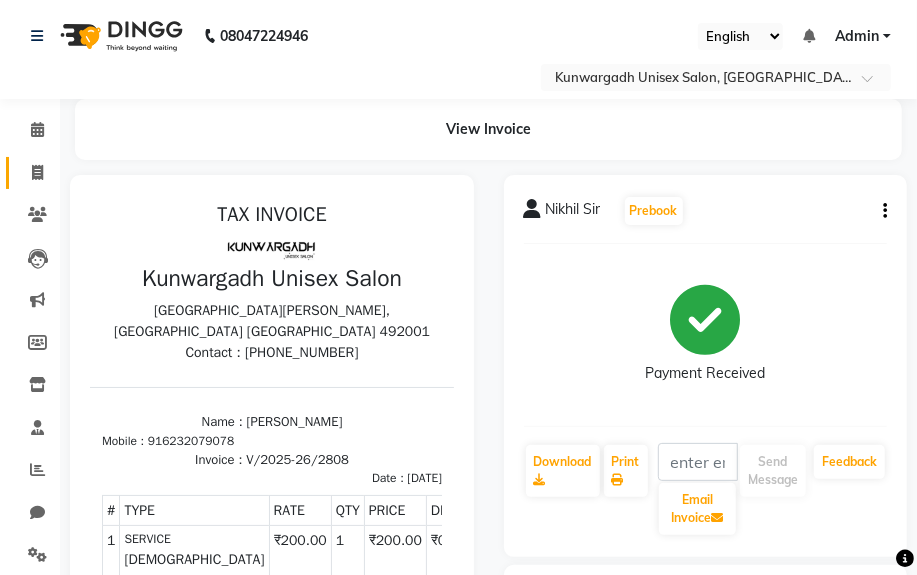 click on "Invoice" 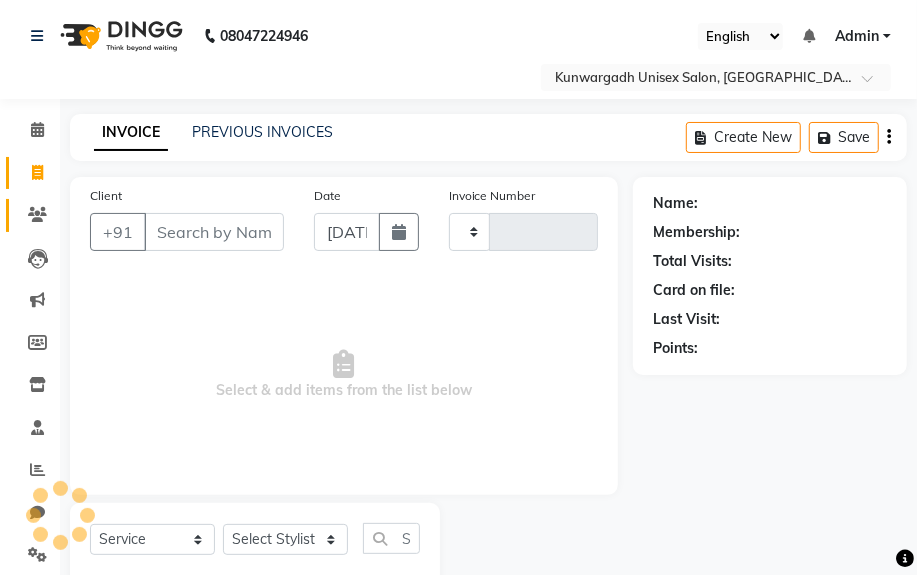 scroll, scrollTop: 52, scrollLeft: 0, axis: vertical 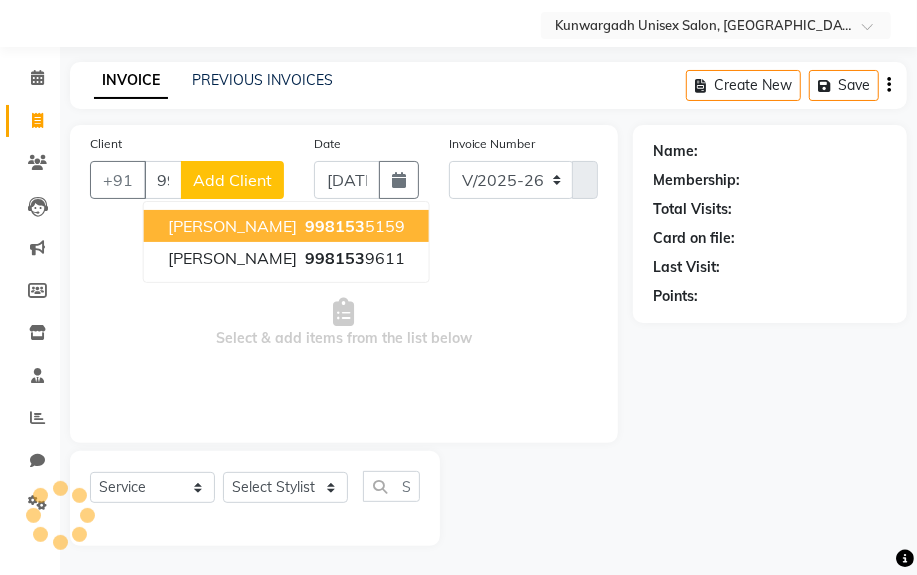 click on "[PERSON_NAME]" at bounding box center (232, 226) 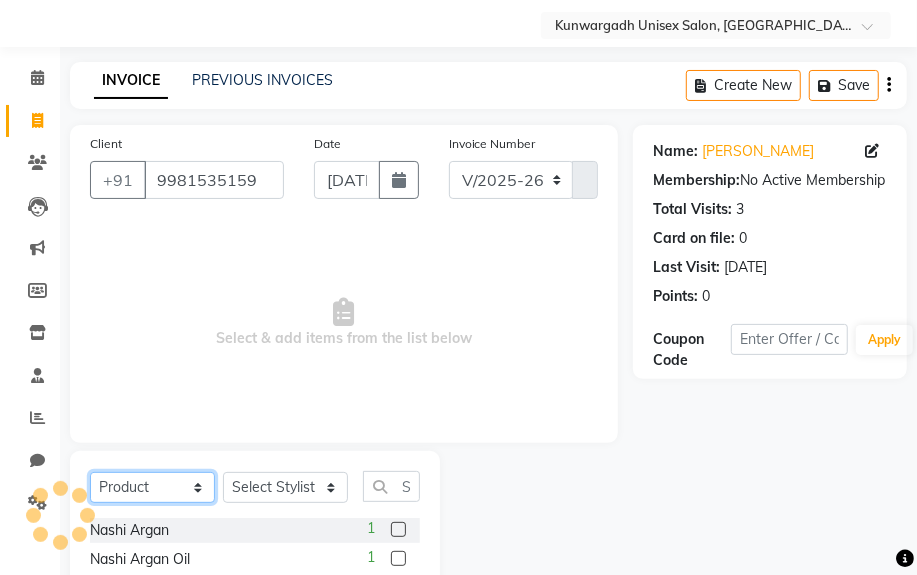 click on "Select  Service  Product  Membership  Package Voucher Prepaid Gift Card" 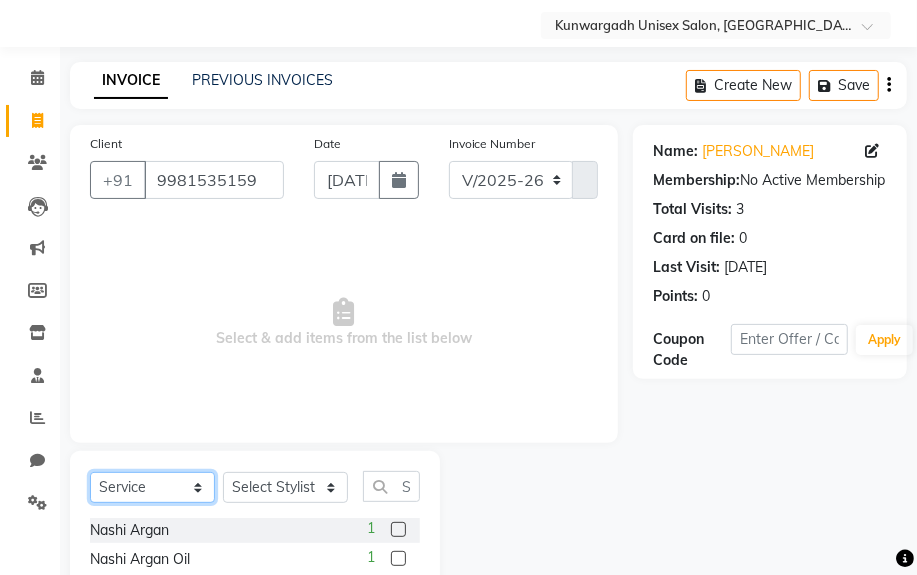 click on "Select  Service  Product  Membership  Package Voucher Prepaid Gift Card" 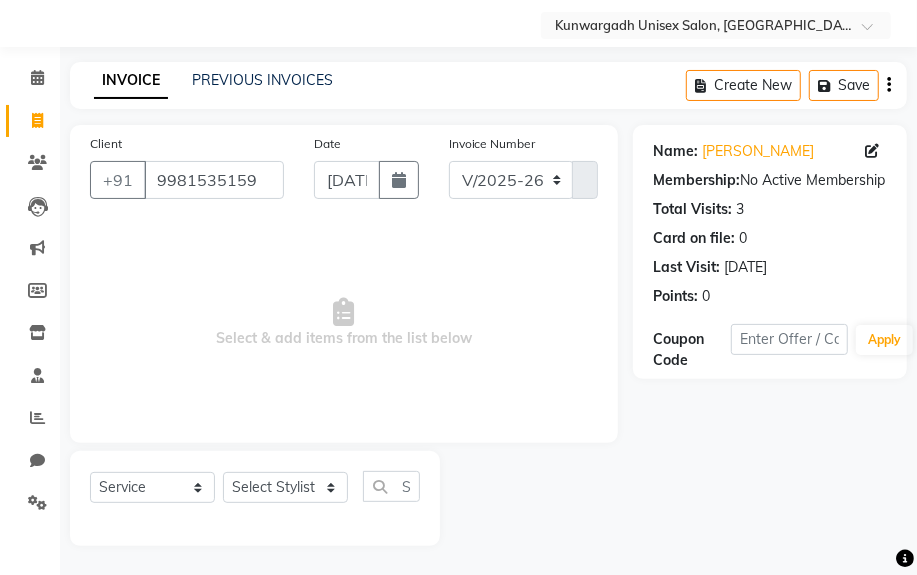 click on "Select  Service  Product  Membership  Package Voucher Prepaid Gift Card  Select Stylist Aarti  [PERSON_NAME] Sir  Chiku [PERSON_NAME] [PERSON_NAME]  [PERSON_NAME]   [PERSON_NAME]  [PERSON_NAME]  [PERSON_NAME]" 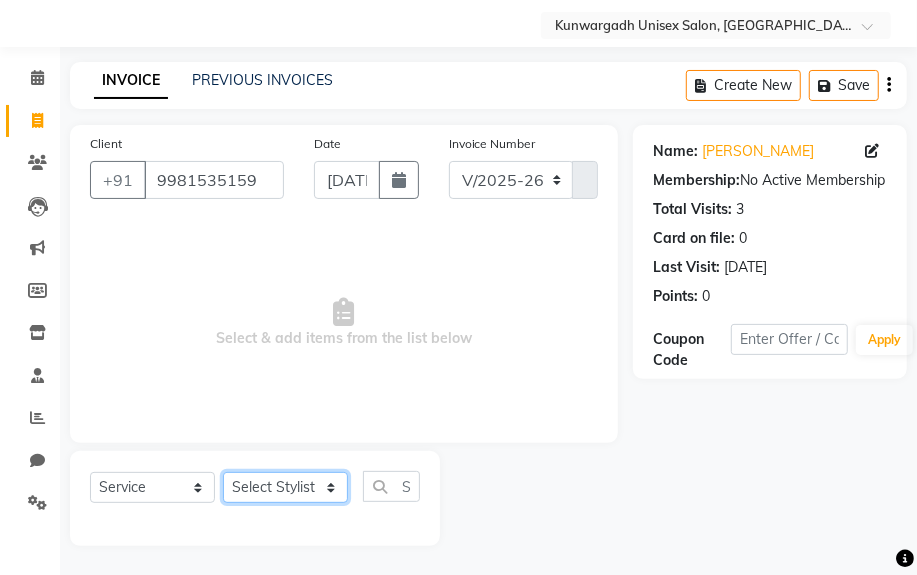 drag, startPoint x: 296, startPoint y: 484, endPoint x: 296, endPoint y: 472, distance: 12 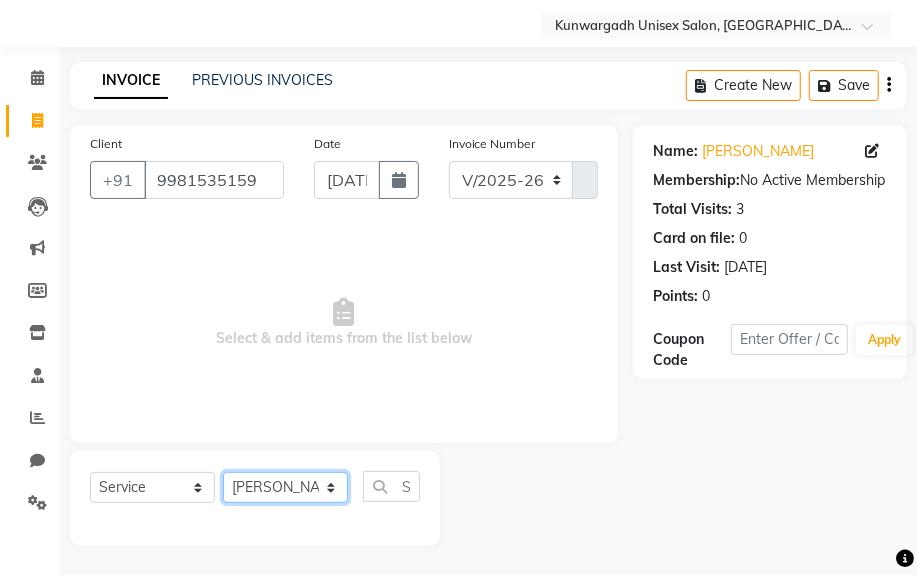 click on "Select Stylist Aarti  [PERSON_NAME] Sir  Chiku [PERSON_NAME] [PERSON_NAME]  [PERSON_NAME]   [PERSON_NAME]  [PERSON_NAME]  [PERSON_NAME]" 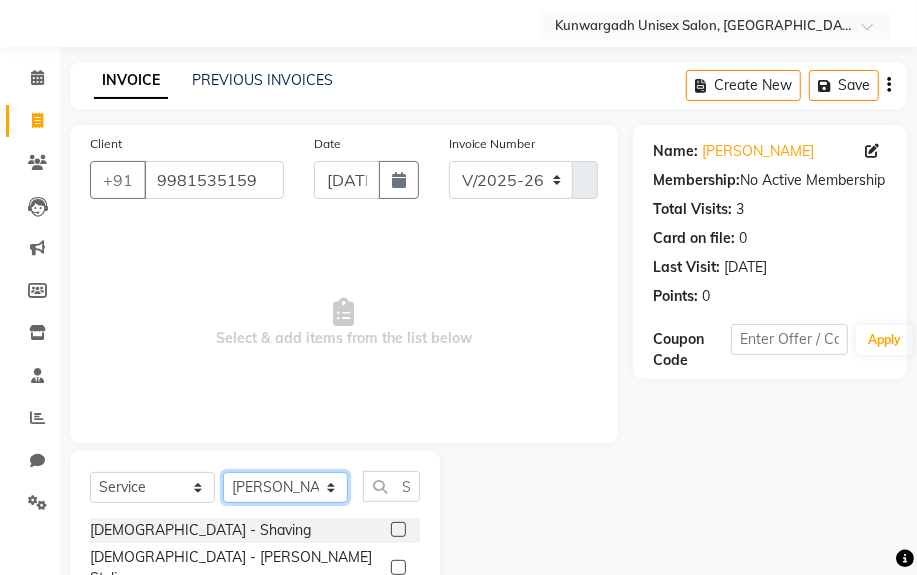 drag, startPoint x: 281, startPoint y: 482, endPoint x: 285, endPoint y: 471, distance: 11.7046995 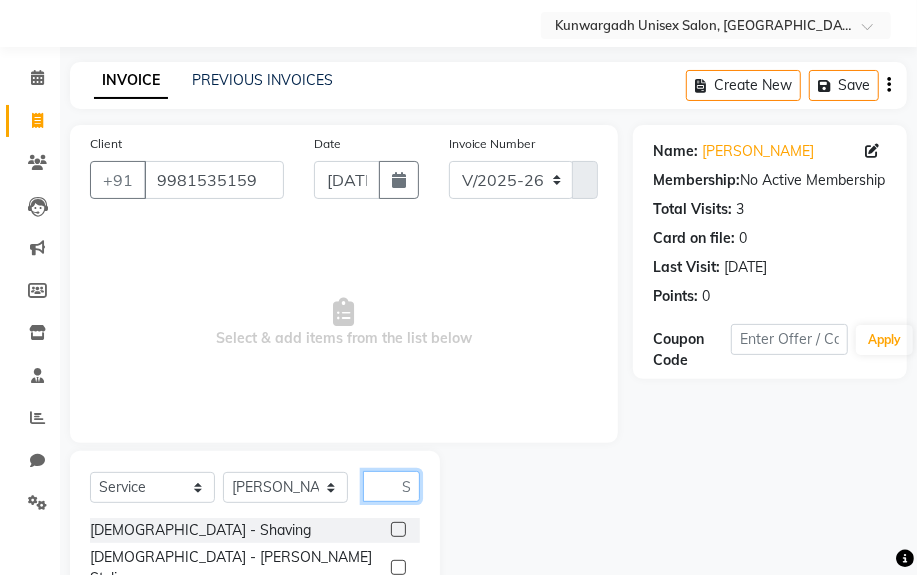 click 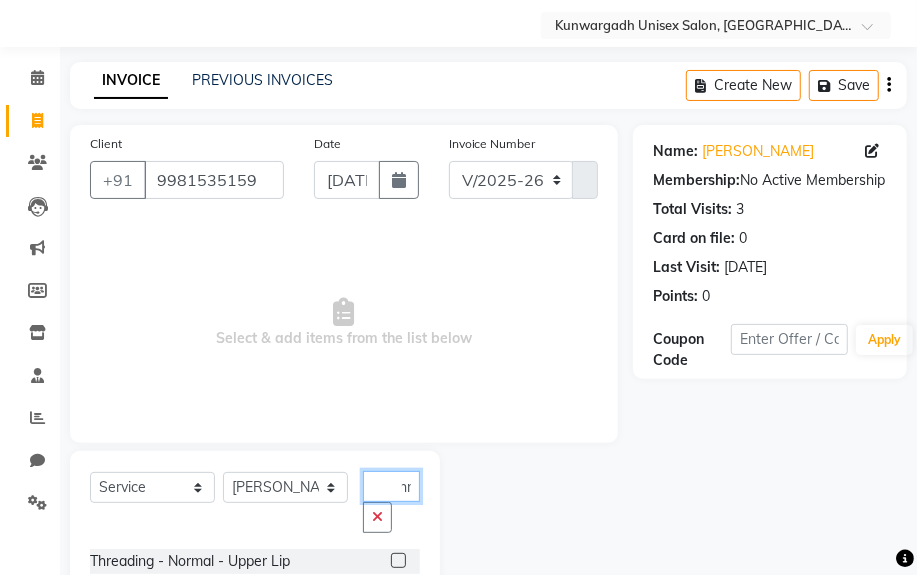 scroll, scrollTop: 0, scrollLeft: 15, axis: horizontal 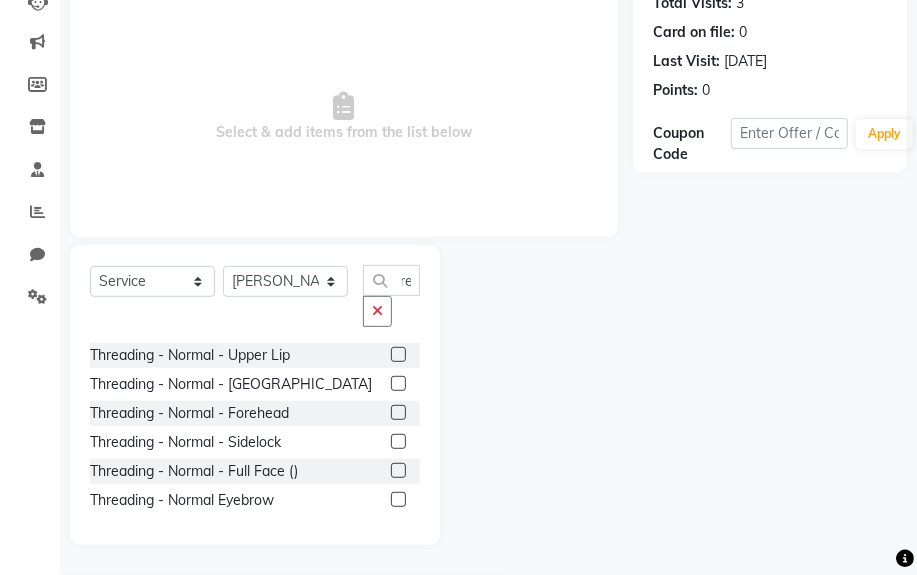 click on "Threading - Normal - Upper Lip  Threading - Normal - Chin  Threading - Normal - Forehead  Threading - Normal - Sidelock  Threading - Normal - Full Face ()  Threading - Normal Eyebrow" 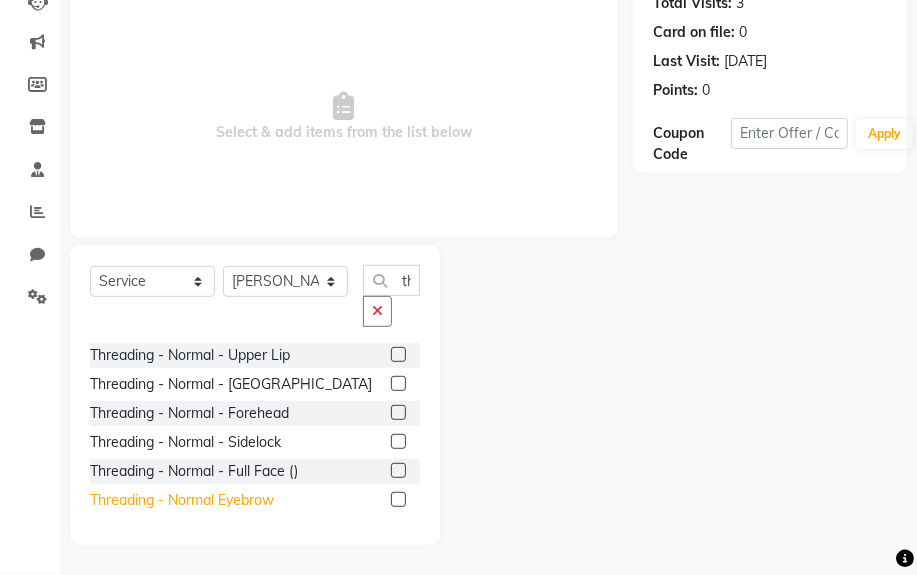 click on "Threading - Normal Eyebrow" 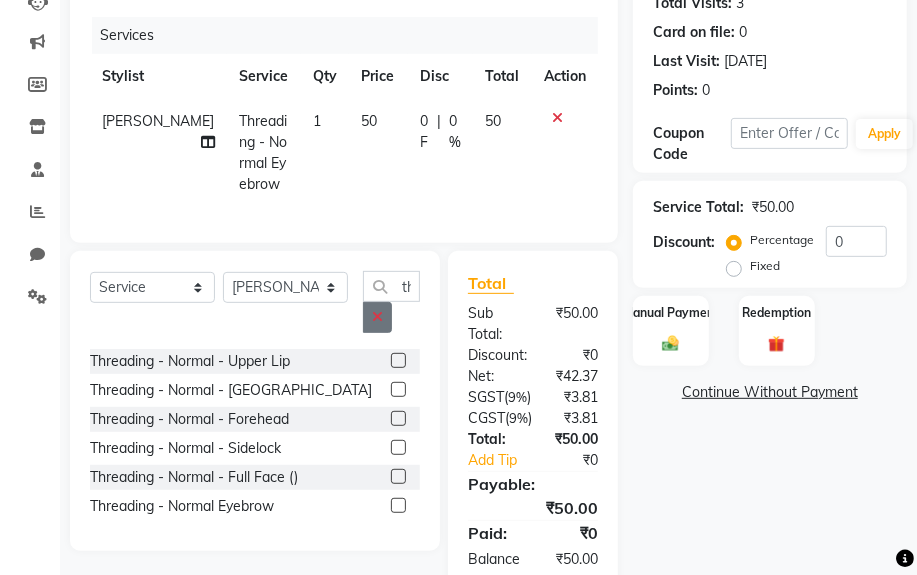 click 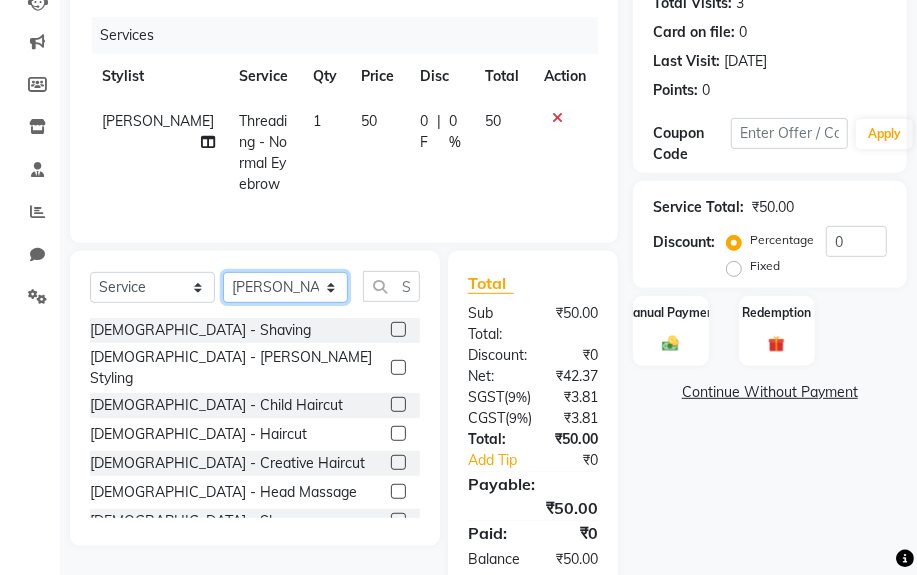 click on "Select Stylist Aarti  [PERSON_NAME] Sir  Chiku [PERSON_NAME] [PERSON_NAME]  [PERSON_NAME]   [PERSON_NAME]  [PERSON_NAME]  [PERSON_NAME]" 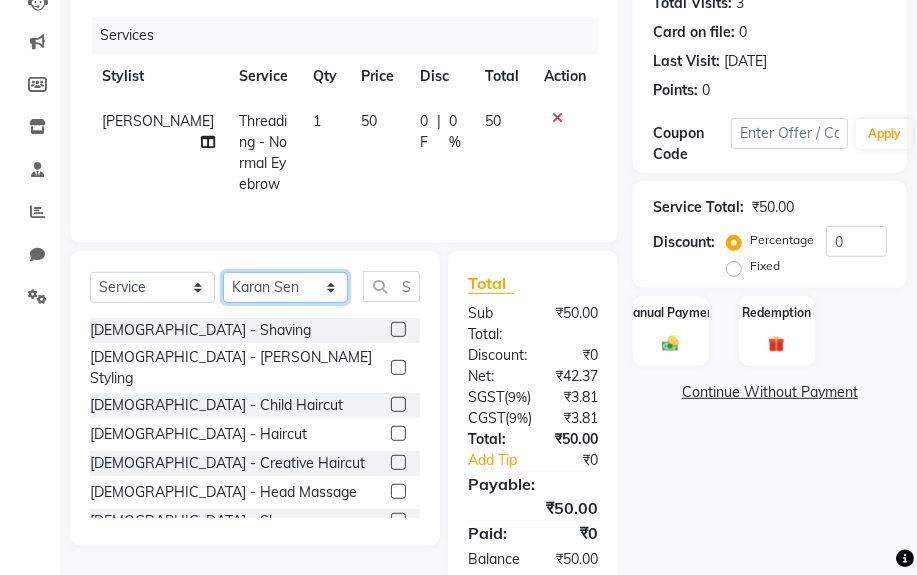 click on "Select Stylist Aarti  [PERSON_NAME] Sir  Chiku [PERSON_NAME] [PERSON_NAME]  [PERSON_NAME]   [PERSON_NAME]  [PERSON_NAME]  [PERSON_NAME]" 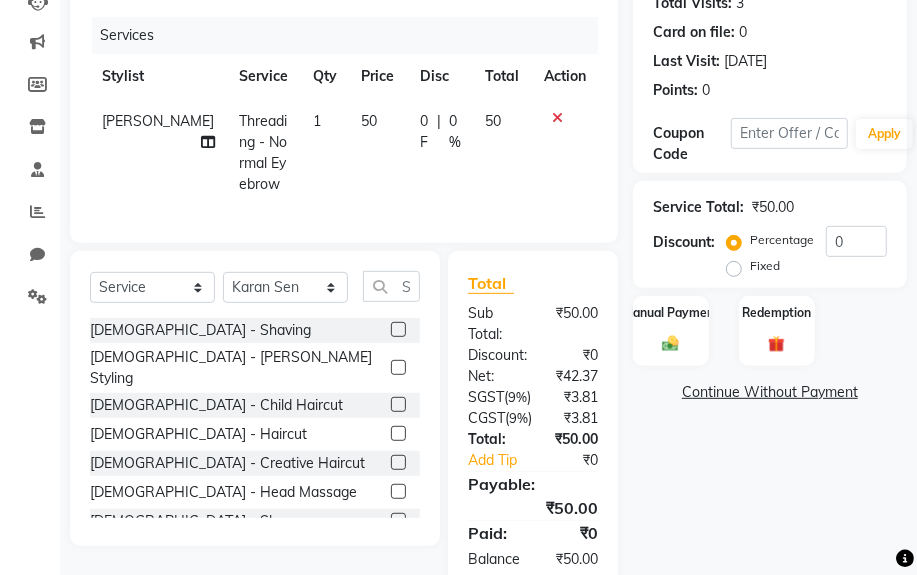 click on "[DEMOGRAPHIC_DATA] - Shaving  [DEMOGRAPHIC_DATA] - [PERSON_NAME] Styling  [DEMOGRAPHIC_DATA] - Child Haircut  [DEMOGRAPHIC_DATA] - Haircut  [DEMOGRAPHIC_DATA] - Creative Haircut  [DEMOGRAPHIC_DATA] - Head Massage  [DEMOGRAPHIC_DATA] - Shampoo  [DEMOGRAPHIC_DATA] - Conditioner  [DEMOGRAPHIC_DATA] - [PERSON_NAME] Colour  [DEMOGRAPHIC_DATA] - Hair Colour [[MEDICAL_DATA] Free]  [DEMOGRAPHIC_DATA] - Highlights  [DEMOGRAPHIC_DATA] - Straightening & Smoothening  [DEMOGRAPHIC_DATA] - Keratin  [DEMOGRAPHIC_DATA] - Hair Spa  [DEMOGRAPHIC_DATA] - Olaplex Treatment  [DEMOGRAPHIC_DATA] - Nashi Treatment  [DEMOGRAPHIC_DATA] - Moroccan Oil Spa  [DEMOGRAPHIC_DATA] - loreal wash   [DEMOGRAPHIC_DATA] - underarm trim  [DEMOGRAPHIC_DATA] - Hair styling   Face D-Ten (Normal)  Face D-Ten (O3)  [DEMOGRAPHIC_DATA] Leg Trim   [DEMOGRAPHIC_DATA] Hand Trim  [DEMOGRAPHIC_DATA] Chest Trim  [DEMOGRAPHIC_DATA] Back Trim   Hair - patch Service  face - Wash   Hand - D-Ten (Normal)  Nail Cut - Filing  [DEMOGRAPHIC_DATA] - Face Massage   [DEMOGRAPHIC_DATA] - Hair Outline   Beverages-   Australian Silk - Hair Wig   Hand D-Ten (O3)  Anti [MEDICAL_DATA] - Treatment   Rubber Face Mask   Make Up - Eyelashes  Make Up - Eye Makeup  Make Up - Base Makeup  Make Up - Party Makeup  Make Up - Engagement Makeup  Make Up - Mac  Make Up - Air Brush  Make Up - Hd  Make Up - Hd (Derma) + Air Brush  Make Up - Huda + Air Brush  Facial - Alga Mask" 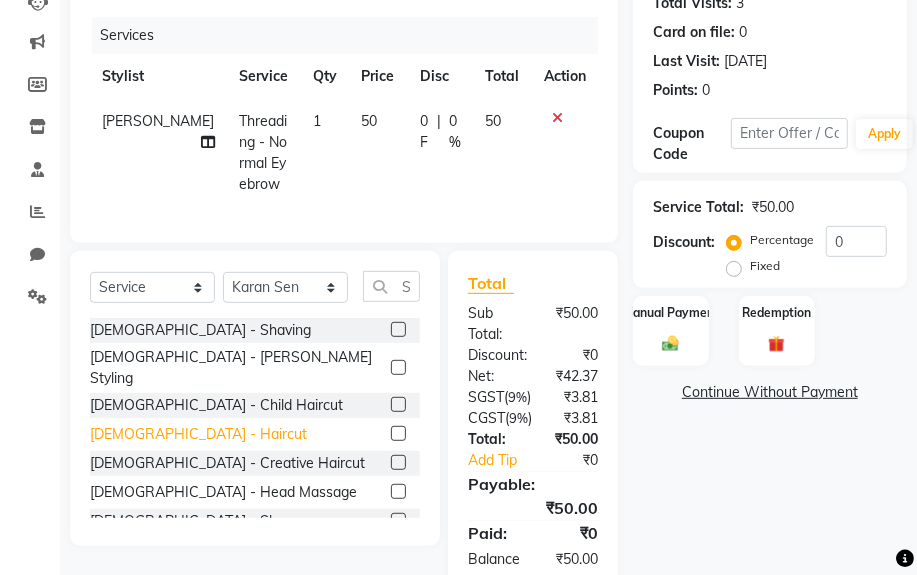 click on "[DEMOGRAPHIC_DATA] - Haircut" 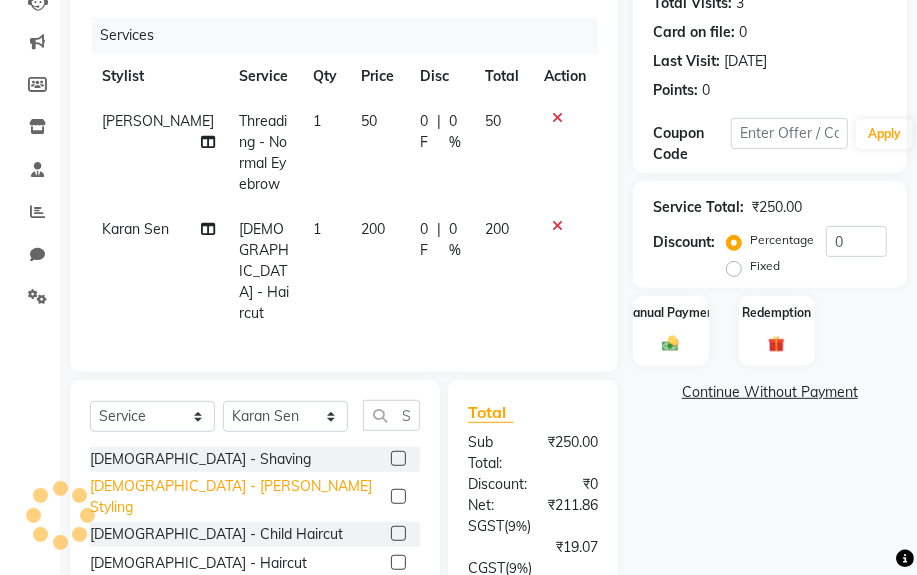 click on "[DEMOGRAPHIC_DATA] - [PERSON_NAME] Styling" 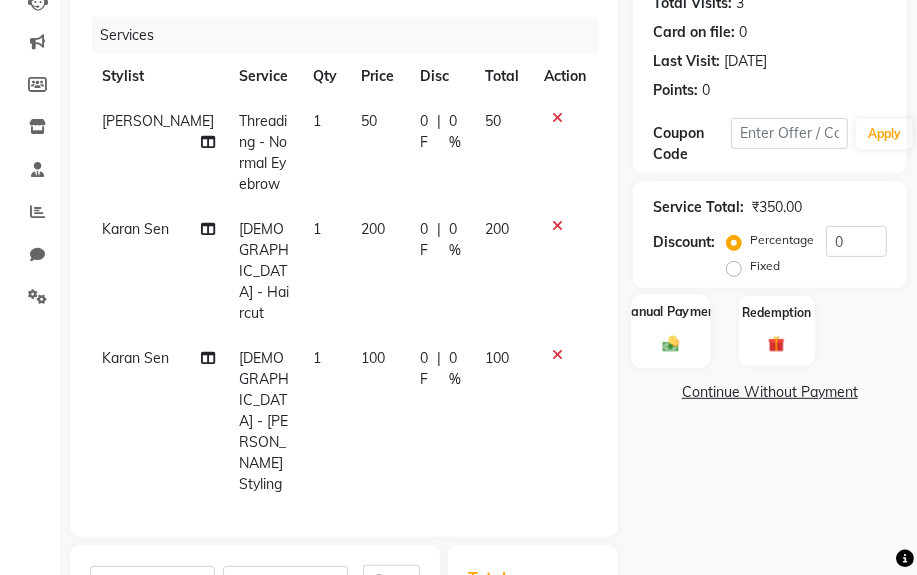 click on "Manual Payment" 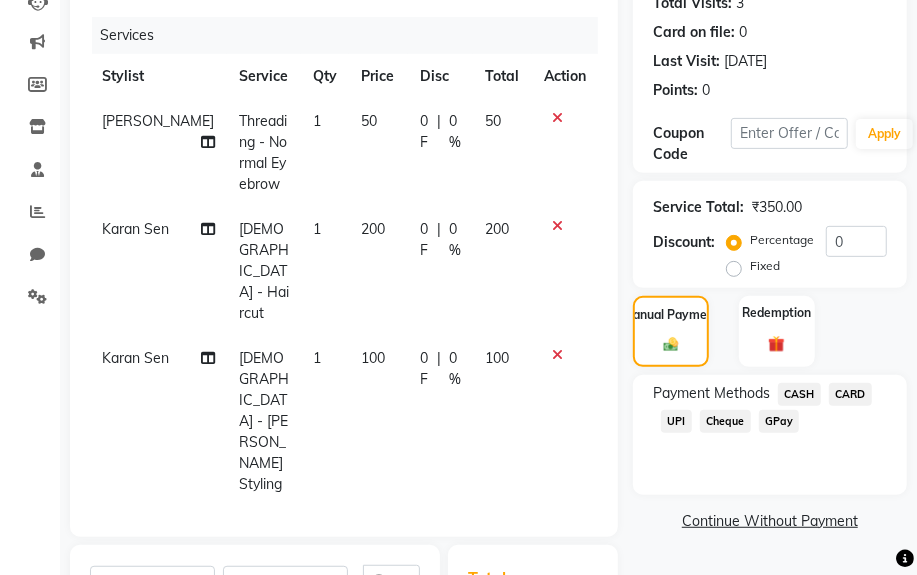 click on "UPI" 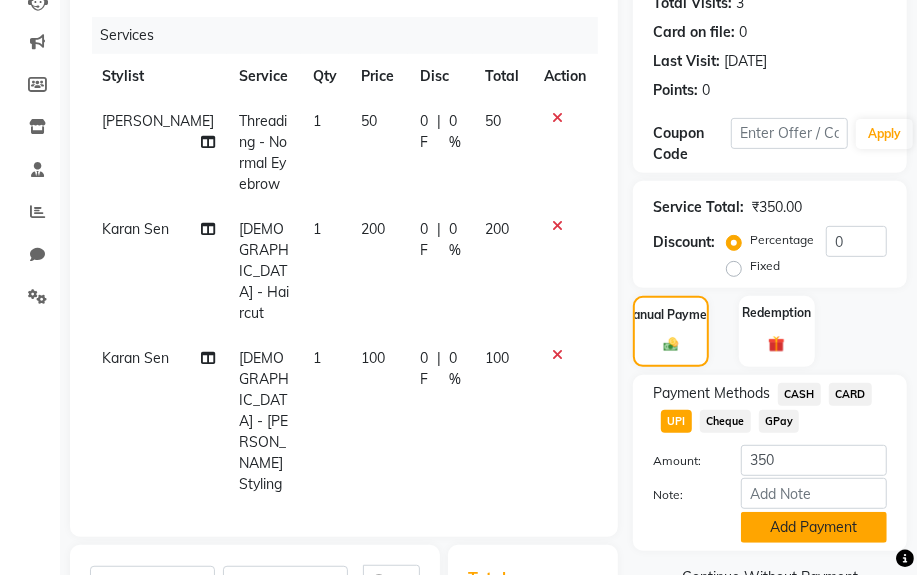 click on "Add Payment" 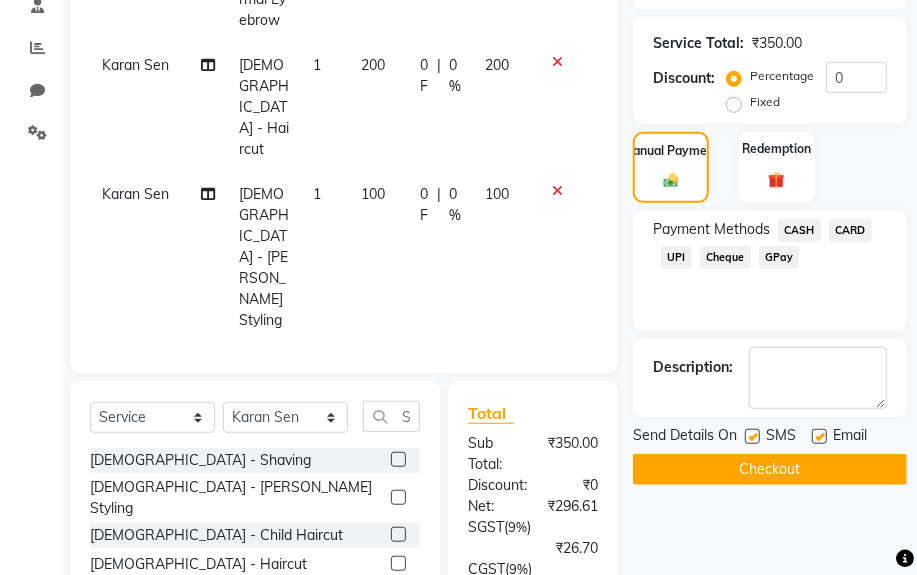 scroll, scrollTop: 620, scrollLeft: 0, axis: vertical 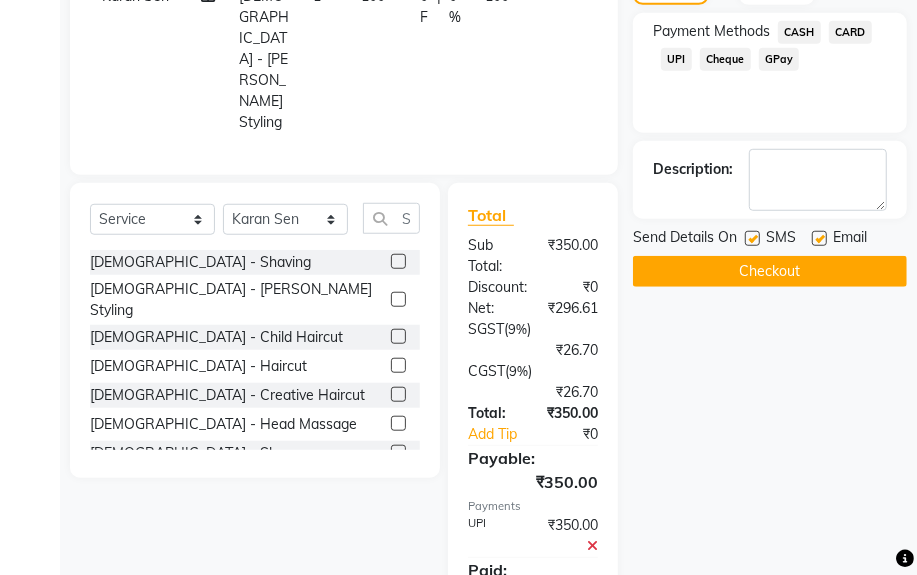click on "Checkout" 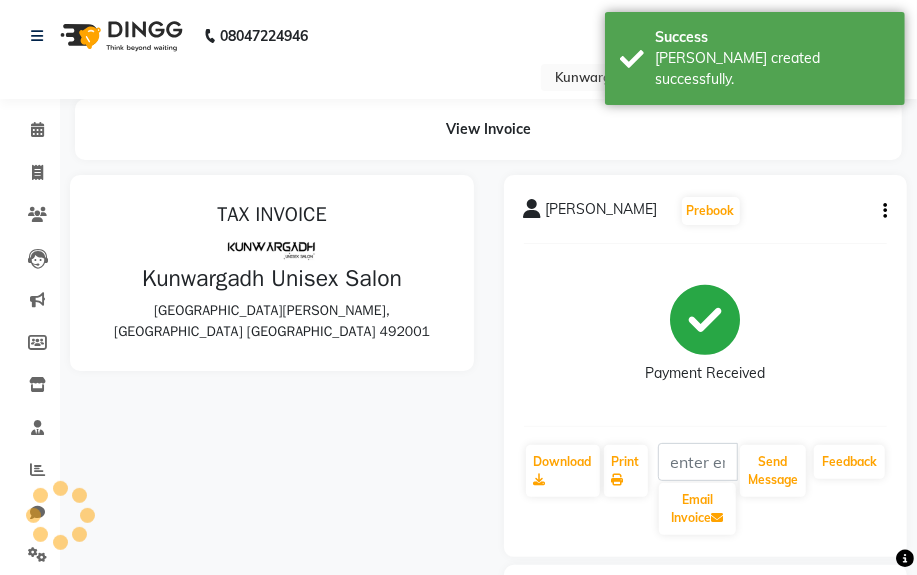 scroll, scrollTop: 0, scrollLeft: 0, axis: both 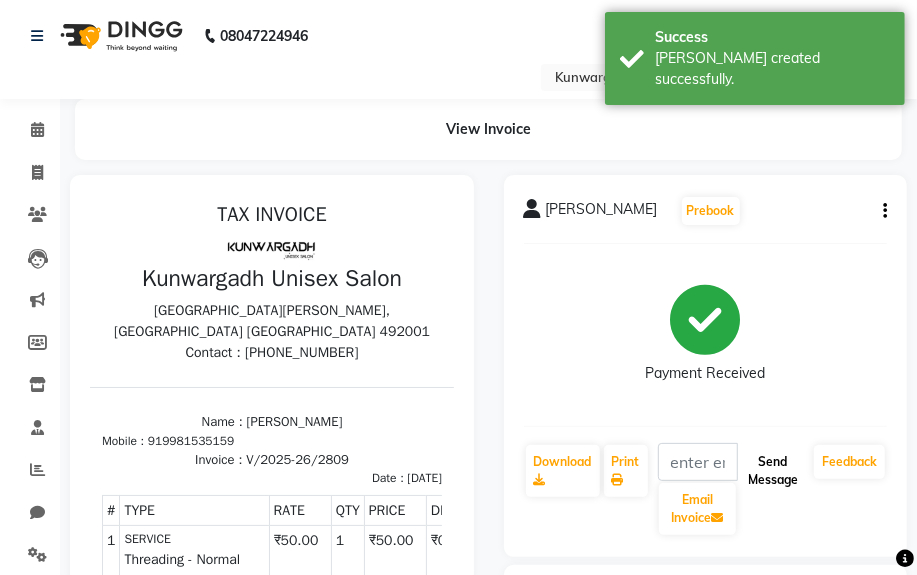 click on "Send Message" 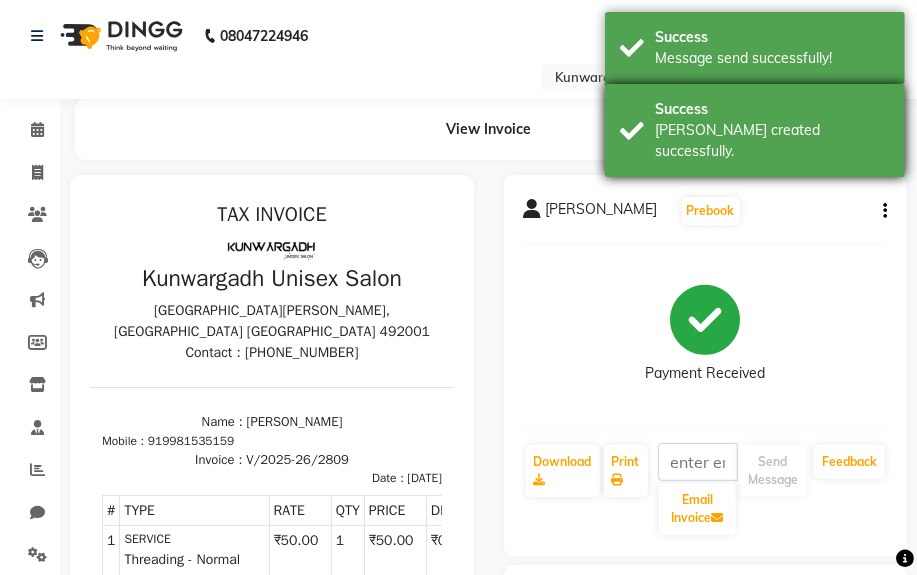 click on "[PERSON_NAME] created successfully." at bounding box center [772, 141] 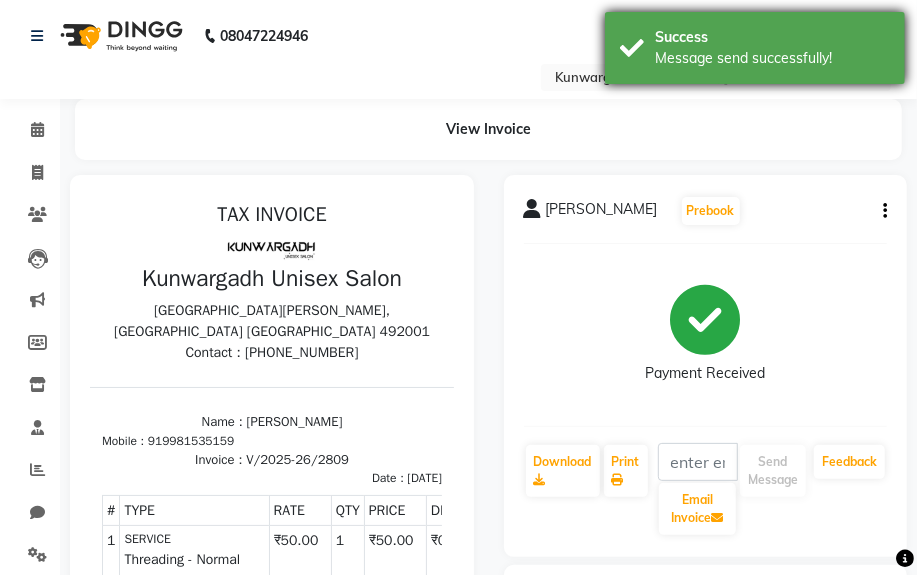 click on "Message send successfully!" at bounding box center [772, 58] 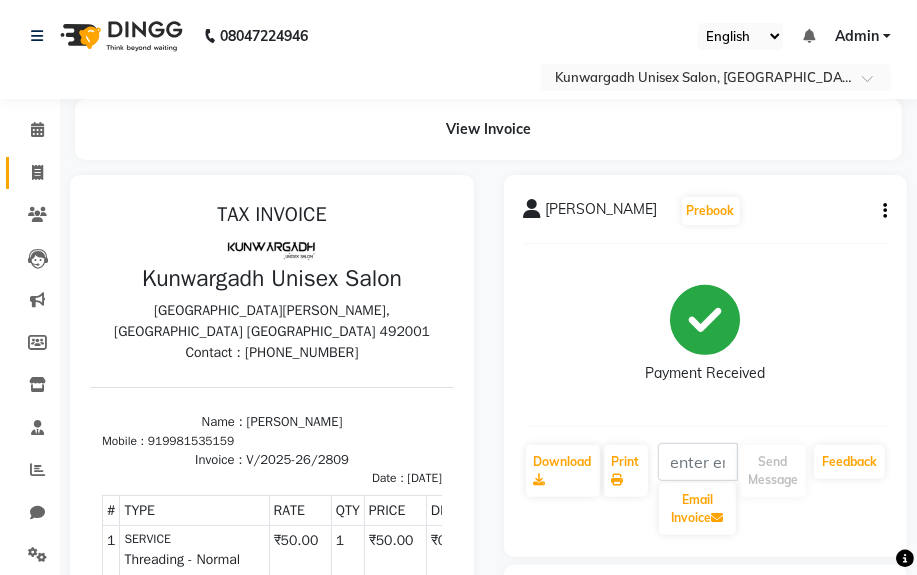 click 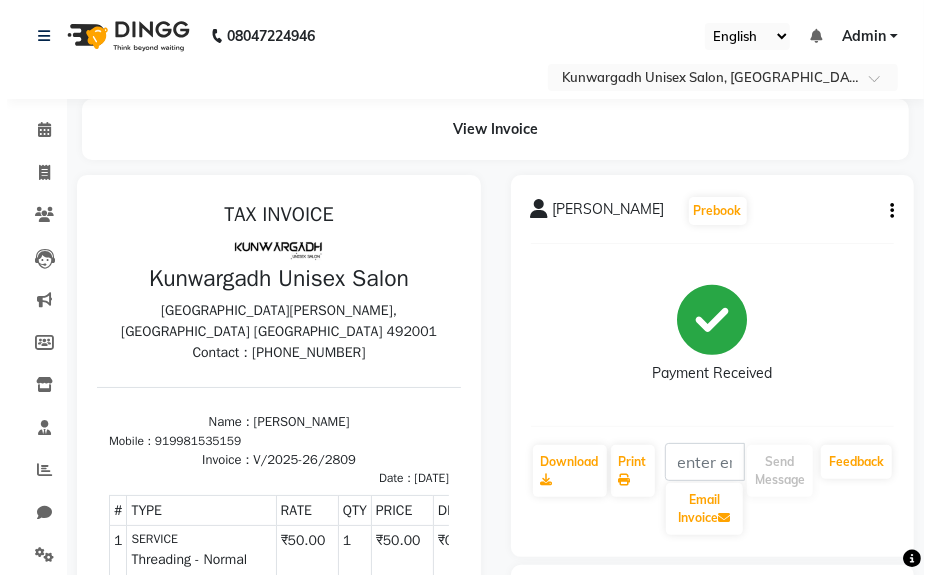 scroll, scrollTop: 52, scrollLeft: 0, axis: vertical 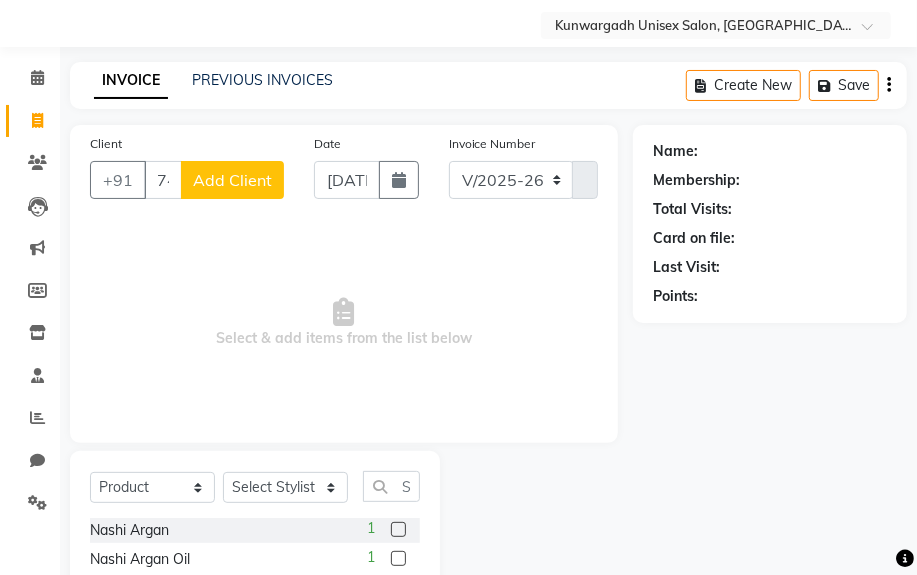 click on "Add Client" 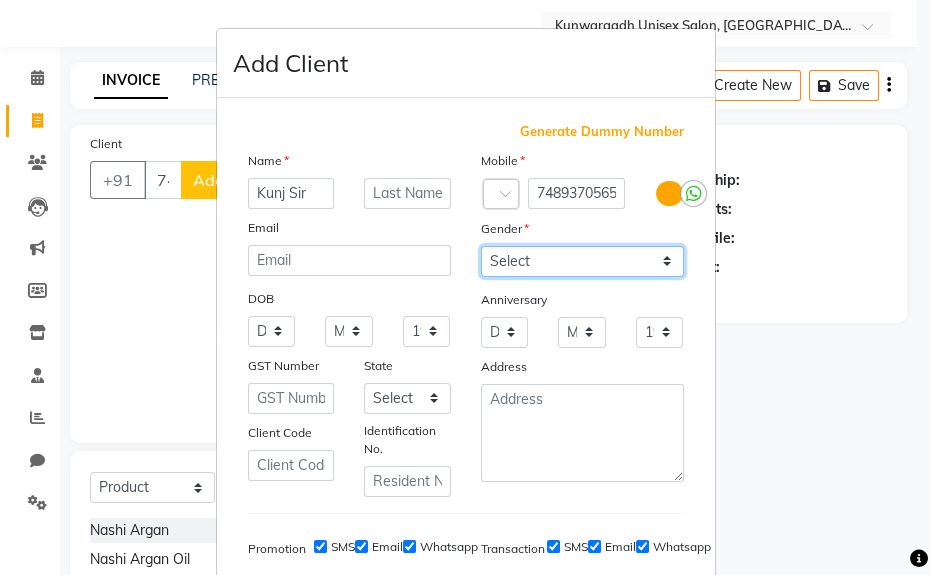 click on "Select [DEMOGRAPHIC_DATA] [DEMOGRAPHIC_DATA] Other Prefer Not To Say" at bounding box center (582, 261) 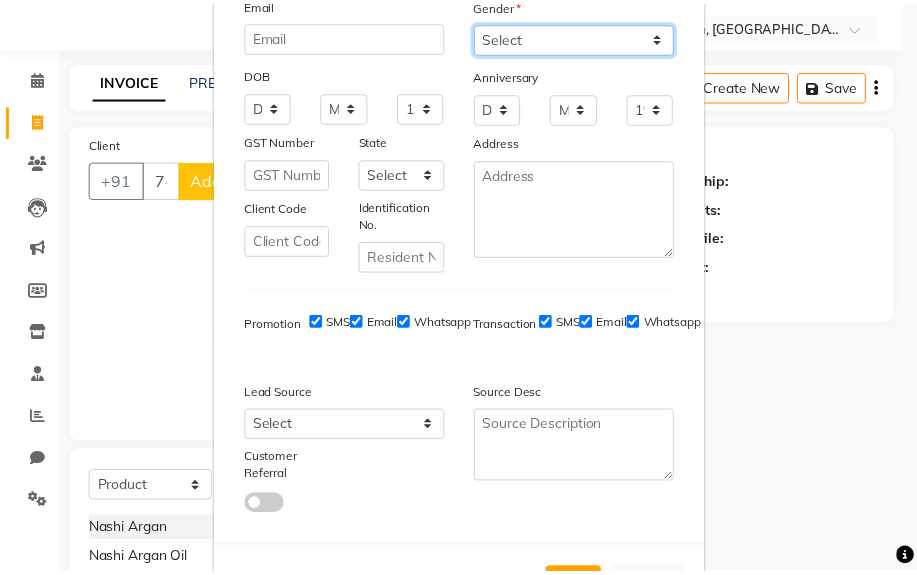 scroll, scrollTop: 308, scrollLeft: 0, axis: vertical 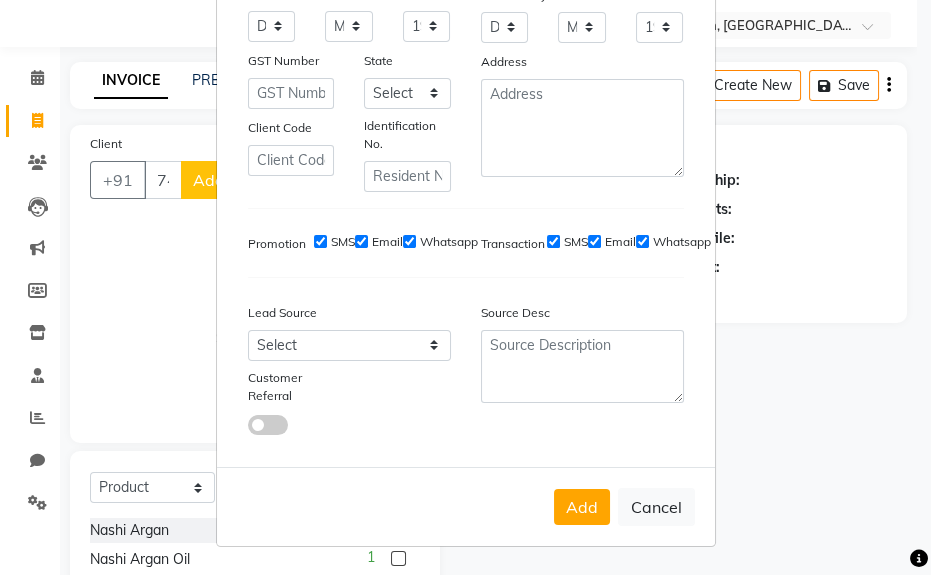 click on "Add" at bounding box center [582, 507] 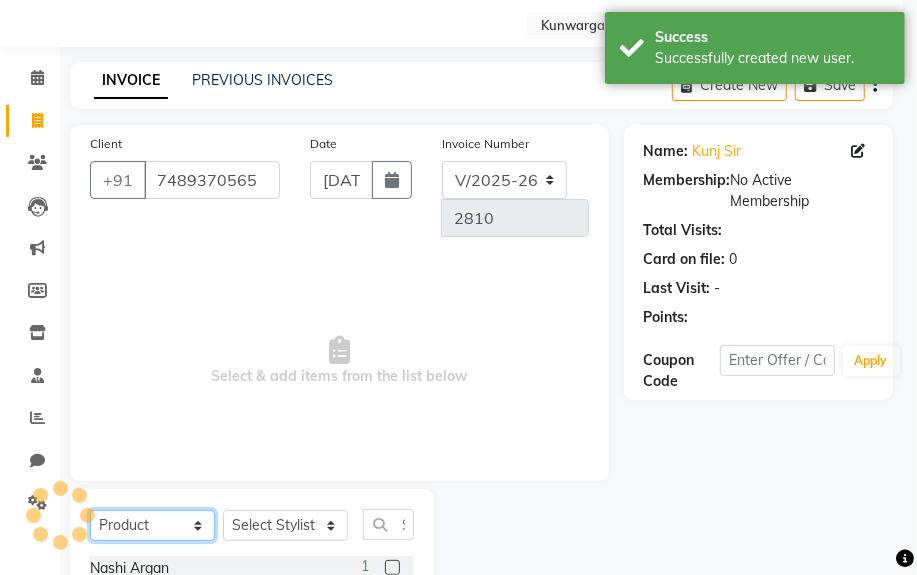 click on "Select  Service  Product  Membership  Package Voucher Prepaid Gift Card" 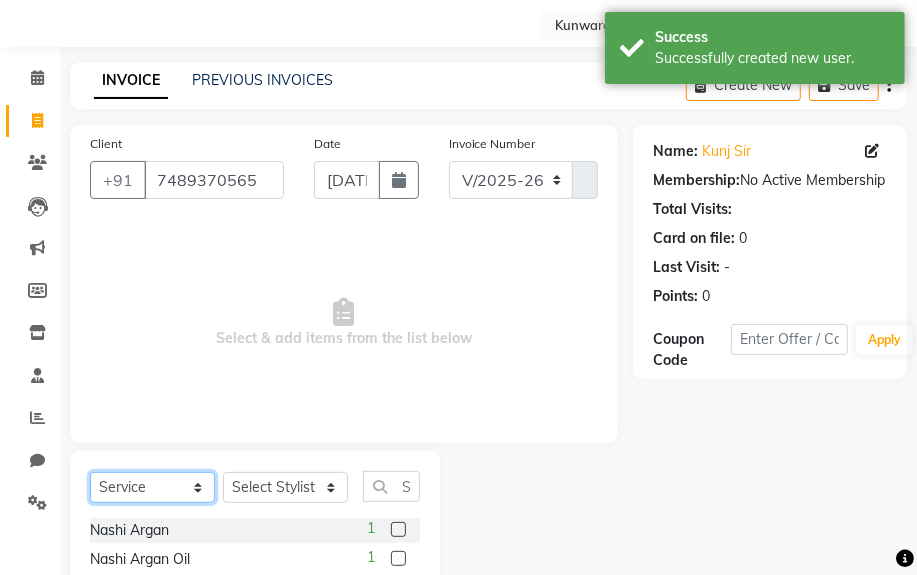 click on "Select  Service  Product  Membership  Package Voucher Prepaid Gift Card" 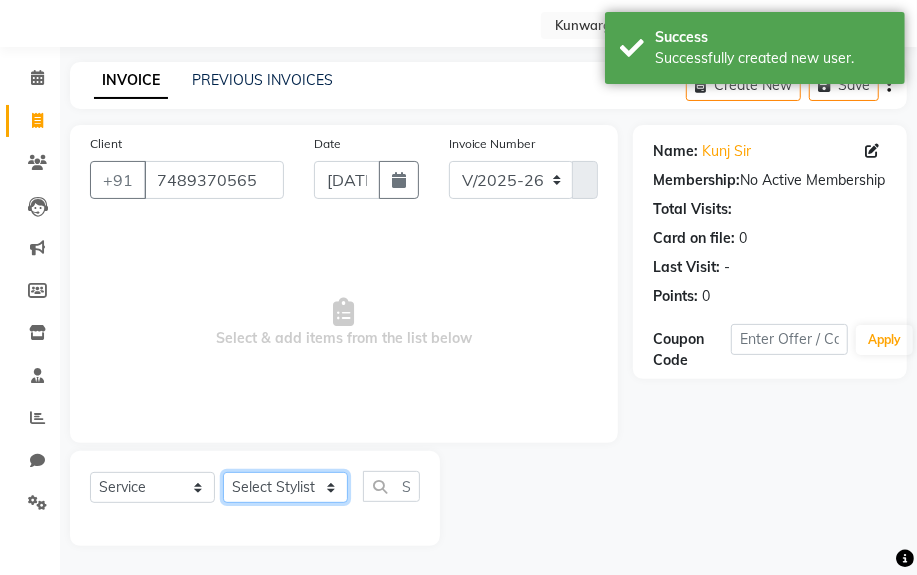 click on "Select Stylist Aarti  [PERSON_NAME] Sir  Chiku [PERSON_NAME] [PERSON_NAME]  [PERSON_NAME]   [PERSON_NAME]  [PERSON_NAME]  [PERSON_NAME]" 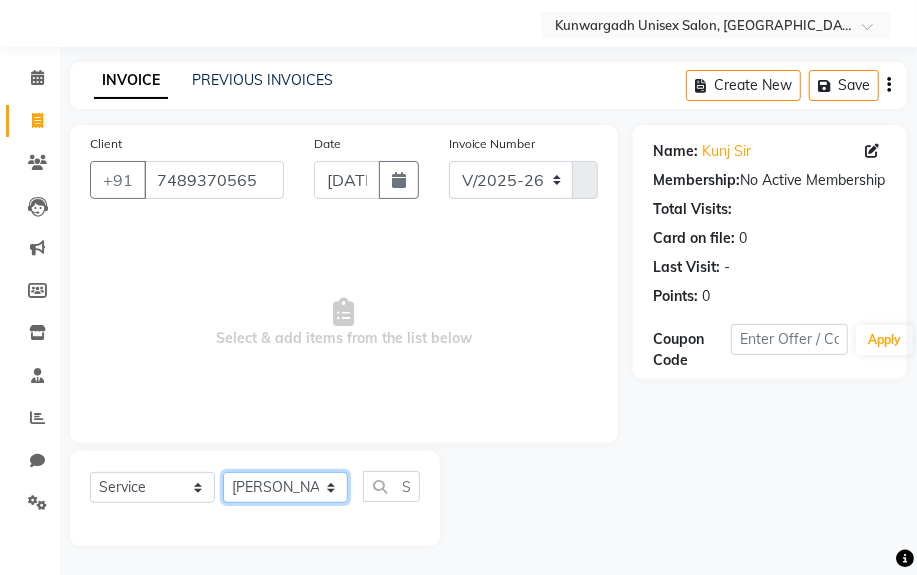 click on "Select Stylist Aarti  [PERSON_NAME] Sir  Chiku [PERSON_NAME] [PERSON_NAME]  [PERSON_NAME]   [PERSON_NAME]  [PERSON_NAME]  [PERSON_NAME]" 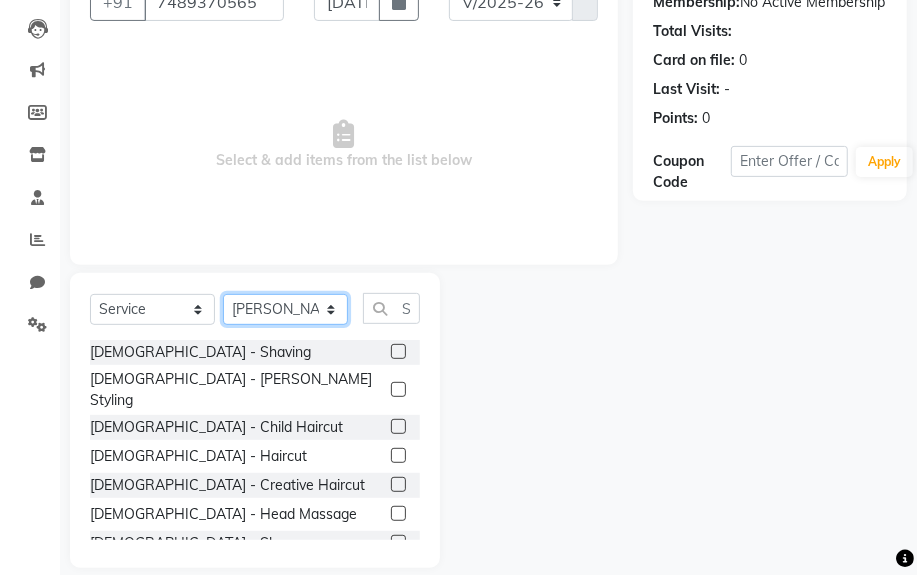 scroll, scrollTop: 252, scrollLeft: 0, axis: vertical 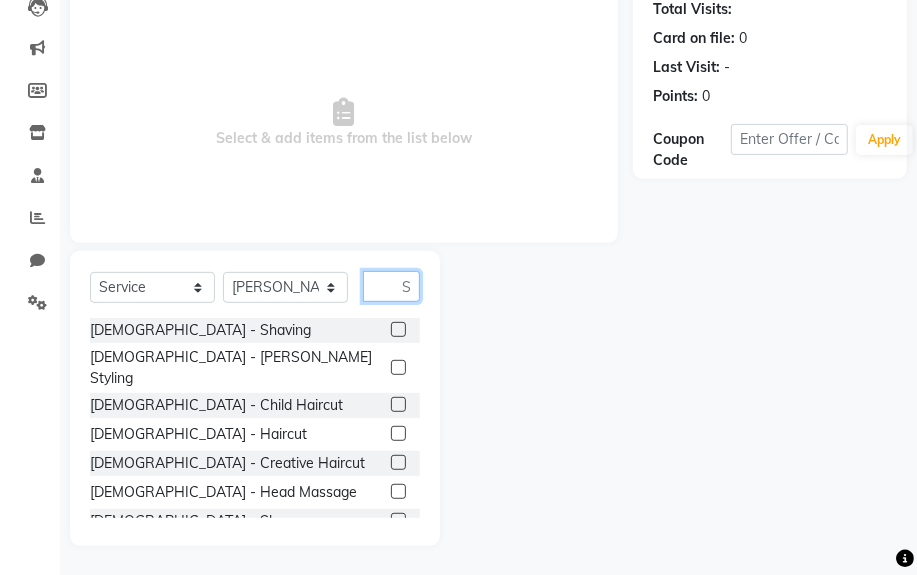 click 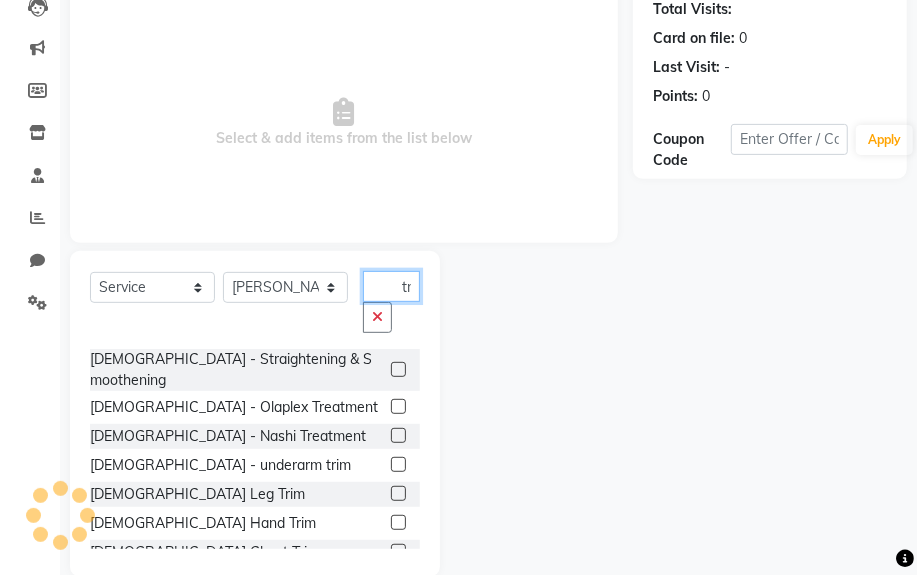 scroll, scrollTop: 0, scrollLeft: 3, axis: horizontal 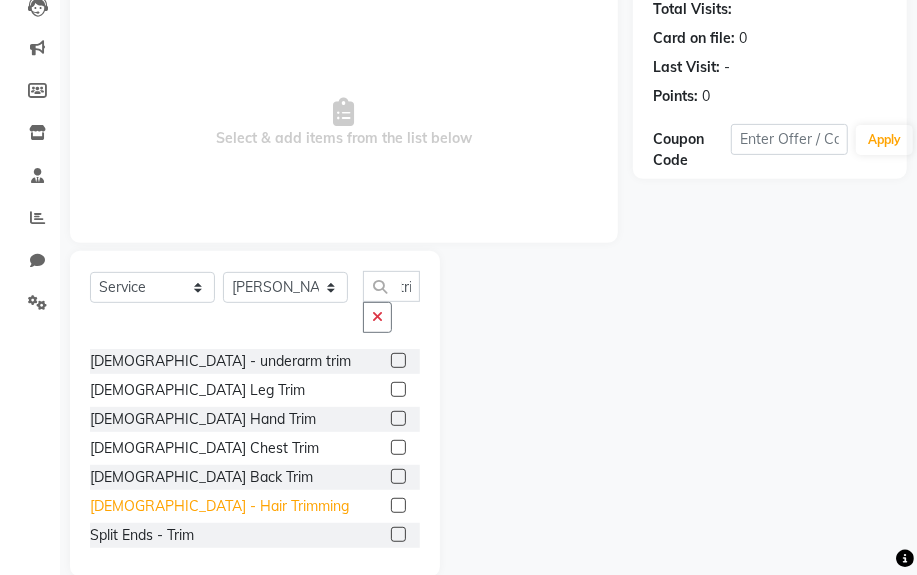 click on "[DEMOGRAPHIC_DATA] - Hair Trimming" 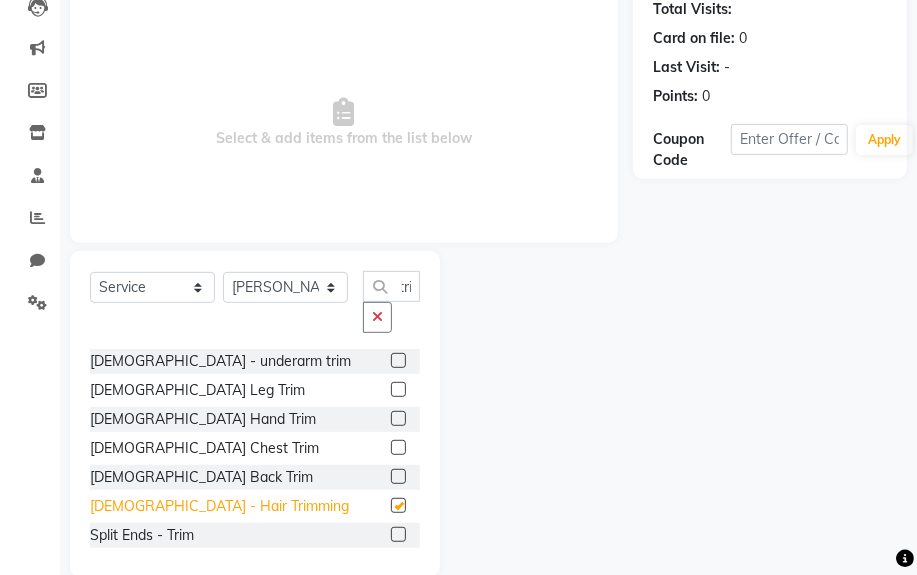 scroll, scrollTop: 0, scrollLeft: 0, axis: both 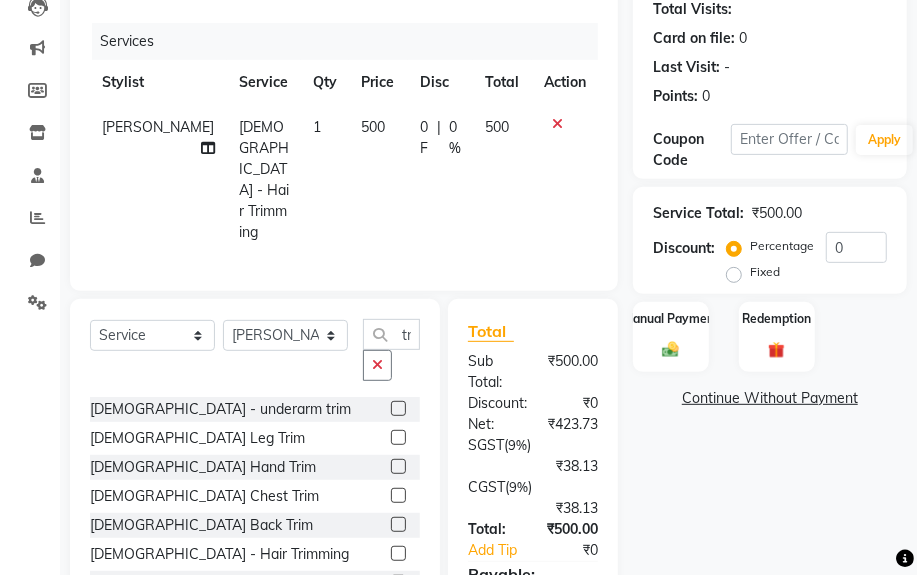 click 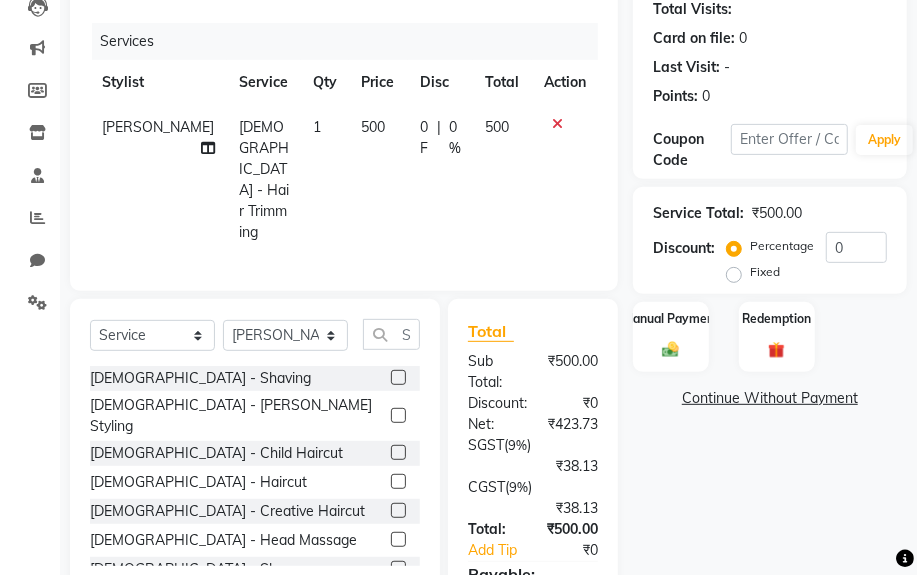 click 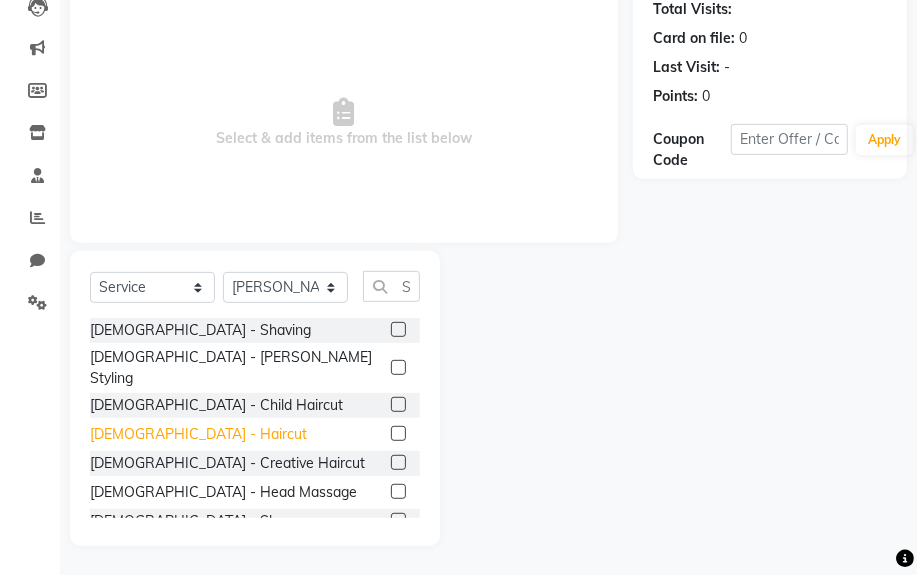 click on "[DEMOGRAPHIC_DATA] - Haircut" 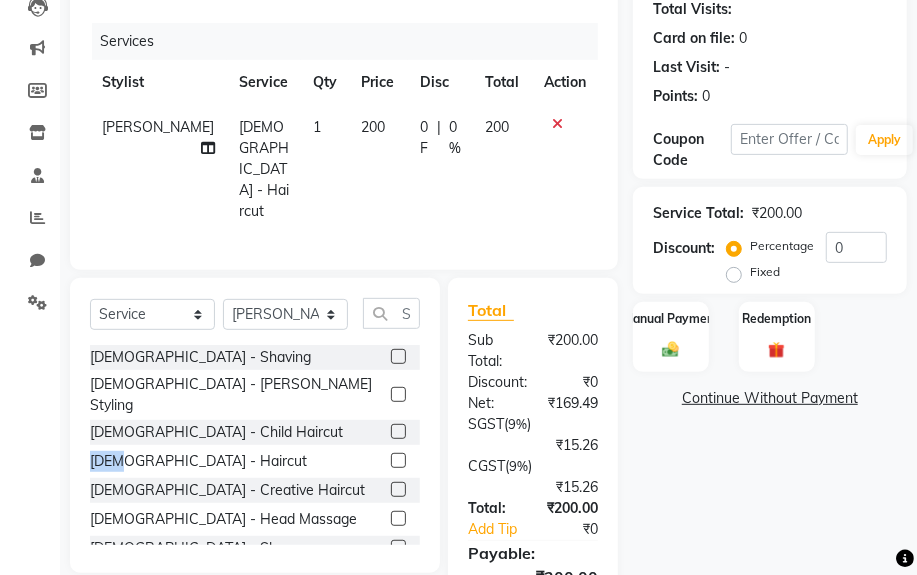 click on "[DEMOGRAPHIC_DATA] - Haircut" 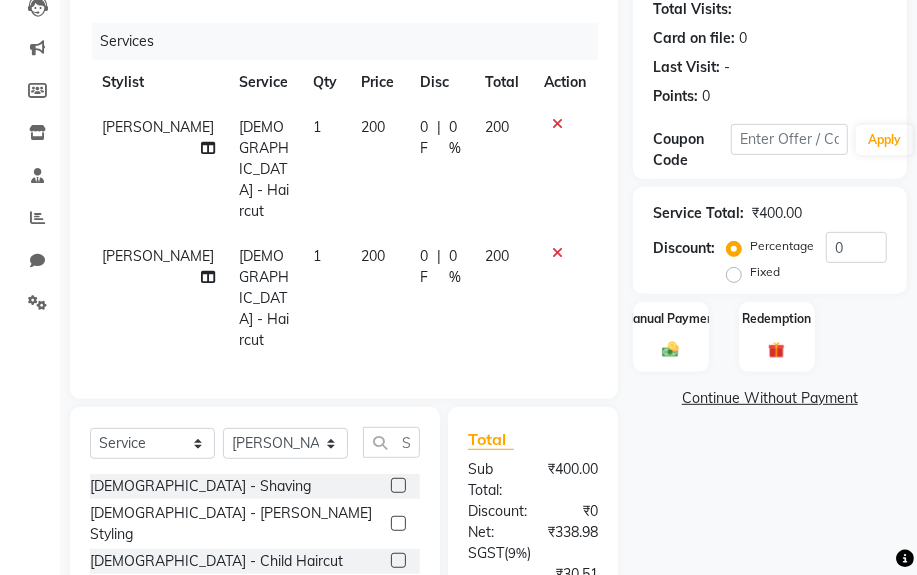 click on "200" 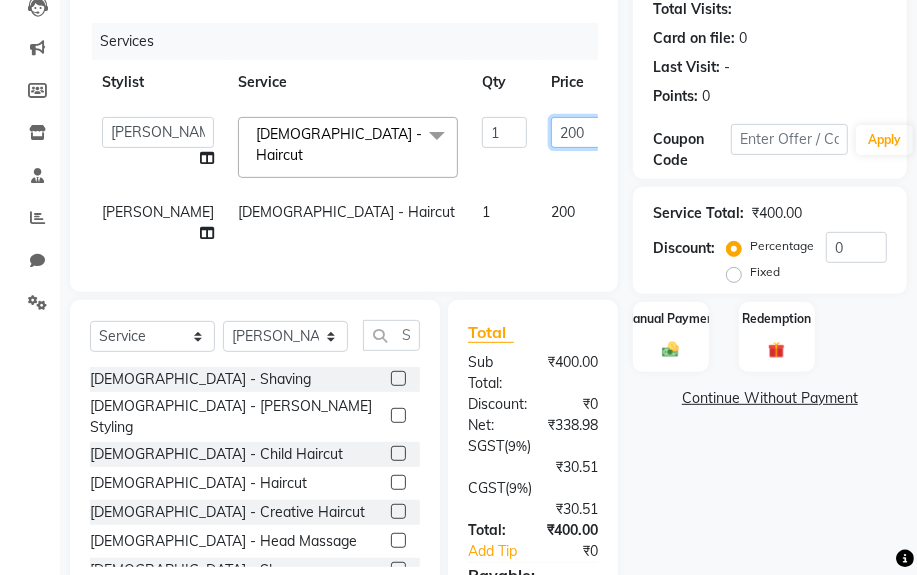 click on "200" 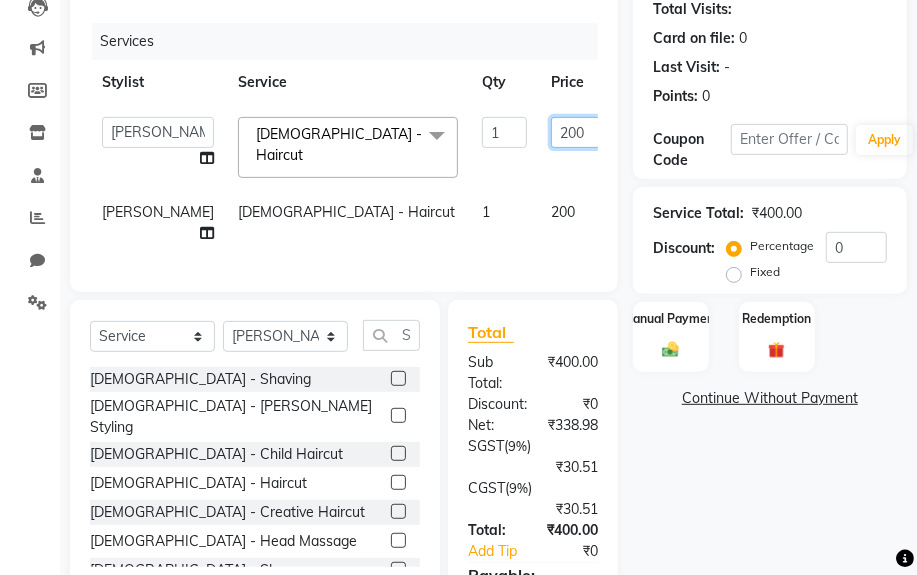 click on "200" 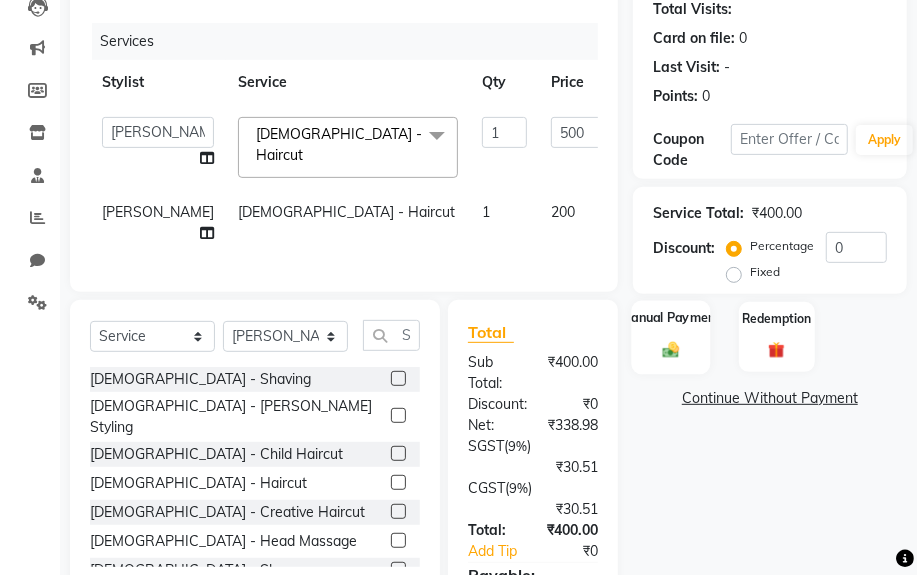 click on "Manual Payment" 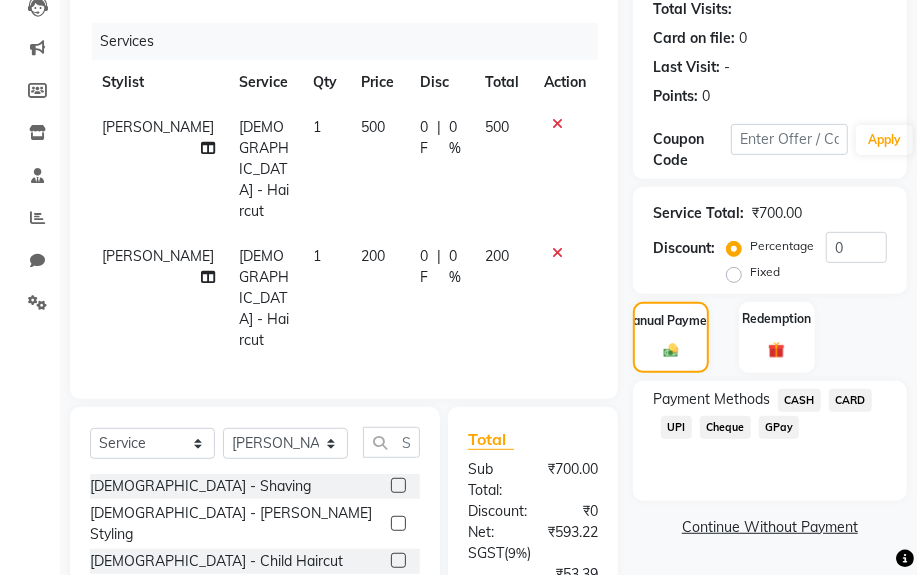 click on "CASH" 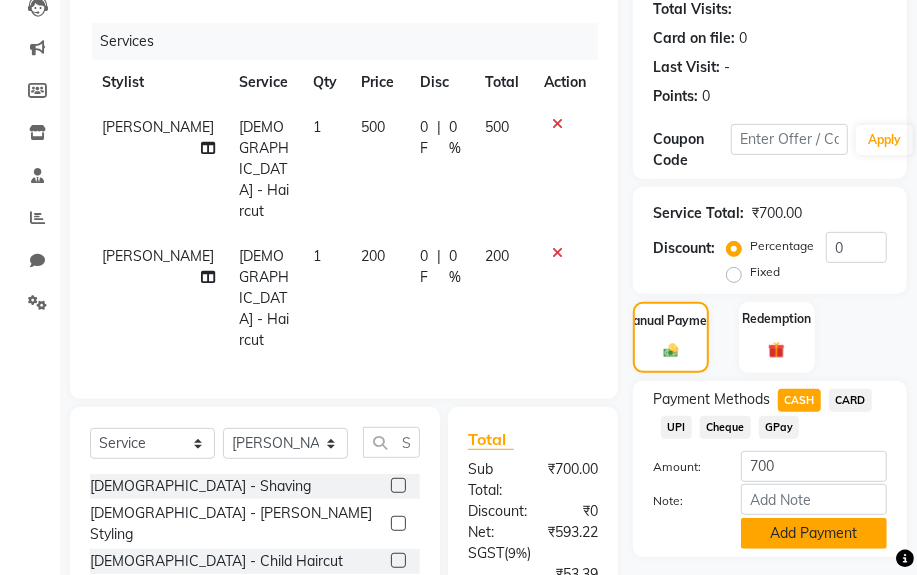click on "Add Payment" 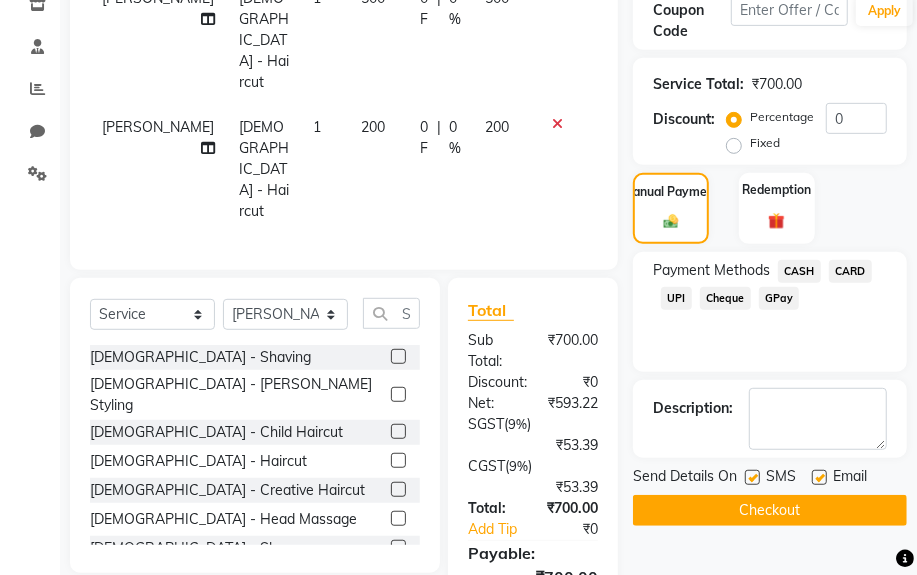 scroll, scrollTop: 536, scrollLeft: 0, axis: vertical 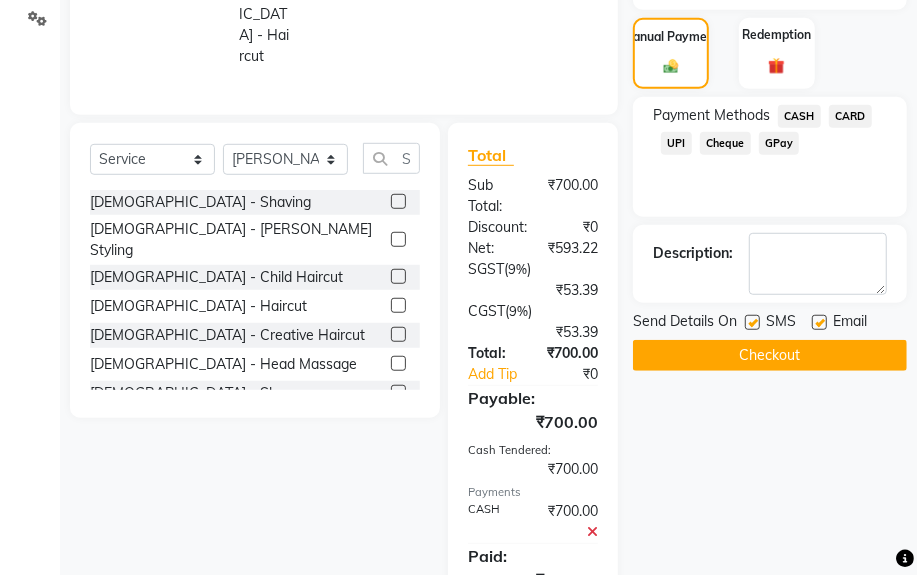 click on "Checkout" 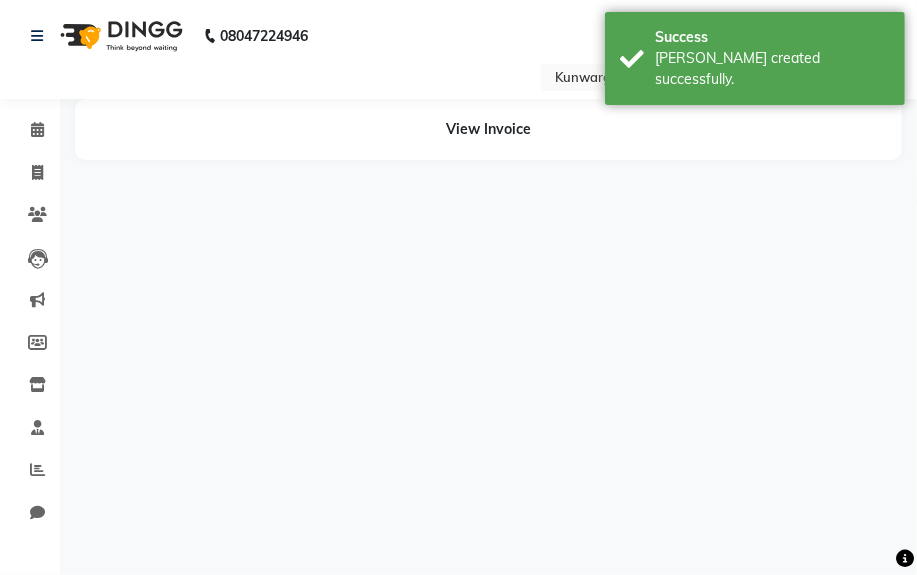 scroll, scrollTop: 0, scrollLeft: 0, axis: both 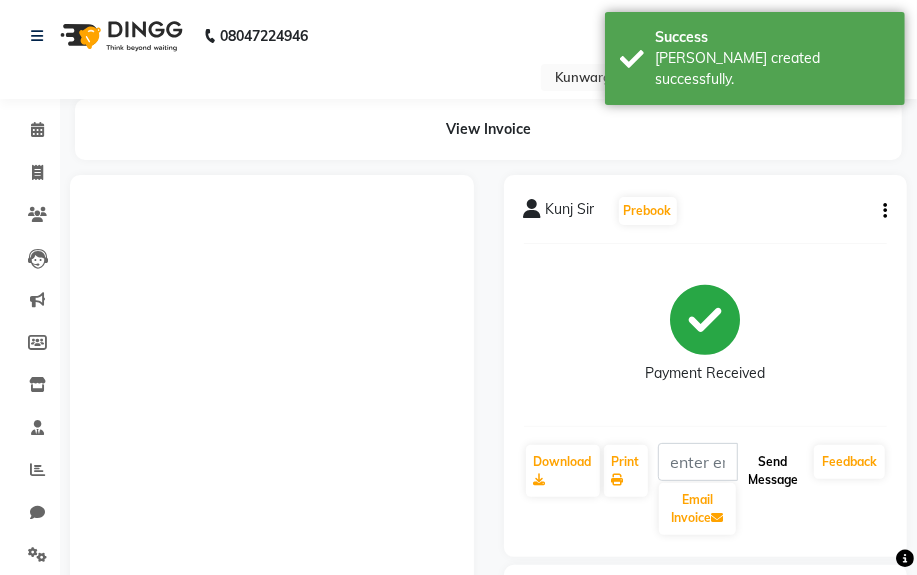 click on "Send Message" 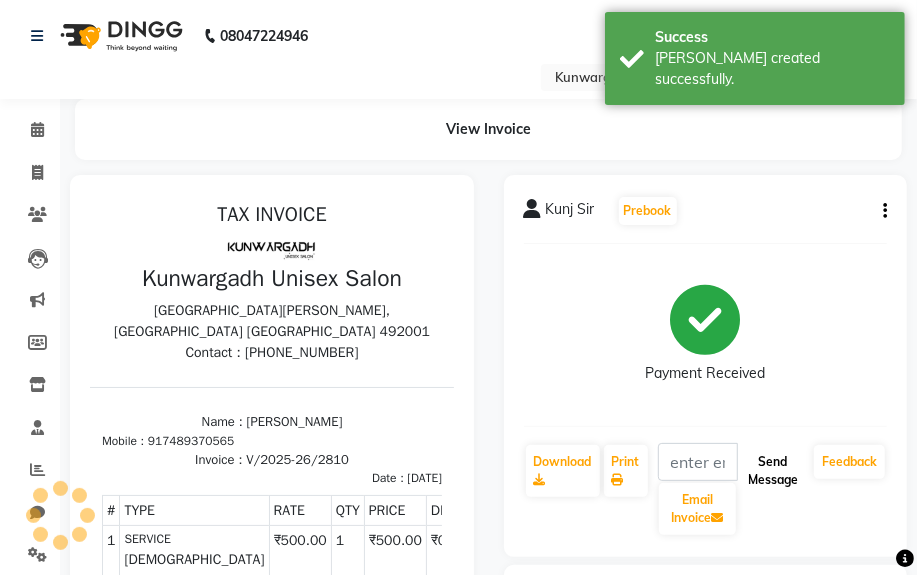 scroll, scrollTop: 0, scrollLeft: 0, axis: both 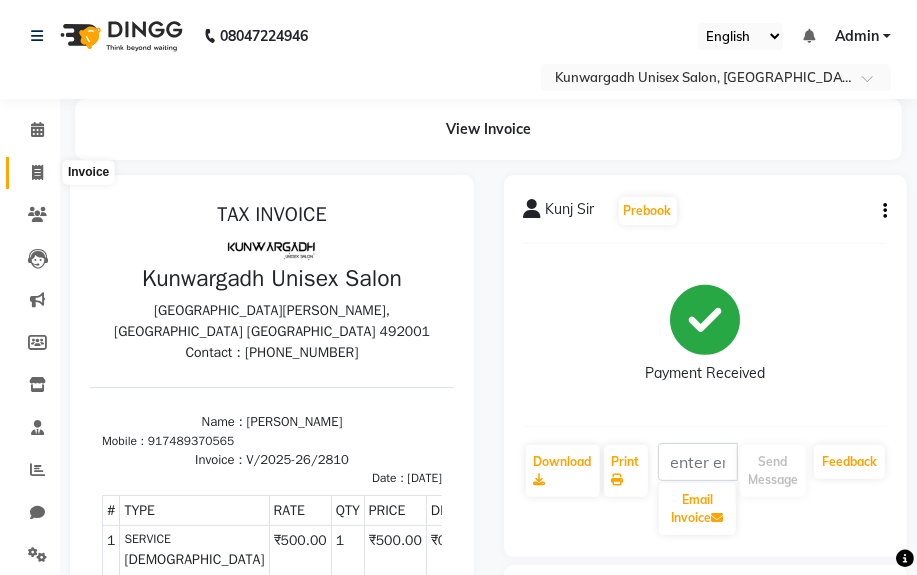 click 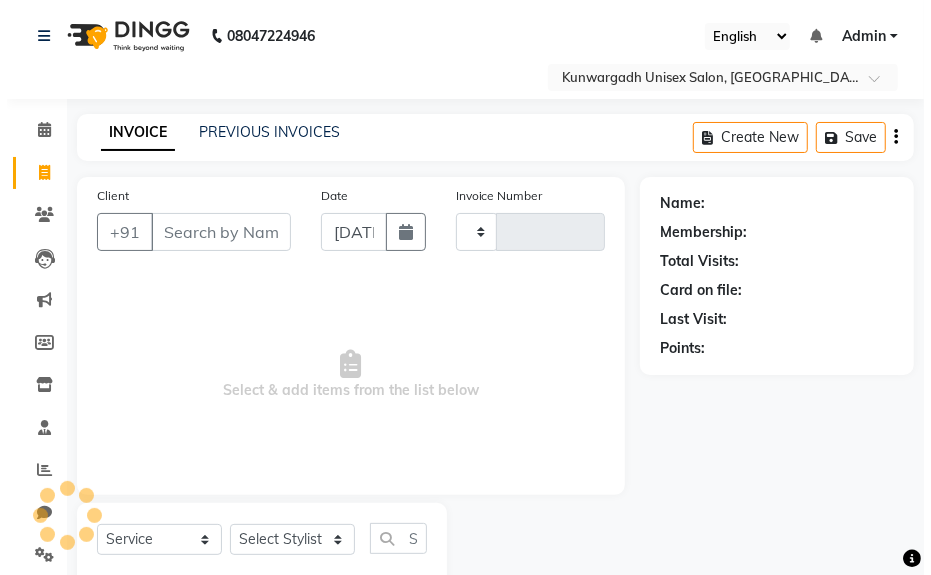 scroll, scrollTop: 52, scrollLeft: 0, axis: vertical 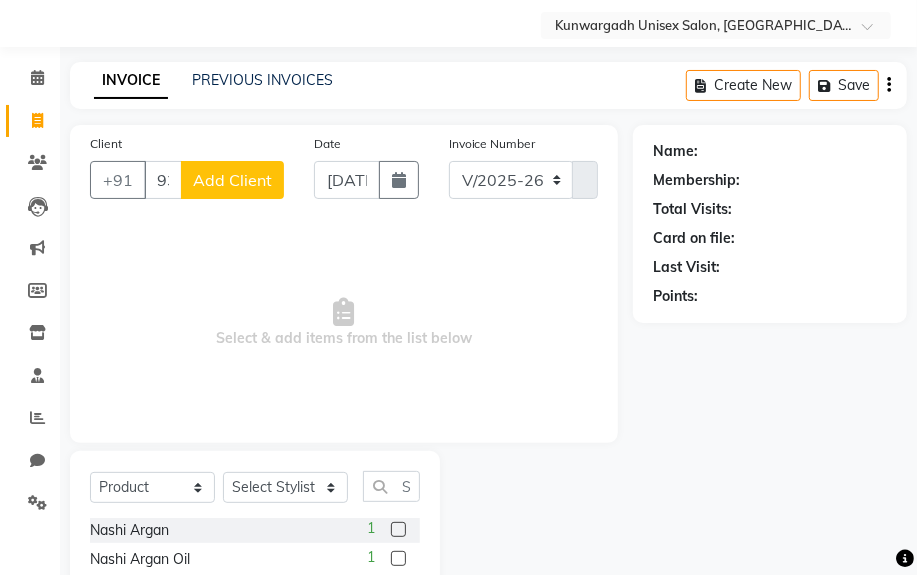 click on "Add Client" 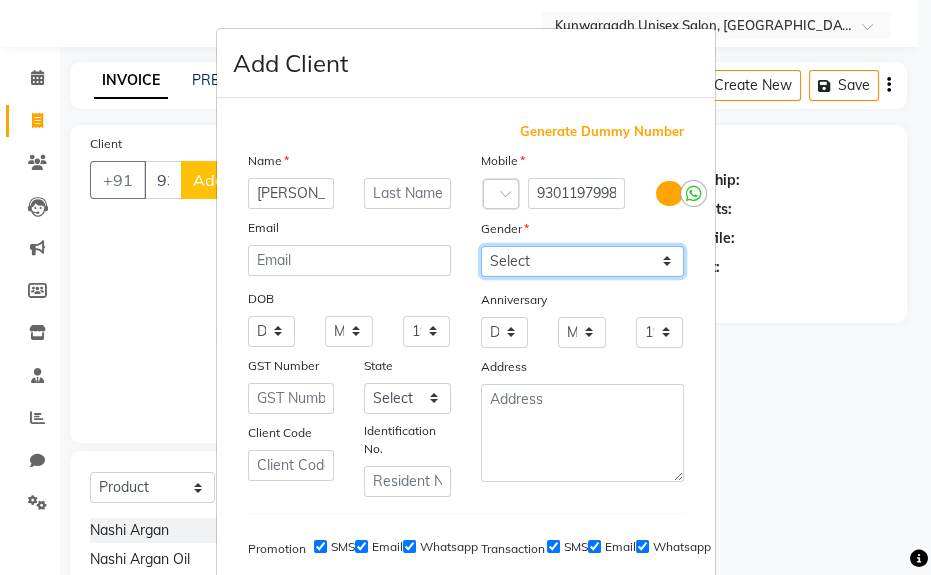 drag, startPoint x: 550, startPoint y: 260, endPoint x: 550, endPoint y: 275, distance: 15 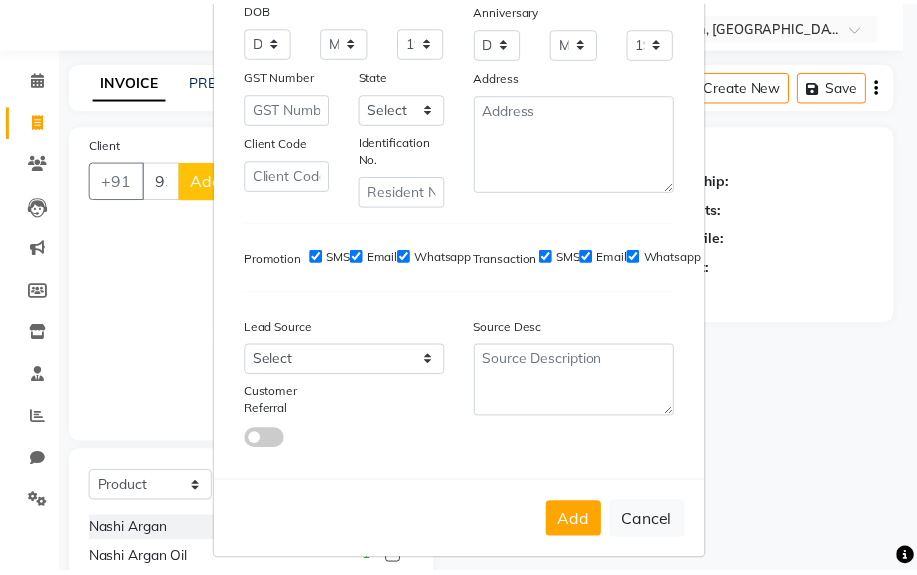 scroll, scrollTop: 308, scrollLeft: 0, axis: vertical 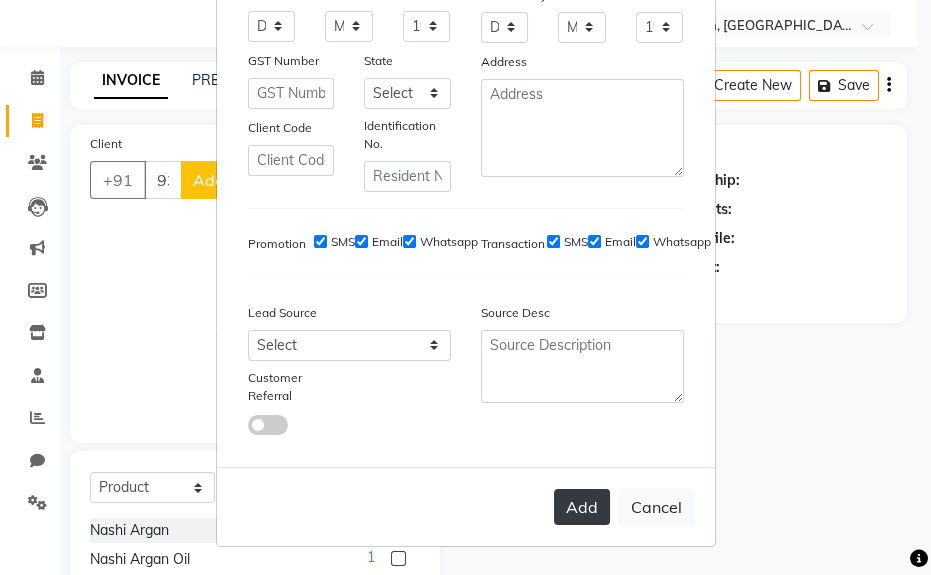 click on "Add" at bounding box center (582, 507) 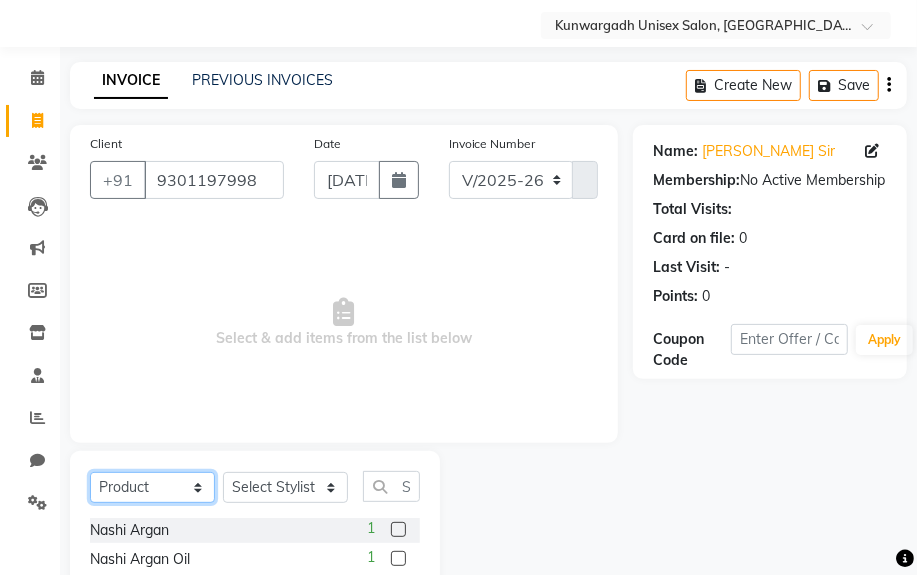 drag, startPoint x: 148, startPoint y: 498, endPoint x: 144, endPoint y: 481, distance: 17.464249 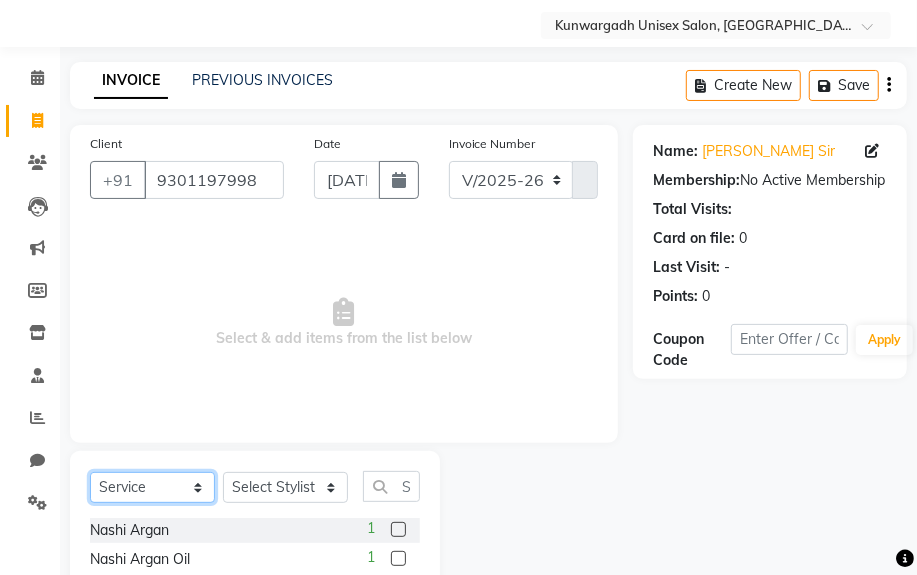 click on "Select  Service  Product  Membership  Package Voucher Prepaid Gift Card" 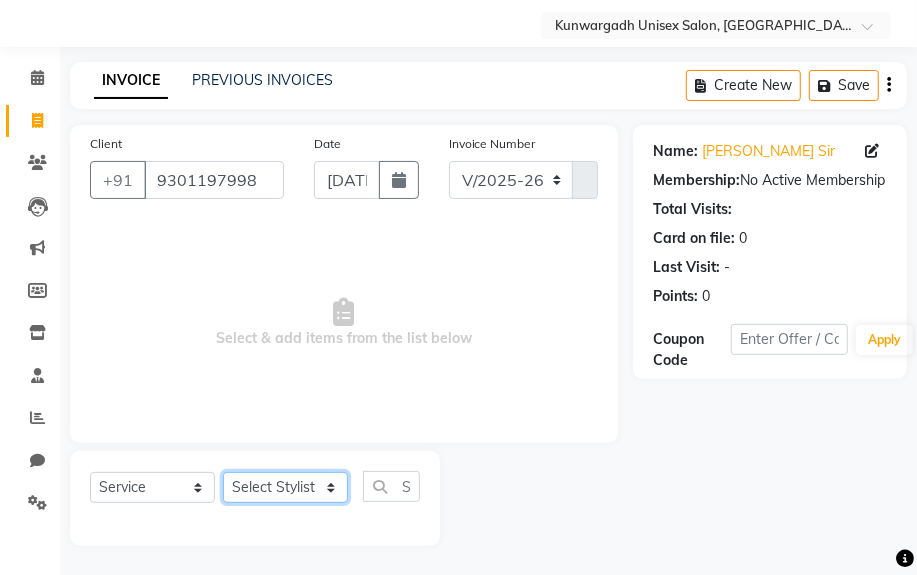 click on "Select Stylist Aarti  [PERSON_NAME] Sir  Chiku [PERSON_NAME] [PERSON_NAME]  [PERSON_NAME]   [PERSON_NAME]  [PERSON_NAME]  [PERSON_NAME]" 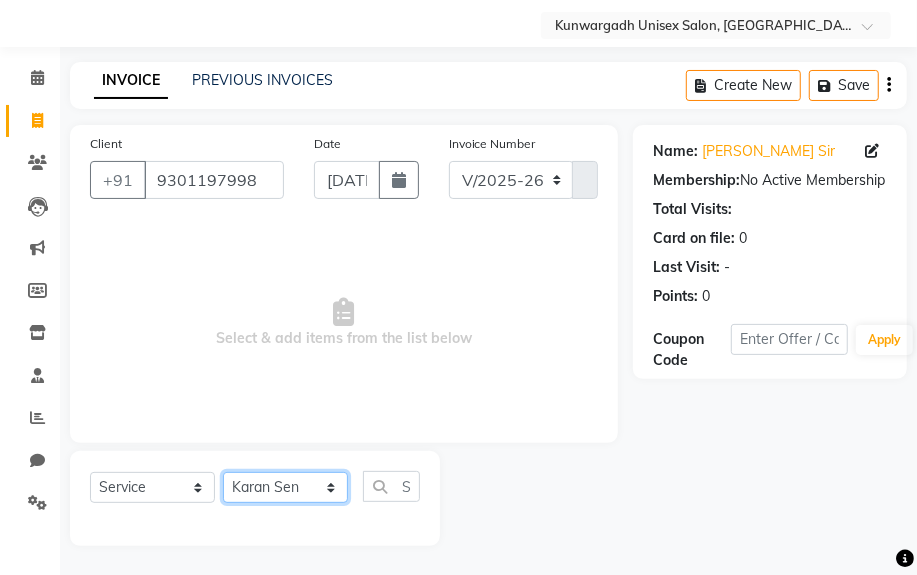 click on "Select Stylist Aarti  [PERSON_NAME] Sir  Chiku [PERSON_NAME] [PERSON_NAME]  [PERSON_NAME]   [PERSON_NAME]  [PERSON_NAME]  [PERSON_NAME]" 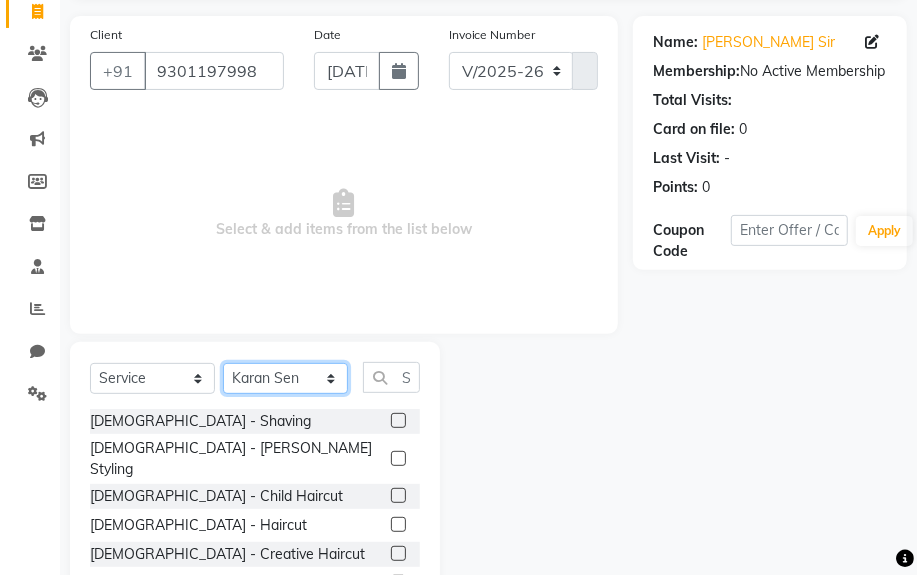 scroll, scrollTop: 252, scrollLeft: 0, axis: vertical 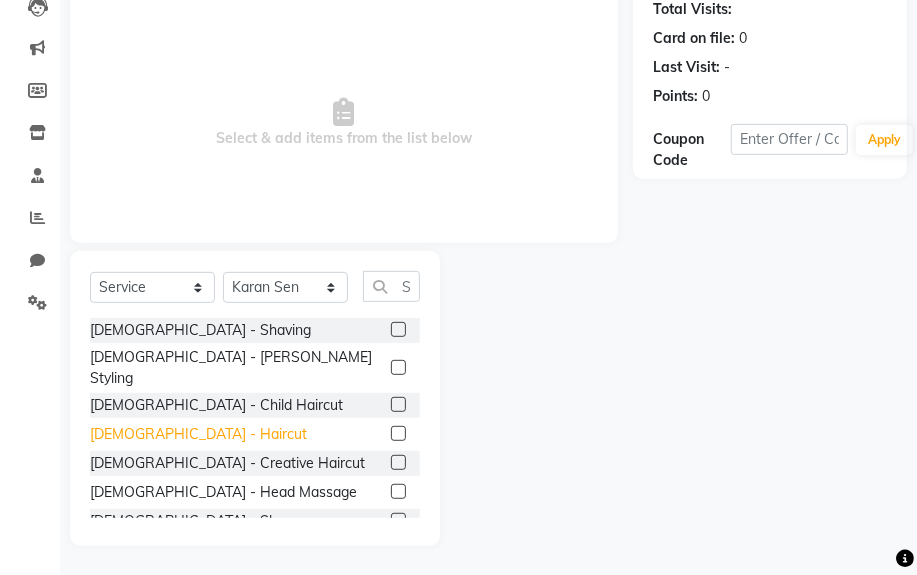 click on "[DEMOGRAPHIC_DATA] - Haircut" 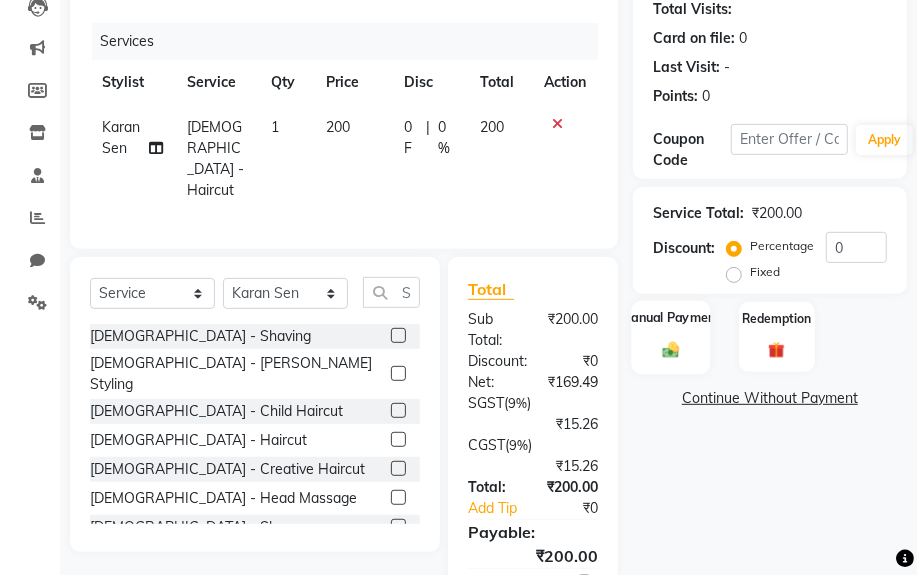 click on "Manual Payment" 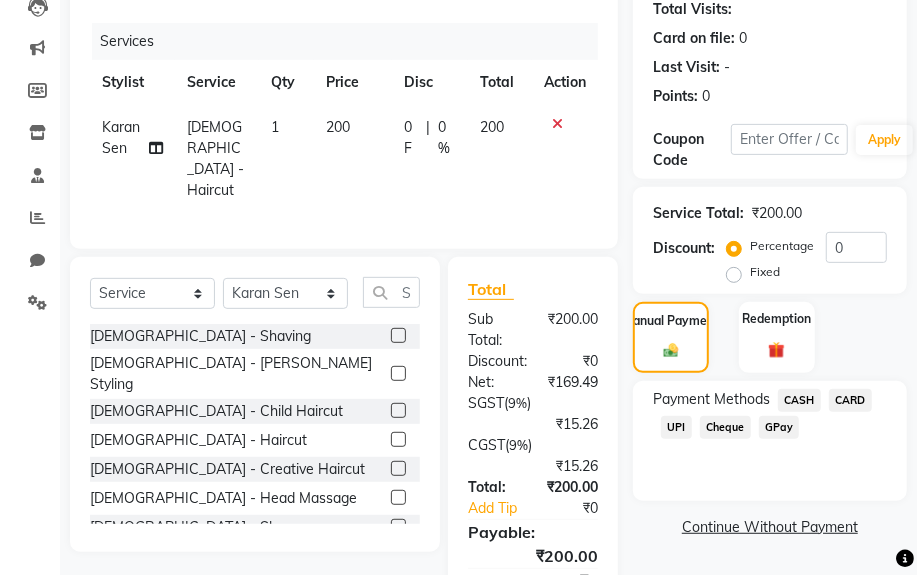 click on "CASH" 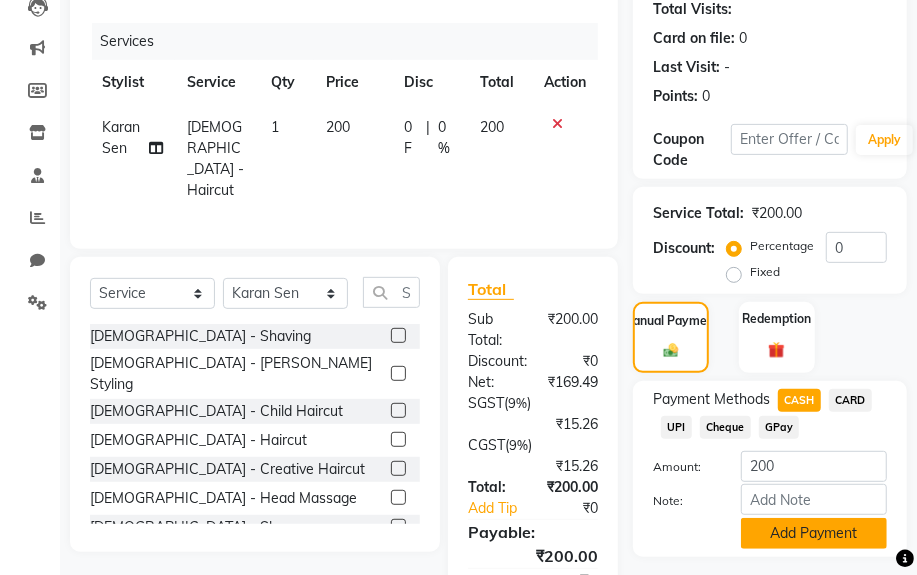 click on "Add Payment" 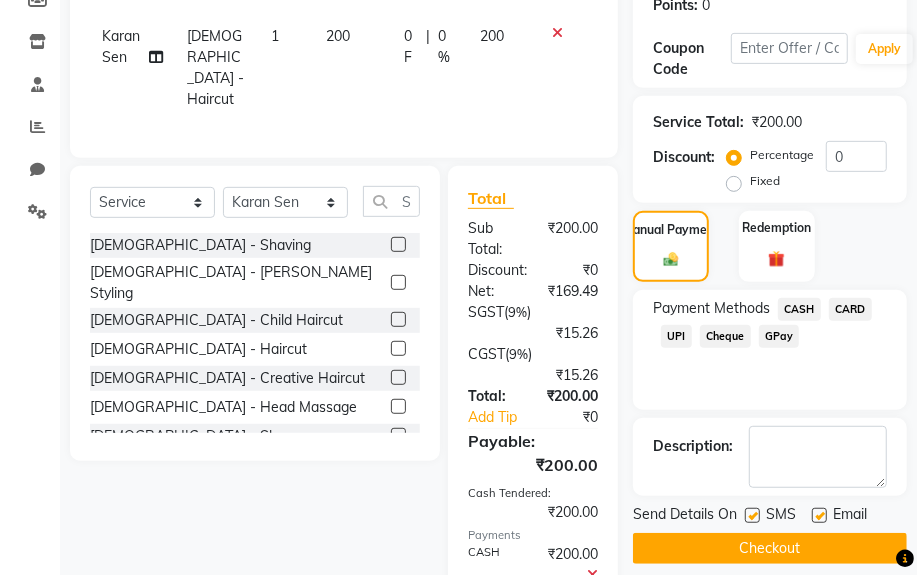 click on "Checkout" 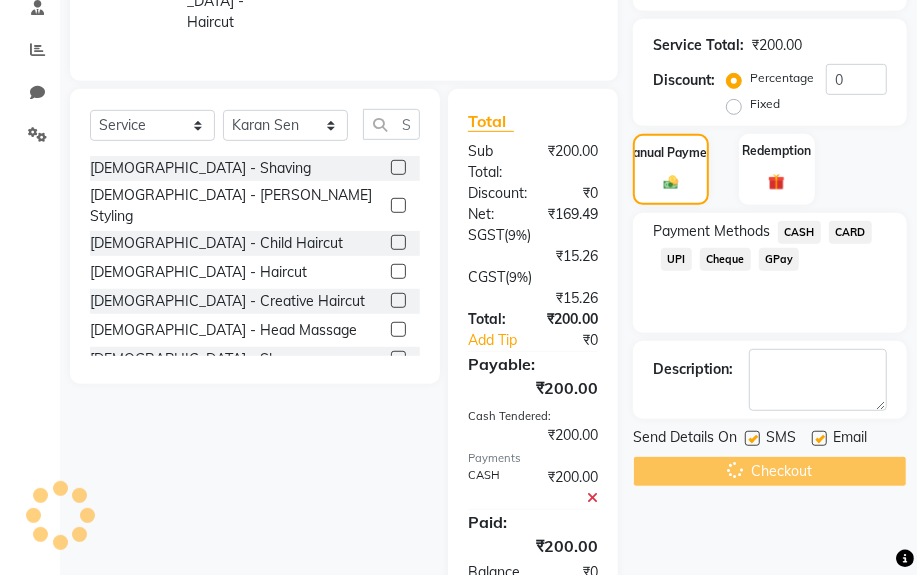 scroll, scrollTop: 492, scrollLeft: 0, axis: vertical 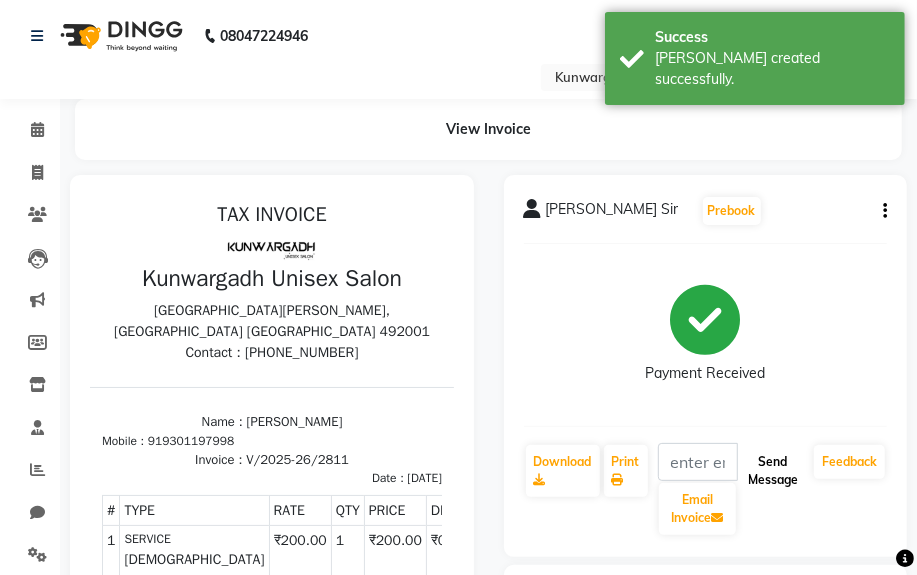 click on "Send Message" 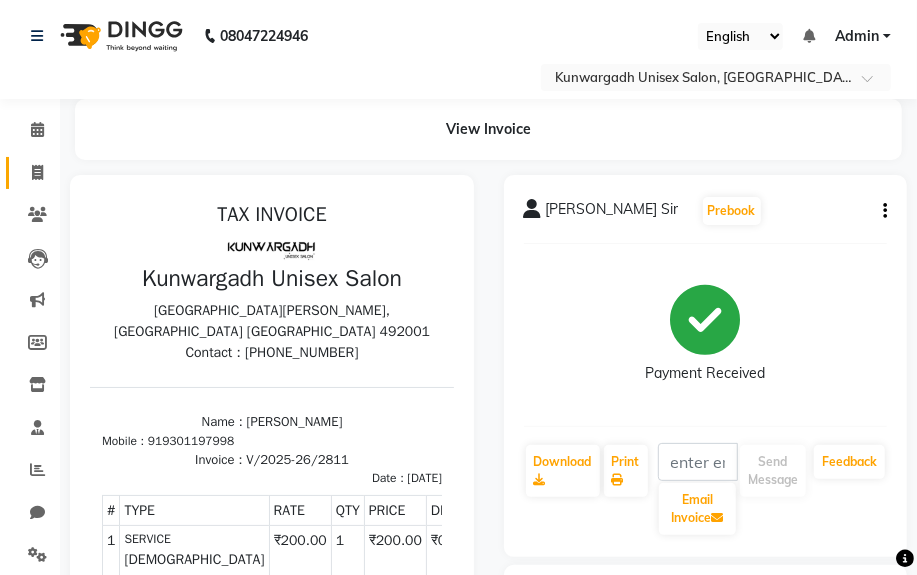click on "Invoice" 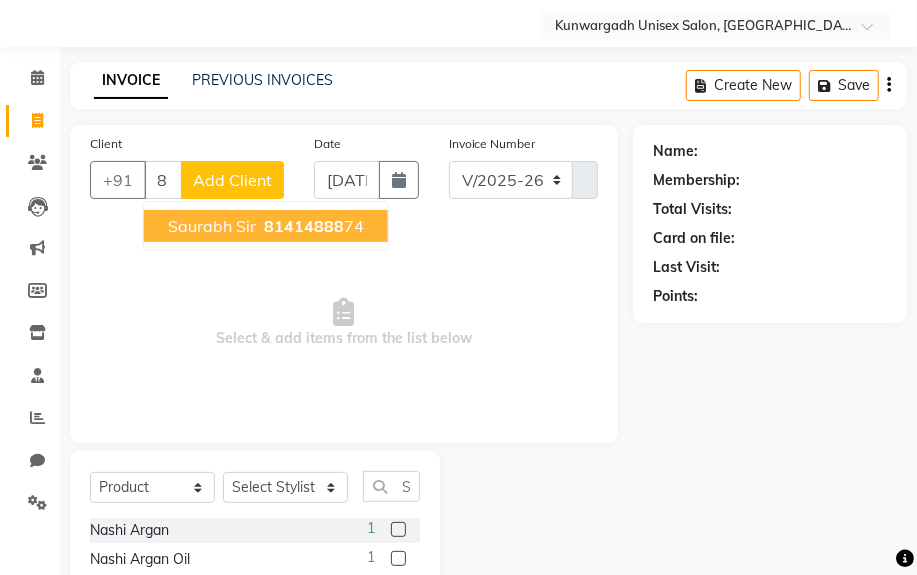 click on "Saurabh Sir" at bounding box center (212, 226) 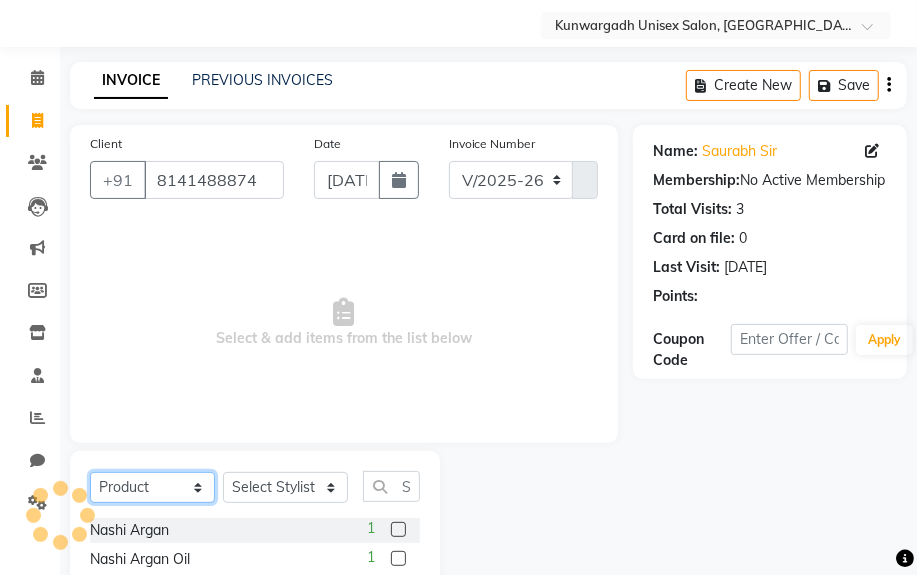 drag, startPoint x: 148, startPoint y: 485, endPoint x: 147, endPoint y: 473, distance: 12.0415945 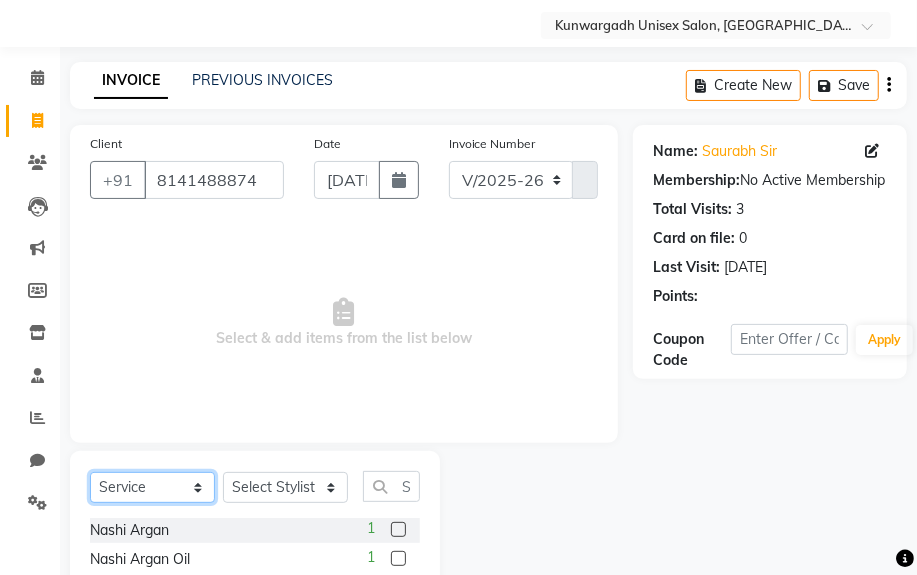 click on "Select  Service  Product  Membership  Package Voucher Prepaid Gift Card" 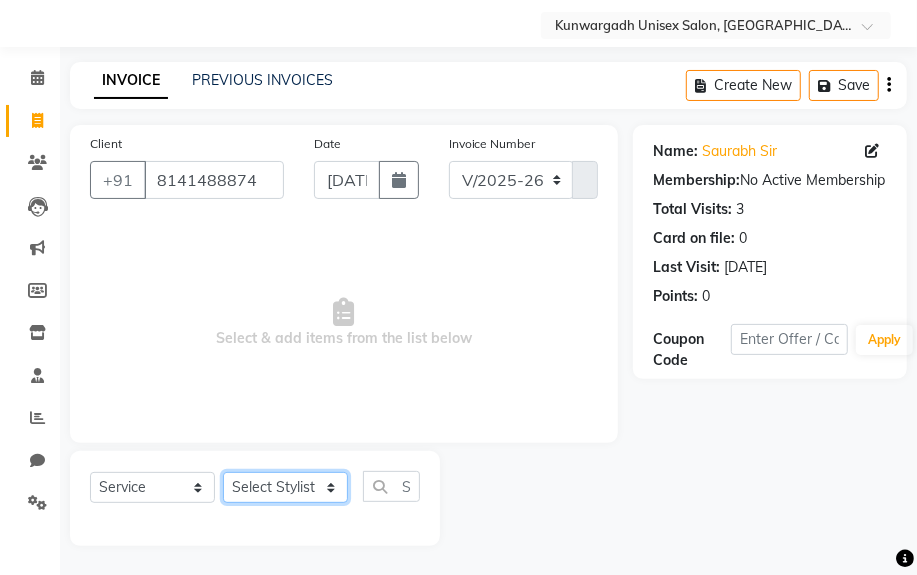 click on "Select Stylist Aarti  [PERSON_NAME] Sir  Chiku [PERSON_NAME] [PERSON_NAME]  [PERSON_NAME]   [PERSON_NAME]  [PERSON_NAME]  [PERSON_NAME]" 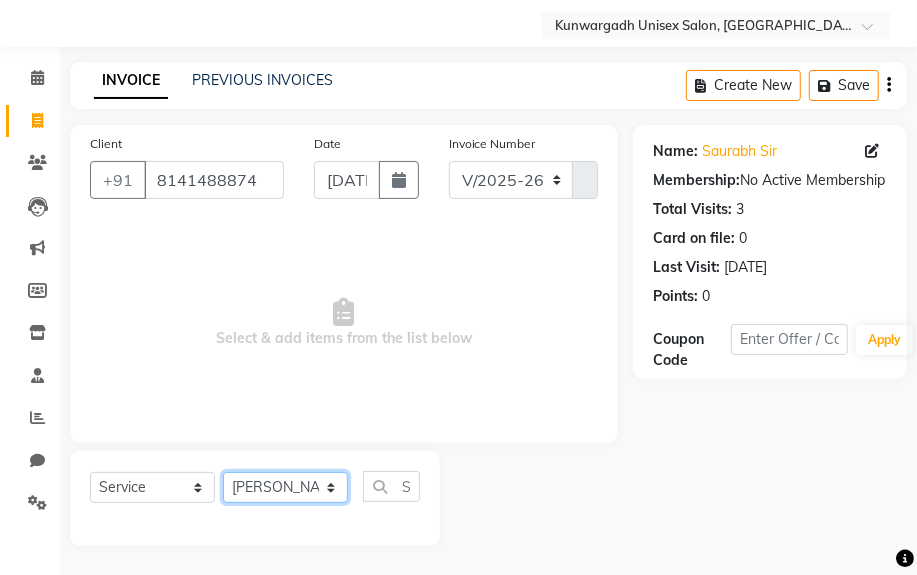 click on "Select Stylist Aarti  [PERSON_NAME] Sir  Chiku [PERSON_NAME] [PERSON_NAME]  [PERSON_NAME]   [PERSON_NAME]  [PERSON_NAME]  [PERSON_NAME]" 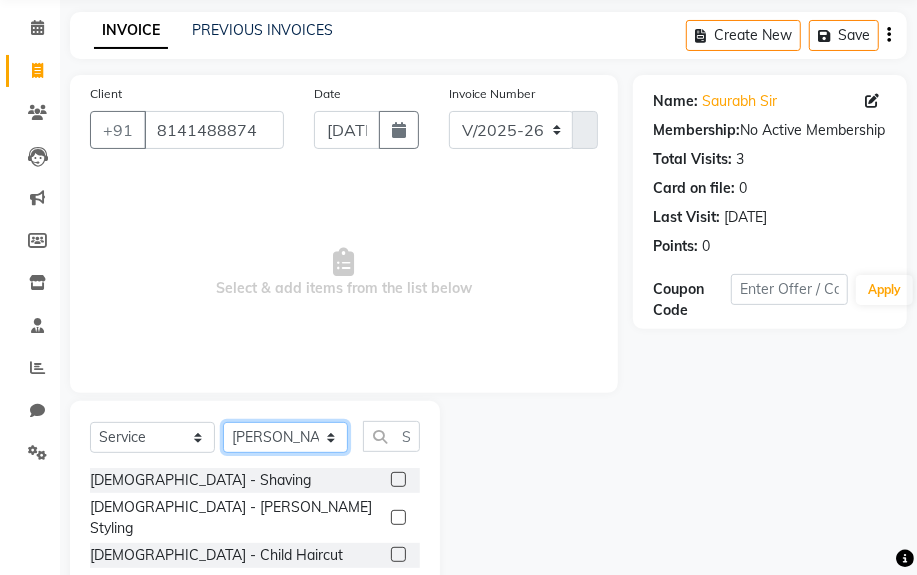 scroll, scrollTop: 143, scrollLeft: 0, axis: vertical 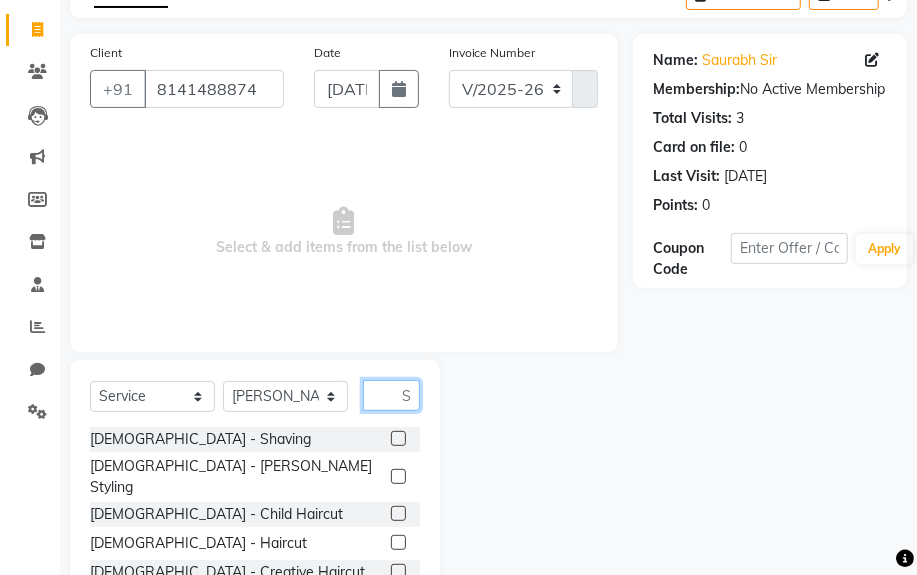 click 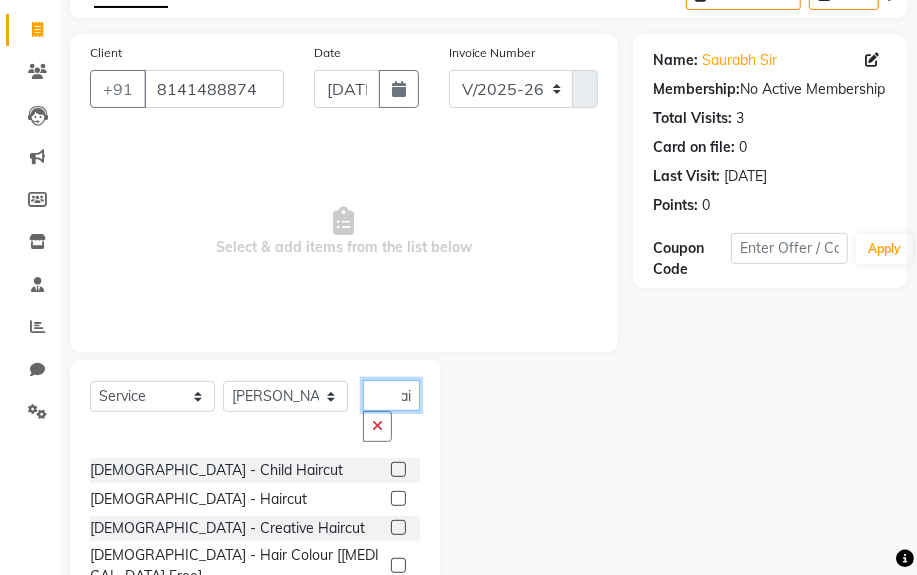 scroll, scrollTop: 0, scrollLeft: 15, axis: horizontal 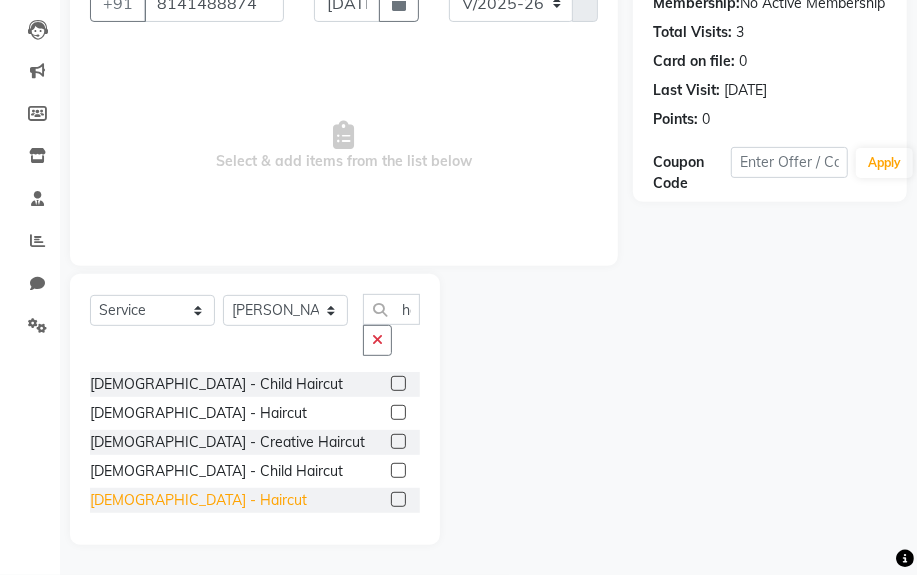 click on "[DEMOGRAPHIC_DATA] - Haircut" 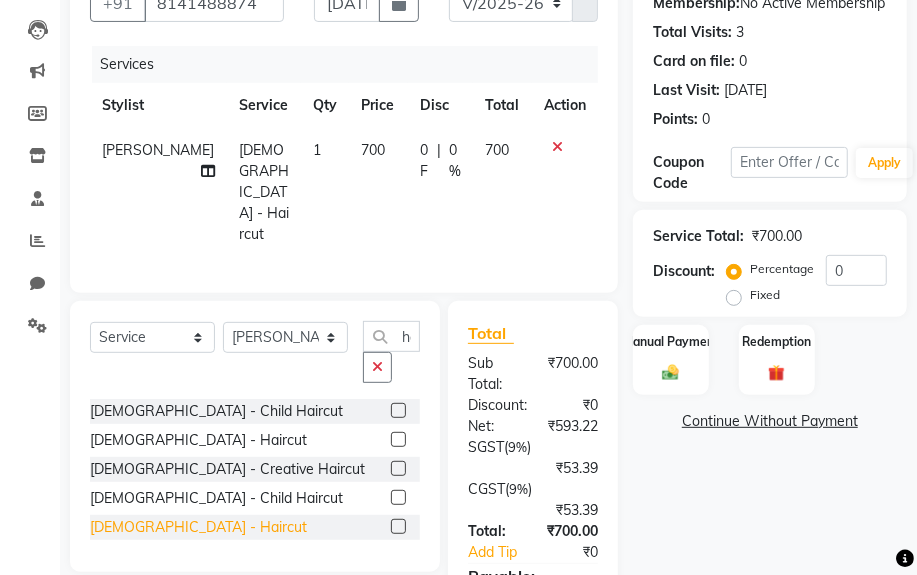 click on "[DEMOGRAPHIC_DATA] - Haircut" 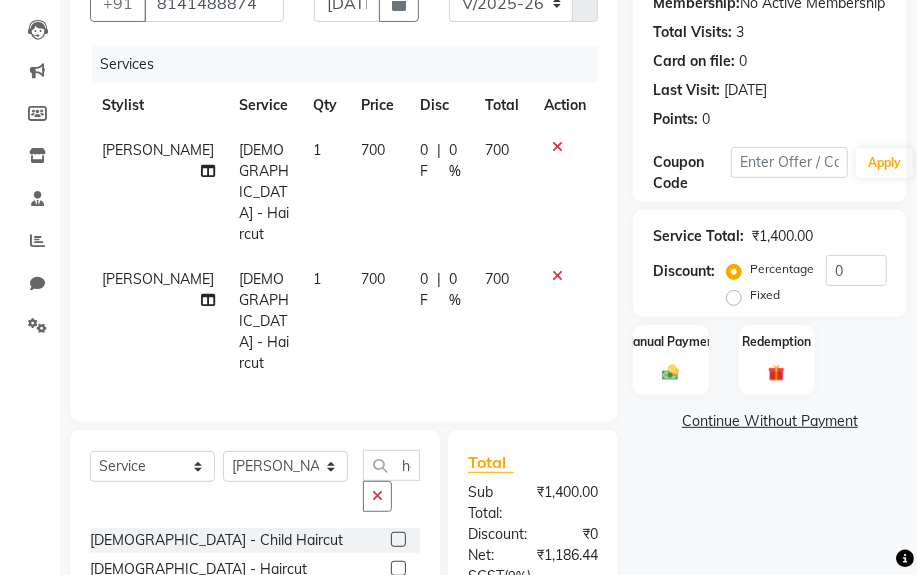click on "Fixed" 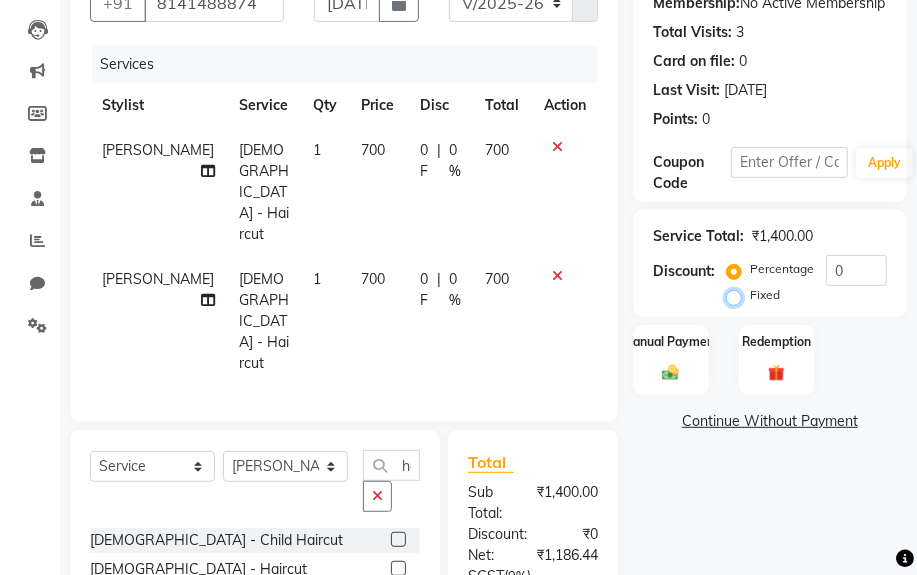 click on "Fixed" at bounding box center [738, 295] 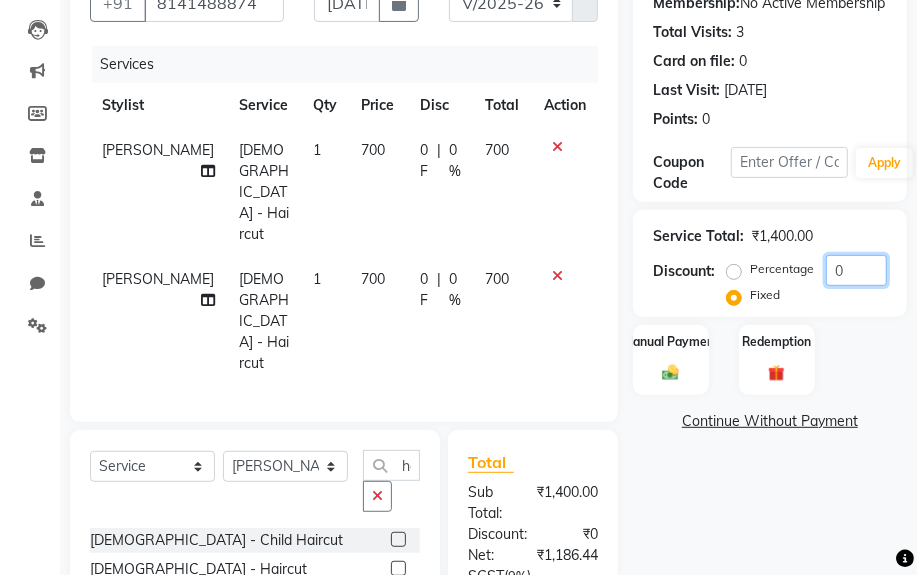 click on "0" 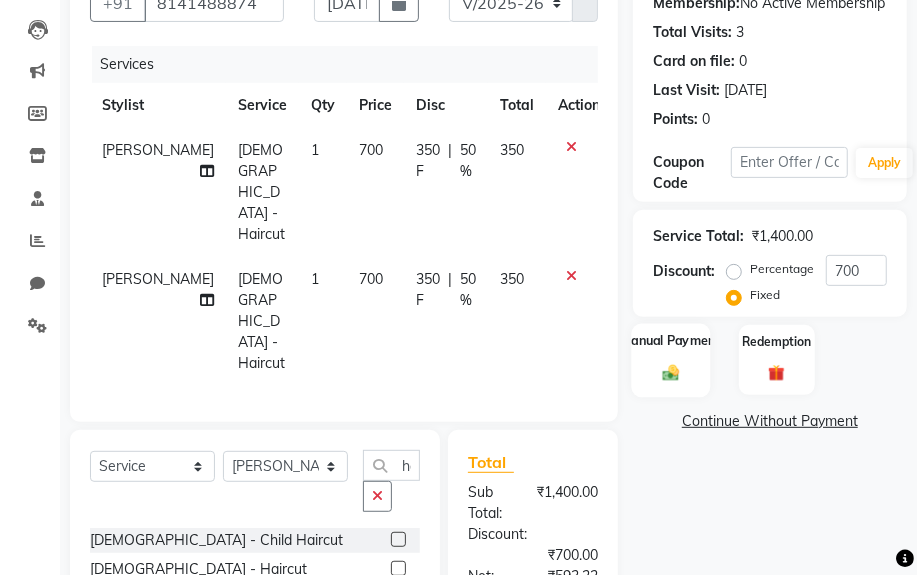 click on "Manual Payment" 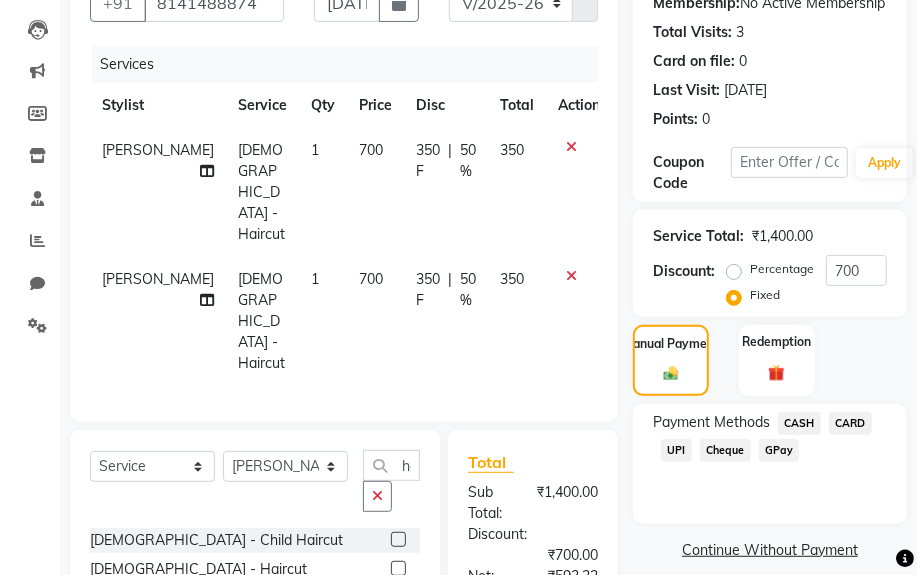 click on "CASH" 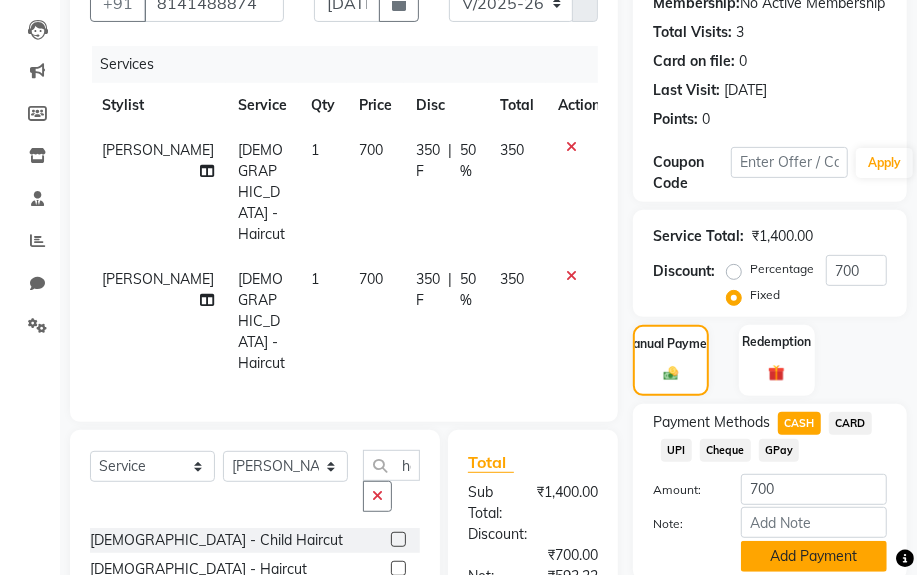 click on "Add Payment" 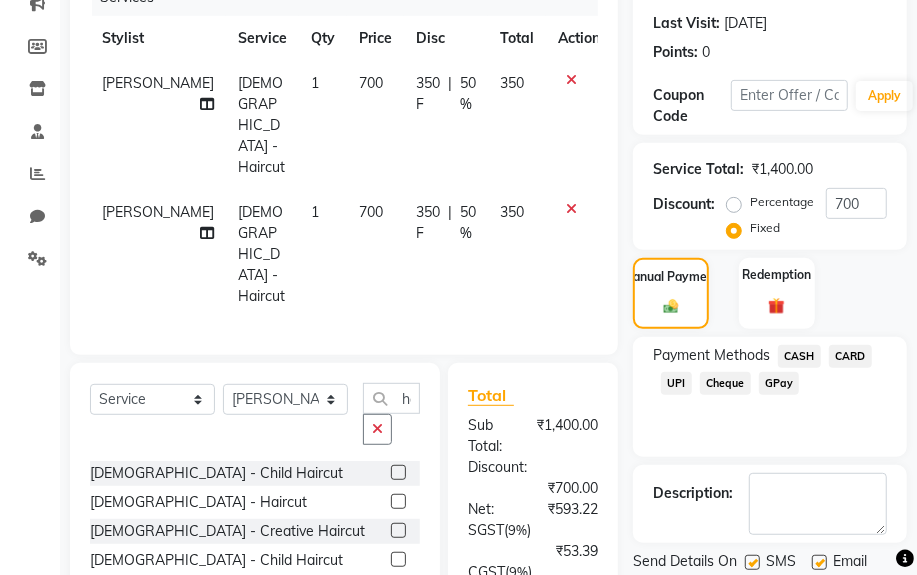 scroll, scrollTop: 410, scrollLeft: 0, axis: vertical 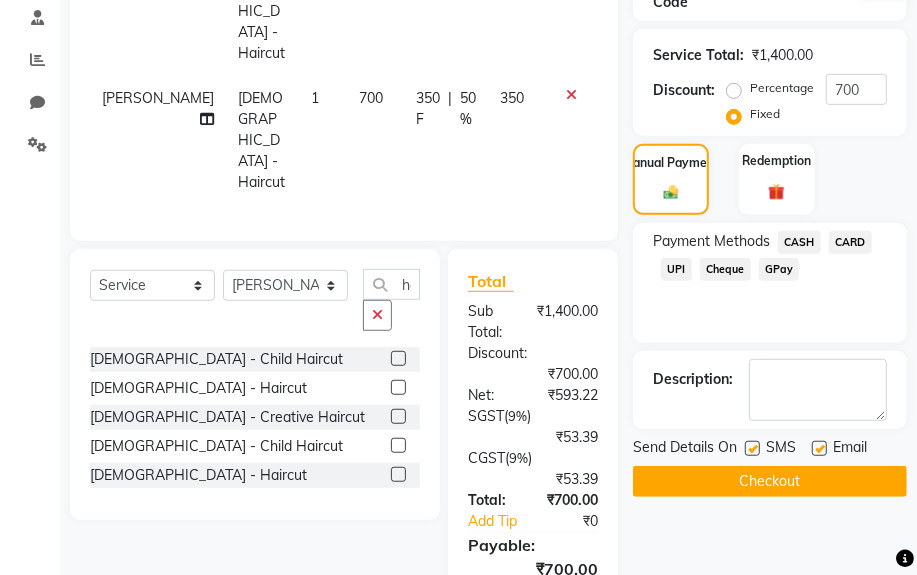 click on "Checkout" 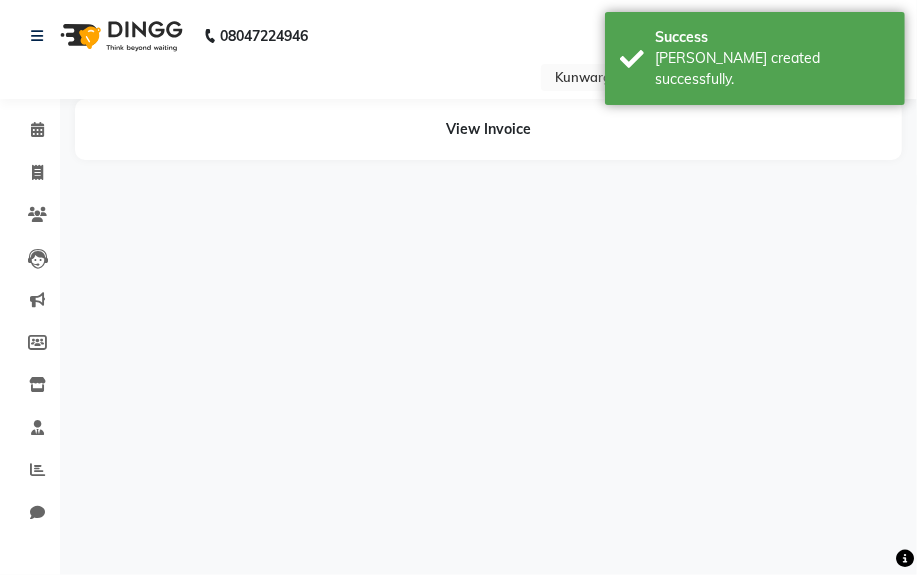 scroll, scrollTop: 0, scrollLeft: 0, axis: both 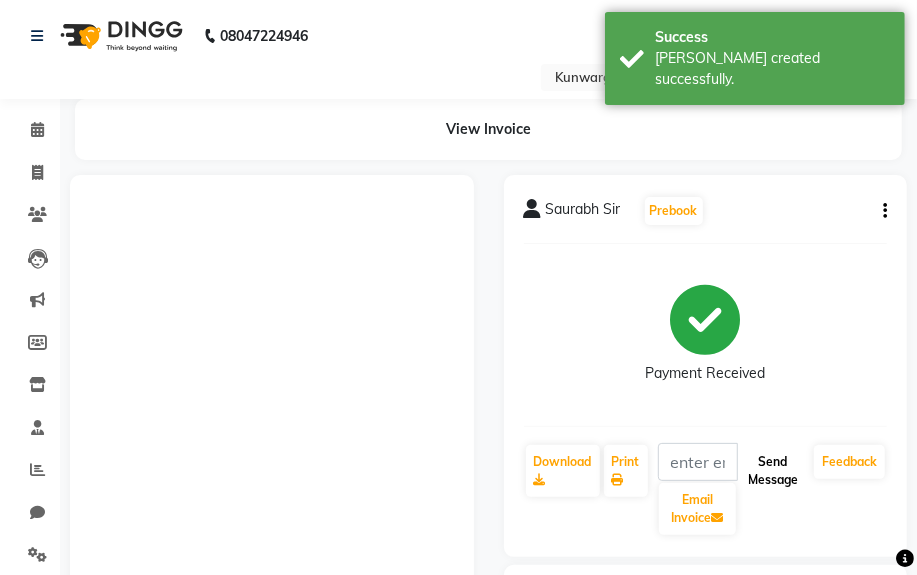 click on "Send Message" 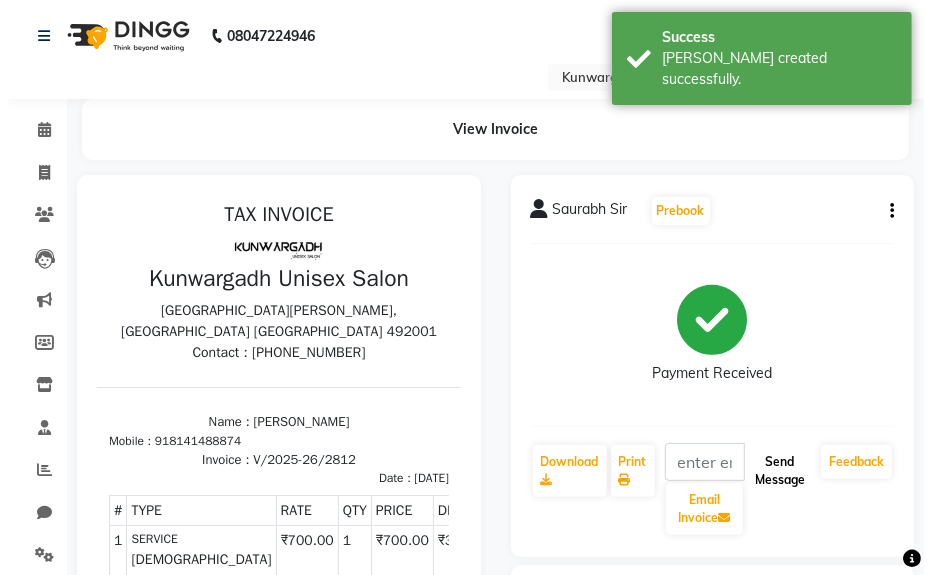 scroll, scrollTop: 0, scrollLeft: 0, axis: both 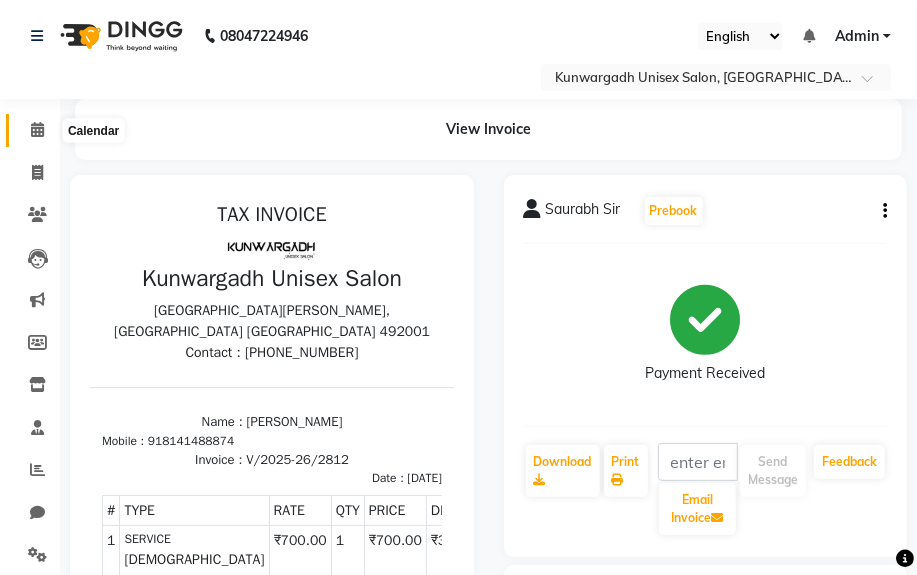 click 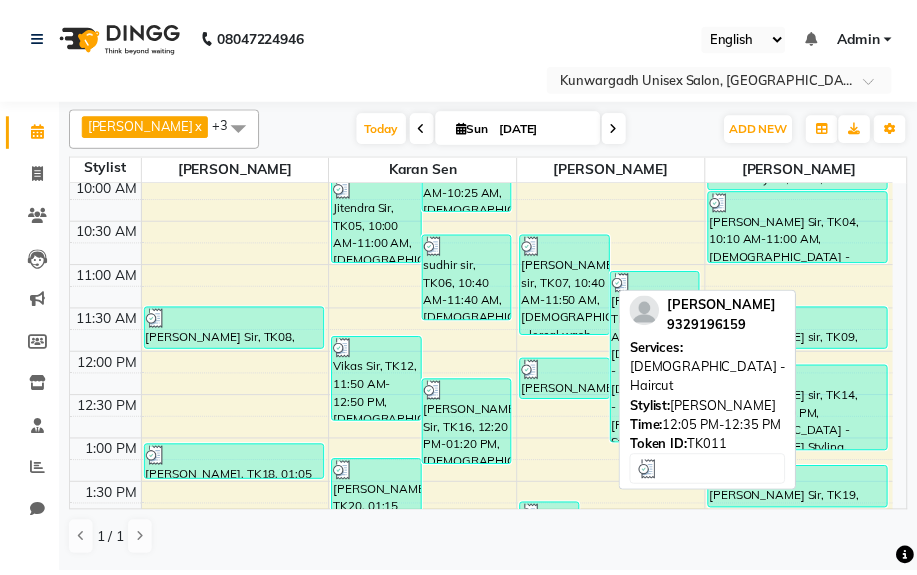 scroll, scrollTop: 90, scrollLeft: 0, axis: vertical 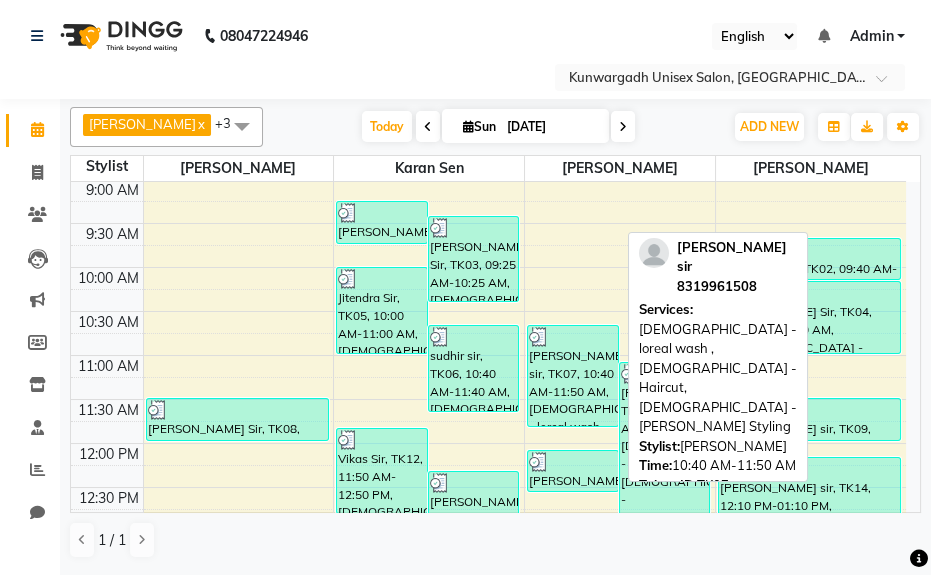 drag, startPoint x: 587, startPoint y: 378, endPoint x: 614, endPoint y: 401, distance: 35.468296 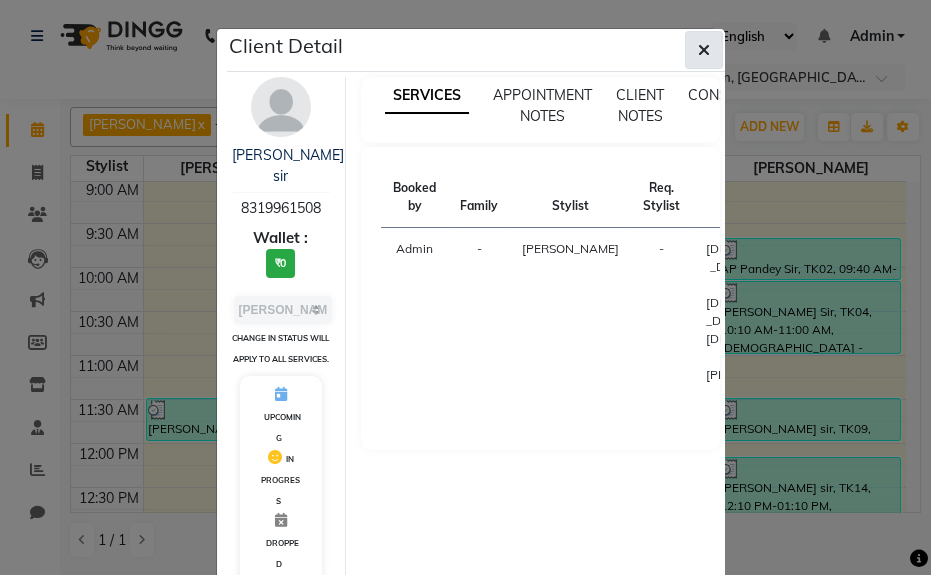 click 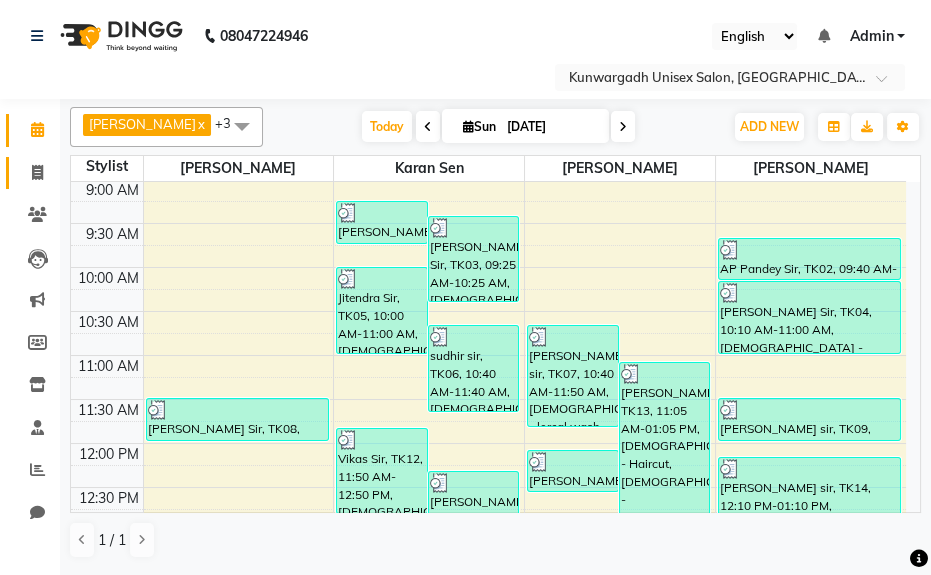 click on "Invoice" 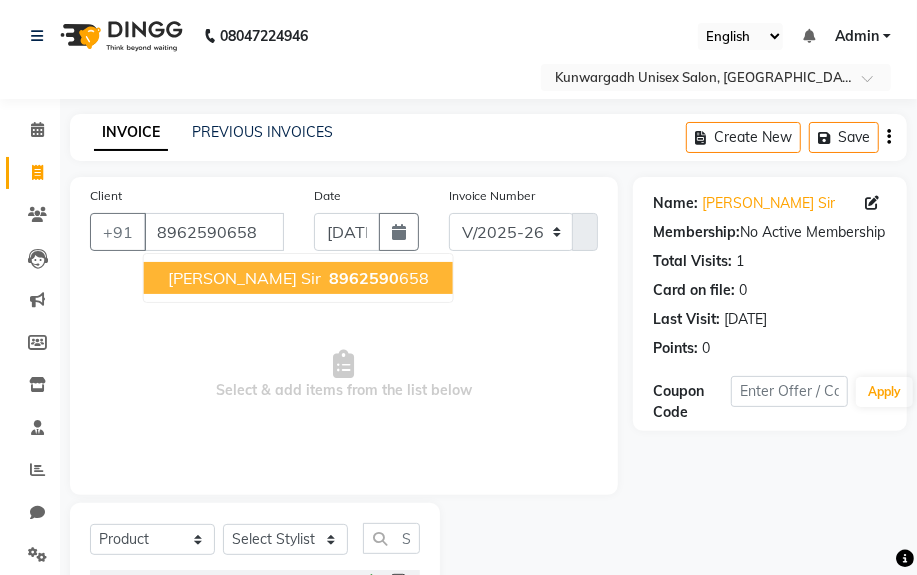 click on "8962590" at bounding box center [364, 278] 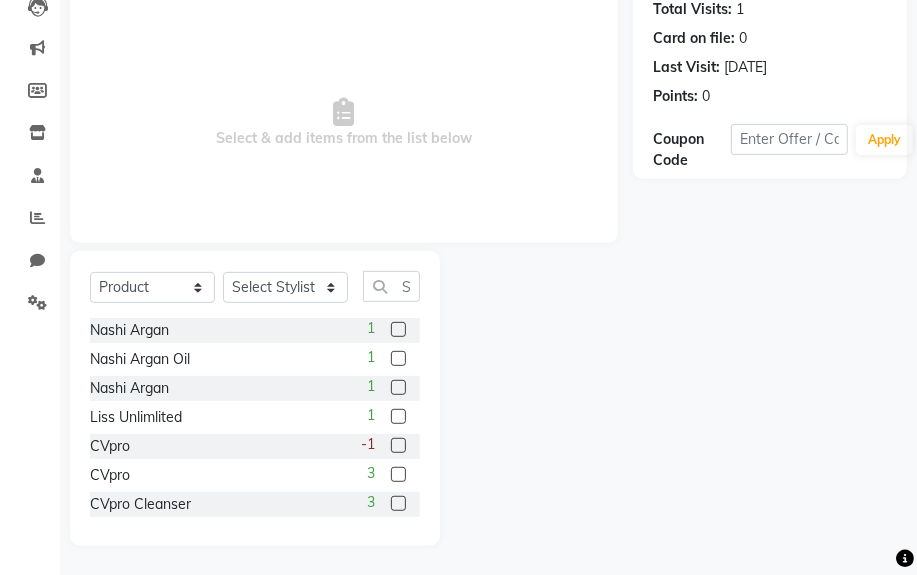 scroll, scrollTop: 161, scrollLeft: 0, axis: vertical 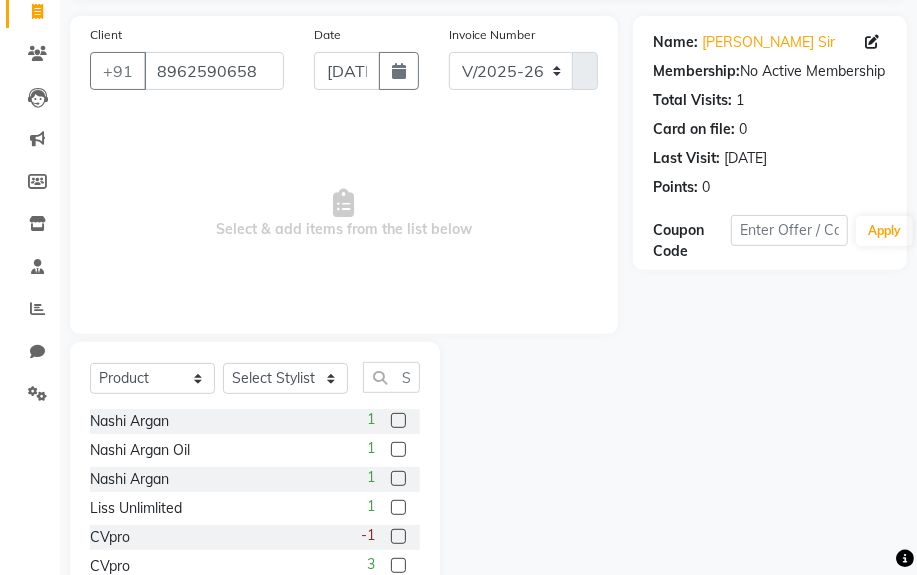 drag, startPoint x: 0, startPoint y: 618, endPoint x: 484, endPoint y: 342, distance: 557.16425 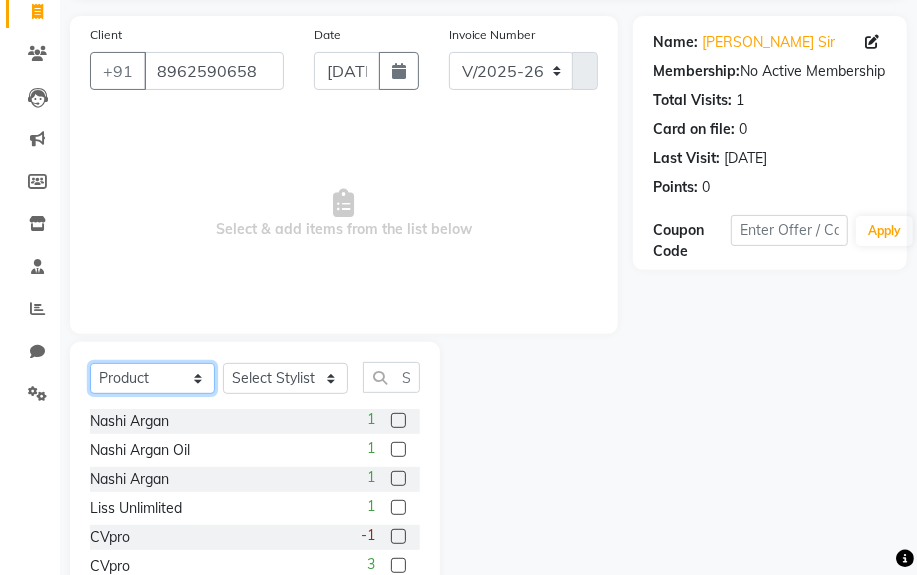click on "Select  Service  Product  Membership  Package Voucher Prepaid Gift Card" 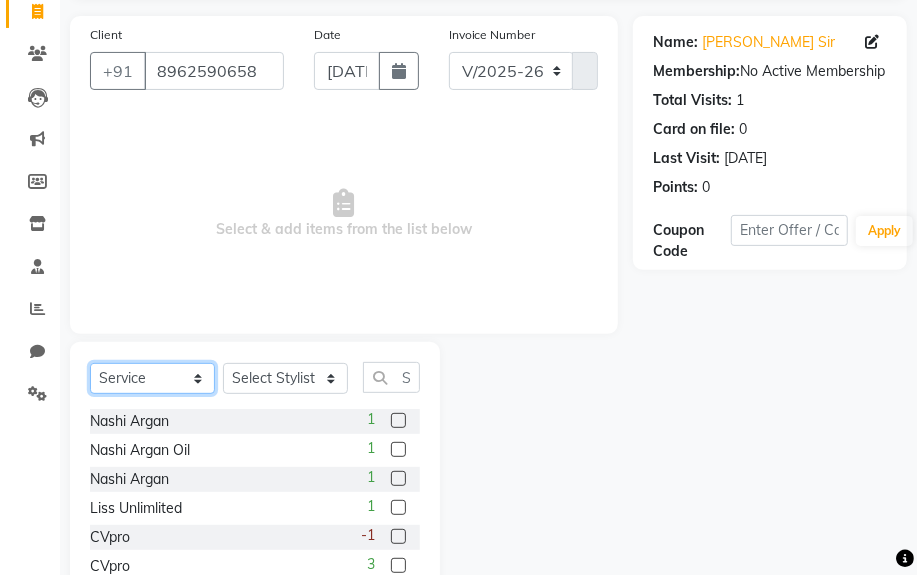 click on "Select  Service  Product  Membership  Package Voucher Prepaid Gift Card" 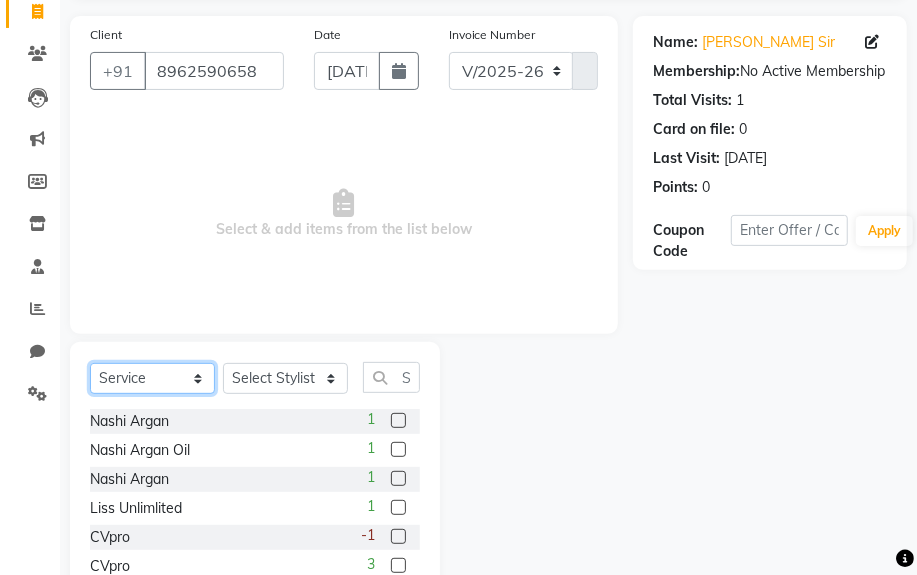 scroll, scrollTop: 52, scrollLeft: 0, axis: vertical 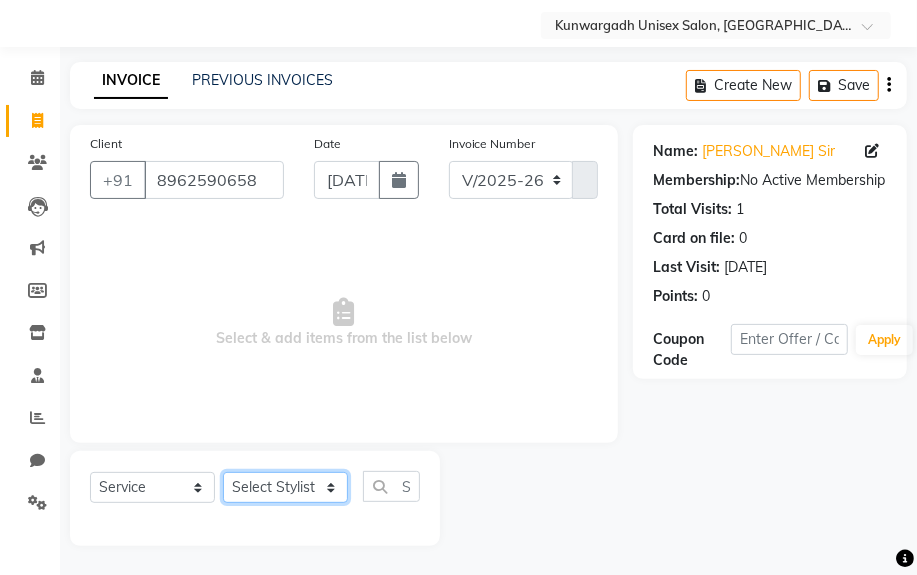 click on "Select Stylist Aarti  [PERSON_NAME] Sir  Chiku [PERSON_NAME] [PERSON_NAME]  [PERSON_NAME]   [PERSON_NAME]  [PERSON_NAME]  [PERSON_NAME]" 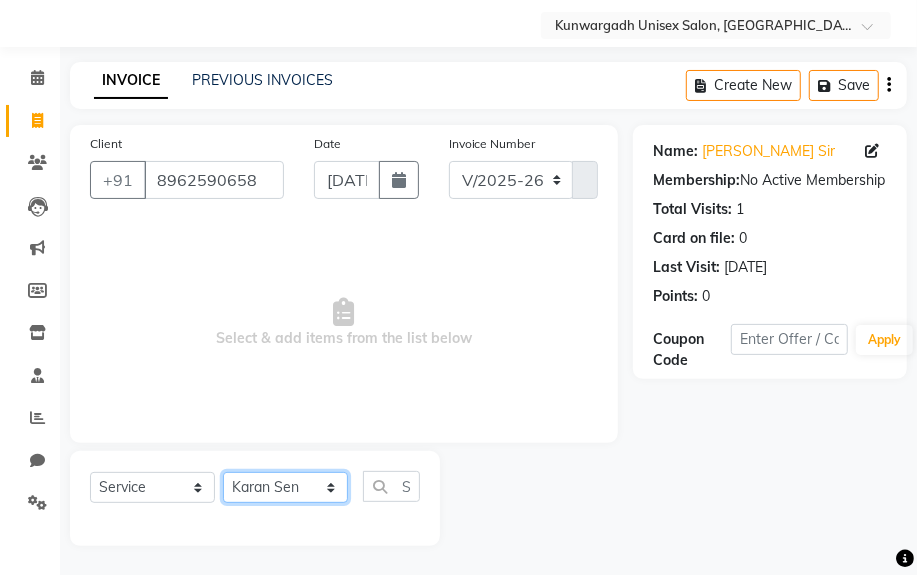 click on "Select Stylist Aarti  [PERSON_NAME] Sir  Chiku [PERSON_NAME] [PERSON_NAME]  [PERSON_NAME]   [PERSON_NAME]  [PERSON_NAME]  [PERSON_NAME]" 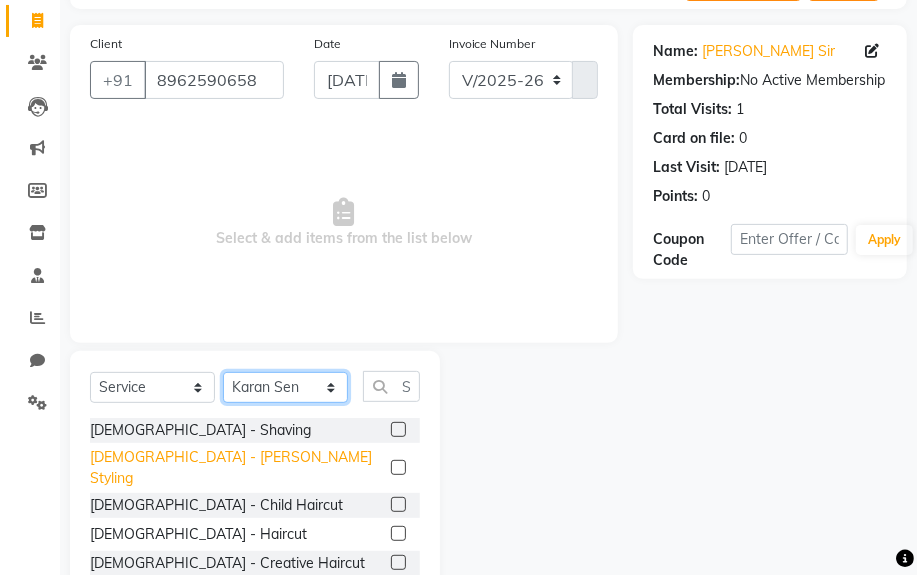 scroll, scrollTop: 252, scrollLeft: 0, axis: vertical 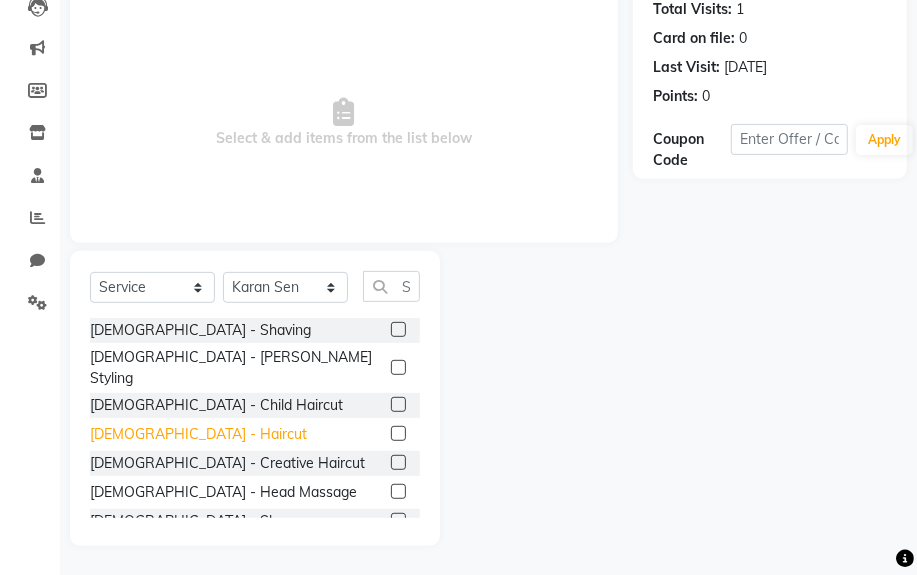 click on "[DEMOGRAPHIC_DATA] - Haircut" 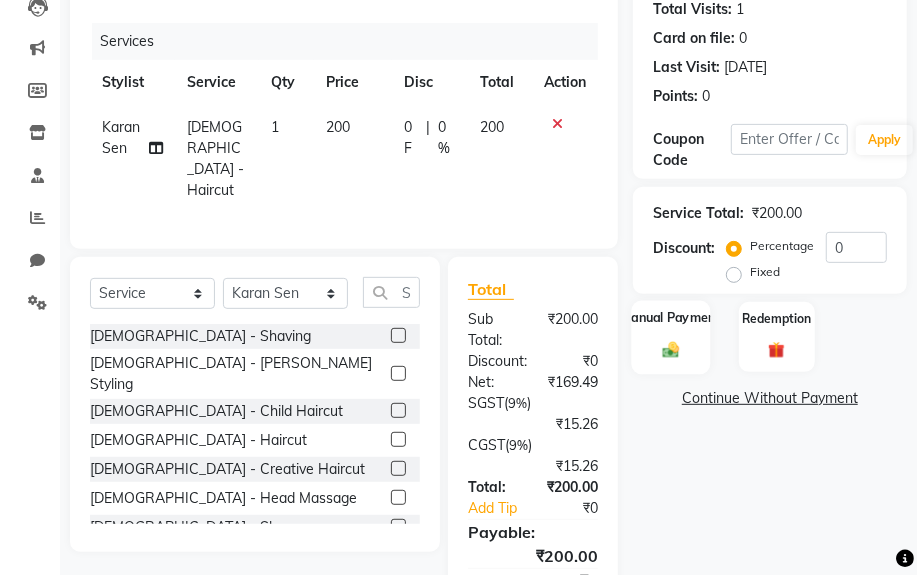 click on "Manual Payment" 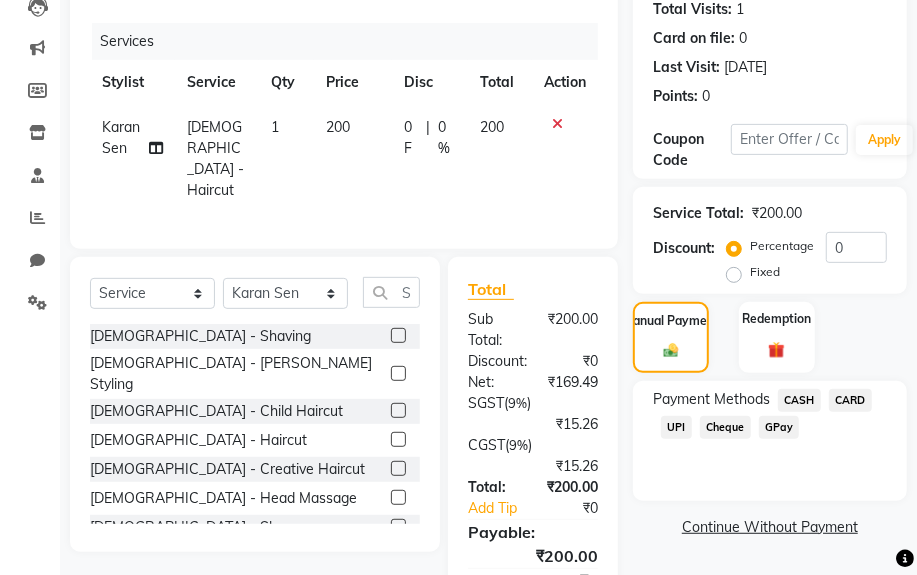 click on "CASH" 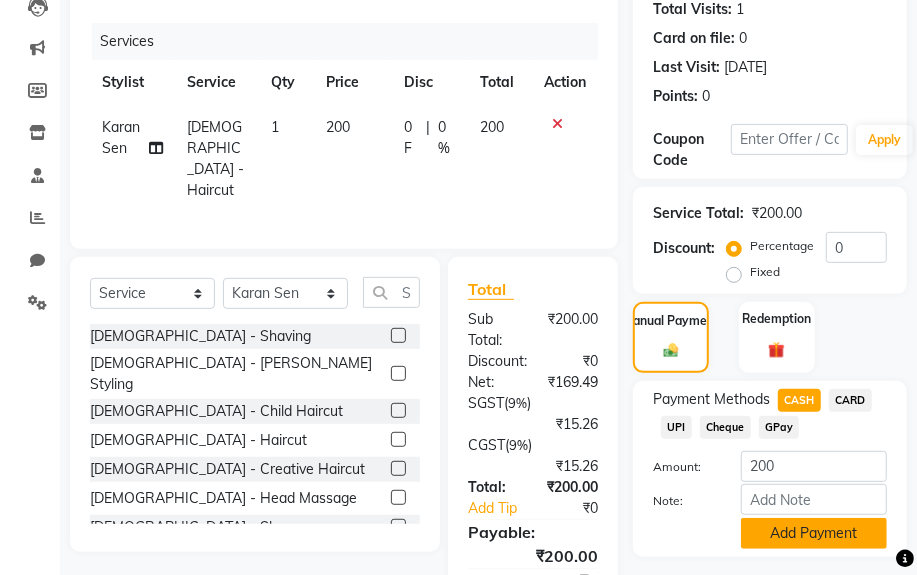 click on "Add Payment" 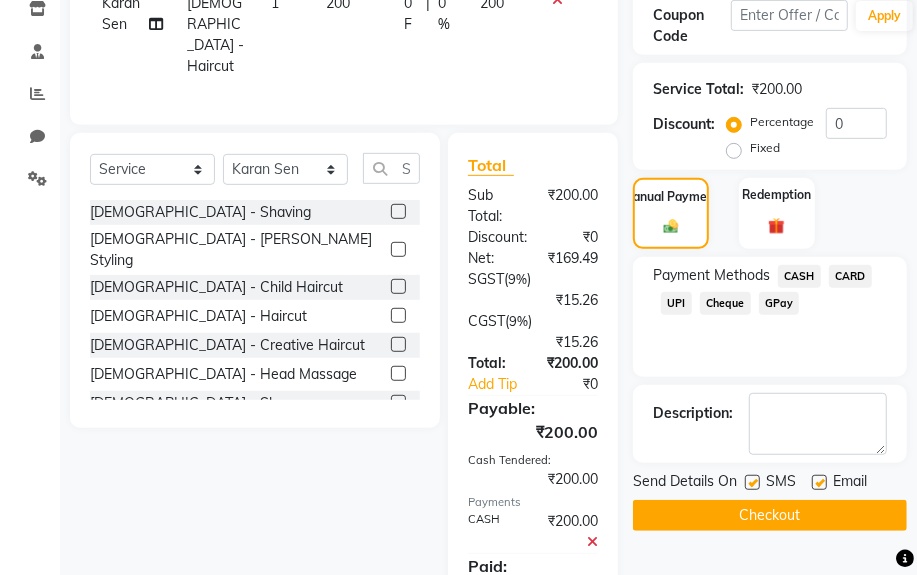 scroll, scrollTop: 492, scrollLeft: 0, axis: vertical 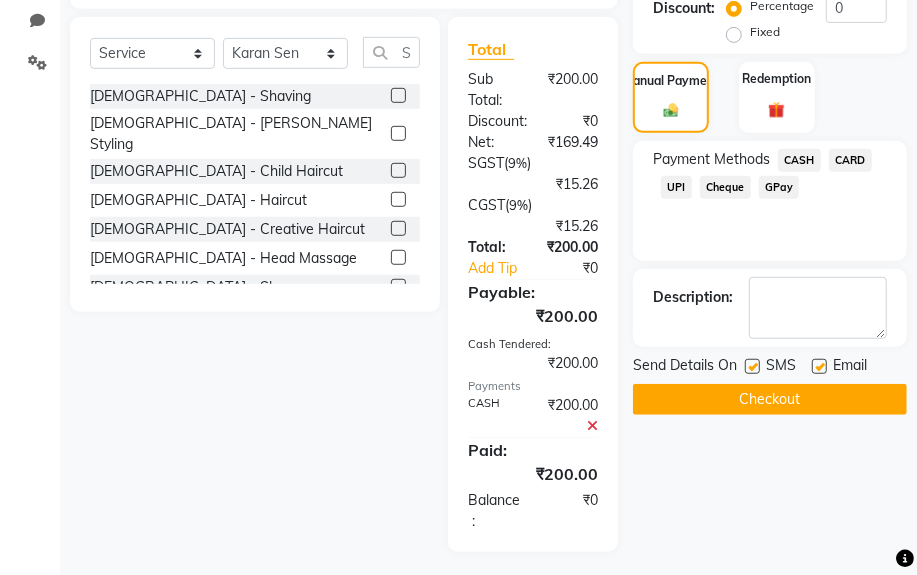 click on "Checkout" 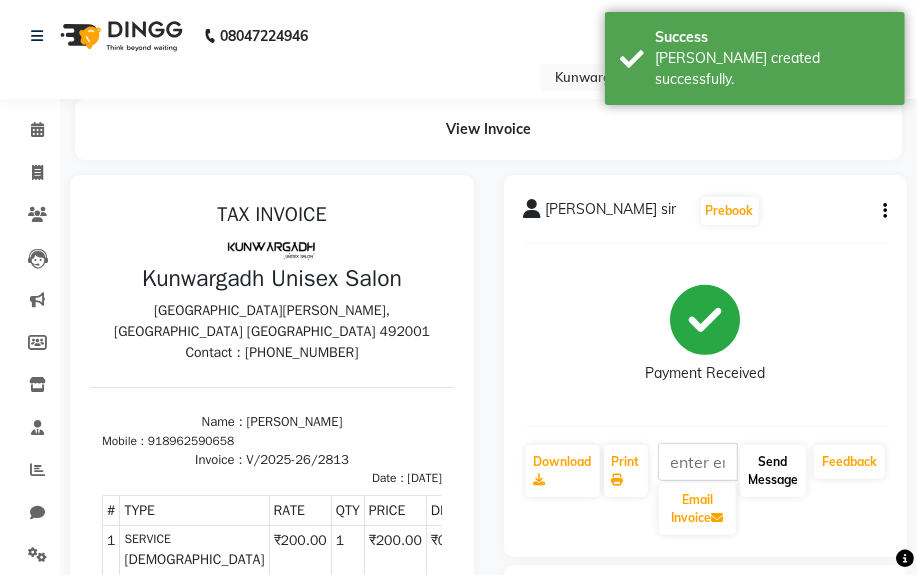 scroll, scrollTop: 0, scrollLeft: 0, axis: both 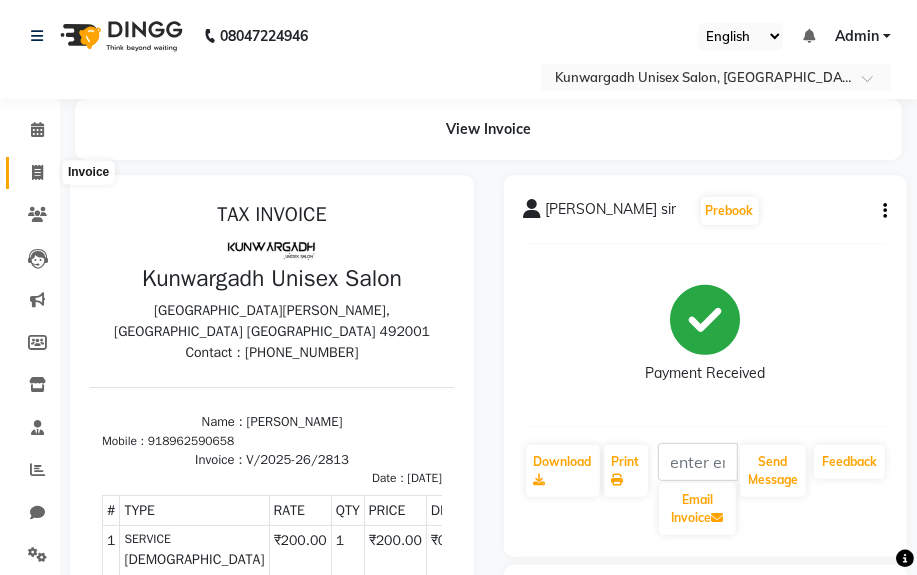 click 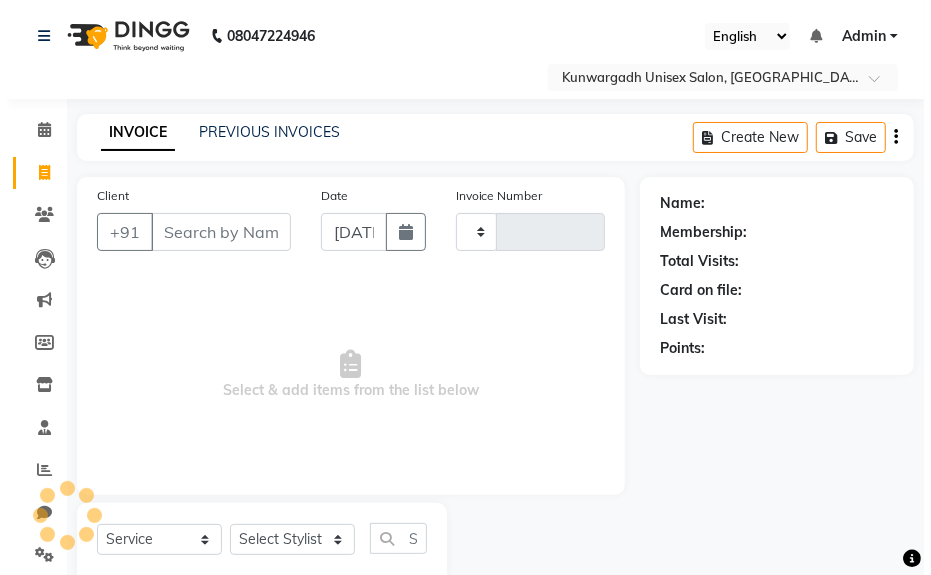 scroll, scrollTop: 52, scrollLeft: 0, axis: vertical 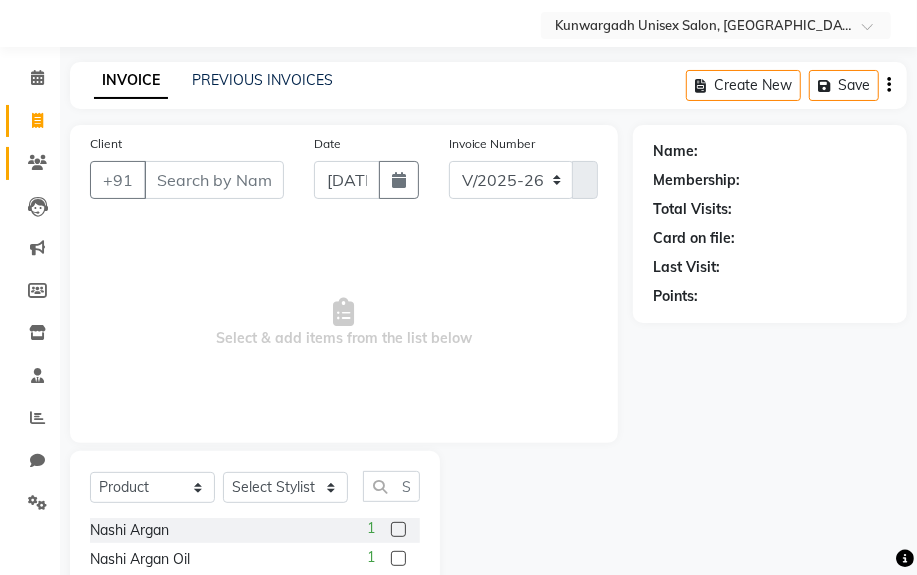 click on "Clients" 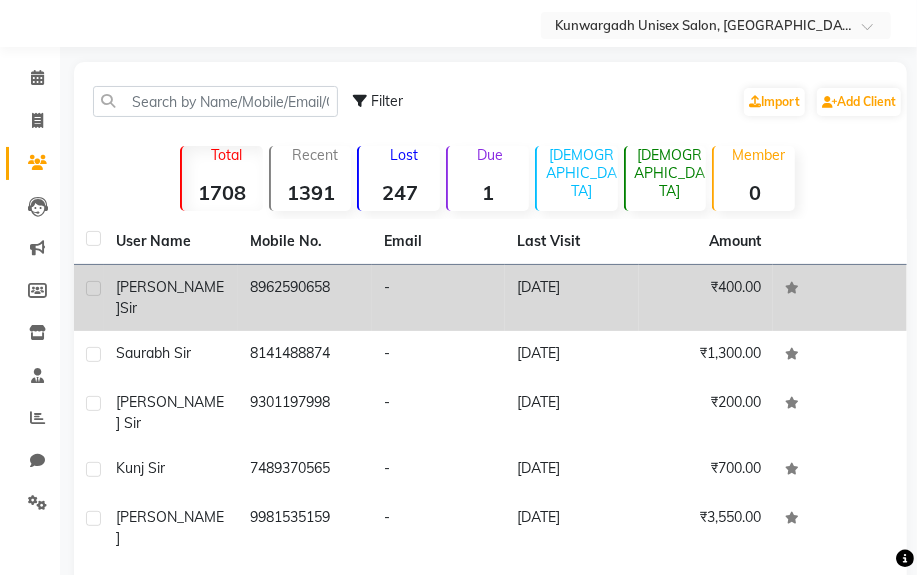 drag, startPoint x: 248, startPoint y: 281, endPoint x: 334, endPoint y: 280, distance: 86.00581 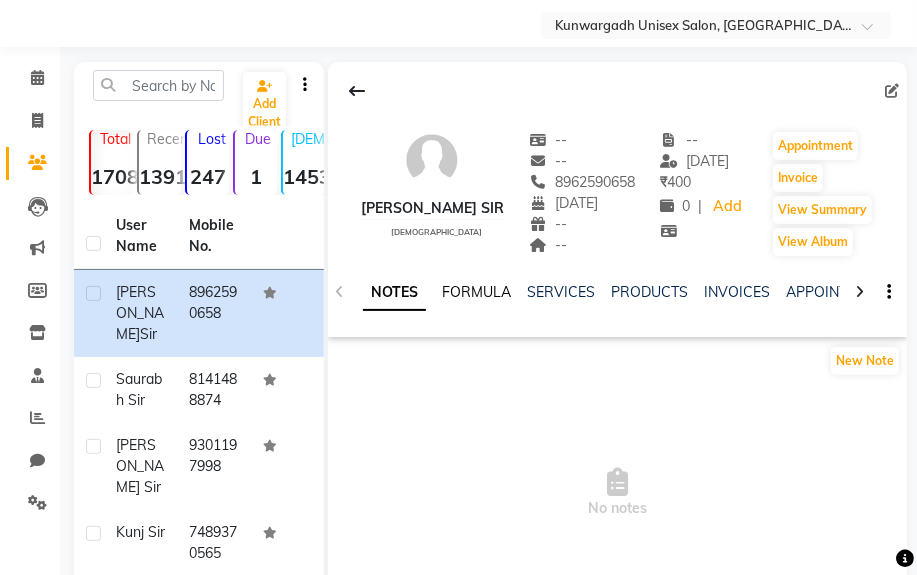 click on "FORMULA" 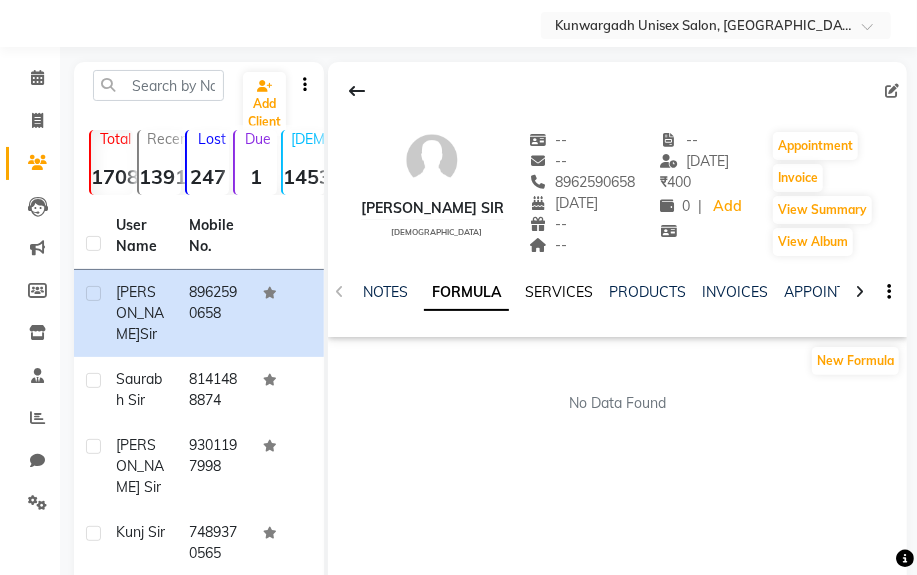 click on "SERVICES" 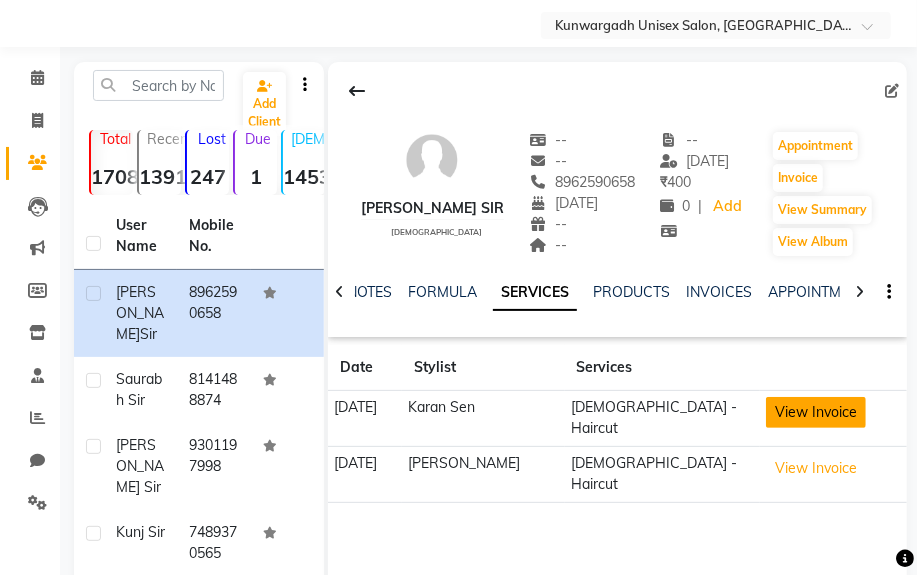 click on "View Invoice" 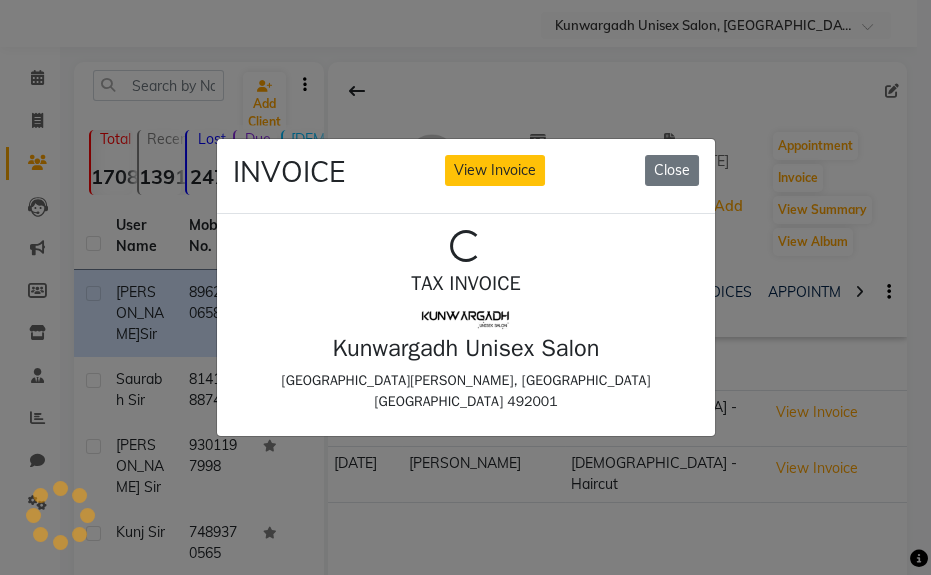 scroll, scrollTop: 0, scrollLeft: 0, axis: both 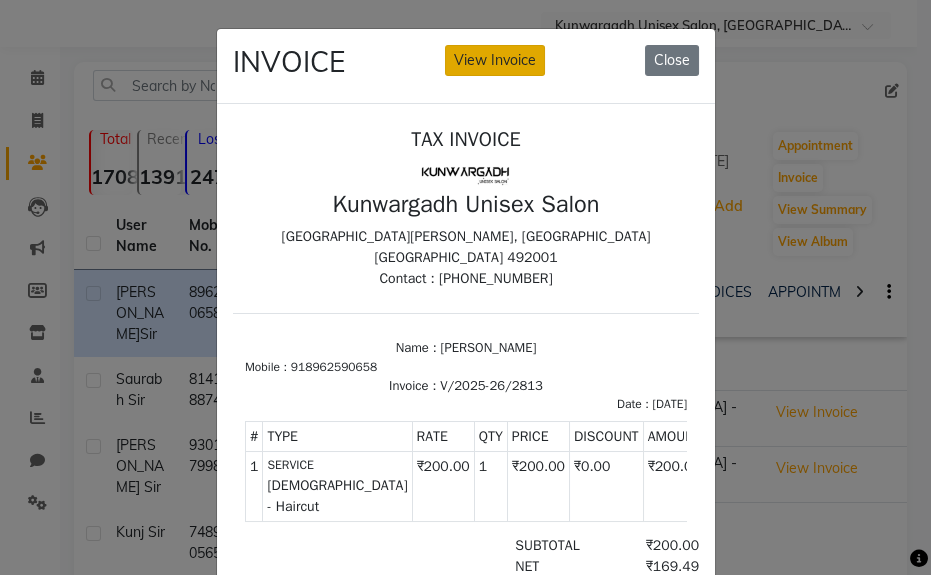 click on "View Invoice" 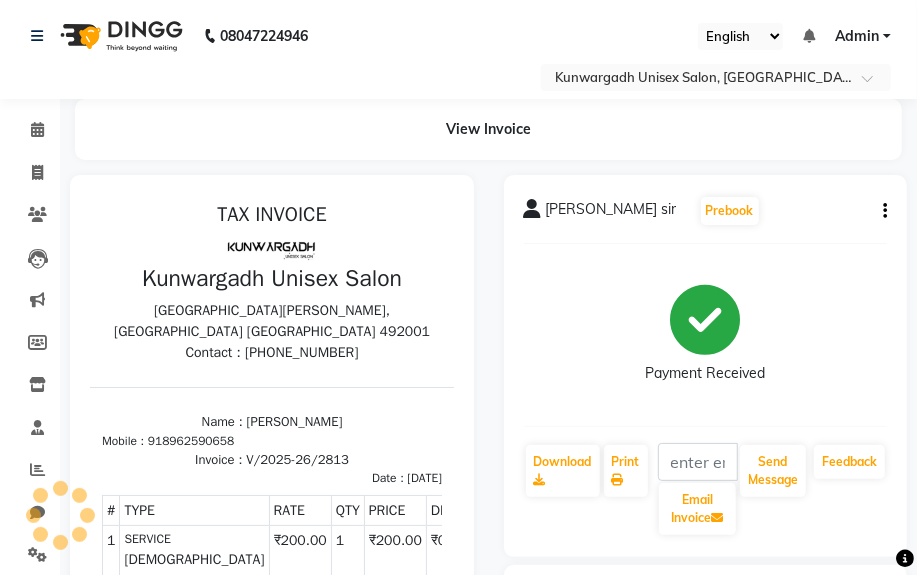 scroll, scrollTop: 0, scrollLeft: 0, axis: both 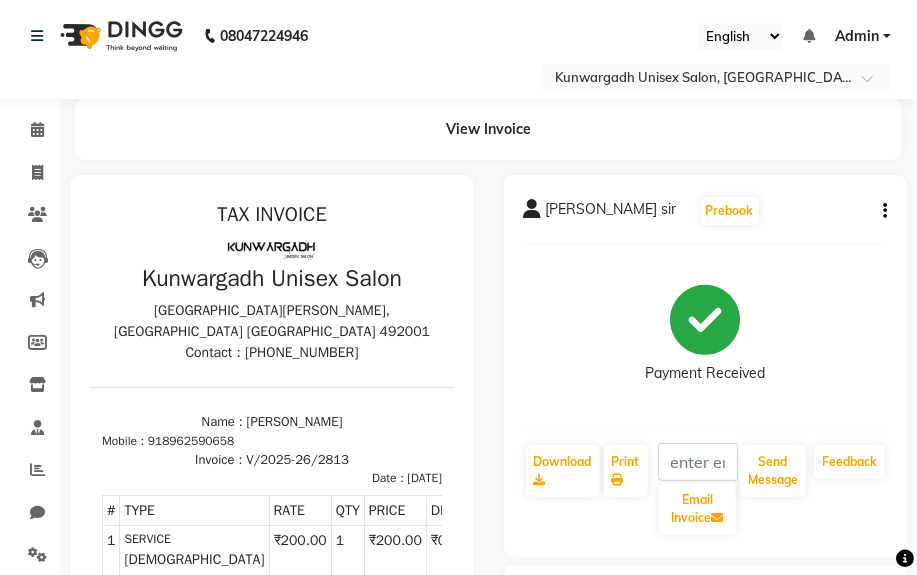 click 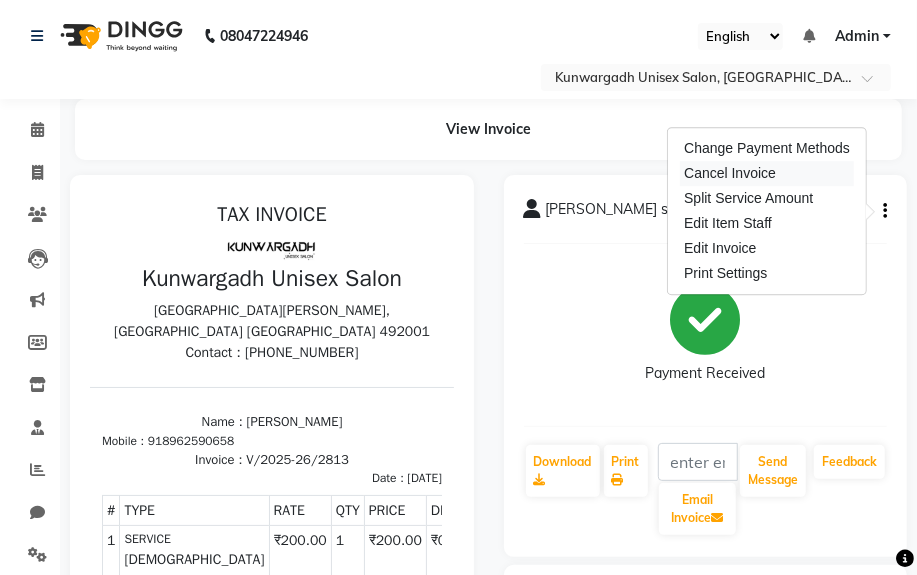 click on "Cancel Invoice" at bounding box center [767, 173] 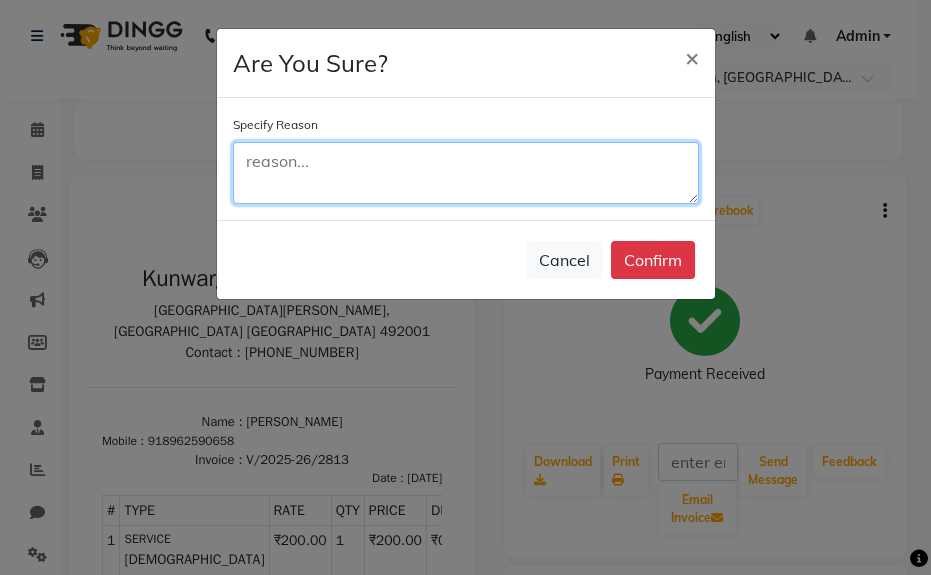 click 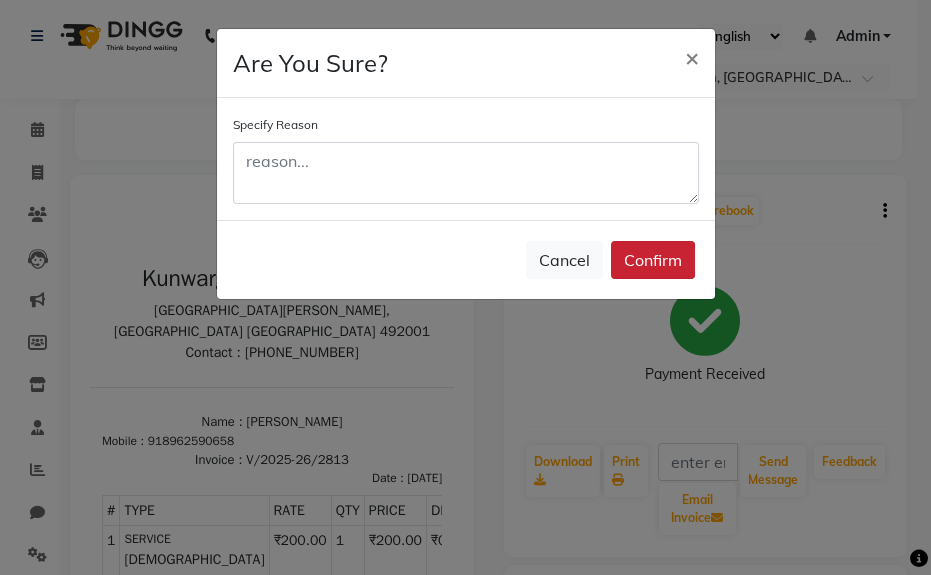click on "Confirm" 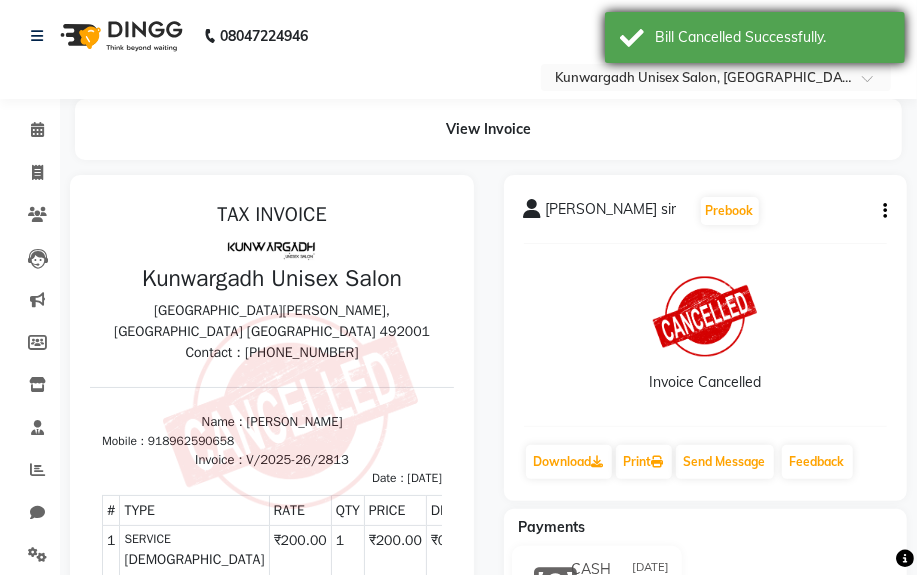 click on "Bill Cancelled Successfully." at bounding box center [755, 37] 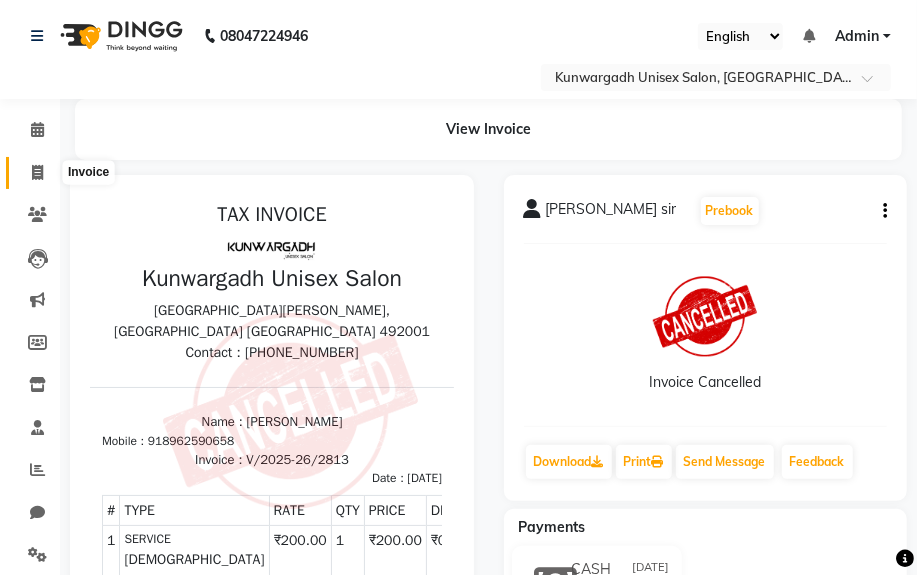 click 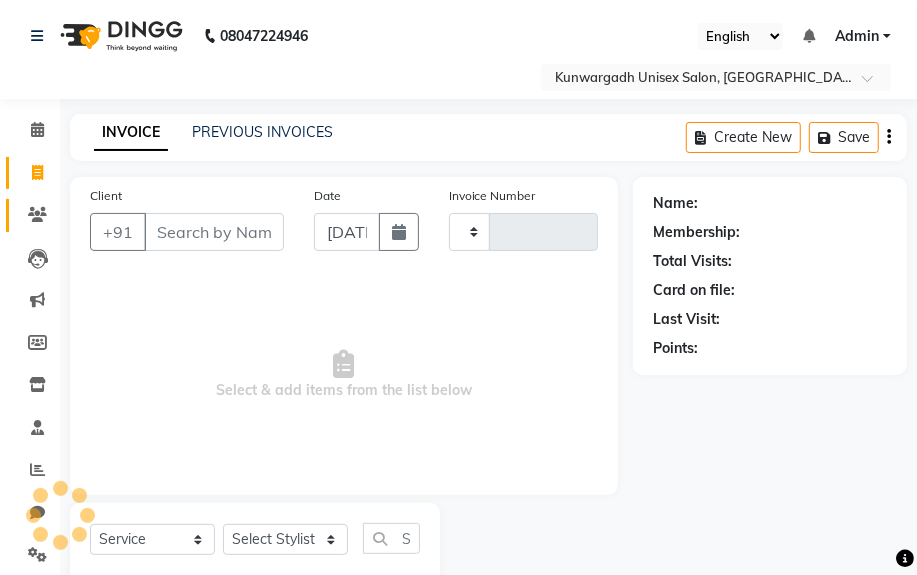scroll, scrollTop: 52, scrollLeft: 0, axis: vertical 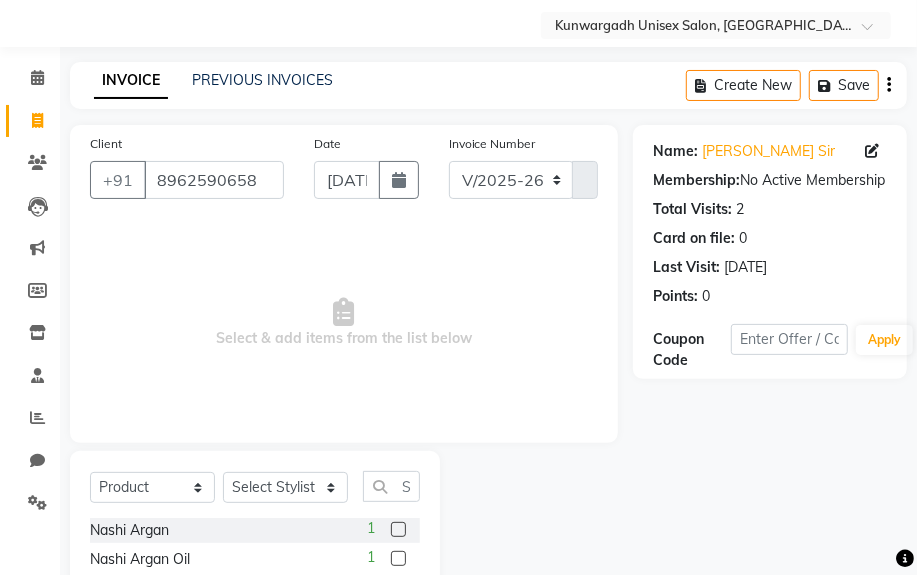 drag, startPoint x: 175, startPoint y: 502, endPoint x: 172, endPoint y: 490, distance: 12.369317 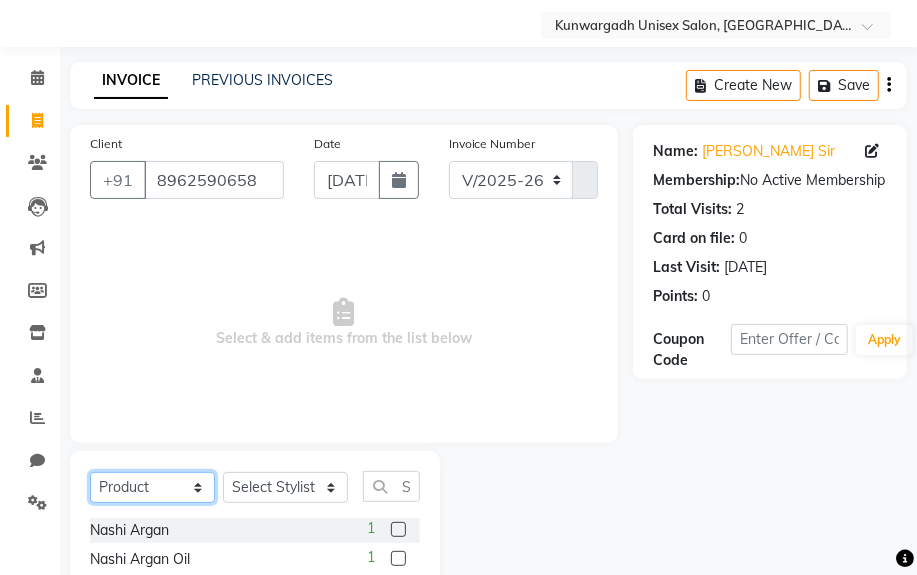 click on "Select  Service  Product  Membership  Package Voucher Prepaid Gift Card" 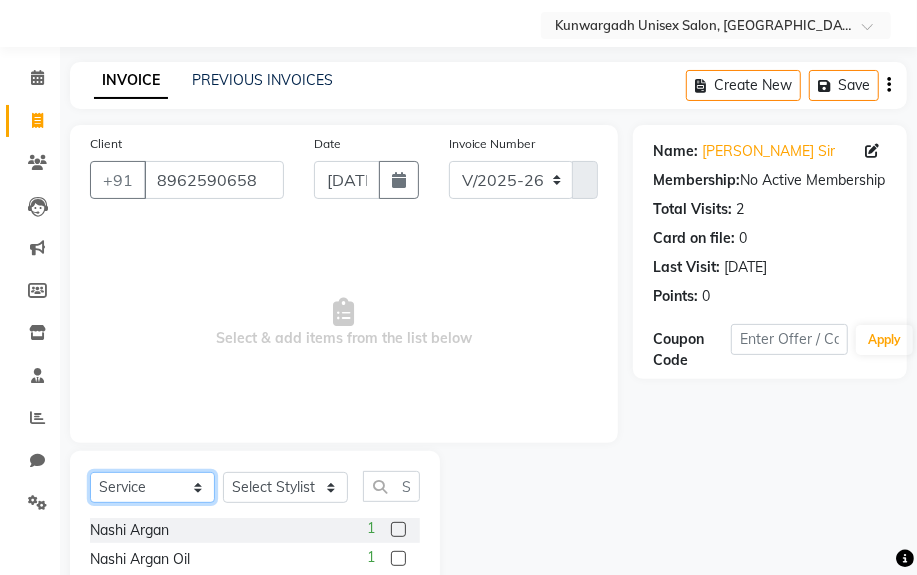 click on "Select  Service  Product  Membership  Package Voucher Prepaid Gift Card" 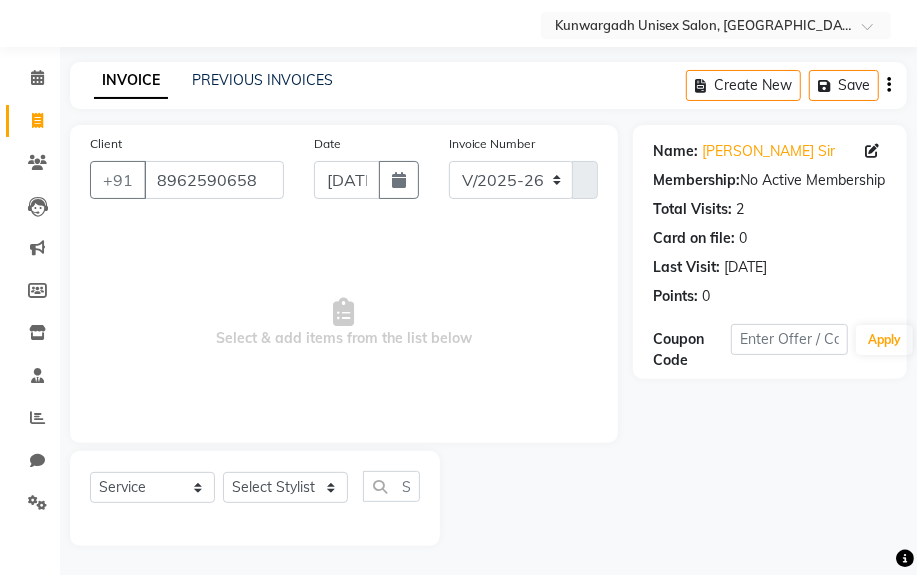 click on "Select  Service  Product  Membership  Package Voucher Prepaid Gift Card  Select Stylist Aarti  [PERSON_NAME] Sir  Chiku [PERSON_NAME] [PERSON_NAME]  [PERSON_NAME]   [PERSON_NAME]  [PERSON_NAME]  [PERSON_NAME]" 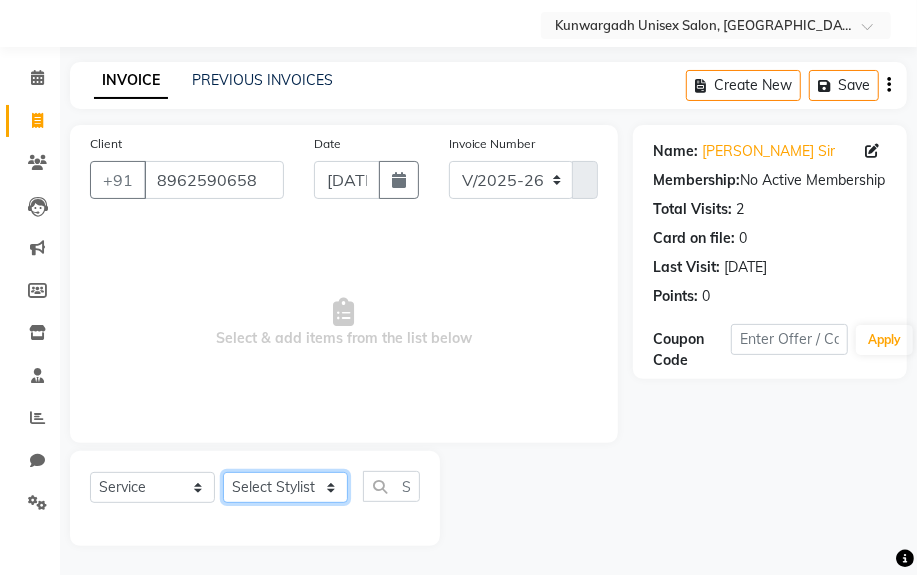 click on "Select Stylist Aarti  [PERSON_NAME] Sir  Chiku [PERSON_NAME] [PERSON_NAME]  [PERSON_NAME]   [PERSON_NAME]  [PERSON_NAME]  [PERSON_NAME]" 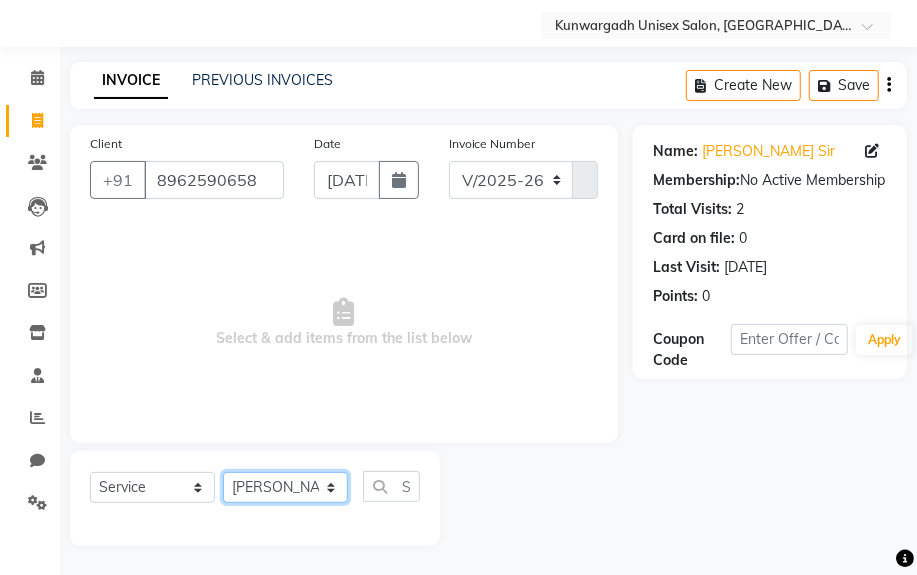 click on "Select Stylist Aarti  [PERSON_NAME] Sir  Chiku [PERSON_NAME] [PERSON_NAME]  [PERSON_NAME]   [PERSON_NAME]  [PERSON_NAME]  [PERSON_NAME]" 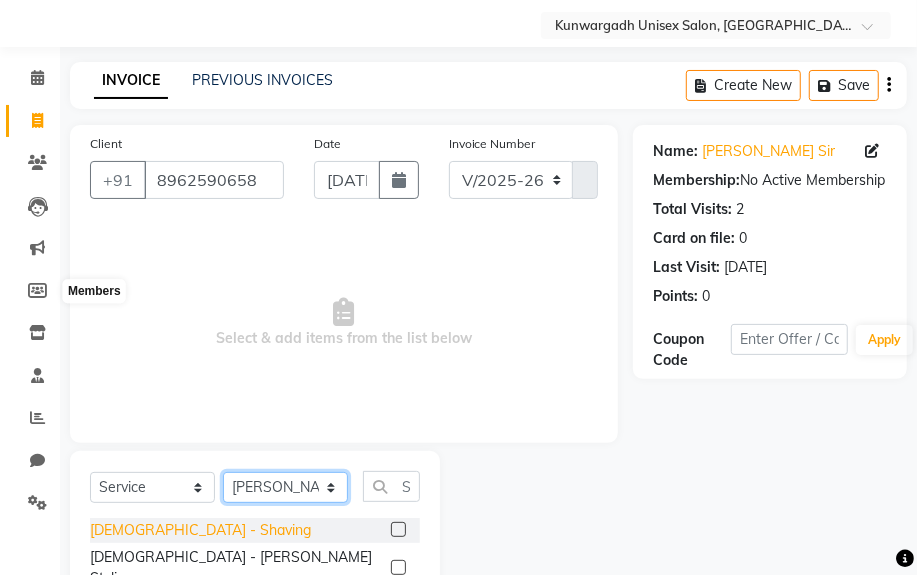 scroll, scrollTop: 252, scrollLeft: 0, axis: vertical 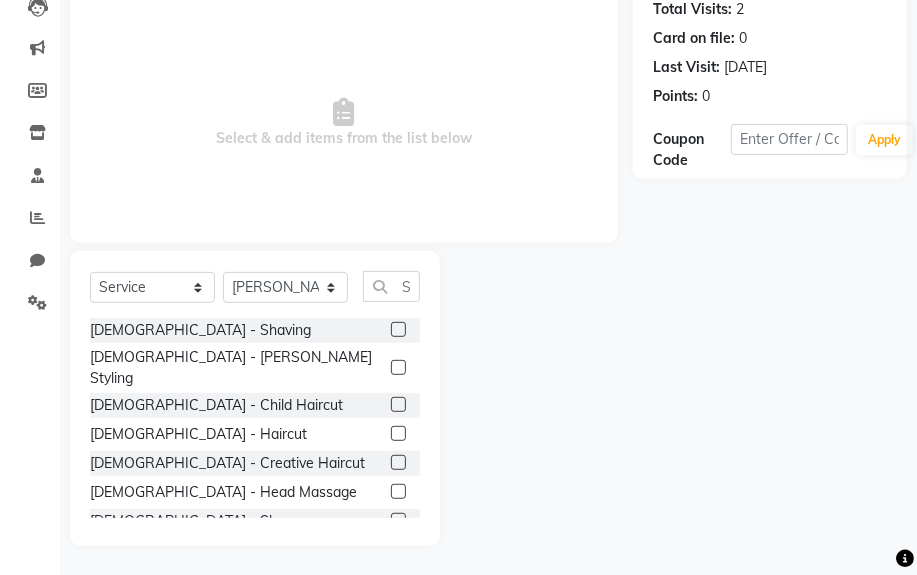 click on "[DEMOGRAPHIC_DATA] - Shaving  [DEMOGRAPHIC_DATA] - [PERSON_NAME] Styling  [DEMOGRAPHIC_DATA] - Child Haircut  [DEMOGRAPHIC_DATA] - Haircut  [DEMOGRAPHIC_DATA] - Creative Haircut  [DEMOGRAPHIC_DATA] - Head Massage  [DEMOGRAPHIC_DATA] - Shampoo  [DEMOGRAPHIC_DATA] - Conditioner  [DEMOGRAPHIC_DATA] - [PERSON_NAME] Colour  [DEMOGRAPHIC_DATA] - Hair Colour [[MEDICAL_DATA] Free]  [DEMOGRAPHIC_DATA] - Highlights  [DEMOGRAPHIC_DATA] - Straightening & Smoothening  [DEMOGRAPHIC_DATA] - Keratin  [DEMOGRAPHIC_DATA] - Hair Spa  [DEMOGRAPHIC_DATA] - Olaplex Treatment  [DEMOGRAPHIC_DATA] - Nashi Treatment  [DEMOGRAPHIC_DATA] - Moroccan Oil Spa  [DEMOGRAPHIC_DATA] - loreal wash   [DEMOGRAPHIC_DATA] - underarm trim  [DEMOGRAPHIC_DATA] - Hair styling   Face D-Ten (Normal)  Face D-Ten (O3)  [DEMOGRAPHIC_DATA] Leg Trim   [DEMOGRAPHIC_DATA] Hand Trim  [DEMOGRAPHIC_DATA] Chest Trim  [DEMOGRAPHIC_DATA] Back Trim   Hair - patch Service  face - Wash   Hand - D-Ten (Normal)  Nail Cut - Filing  [DEMOGRAPHIC_DATA] - Face Massage   [DEMOGRAPHIC_DATA] - Hair Outline   Beverages-   Australian Silk - Hair Wig   Hand D-Ten (O3)  Anti [MEDICAL_DATA] - Treatment   Rubber Face Mask   Make Up - Eyelashes  Make Up - Eye Makeup  Make Up - Base Makeup  Make Up - Party Makeup  Make Up - Engagement Makeup  Make Up - Mac  Make Up - Air Brush  Make Up - Hd  Make Up - Hd (Derma) + Air Brush  Make Up - Huda + Air Brush  Facial - Alga Mask" 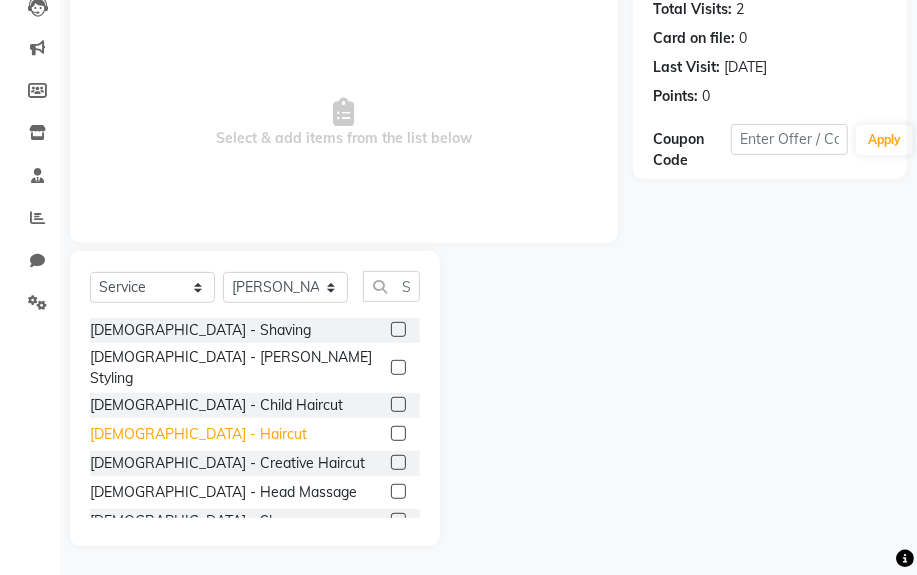 click on "[DEMOGRAPHIC_DATA] - Haircut" 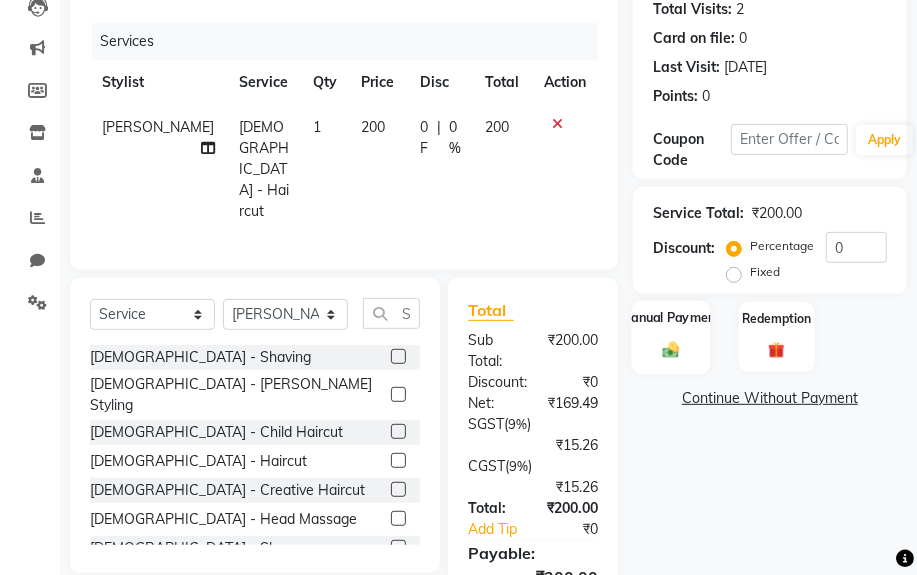 click on "Manual Payment" 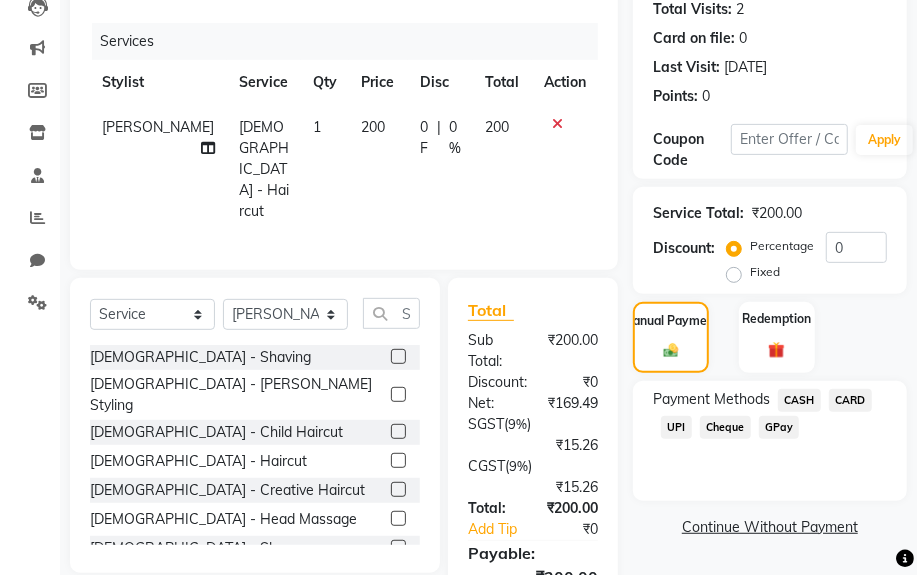 click on "CASH" 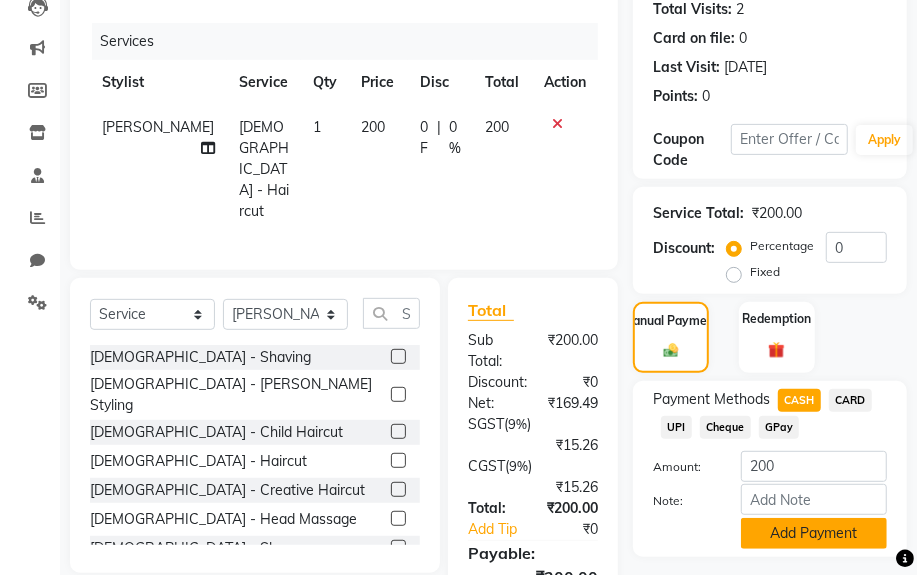 click on "Add Payment" 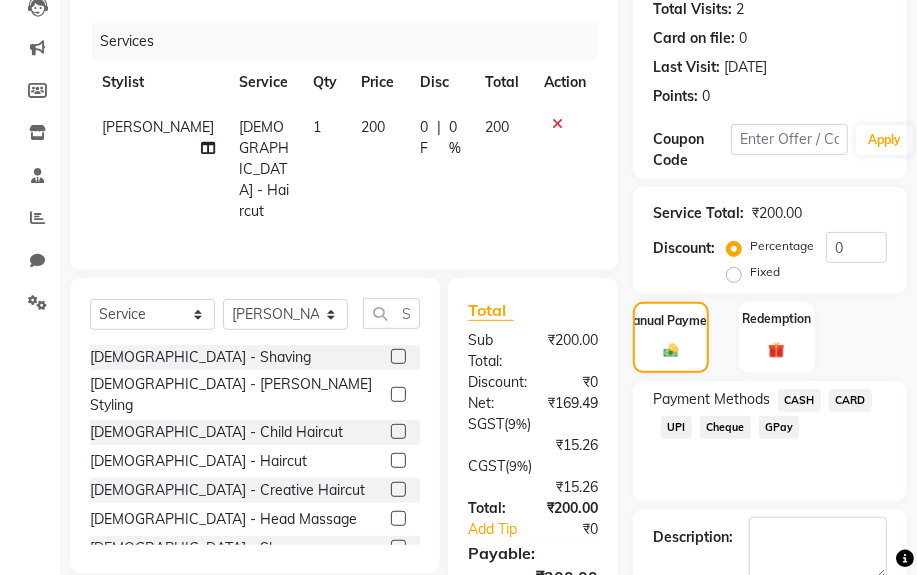 scroll, scrollTop: 492, scrollLeft: 0, axis: vertical 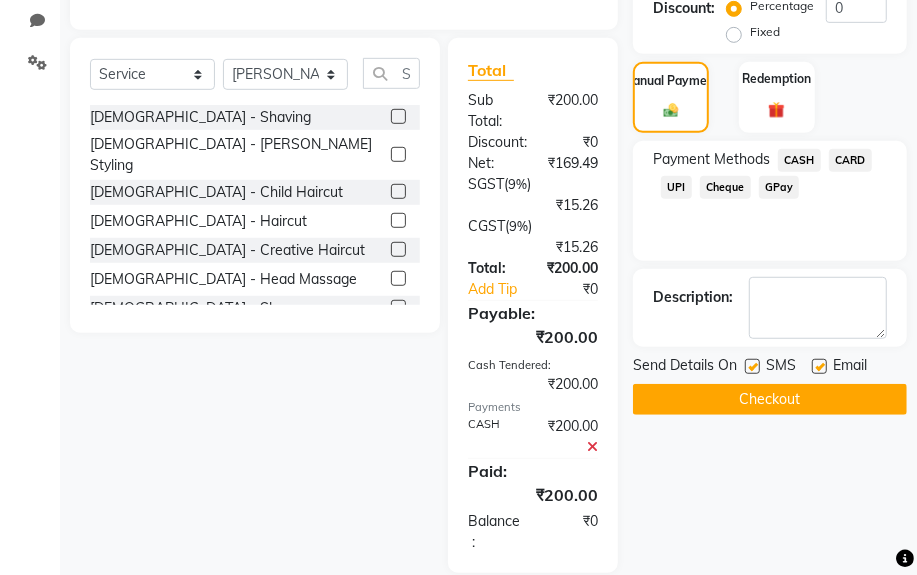 click on "Checkout" 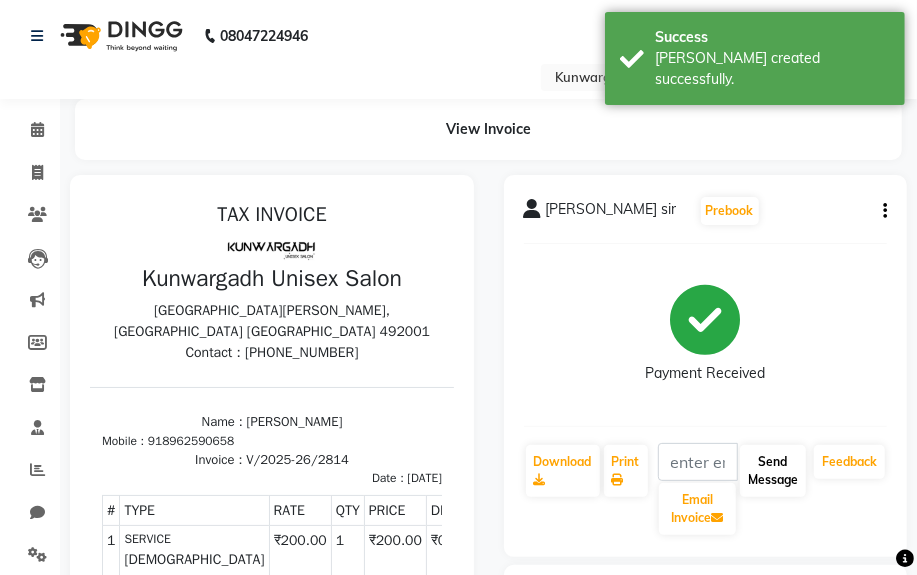 scroll, scrollTop: 0, scrollLeft: 0, axis: both 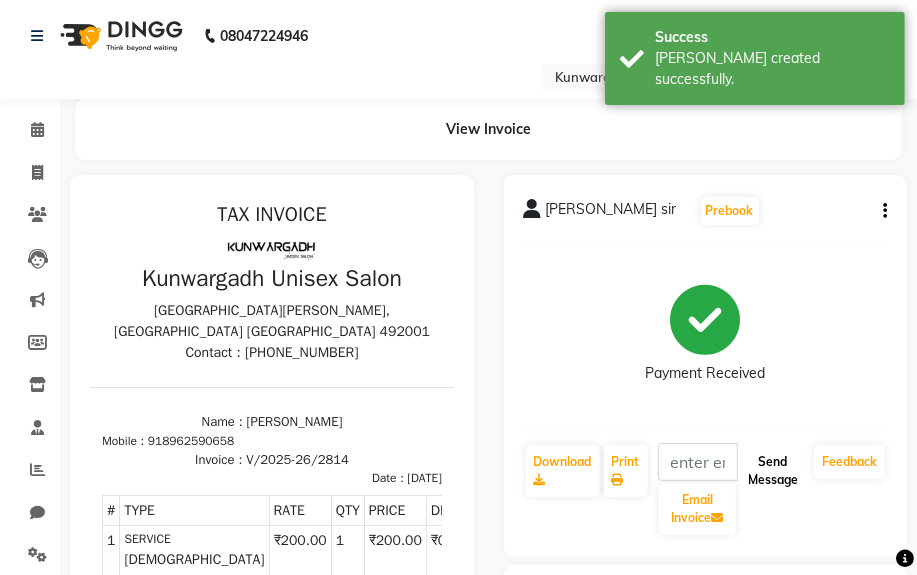 click on "Send Message" 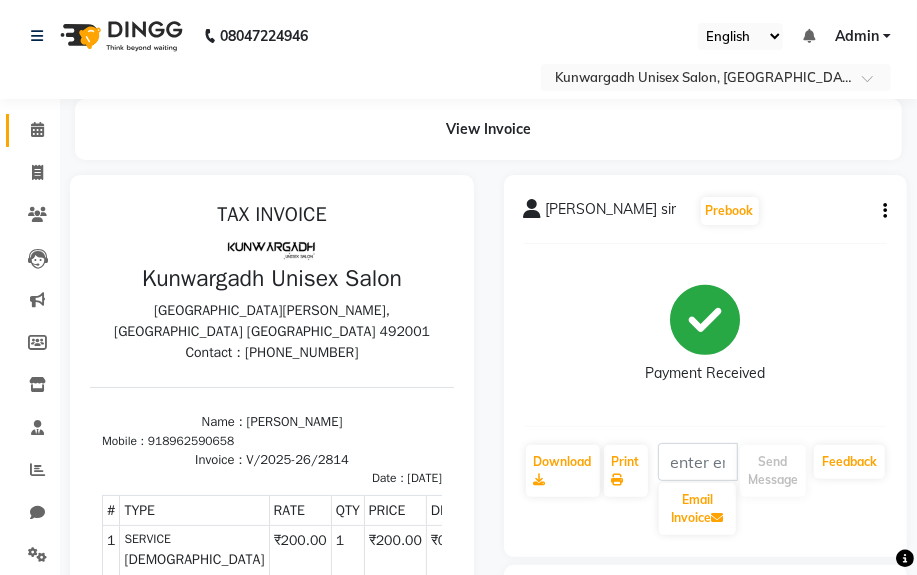 click 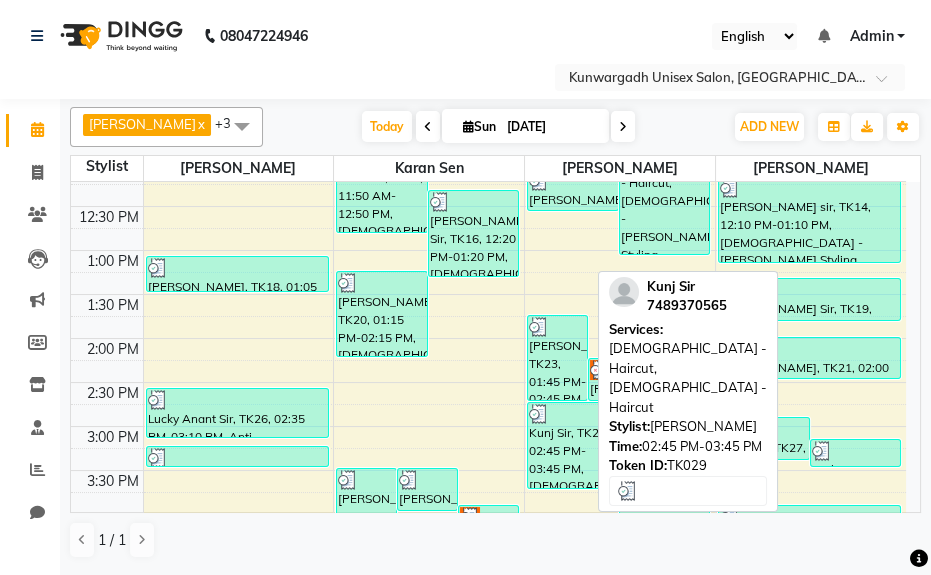 scroll, scrollTop: 454, scrollLeft: 0, axis: vertical 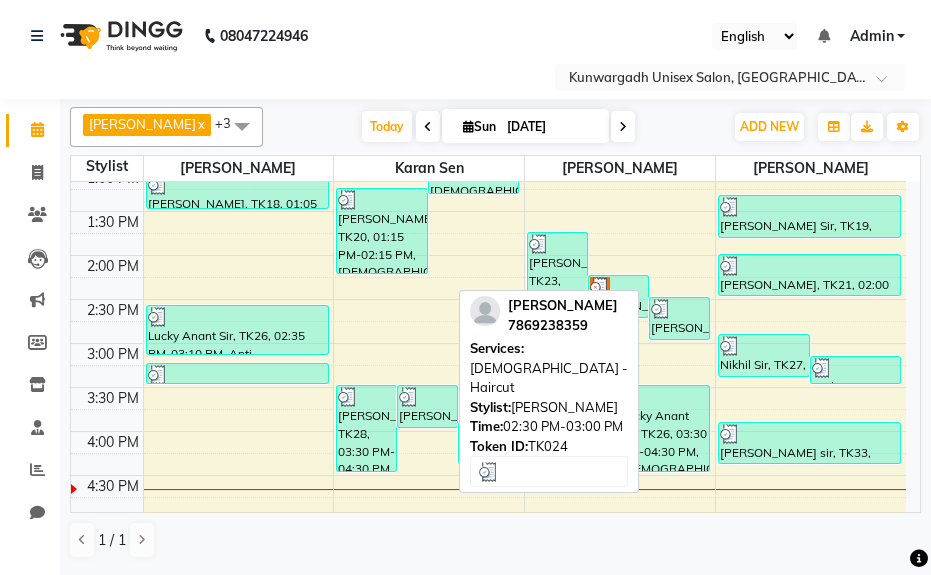 click on "[PERSON_NAME], TK24, 02:30 PM-03:00 PM, [DEMOGRAPHIC_DATA] - Haircut" at bounding box center (679, 318) 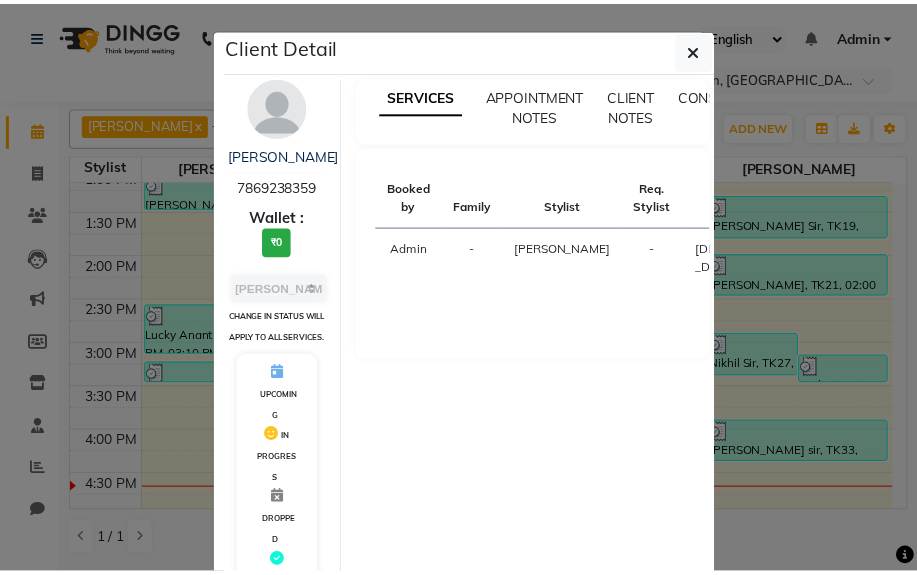 scroll, scrollTop: 363, scrollLeft: 0, axis: vertical 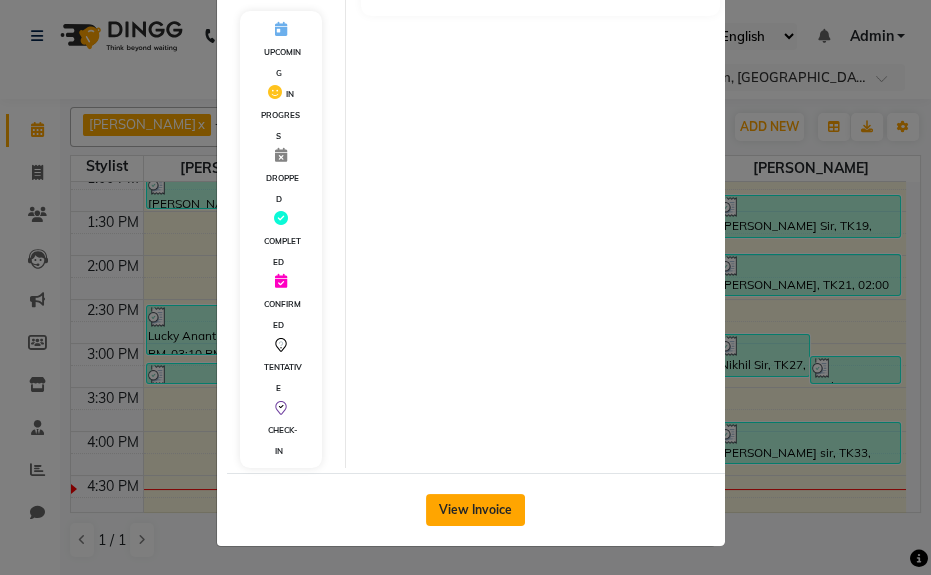 click on "View Invoice" 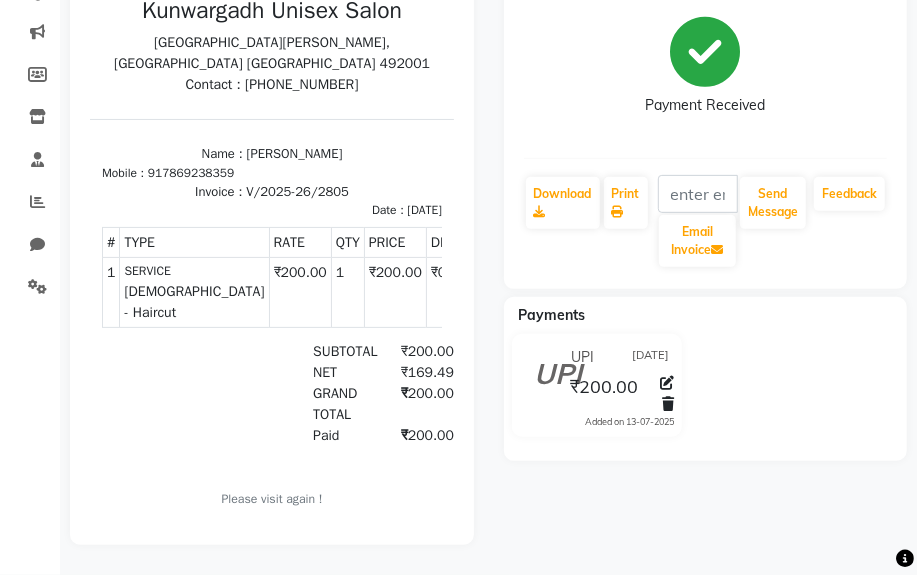 scroll, scrollTop: 99, scrollLeft: 0, axis: vertical 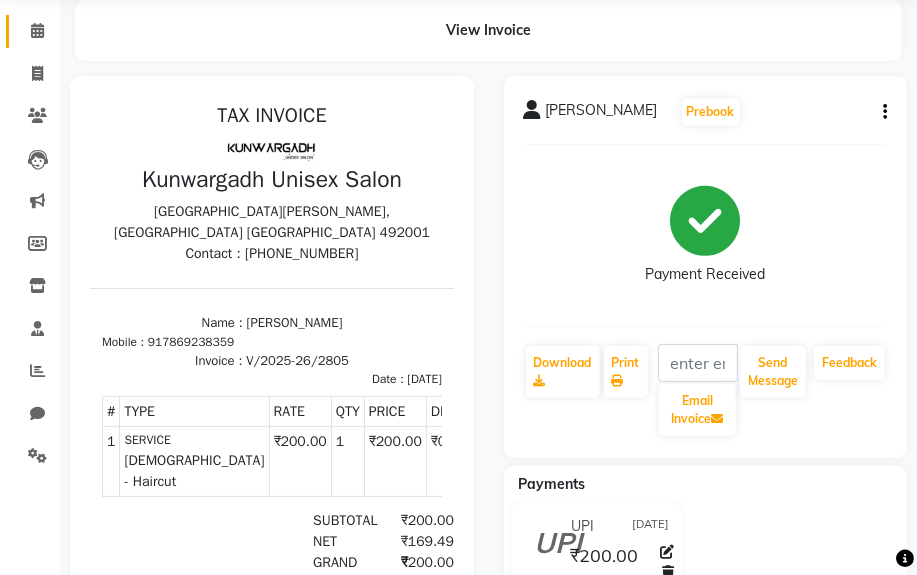 click 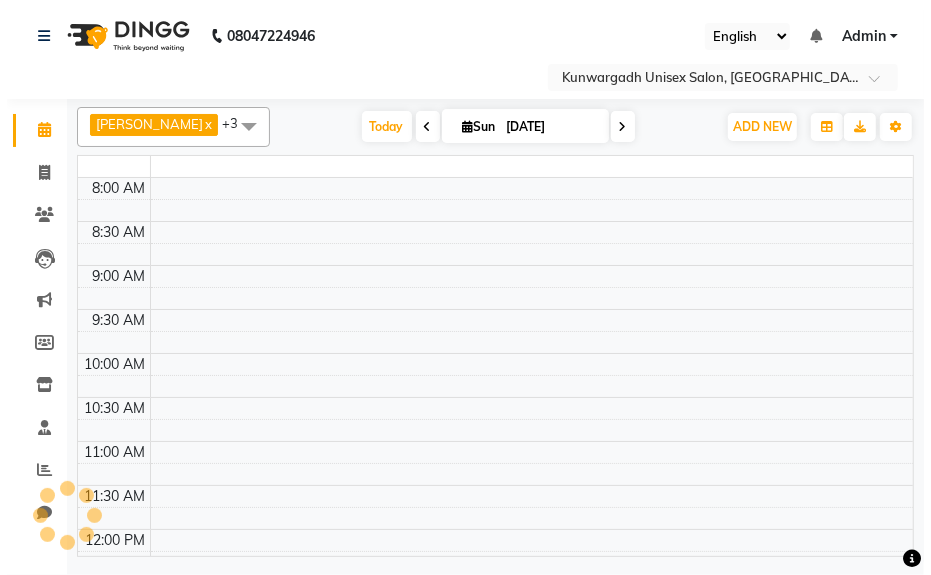 scroll, scrollTop: 0, scrollLeft: 0, axis: both 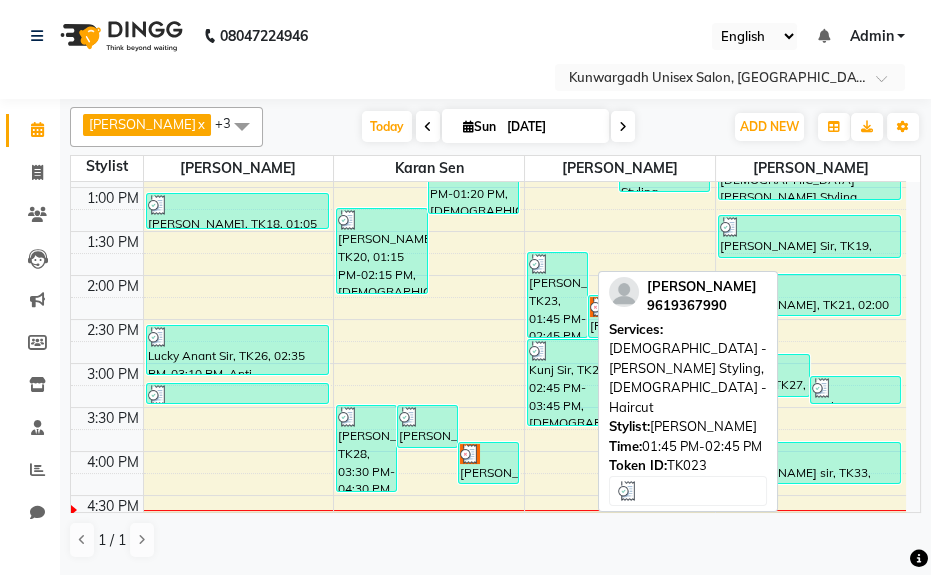 click on "[PERSON_NAME], TK23, 01:45 PM-02:45 PM, [DEMOGRAPHIC_DATA] - [PERSON_NAME] Styling,[DEMOGRAPHIC_DATA] - Haircut" at bounding box center [557, 295] 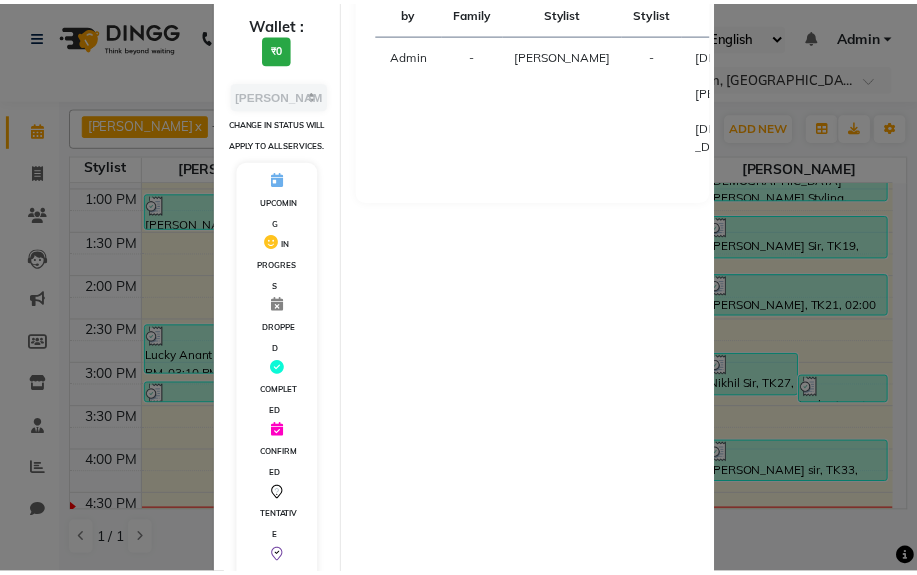 scroll, scrollTop: 363, scrollLeft: 0, axis: vertical 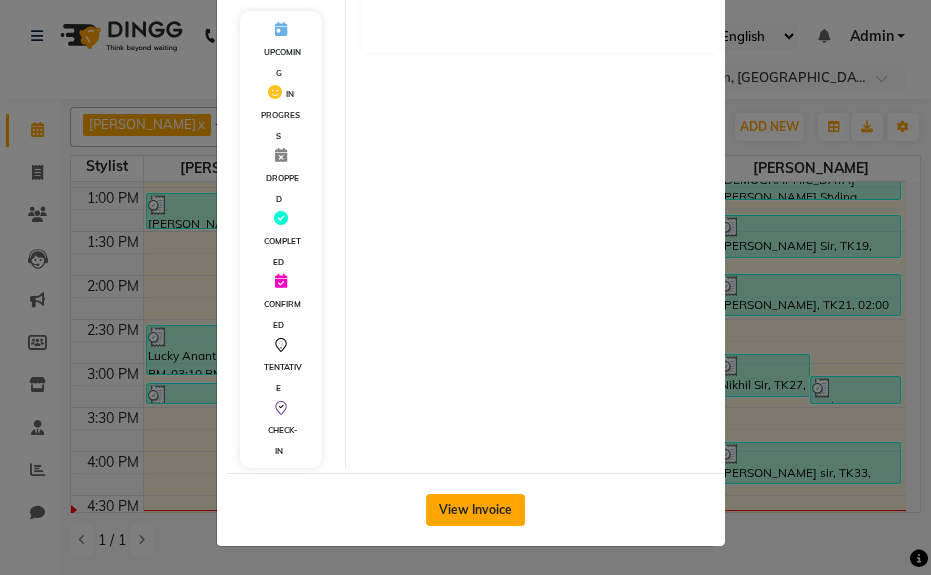 click on "View Invoice" 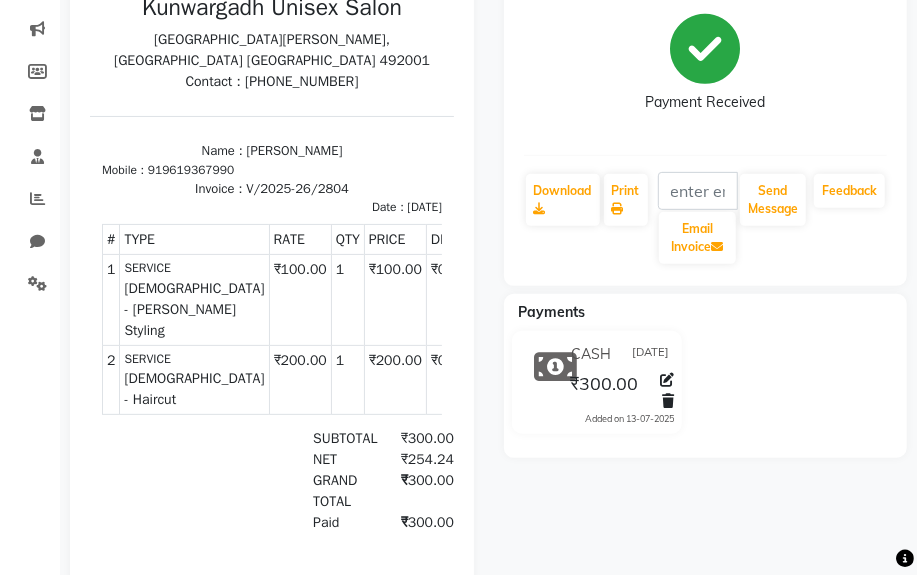 scroll, scrollTop: 272, scrollLeft: 0, axis: vertical 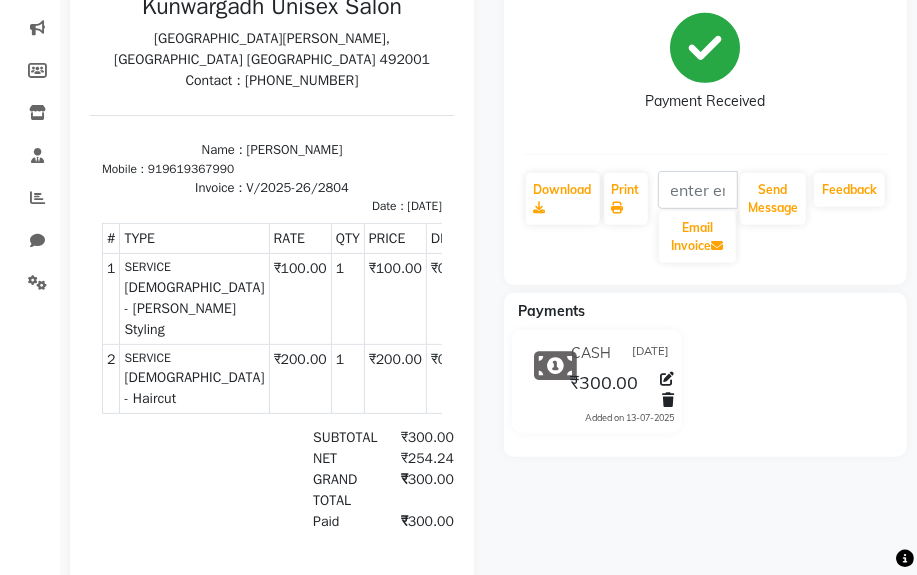 drag, startPoint x: 188, startPoint y: 399, endPoint x: 262, endPoint y: 405, distance: 74.24284 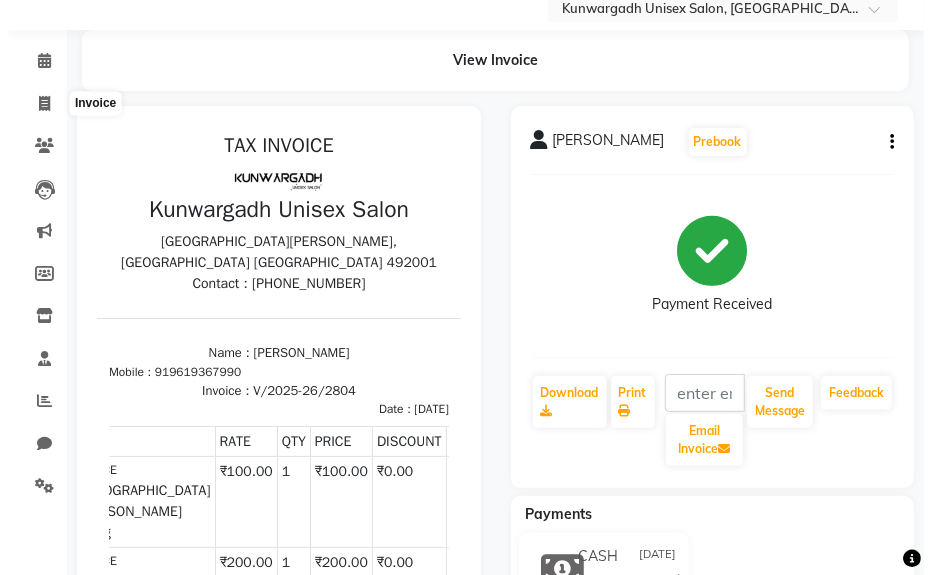 scroll, scrollTop: 0, scrollLeft: 0, axis: both 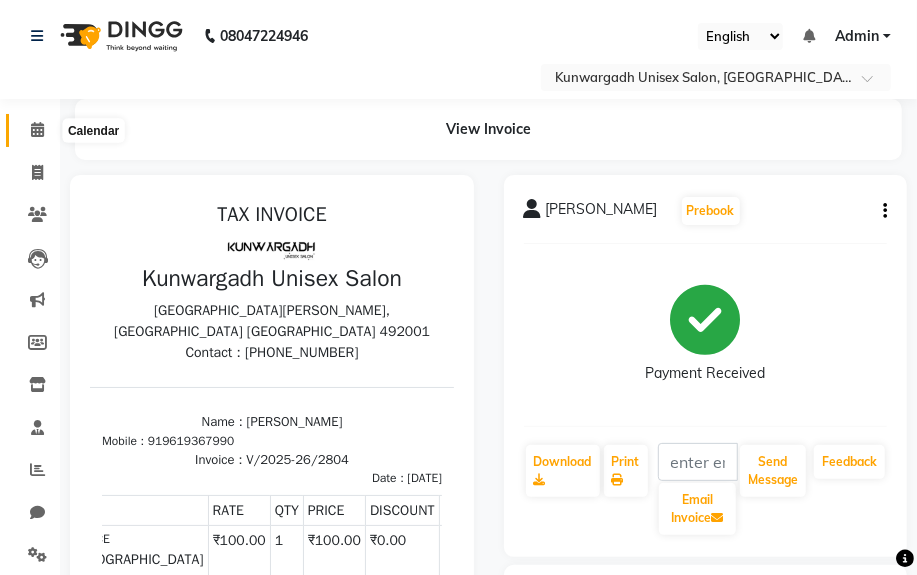 click 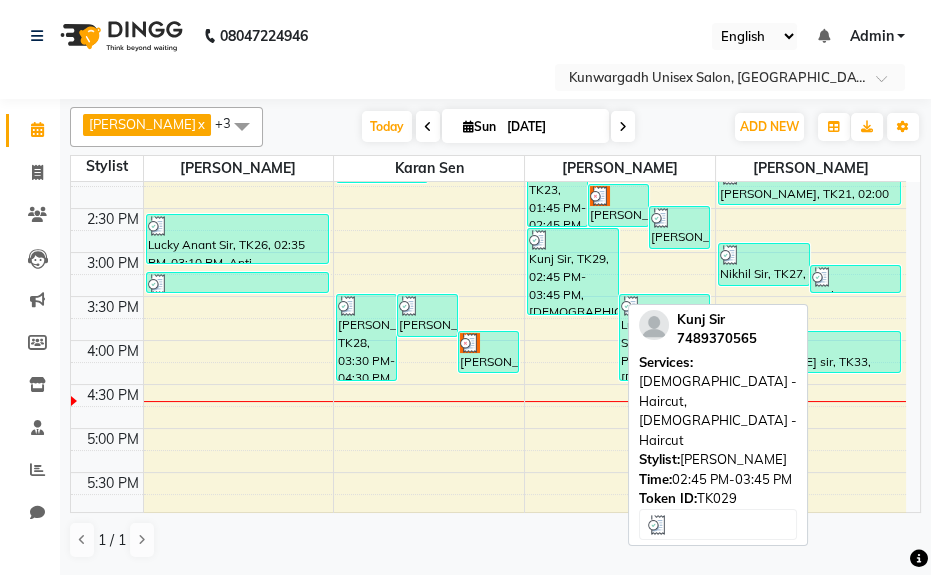 scroll, scrollTop: 454, scrollLeft: 0, axis: vertical 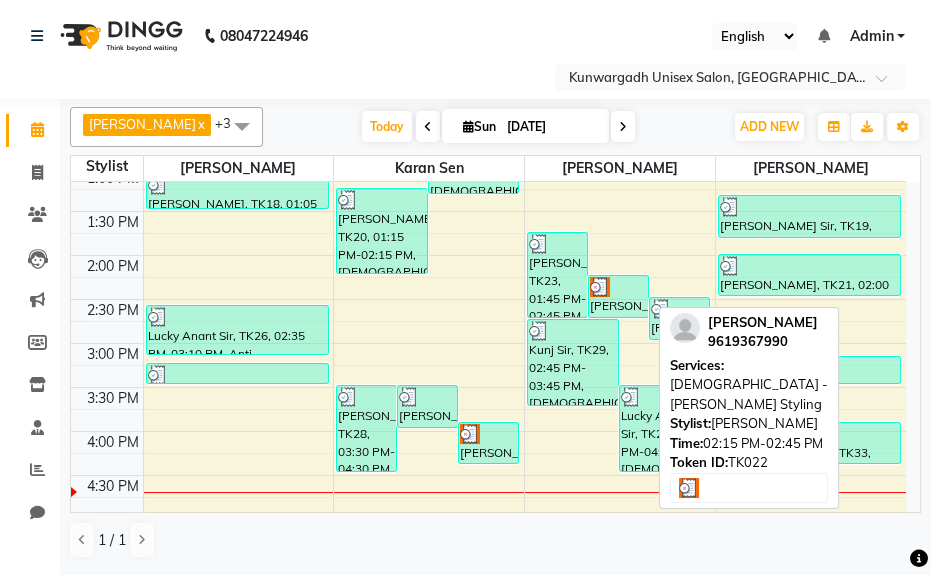 click at bounding box center [600, 287] 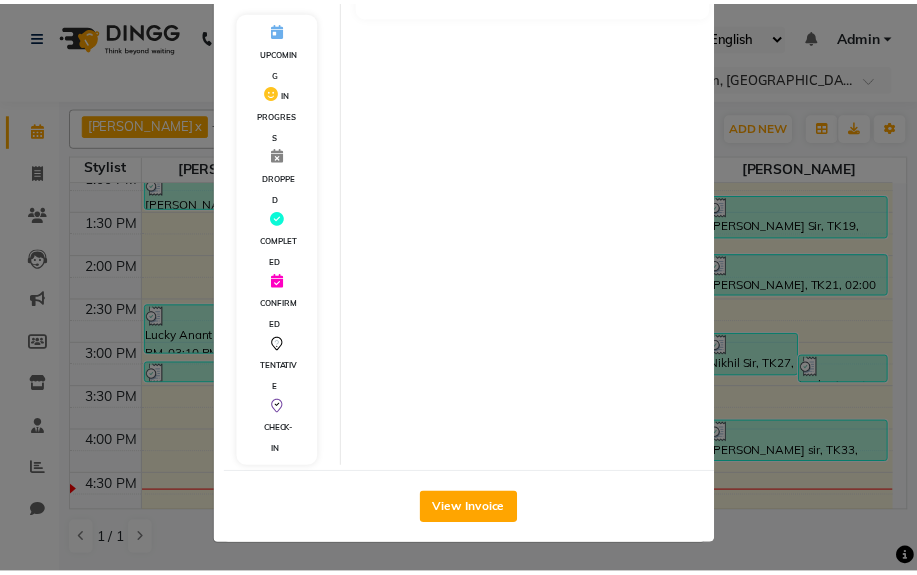 scroll, scrollTop: 363, scrollLeft: 0, axis: vertical 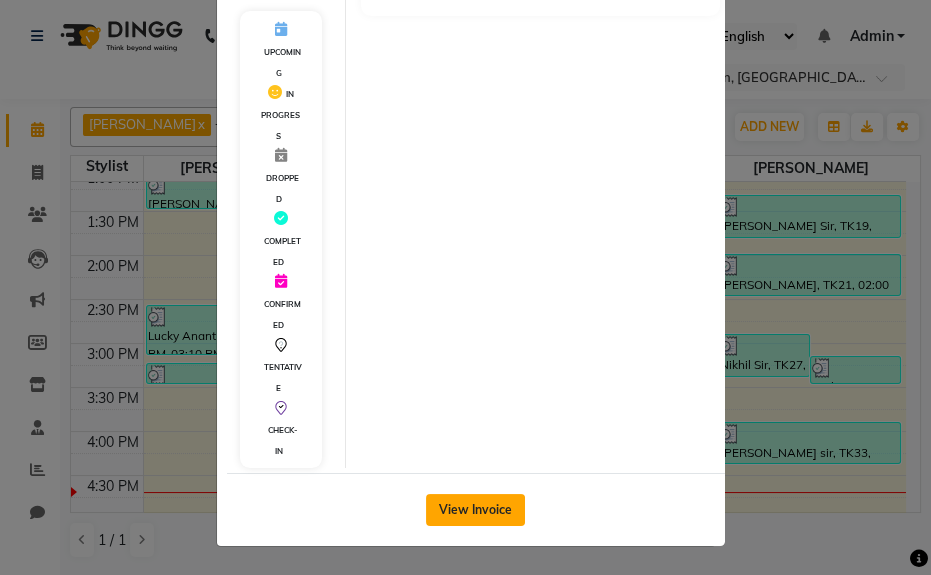 click on "View Invoice" 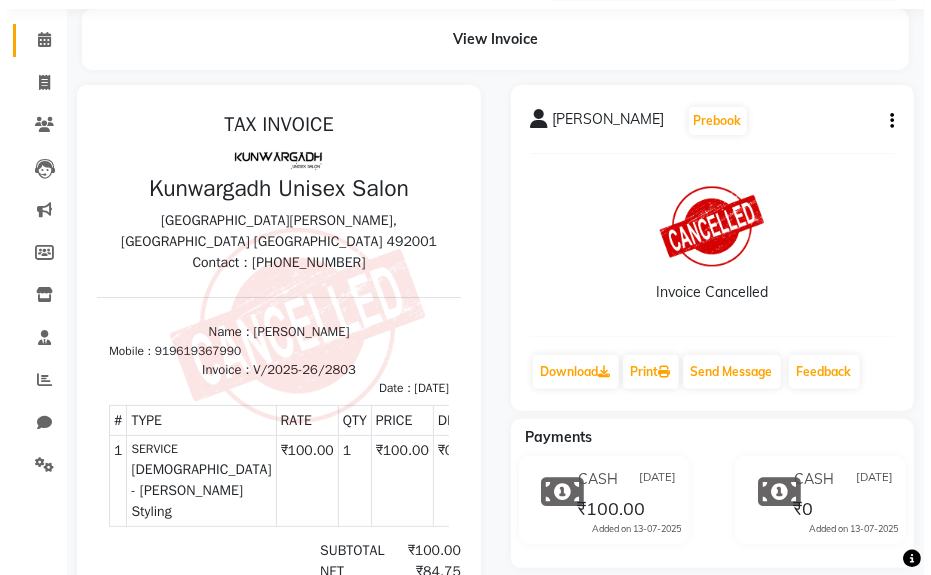 scroll, scrollTop: 0, scrollLeft: 0, axis: both 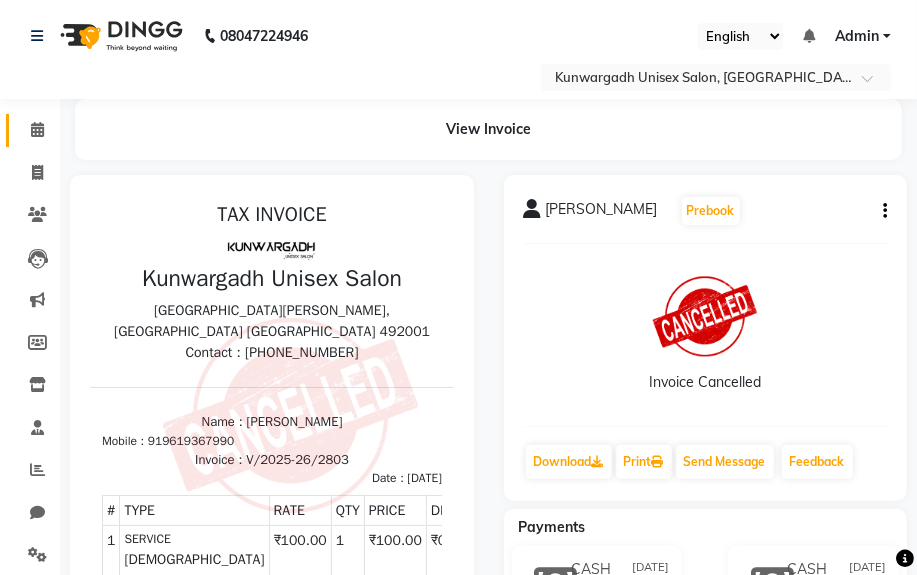 click 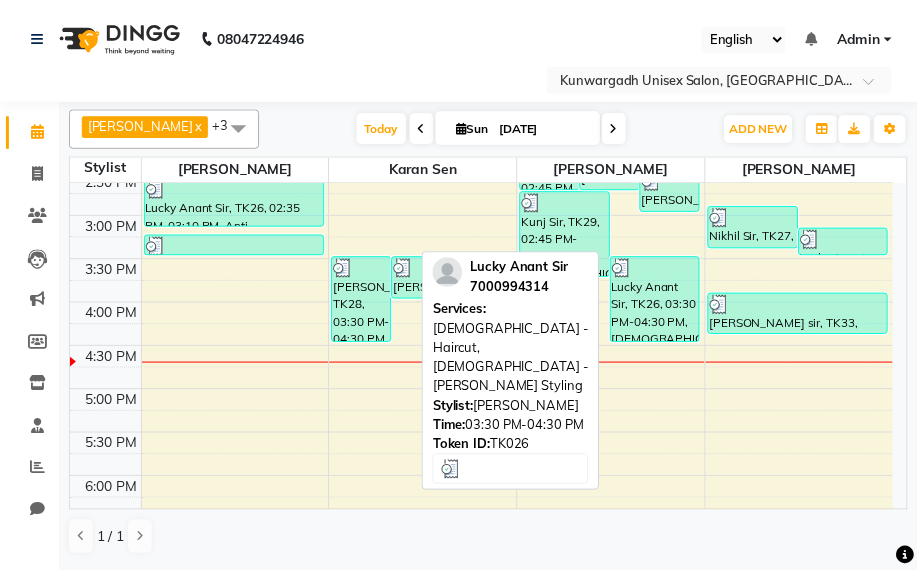 scroll, scrollTop: 636, scrollLeft: 0, axis: vertical 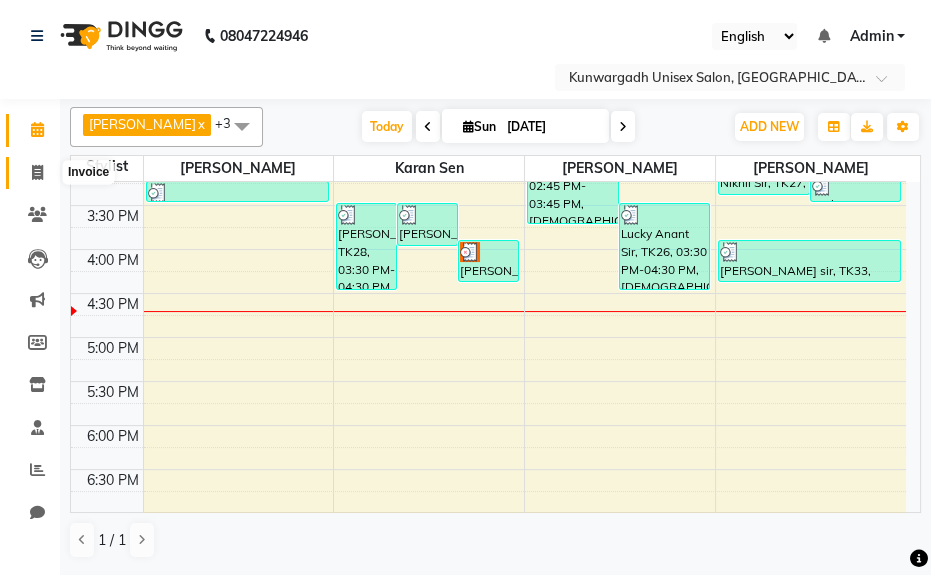 click 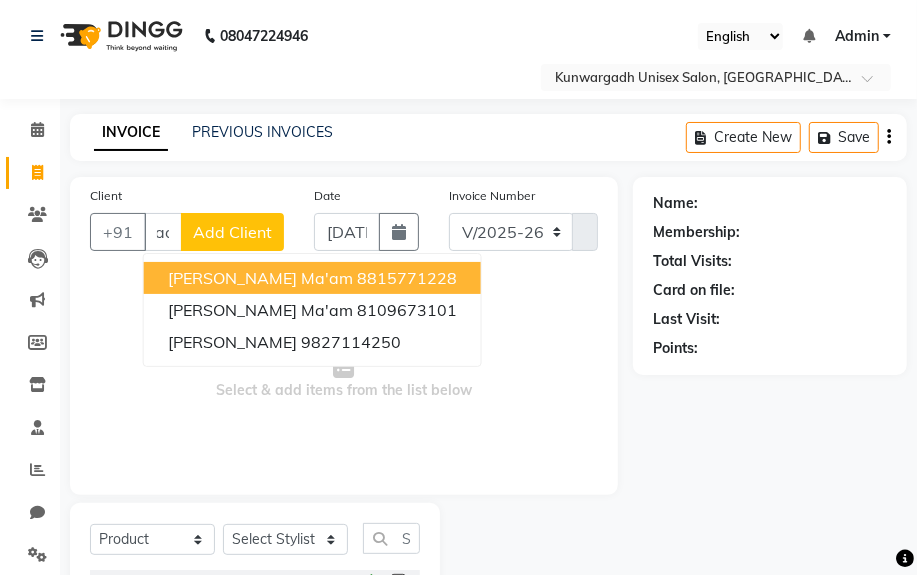 scroll, scrollTop: 0, scrollLeft: 30, axis: horizontal 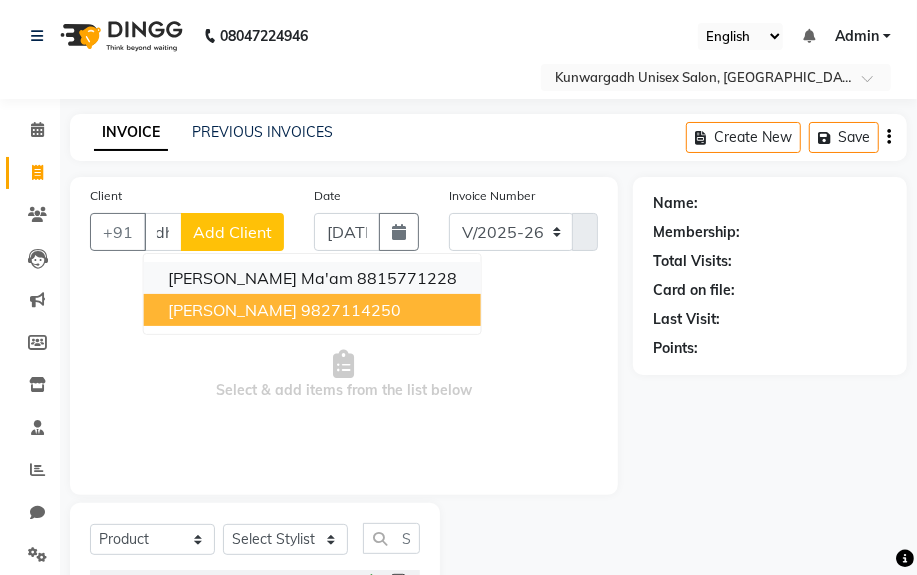 click on "[PERSON_NAME] Ma'am  8815771228" at bounding box center (312, 278) 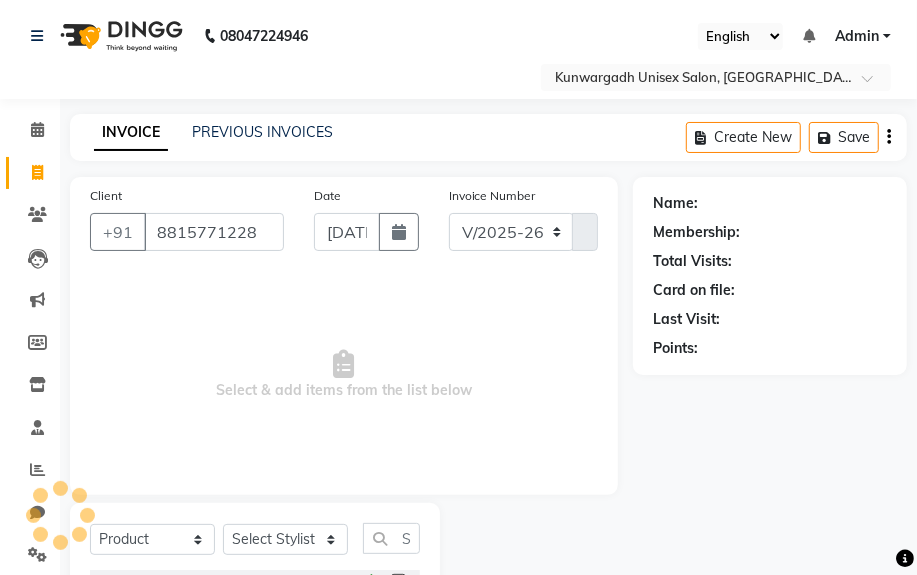 scroll, scrollTop: 0, scrollLeft: 0, axis: both 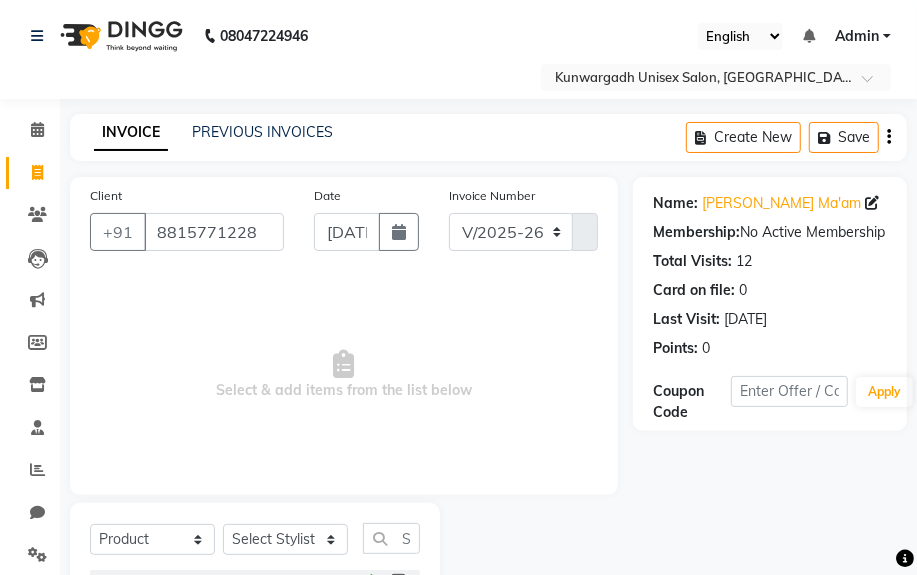 click on "Select  Service  Product  Membership  Package Voucher Prepaid Gift Card  Select Stylist Aarti  [PERSON_NAME] Sir  Chiku [PERSON_NAME] [PERSON_NAME]  [PERSON_NAME]   [PERSON_NAME]  [PERSON_NAME]  [PERSON_NAME]" 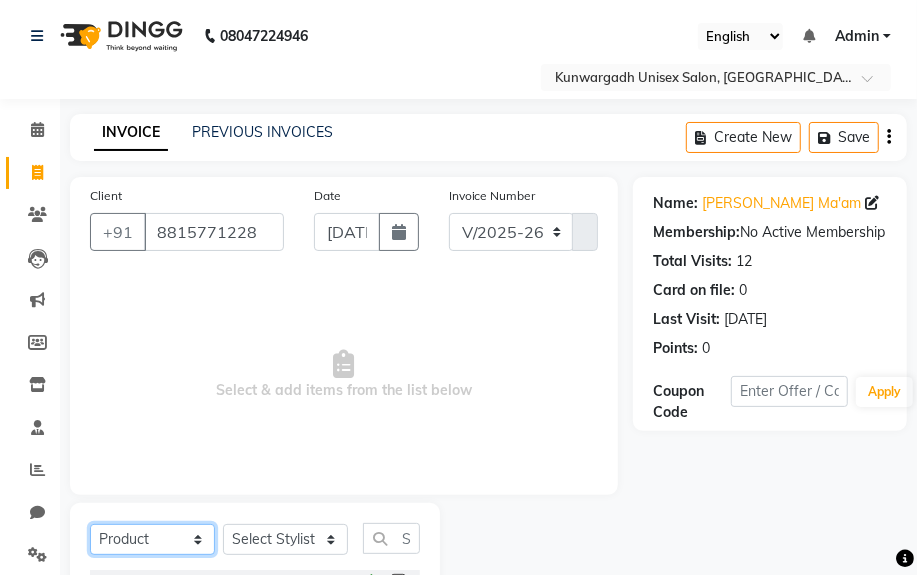 click on "Select  Service  Product  Membership  Package Voucher Prepaid Gift Card" 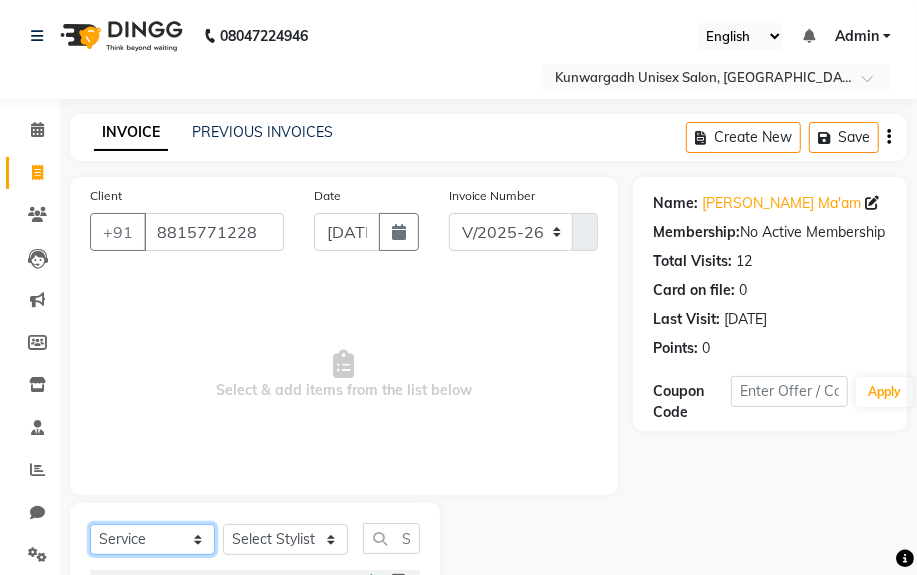 click on "Select  Service  Product  Membership  Package Voucher Prepaid Gift Card" 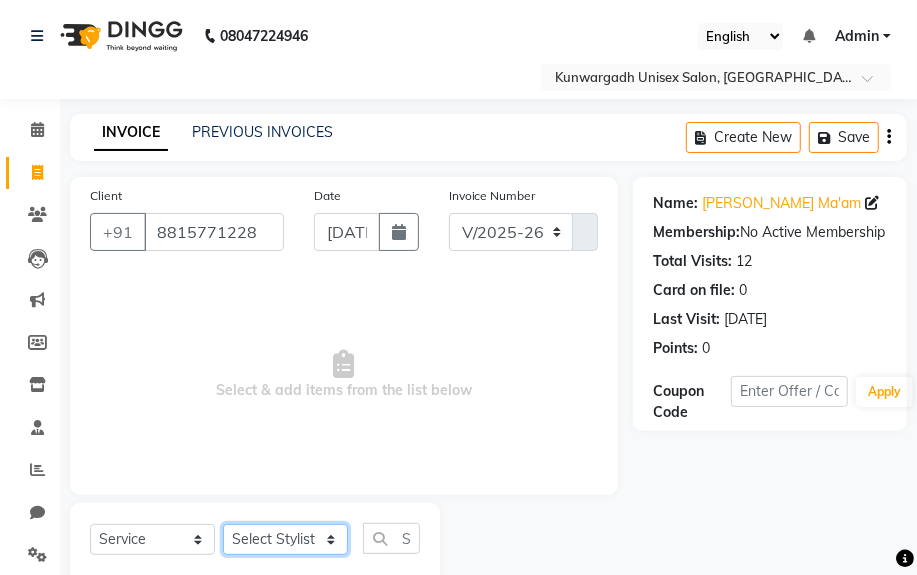drag, startPoint x: 280, startPoint y: 541, endPoint x: 284, endPoint y: 524, distance: 17.464249 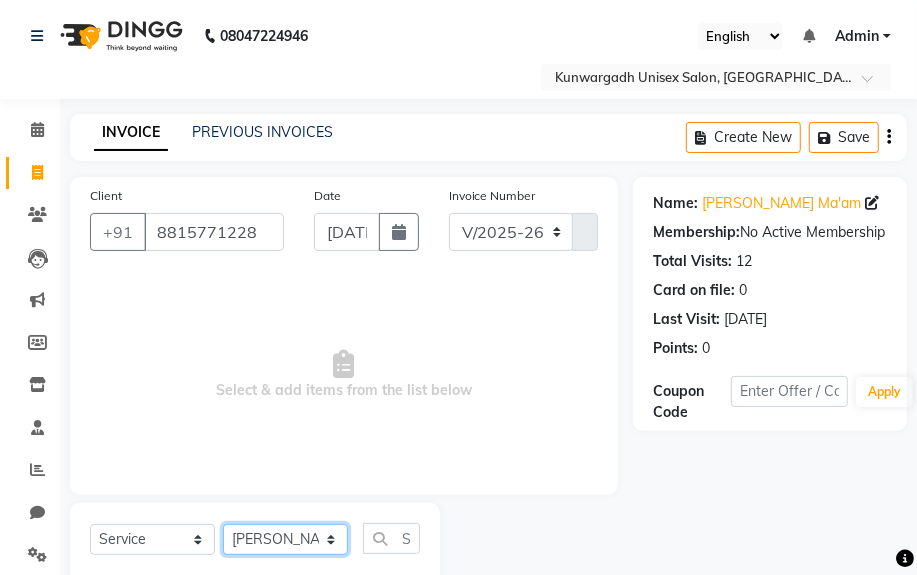 click on "Select Stylist Aarti  [PERSON_NAME] Sir  Chiku [PERSON_NAME] [PERSON_NAME]  [PERSON_NAME]   [PERSON_NAME]  [PERSON_NAME]  [PERSON_NAME]" 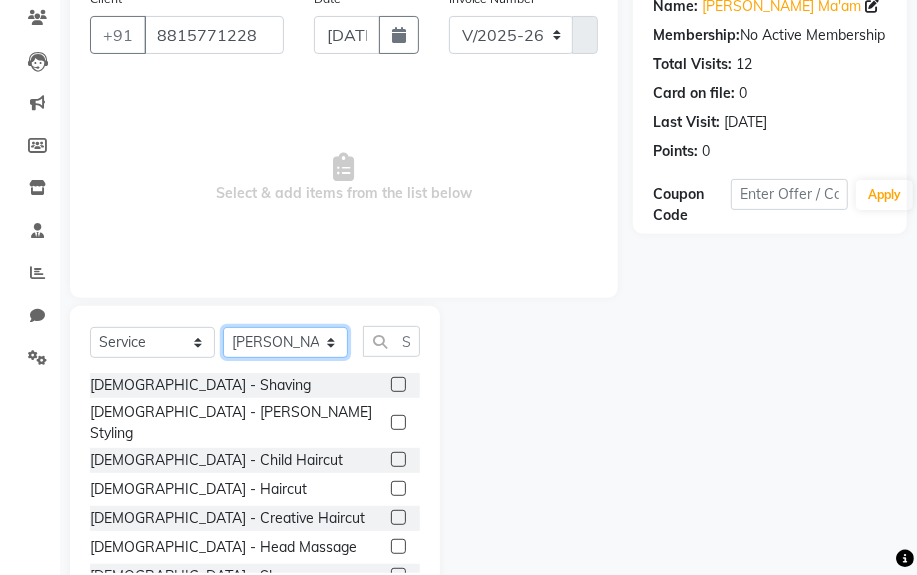 scroll, scrollTop: 252, scrollLeft: 0, axis: vertical 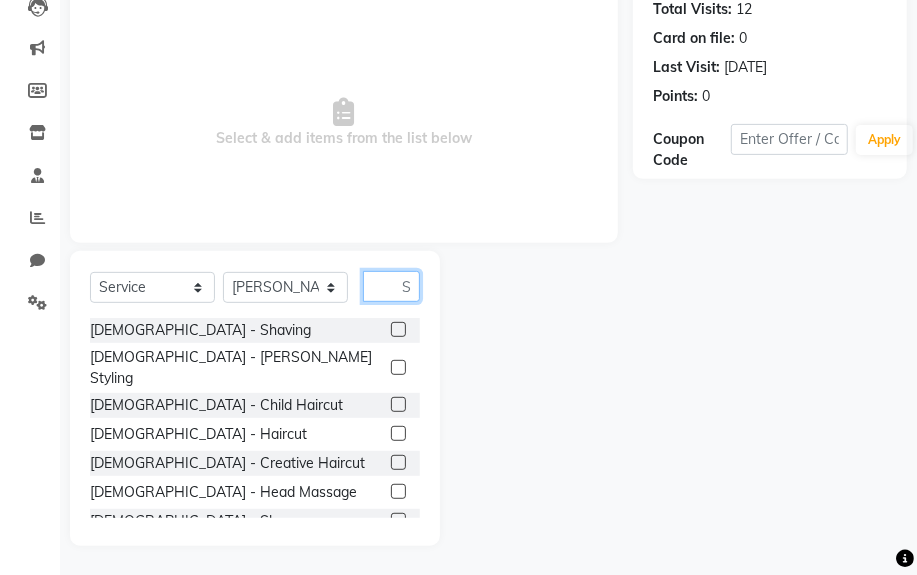 click 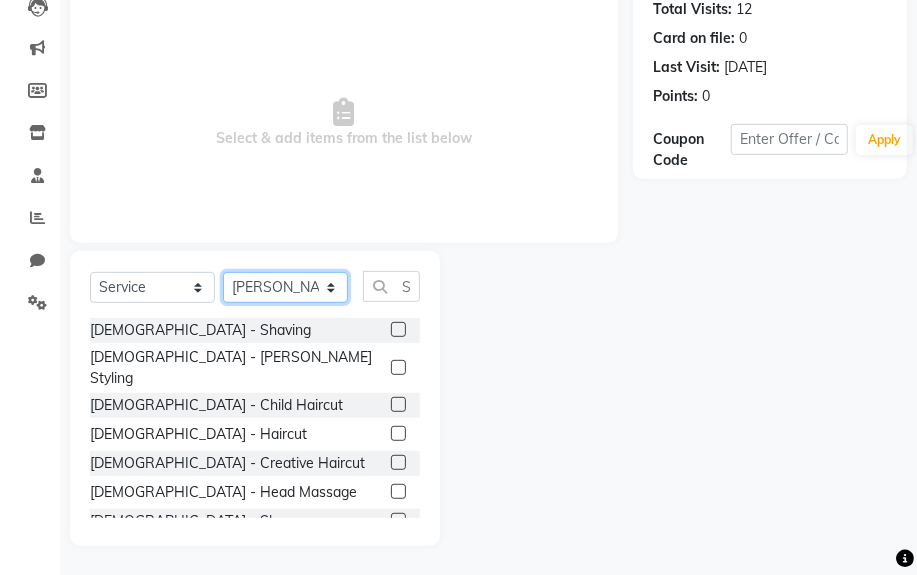 click on "Select Stylist Aarti  [PERSON_NAME] Sir  Chiku [PERSON_NAME] [PERSON_NAME]  [PERSON_NAME]   [PERSON_NAME]  [PERSON_NAME]  [PERSON_NAME]" 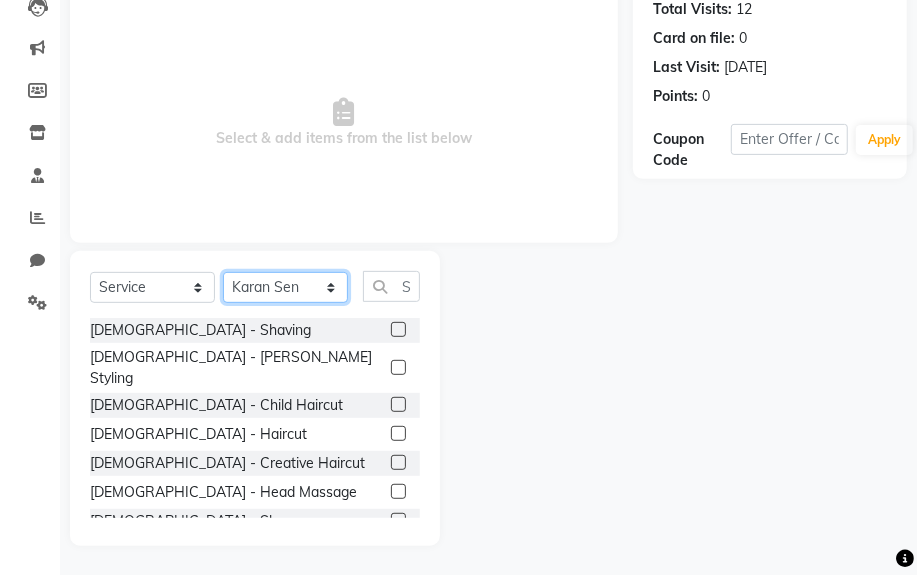 click on "Select Stylist Aarti  [PERSON_NAME] Sir  Chiku [PERSON_NAME] [PERSON_NAME]  [PERSON_NAME]   [PERSON_NAME]  [PERSON_NAME]  [PERSON_NAME]" 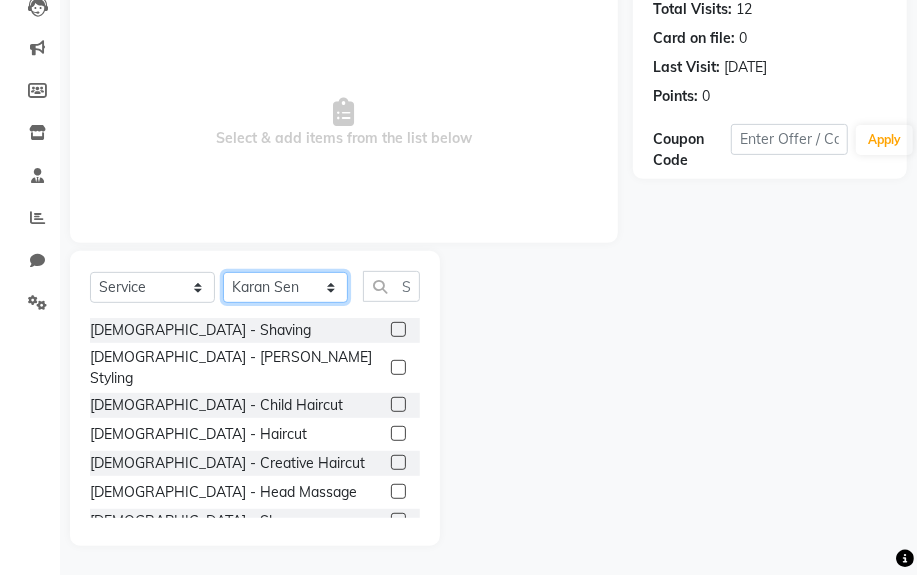 drag, startPoint x: 285, startPoint y: 289, endPoint x: 290, endPoint y: 300, distance: 12.083046 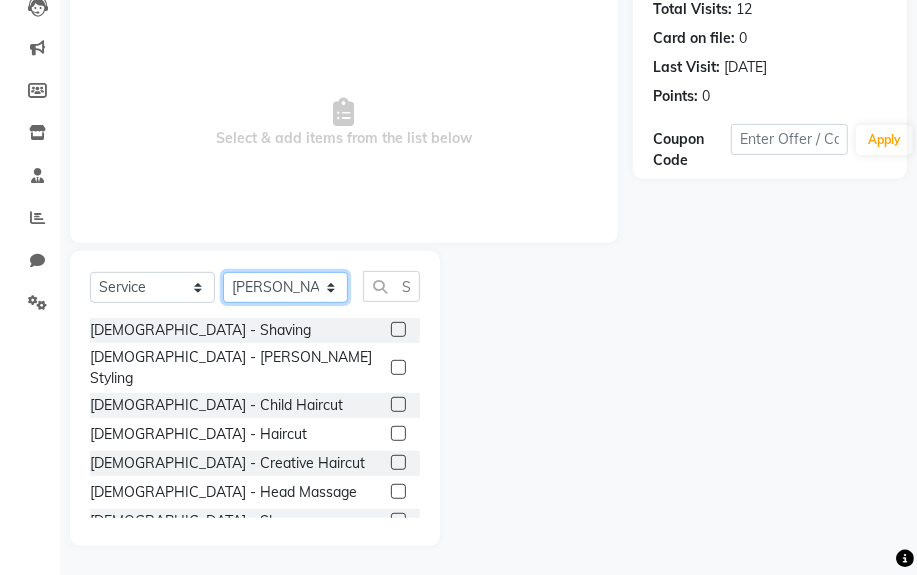 click on "Select Stylist Aarti  [PERSON_NAME] Sir  Chiku [PERSON_NAME] [PERSON_NAME]  [PERSON_NAME]   [PERSON_NAME]  [PERSON_NAME]  [PERSON_NAME]" 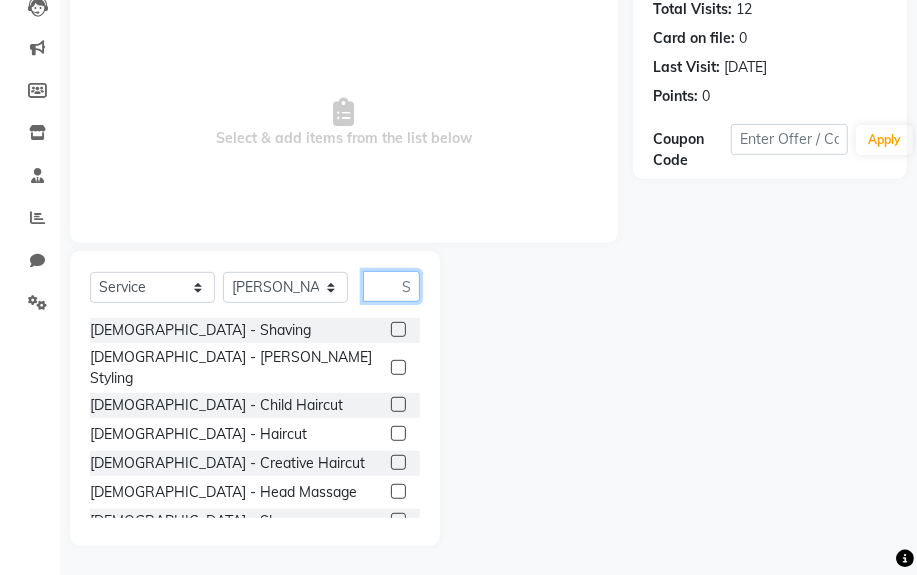 click 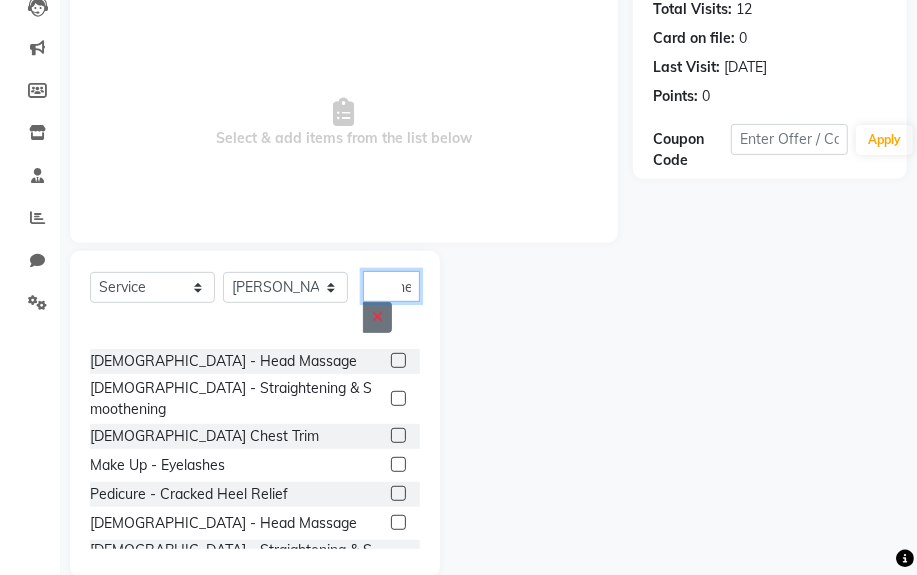 scroll, scrollTop: 0, scrollLeft: 14, axis: horizontal 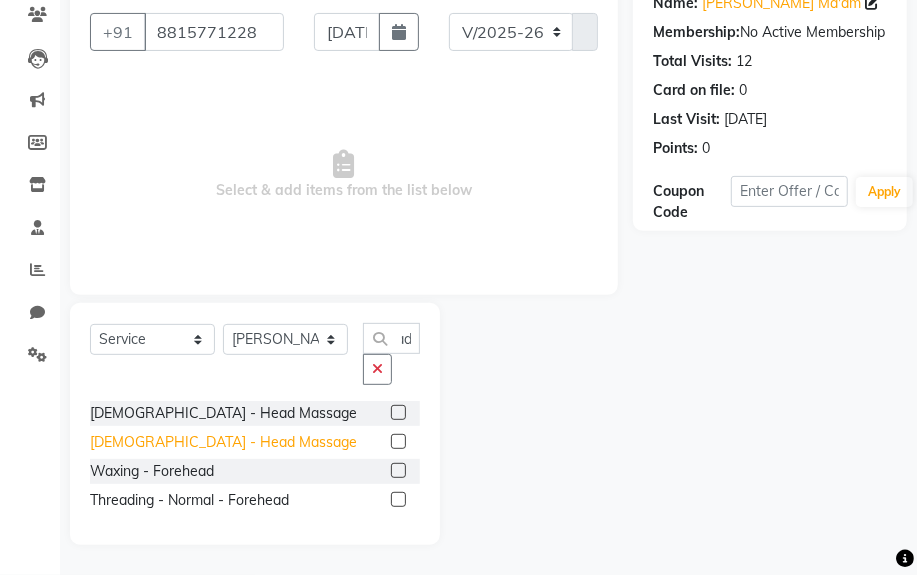 click on "[DEMOGRAPHIC_DATA] - Head Massage" 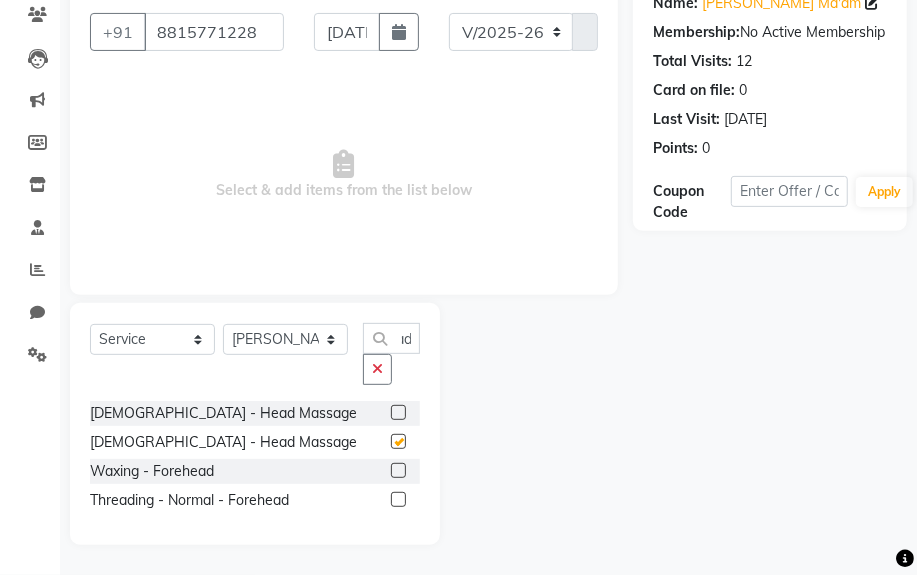 scroll, scrollTop: 0, scrollLeft: 0, axis: both 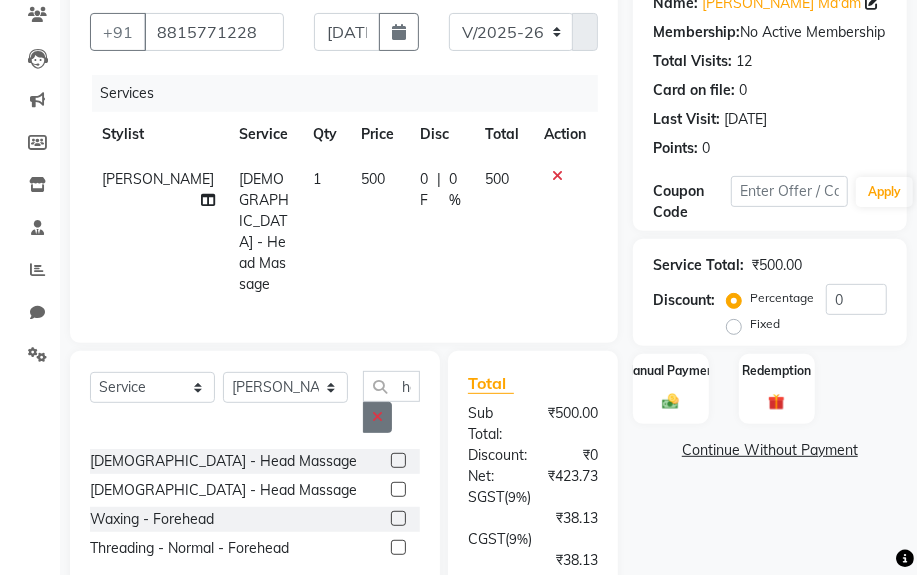 click 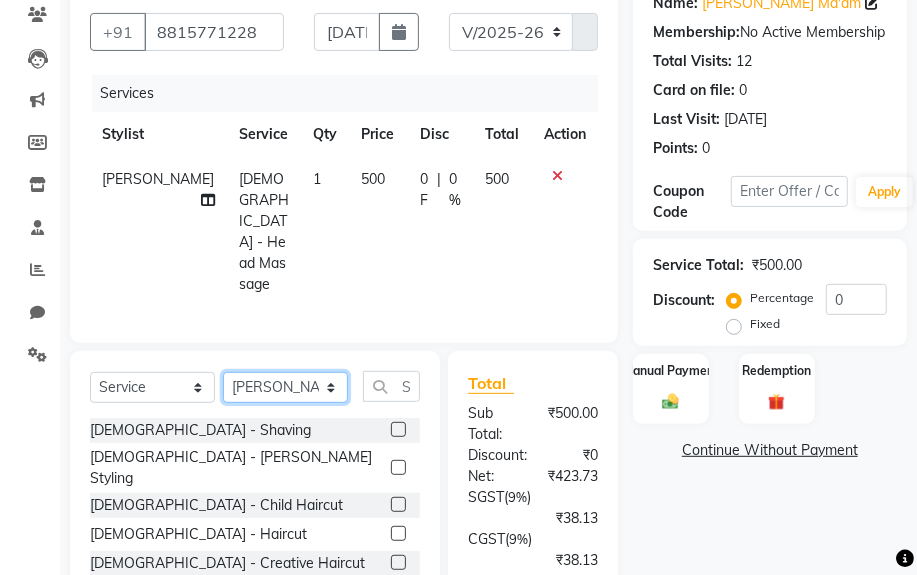 click on "Select Stylist Aarti  [PERSON_NAME] Sir  Chiku [PERSON_NAME] [PERSON_NAME]  [PERSON_NAME]   [PERSON_NAME]  [PERSON_NAME]  [PERSON_NAME]" 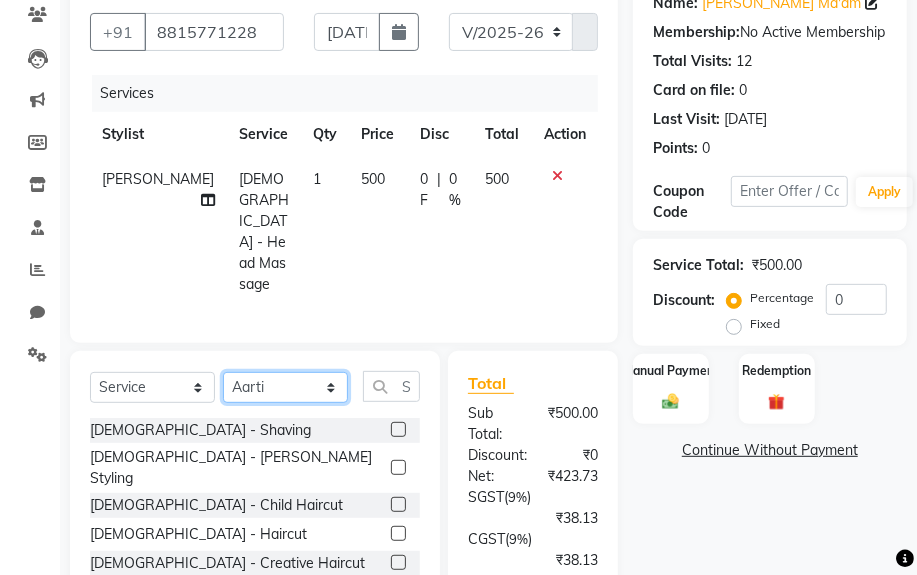 click on "Select Stylist Aarti  [PERSON_NAME] Sir  Chiku [PERSON_NAME] [PERSON_NAME]  [PERSON_NAME]   [PERSON_NAME]  [PERSON_NAME]  [PERSON_NAME]" 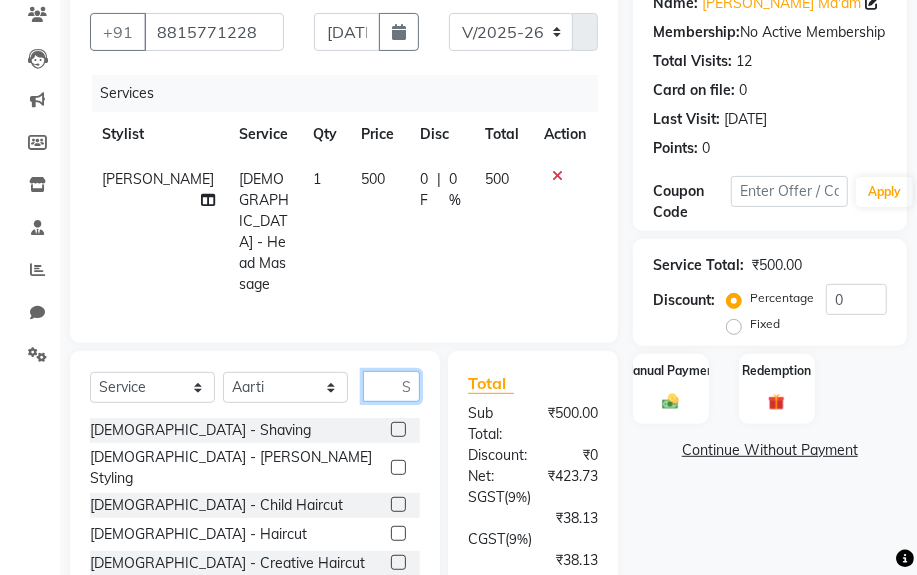 click 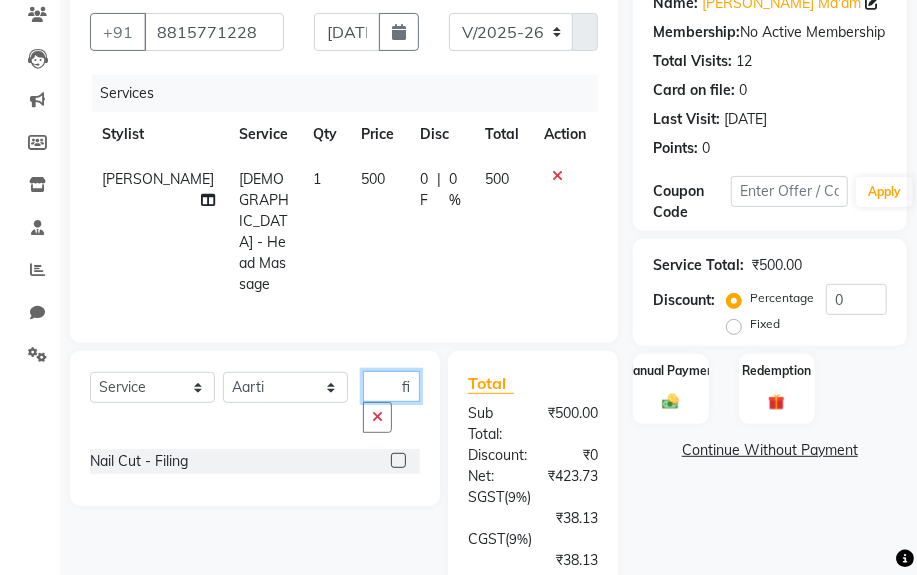 scroll, scrollTop: 0, scrollLeft: 1, axis: horizontal 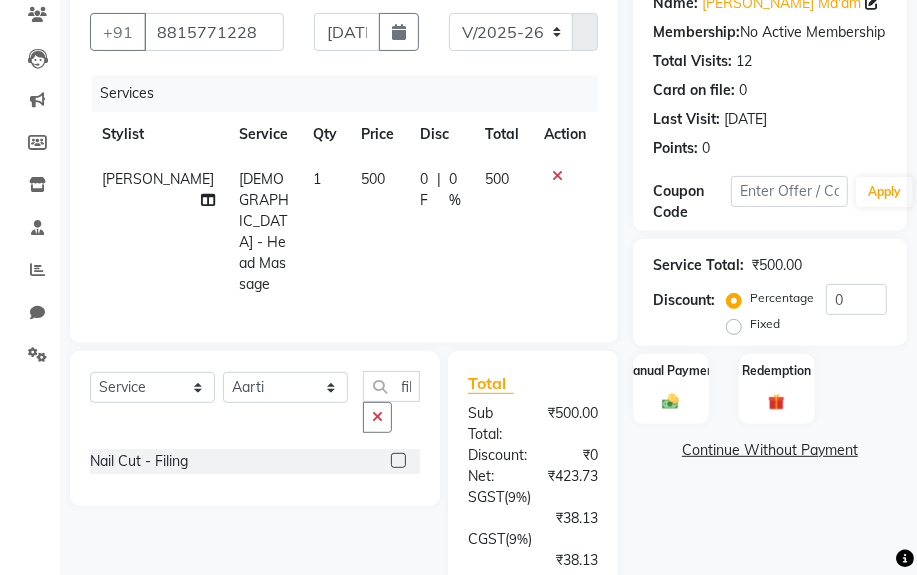 click on "Nail Cut - Filing" 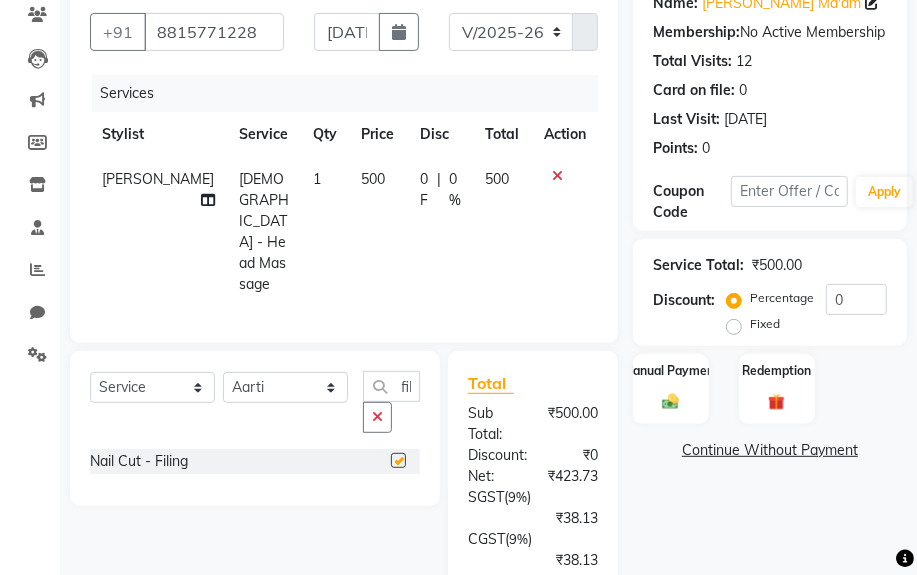 scroll, scrollTop: 0, scrollLeft: 0, axis: both 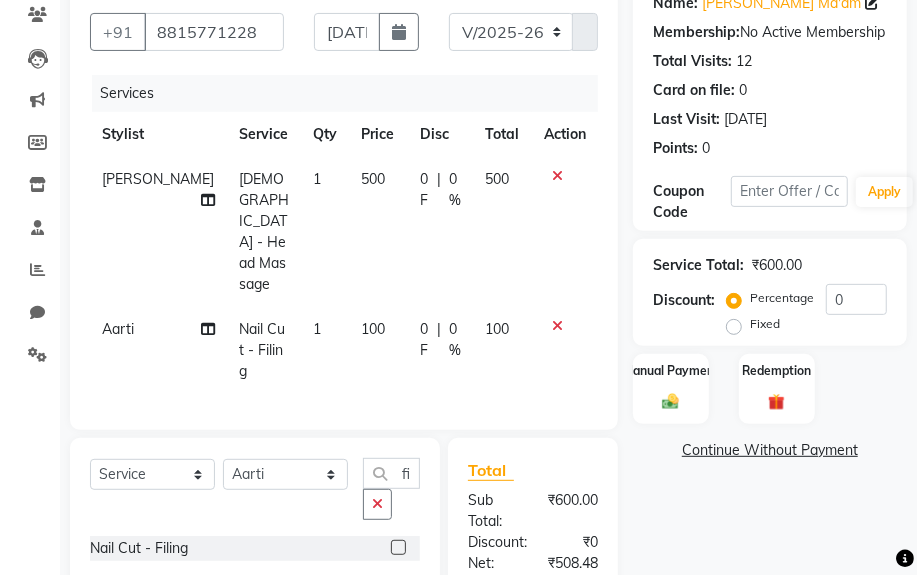 click on "100" 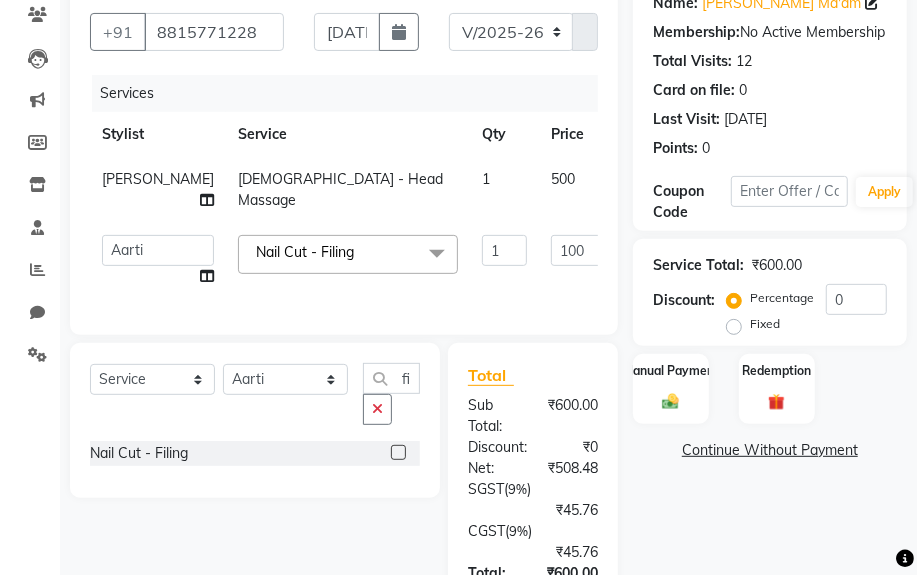 click on "Name: [PERSON_NAME] Ma'am  Membership:  No Active Membership  Total Visits:  12 Card on file:  0 Last Visit:   [DATE] Points:   0  Coupon Code Apply Service Total:  ₹600.00  Discount:  Percentage   Fixed  0 Manual Payment Redemption  Continue Without Payment" 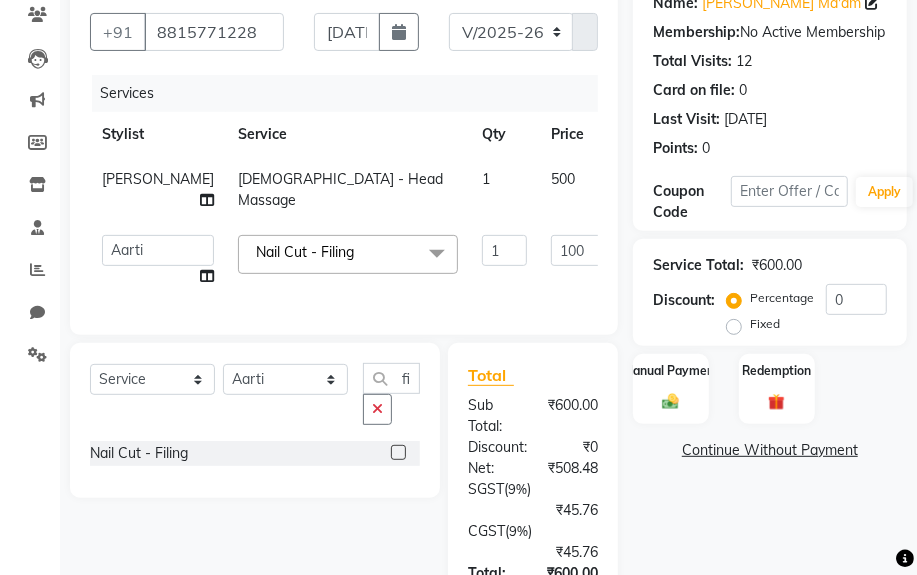 click on "Name: [PERSON_NAME] Ma'am  Membership:  No Active Membership  Total Visits:  12 Card on file:  0 Last Visit:   [DATE] Points:   0  Coupon Code Apply Service Total:  ₹600.00  Discount:  Percentage   Fixed  0 Manual Payment Redemption  Continue Without Payment" 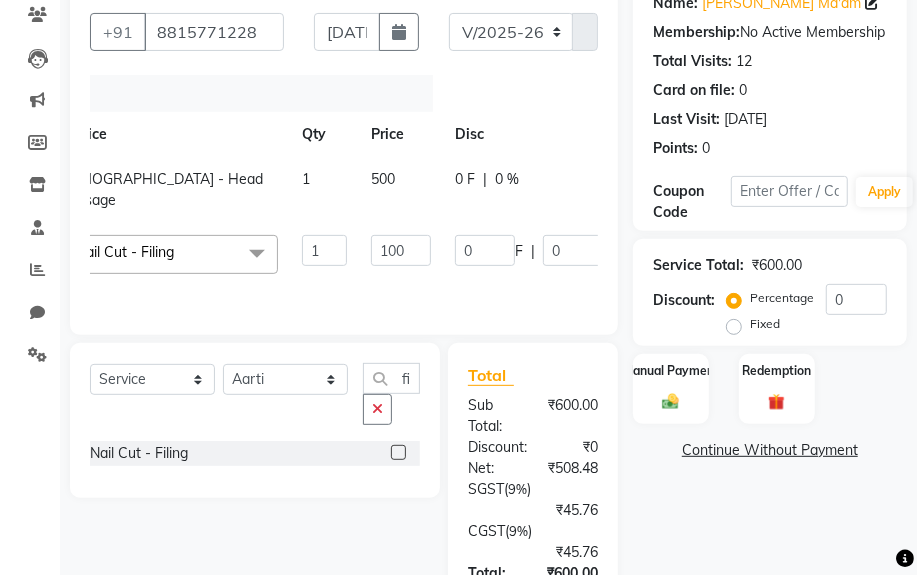 scroll, scrollTop: 0, scrollLeft: 270, axis: horizontal 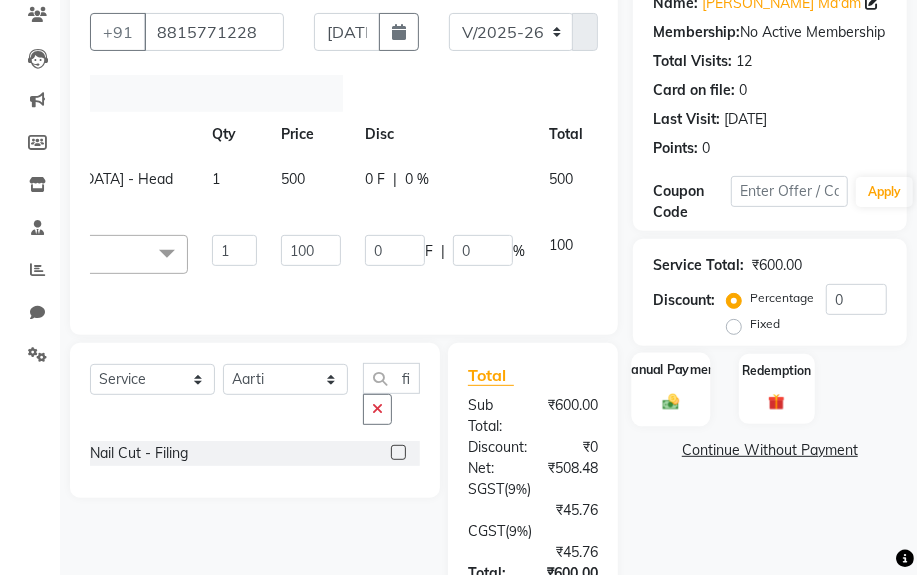 click 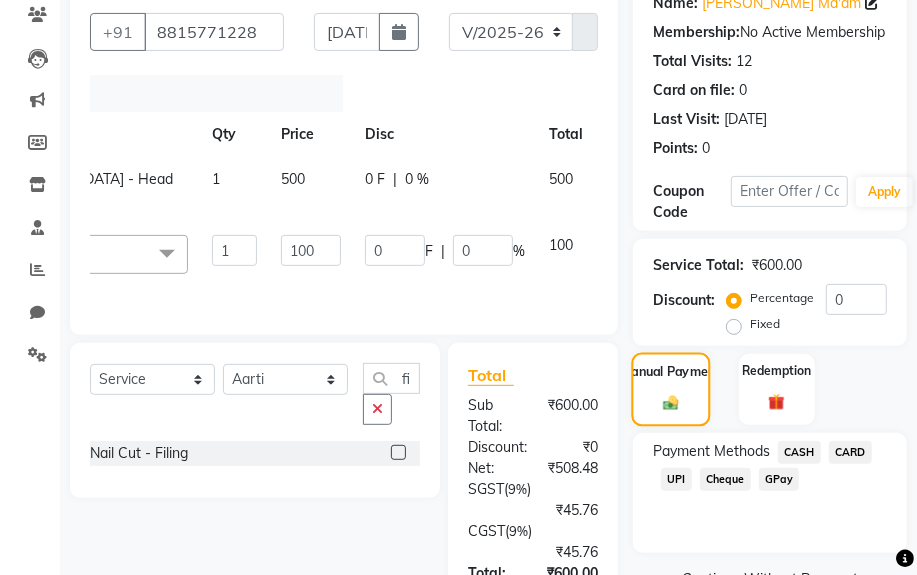 scroll, scrollTop: 381, scrollLeft: 0, axis: vertical 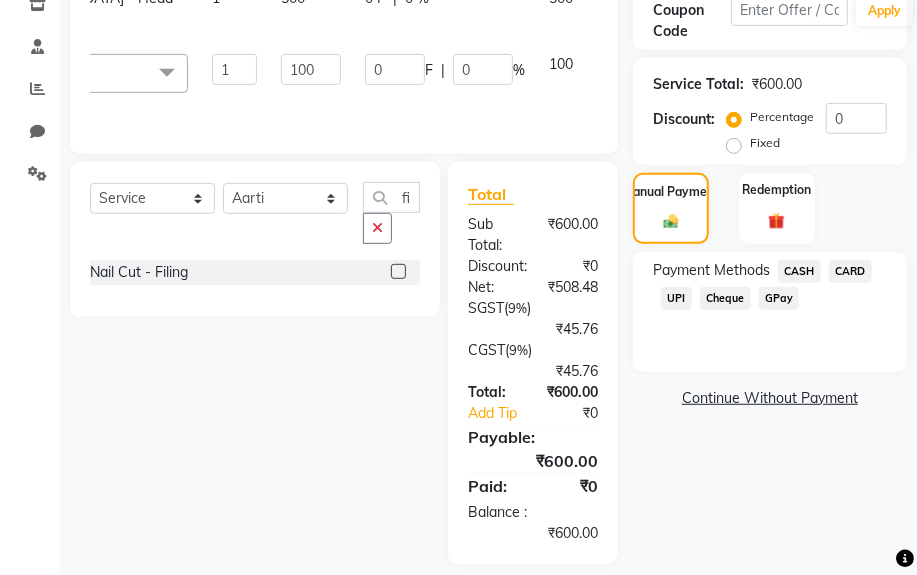 click on "UPI" 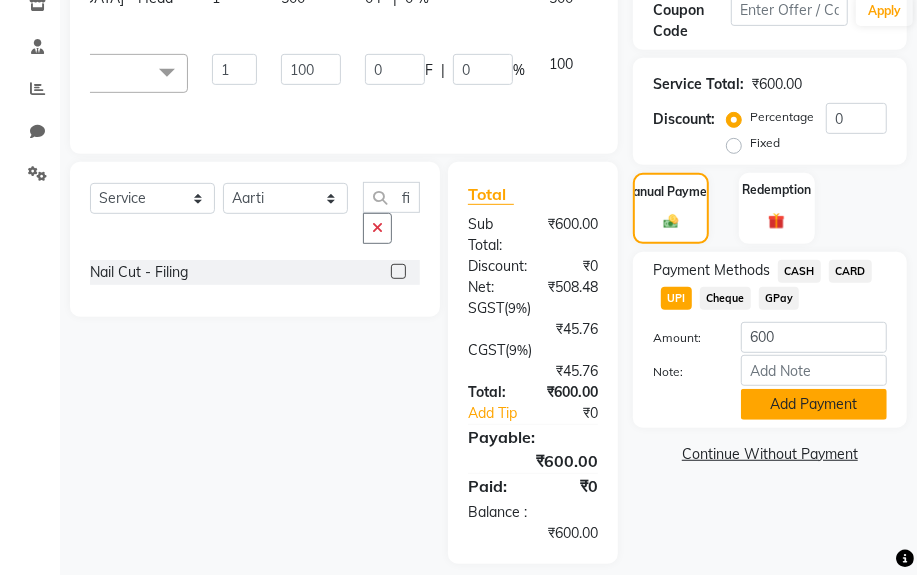 click on "Add Payment" 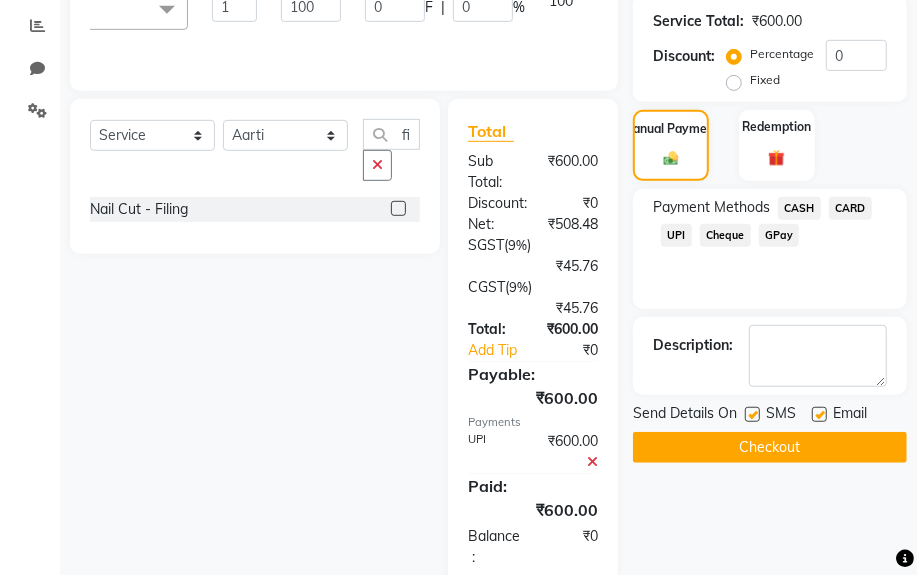 scroll, scrollTop: 500, scrollLeft: 0, axis: vertical 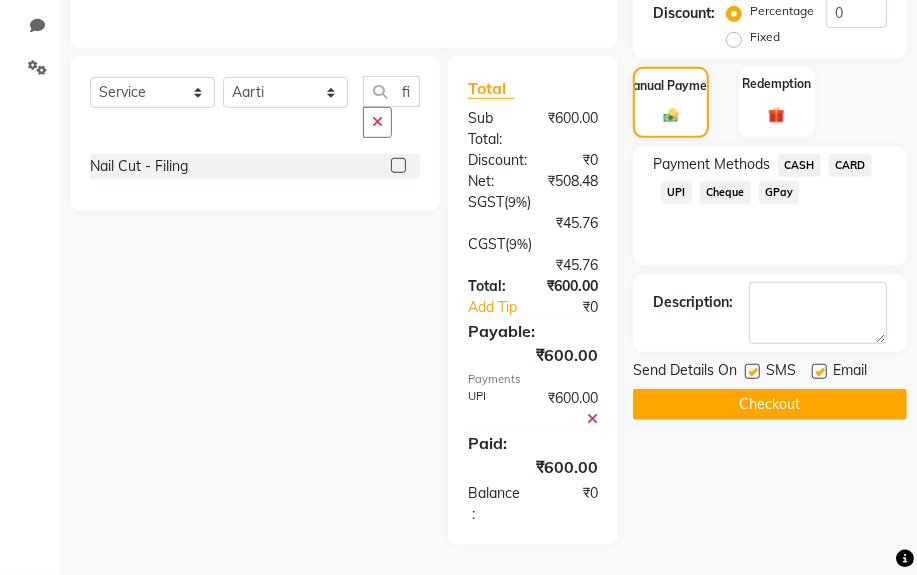 click on "Checkout" 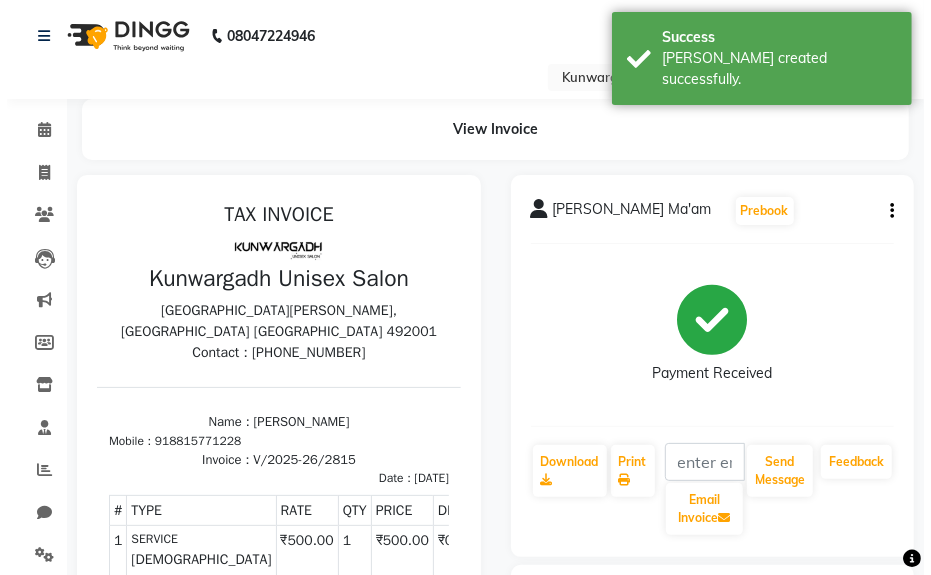scroll, scrollTop: 0, scrollLeft: 0, axis: both 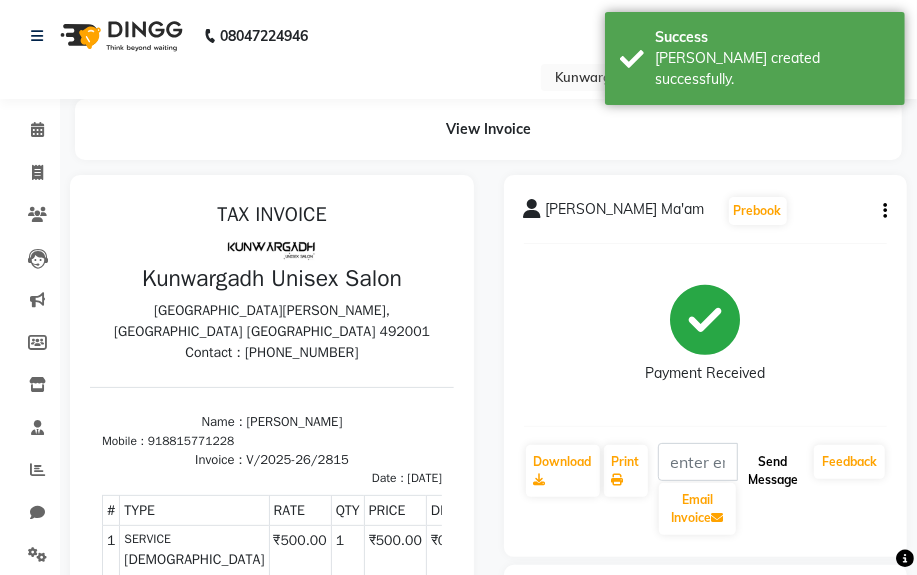 click on "Send Message" 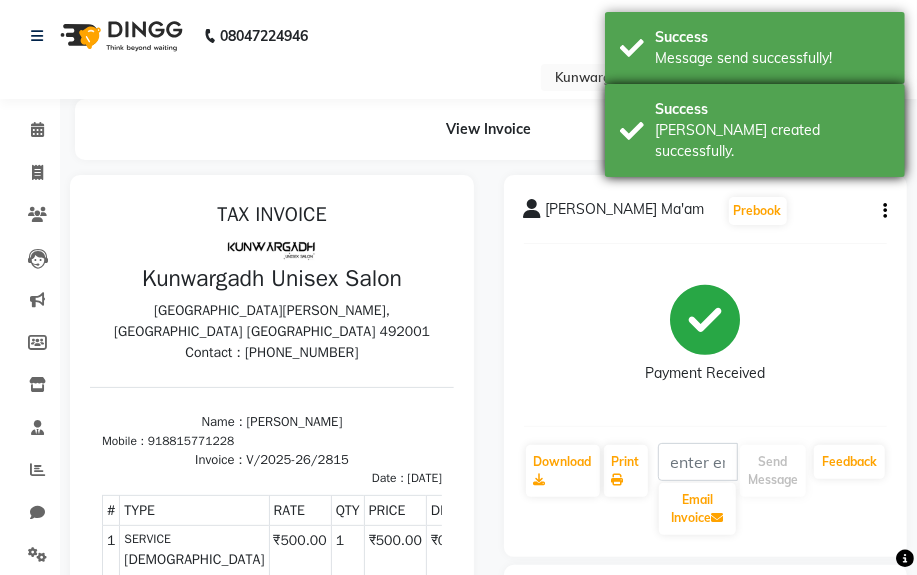 click on "Success   [PERSON_NAME] created successfully." at bounding box center (755, 130) 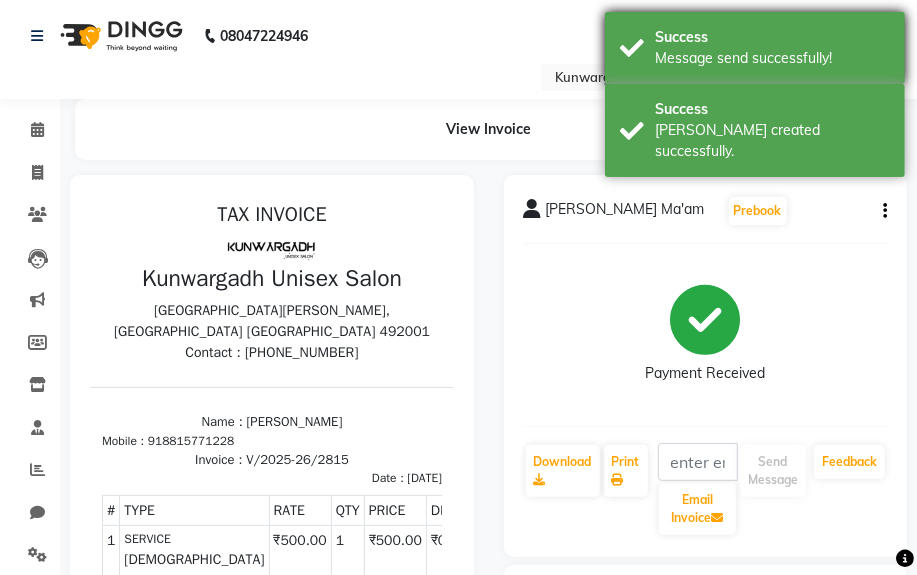 click on "Success   Message send successfully!" at bounding box center (755, 48) 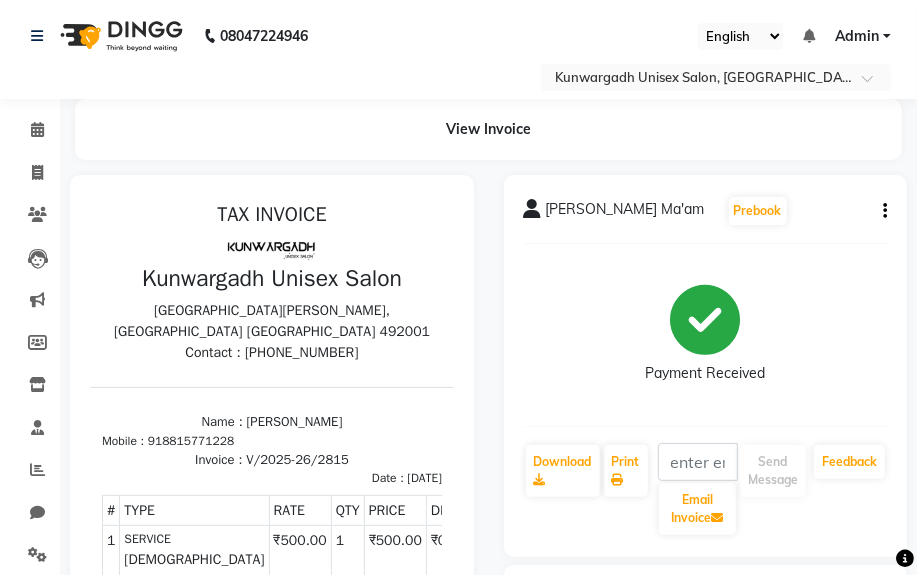 click on "Invoice" 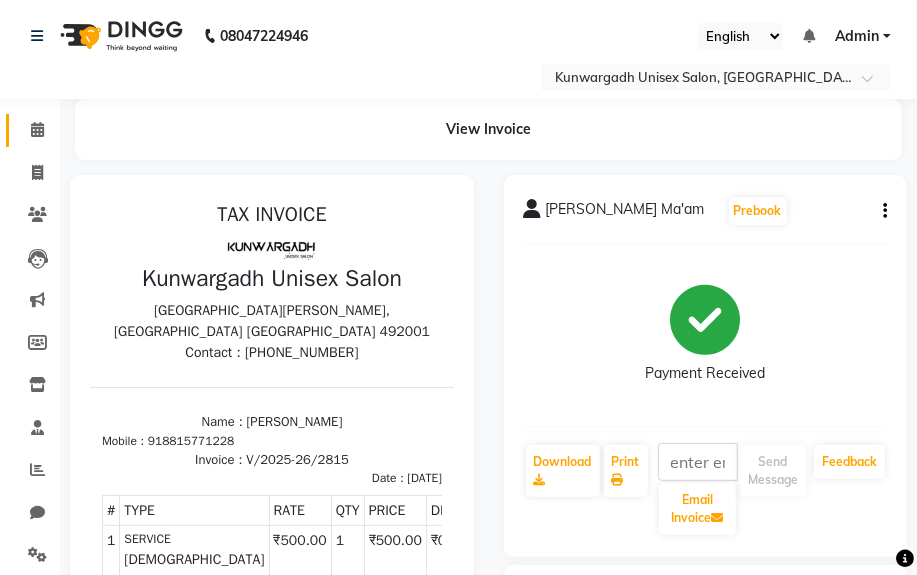 drag, startPoint x: 36, startPoint y: 109, endPoint x: 36, endPoint y: 125, distance: 16 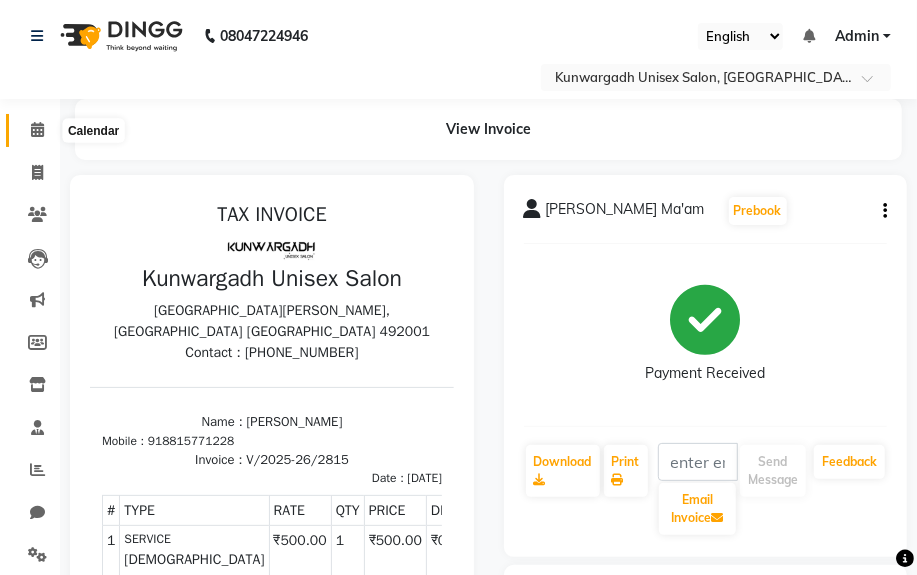 click 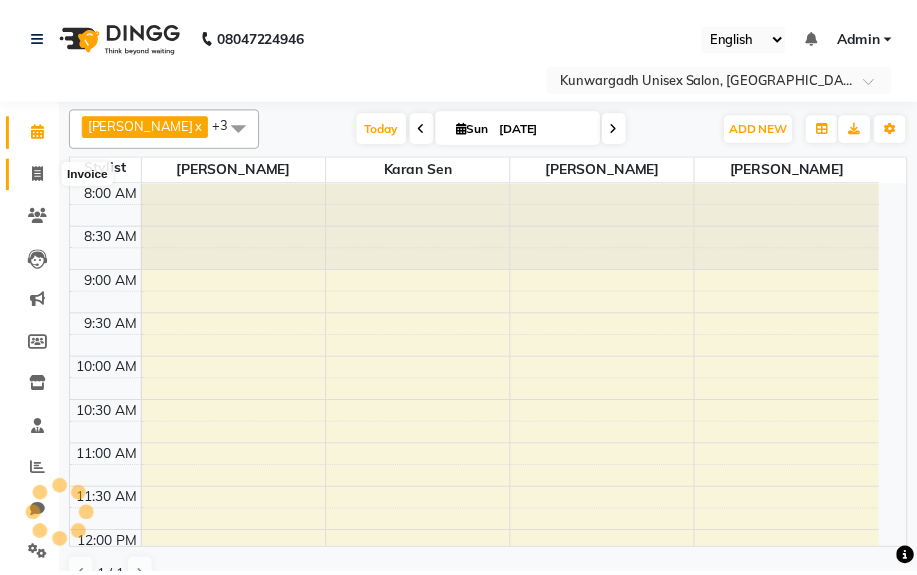 scroll, scrollTop: 0, scrollLeft: 0, axis: both 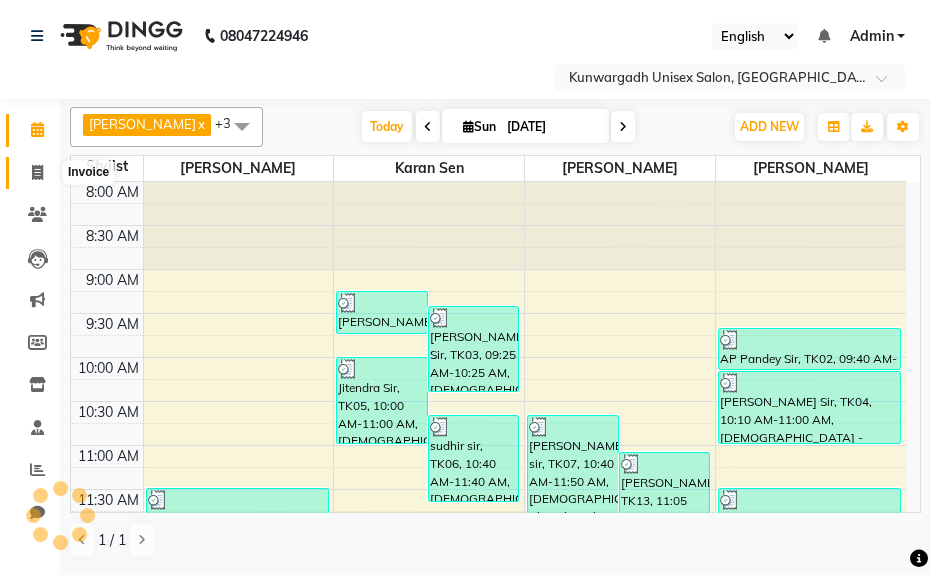 click 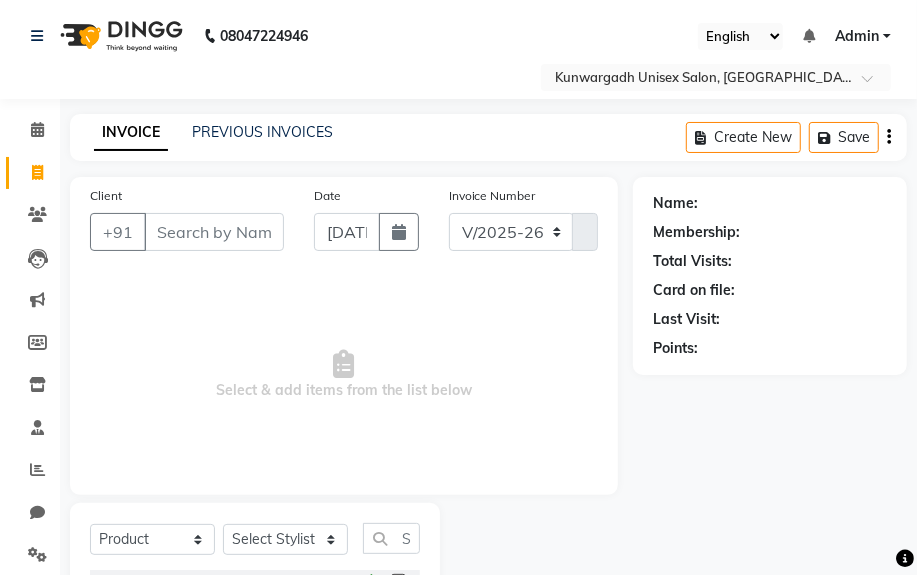 click on "PREVIOUS INVOICES" 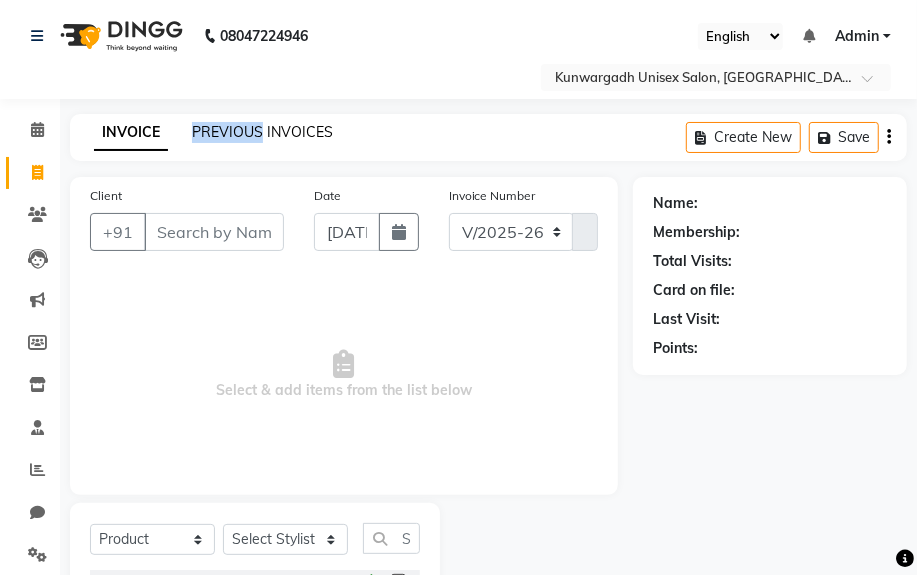 drag, startPoint x: 210, startPoint y: 141, endPoint x: 197, endPoint y: 138, distance: 13.341664 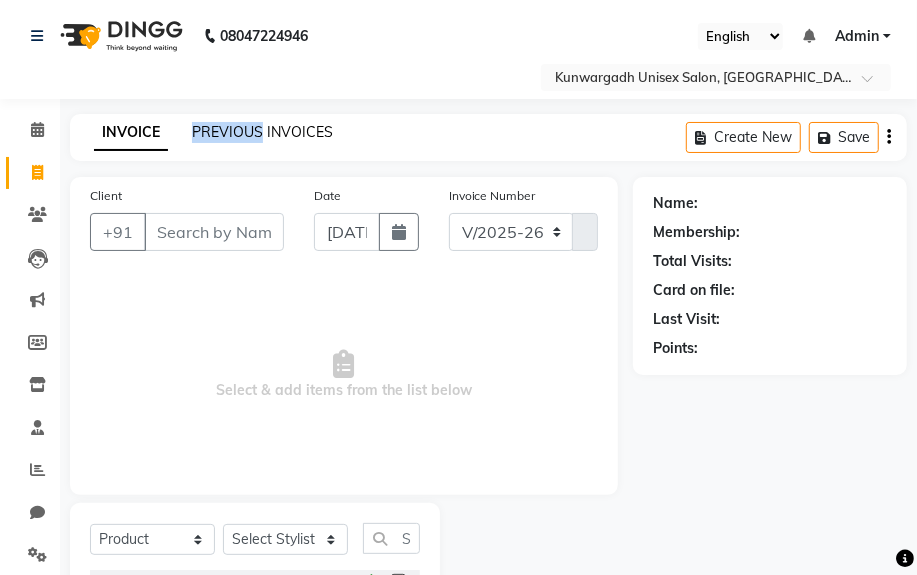 click on "INVOICE PREVIOUS INVOICES" 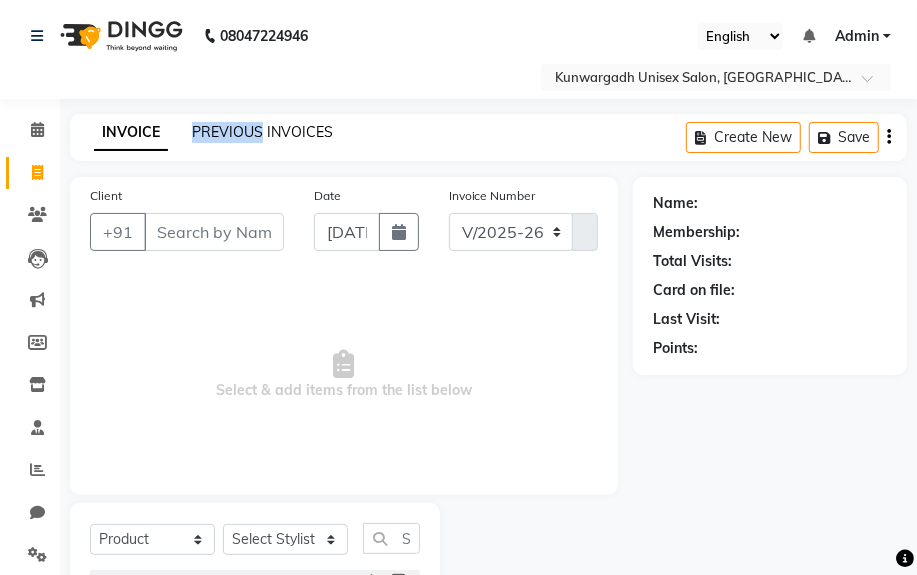 click on "PREVIOUS INVOICES" 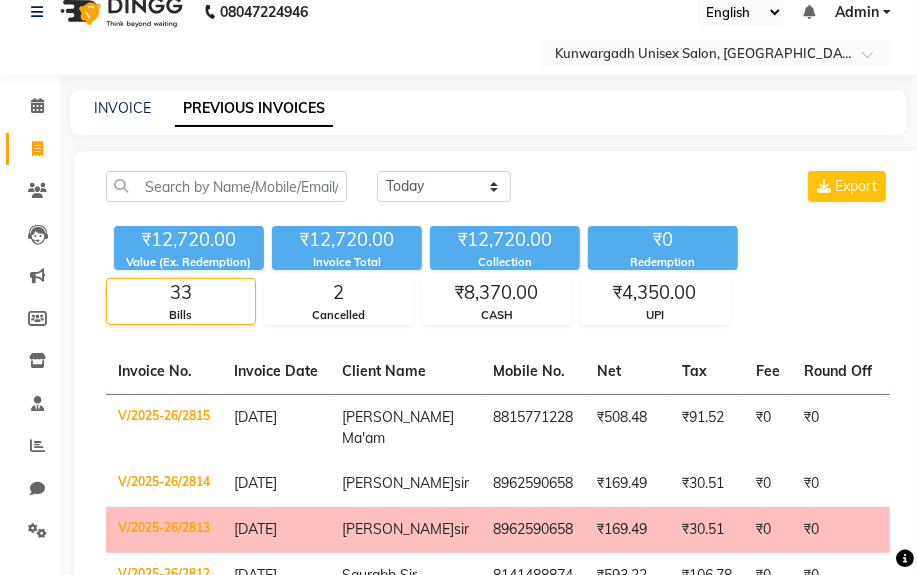 scroll, scrollTop: 0, scrollLeft: 0, axis: both 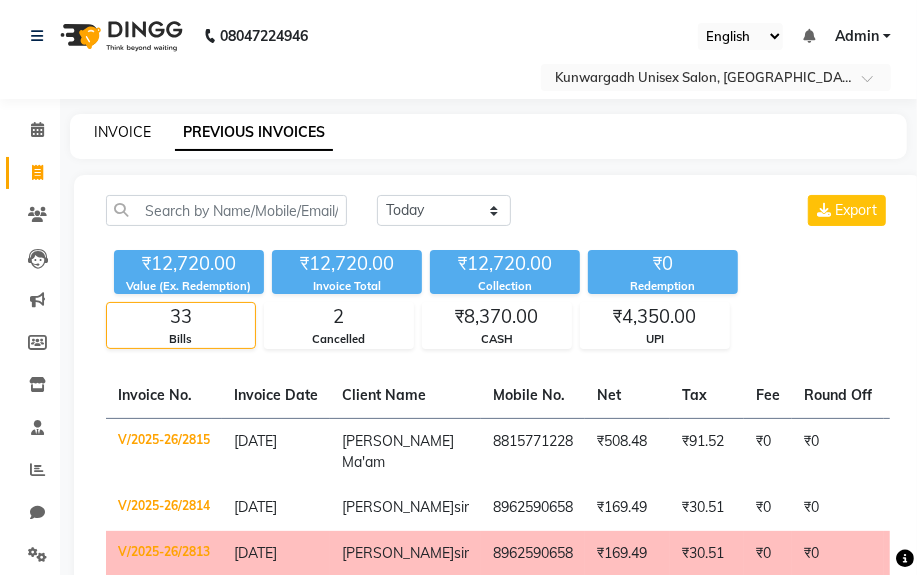 click on "INVOICE" 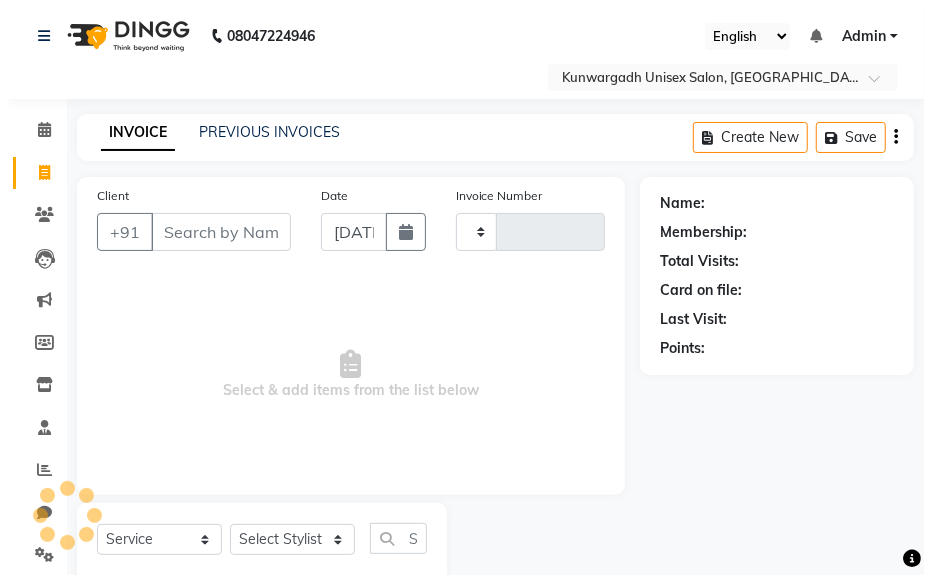 scroll, scrollTop: 52, scrollLeft: 0, axis: vertical 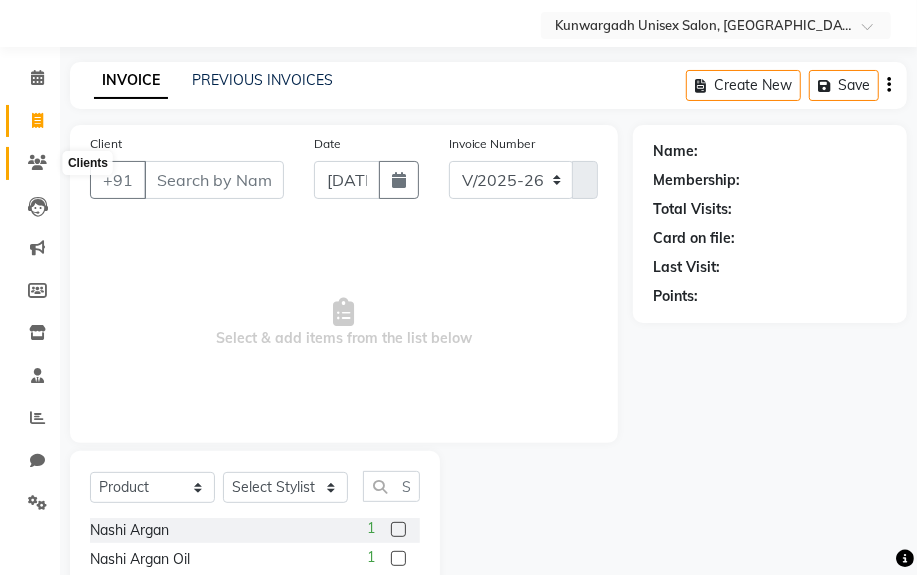 click 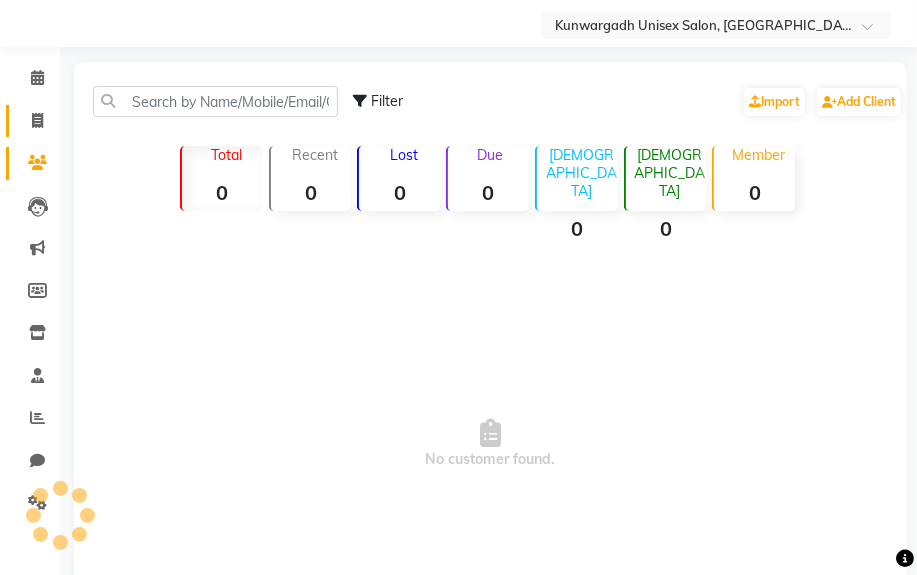 click on "Invoice" 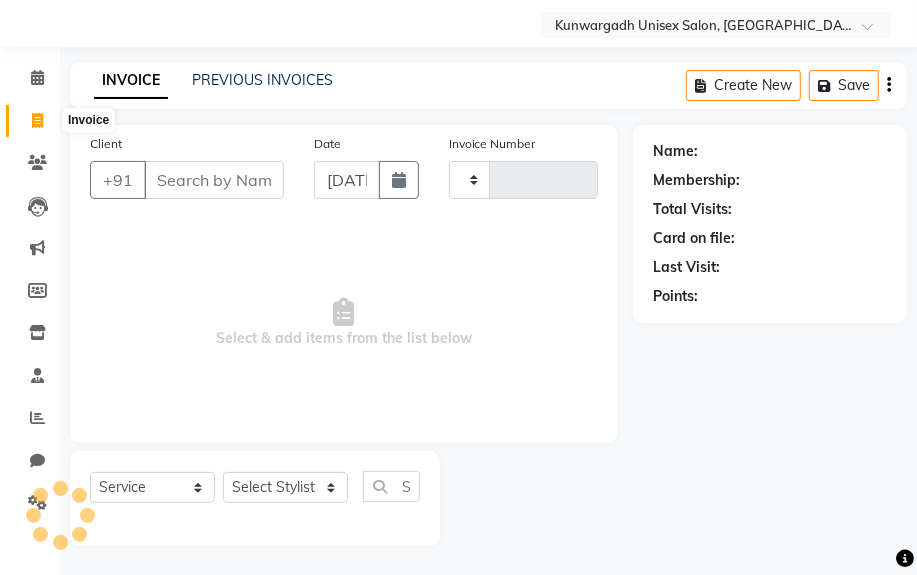 click 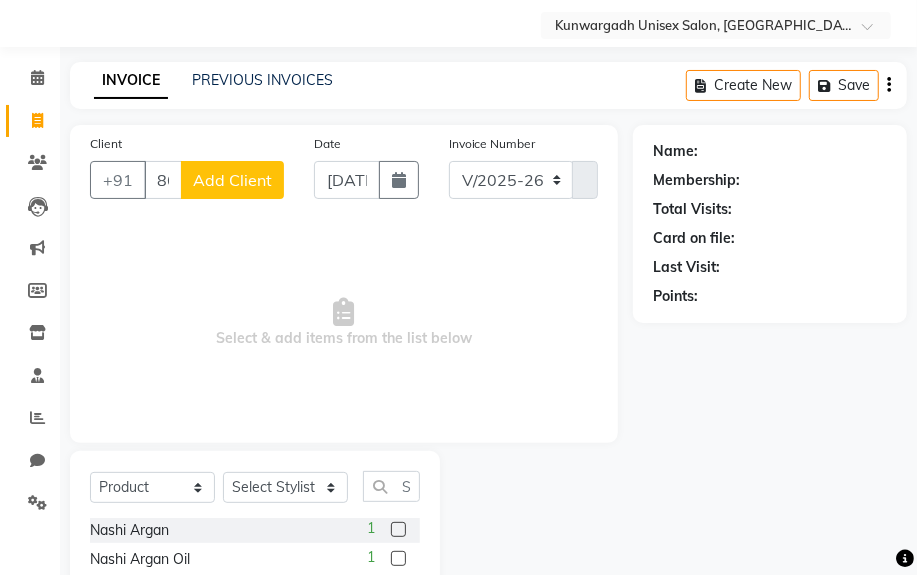 click on "Add Client" 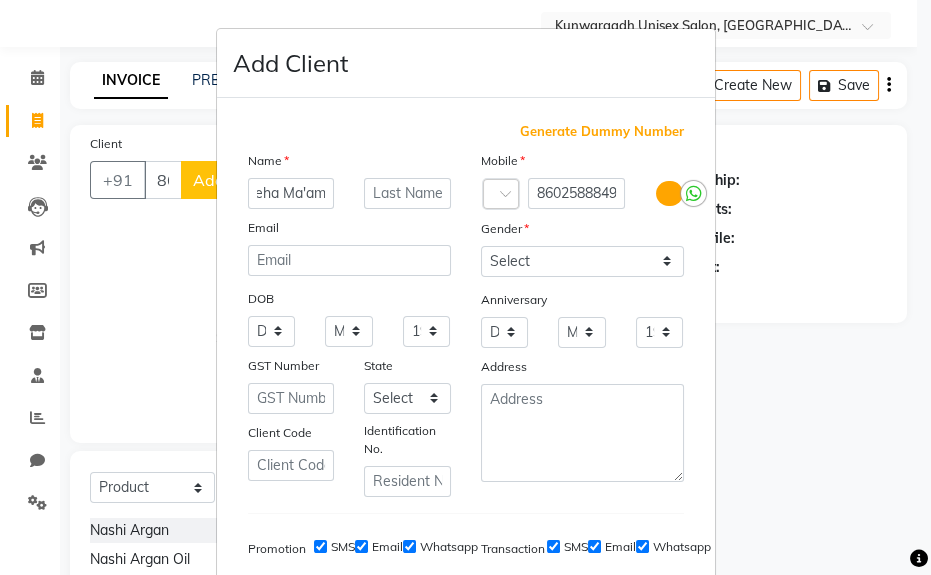scroll, scrollTop: 0, scrollLeft: 23, axis: horizontal 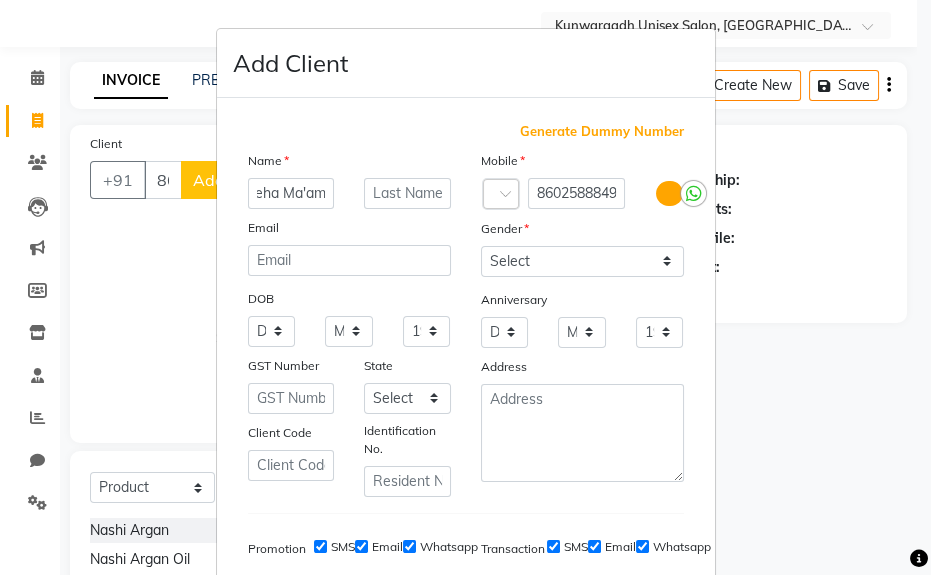 drag, startPoint x: 559, startPoint y: 228, endPoint x: 543, endPoint y: 255, distance: 31.38471 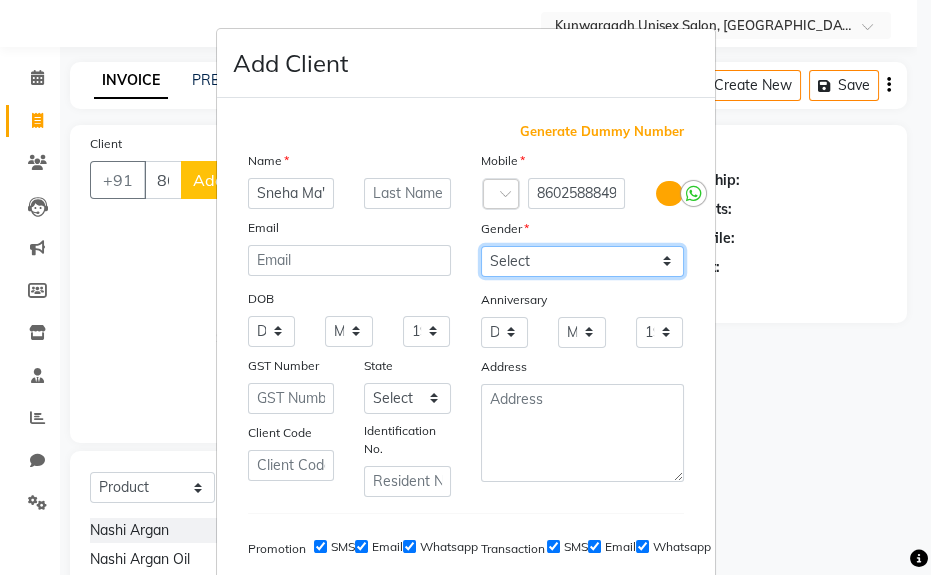 click on "Select [DEMOGRAPHIC_DATA] [DEMOGRAPHIC_DATA] Other Prefer Not To Say" at bounding box center (582, 261) 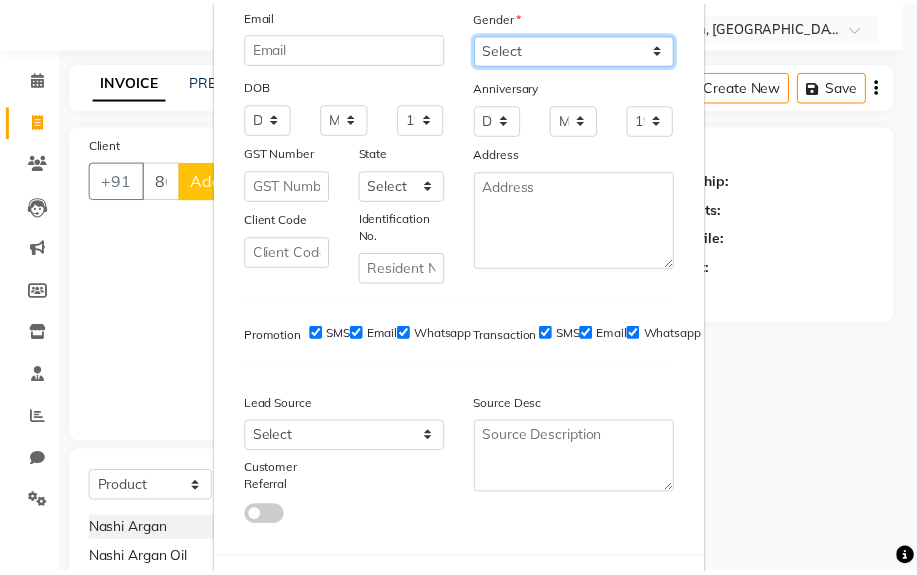 scroll, scrollTop: 308, scrollLeft: 0, axis: vertical 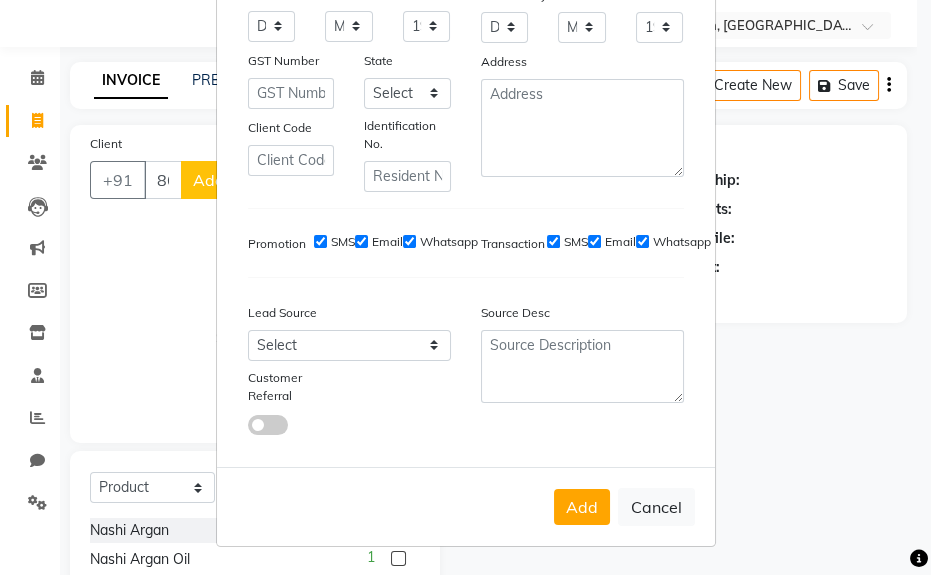click on "Add" at bounding box center (582, 507) 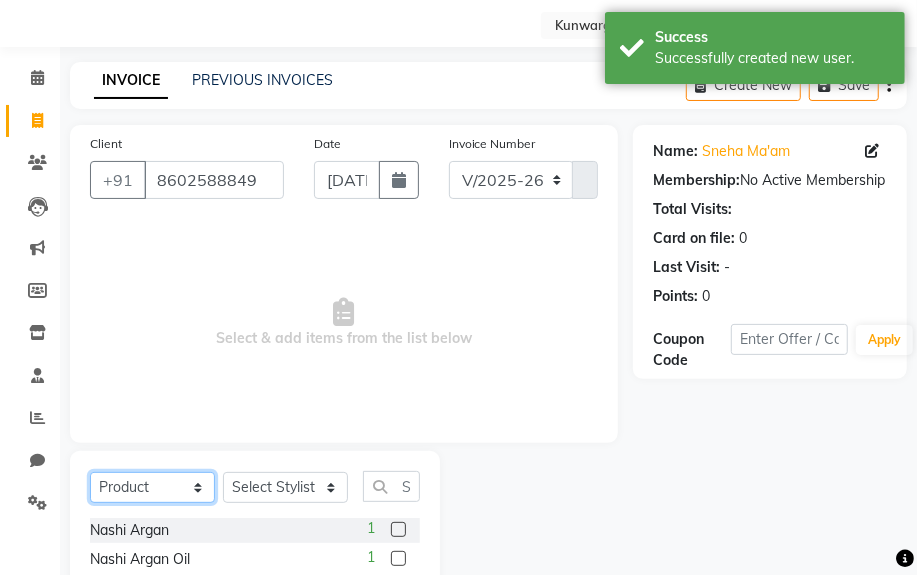 click on "Select  Service  Product  Membership  Package Voucher Prepaid Gift Card" 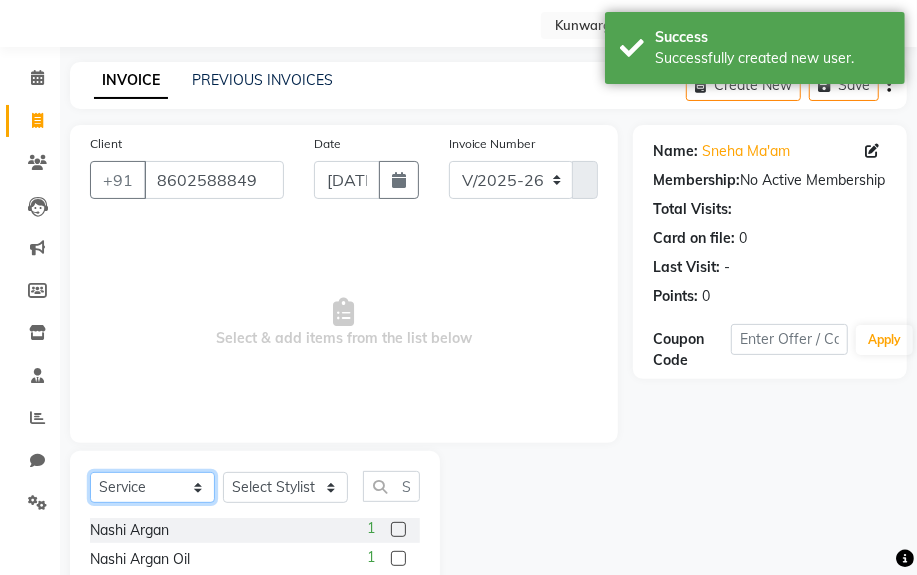 click on "Select  Service  Product  Membership  Package Voucher Prepaid Gift Card" 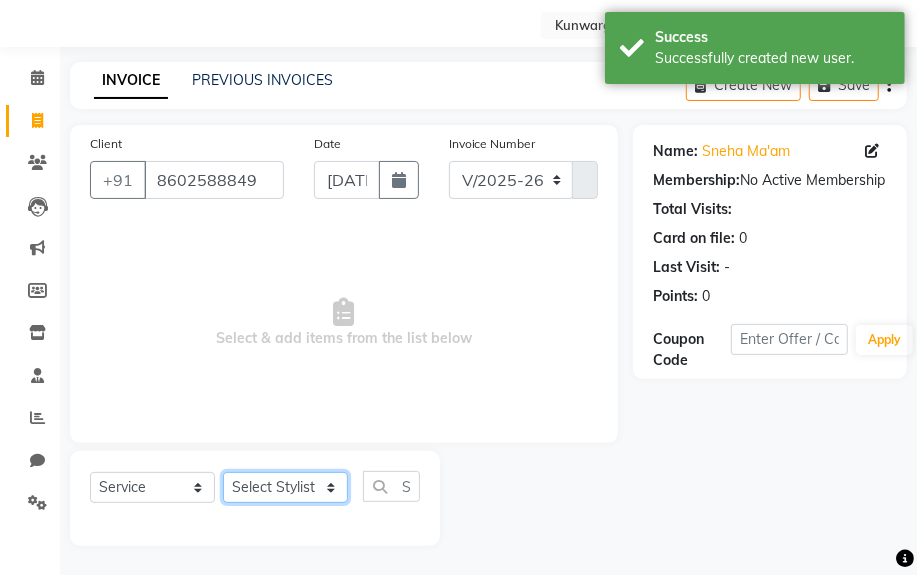 click on "Select Stylist Aarti  [PERSON_NAME] Sir  Chiku [PERSON_NAME] [PERSON_NAME]  [PERSON_NAME]   [PERSON_NAME]  [PERSON_NAME]  [PERSON_NAME]" 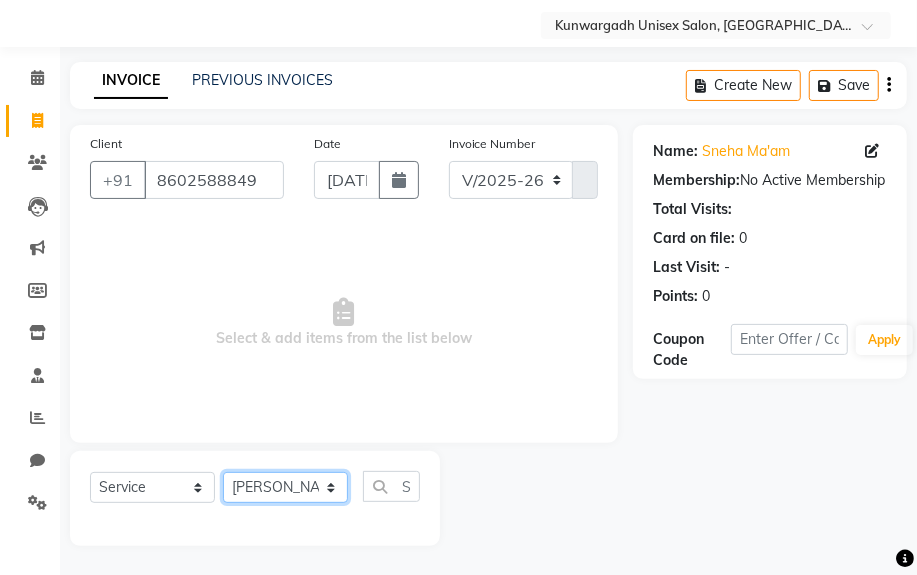 click on "Select Stylist Aarti  [PERSON_NAME] Sir  Chiku [PERSON_NAME] [PERSON_NAME]  [PERSON_NAME]   [PERSON_NAME]  [PERSON_NAME]  [PERSON_NAME]" 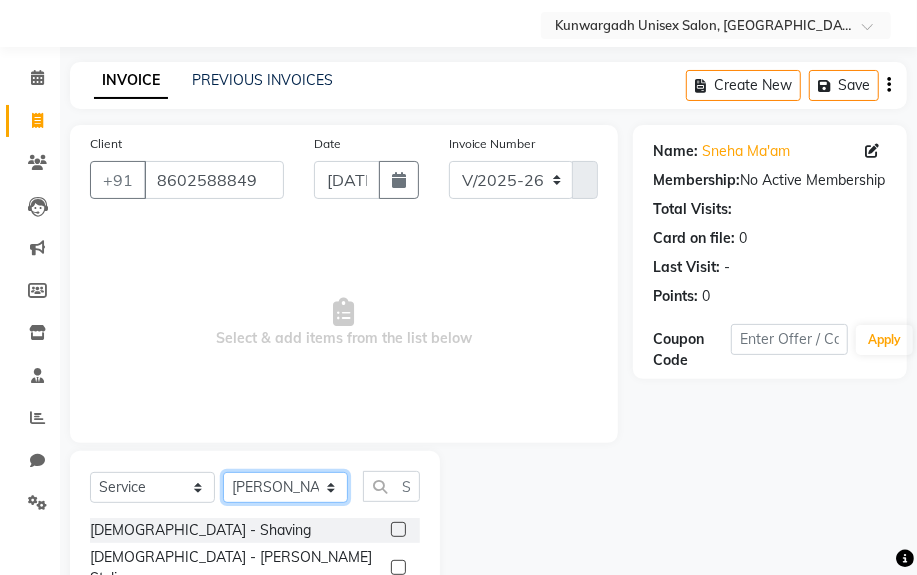 scroll, scrollTop: 252, scrollLeft: 0, axis: vertical 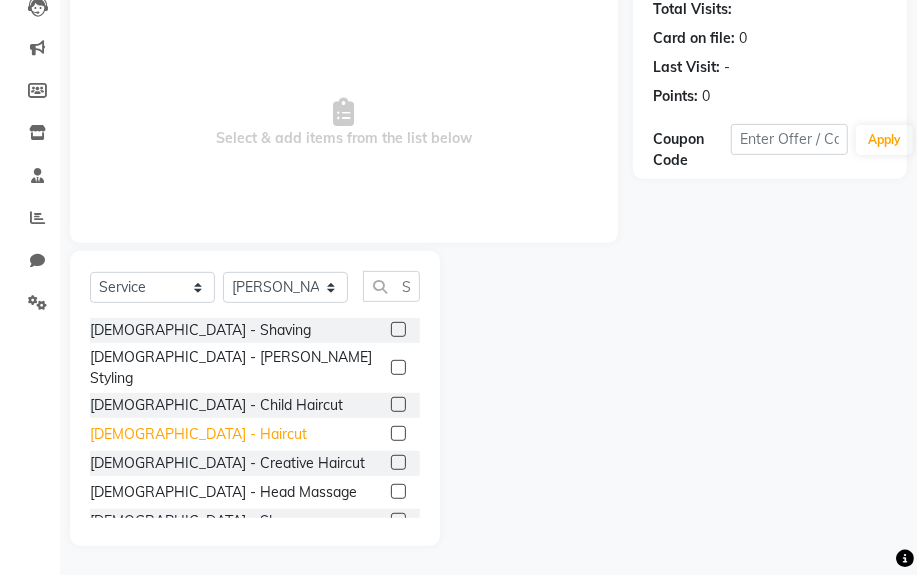 click on "[DEMOGRAPHIC_DATA] - Haircut" 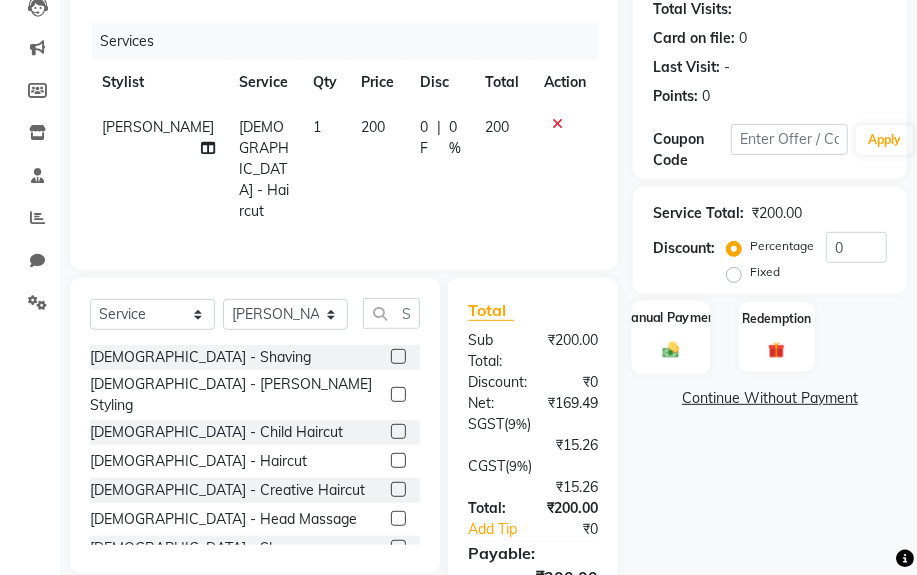 click 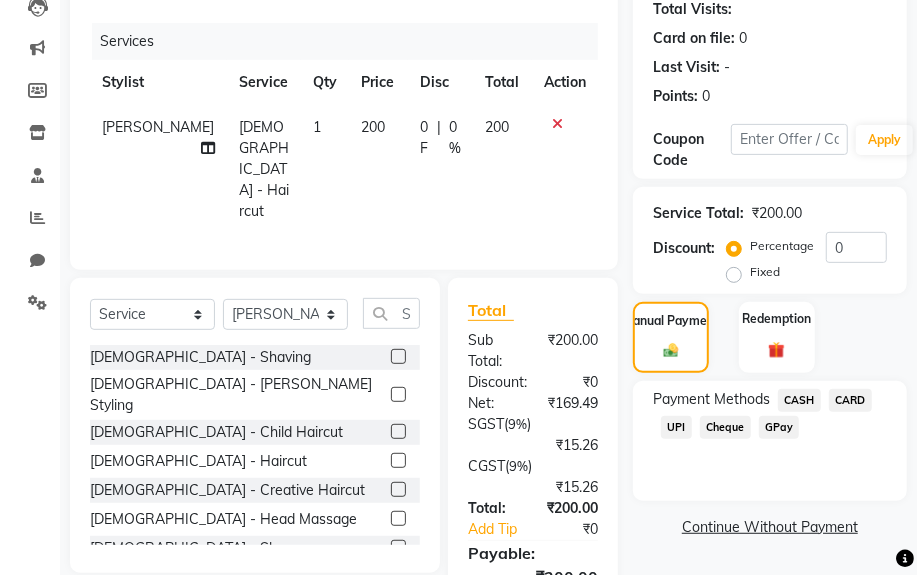 click on "Payment Methods" 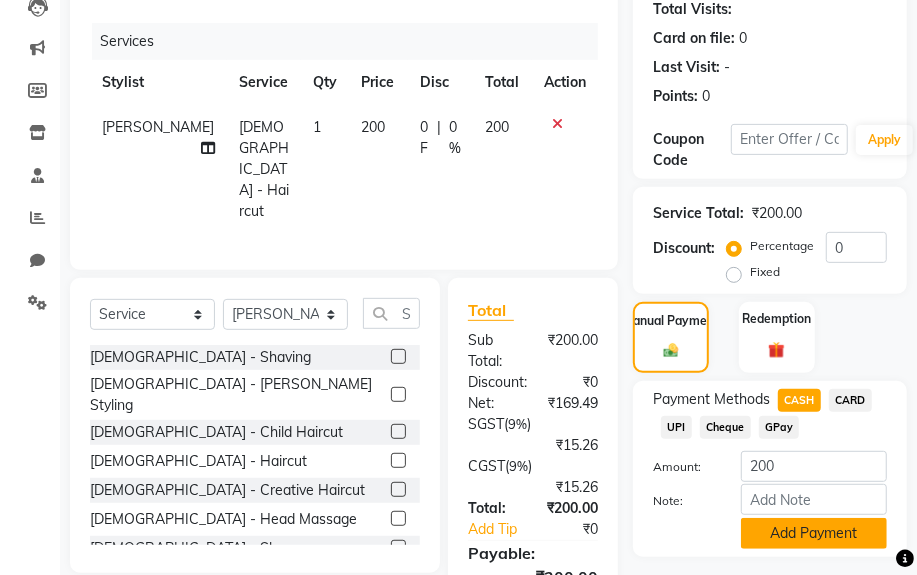 click on "Add Payment" 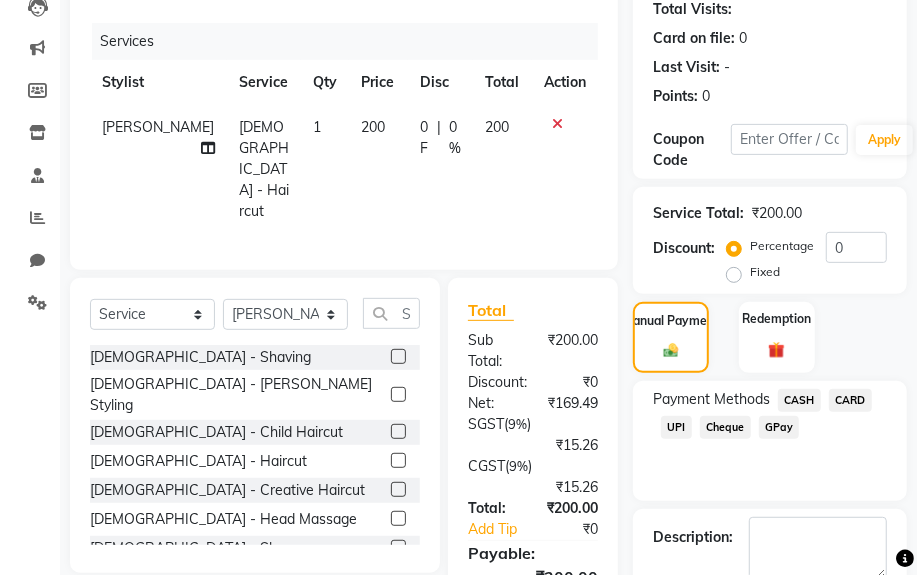 scroll, scrollTop: 492, scrollLeft: 0, axis: vertical 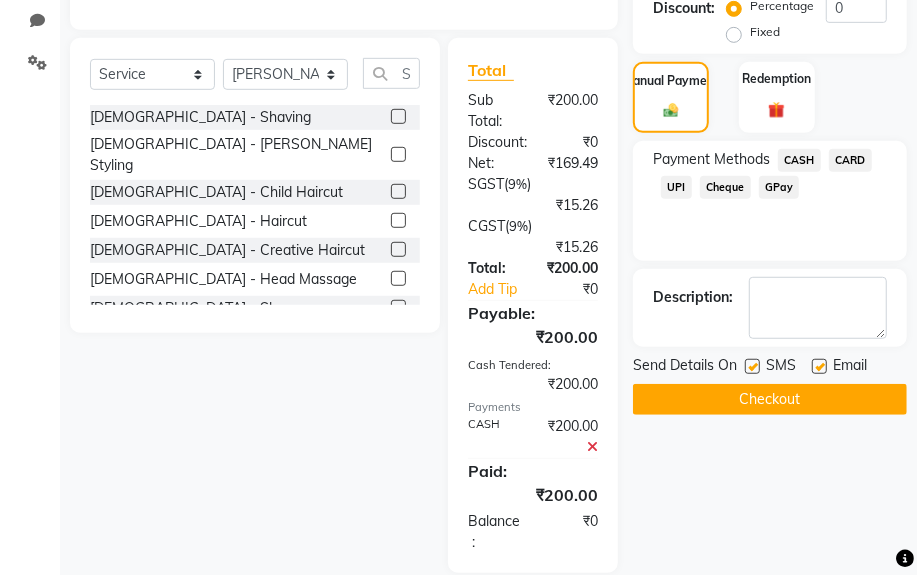 click on "Checkout" 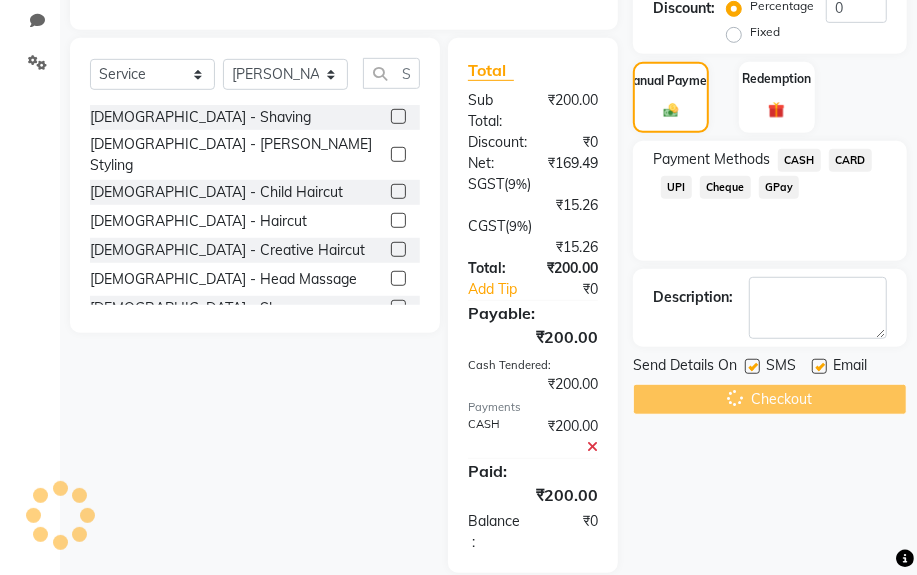 scroll, scrollTop: 0, scrollLeft: 0, axis: both 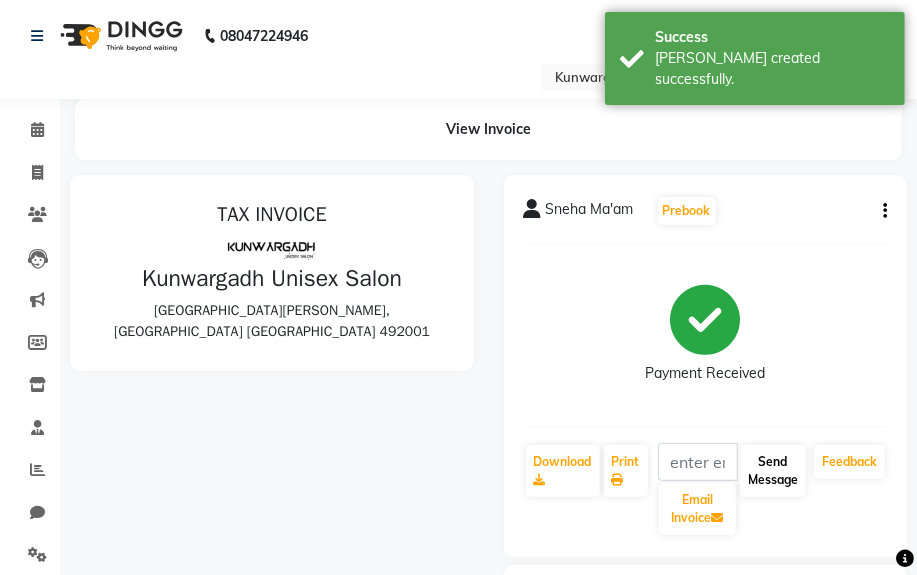 click on "Send Message" 